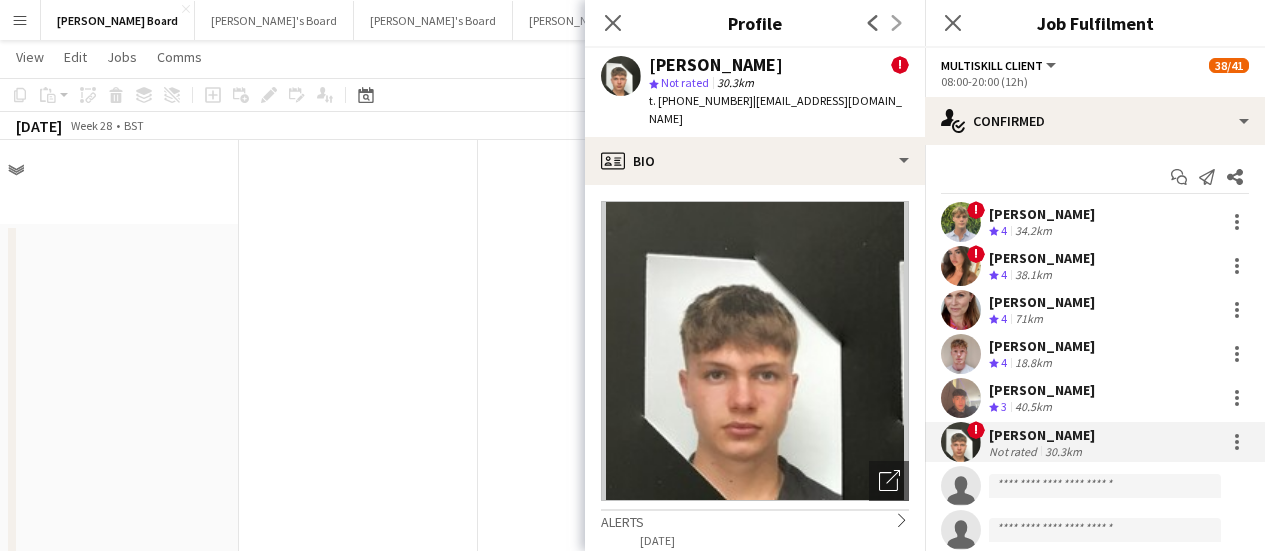 scroll, scrollTop: 1700, scrollLeft: 0, axis: vertical 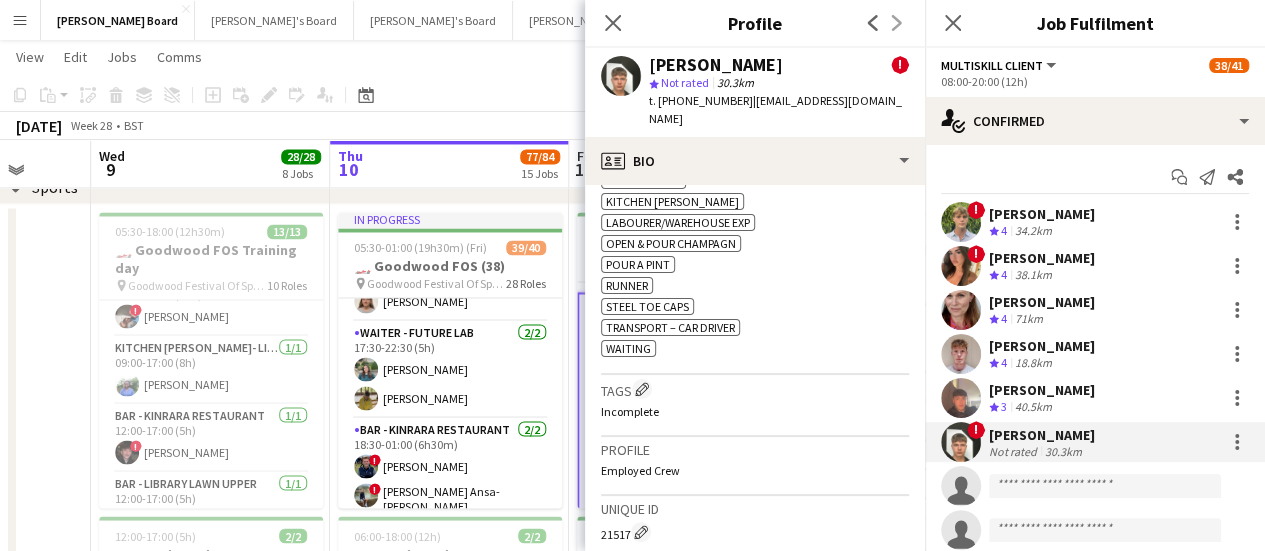 click on "Copy
Paste
Paste   Ctrl+V Paste with crew  Ctrl+Shift+V
Paste linked Job
[GEOGRAPHIC_DATA]
Group
Ungroup
Add job
Add linked Job
Edit
Edit linked Job
Applicants
Date picker
[DATE] [DATE] [DATE] M [DATE] T [DATE] W [DATE] T [DATE] F [DATE] S [DATE] S  [DATE]   2   3   4   5   6   7   8   9   10   11   12   13   14   15   16   17   18   19   20   21   22   23   24   25   26   27   28   29   30   31
Comparison range
Comparison range
[DATE]" 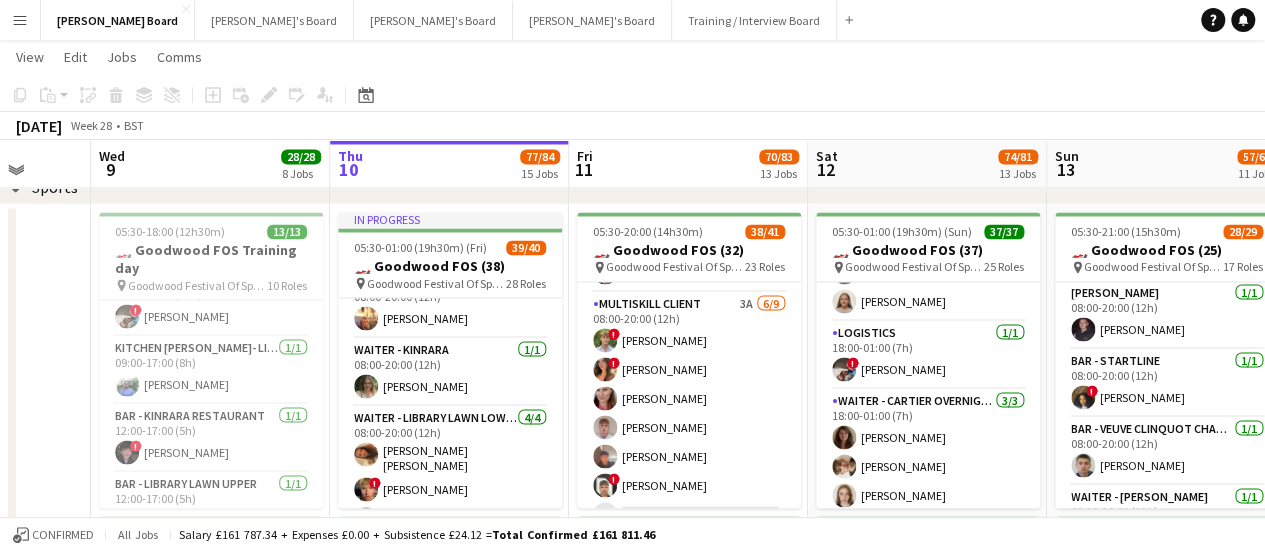 scroll, scrollTop: 1541, scrollLeft: 0, axis: vertical 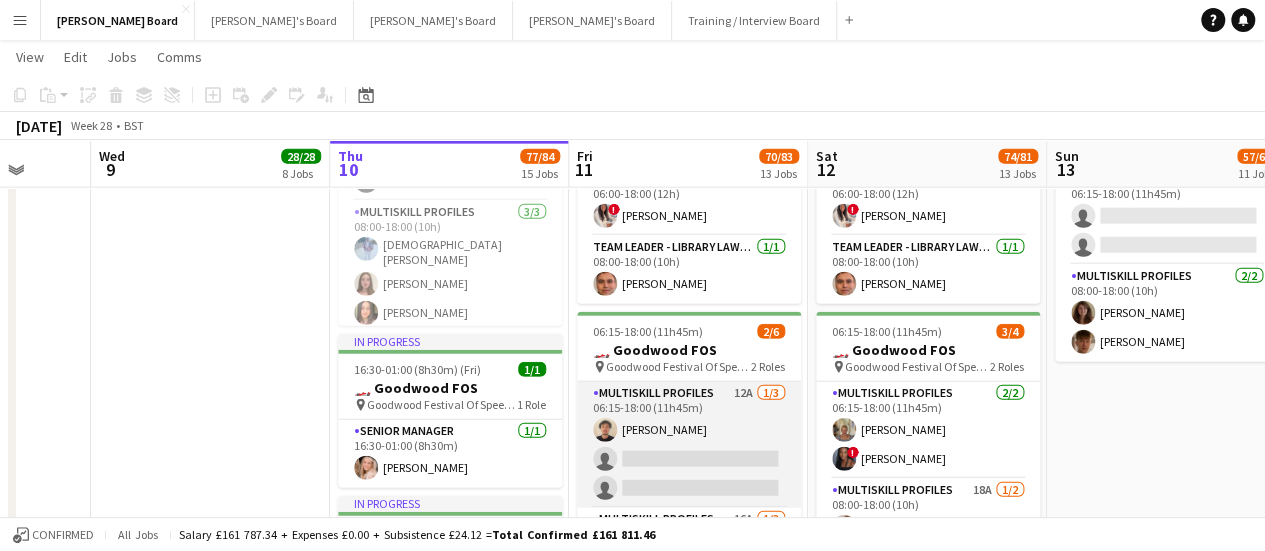 click on "MULTISKILL PROFILES   12A   [DATE]   06:15-18:00 (11h45m)
[PERSON_NAME]
single-neutral-actions
single-neutral-actions" at bounding box center (689, 445) 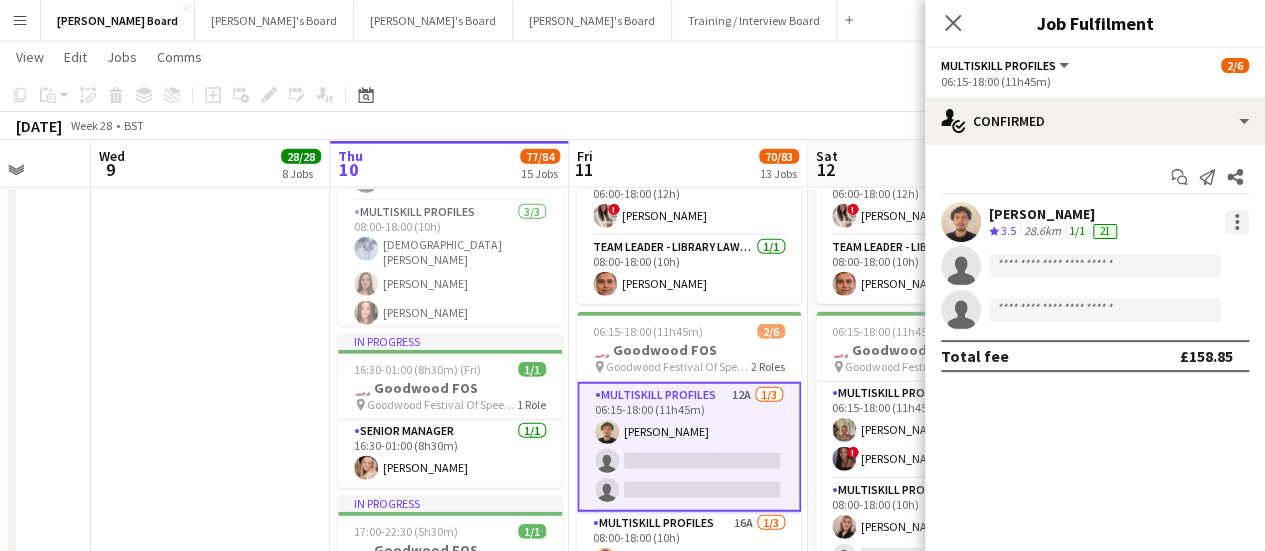 click at bounding box center (1237, 228) 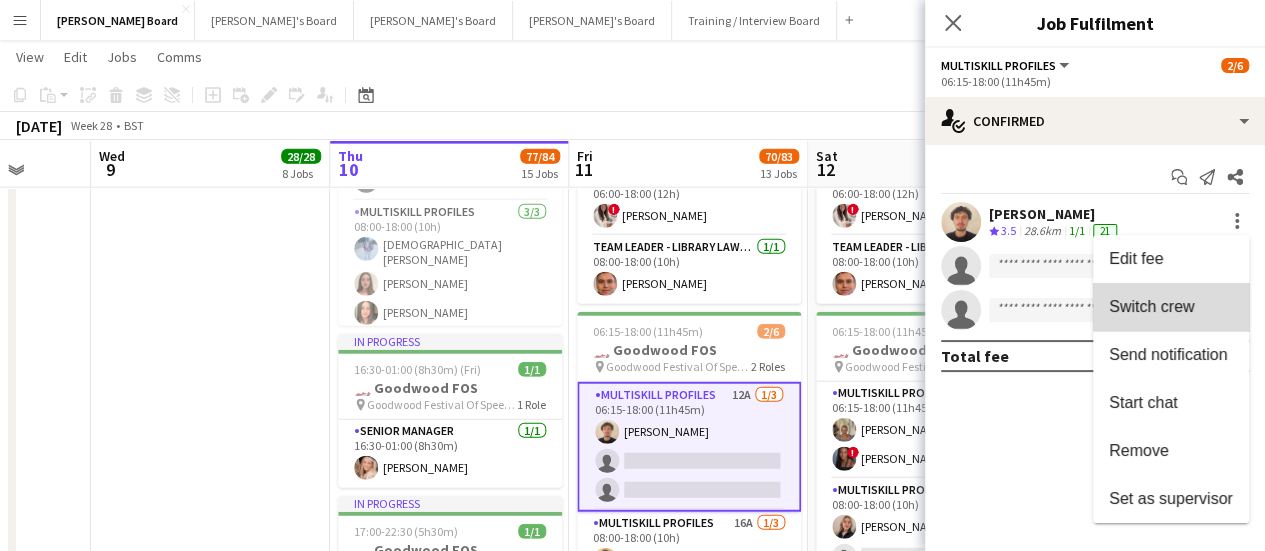 click on "Switch crew" at bounding box center (1171, 307) 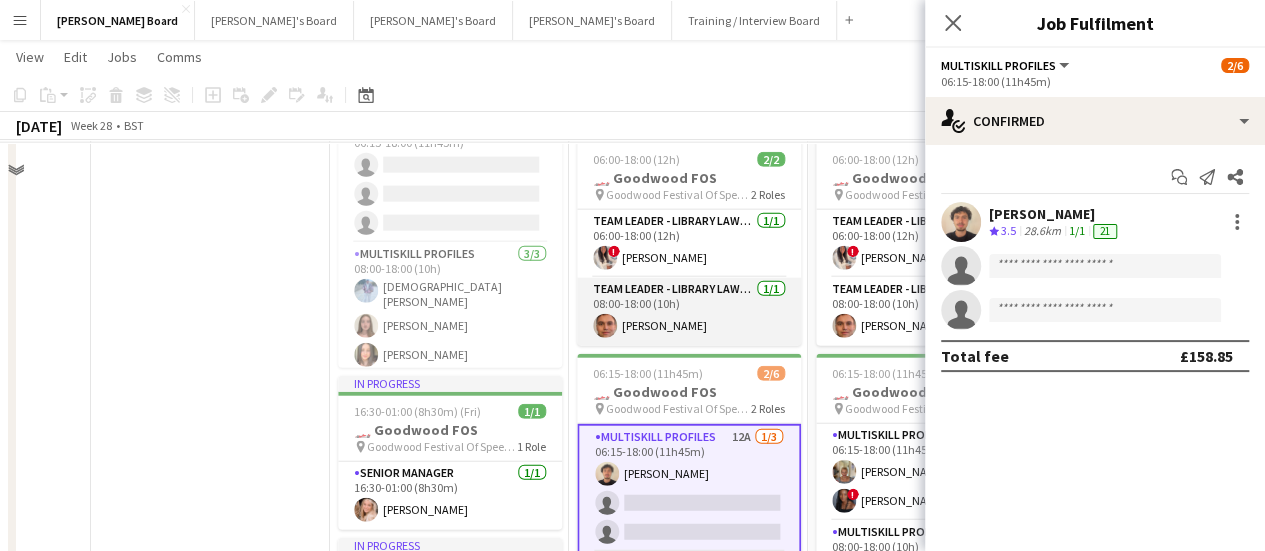 scroll, scrollTop: 2300, scrollLeft: 0, axis: vertical 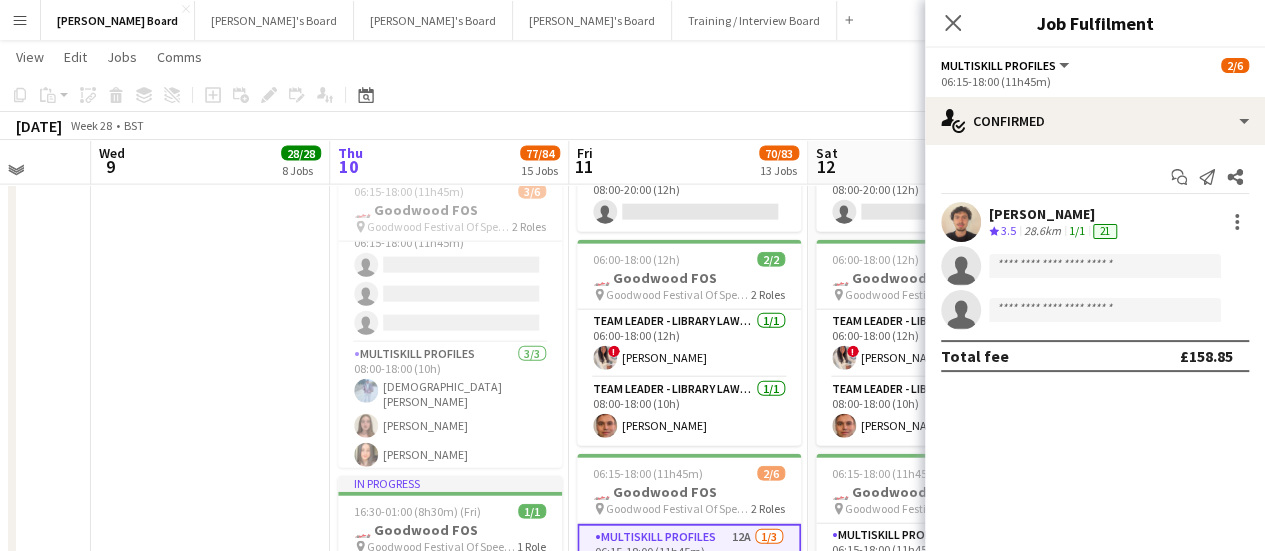 click on "Copy
Paste
Paste   Ctrl+V Paste with crew  Ctrl+Shift+V
Paste linked Job
[GEOGRAPHIC_DATA]
Group
Ungroup
Add job
Add linked Job
Edit
Edit linked Job
Applicants
Date picker
[DATE] [DATE] [DATE] M [DATE] T [DATE] W [DATE] T [DATE] F [DATE] S [DATE] S  [DATE]   2   3   4   5   6   7   8   9   10   11   12   13   14   15   16   17   18   19   20   21   22   23   24   25   26   27   28   29   30   31
Comparison range
Comparison range
[DATE]" 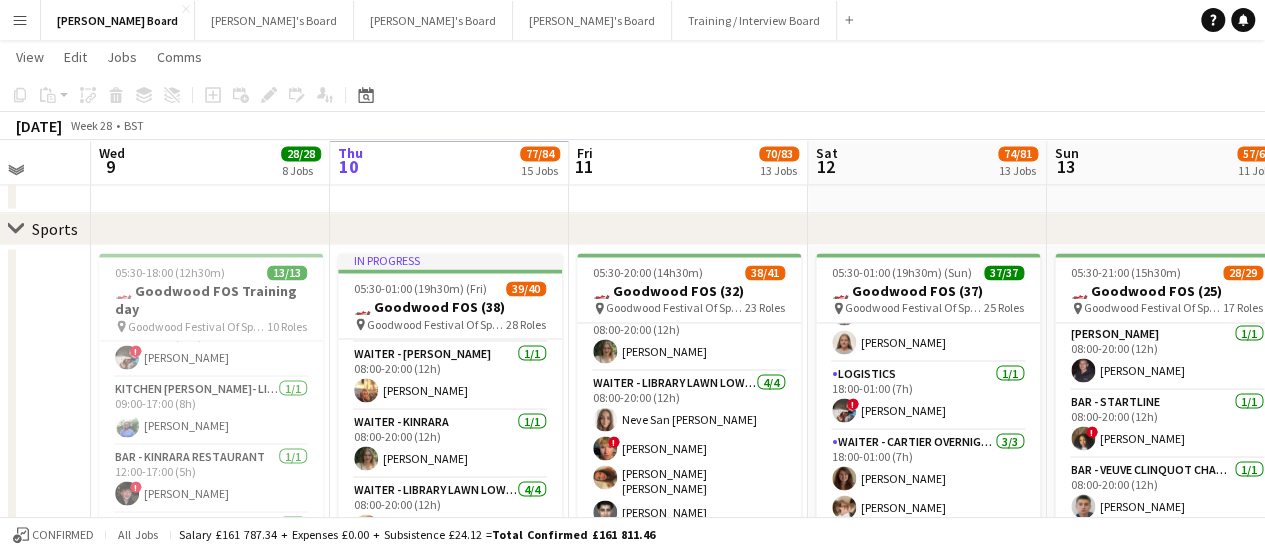 scroll, scrollTop: 1700, scrollLeft: 0, axis: vertical 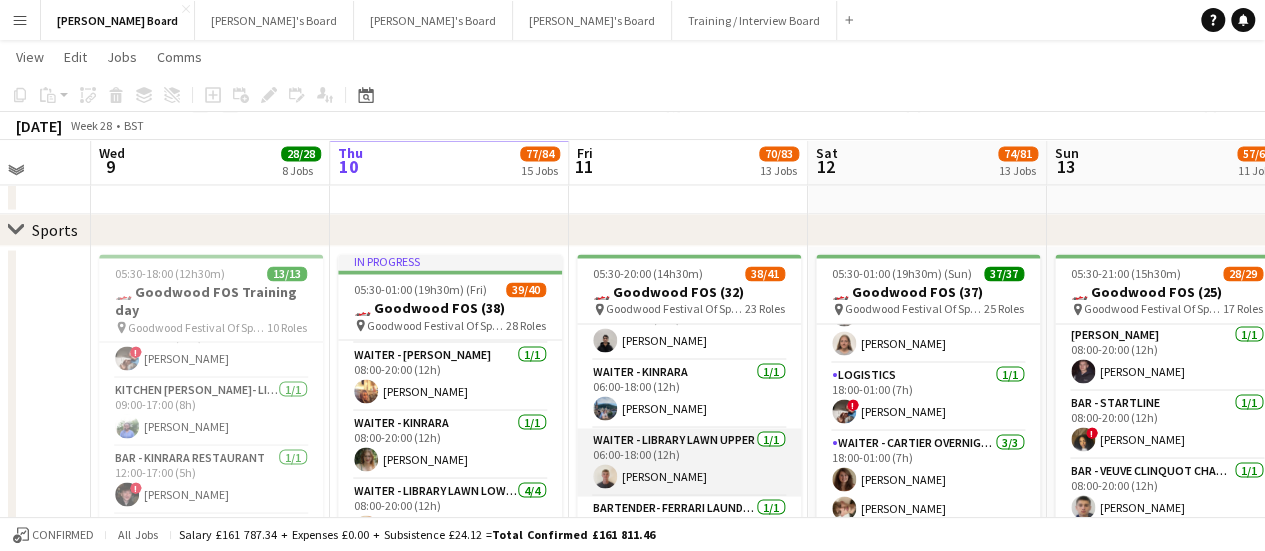 click on "Waiter - Library Lawn Upper   [DATE]   06:00-18:00 (12h)
[PERSON_NAME]" at bounding box center [689, 462] 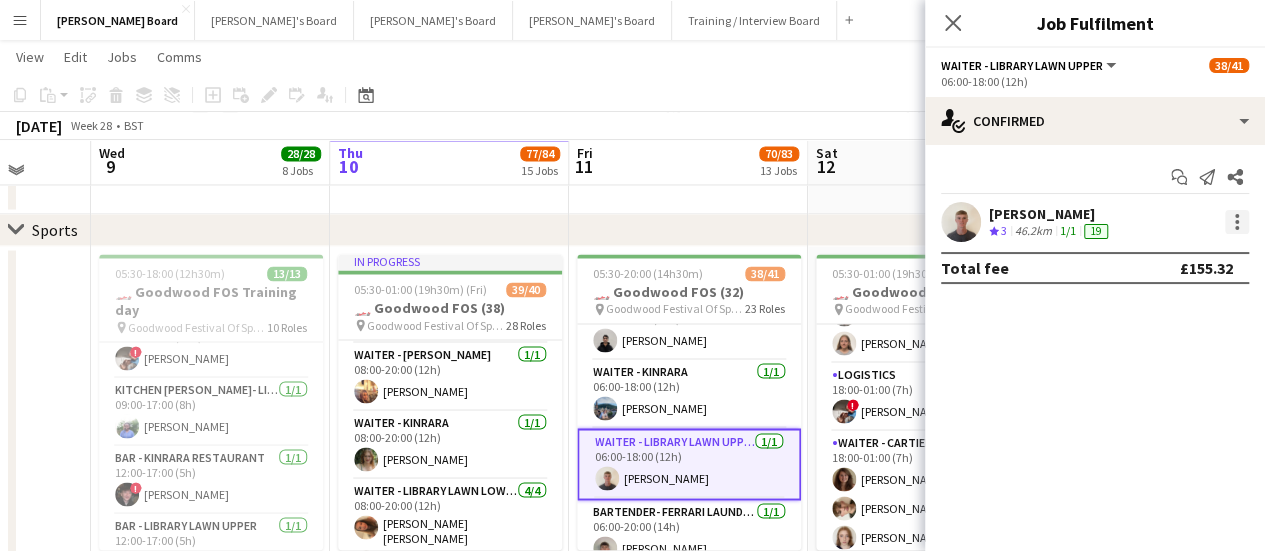 click at bounding box center (1237, 222) 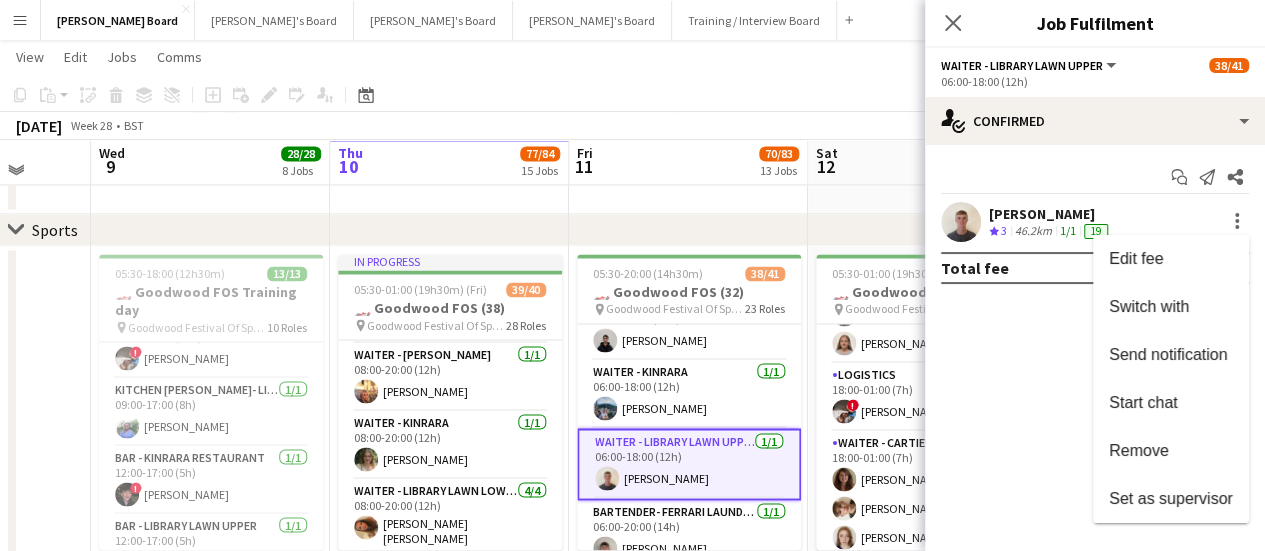 drag, startPoint x: 1122, startPoint y: 441, endPoint x: 1107, endPoint y: 437, distance: 15.524175 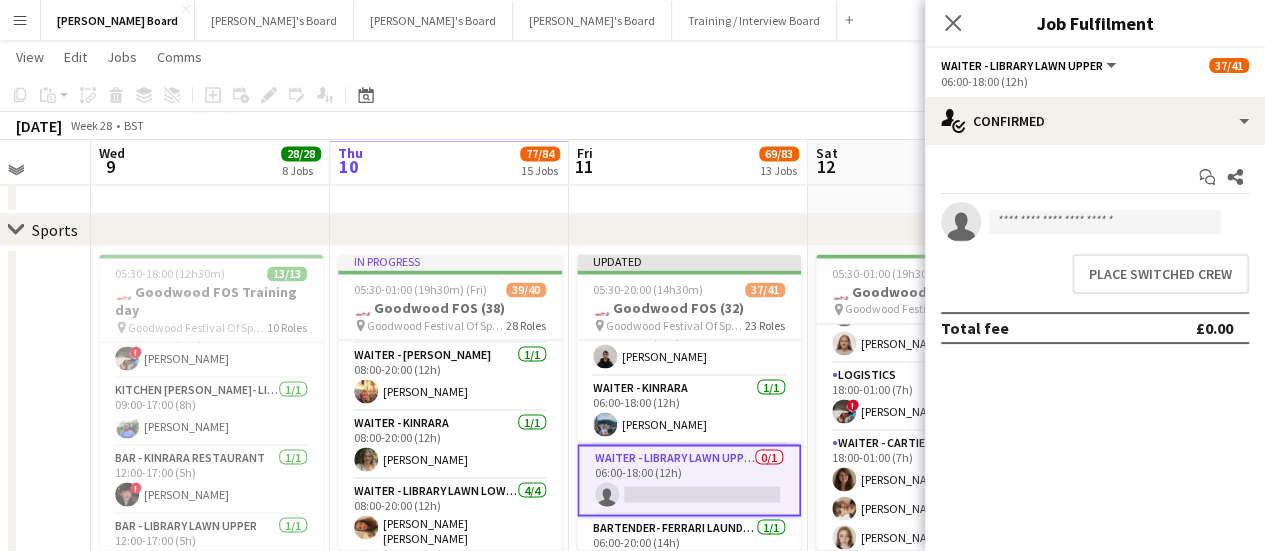 click on "06:00-18:00 (12h)    0/1
pin
Goodwood Festival Of Speed [GEOGRAPHIC_DATA], PO18 0PH   1 Role   Shortlisted   108A   0/1   06:00-18:00 (12h)
single-neutral-actions
06:30-20:00 (13h30m)    16/17   🏎️ Kerb @ Goodwood FOS (16)
pin
Goodwood Festival Of Speed [GEOGRAPHIC_DATA], PO18 0PH   6 Roles   Bartender- Cricket Pitch    [DATE]   06:30-13:30 (7h)
[PERSON_NAME]  BAR - CATHEDRAL WALK   [DATE]   06:30-20:00 (13h30m)
[PERSON_NAME] [PERSON_NAME] [PERSON_NAME]  Bartender- Cricket Pitch    [DATE]   06:30-20:00 (13h30m)
[PERSON_NAME] [PERSON_NAME]  BAR - CATHEDRAL WALK   [DATE]   10:00-20:00 (10h)
[PERSON_NAME] ! [PERSON_NAME] [PERSON_NAME] [PERSON_NAME] [PERSON_NAME] [PERSON_NAME]  Bartender- Cricket Pitch    [DATE]   10:00-20:00 (10h)
[PERSON_NAME] [PERSON_NAME] [PERSON_NAME] [PERSON_NAME]  Bartender- Cricket Pitch    11A   0/1   13:30-20:00 (6h30m)
single-neutral-actions" at bounding box center (688, -610) 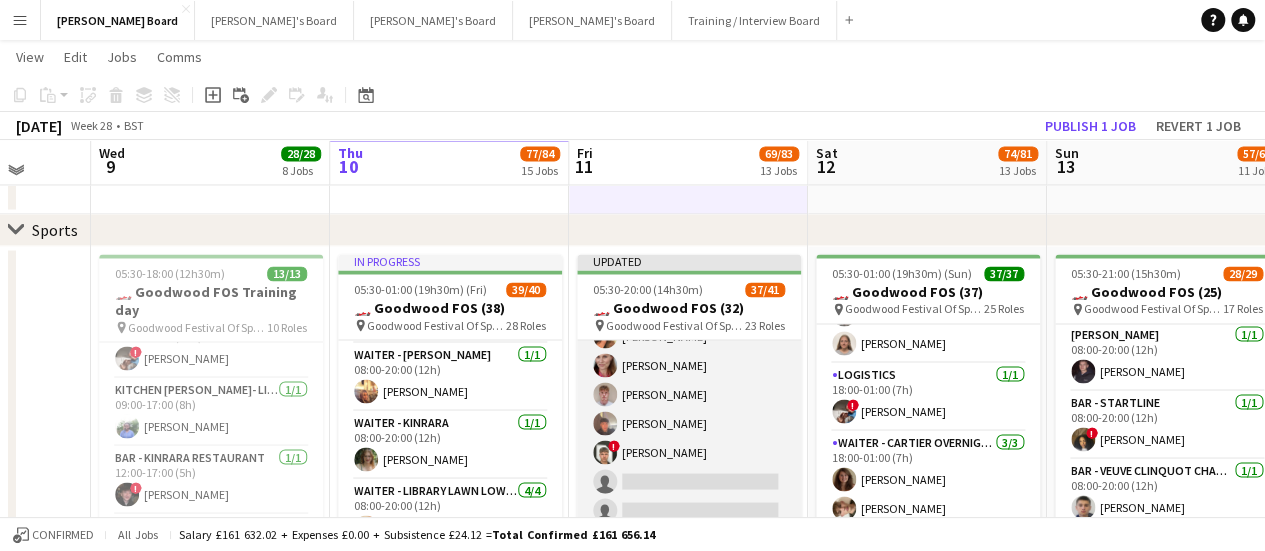 scroll, scrollTop: 1360, scrollLeft: 0, axis: vertical 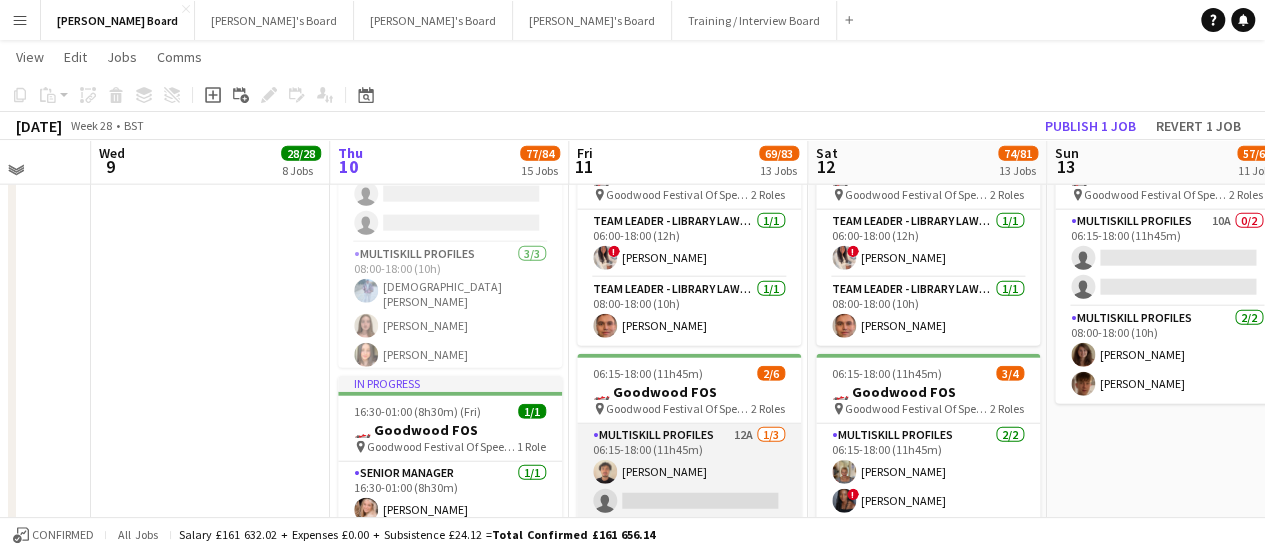 click on "MULTISKILL PROFILES   12A   [DATE]   06:15-18:00 (11h45m)
[PERSON_NAME]
single-neutral-actions
single-neutral-actions" at bounding box center [689, 487] 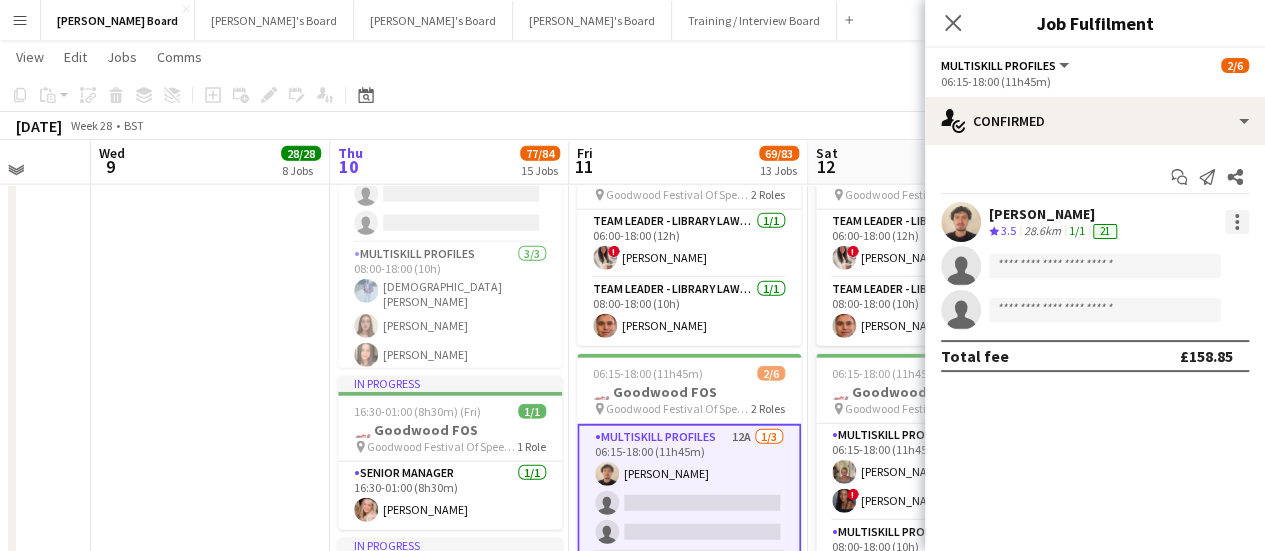 click at bounding box center [1237, 222] 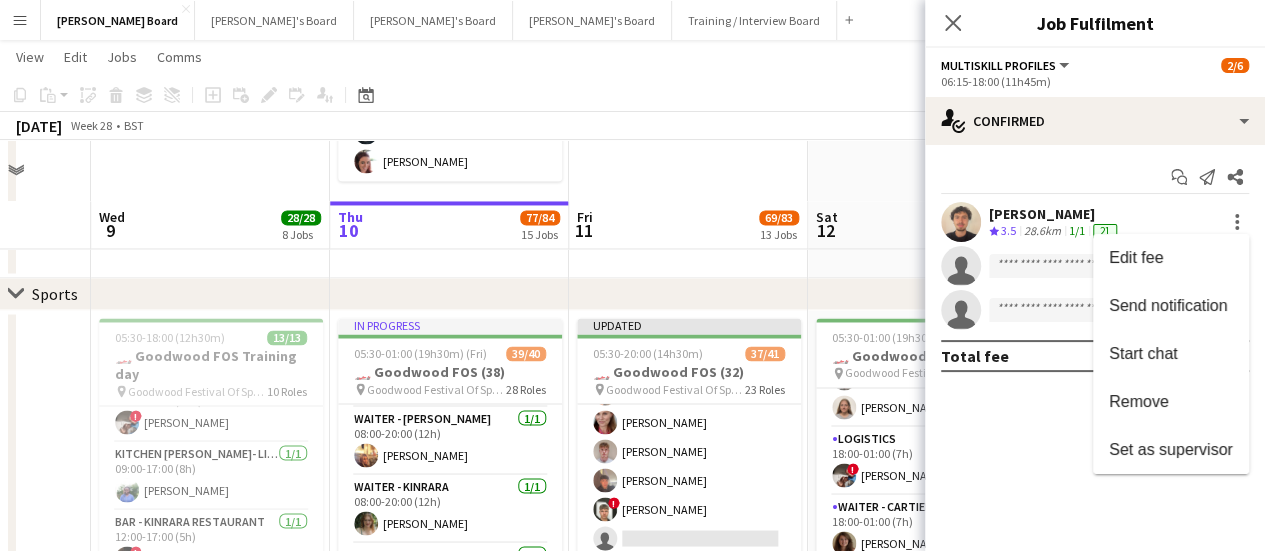 scroll, scrollTop: 1700, scrollLeft: 0, axis: vertical 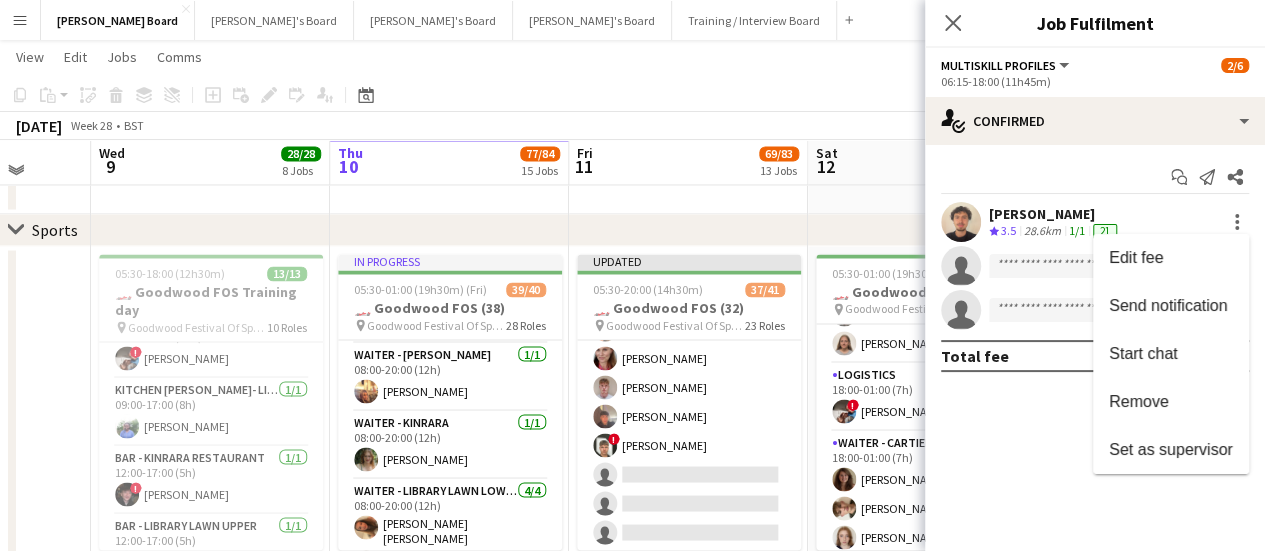 click at bounding box center (632, 275) 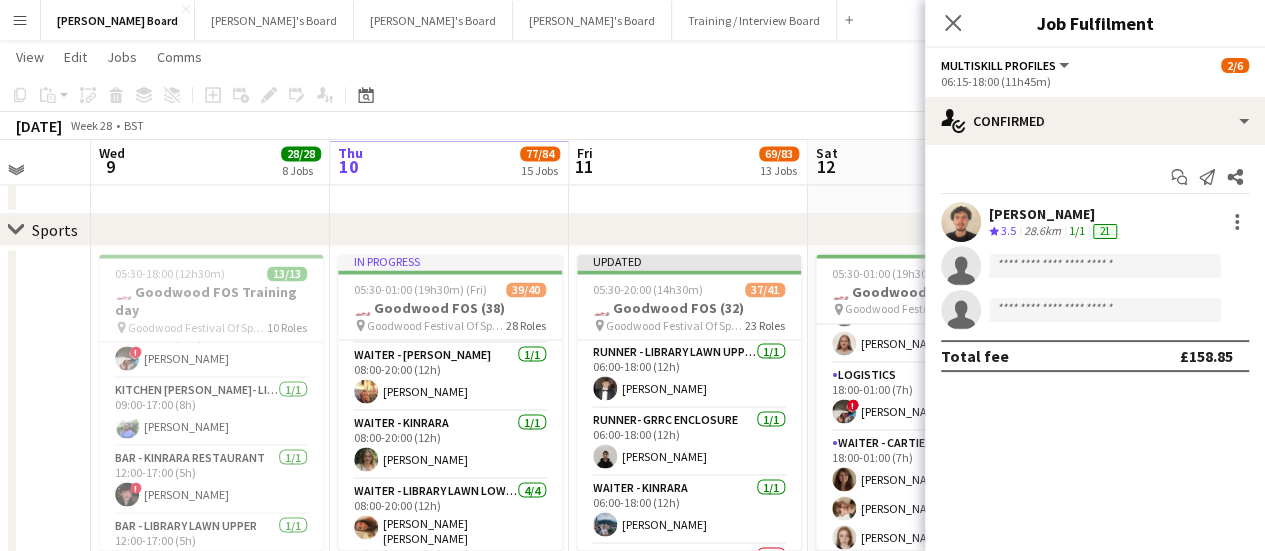 scroll, scrollTop: 760, scrollLeft: 0, axis: vertical 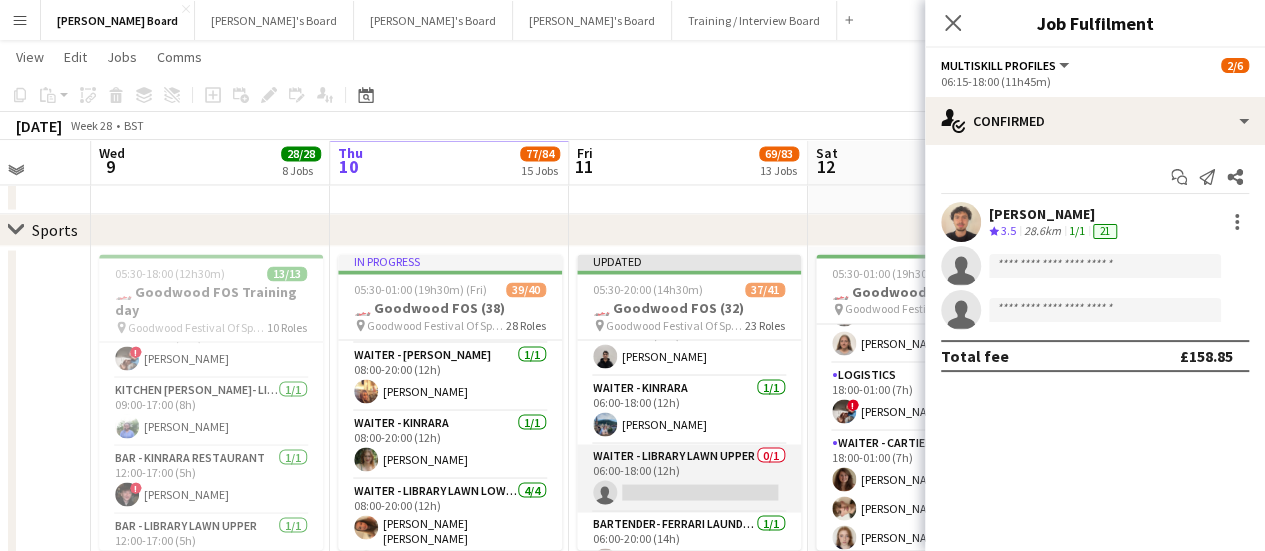 click on "Waiter - Library Lawn Upper   0/1   06:00-18:00 (12h)
single-neutral-actions" at bounding box center [689, 478] 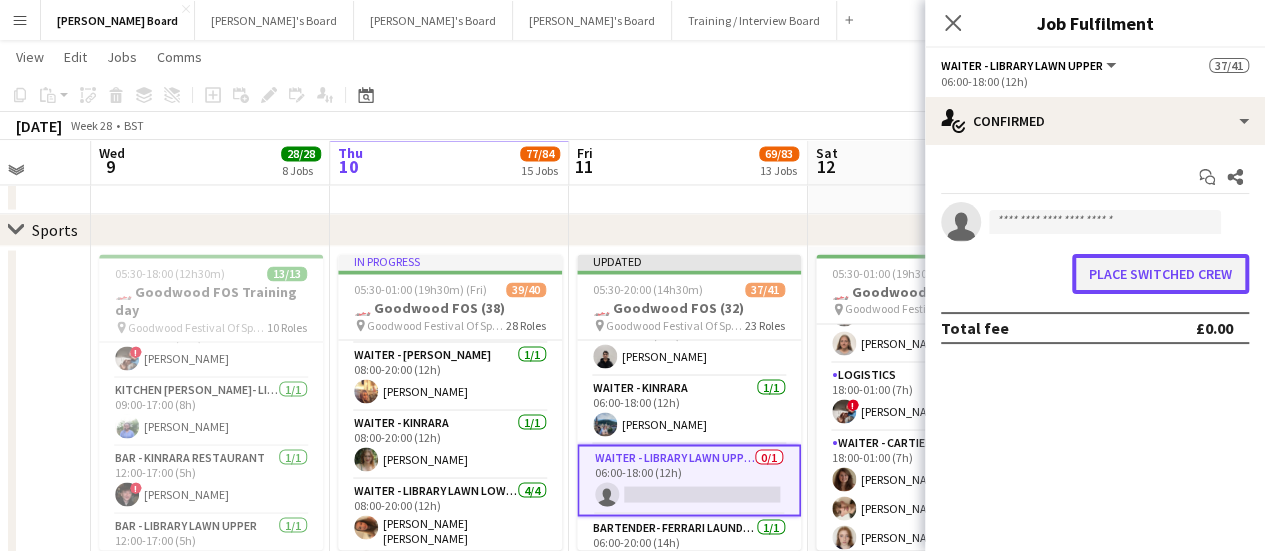 click on "Place switched crew" at bounding box center (1160, 274) 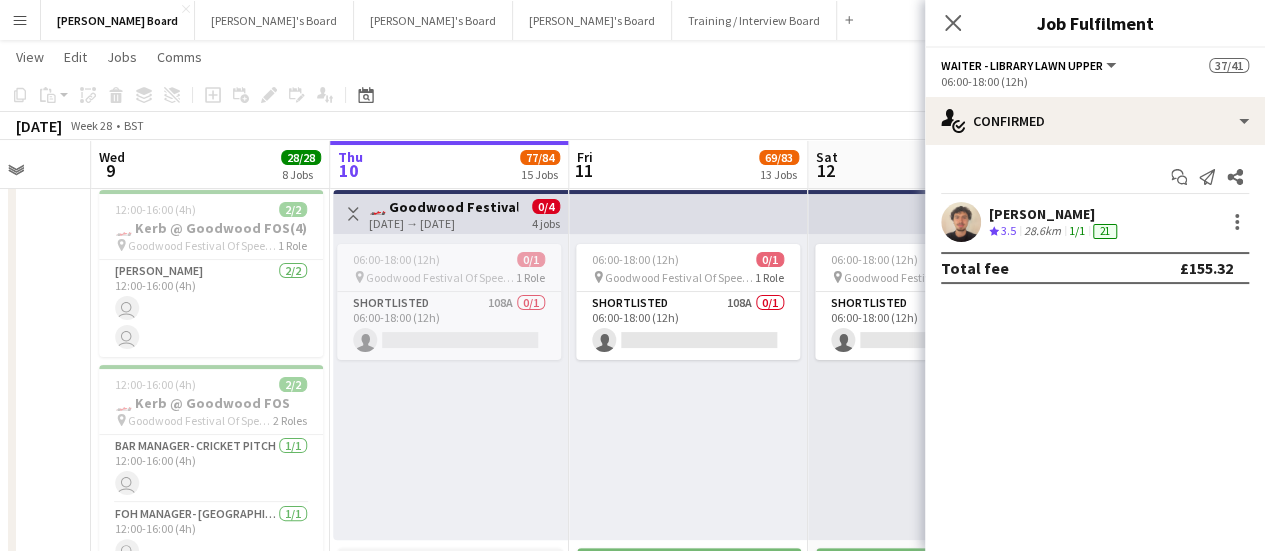 scroll, scrollTop: 1700, scrollLeft: 0, axis: vertical 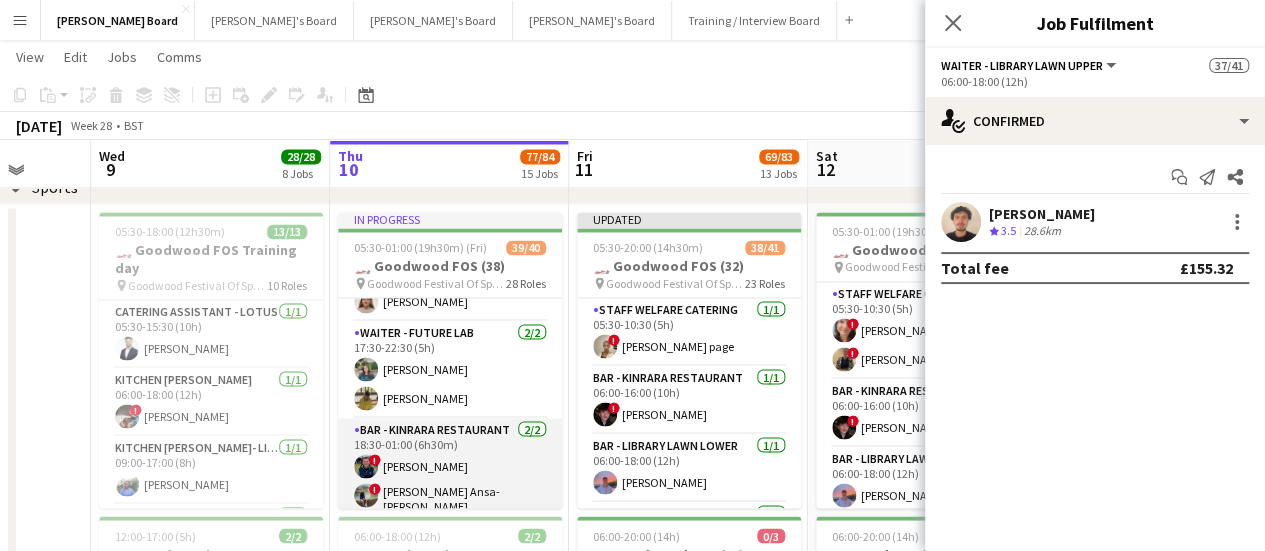 click on "Bar - Kinrara Restaurant   [DATE]   18:30-01:00 (6h30m)
! [PERSON_NAME] ! [PERSON_NAME] Ansa-[PERSON_NAME]" at bounding box center [450, 469] 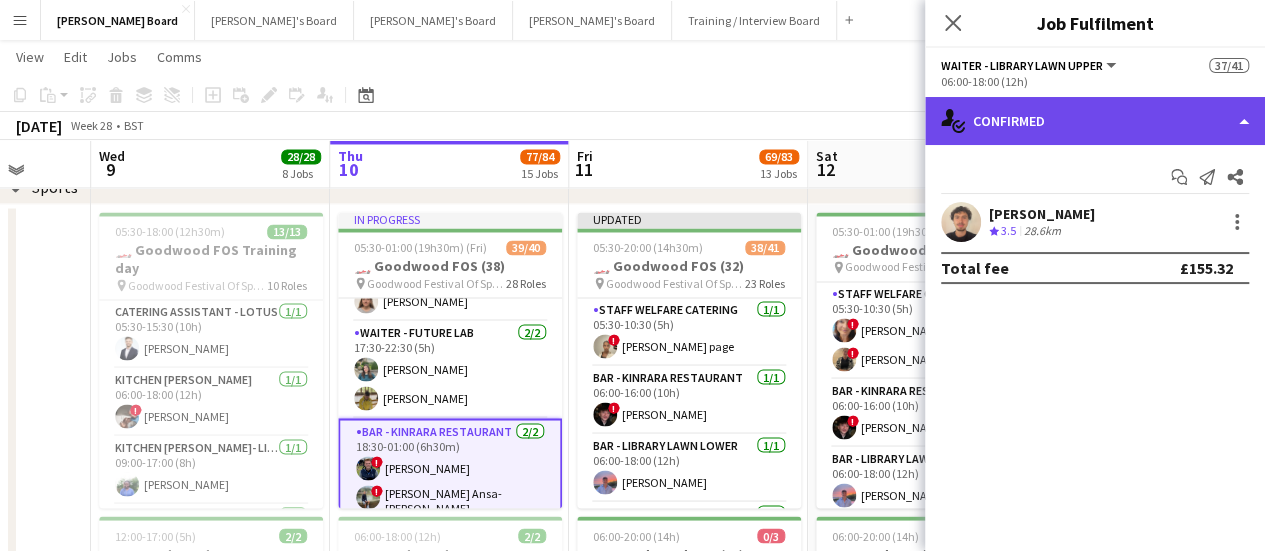 click on "single-neutral-actions-check-2
Confirmed" 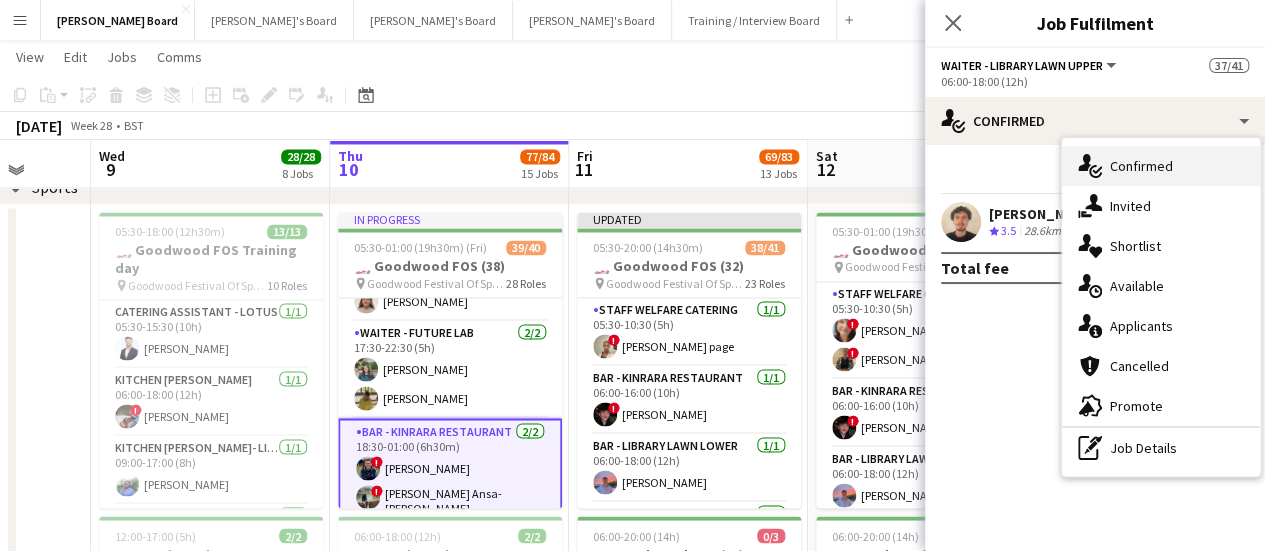 click on "single-neutral-actions-check-2
Confirmed" at bounding box center [1161, 166] 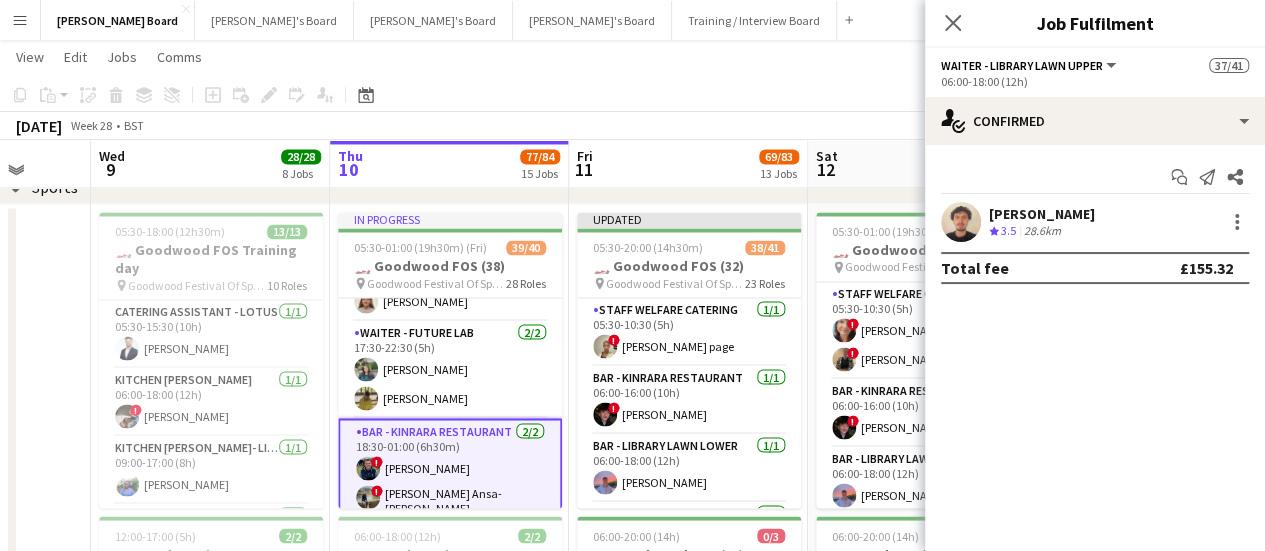 click on "Bar - Kinrara Restaurant   [DATE]   18:30-01:00 (6h30m)
! [PERSON_NAME] ! [PERSON_NAME] Ansa-[PERSON_NAME]" at bounding box center [450, 471] 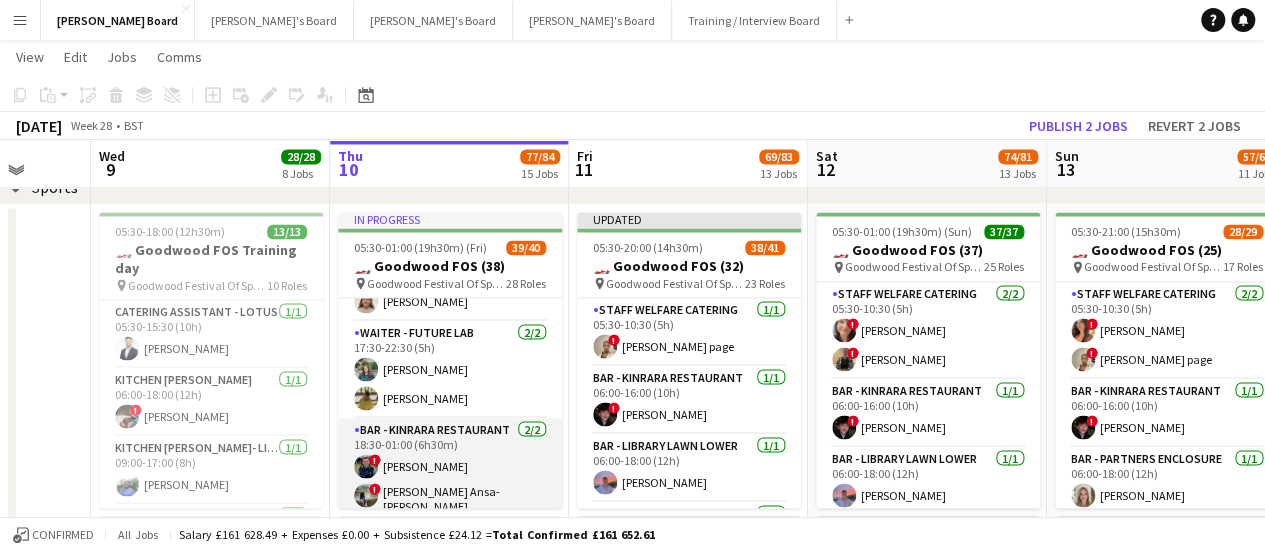 click on "Bar - Kinrara Restaurant   [DATE]   18:30-01:00 (6h30m)
! [PERSON_NAME] ! [PERSON_NAME] Ansa-[PERSON_NAME]" at bounding box center [450, 469] 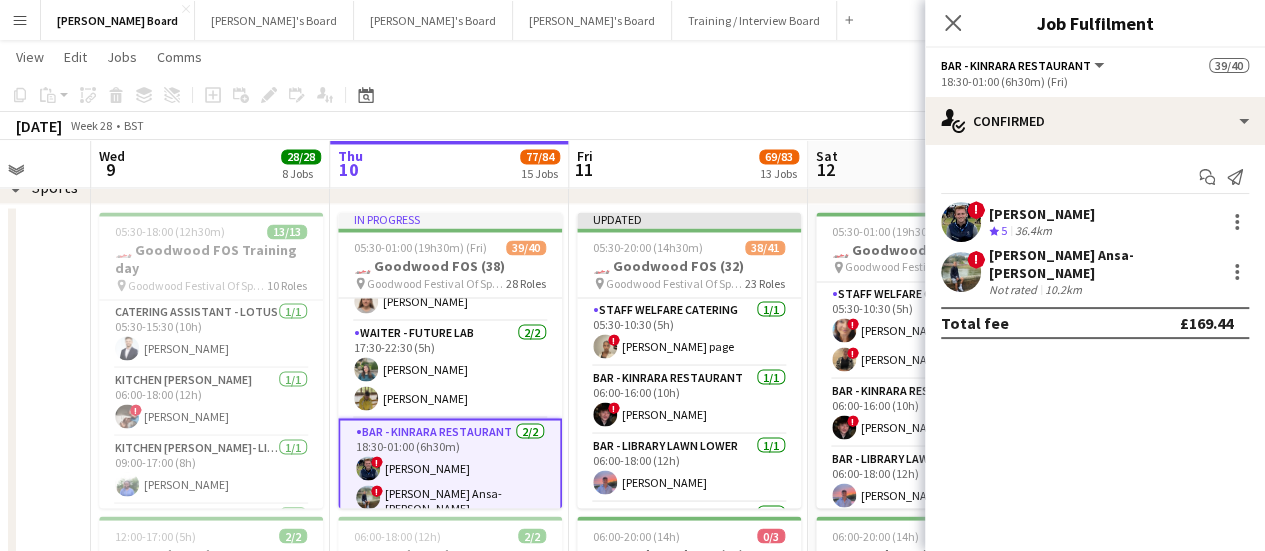 click on "[PERSON_NAME]" at bounding box center (1042, 214) 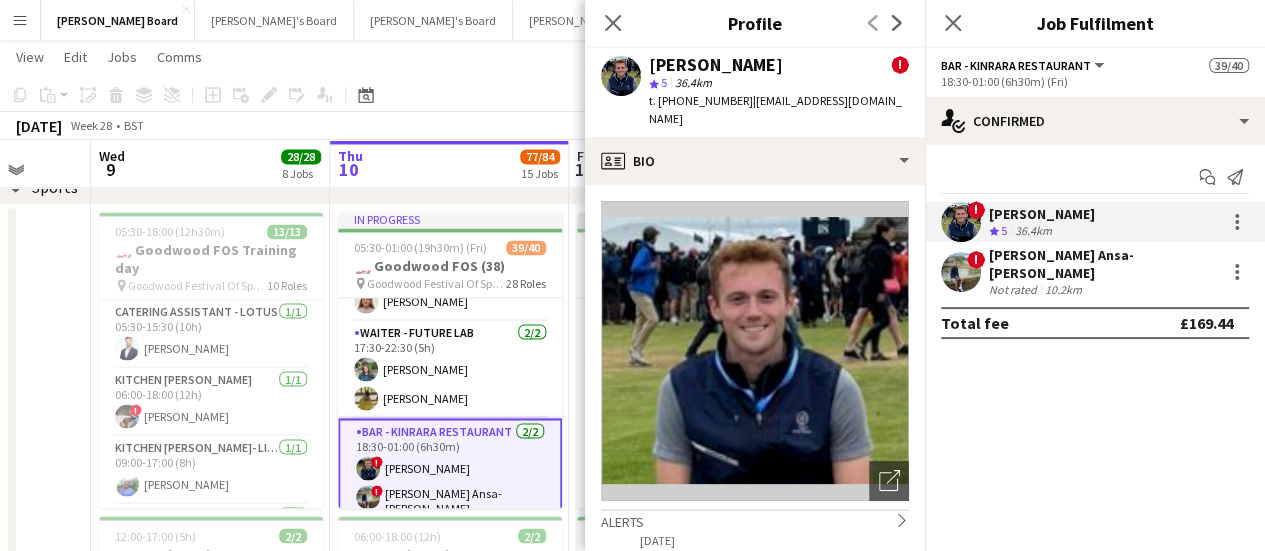 drag, startPoint x: 774, startPoint y: 67, endPoint x: 648, endPoint y: 64, distance: 126.035706 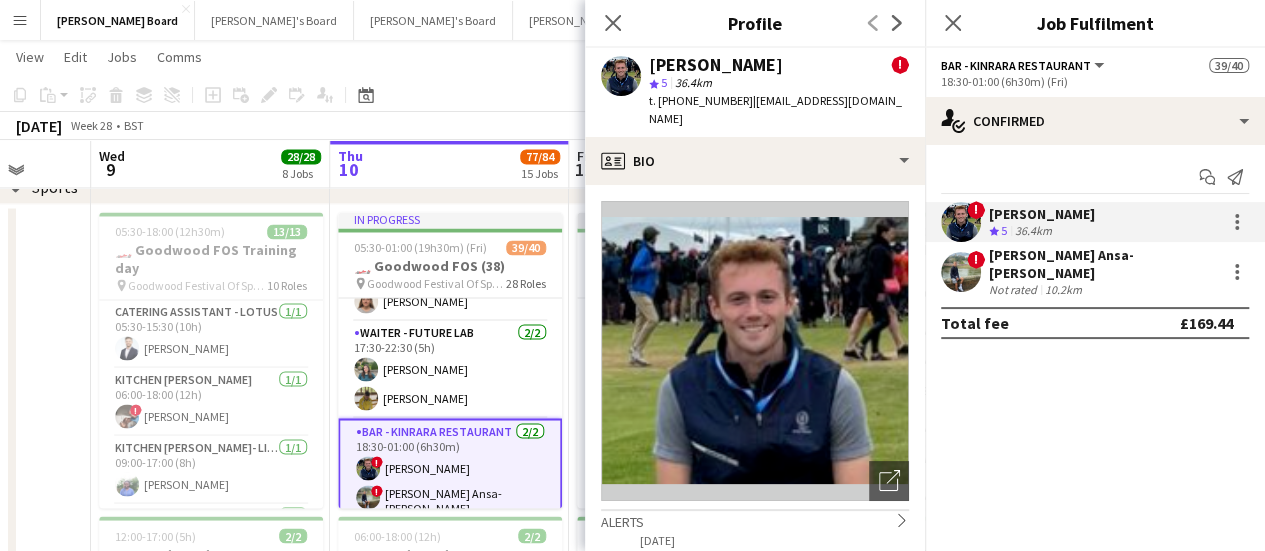 click on "Close pop-in" 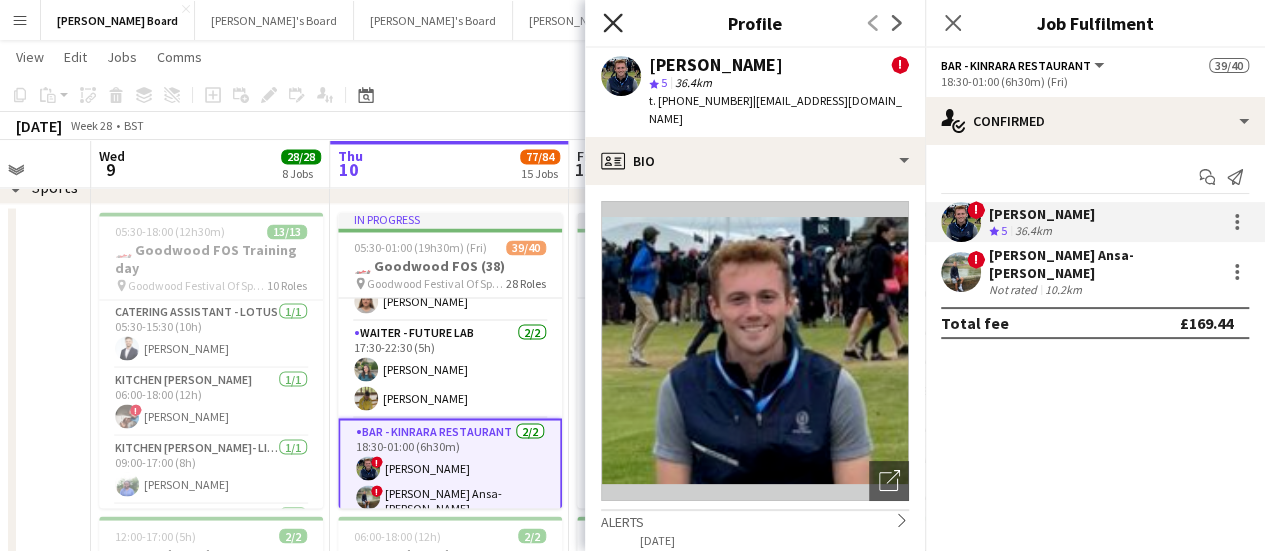 click 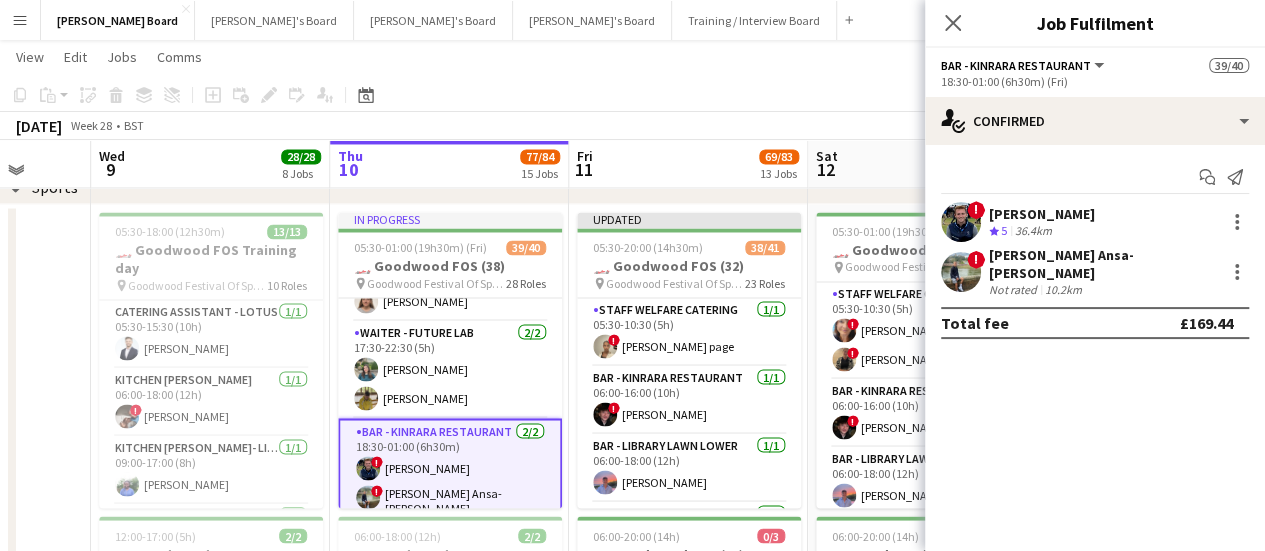 click on "Fri   11   69/83   13 Jobs" at bounding box center [688, 164] 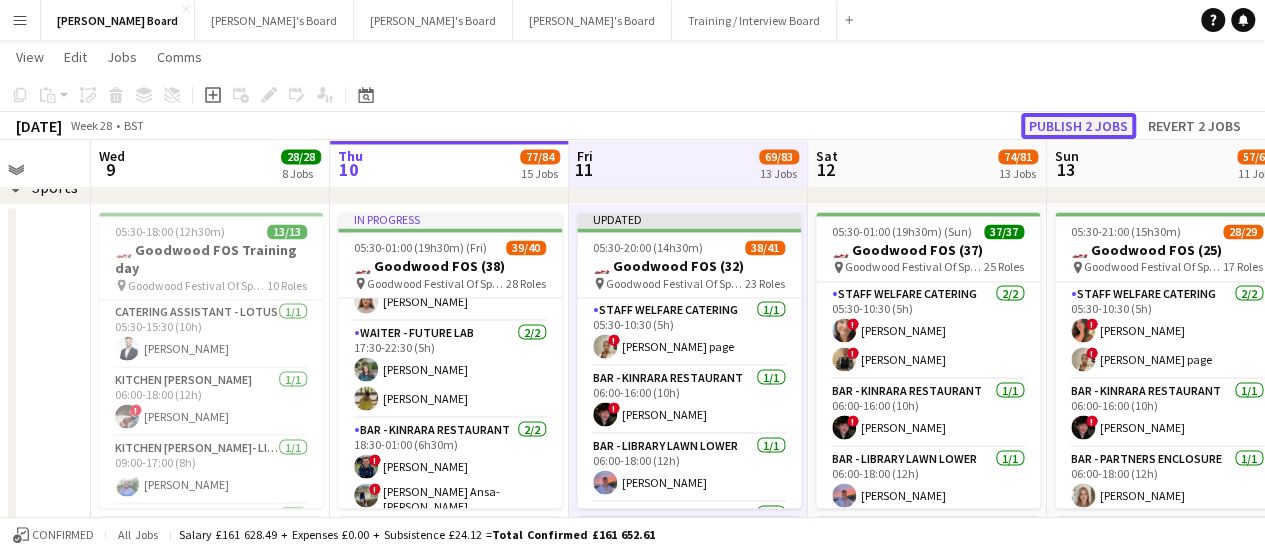 click on "Publish 2 jobs" 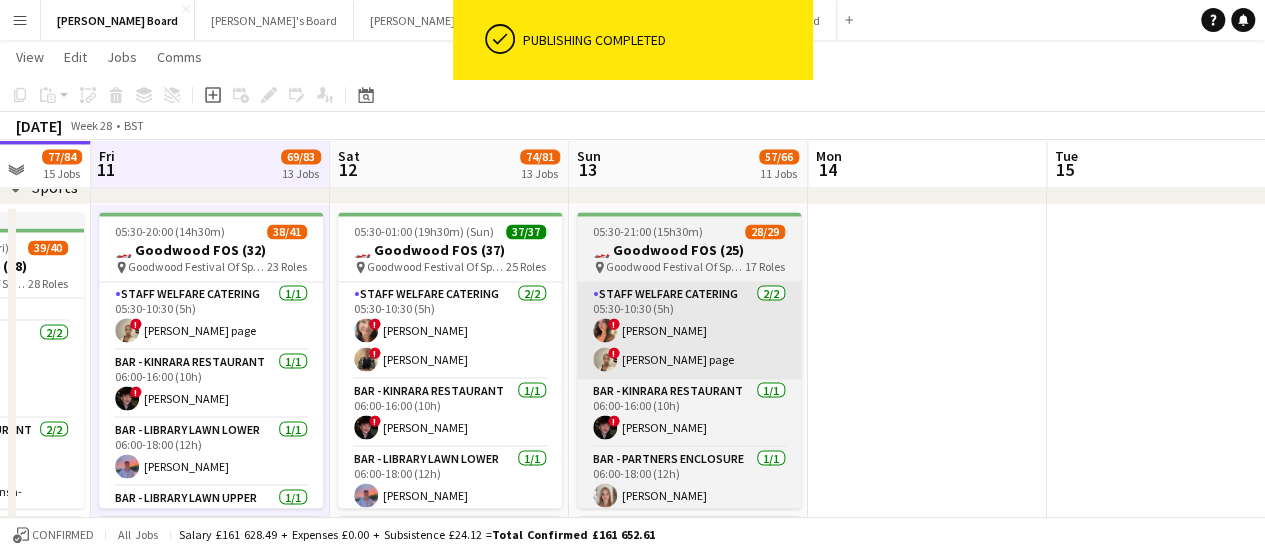 scroll, scrollTop: 0, scrollLeft: 488, axis: horizontal 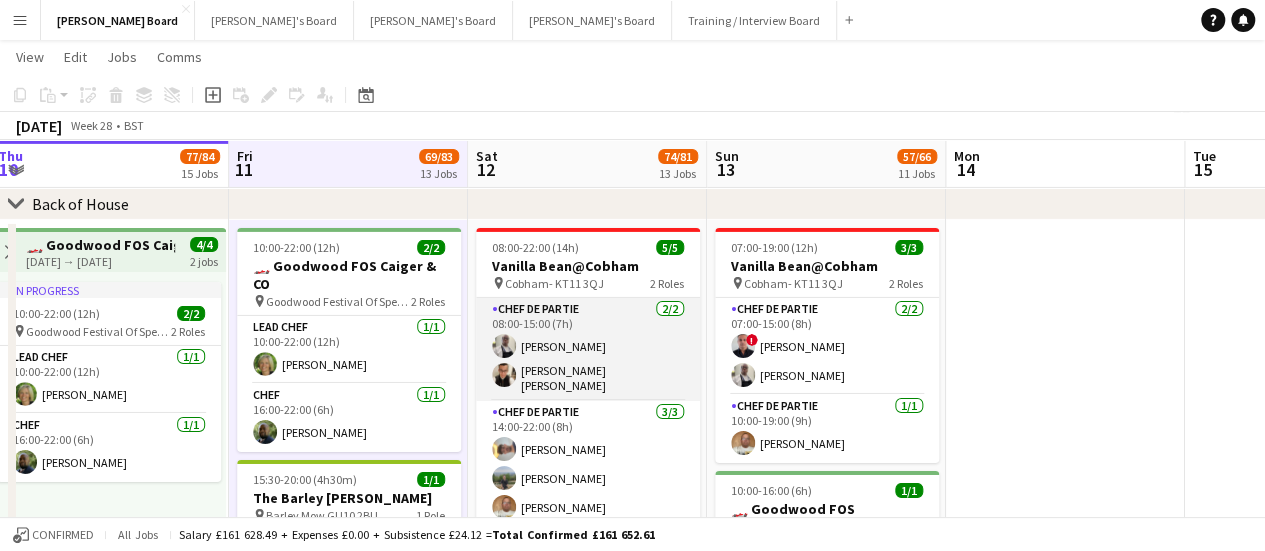 click on "Chef de Partie   [DATE]   08:00-15:00 (7h)
[PERSON_NAME] [PERSON_NAME] [PERSON_NAME]" at bounding box center (588, 349) 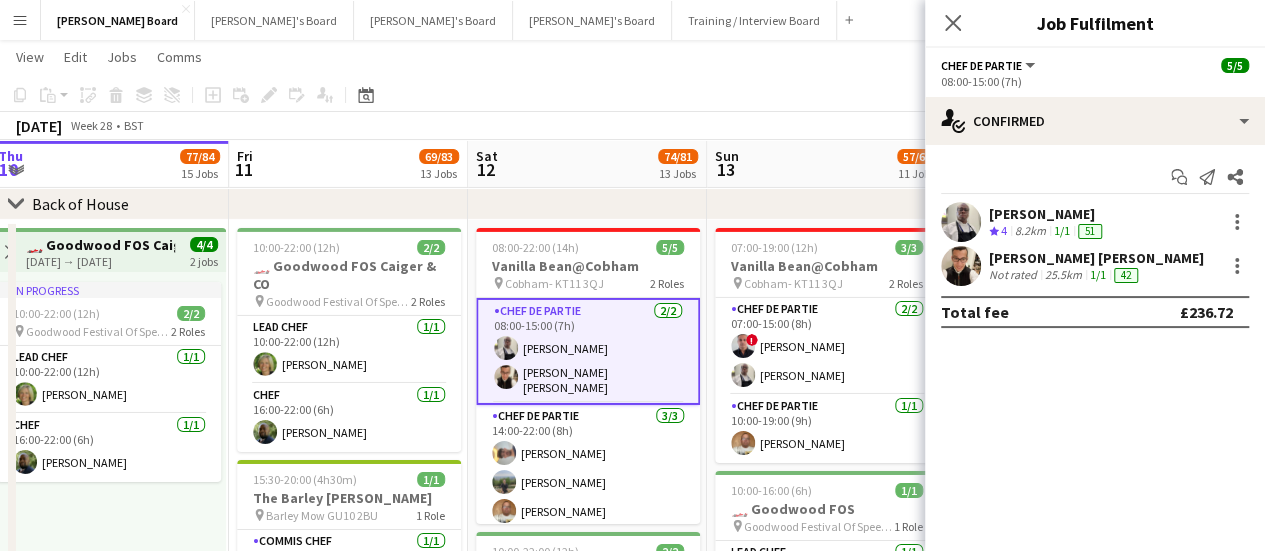 click on "[PERSON_NAME] [PERSON_NAME]   Not rated   25.5km  1/1  42" at bounding box center (1095, 266) 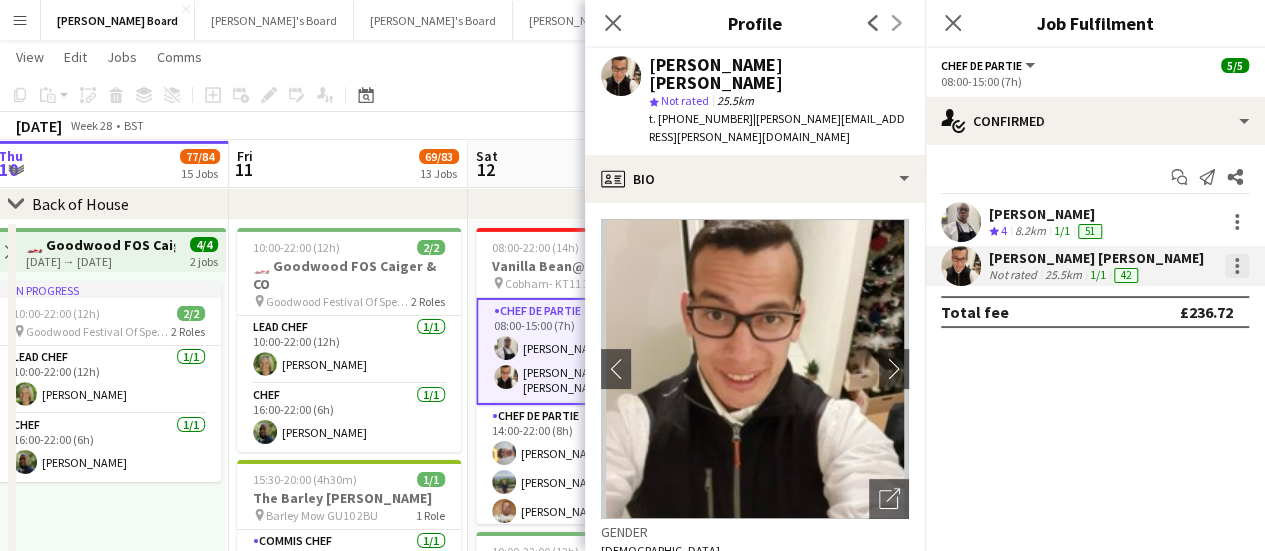 click at bounding box center (1237, 272) 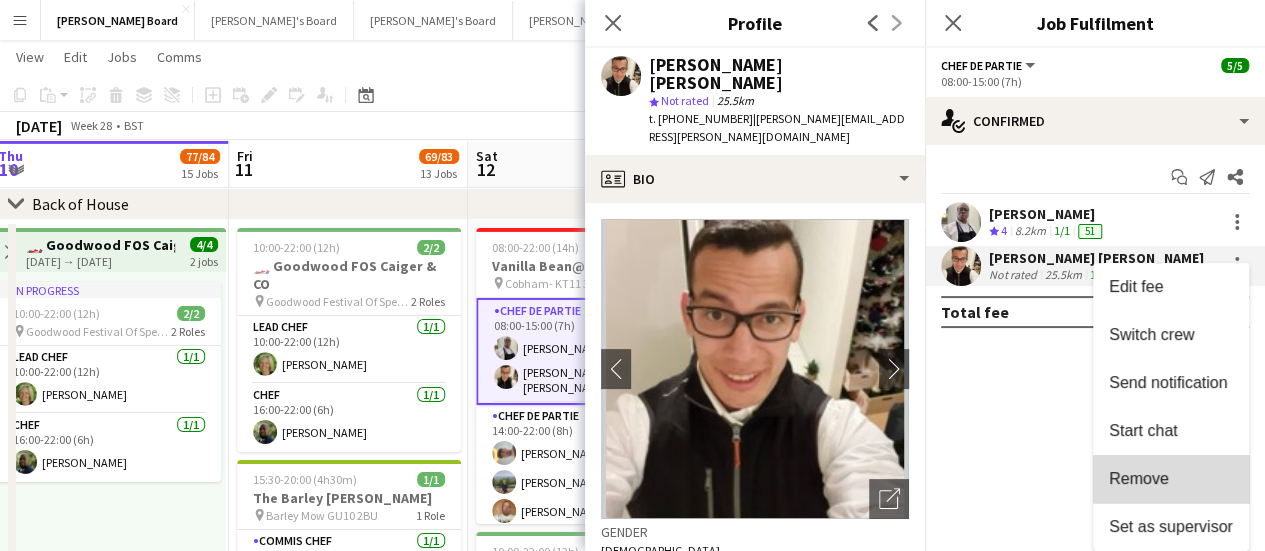 click on "Remove" at bounding box center (1171, 479) 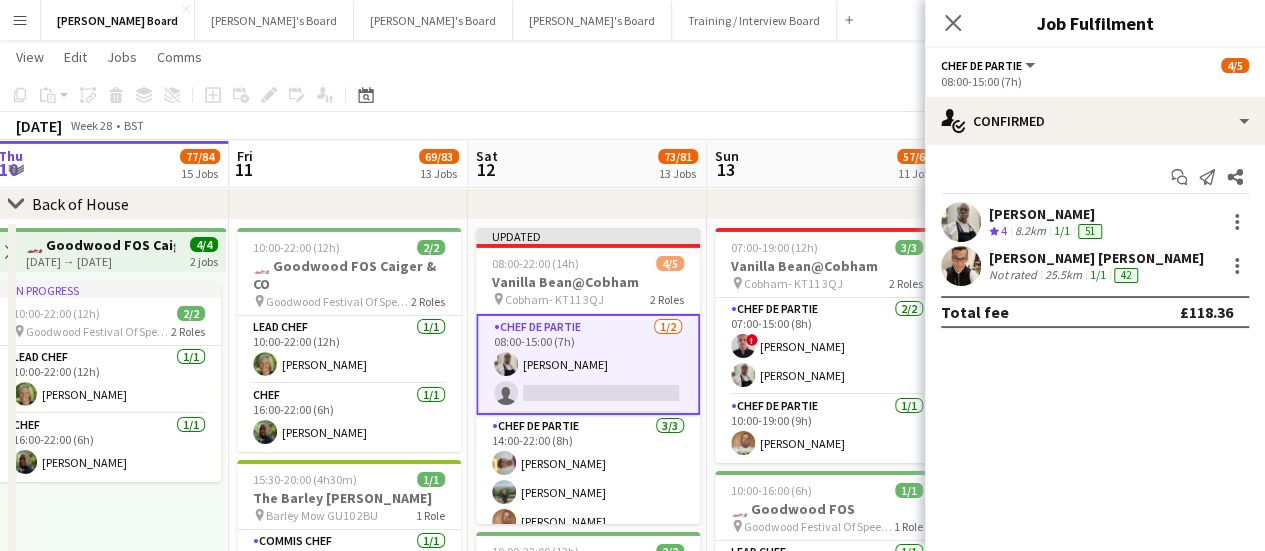 click on "chevron-right
Back of House" 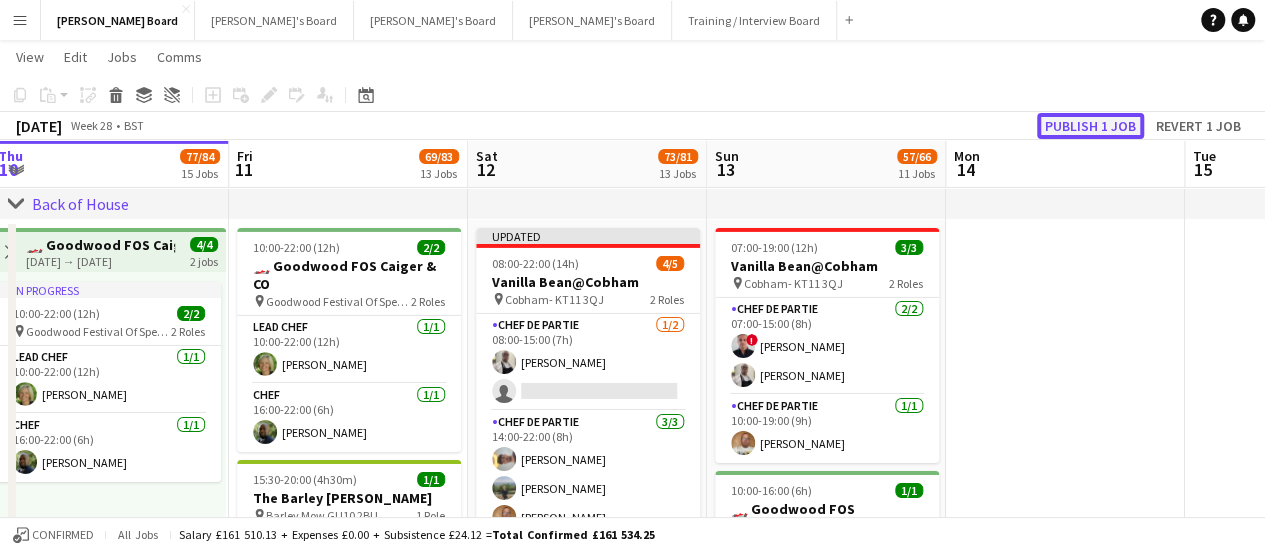 click on "Publish 1 job" 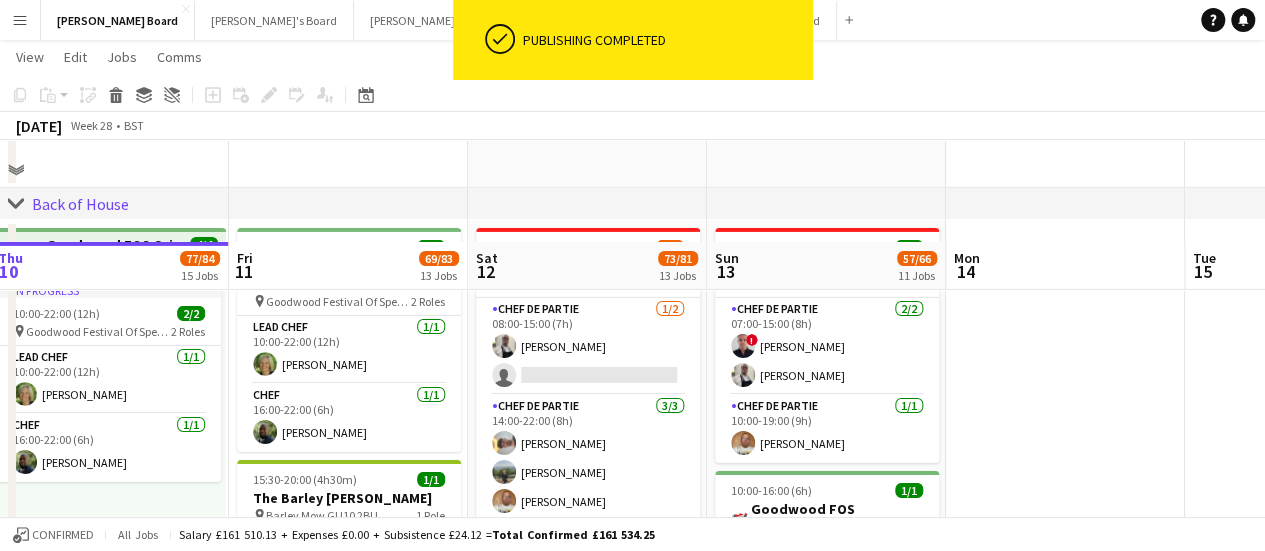 scroll, scrollTop: 3389, scrollLeft: 0, axis: vertical 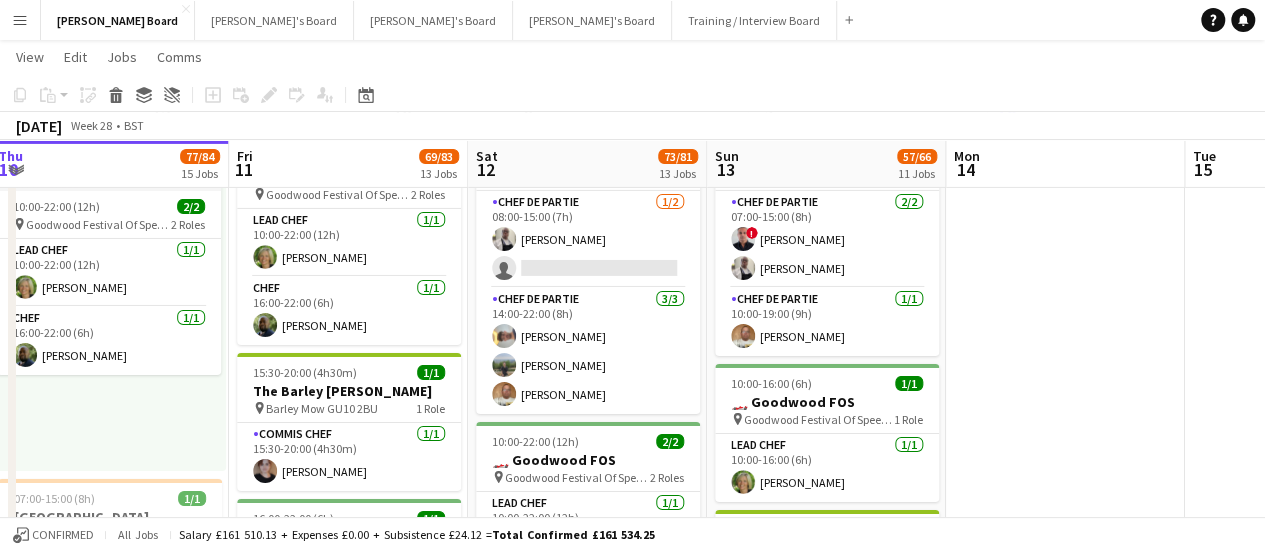 click at bounding box center [1065, 485] 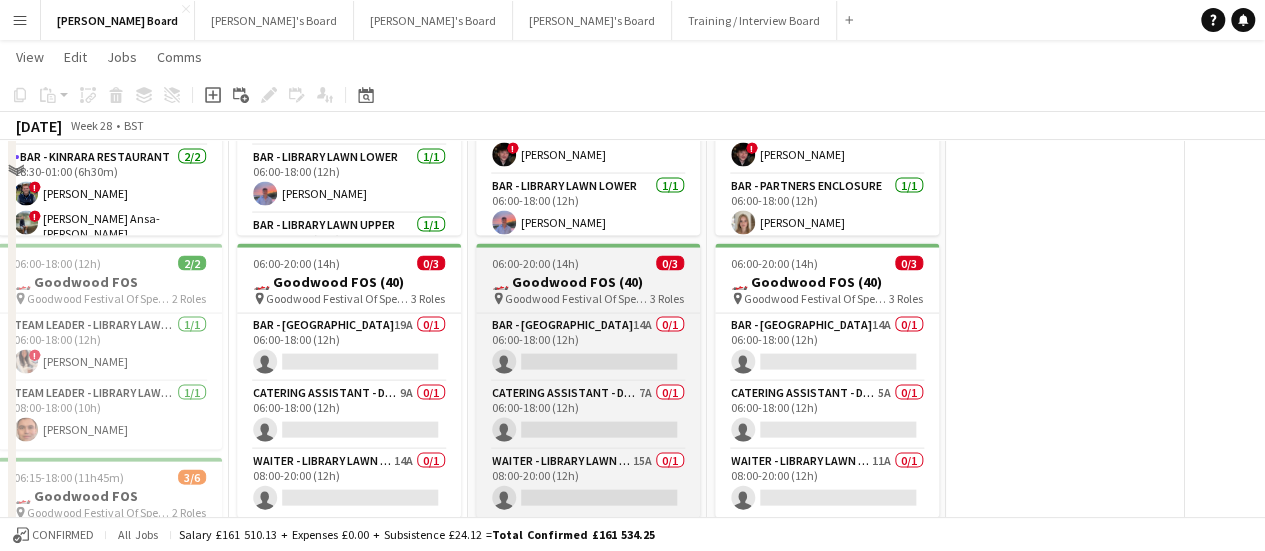 scroll, scrollTop: 1858, scrollLeft: 0, axis: vertical 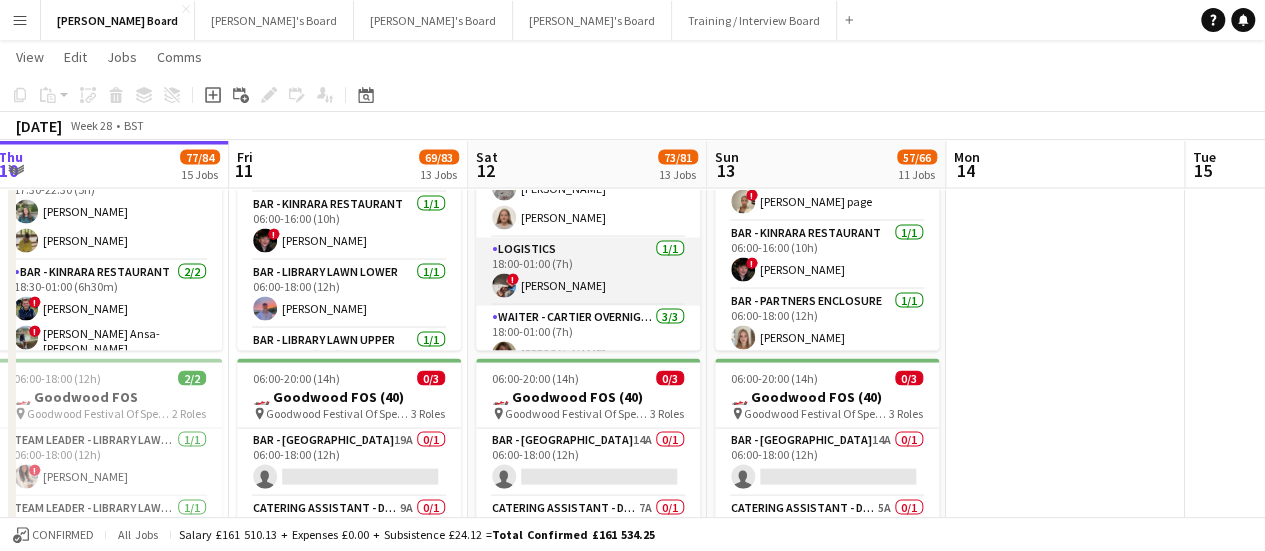 click on "Logistics   [DATE]   18:00-01:00 (7h)
! [PERSON_NAME]" at bounding box center [588, 271] 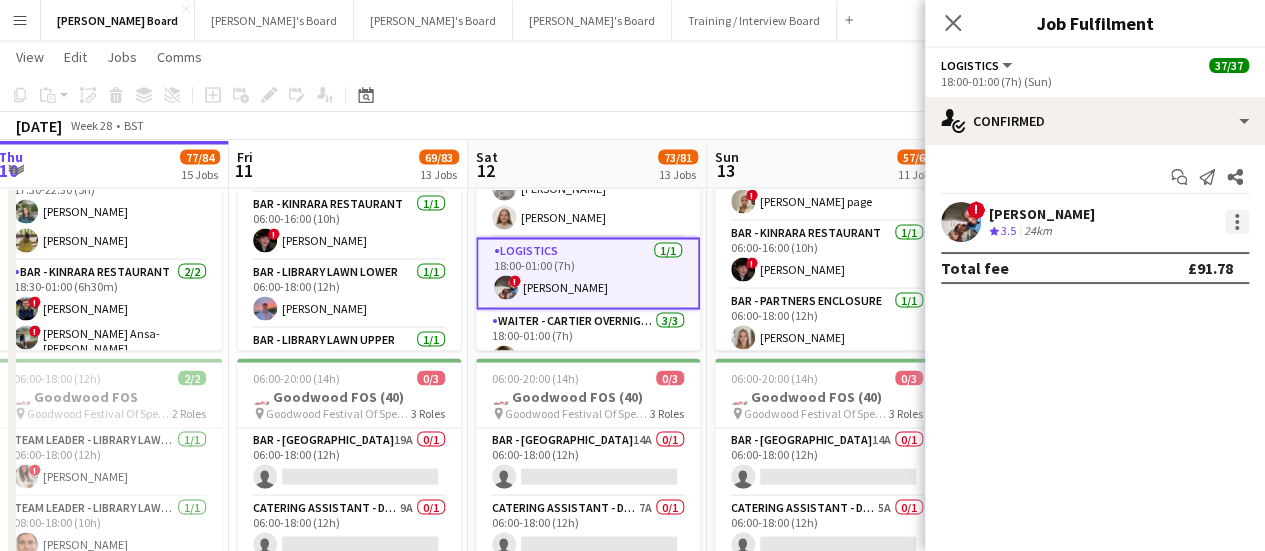 click at bounding box center (1237, 222) 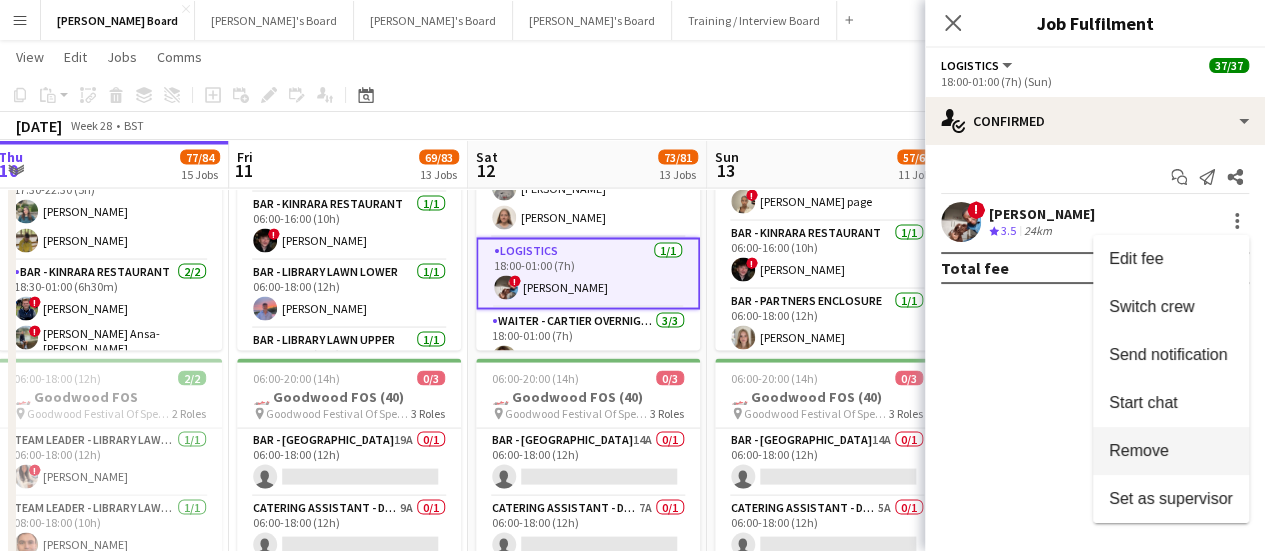 click on "Remove" at bounding box center [1171, 451] 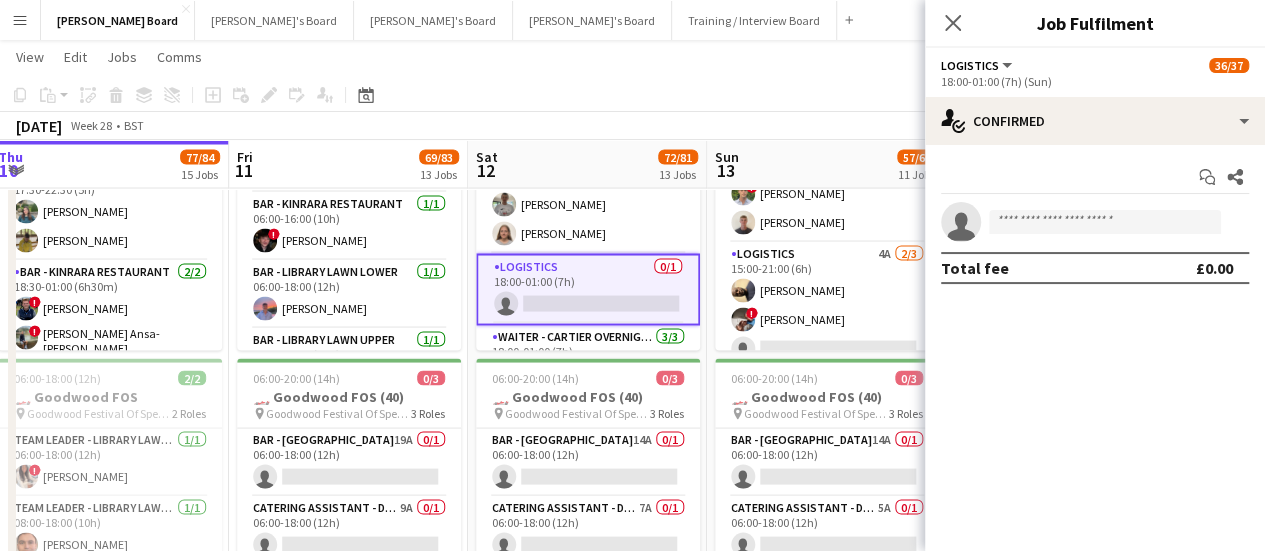 scroll, scrollTop: 1277, scrollLeft: 0, axis: vertical 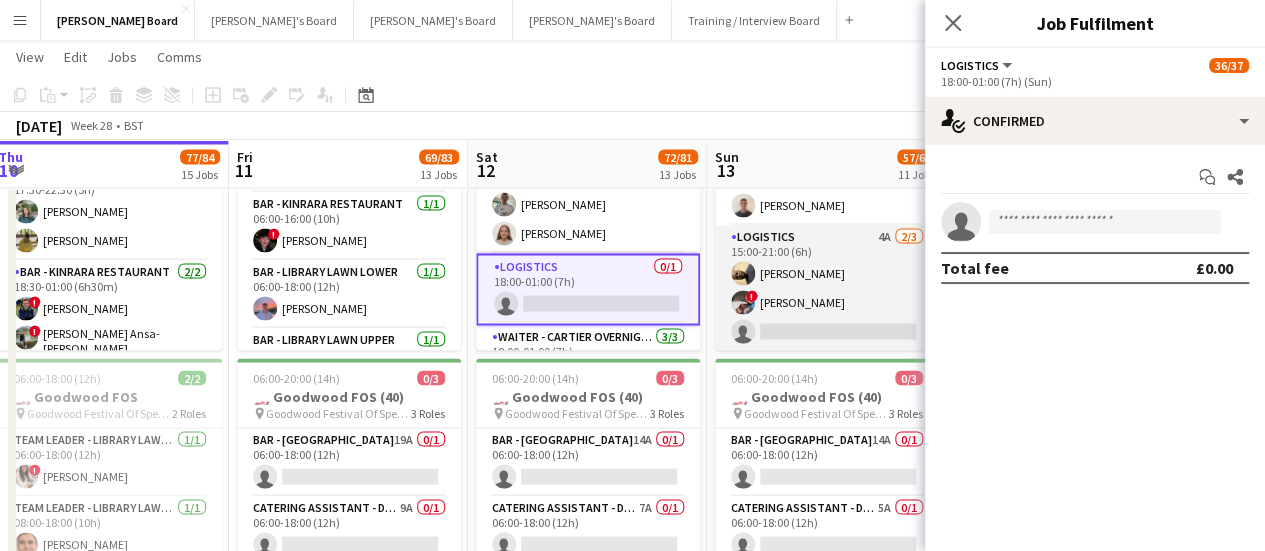 click on "Logistics   4A   [DATE]   15:00-21:00 (6h)
[PERSON_NAME] ! [PERSON_NAME]
single-neutral-actions" at bounding box center [827, 288] 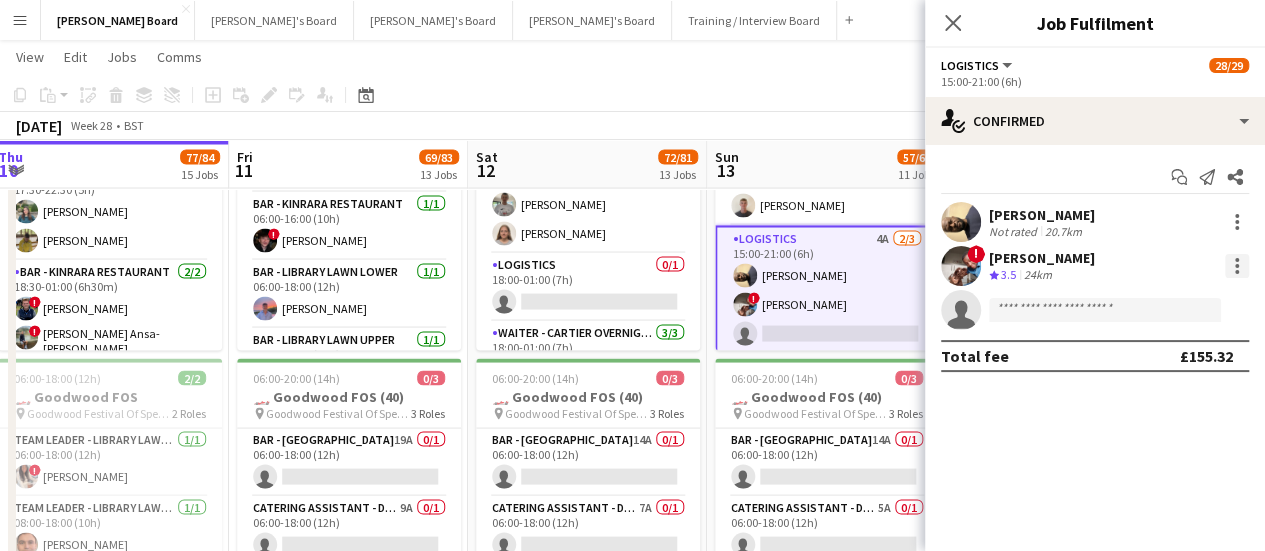 click at bounding box center (1237, 266) 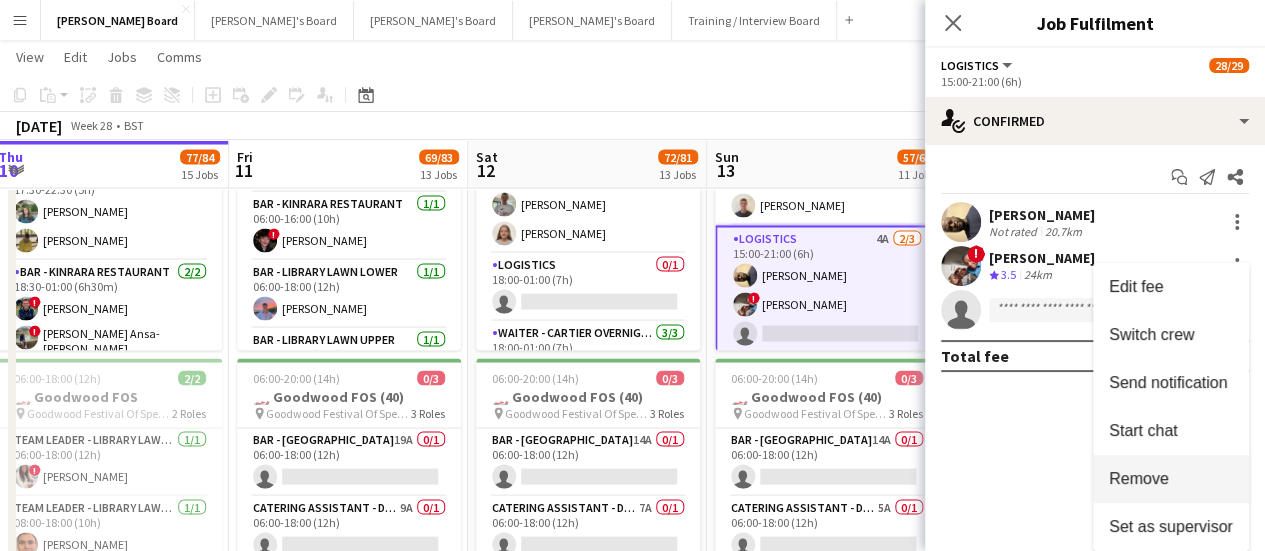click on "Remove" at bounding box center (1171, 479) 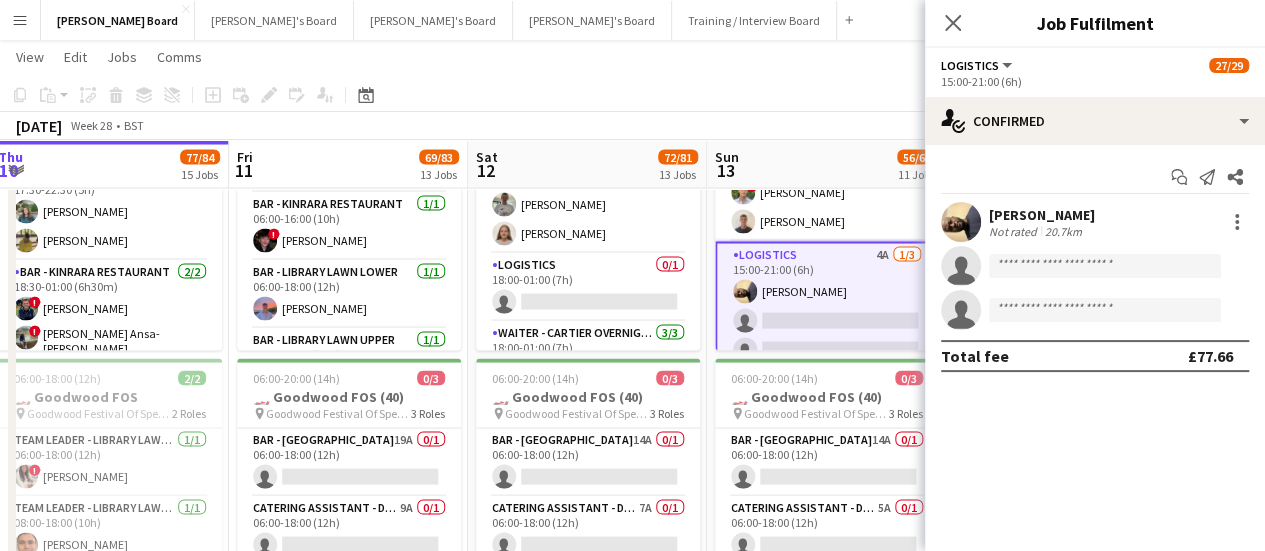 click on "Logistics   4A   [DATE]   15:00-21:00 (6h)
[PERSON_NAME]
single-neutral-actions
single-neutral-actions" at bounding box center (827, 306) 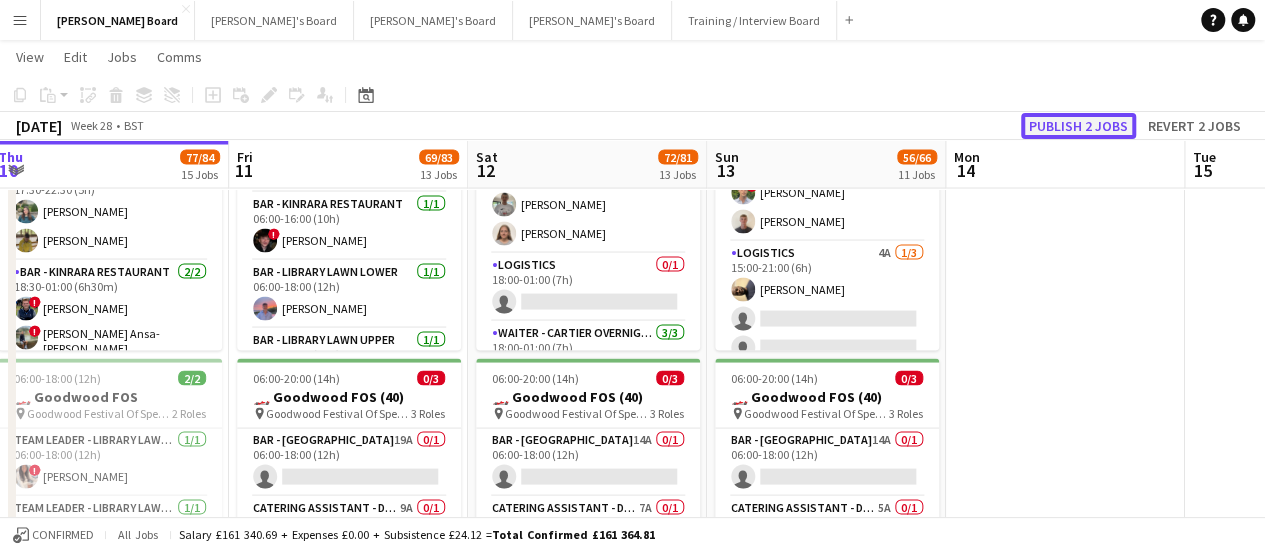 click on "Publish 2 jobs" 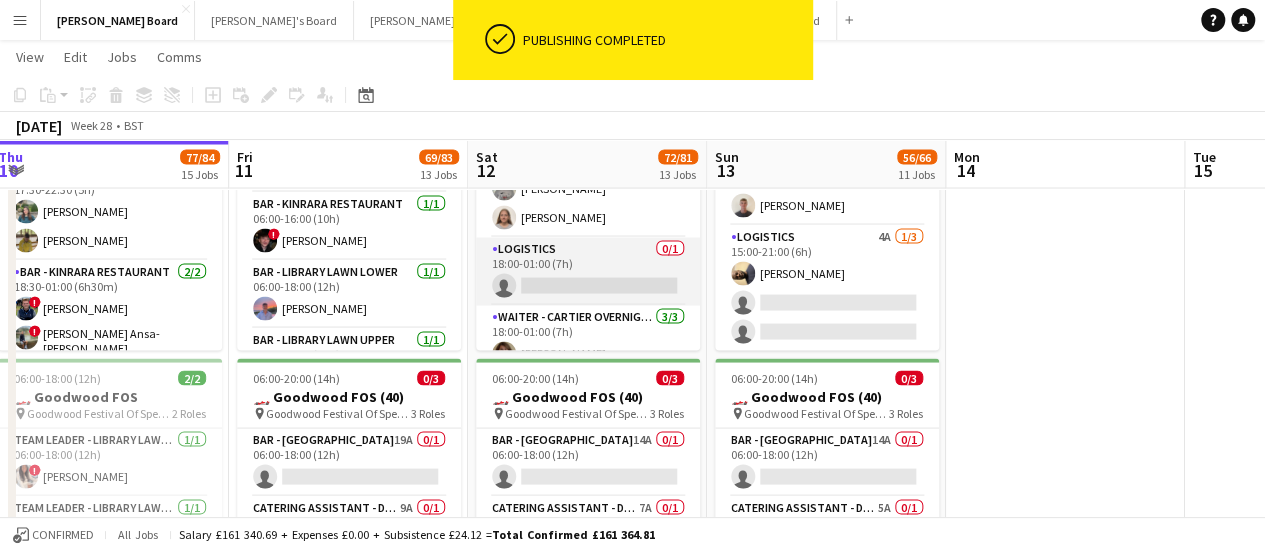 click on "Logistics   0/1   18:00-01:00 (7h)
single-neutral-actions" at bounding box center [588, 271] 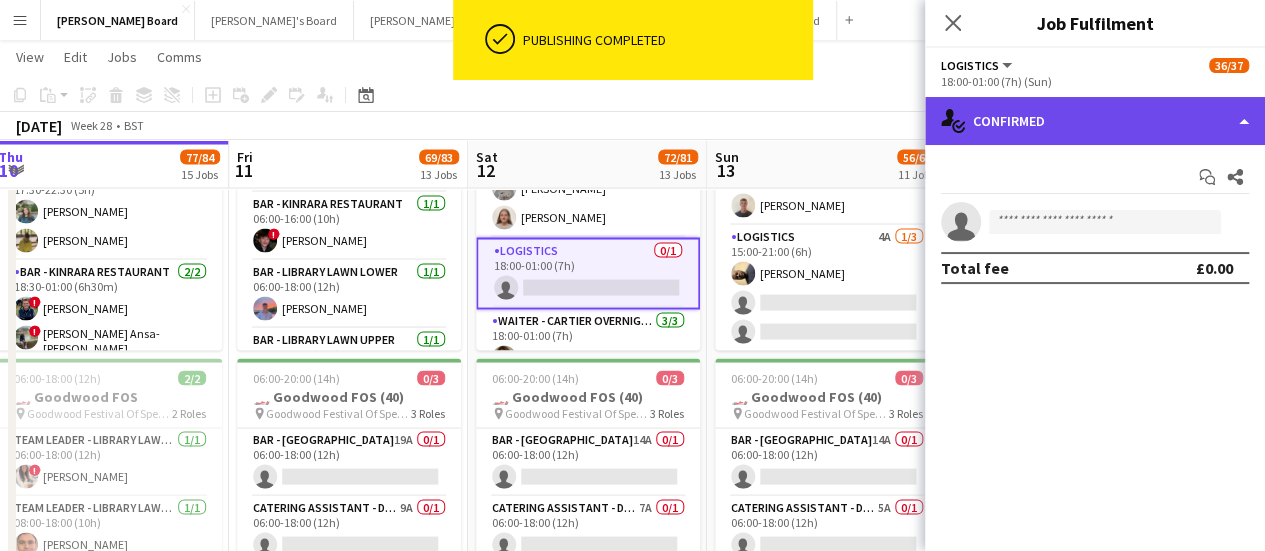click on "single-neutral-actions-check-2
Confirmed" 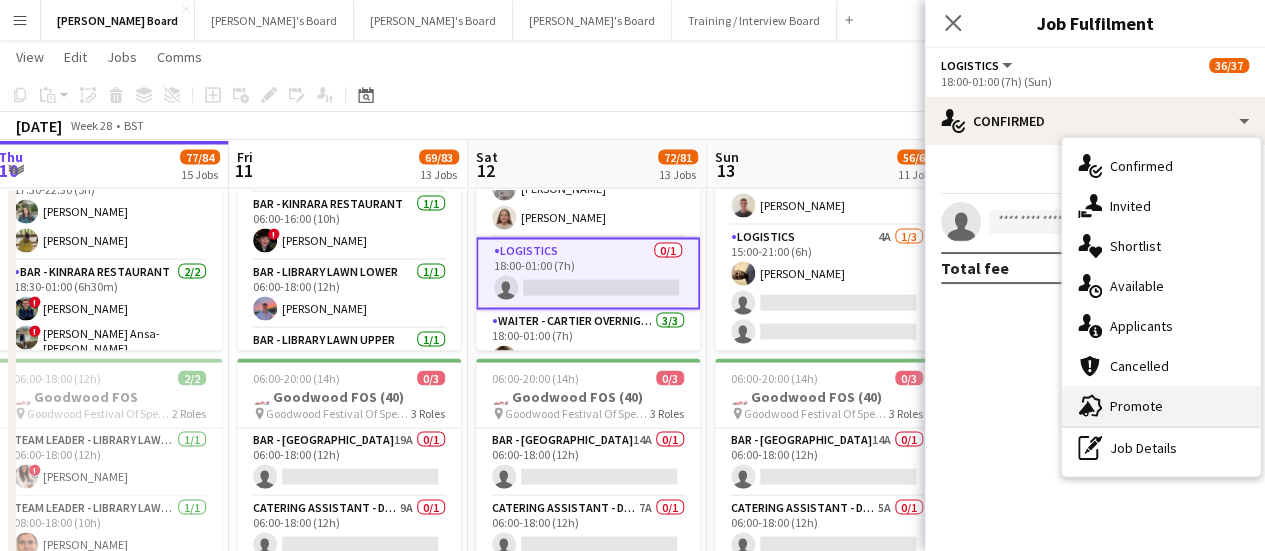 click at bounding box center (1161, 427) 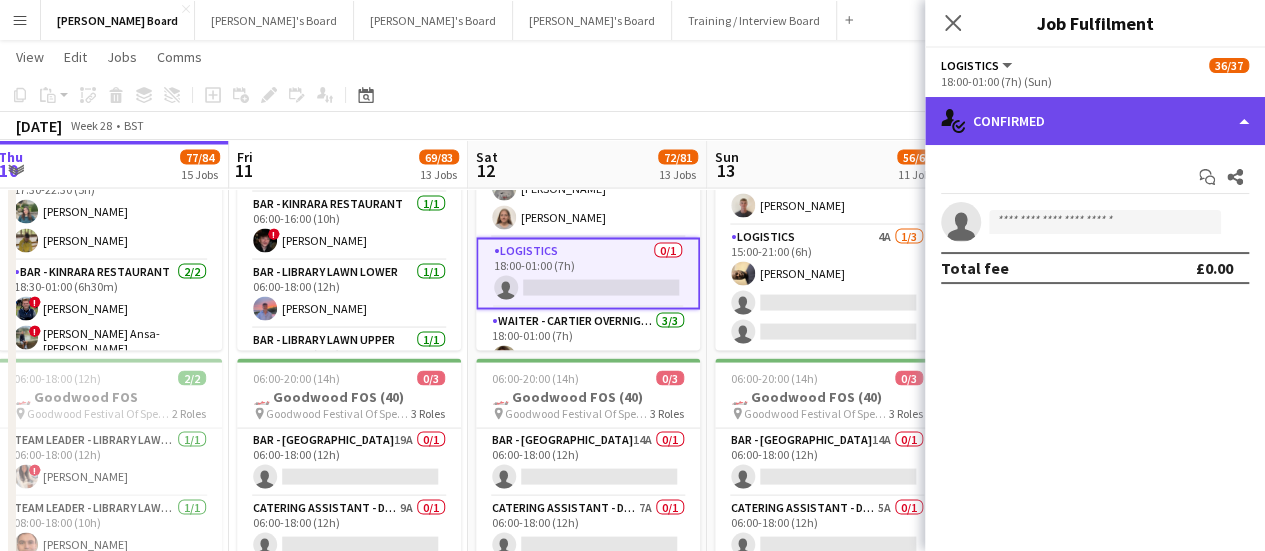 click on "single-neutral-actions-check-2
Confirmed" 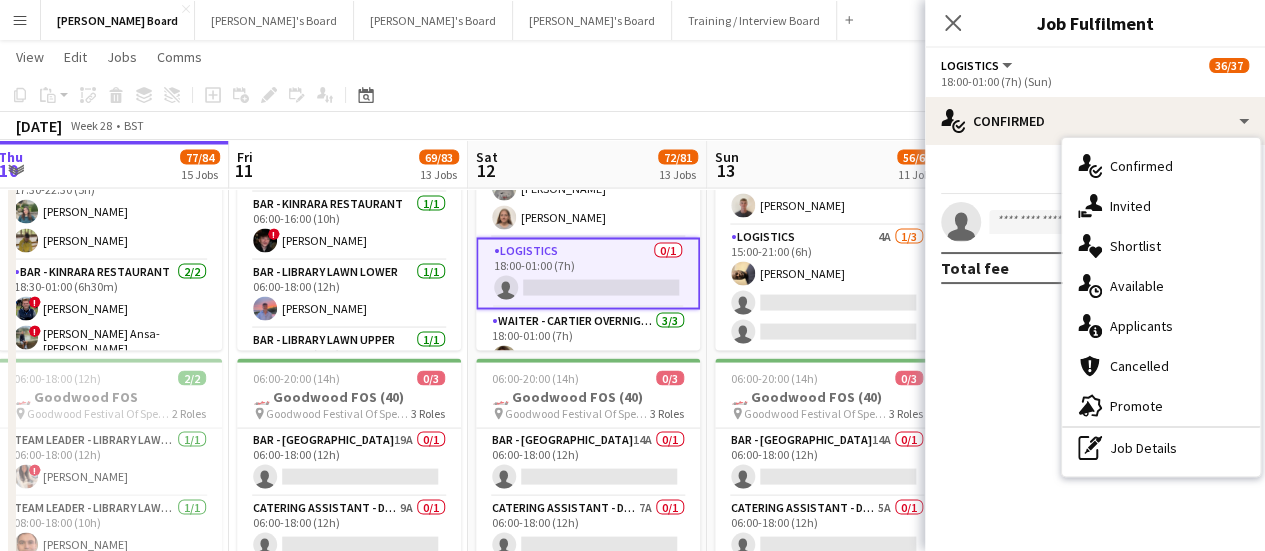 drag, startPoint x: 1134, startPoint y: 397, endPoint x: 1153, endPoint y: 413, distance: 24.839485 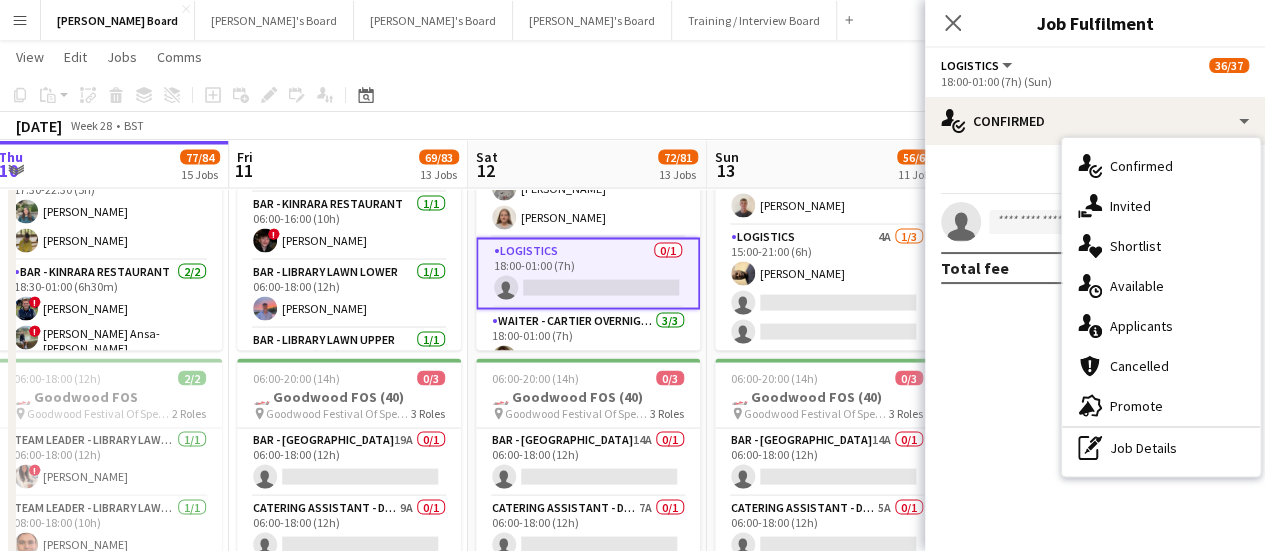 click on "advertising-megaphone
Promote" at bounding box center (1161, 406) 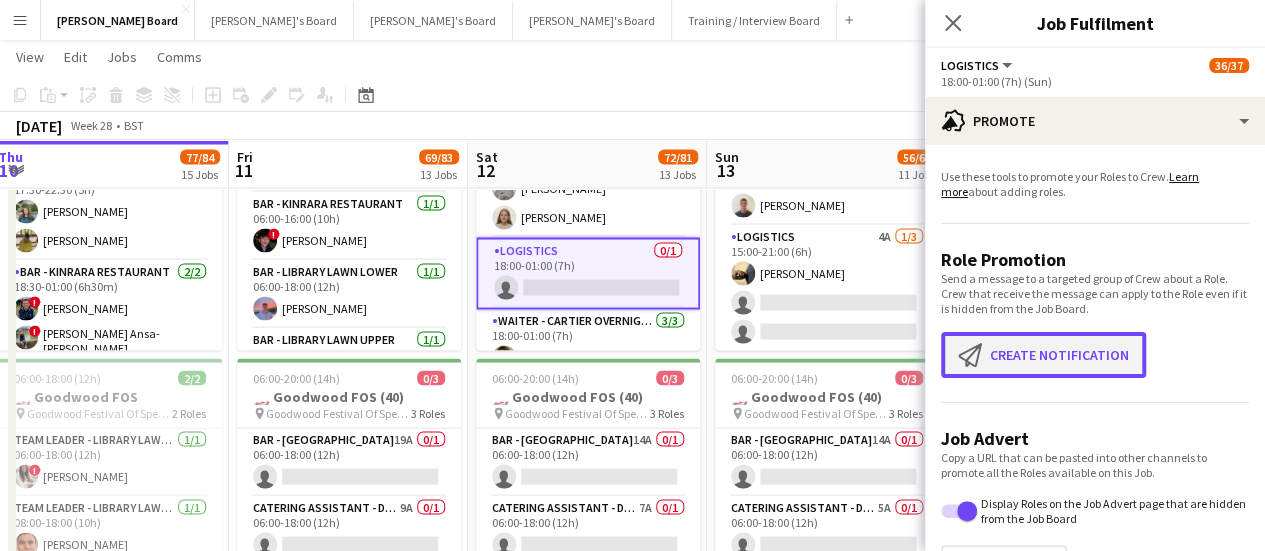 click on "Create notification
Create notification" at bounding box center (1043, 355) 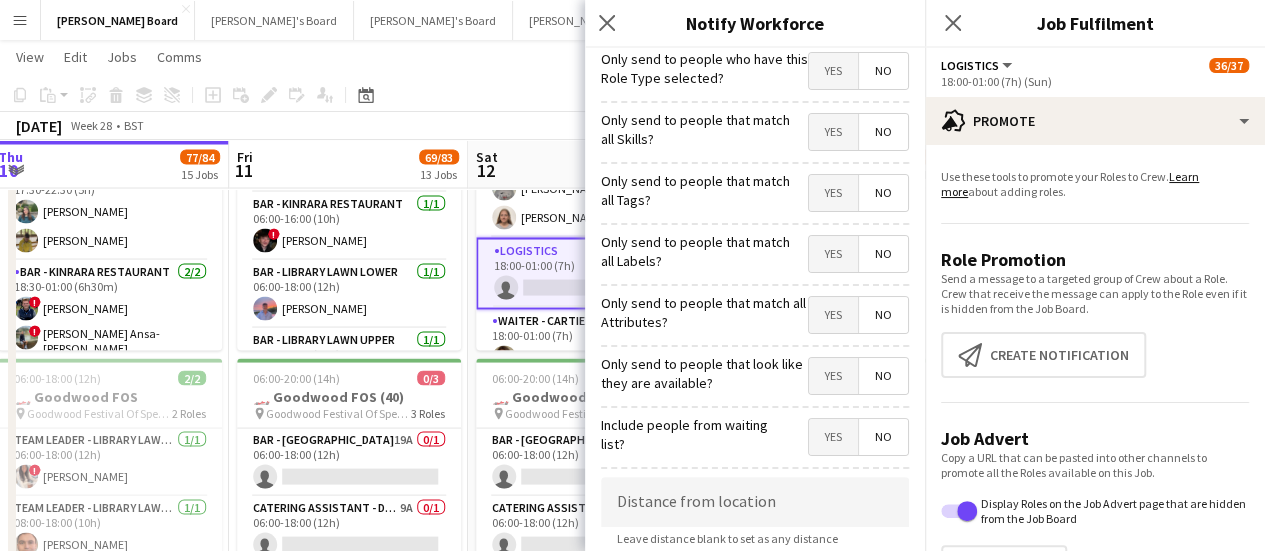click on "Yes" at bounding box center [833, 376] 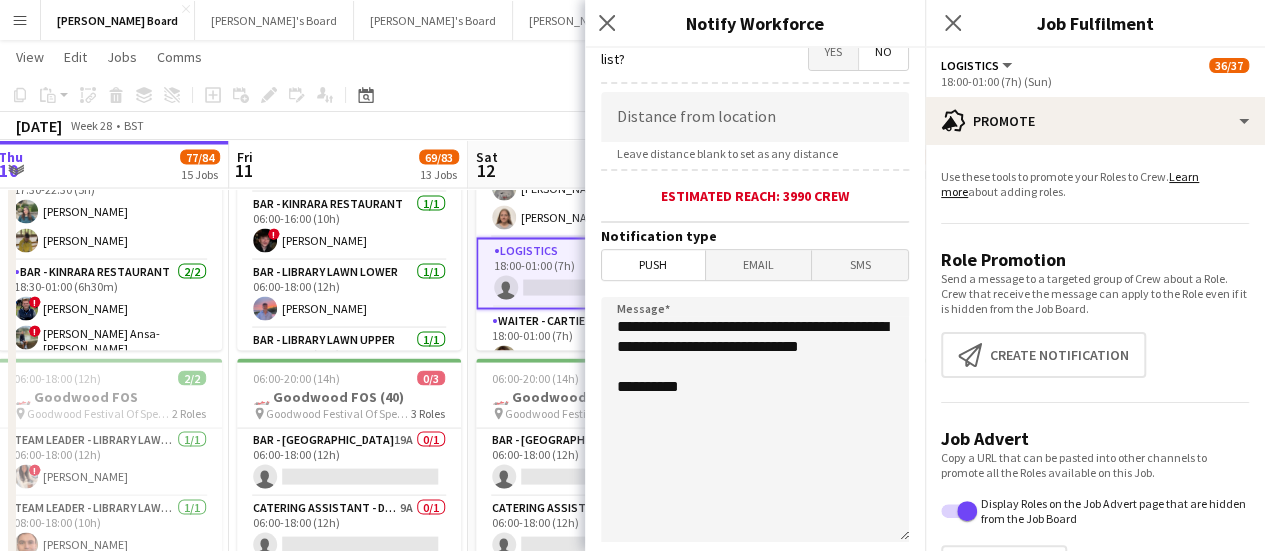 scroll, scrollTop: 384, scrollLeft: 0, axis: vertical 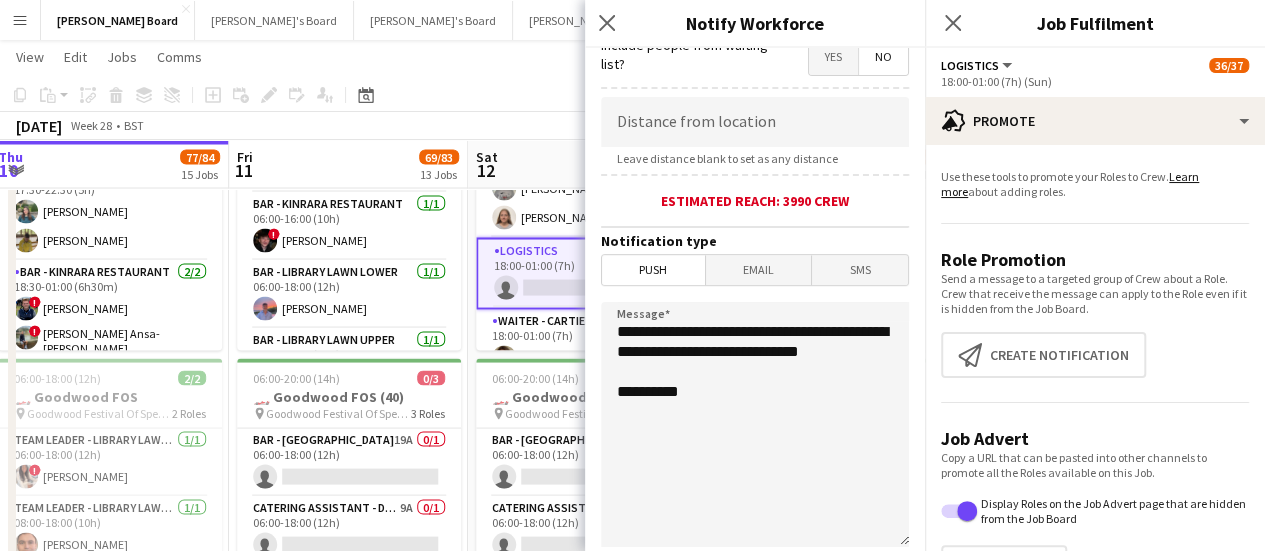 click on "Distance from location  Leave distance blank to set as any distance" 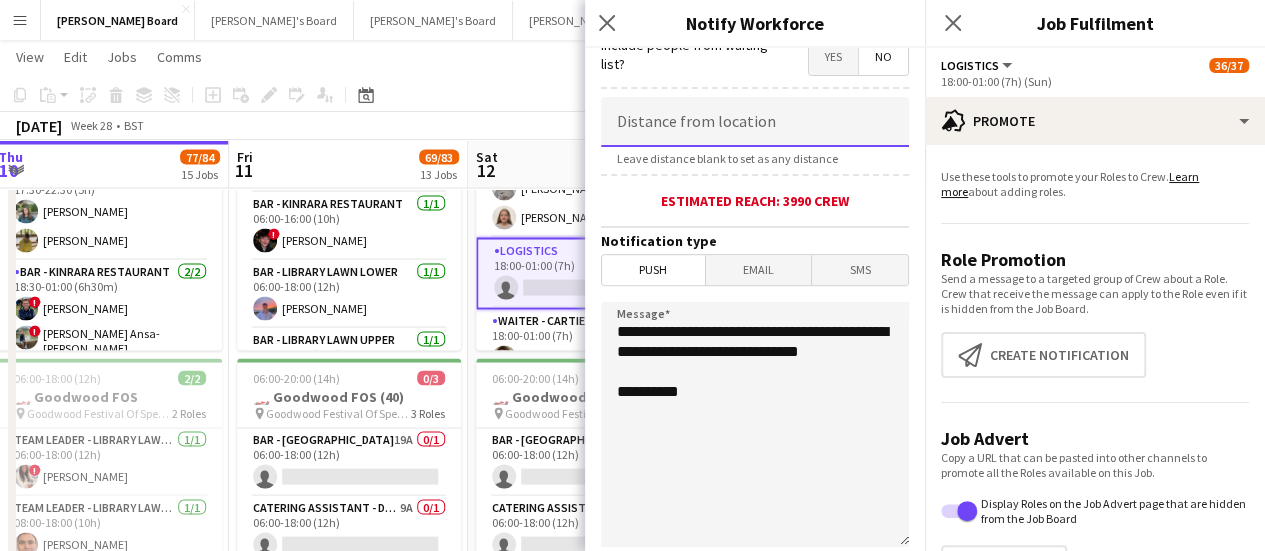 click 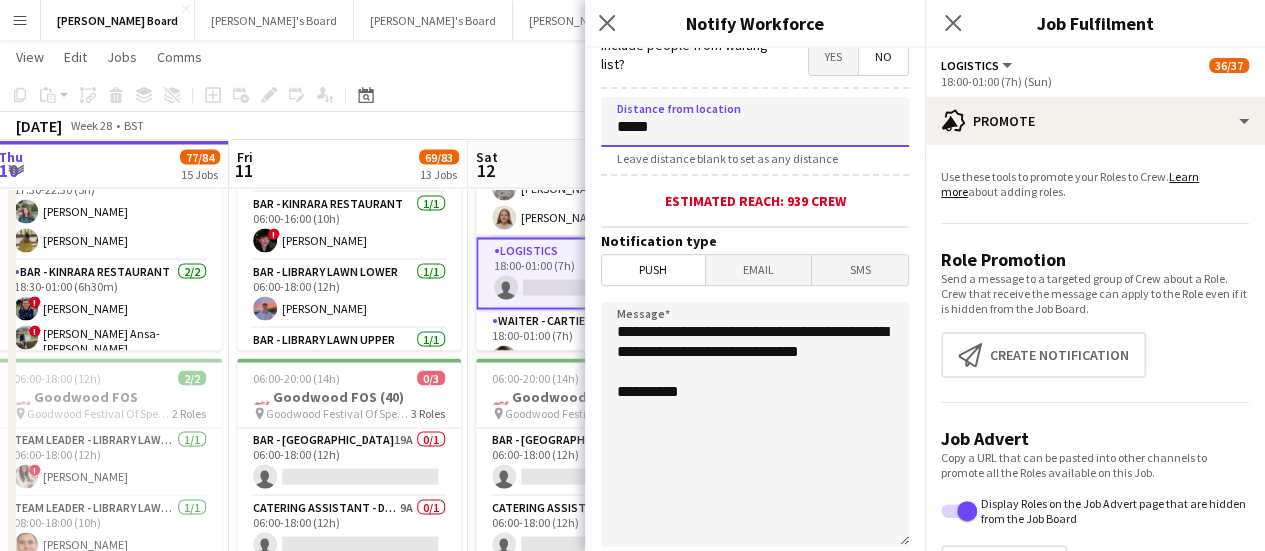 scroll, scrollTop: 550, scrollLeft: 0, axis: vertical 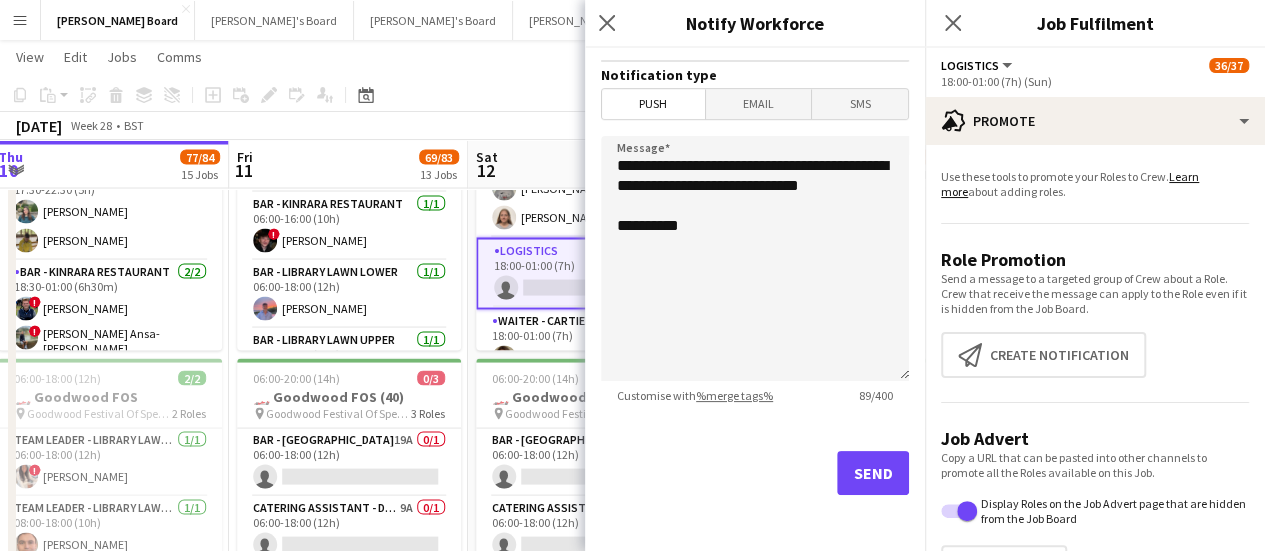 type on "*****" 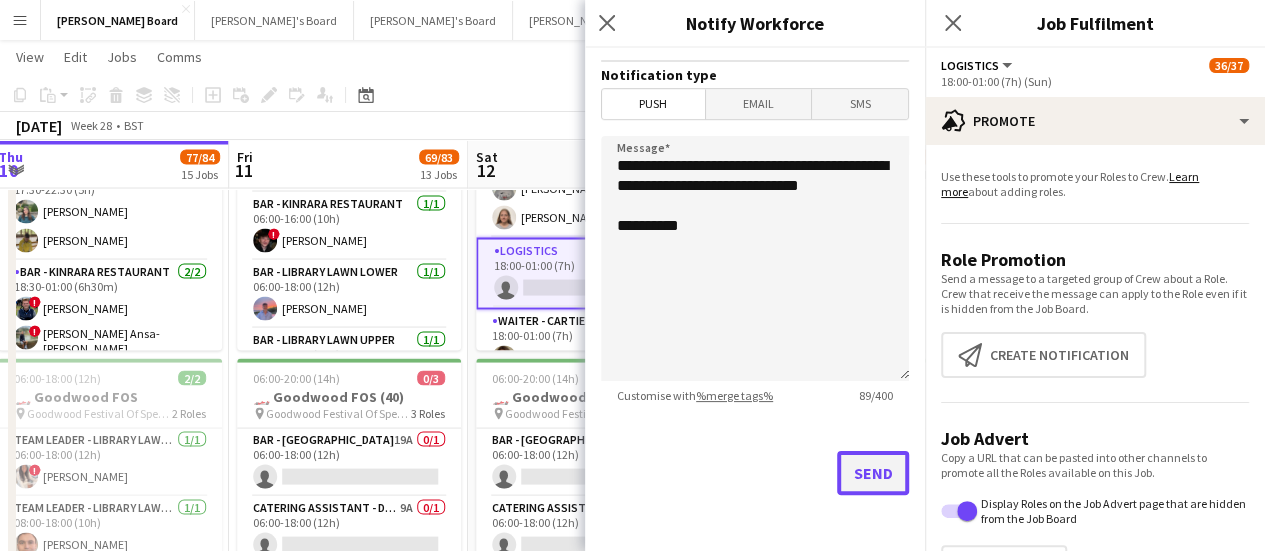 click on "Send" 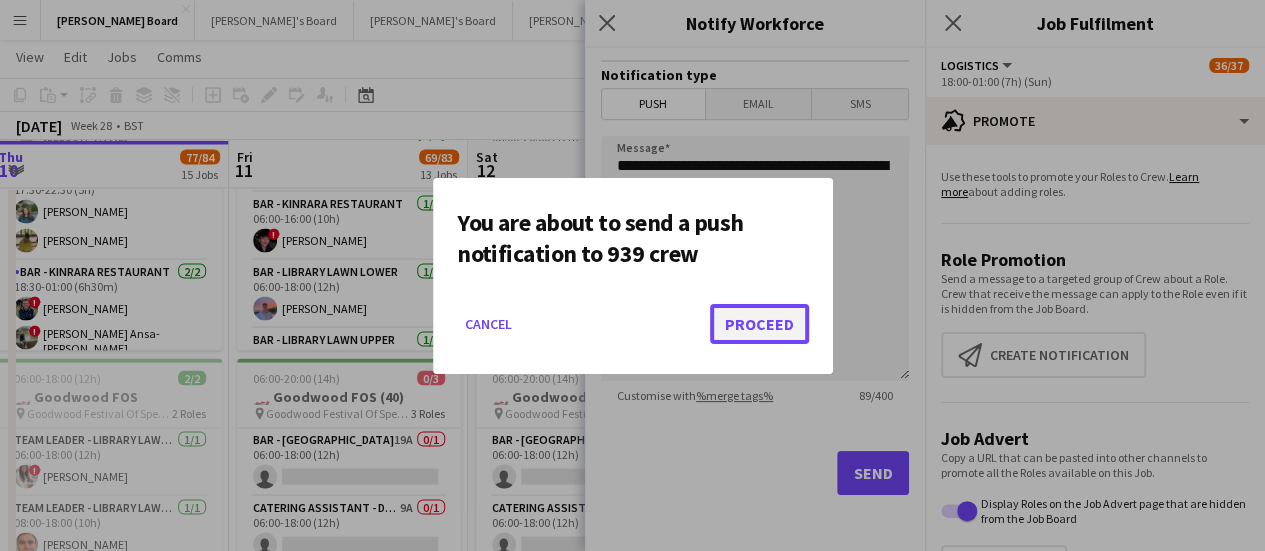 click on "Proceed" 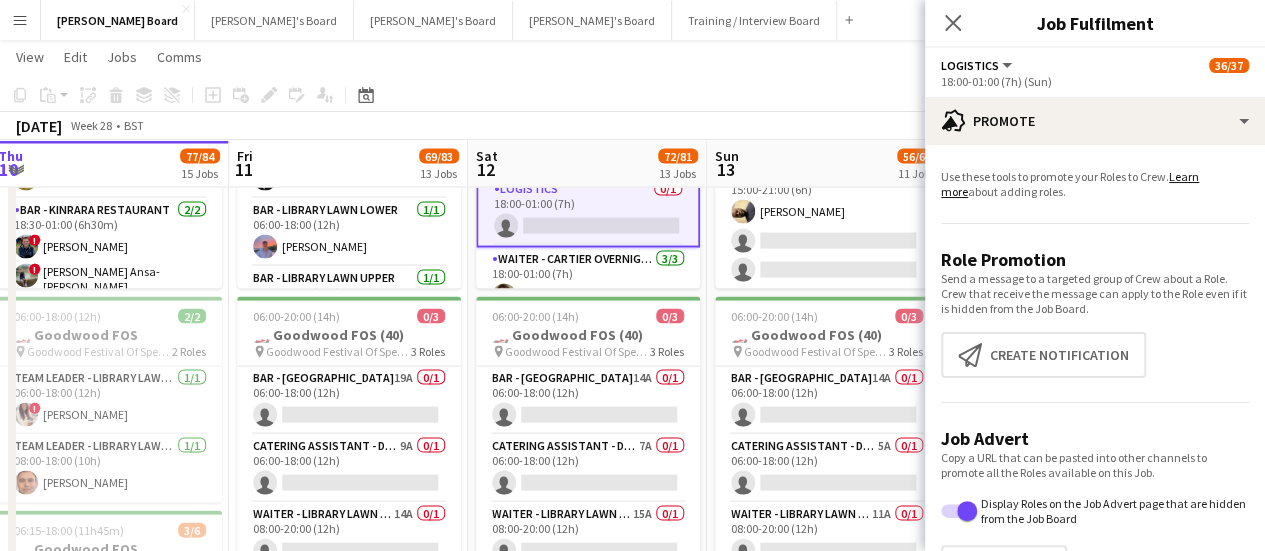 scroll, scrollTop: 1751, scrollLeft: 0, axis: vertical 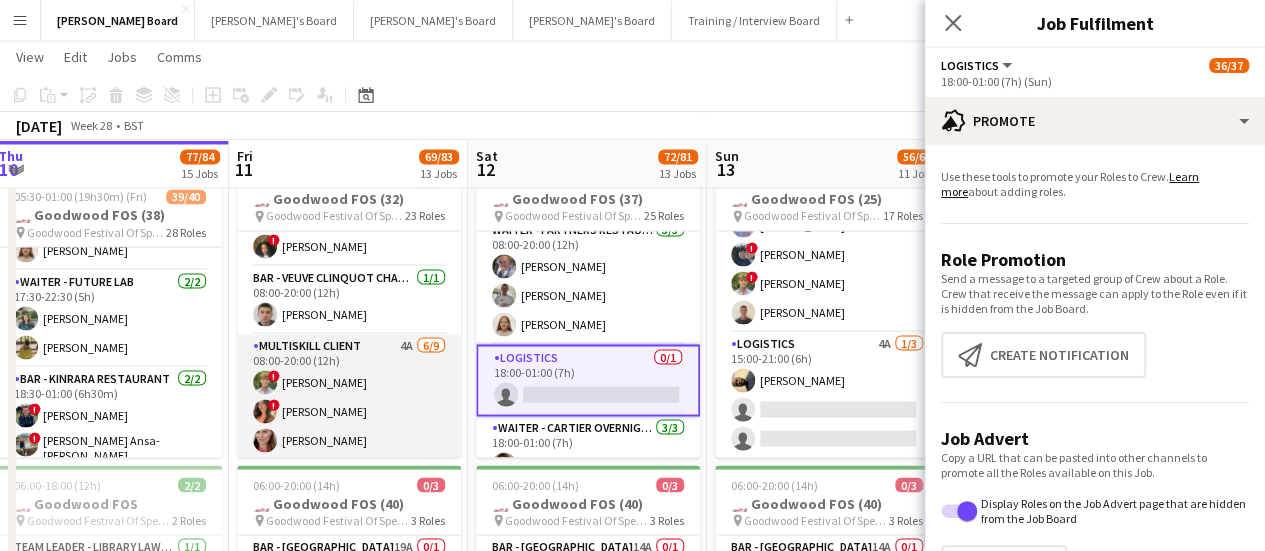 click on "MULTISKILL CLIENT   4A   [DATE]   08:00-20:00 (12h)
! [PERSON_NAME] ! [PERSON_NAME] [PERSON_NAME] [PERSON_NAME] [PERSON_NAME] ! [PERSON_NAME]
single-neutral-actions
single-neutral-actions
single-neutral-actions" at bounding box center (349, 484) 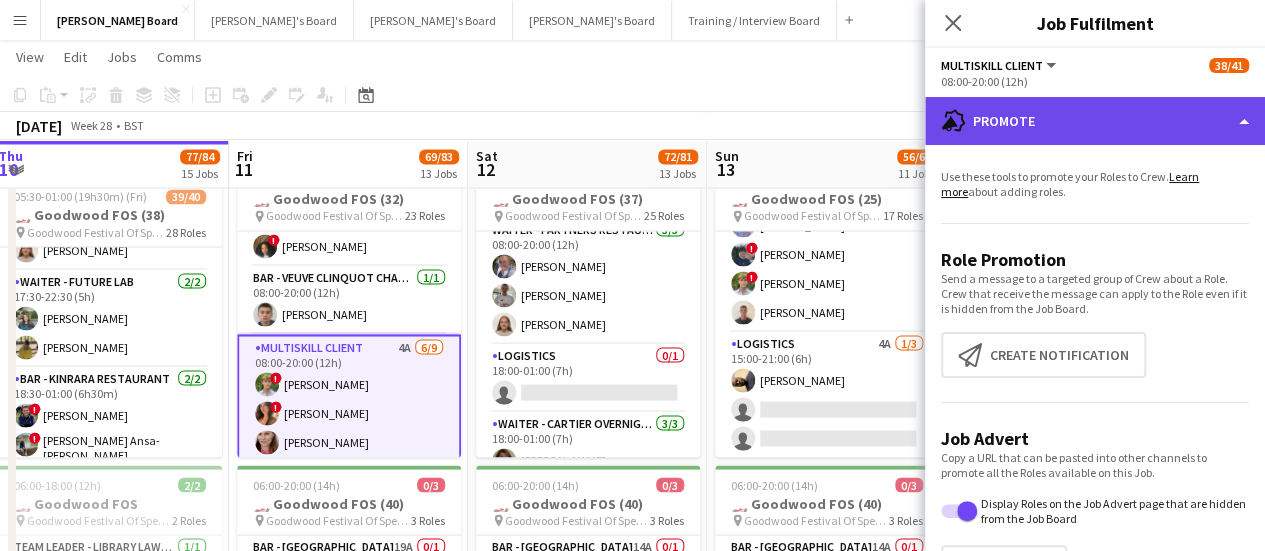 click on "advertising-megaphone
Promote" 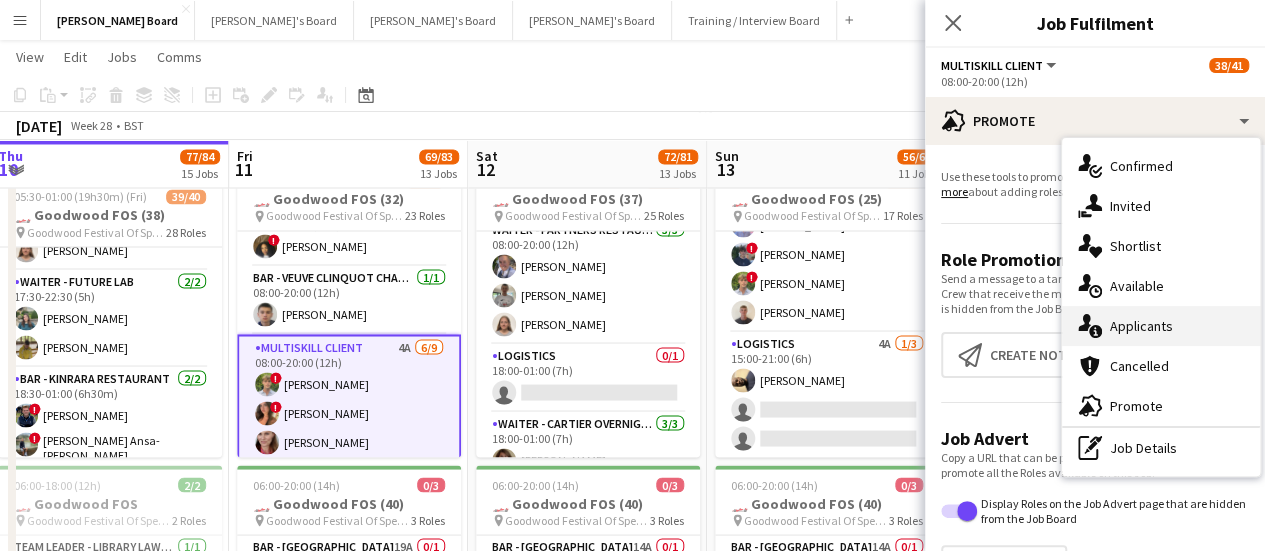 click on "single-neutral-actions-information
Applicants" at bounding box center [1161, 326] 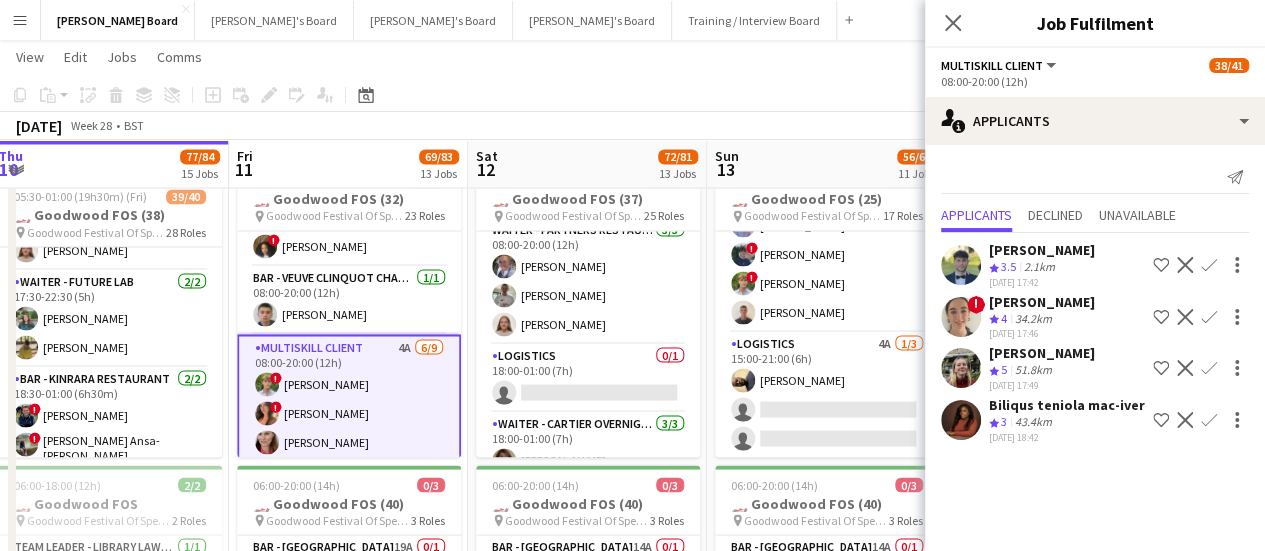 click on "51.8km" at bounding box center (1033, 422) 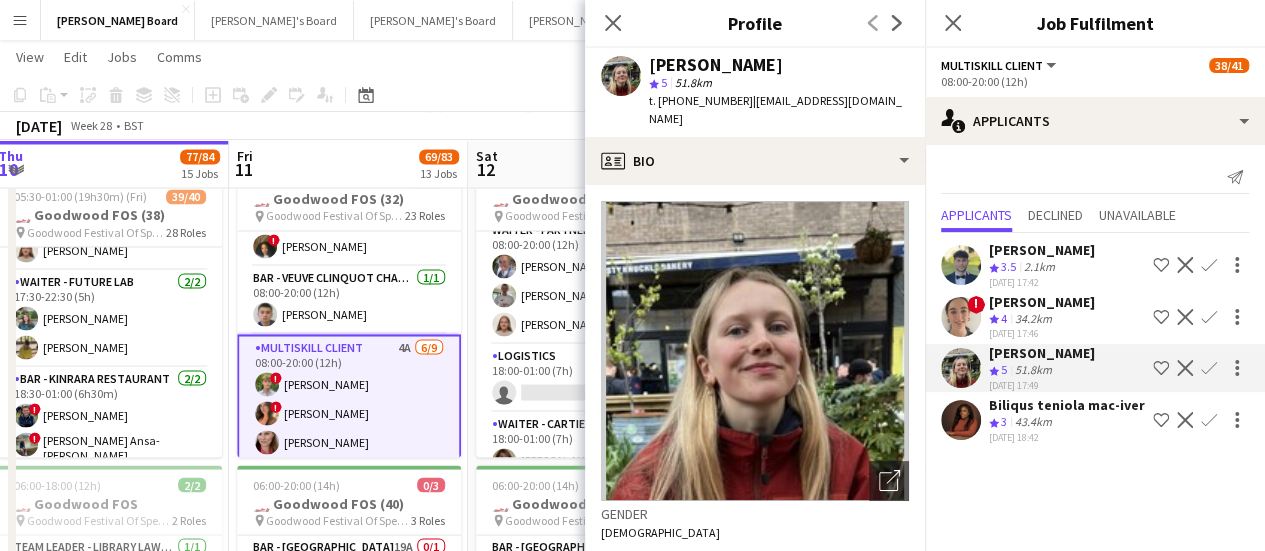 scroll, scrollTop: 361, scrollLeft: 0, axis: vertical 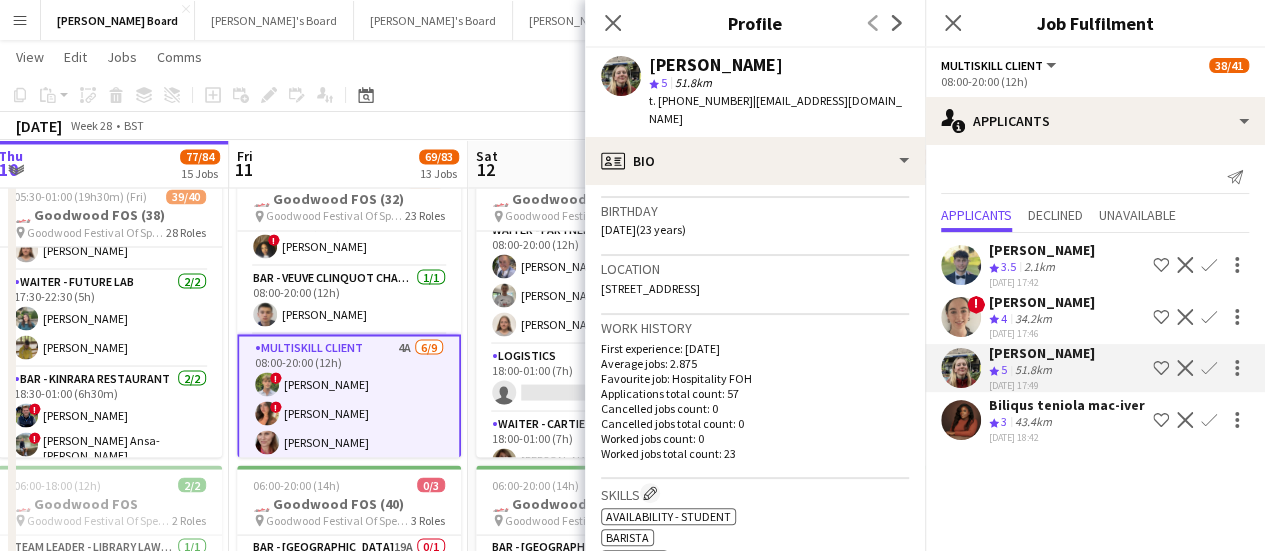 drag, startPoint x: 738, startPoint y: 101, endPoint x: 660, endPoint y: 102, distance: 78.00641 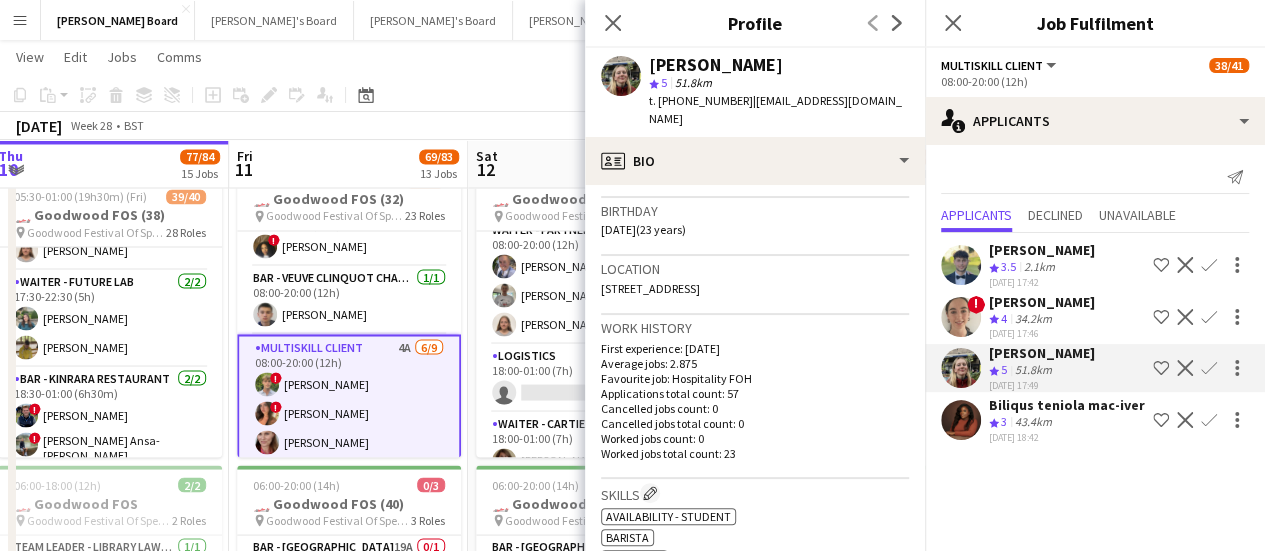 click on "[PERSON_NAME]" at bounding box center [1042, 302] 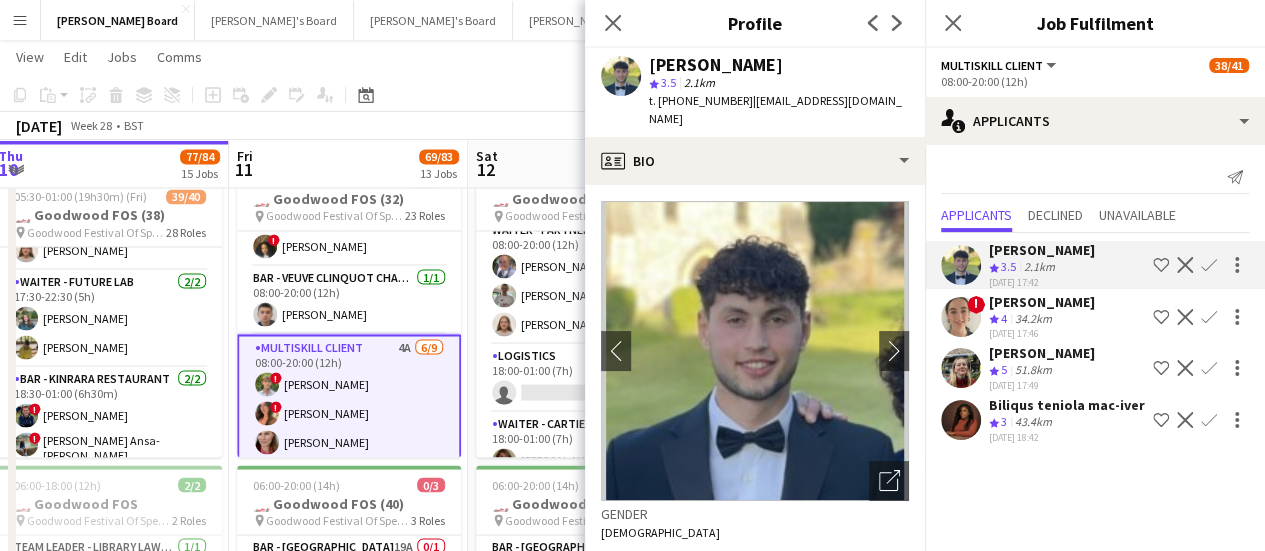 scroll, scrollTop: 370, scrollLeft: 0, axis: vertical 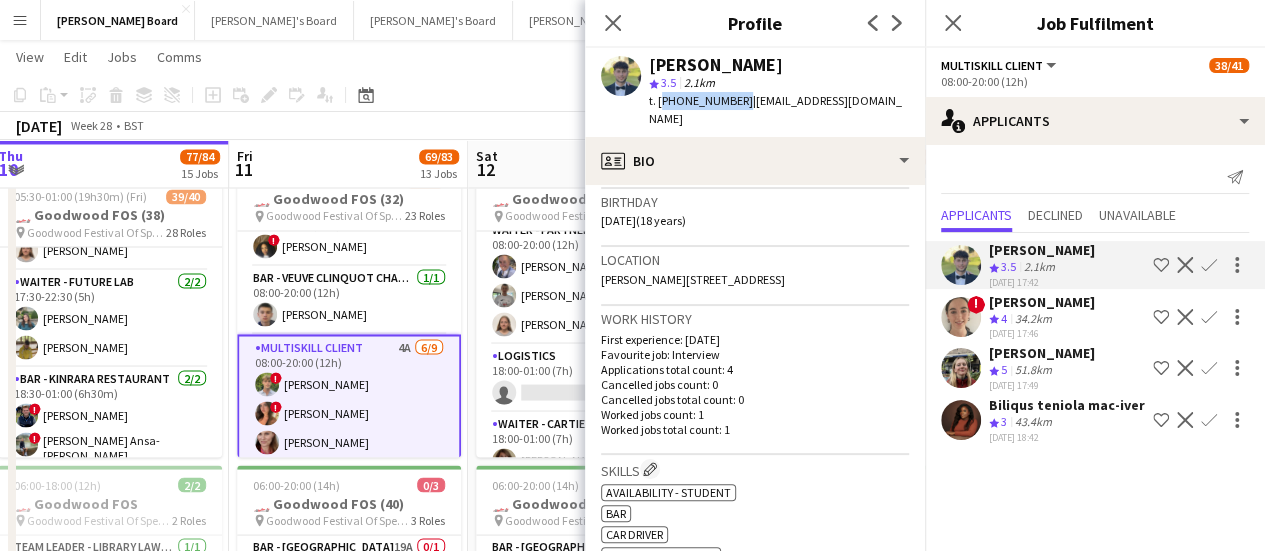 drag, startPoint x: 736, startPoint y: 105, endPoint x: 658, endPoint y: 109, distance: 78.10249 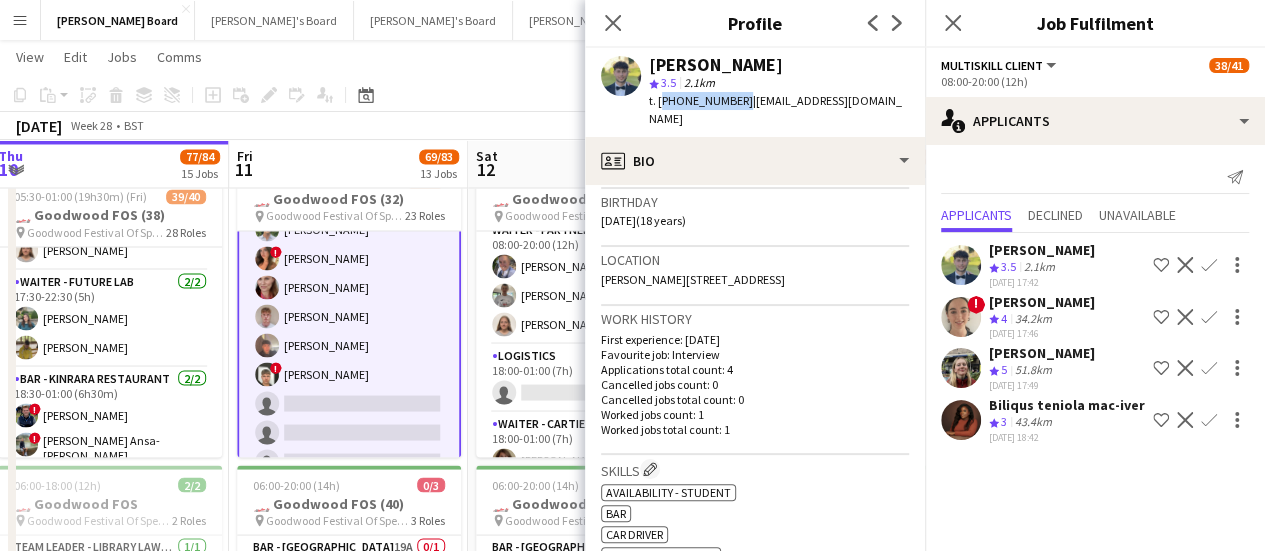 scroll, scrollTop: 1323, scrollLeft: 0, axis: vertical 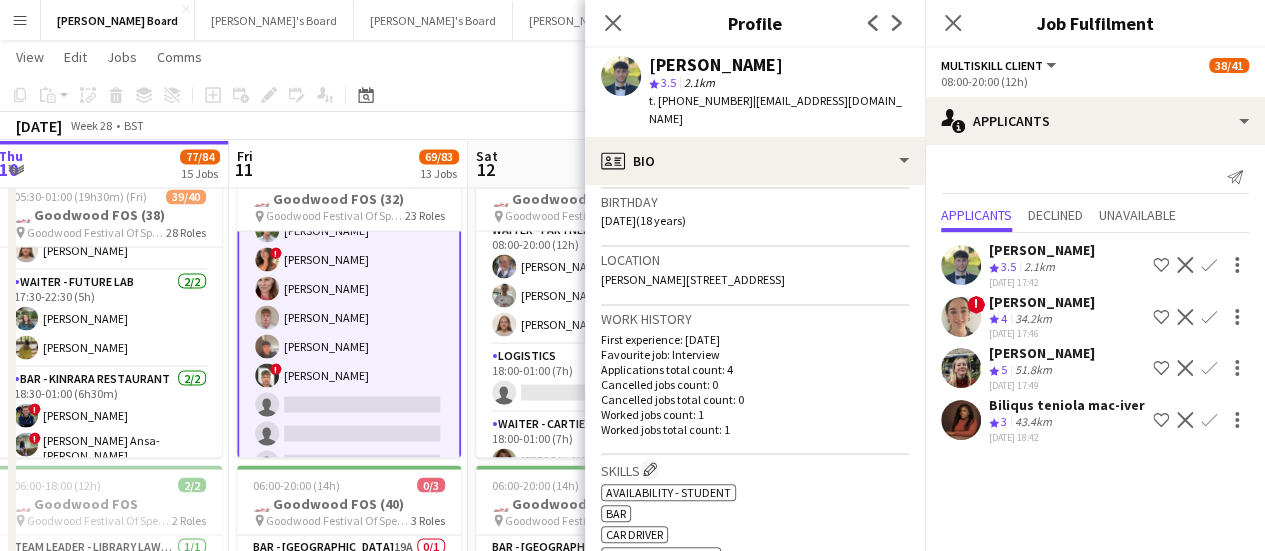 click on "Confirm" at bounding box center [1209, 317] 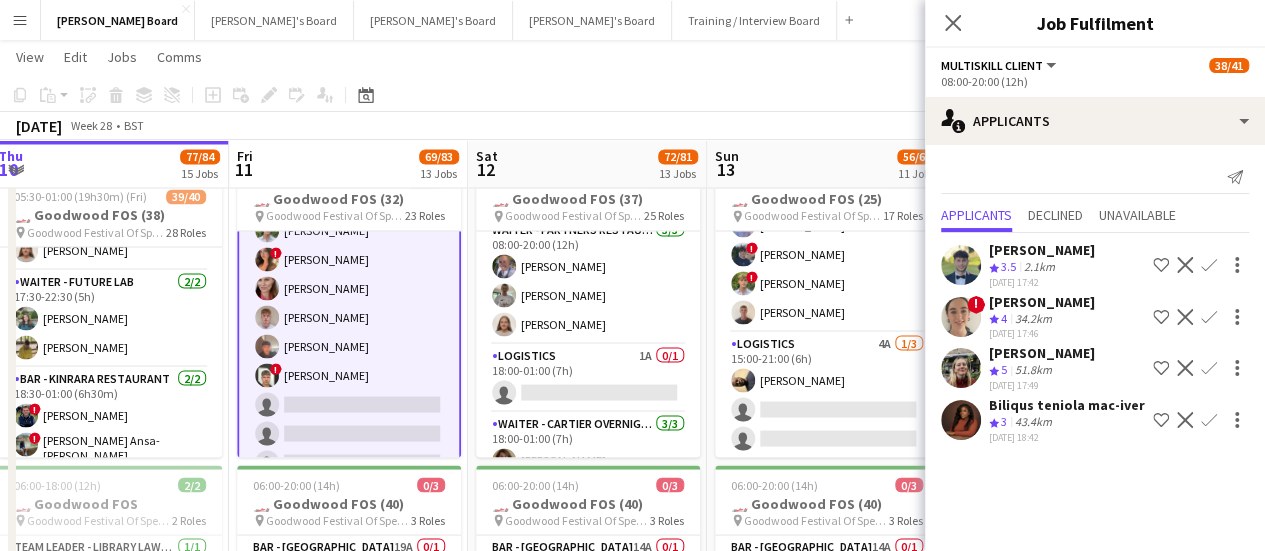 click on "Confirm" at bounding box center (1209, 317) 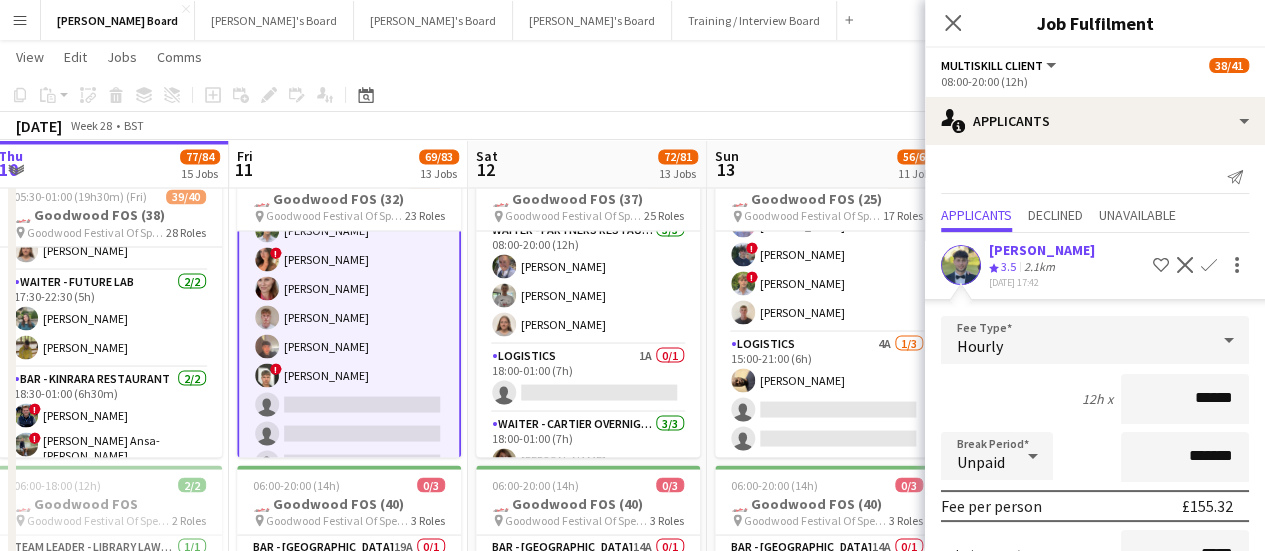 scroll, scrollTop: 290, scrollLeft: 0, axis: vertical 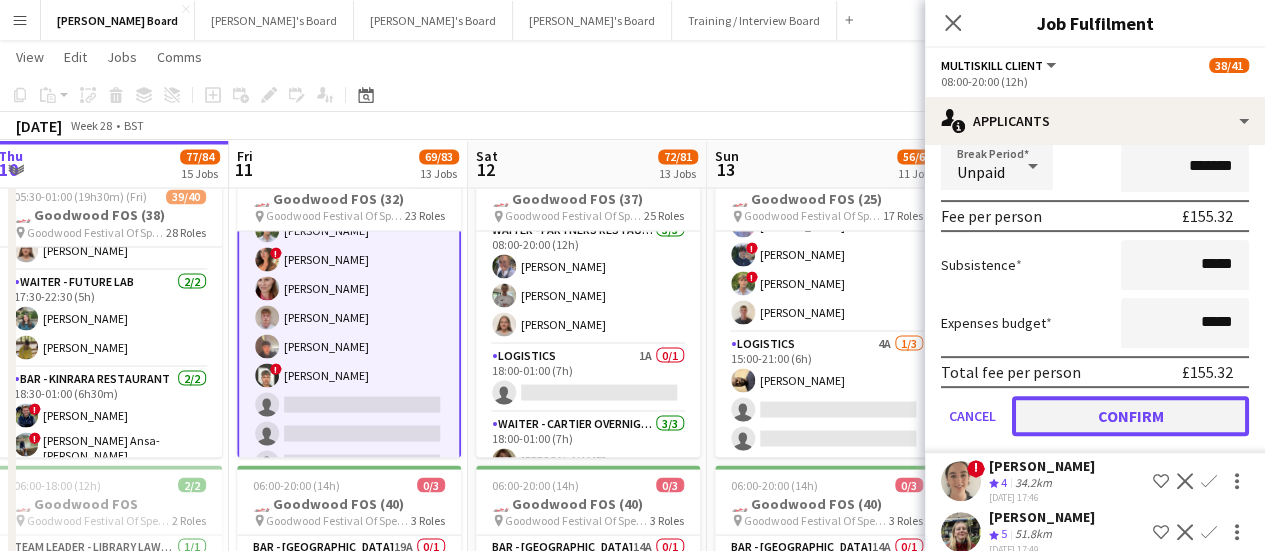 click on "Confirm" 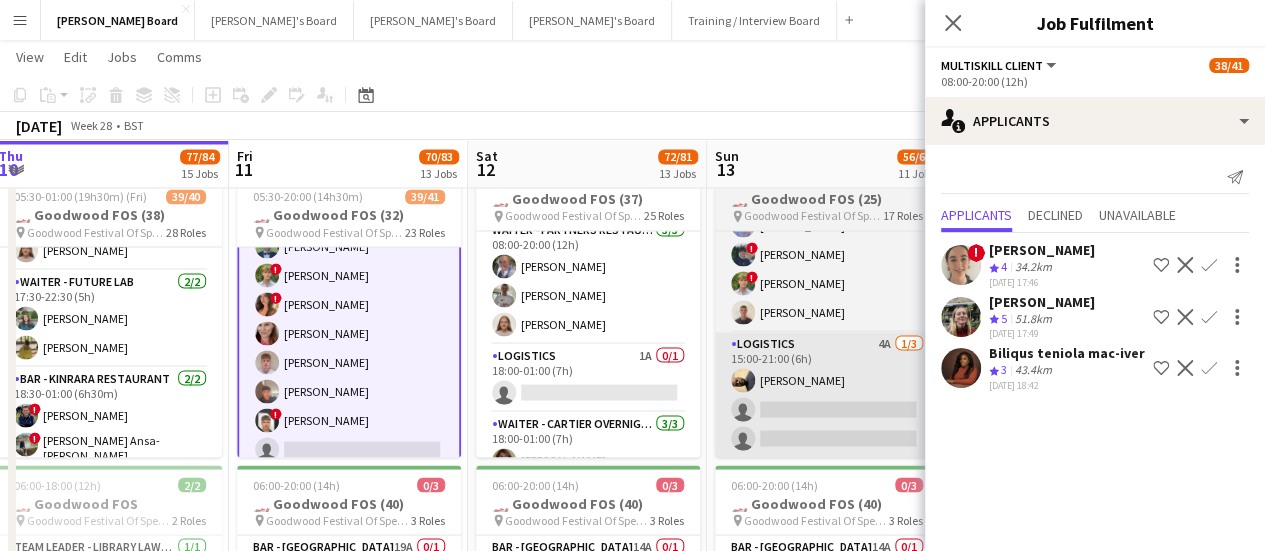 scroll, scrollTop: 0, scrollLeft: 0, axis: both 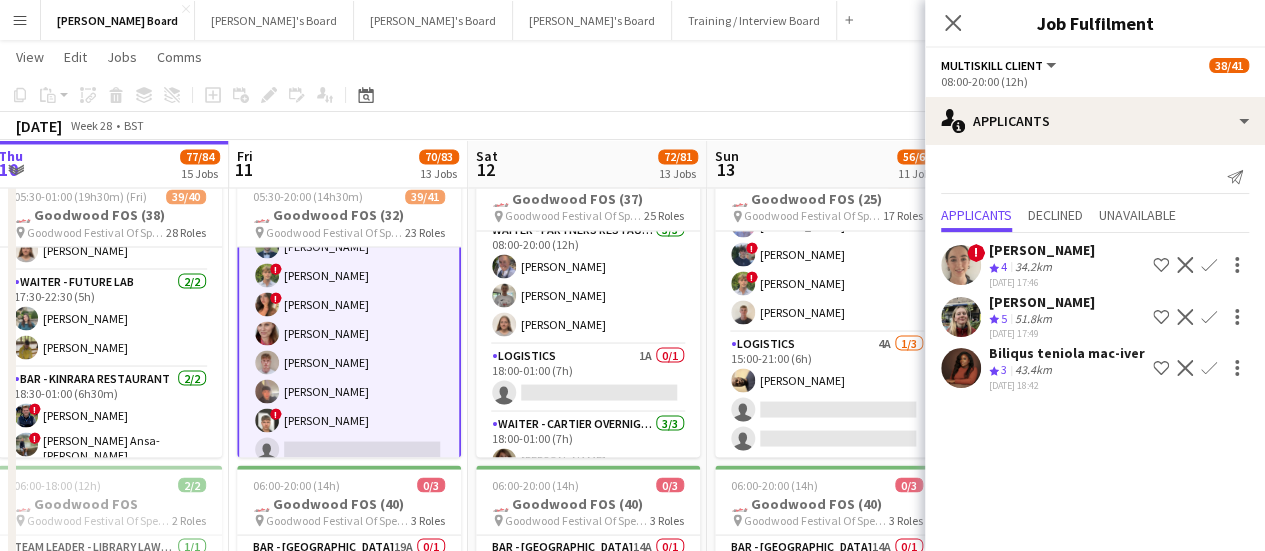 click on "MULTISKILL CLIENT   3A   [DATE]   08:00-20:00 (12h)
[PERSON_NAME] ! [PERSON_NAME] ! [PERSON_NAME] [PERSON_NAME] [PERSON_NAME] [PERSON_NAME] ! [PERSON_NAME]
single-neutral-actions
single-neutral-actions" at bounding box center [349, 348] 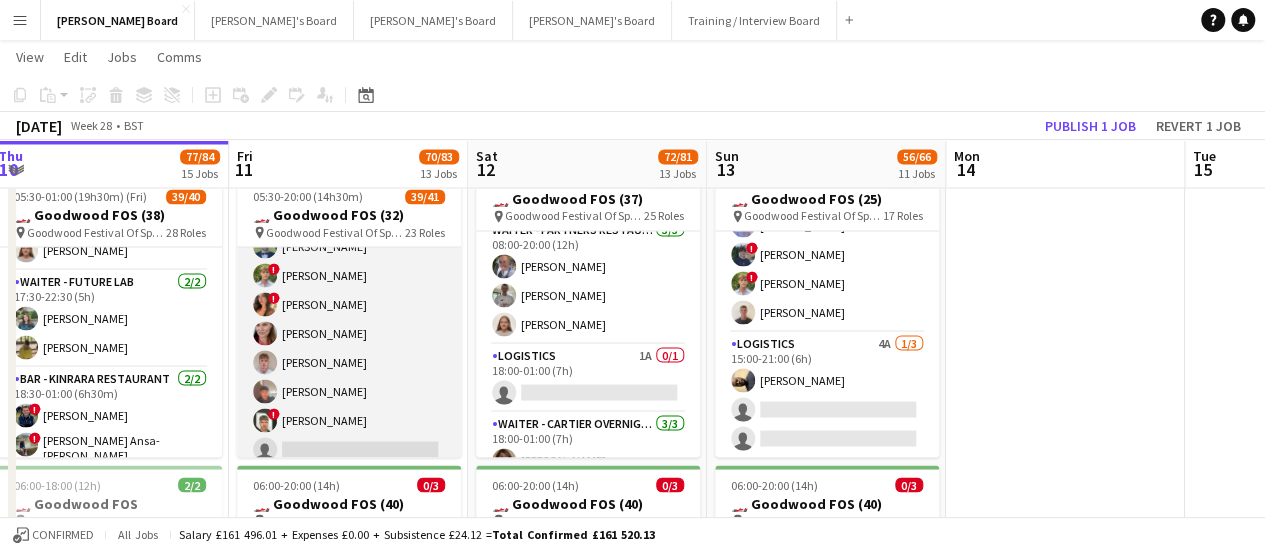 scroll, scrollTop: 1250, scrollLeft: 0, axis: vertical 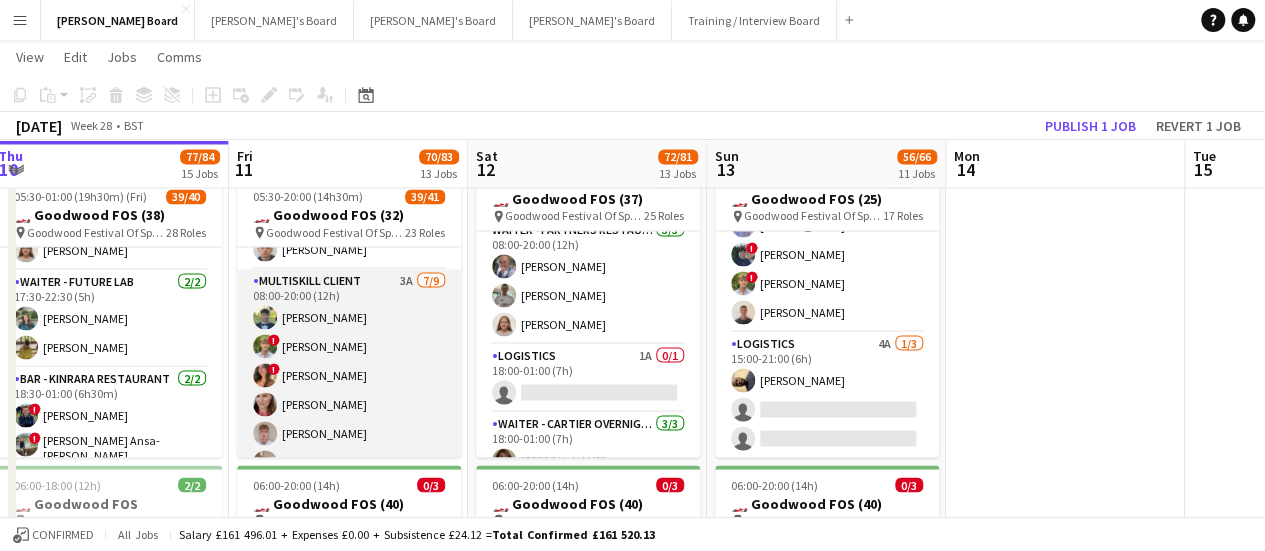 click on "MULTISKILL CLIENT   3A   [DATE]   08:00-20:00 (12h)
[PERSON_NAME] ! [PERSON_NAME] ! [PERSON_NAME] [PERSON_NAME] [PERSON_NAME] [PERSON_NAME] ! [PERSON_NAME]
single-neutral-actions
single-neutral-actions" at bounding box center [349, 419] 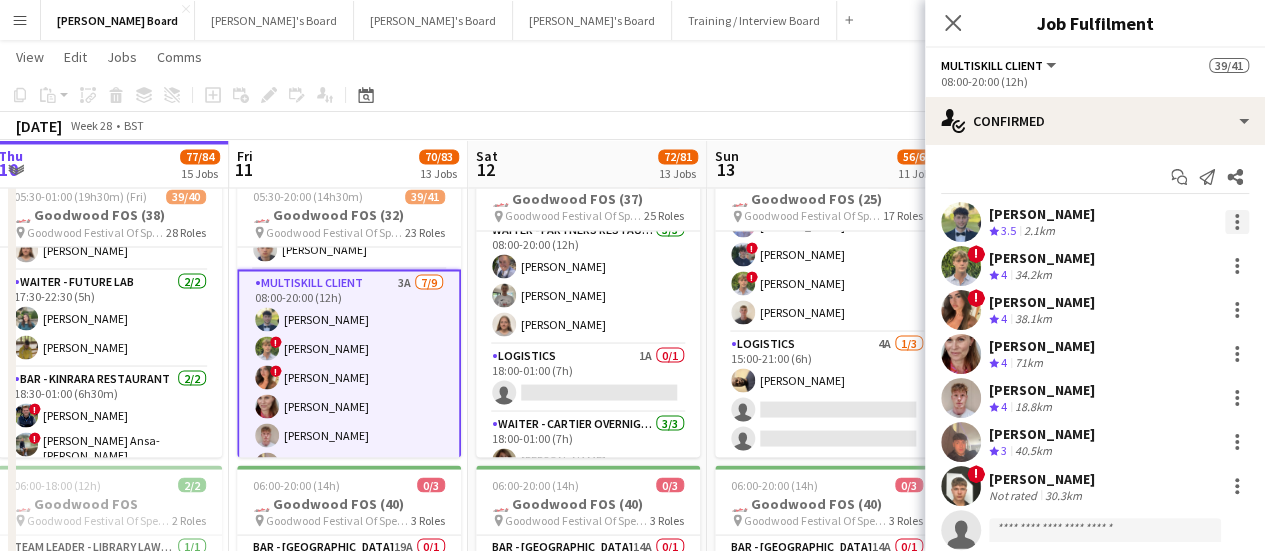 click at bounding box center (1237, 222) 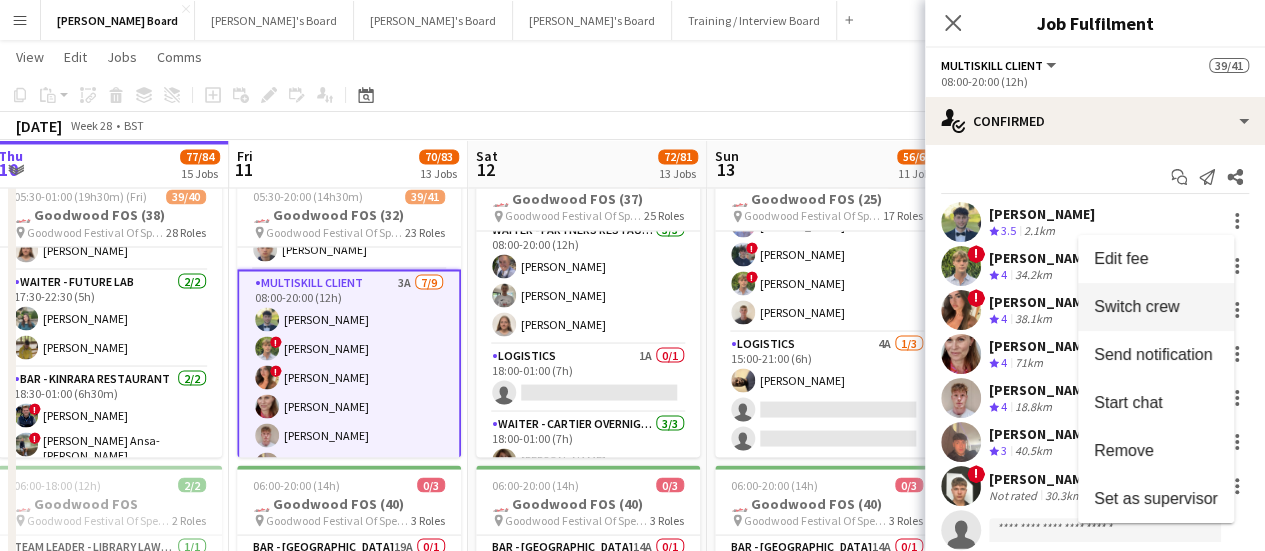 click on "Switch crew" at bounding box center (1136, 306) 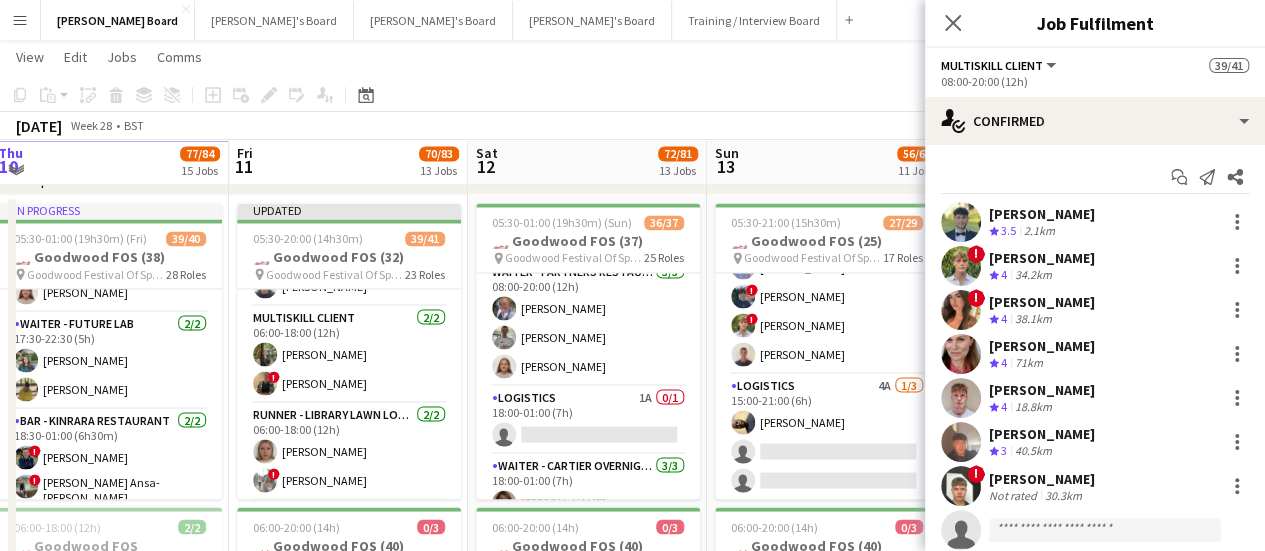 scroll, scrollTop: 404, scrollLeft: 0, axis: vertical 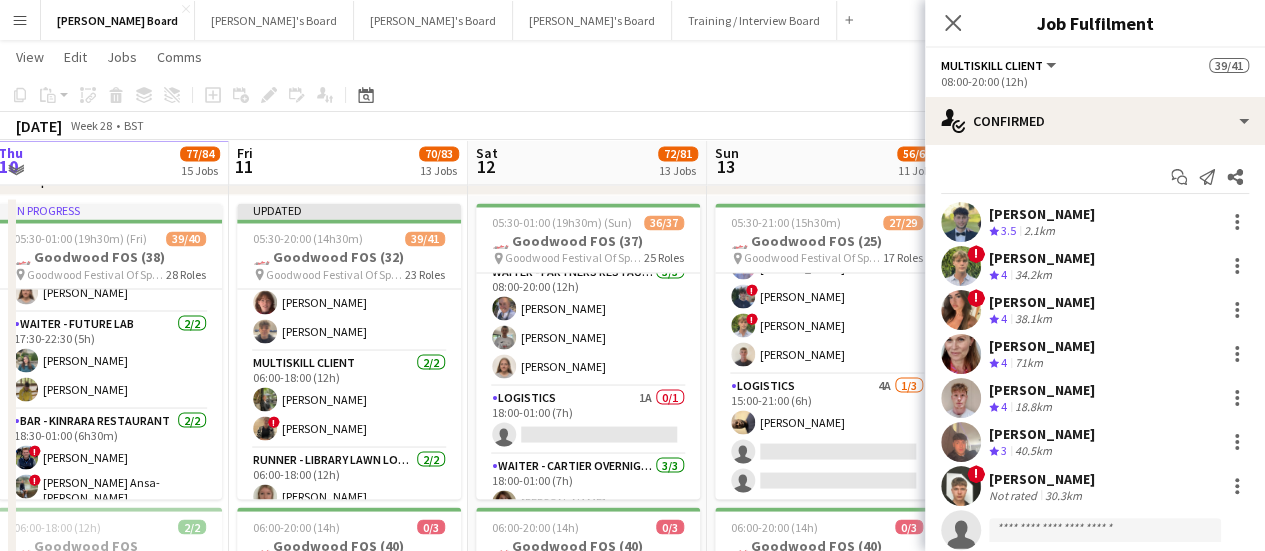 click on "MULTISKILL CLIENT   [DATE]   06:00-18:00 (12h)
[PERSON_NAME] ! [PERSON_NAME]" at bounding box center (349, 399) 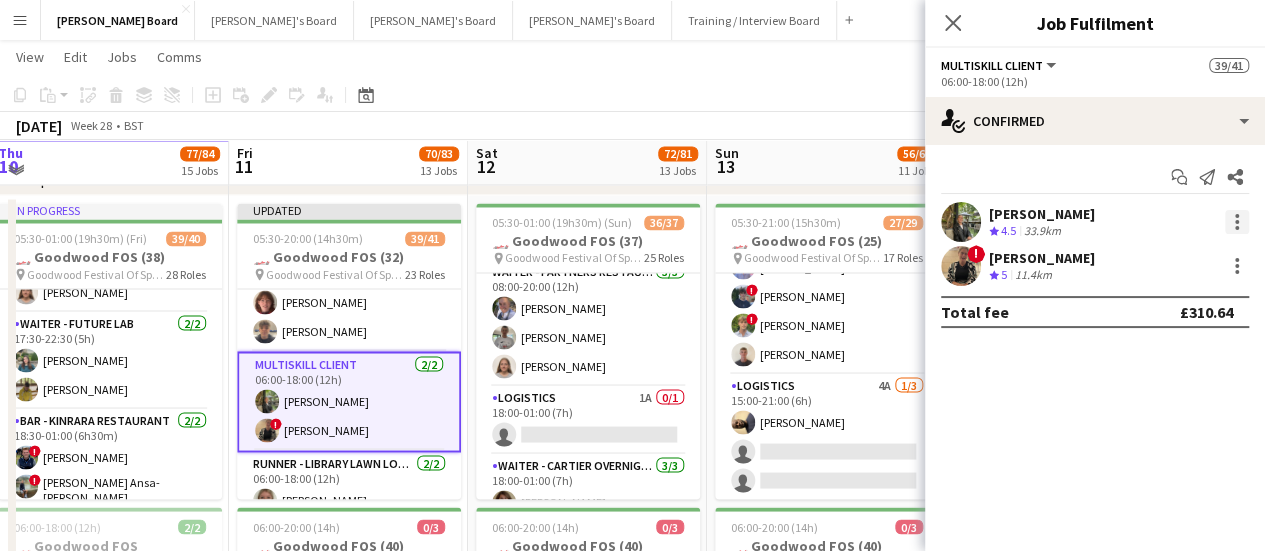 click at bounding box center (1237, 222) 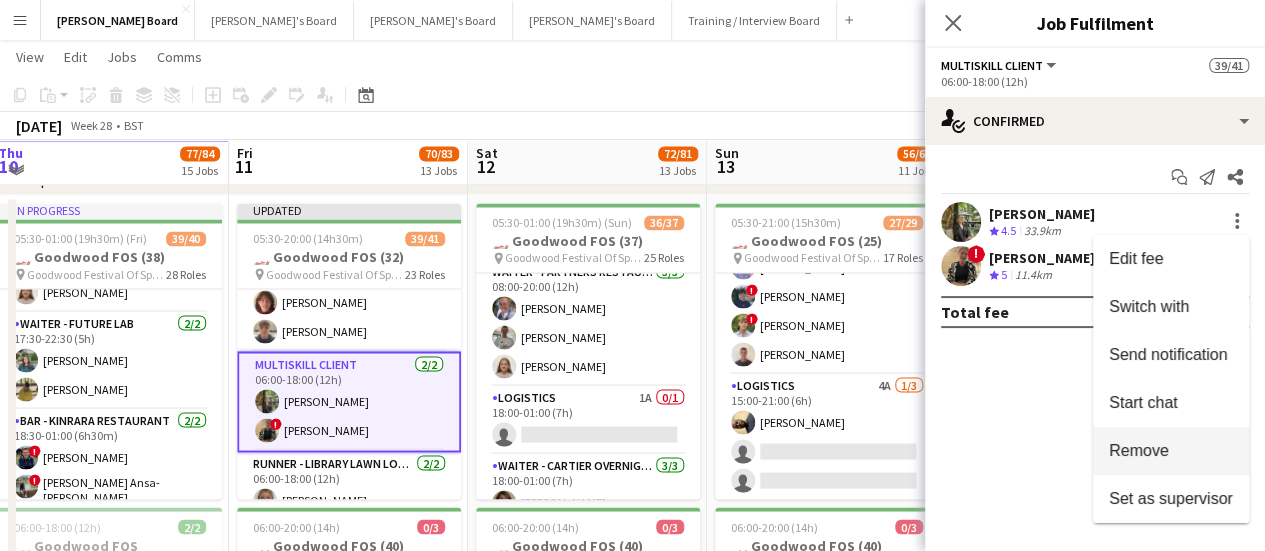 click on "Remove" at bounding box center [1139, 450] 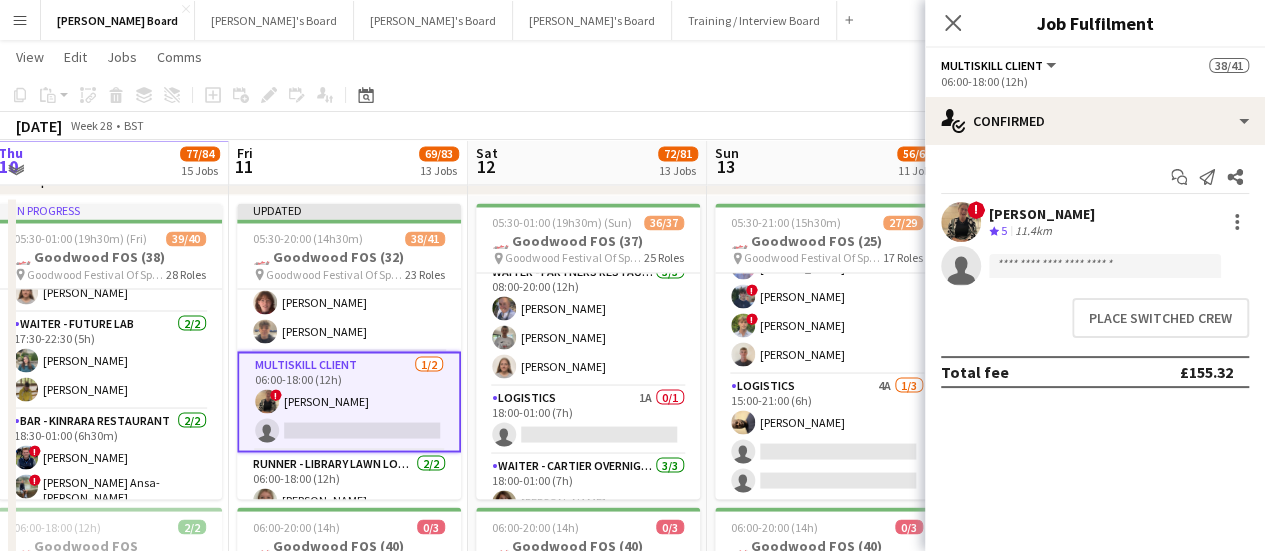 click on "MULTISKILL CLIENT   [DATE]   06:00-18:00 (12h)
! [PERSON_NAME]
single-neutral-actions" at bounding box center (349, 401) 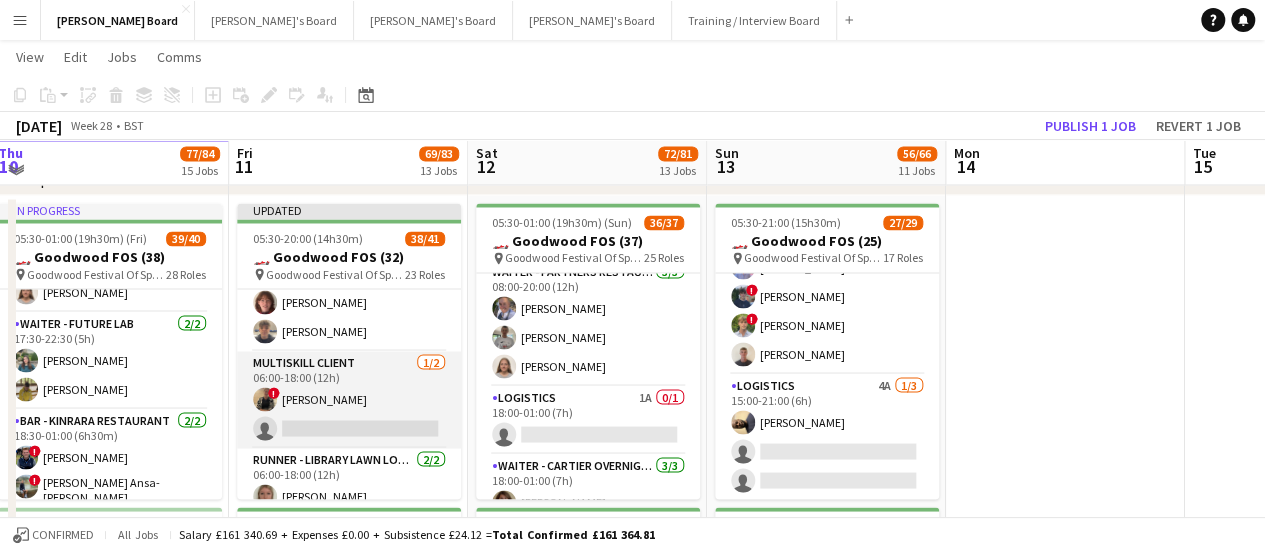 click on "MULTISKILL CLIENT   [DATE]   06:00-18:00 (12h)
! [PERSON_NAME]
single-neutral-actions" at bounding box center (349, 399) 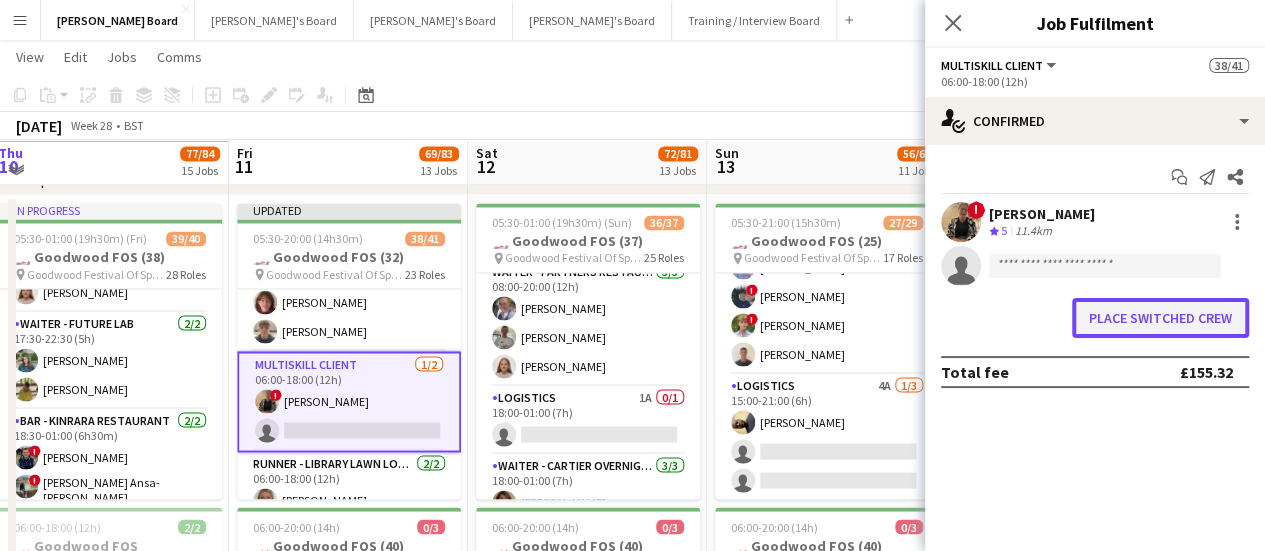 click on "Place switched crew" at bounding box center (1160, 318) 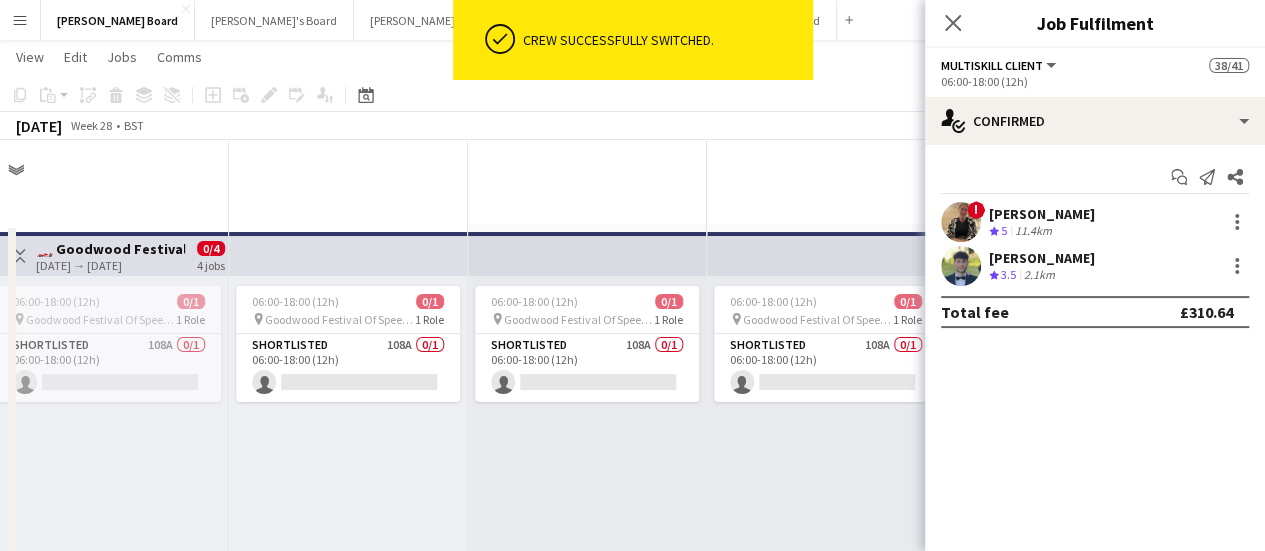 scroll, scrollTop: 1751, scrollLeft: 0, axis: vertical 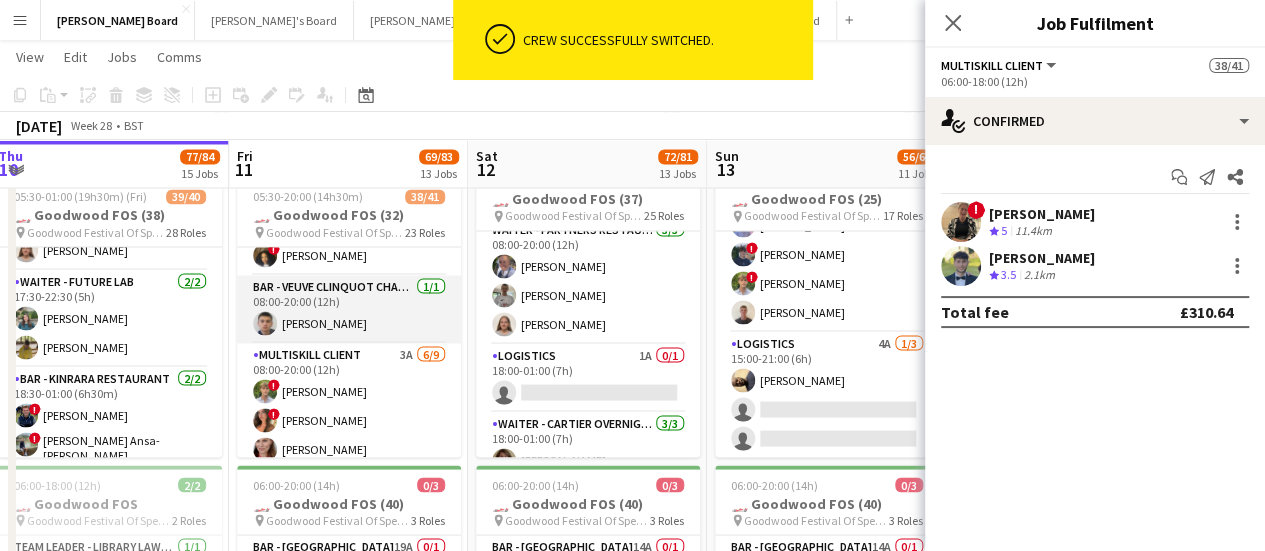 click on "MULTISKILL CLIENT   3A   [DATE]   08:00-20:00 (12h)
! [PERSON_NAME] ! [PERSON_NAME] [PERSON_NAME] [PERSON_NAME] [PERSON_NAME] ! [PERSON_NAME]
single-neutral-actions
single-neutral-actions
single-neutral-actions" at bounding box center (349, 493) 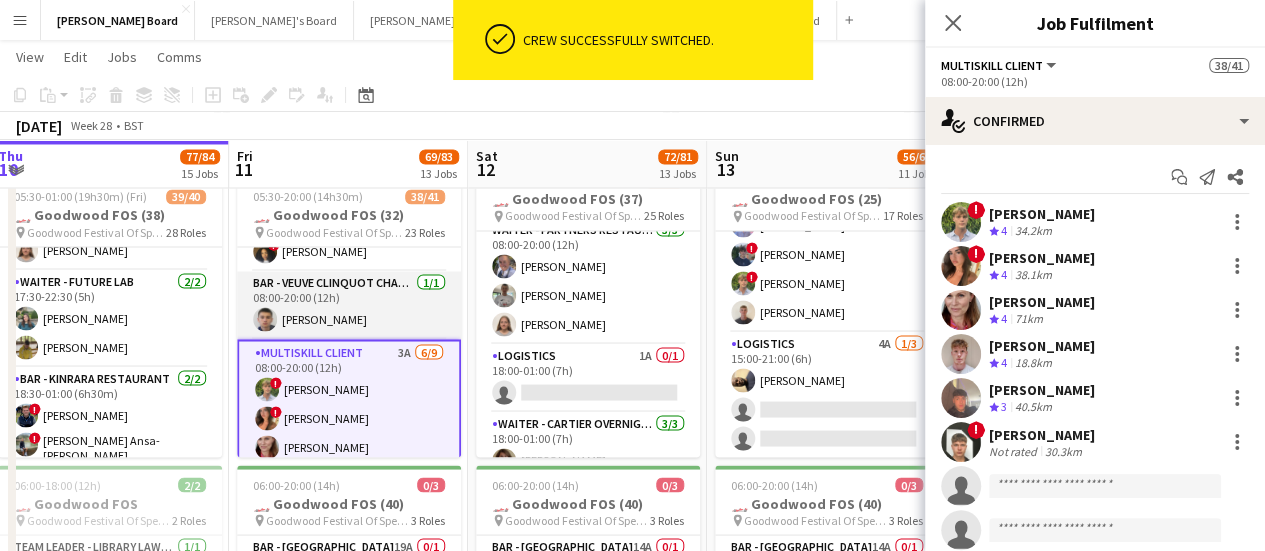 scroll, scrollTop: 1176, scrollLeft: 0, axis: vertical 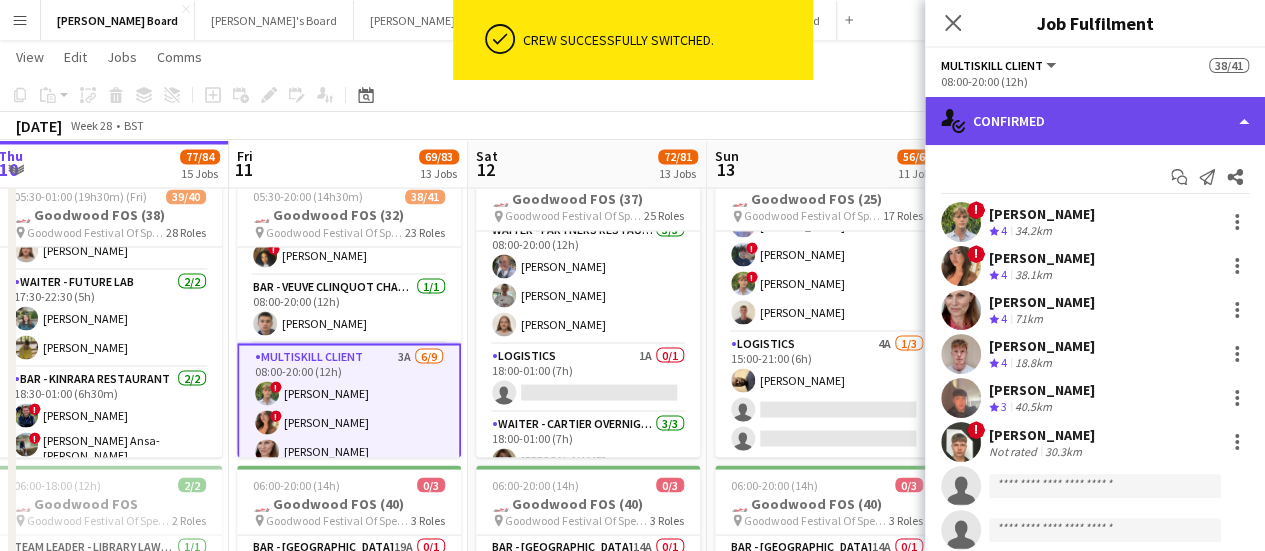 click on "single-neutral-actions-check-2
Confirmed" 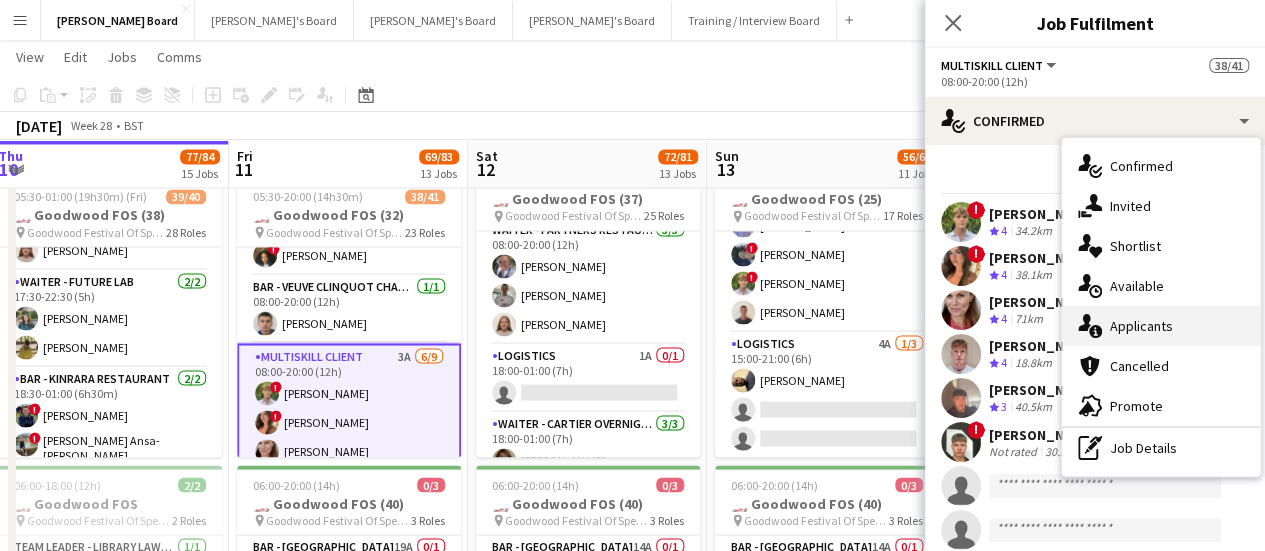 click on "single-neutral-actions-information
Applicants" at bounding box center [1161, 326] 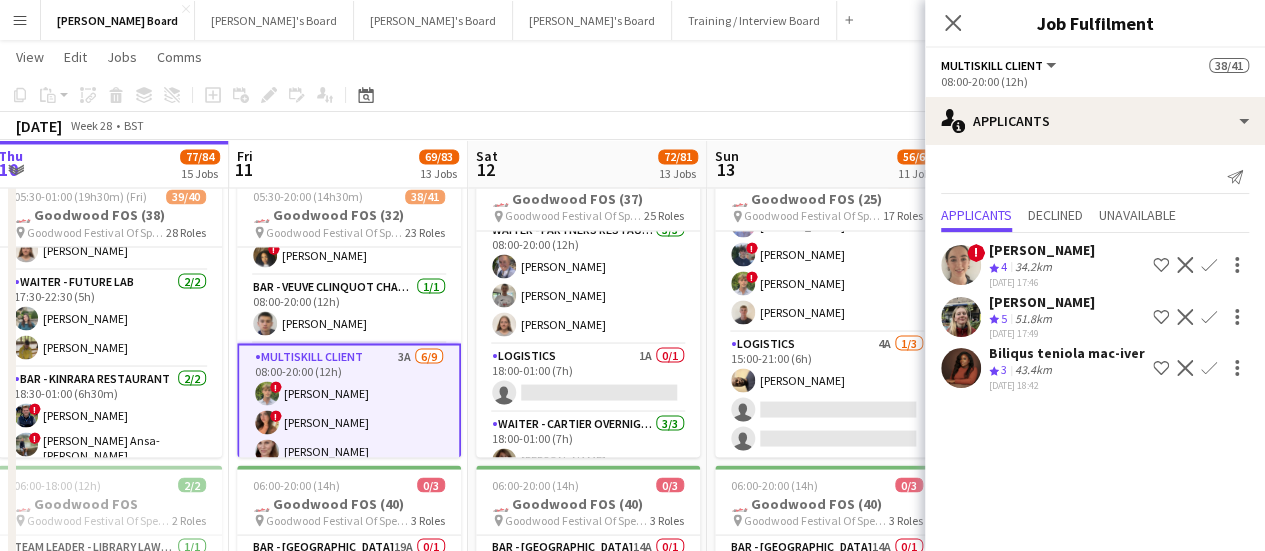 click on "!  [PERSON_NAME]
Crew rating
4   34.2km   [DATE] 17:46
Shortlist crew
Decline
Confirm" at bounding box center (1095, 317) 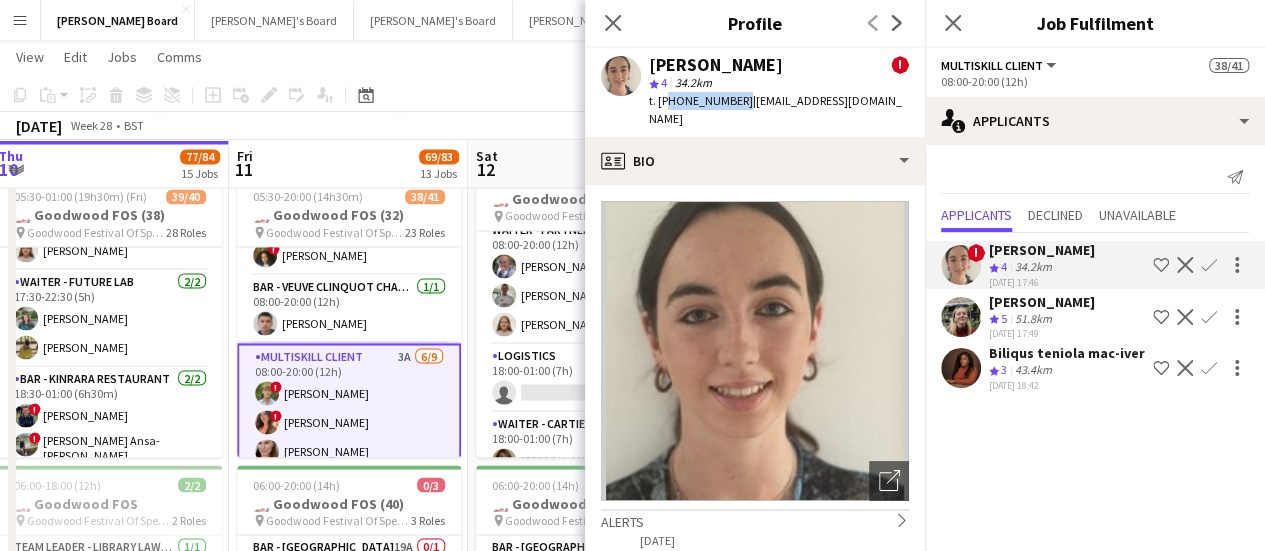 drag, startPoint x: 734, startPoint y: 107, endPoint x: 663, endPoint y: 104, distance: 71.063354 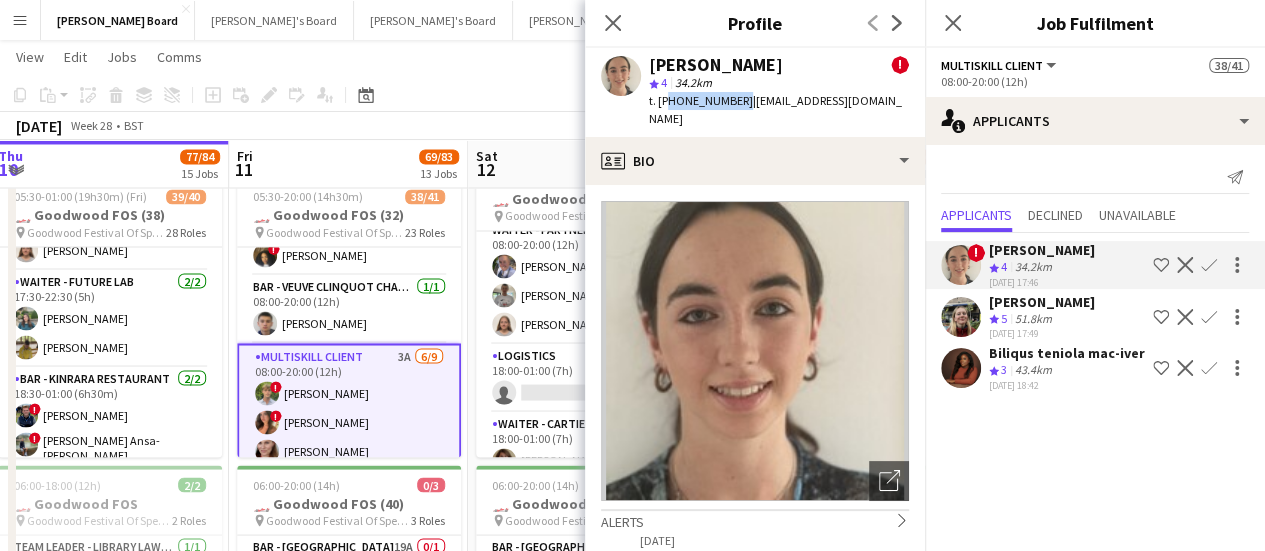 copy on "447368901201" 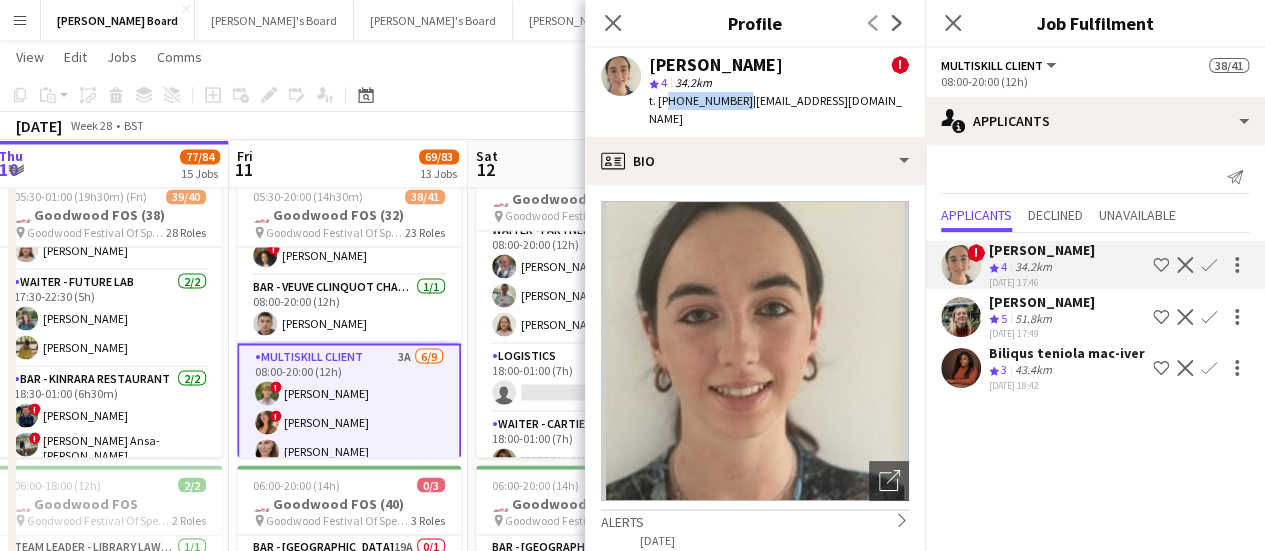 click on "Confirm" 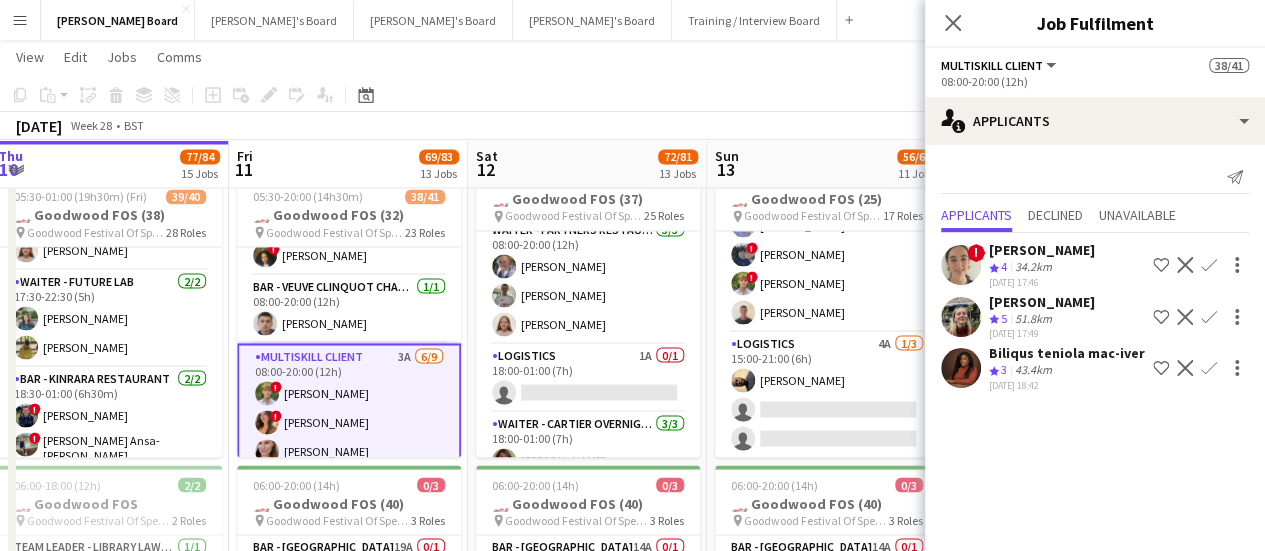 click on "Confirm" at bounding box center [1209, 317] 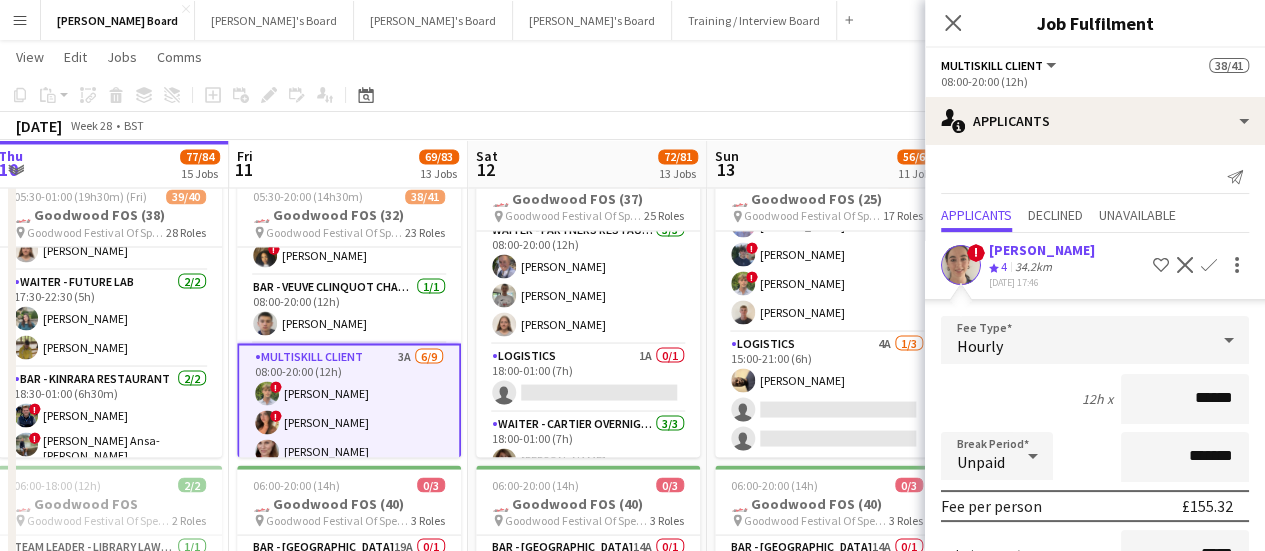 scroll, scrollTop: 234, scrollLeft: 0, axis: vertical 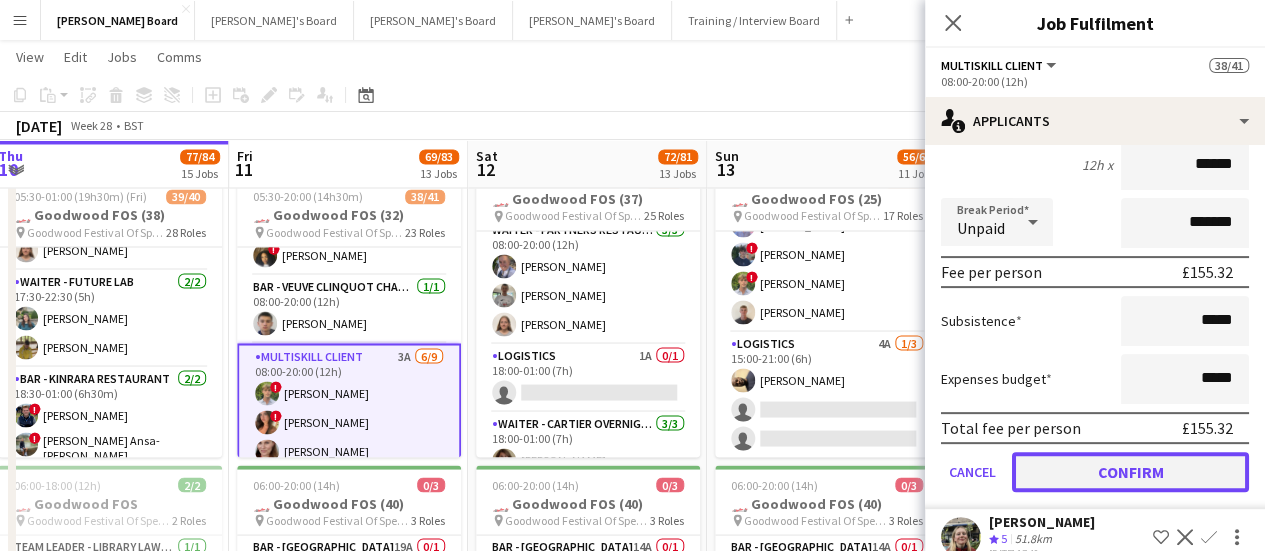 click on "Confirm" 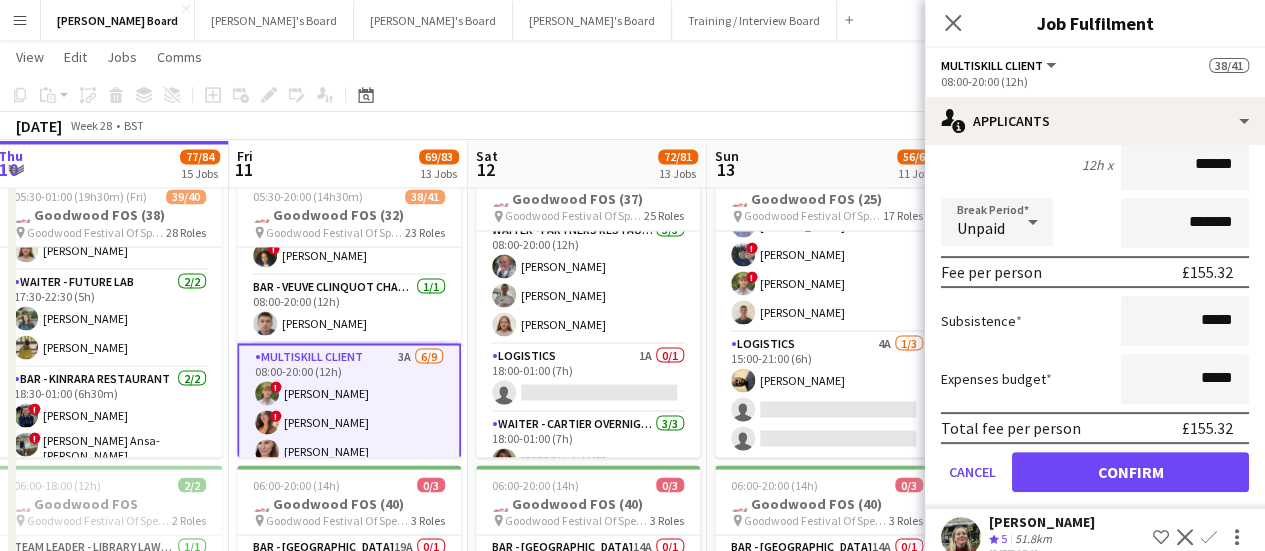 scroll, scrollTop: 0, scrollLeft: 0, axis: both 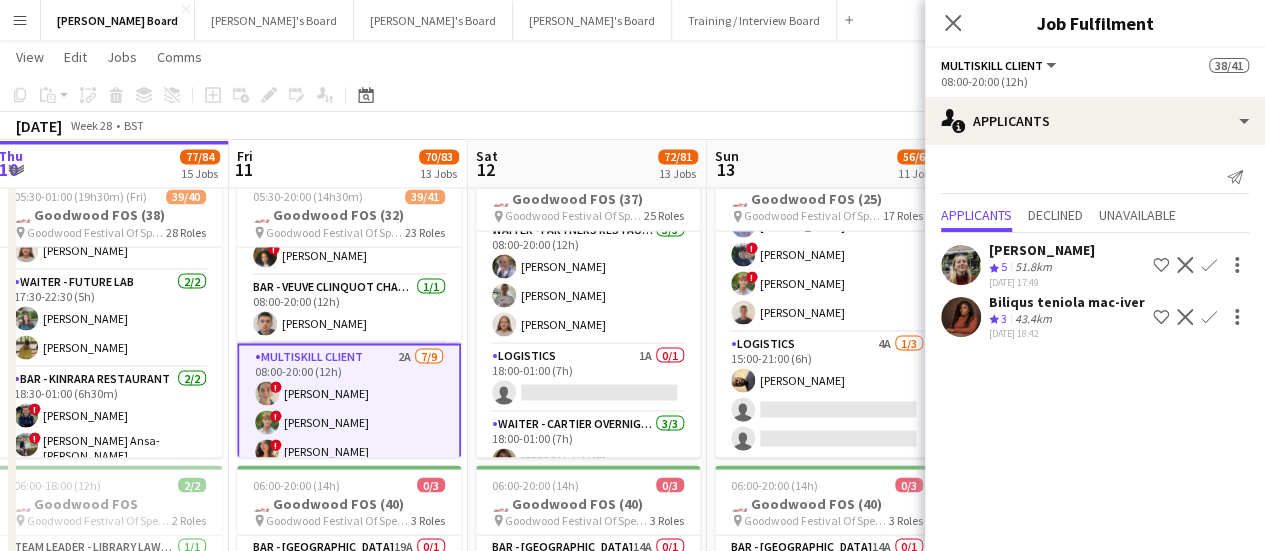 click on "[PERSON_NAME]
Crew rating
5   51.8km   [DATE] 17:49
Shortlist crew
Decline
Confirm" at bounding box center [1095, 317] 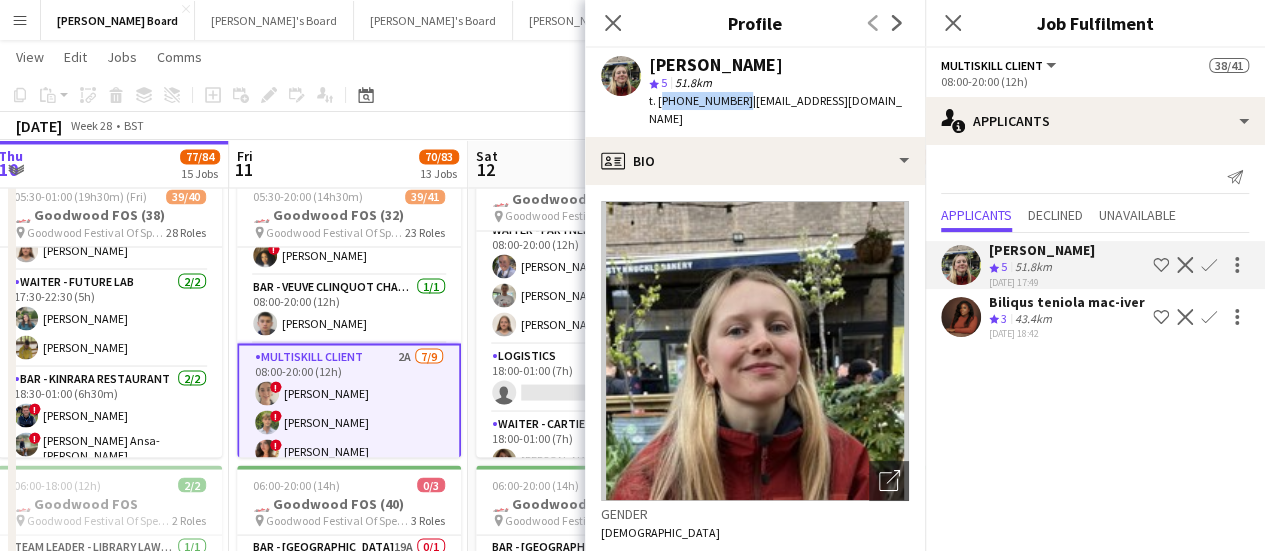 drag, startPoint x: 736, startPoint y: 101, endPoint x: 656, endPoint y: 107, distance: 80.224686 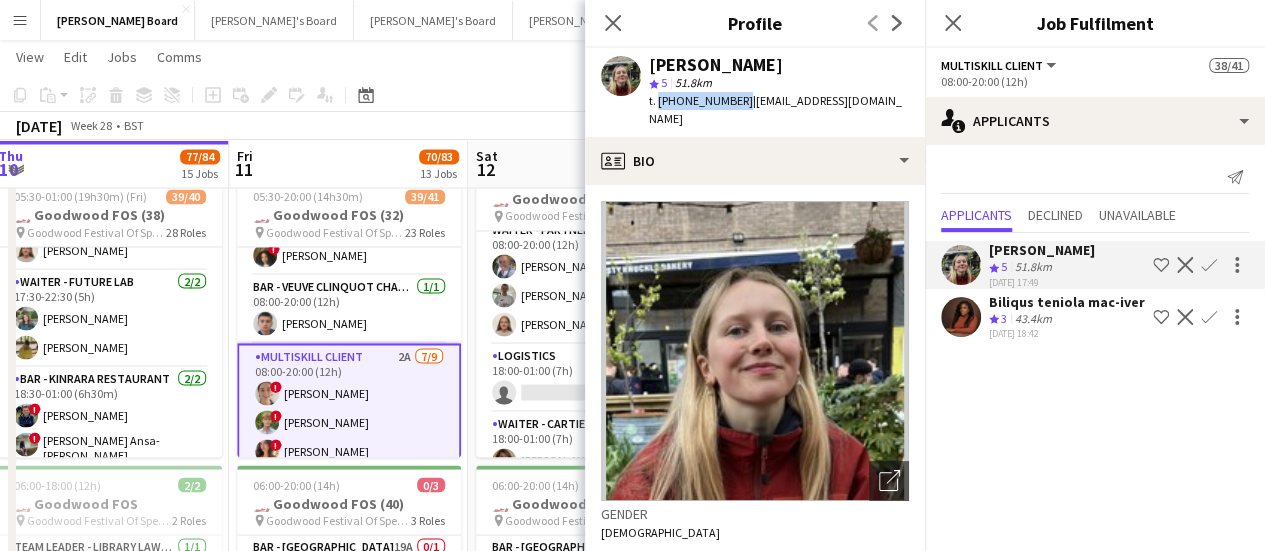 copy on "[PHONE_NUMBER]" 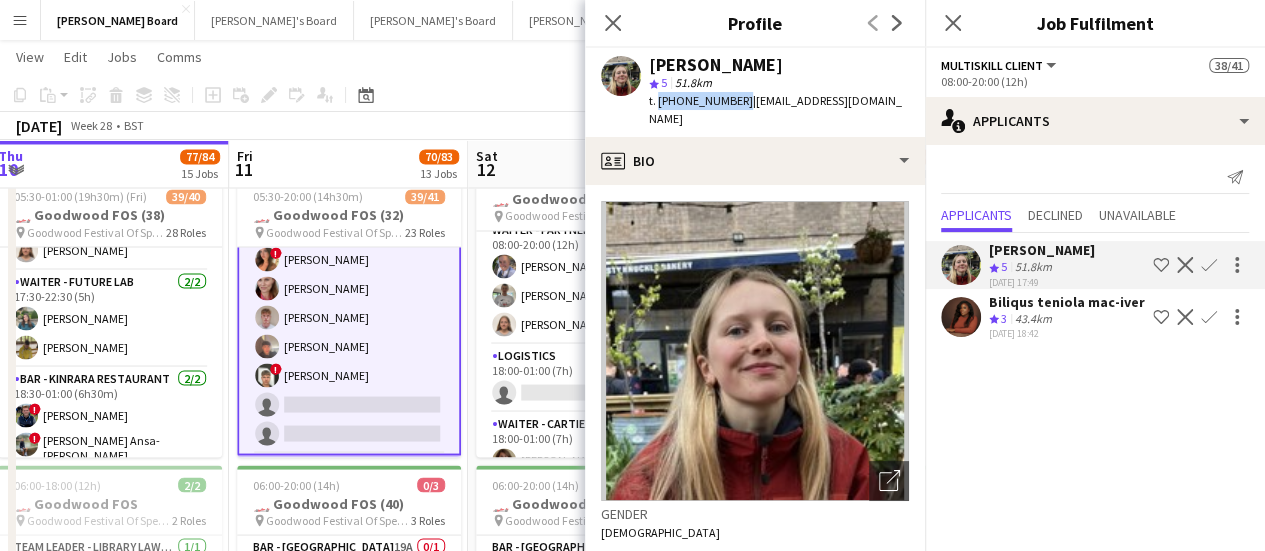 scroll, scrollTop: 1369, scrollLeft: 0, axis: vertical 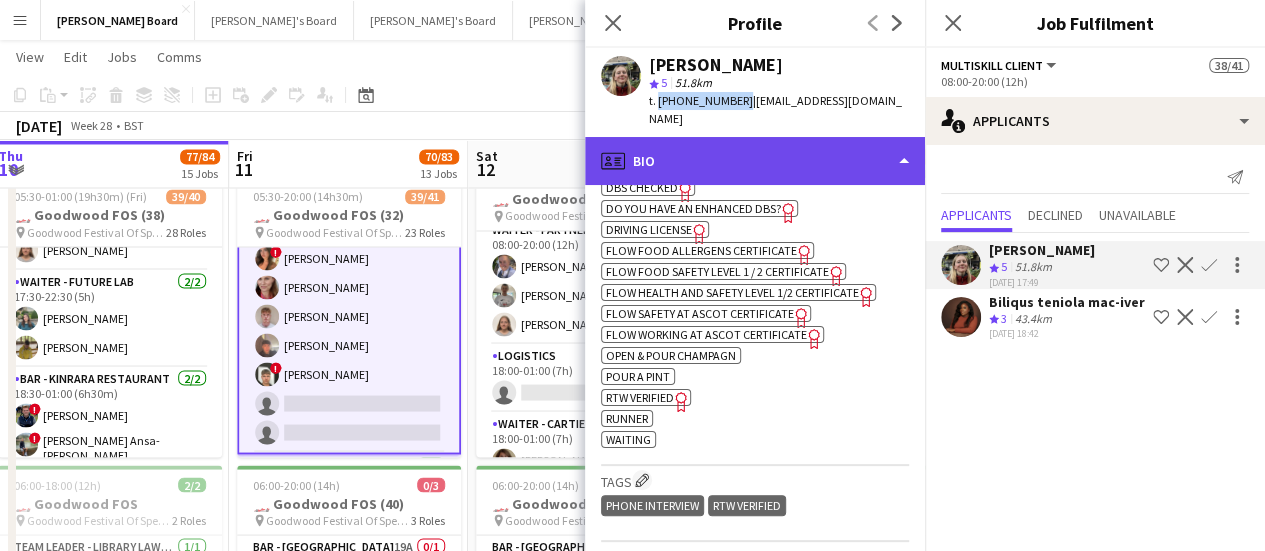 click on "profile
Bio" 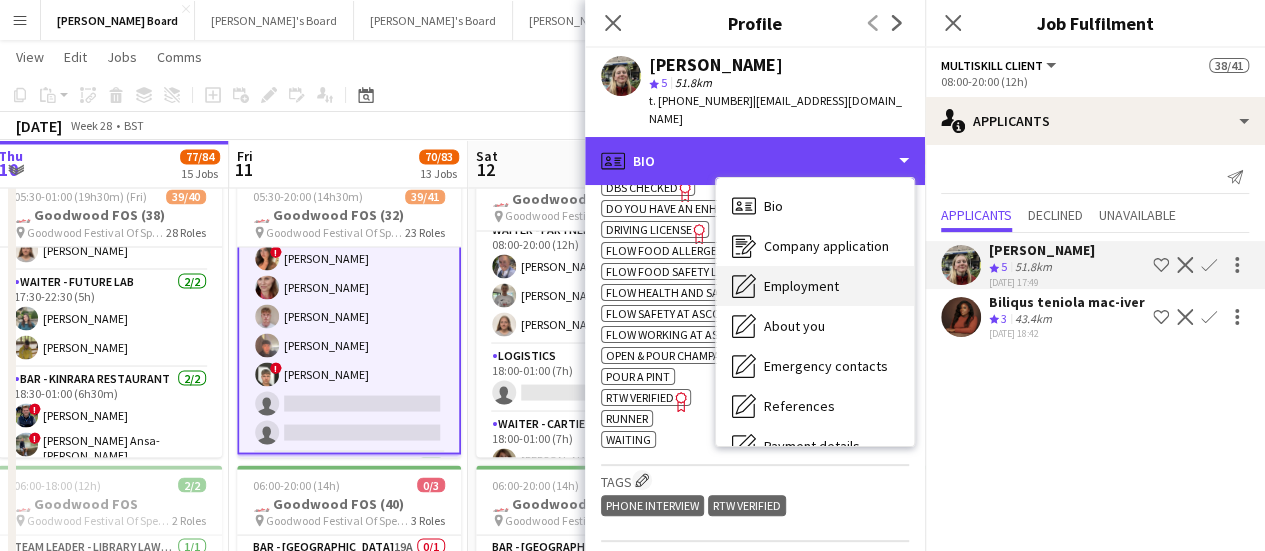 scroll, scrollTop: 268, scrollLeft: 0, axis: vertical 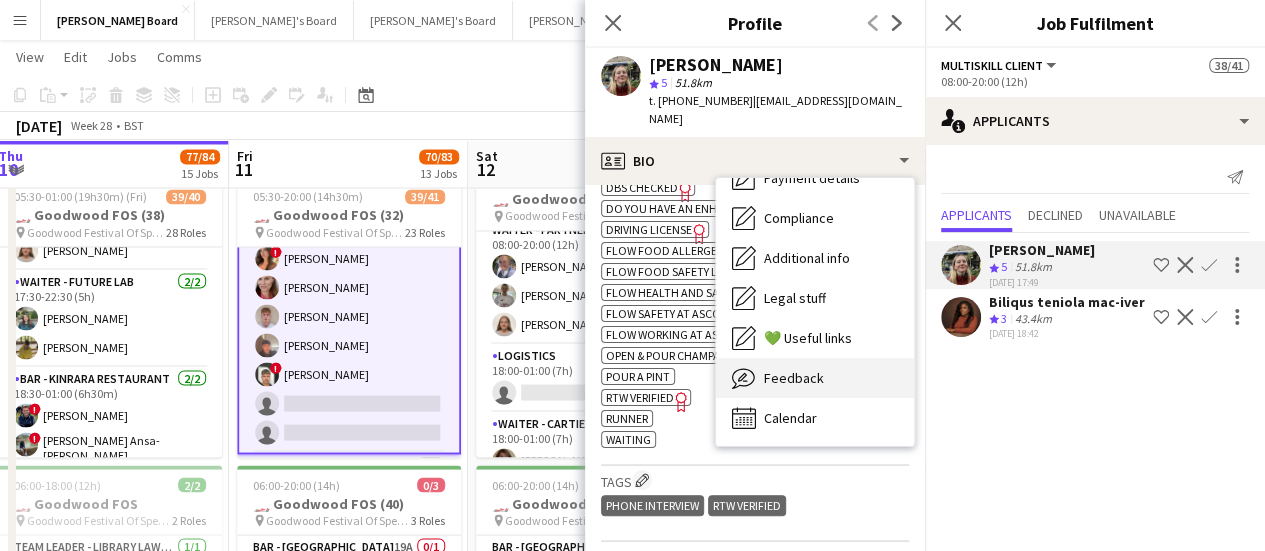 click on "Feedback
Feedback" at bounding box center (815, 378) 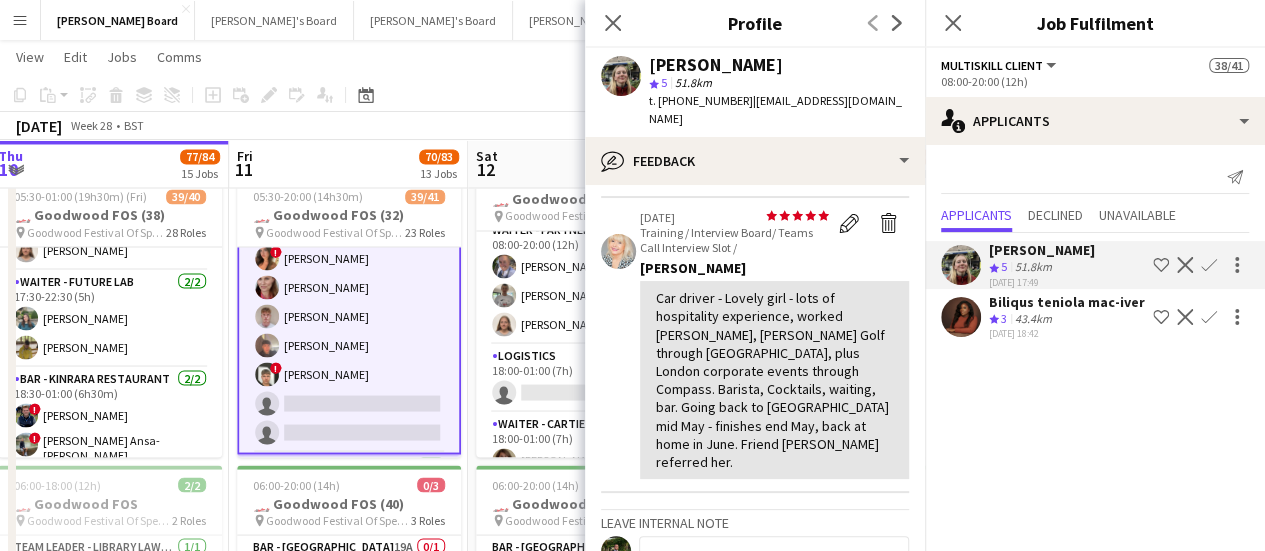 scroll, scrollTop: 445, scrollLeft: 0, axis: vertical 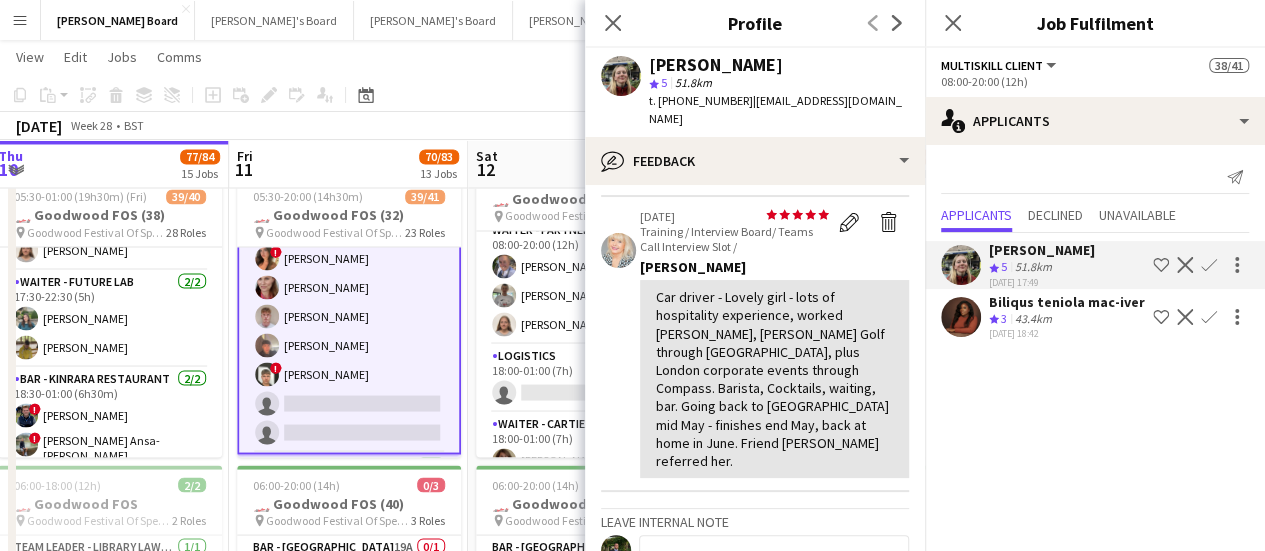 click on "Confirm" 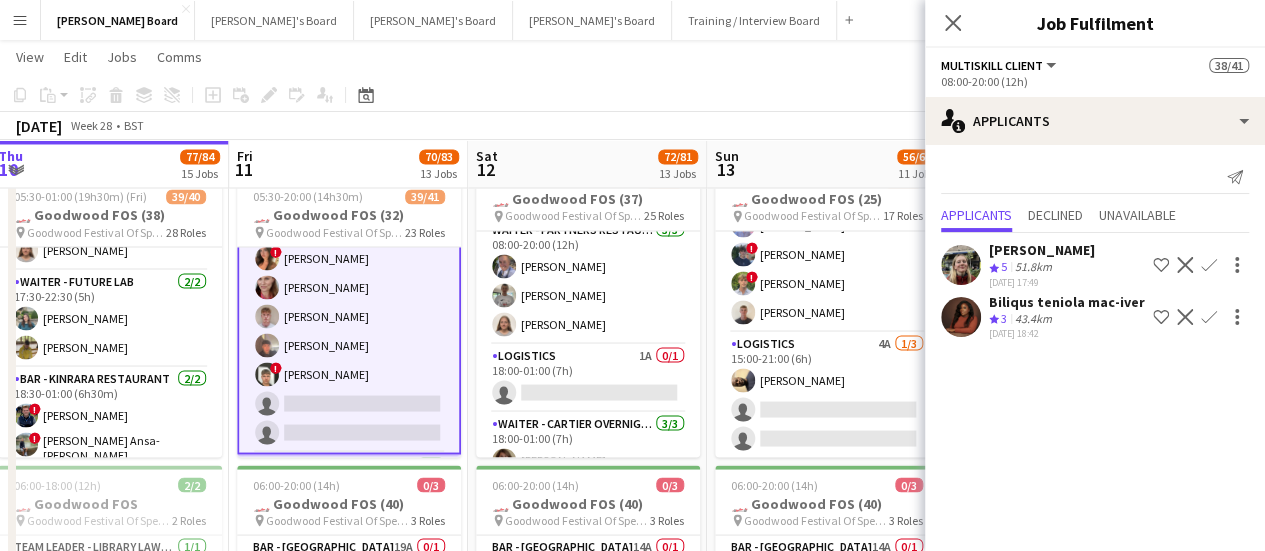 click on "Confirm" at bounding box center [1209, 317] 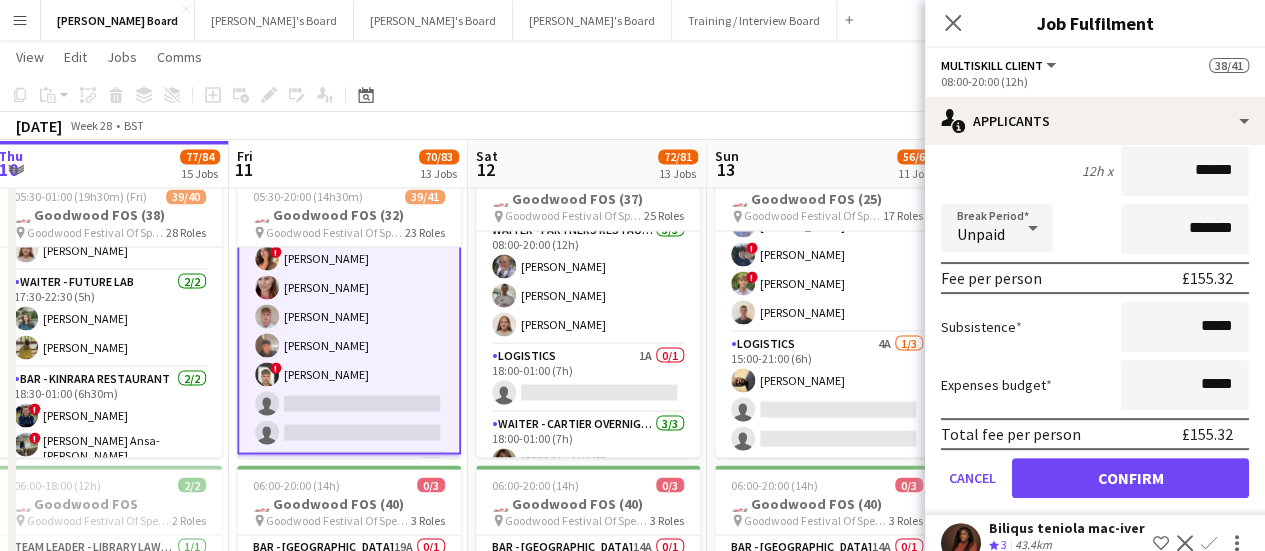scroll, scrollTop: 242, scrollLeft: 0, axis: vertical 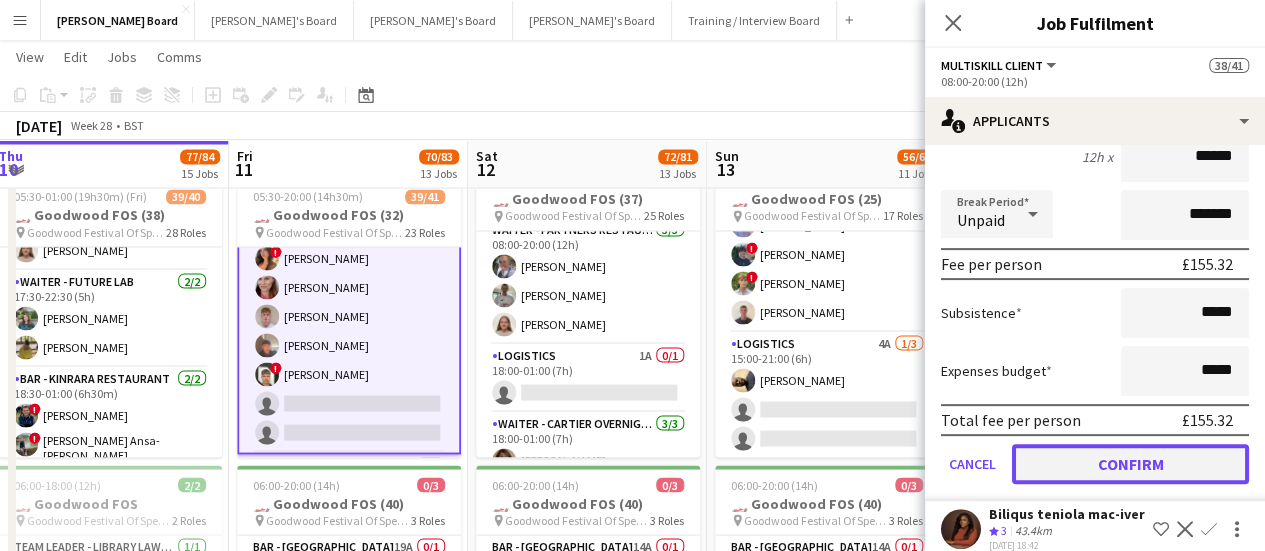 click on "Confirm" 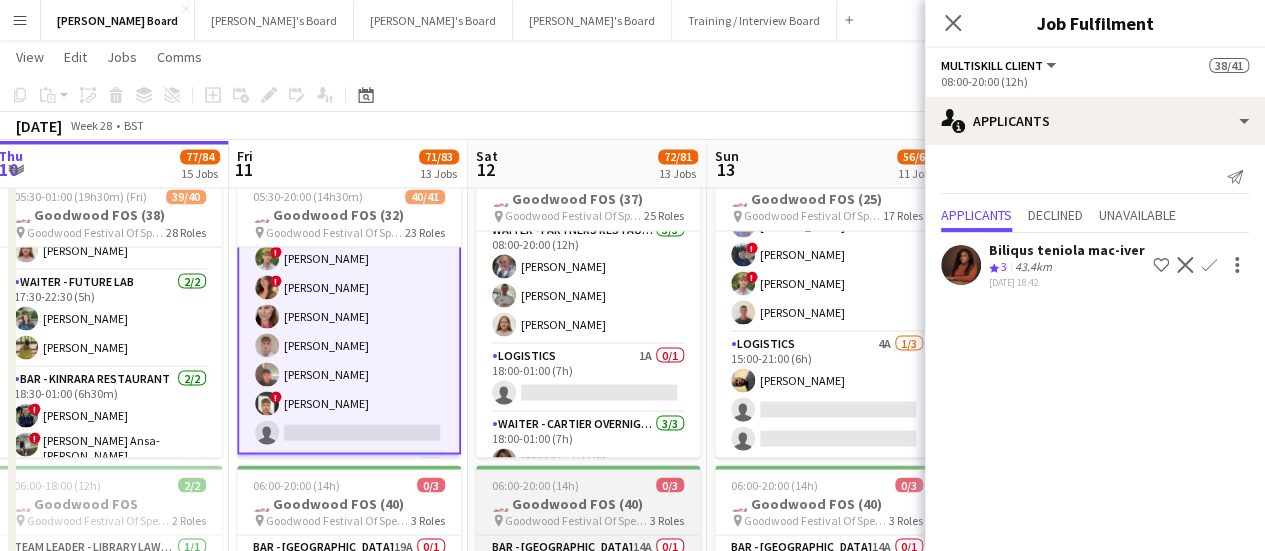 scroll, scrollTop: 0, scrollLeft: 0, axis: both 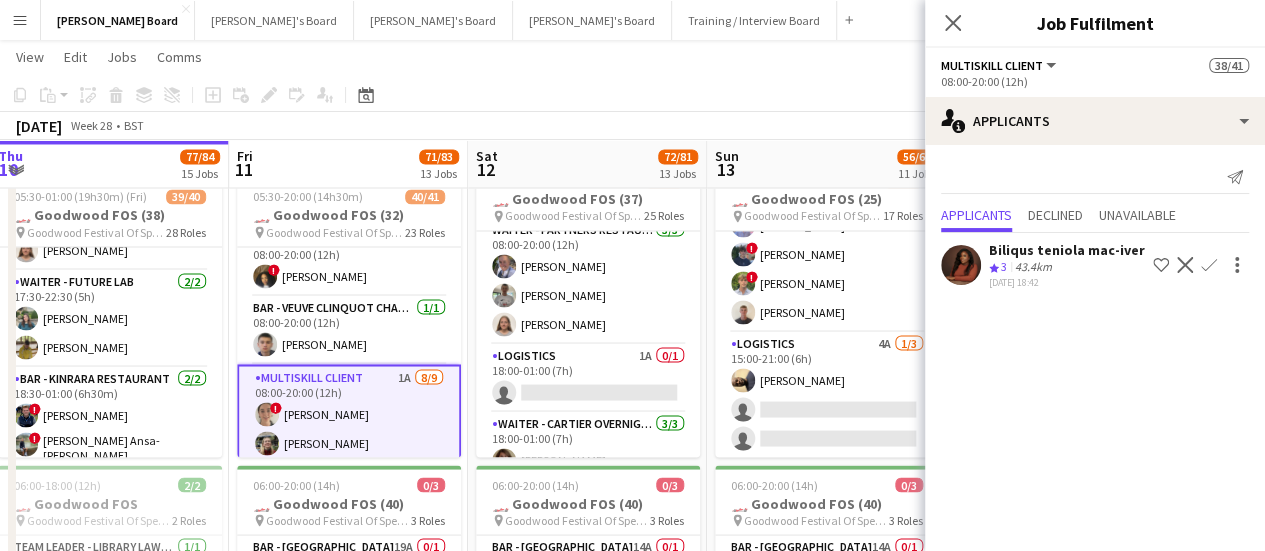 click on "Copy
Paste
Paste   Ctrl+V Paste with crew  Ctrl+Shift+V
Paste linked Job
[GEOGRAPHIC_DATA]
Group
Ungroup
Add job
Add linked Job
Edit
Edit linked Job
Applicants
Date picker
[DATE] [DATE] [DATE] M [DATE] T [DATE] W [DATE] T [DATE] F [DATE] S [DATE] S  [DATE]   2   3   4   5   6   7   8   9   10   11   12   13   14   15   16   17   18   19   20   21   22   23   24   25   26   27   28   29   30   31
Comparison range
Comparison range
[DATE]" 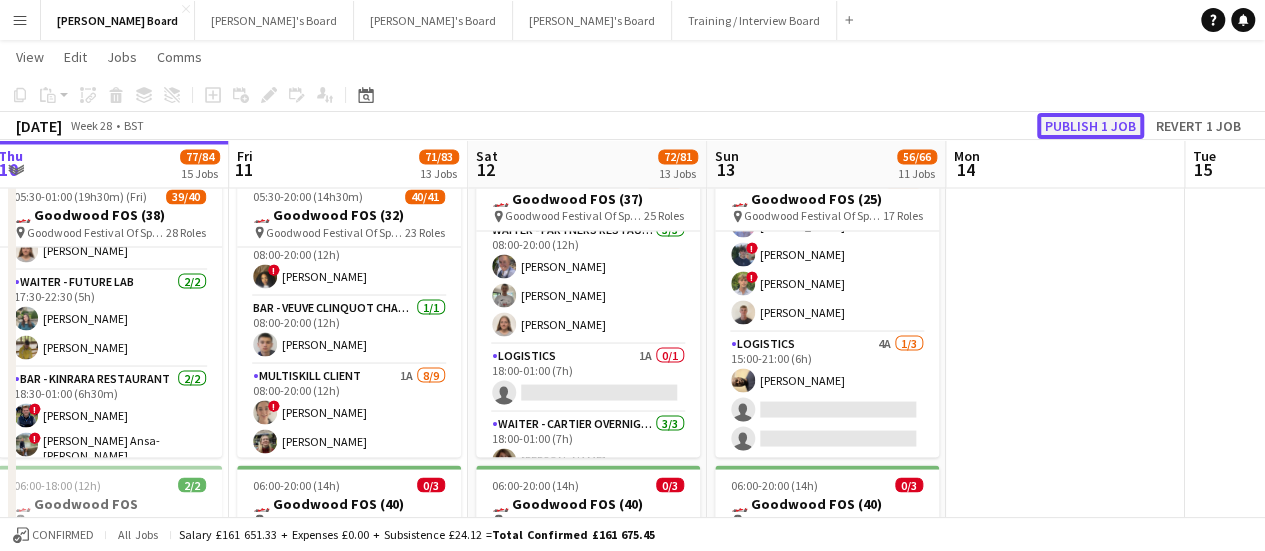 click on "Publish 1 job" 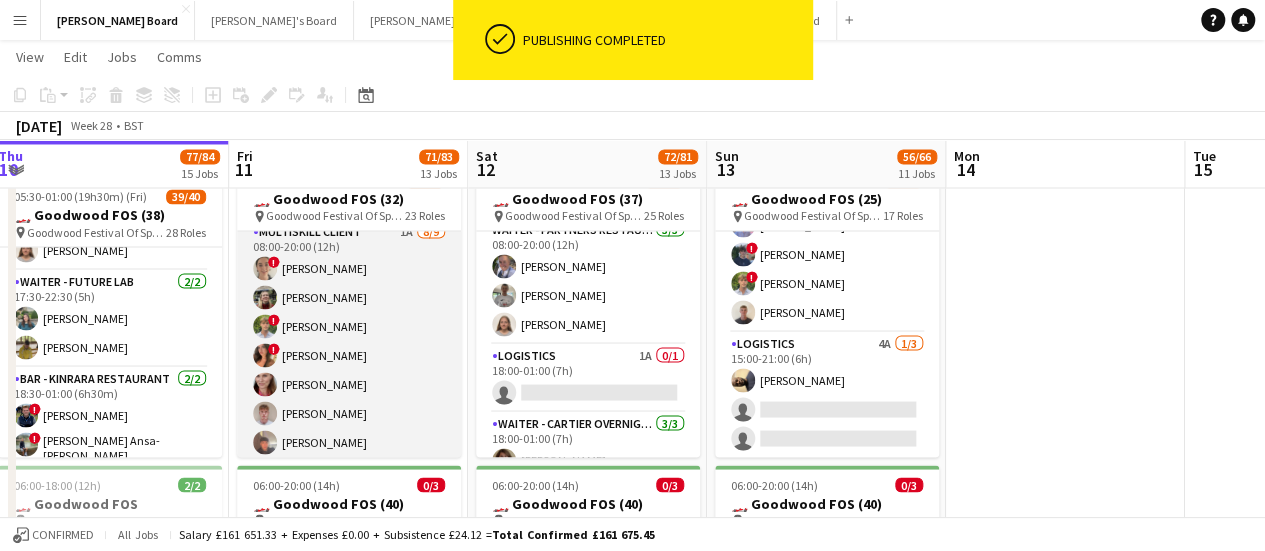 click on "MULTISKILL CLIENT   1A   [DATE]   08:00-20:00 (12h)
! [PERSON_NAME] [PERSON_NAME] ! [PERSON_NAME] ! [PERSON_NAME] [PERSON_NAME] [PERSON_NAME] [PERSON_NAME] ! [PERSON_NAME]
single-neutral-actions" at bounding box center (349, 370) 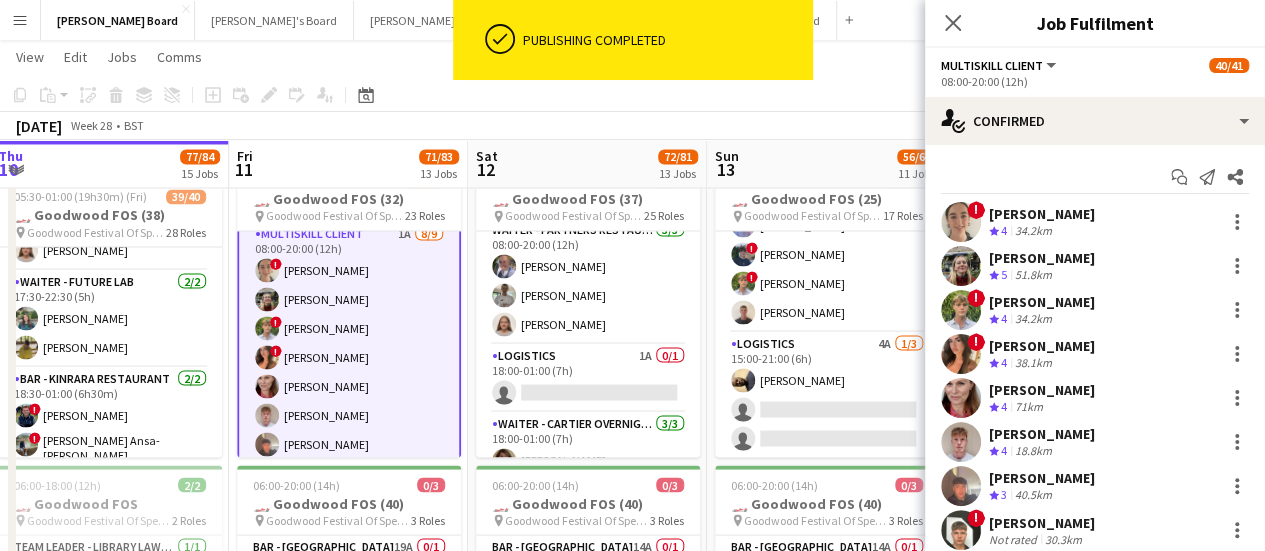 scroll, scrollTop: 1285, scrollLeft: 0, axis: vertical 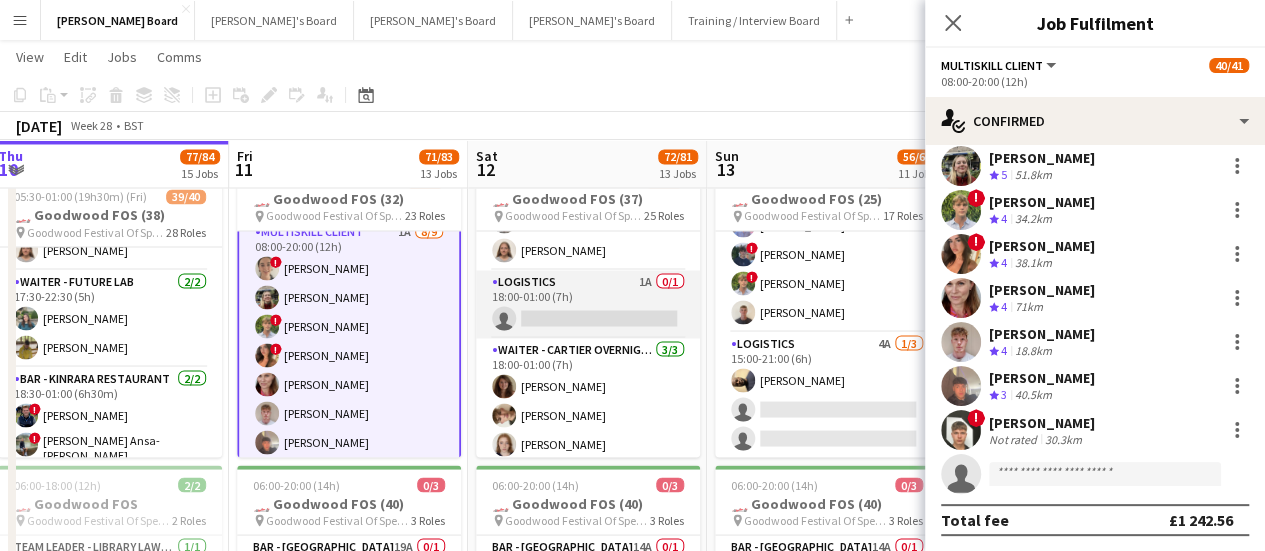 click on "Logistics   1A   0/1   18:00-01:00 (7h)
single-neutral-actions" at bounding box center (588, 304) 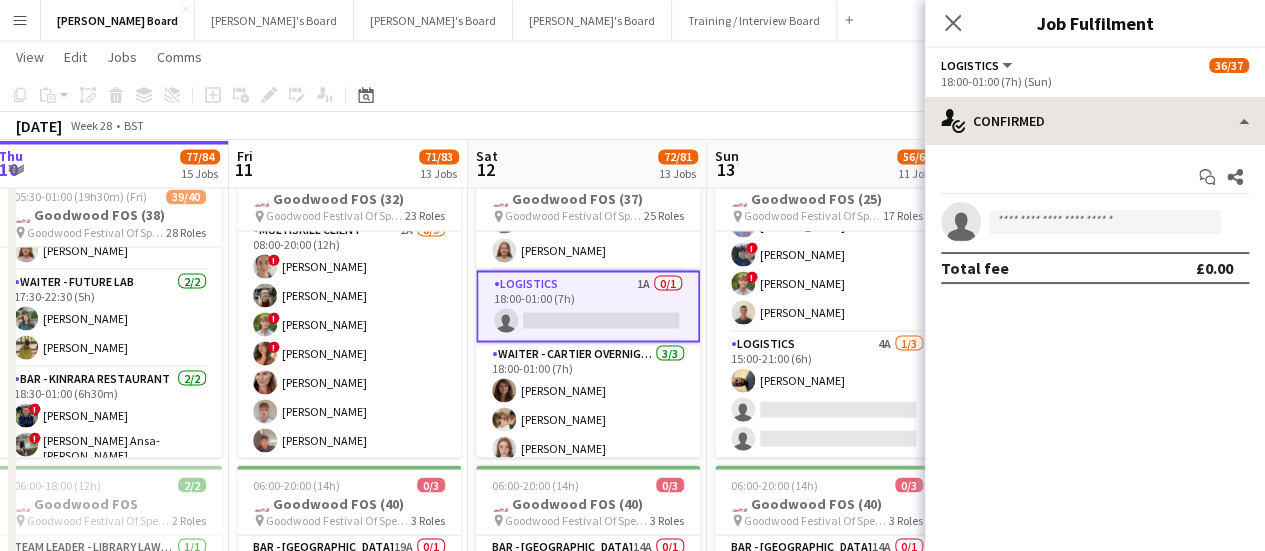 scroll, scrollTop: 0, scrollLeft: 0, axis: both 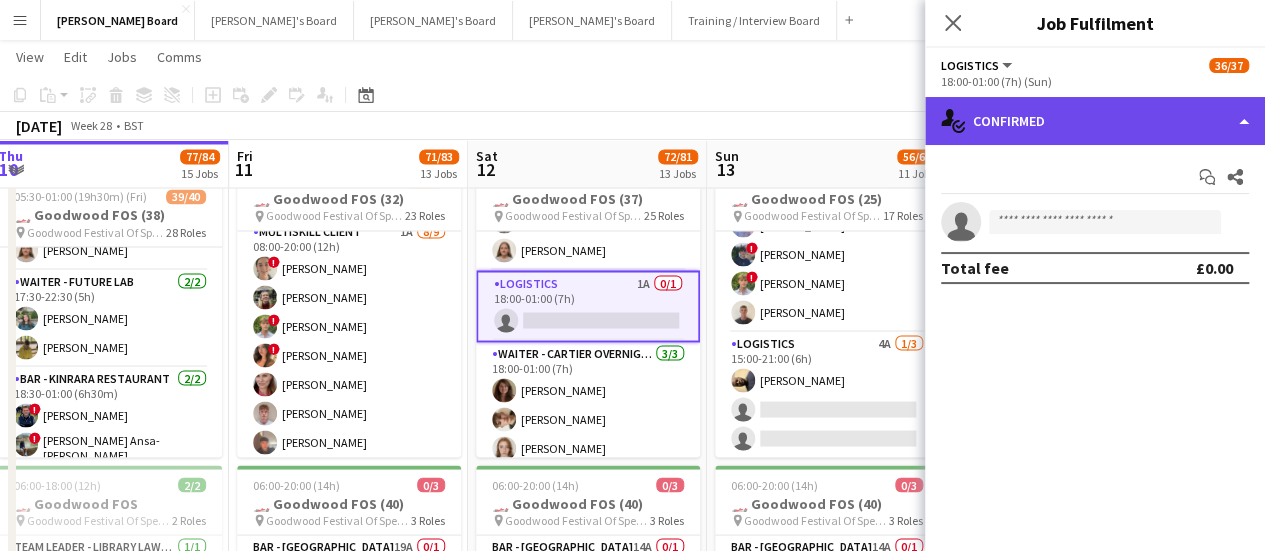 click on "single-neutral-actions-check-2
Confirmed" 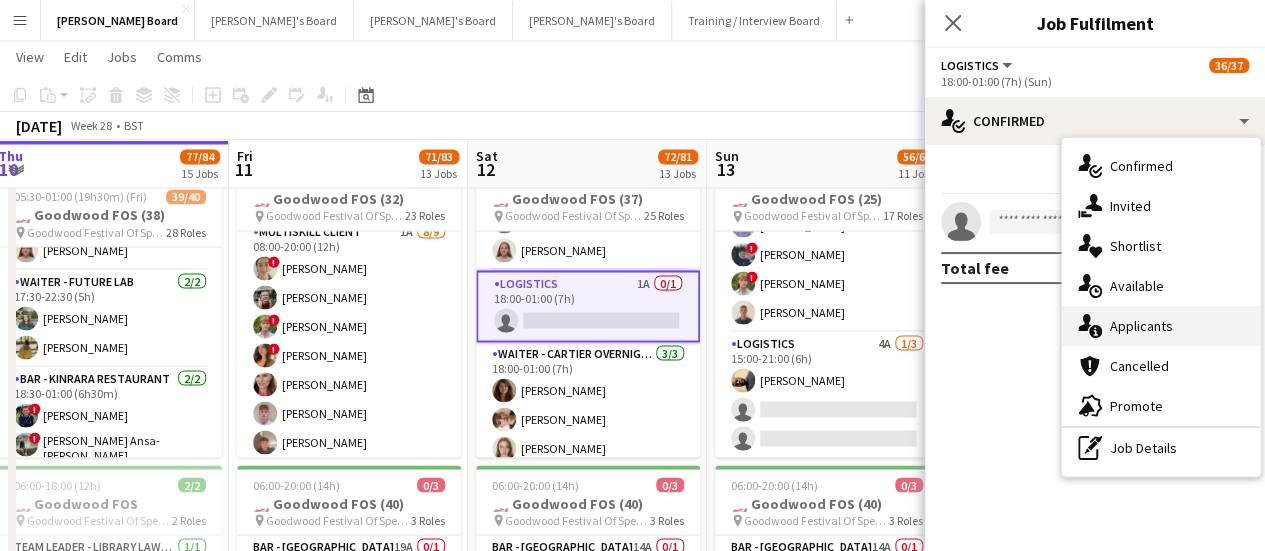 click on "single-neutral-actions-information
Applicants" at bounding box center (1161, 326) 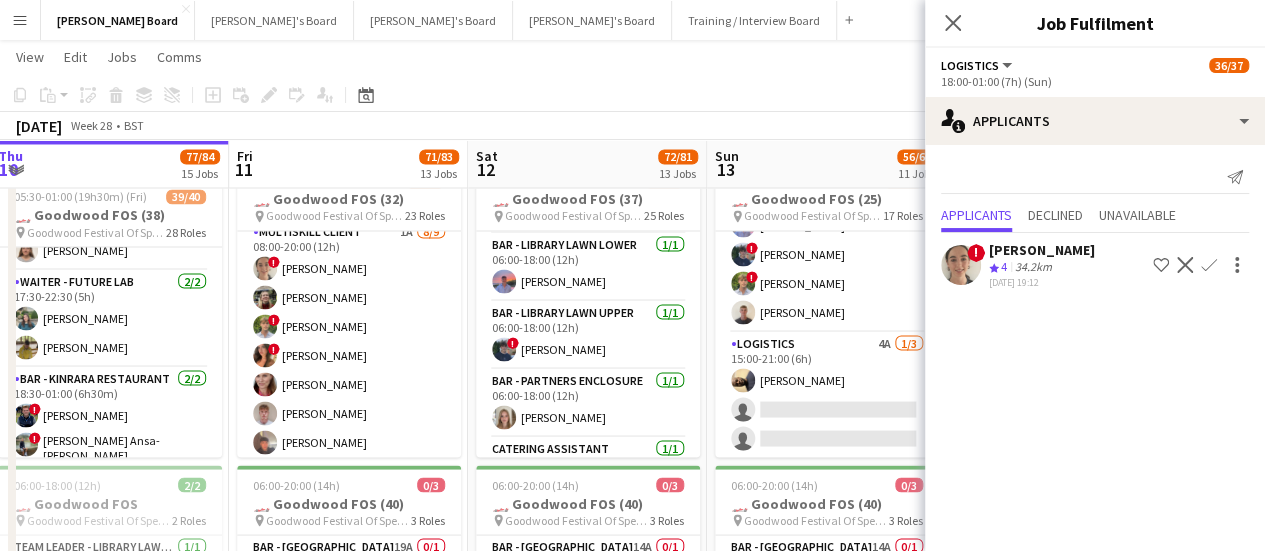 scroll, scrollTop: 0, scrollLeft: 0, axis: both 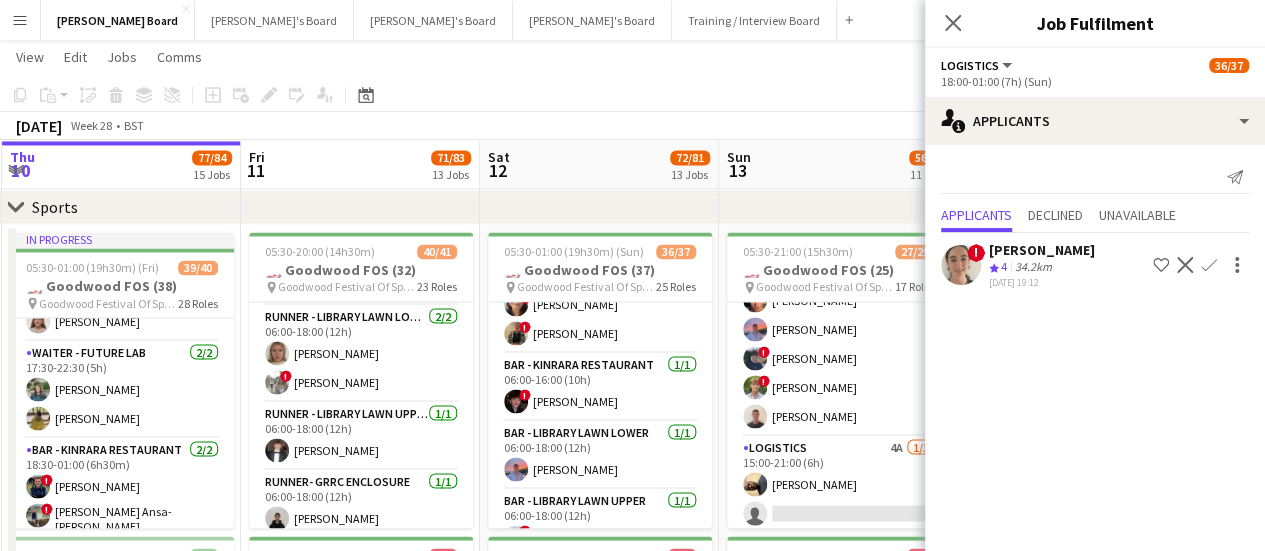 drag, startPoint x: 390, startPoint y: 382, endPoint x: 433, endPoint y: 361, distance: 47.853943 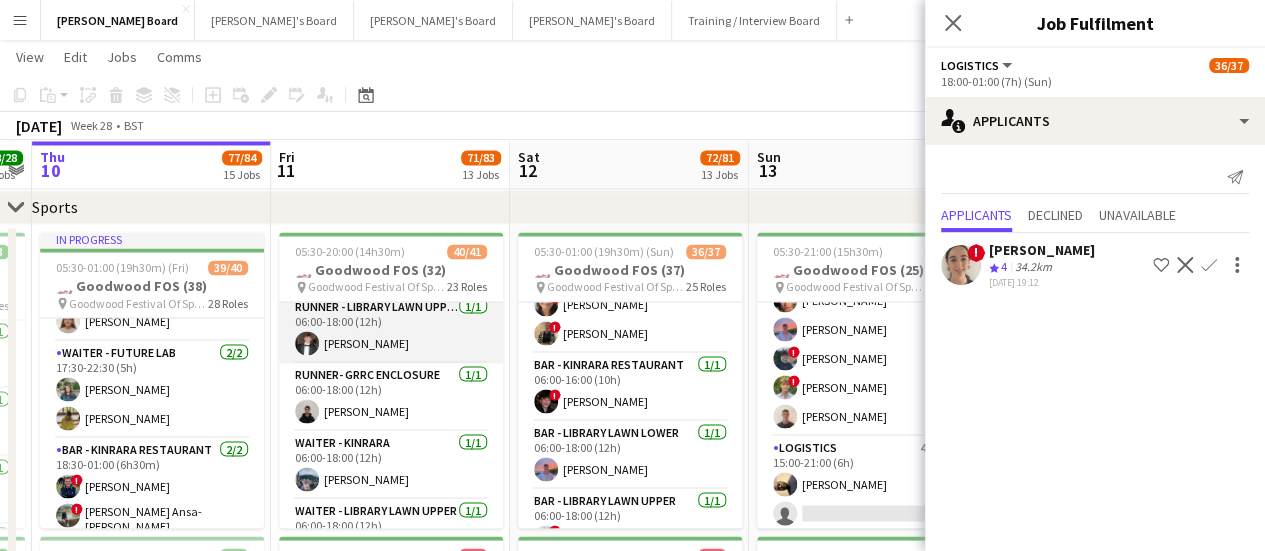 scroll, scrollTop: 675, scrollLeft: 0, axis: vertical 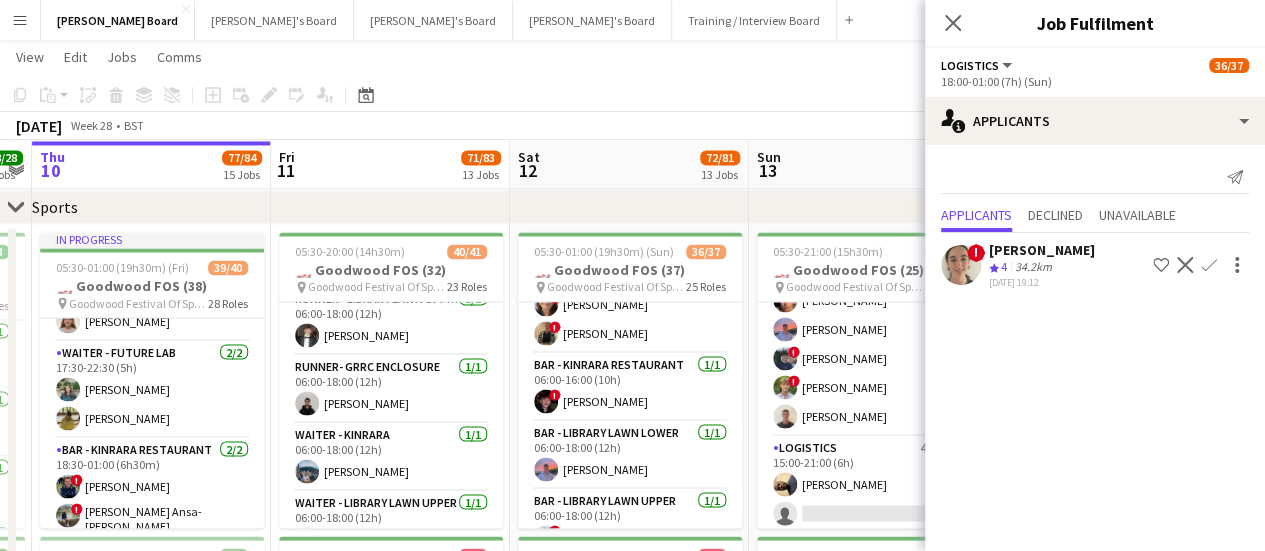 click on "[PERSON_NAME]" 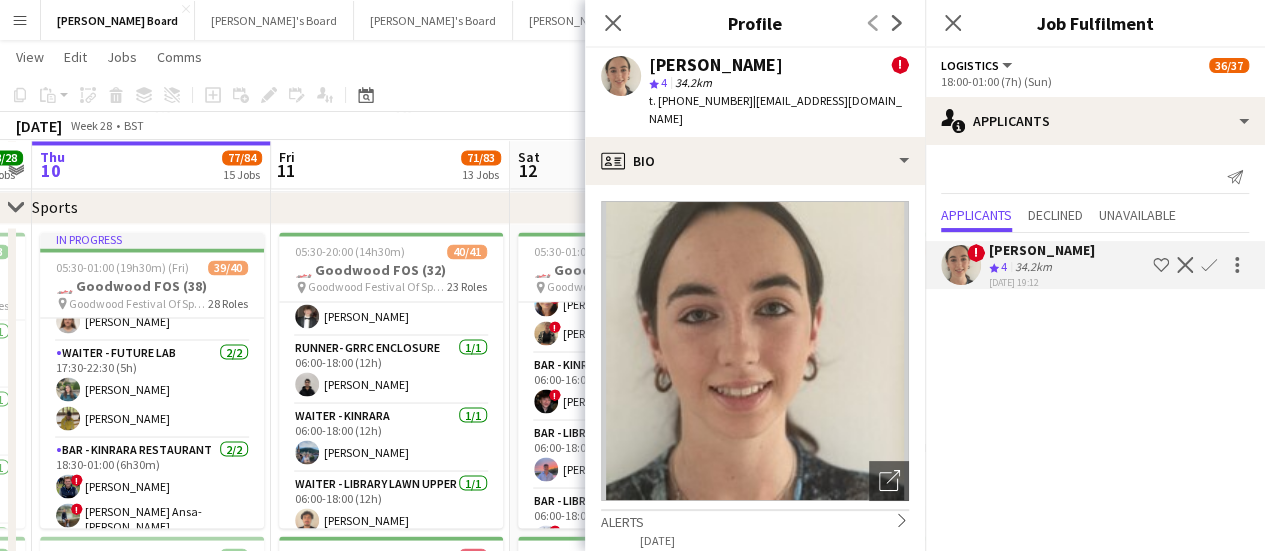 scroll, scrollTop: 695, scrollLeft: 0, axis: vertical 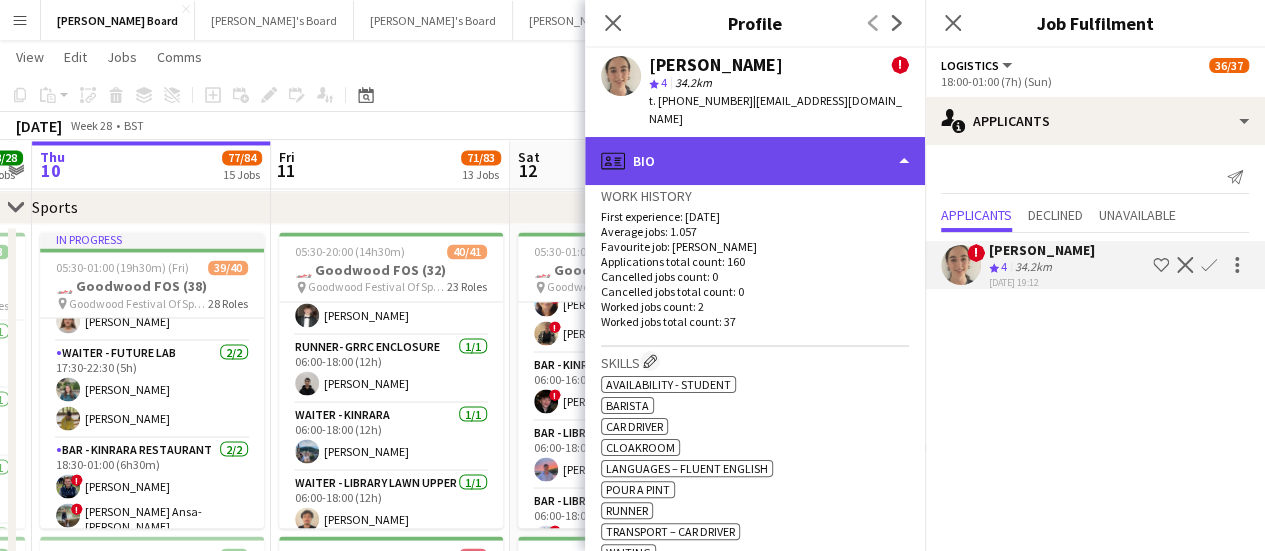 click on "profile
Bio" 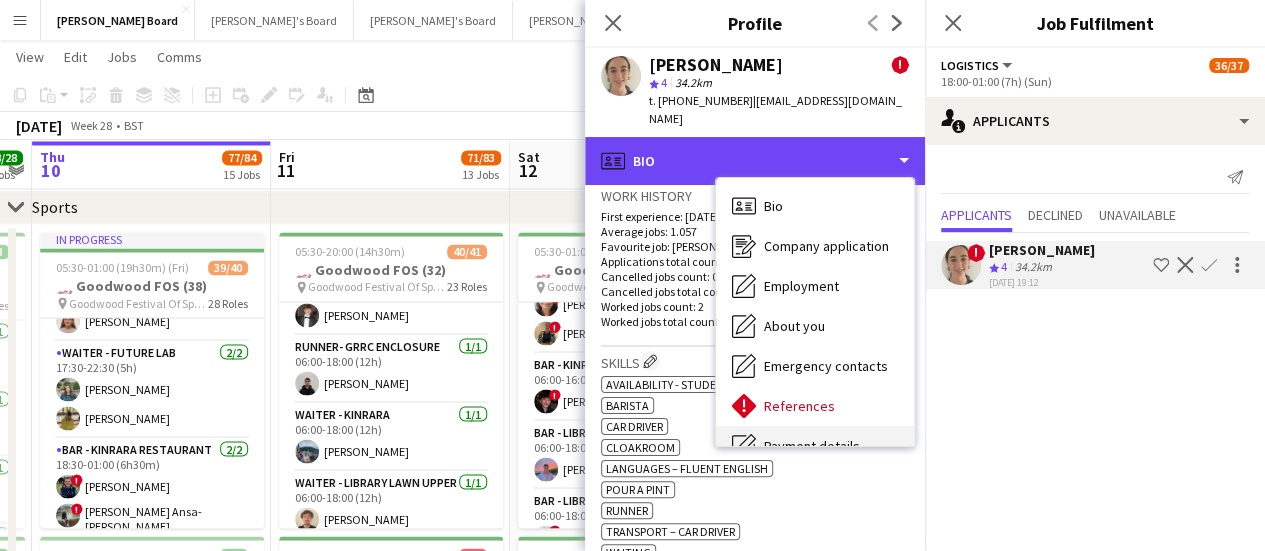 scroll, scrollTop: 268, scrollLeft: 0, axis: vertical 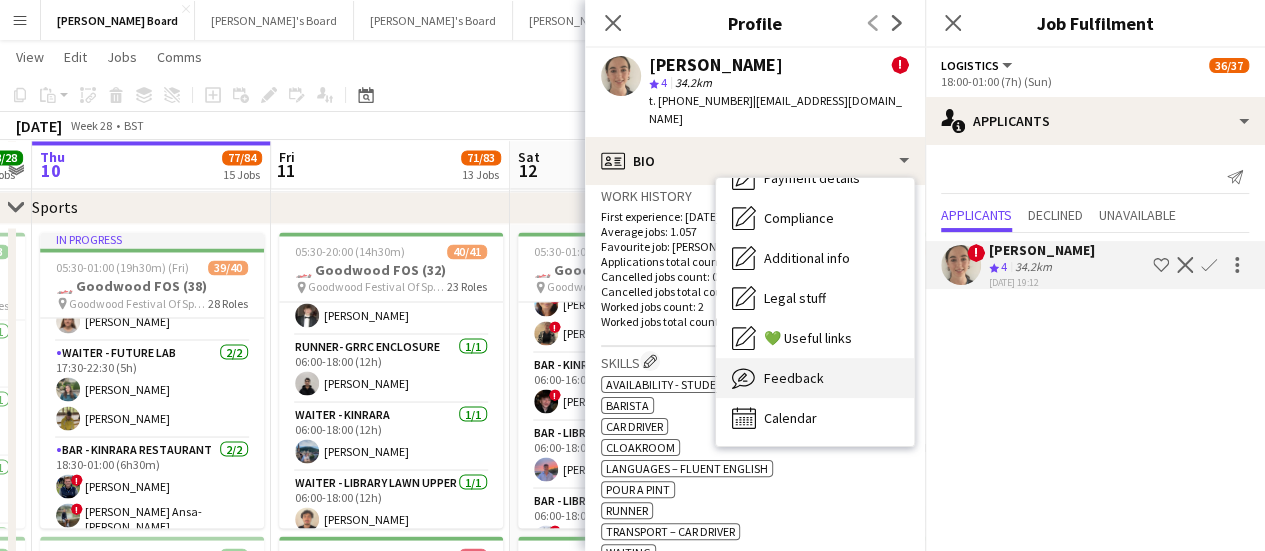 click on "Feedback
Feedback" at bounding box center [815, 378] 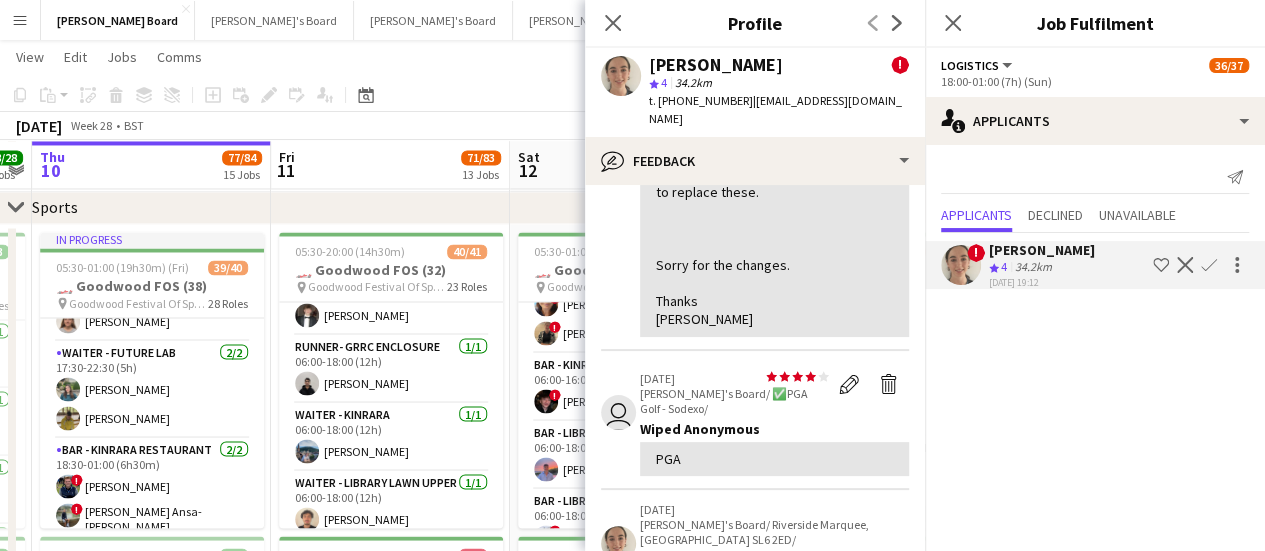 scroll, scrollTop: 912, scrollLeft: 0, axis: vertical 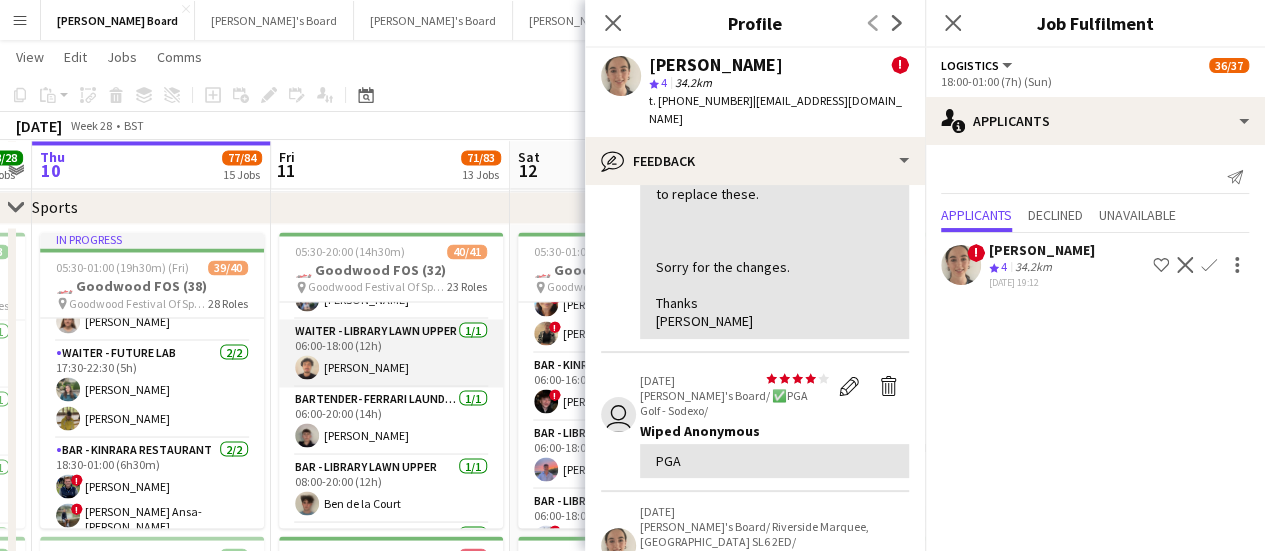 click on "Waiter - Library Lawn Upper   [DATE]   06:00-18:00 (12h)
[PERSON_NAME]" at bounding box center (391, 353) 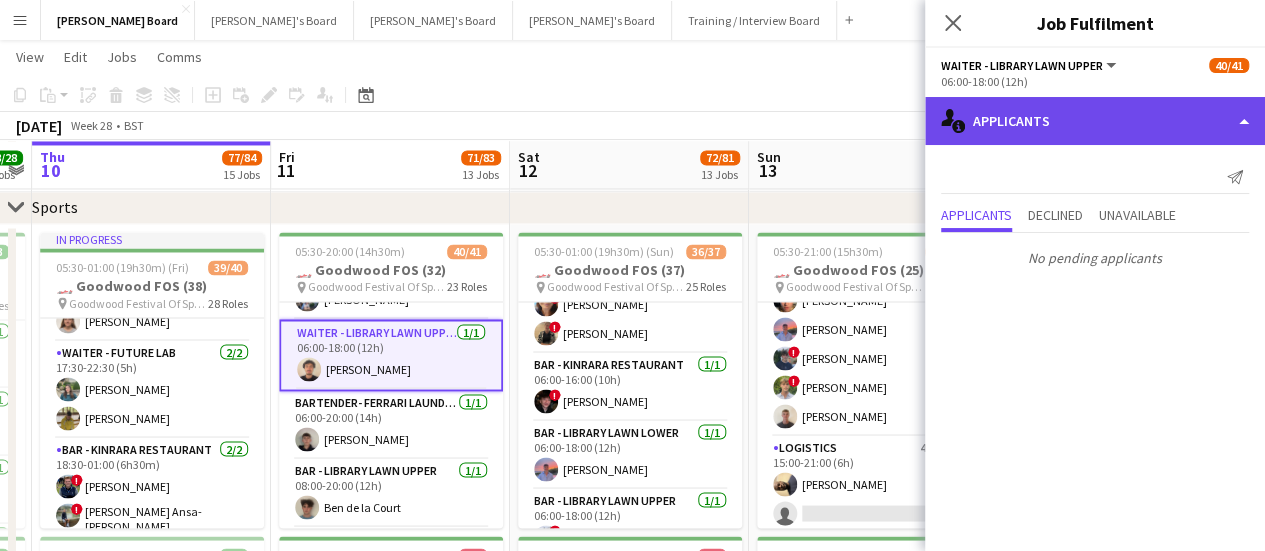 click on "single-neutral-actions-information
Applicants" 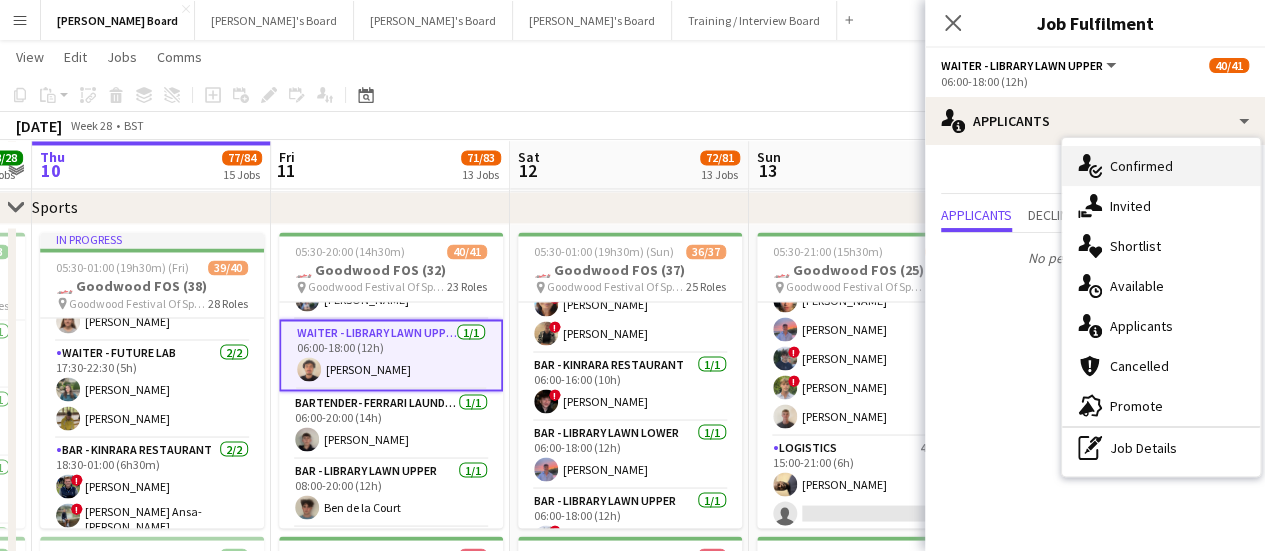 click on "single-neutral-actions-check-2
Confirmed" at bounding box center [1161, 166] 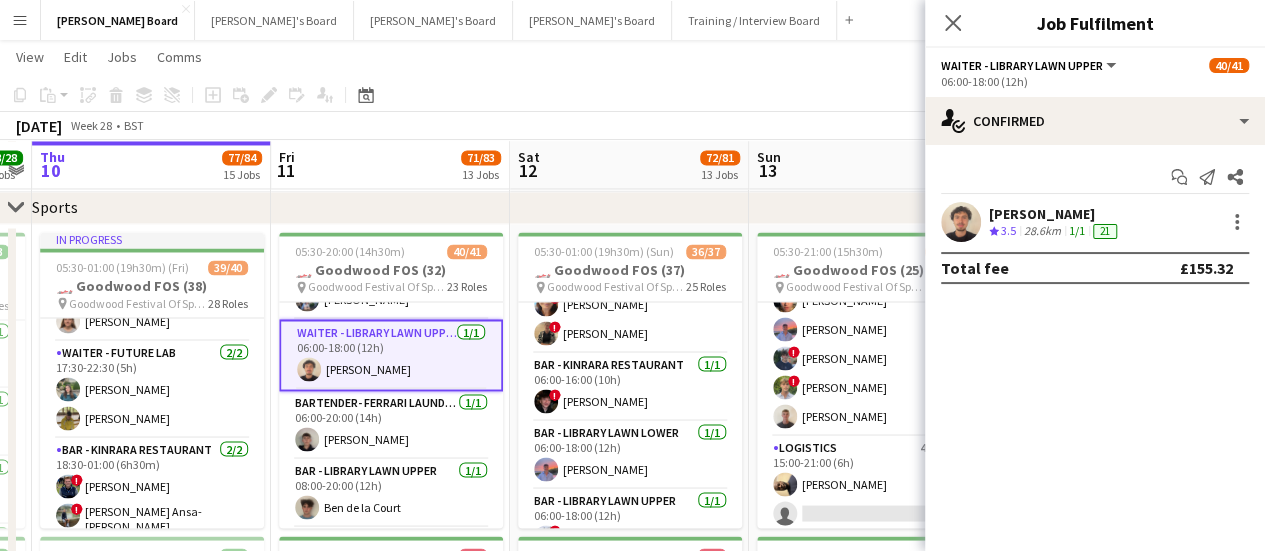 click on "[PERSON_NAME]" at bounding box center (1055, 214) 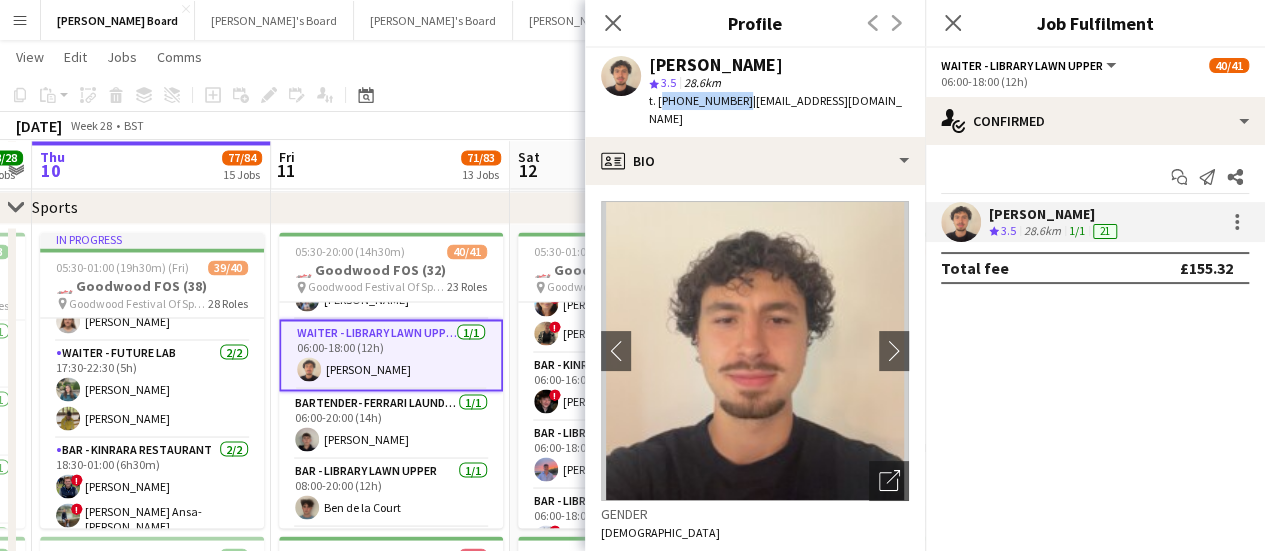 drag, startPoint x: 736, startPoint y: 99, endPoint x: 658, endPoint y: 111, distance: 78.91768 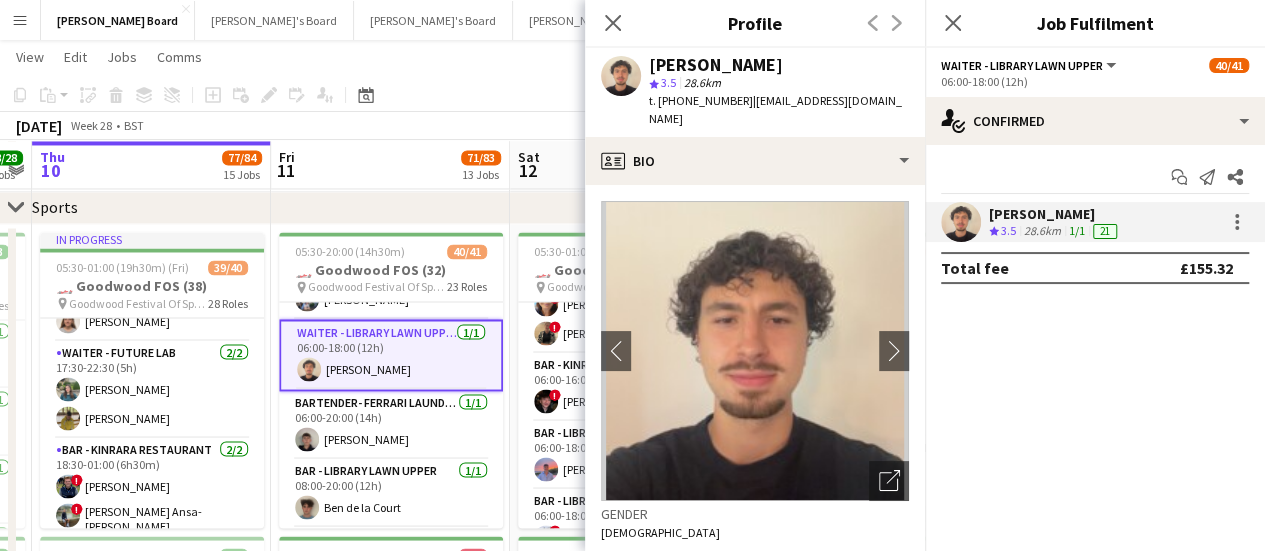 drag, startPoint x: 738, startPoint y: 103, endPoint x: 660, endPoint y: 107, distance: 78.10249 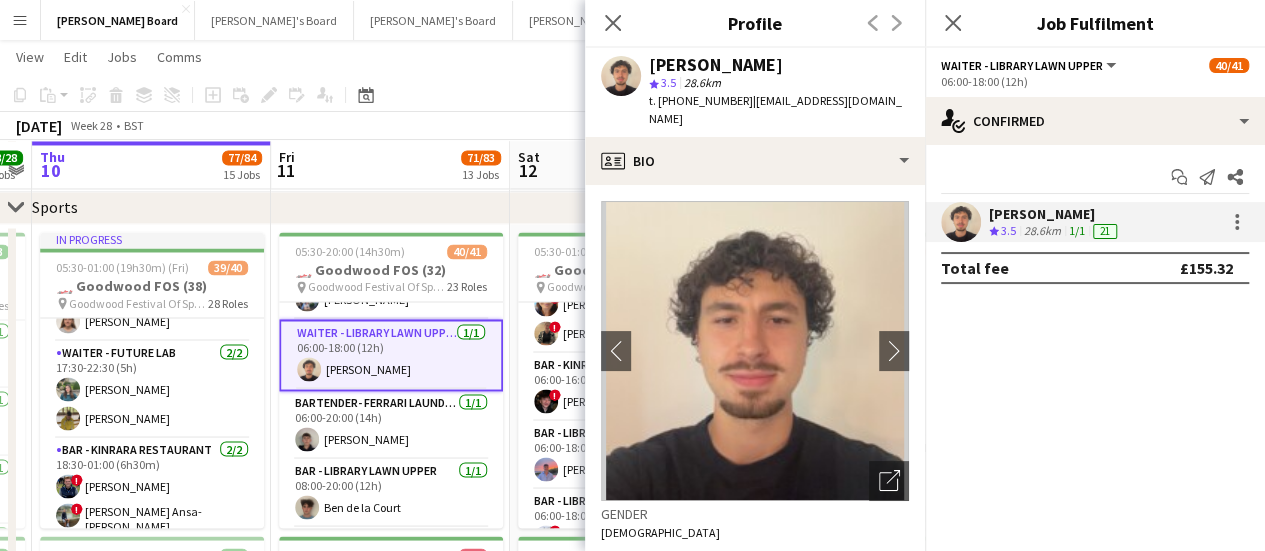 drag, startPoint x: 795, startPoint y: 68, endPoint x: 652, endPoint y: 59, distance: 143.28294 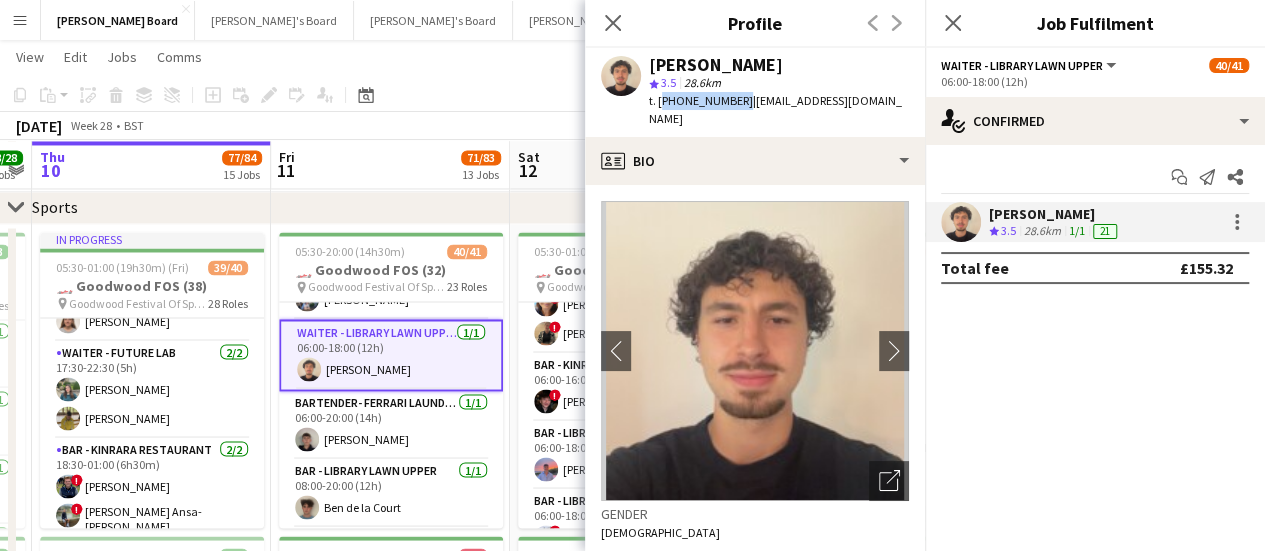 drag, startPoint x: 734, startPoint y: 101, endPoint x: 661, endPoint y: 101, distance: 73 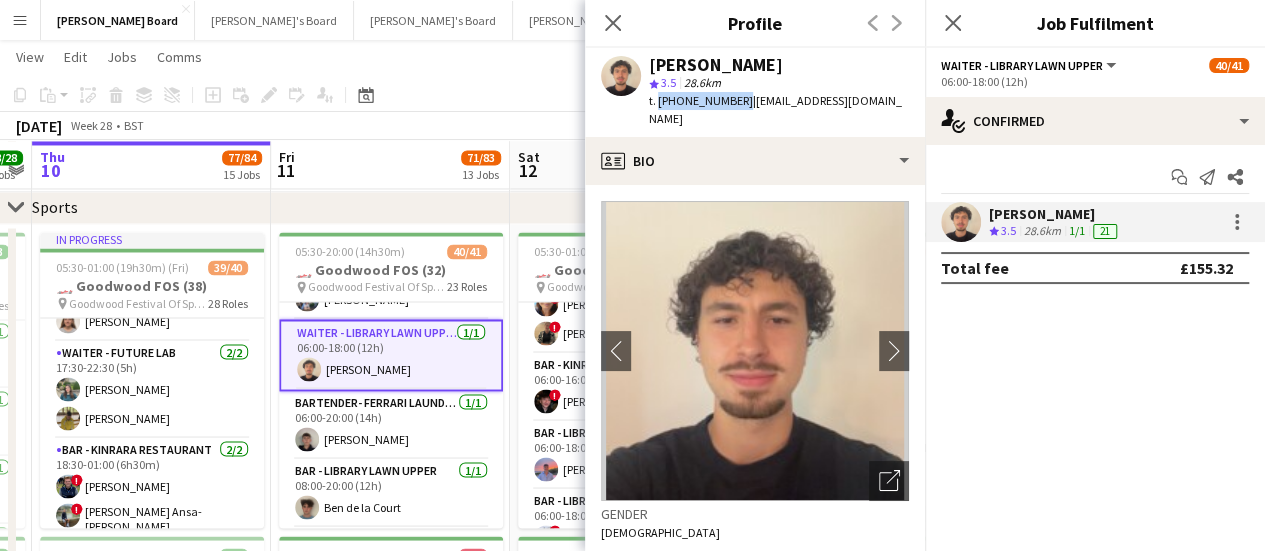 click on "t. [PHONE_NUMBER]" 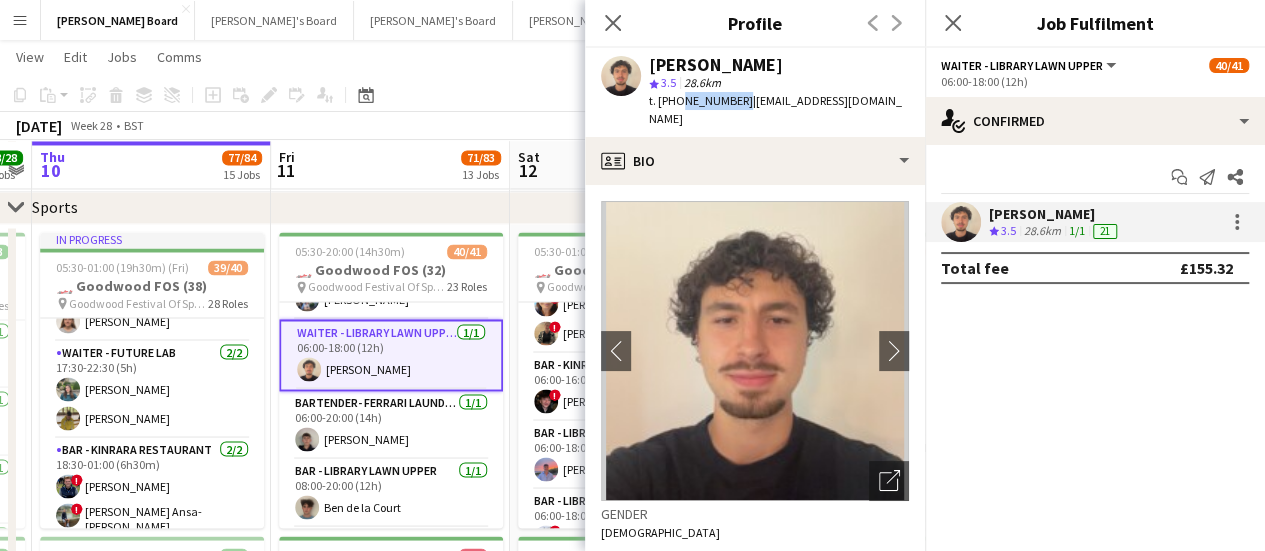 copy on "7399612530" 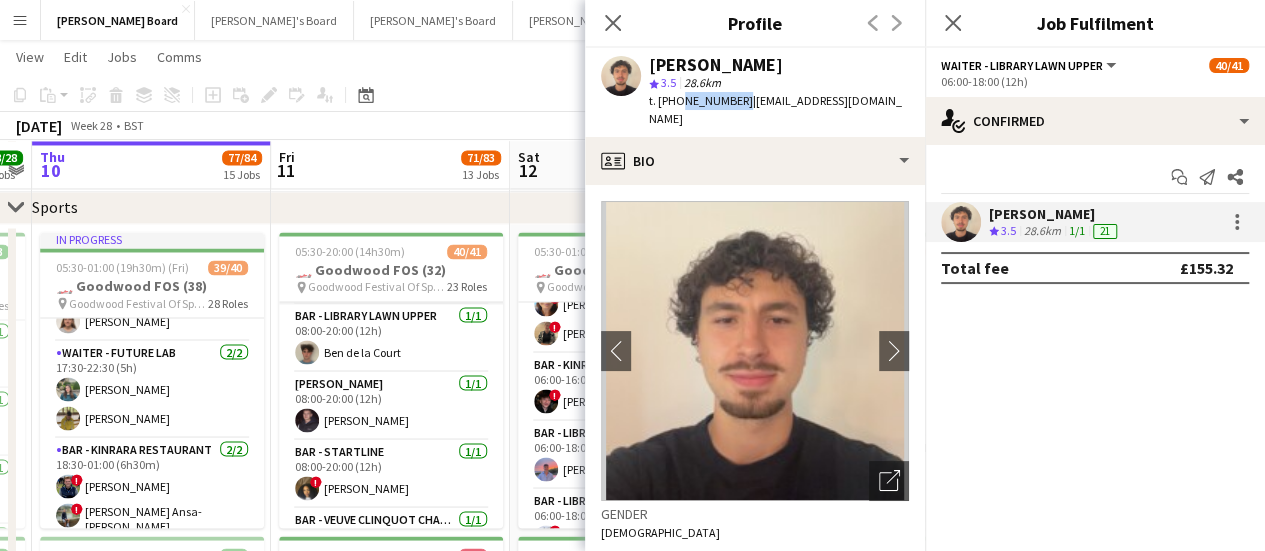 scroll, scrollTop: 1003, scrollLeft: 0, axis: vertical 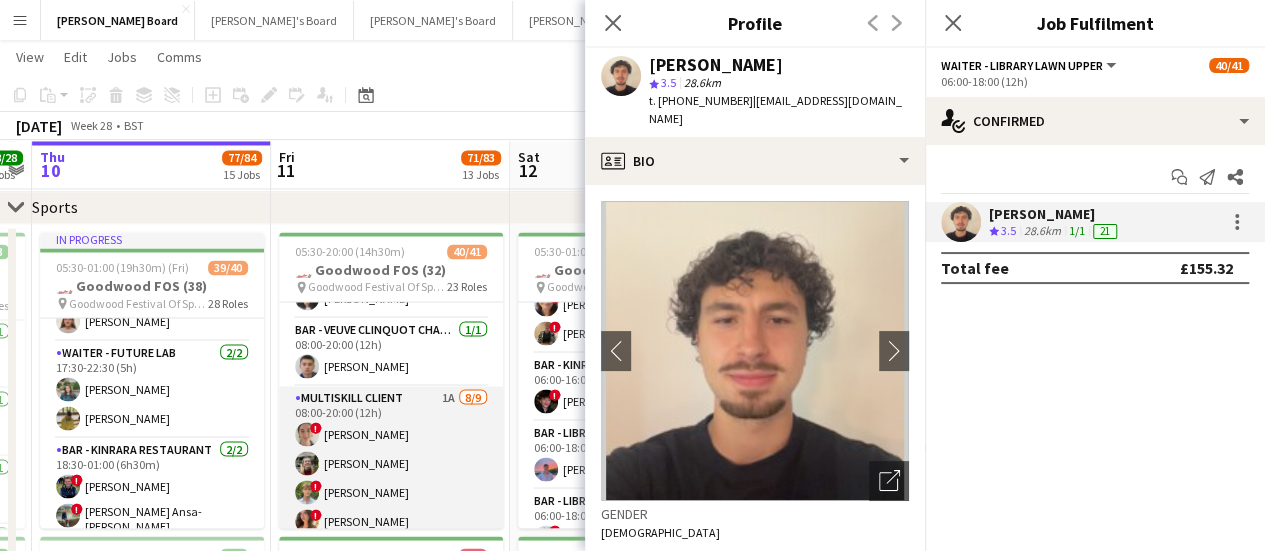 click on "MULTISKILL CLIENT   1A   [DATE]   08:00-20:00 (12h)
! [PERSON_NAME] [PERSON_NAME] ! [PERSON_NAME] ! [PERSON_NAME] [PERSON_NAME] [PERSON_NAME] [PERSON_NAME] ! [PERSON_NAME]
single-neutral-actions" at bounding box center [391, 536] 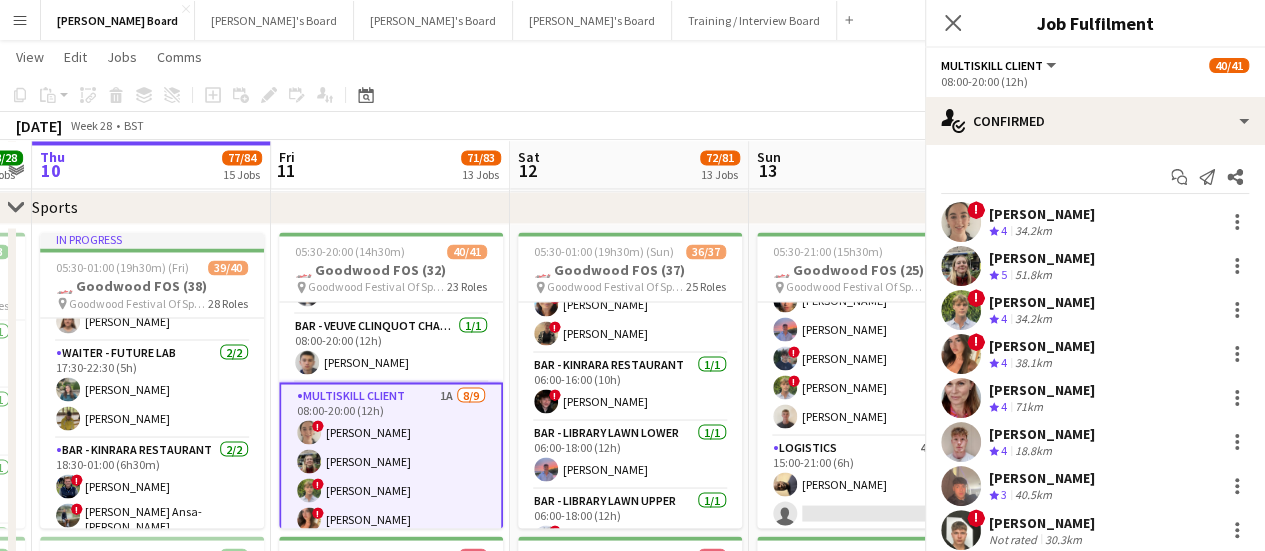 scroll, scrollTop: 1188, scrollLeft: 0, axis: vertical 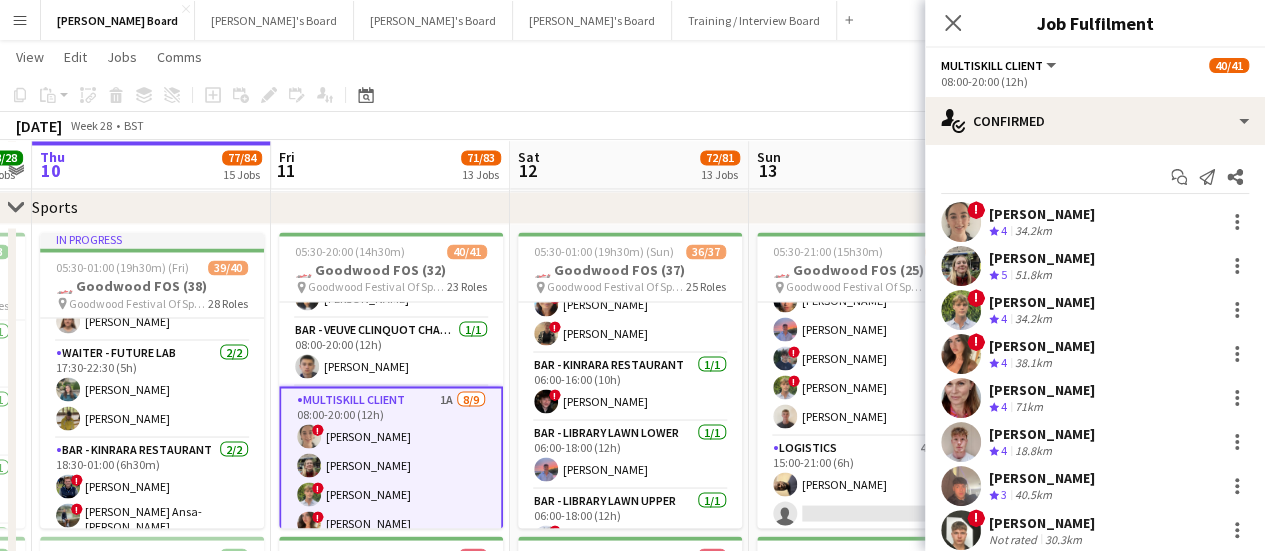 click on "34.2km" at bounding box center [1033, 231] 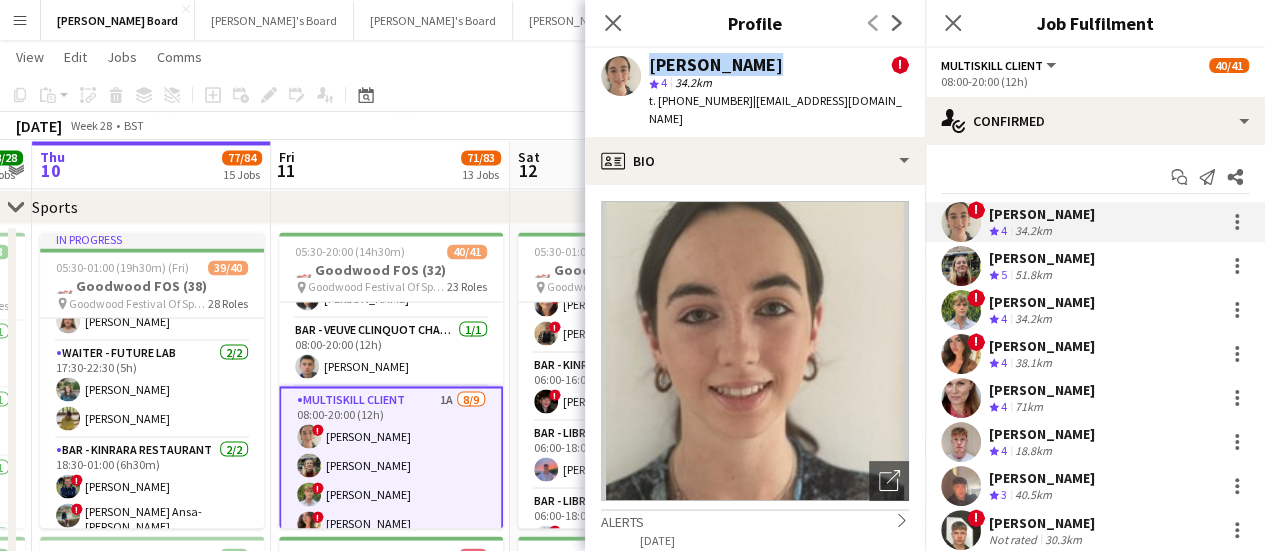 drag, startPoint x: 759, startPoint y: 67, endPoint x: 636, endPoint y: 63, distance: 123.065025 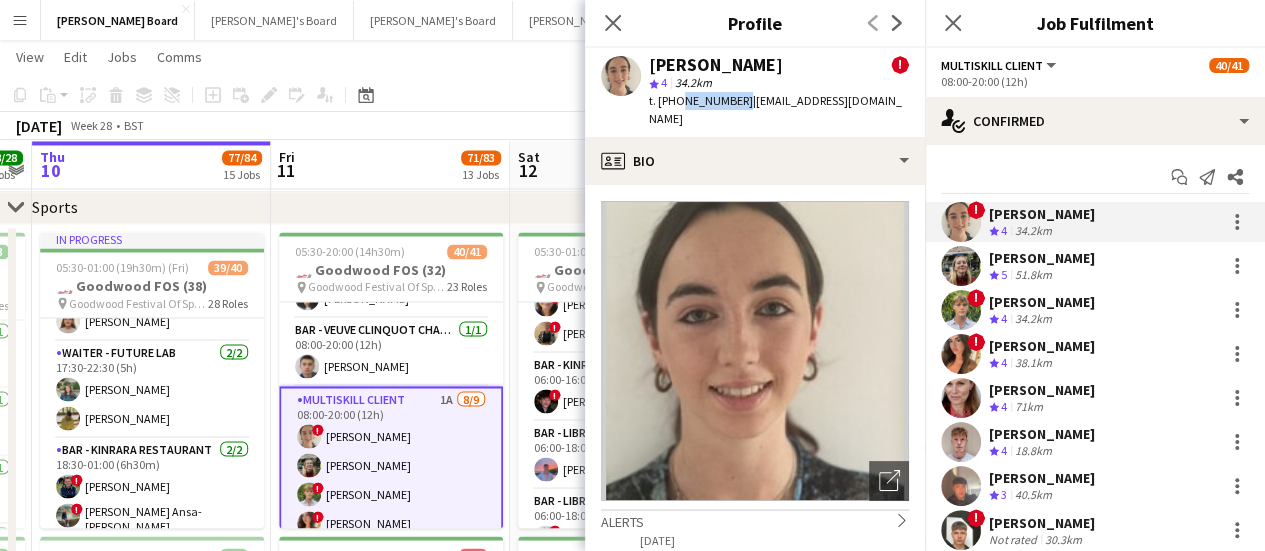 drag, startPoint x: 735, startPoint y: 105, endPoint x: 676, endPoint y: 105, distance: 59 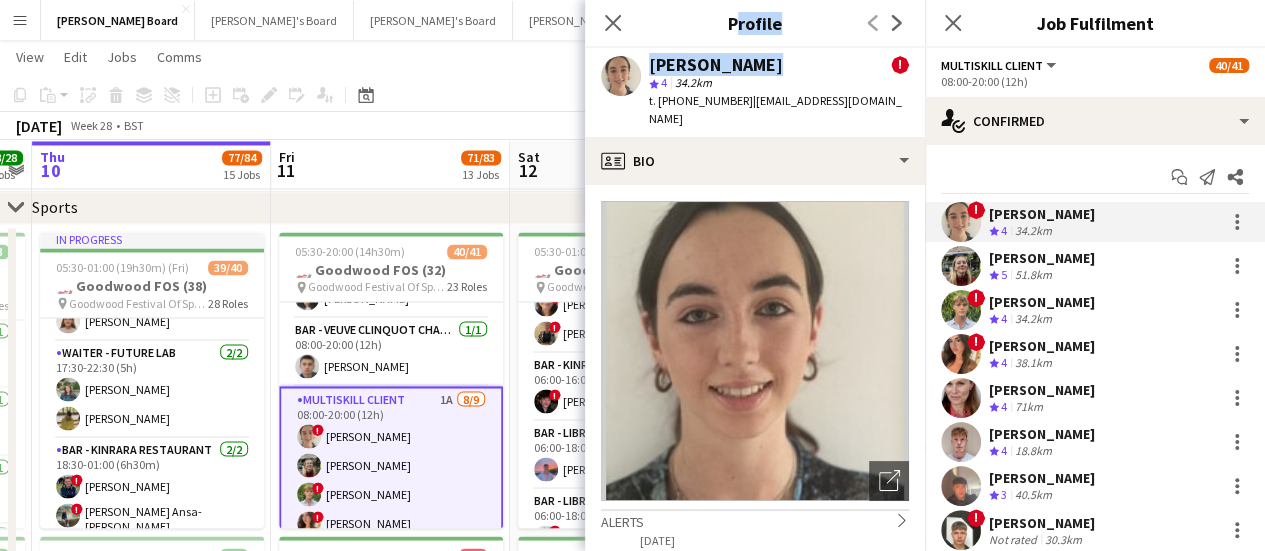 drag, startPoint x: 760, startPoint y: 55, endPoint x: 642, endPoint y: 47, distance: 118.270874 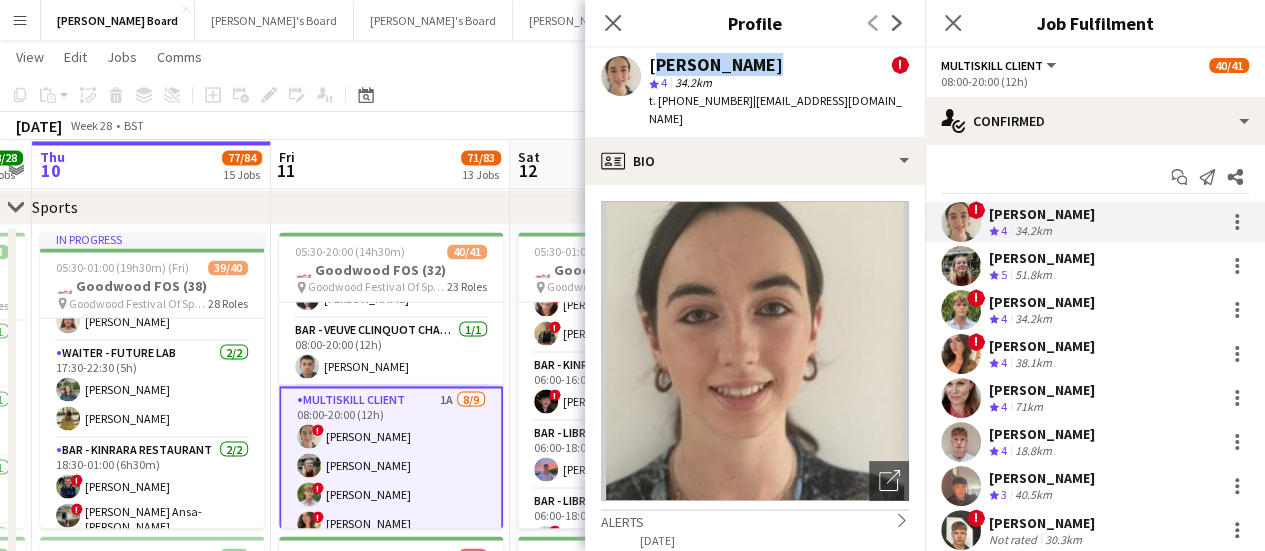 drag, startPoint x: 750, startPoint y: 67, endPoint x: 648, endPoint y: 66, distance: 102.0049 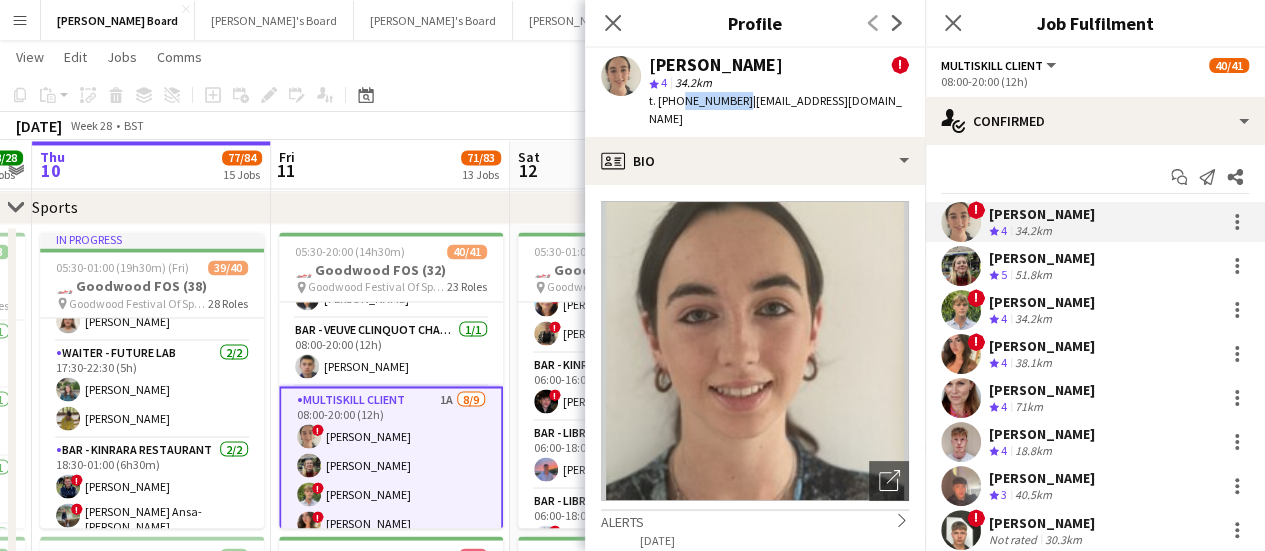drag, startPoint x: 676, startPoint y: 100, endPoint x: 735, endPoint y: 105, distance: 59.211487 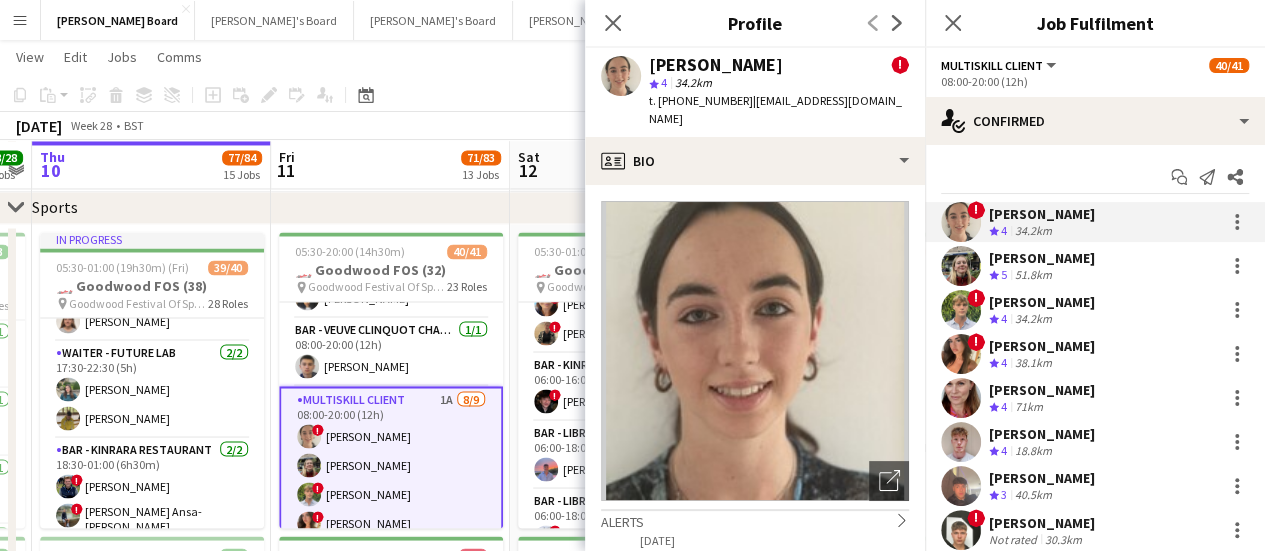 click on "51.8km" at bounding box center (1033, 275) 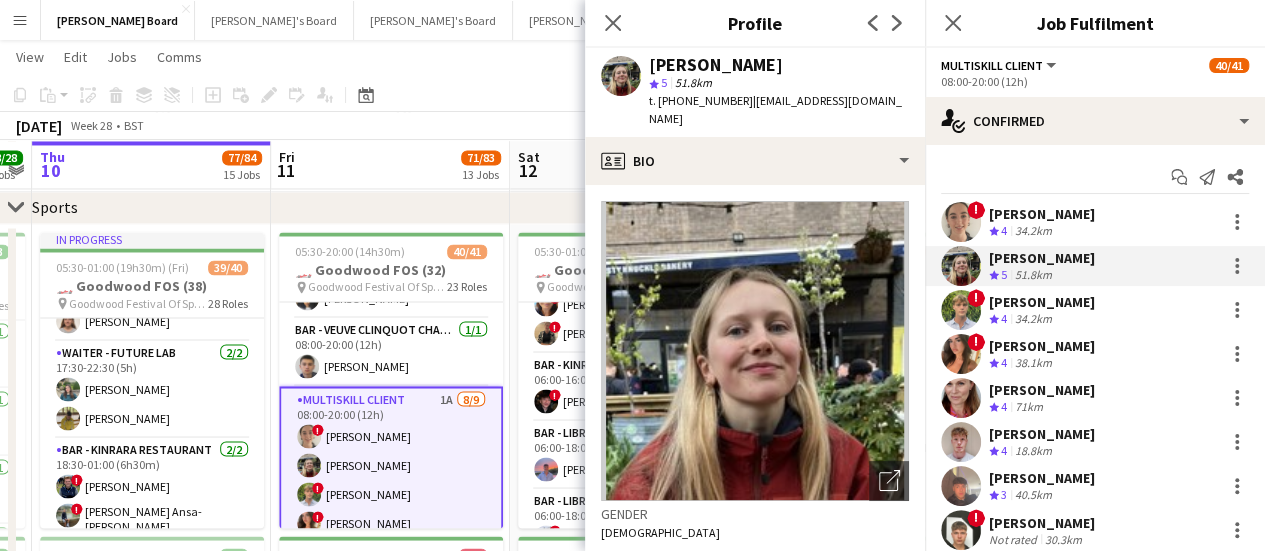 drag, startPoint x: 767, startPoint y: 65, endPoint x: 649, endPoint y: 63, distance: 118.016945 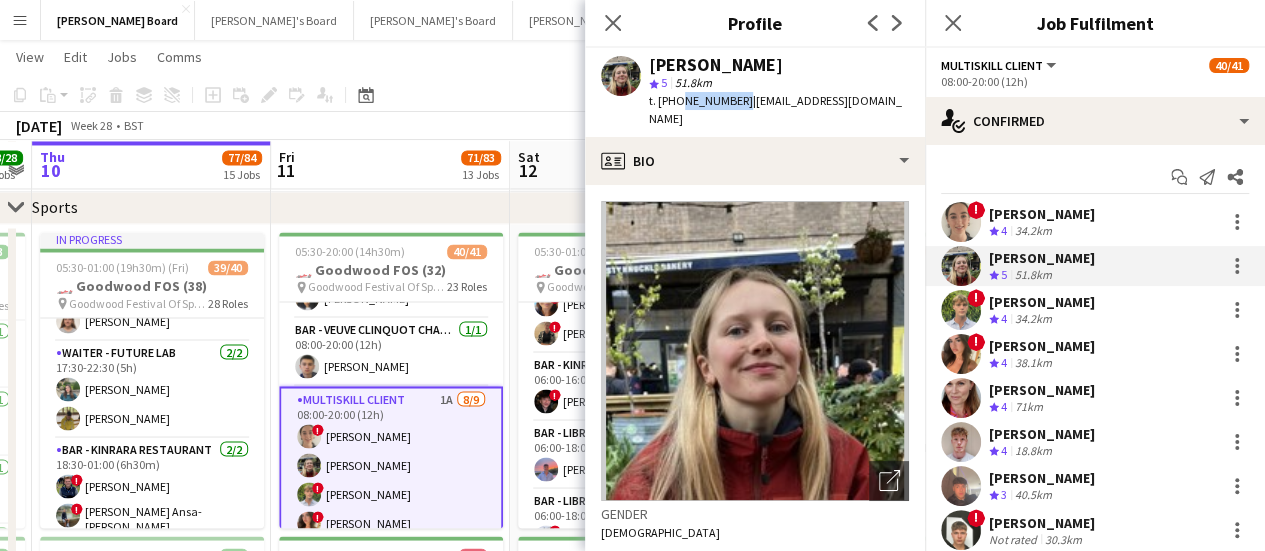 drag, startPoint x: 736, startPoint y: 105, endPoint x: 676, endPoint y: 109, distance: 60.133186 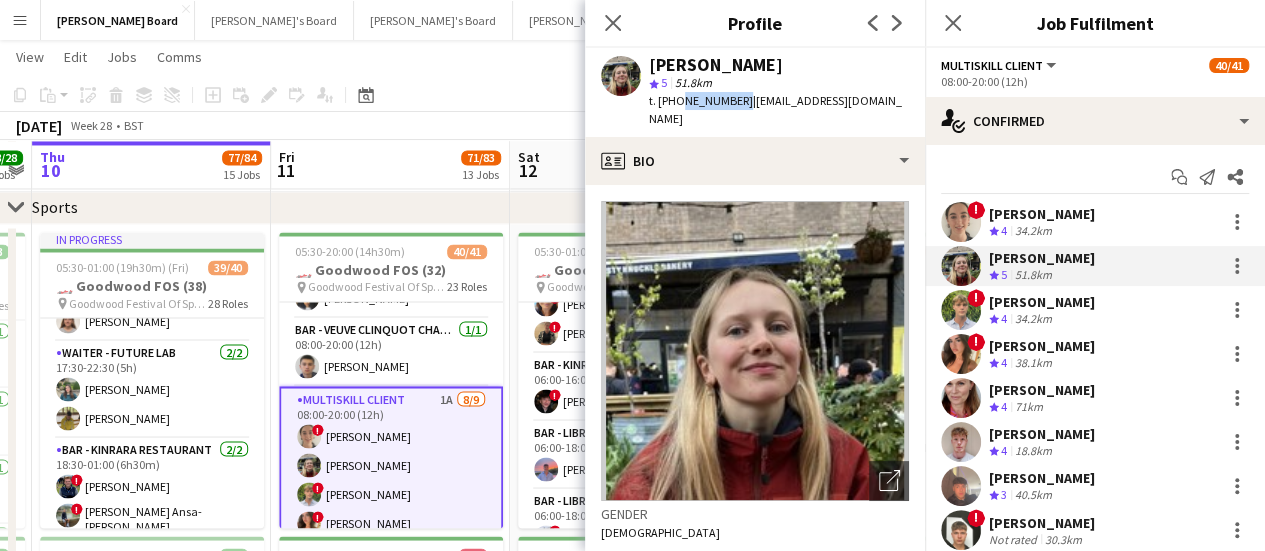 scroll, scrollTop: 100, scrollLeft: 0, axis: vertical 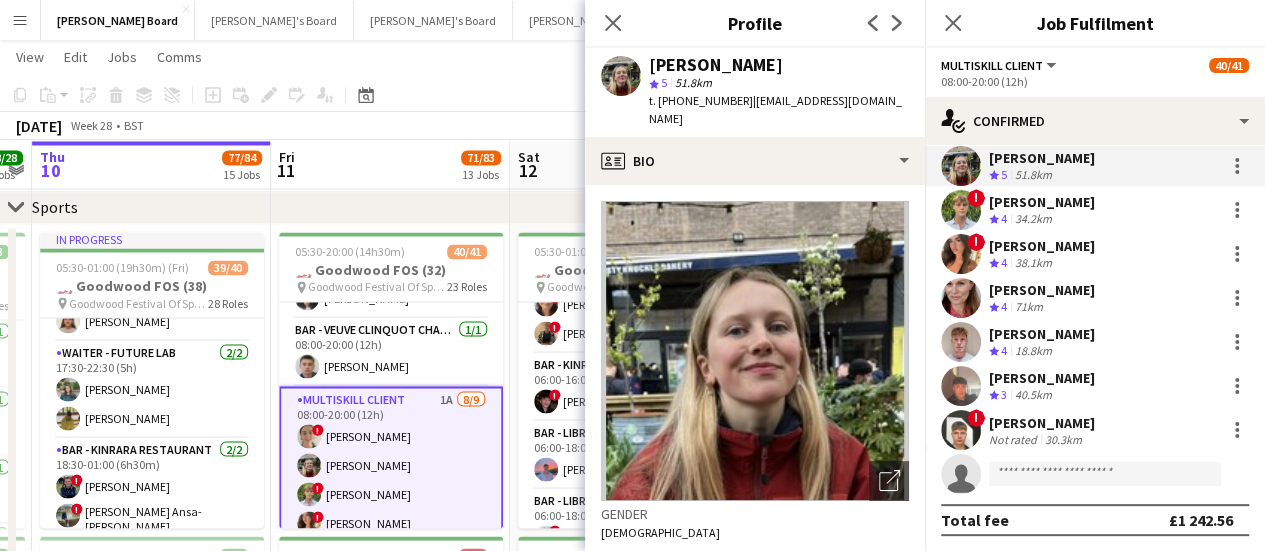click on "[PERSON_NAME]
Crew rating
3   40.5km" at bounding box center [1095, 386] 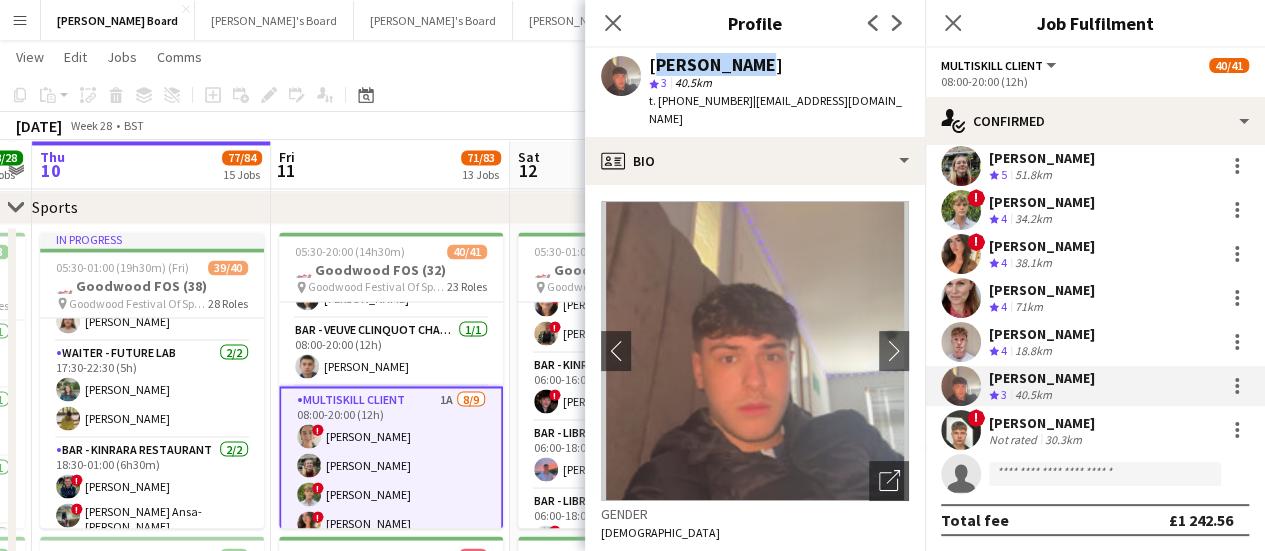 drag, startPoint x: 702, startPoint y: 73, endPoint x: 650, endPoint y: 69, distance: 52.153618 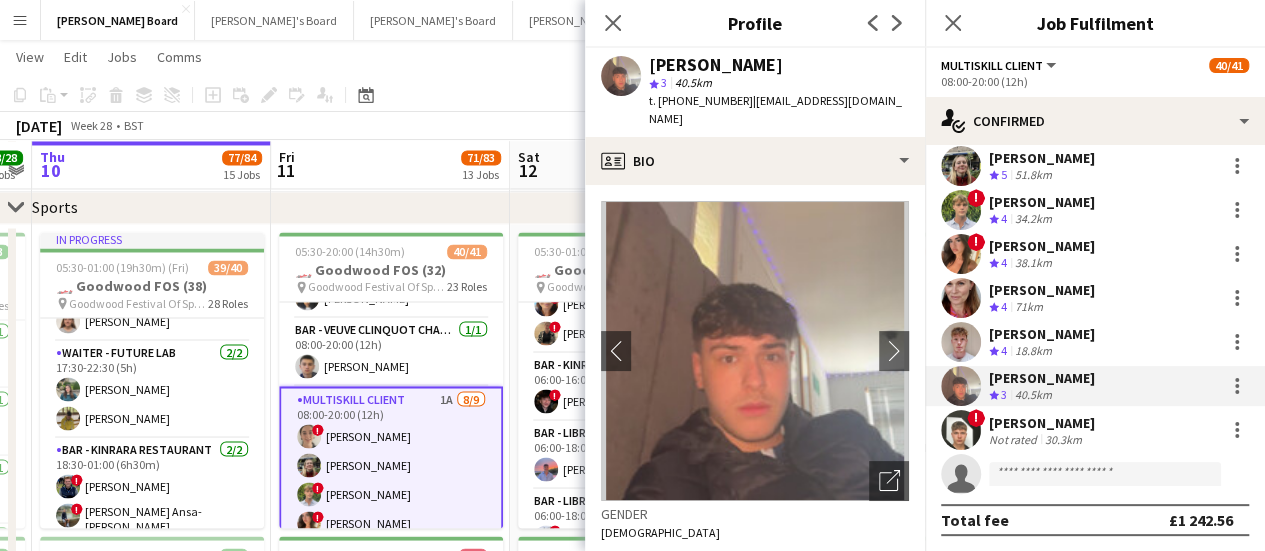 click on "30.3km" at bounding box center (1063, 439) 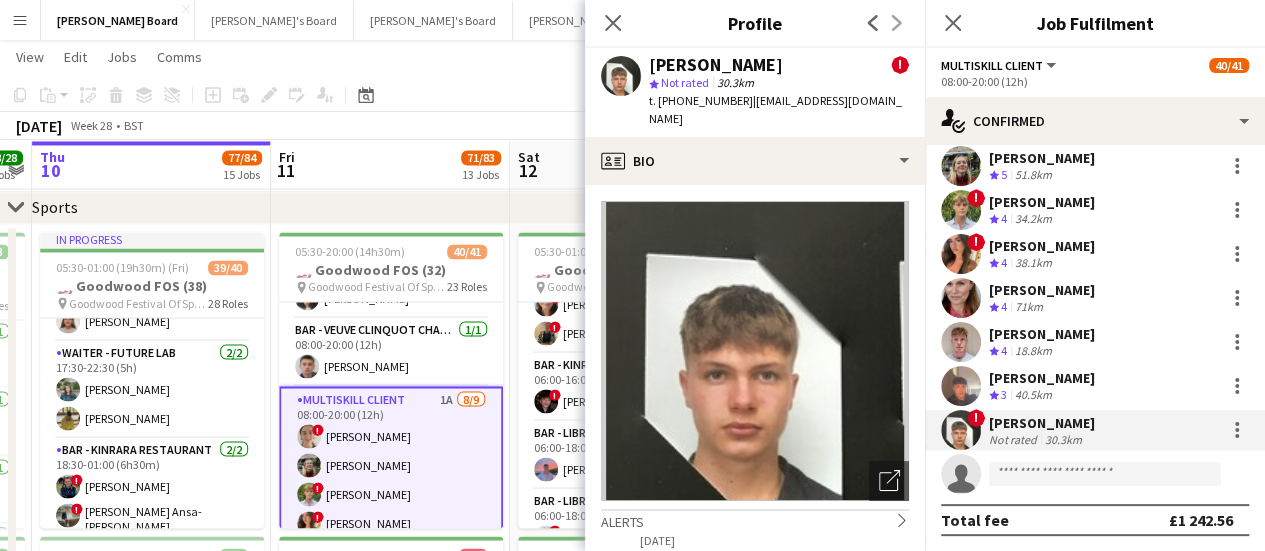 drag, startPoint x: 766, startPoint y: 63, endPoint x: 647, endPoint y: 61, distance: 119.01681 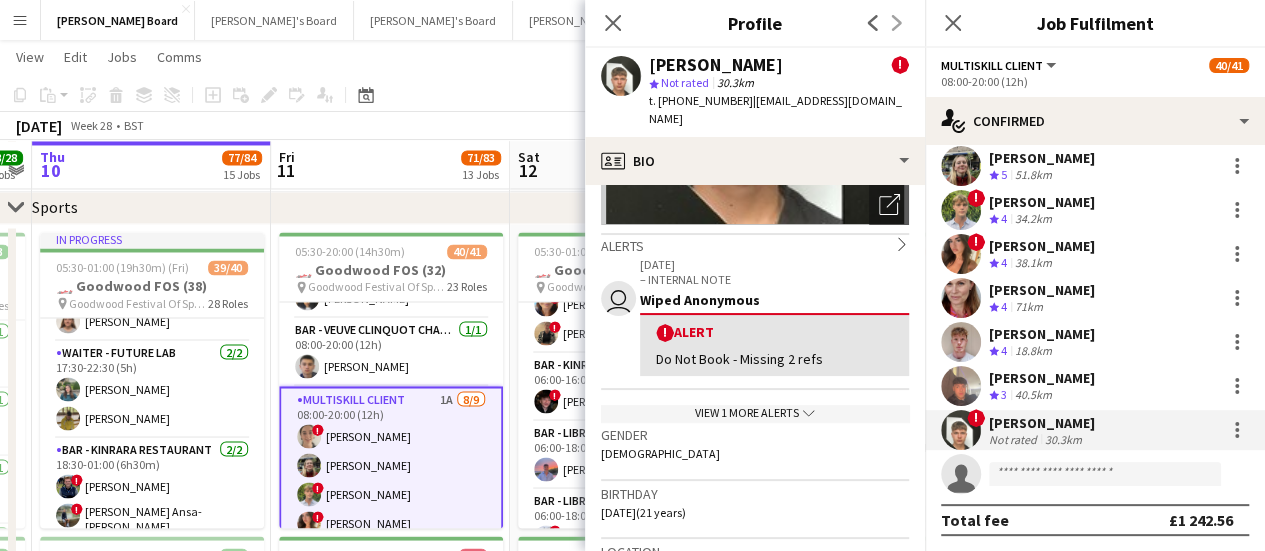 scroll, scrollTop: 300, scrollLeft: 0, axis: vertical 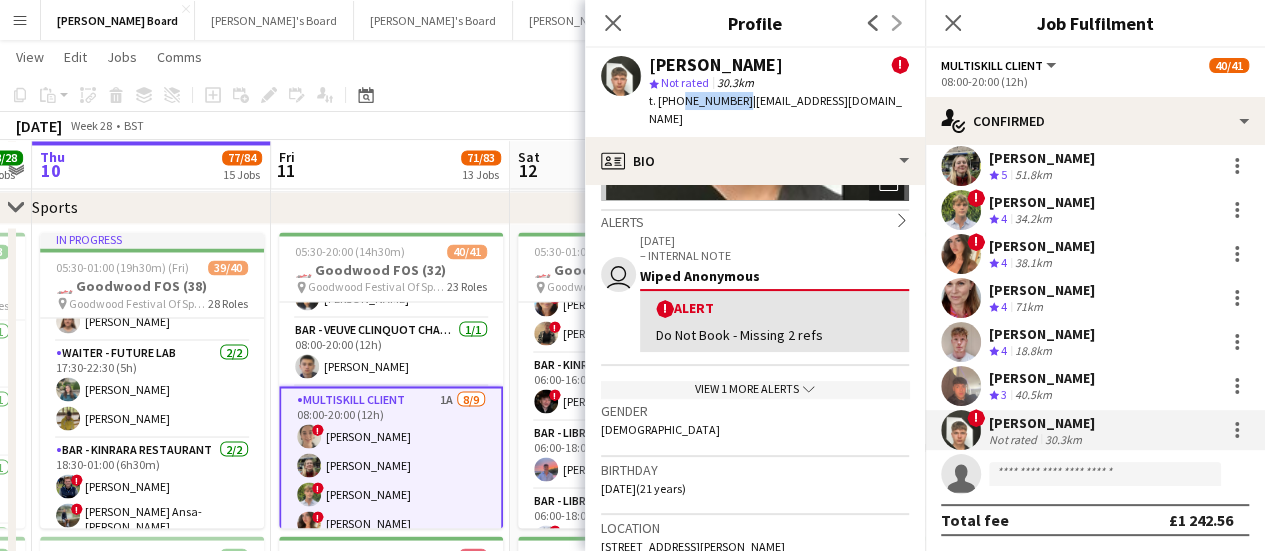 drag, startPoint x: 733, startPoint y: 99, endPoint x: 675, endPoint y: 107, distance: 58.549126 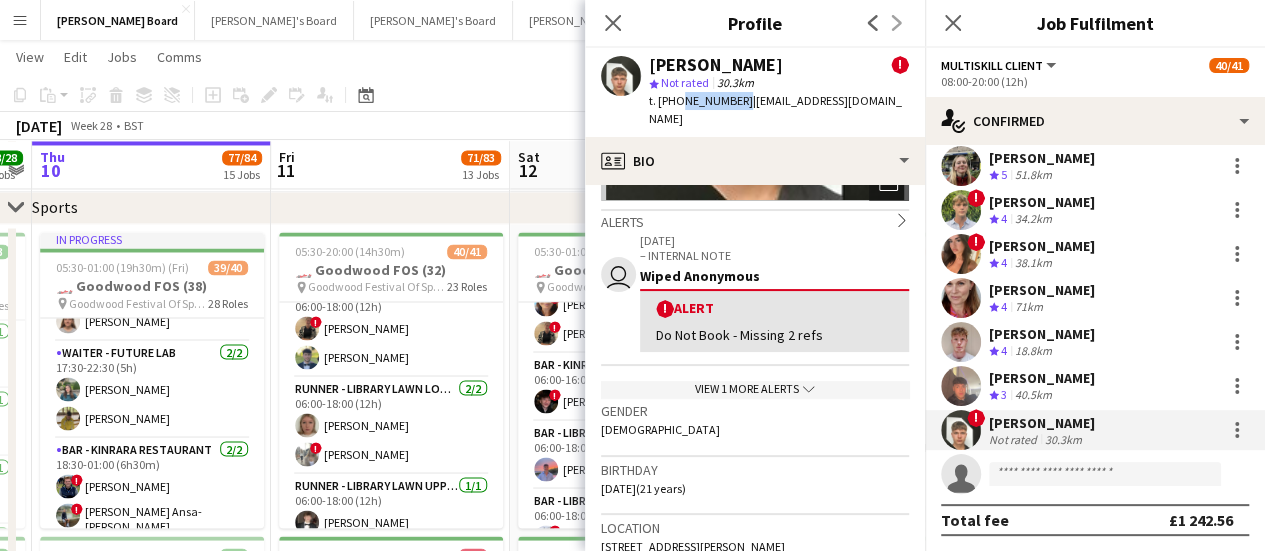 scroll, scrollTop: 388, scrollLeft: 0, axis: vertical 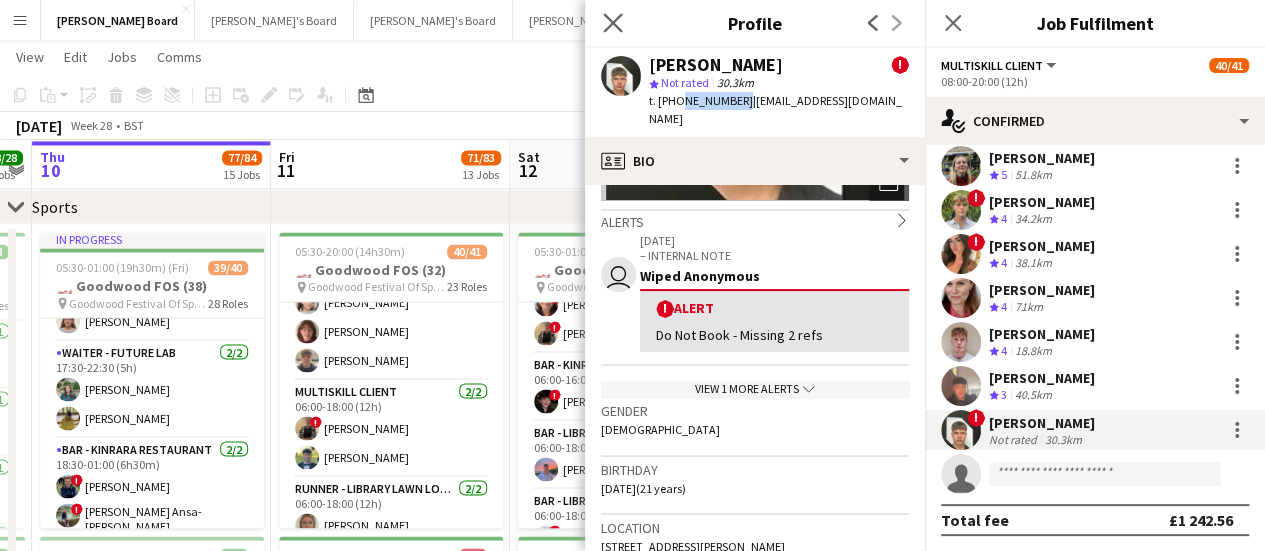 click on "Close pop-in" 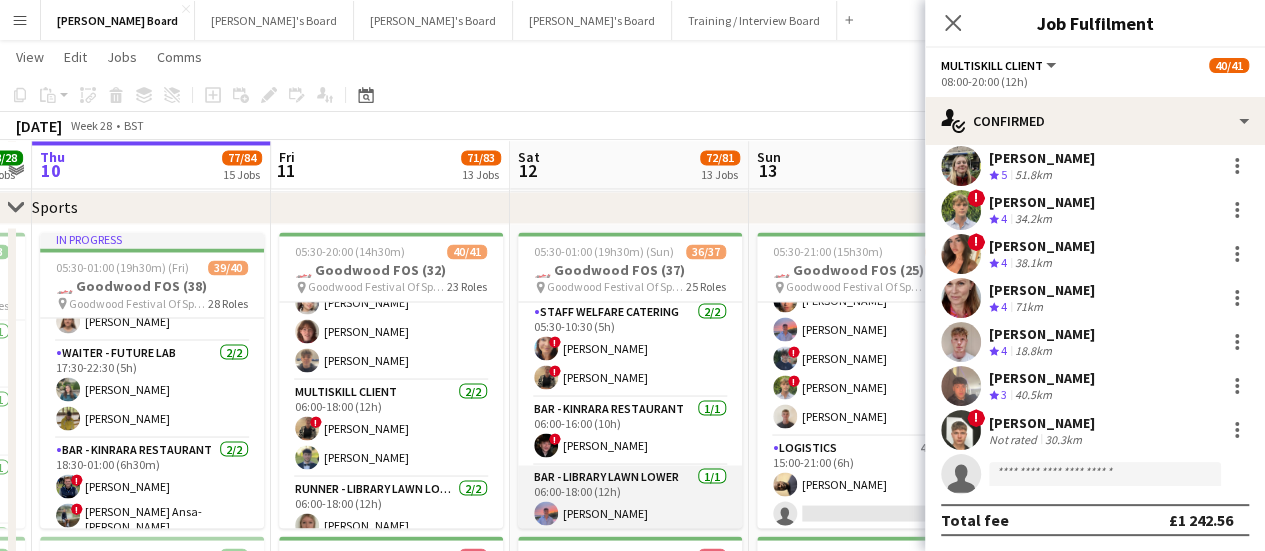 scroll, scrollTop: 0, scrollLeft: 0, axis: both 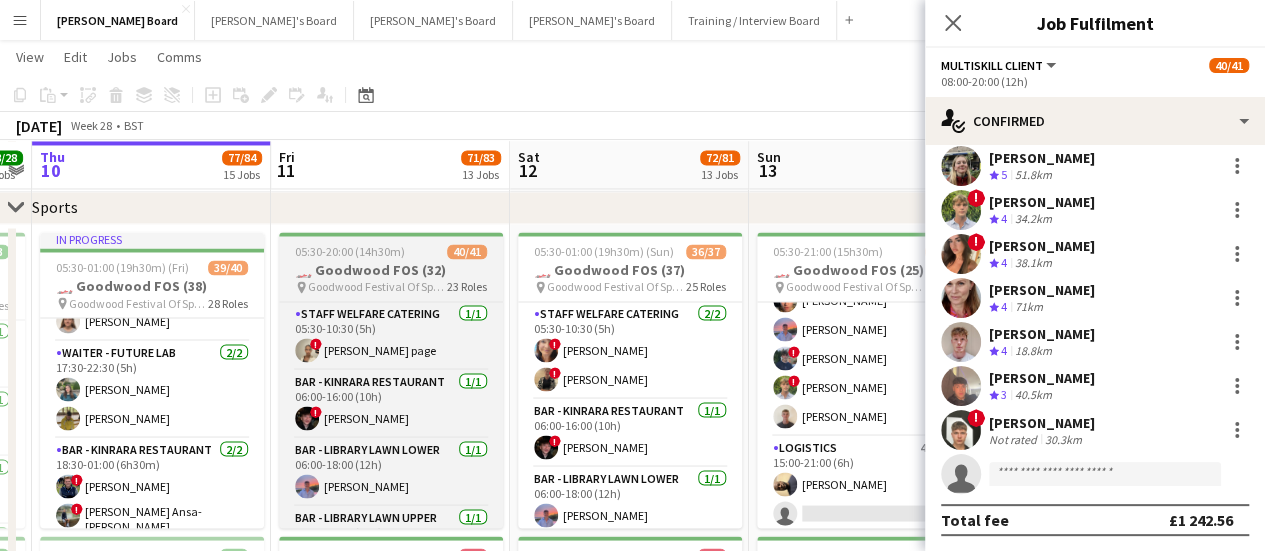click on "🏎️ Goodwood FOS (32)" at bounding box center (391, 270) 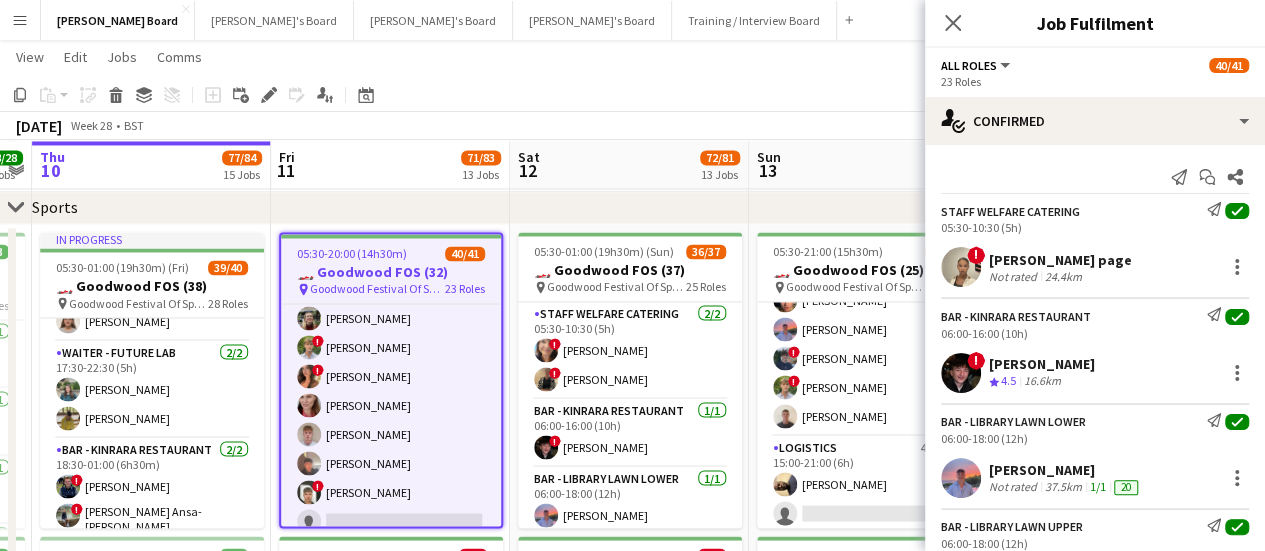 scroll, scrollTop: 1300, scrollLeft: 0, axis: vertical 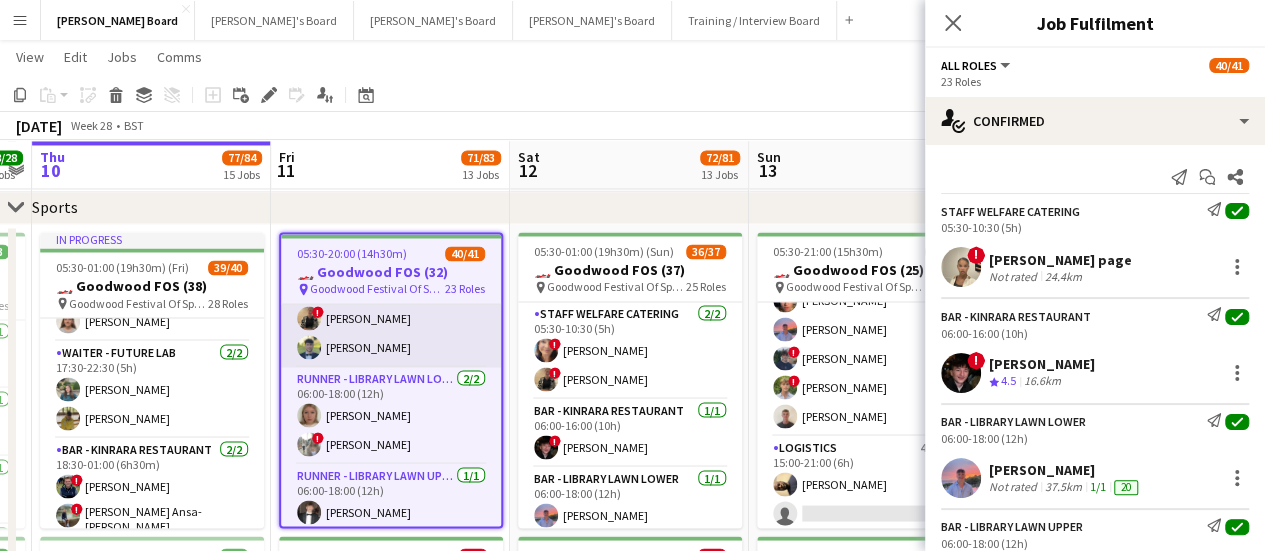 click on "MULTISKILL CLIENT   [DATE]   06:00-18:00 (12h)
! [PERSON_NAME] [PERSON_NAME] Pietersen" at bounding box center (391, 318) 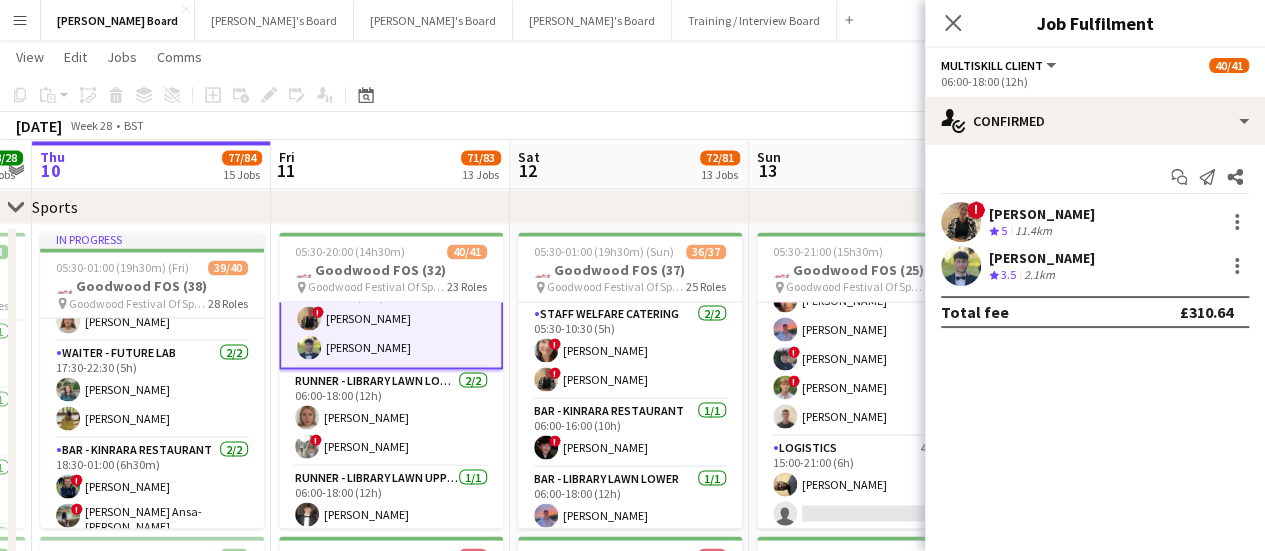 scroll, scrollTop: 502, scrollLeft: 0, axis: vertical 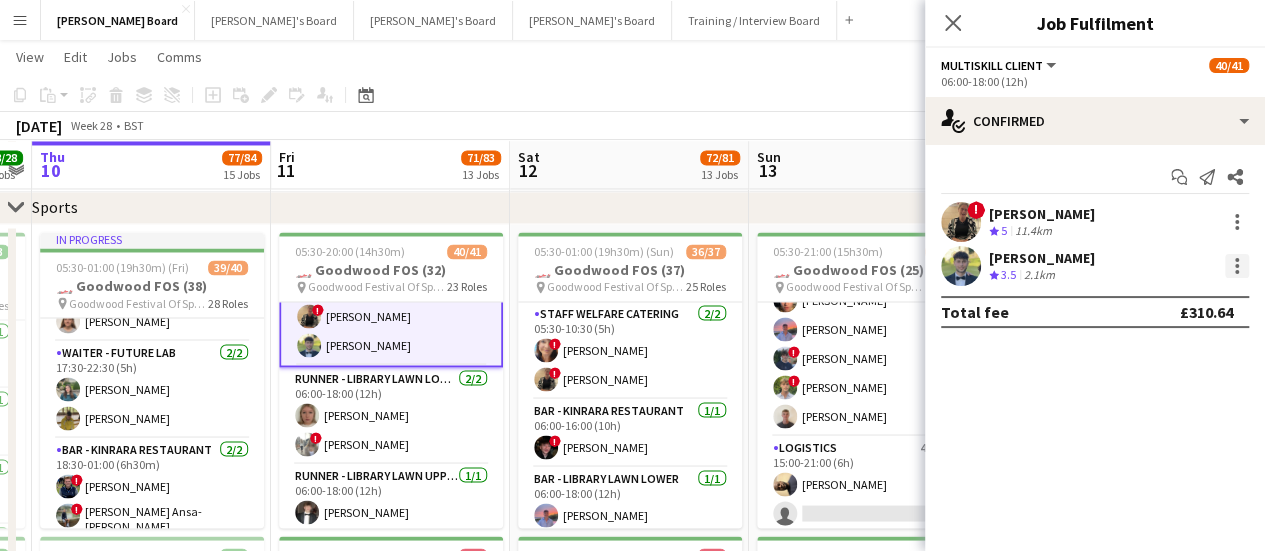 click at bounding box center (1237, 266) 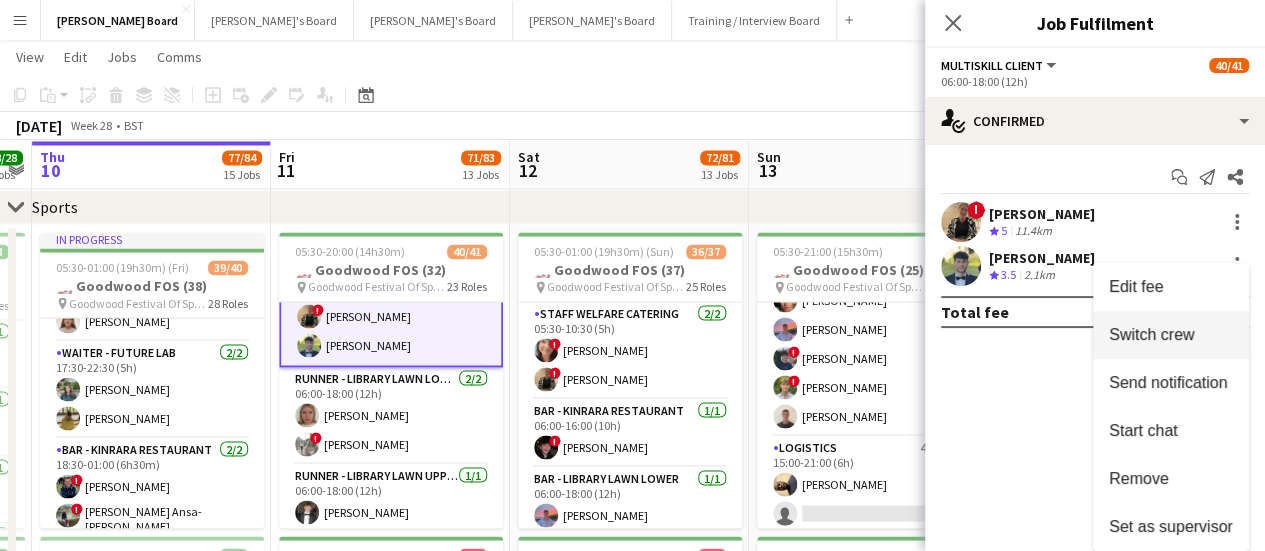 click on "Switch crew" at bounding box center [1171, 335] 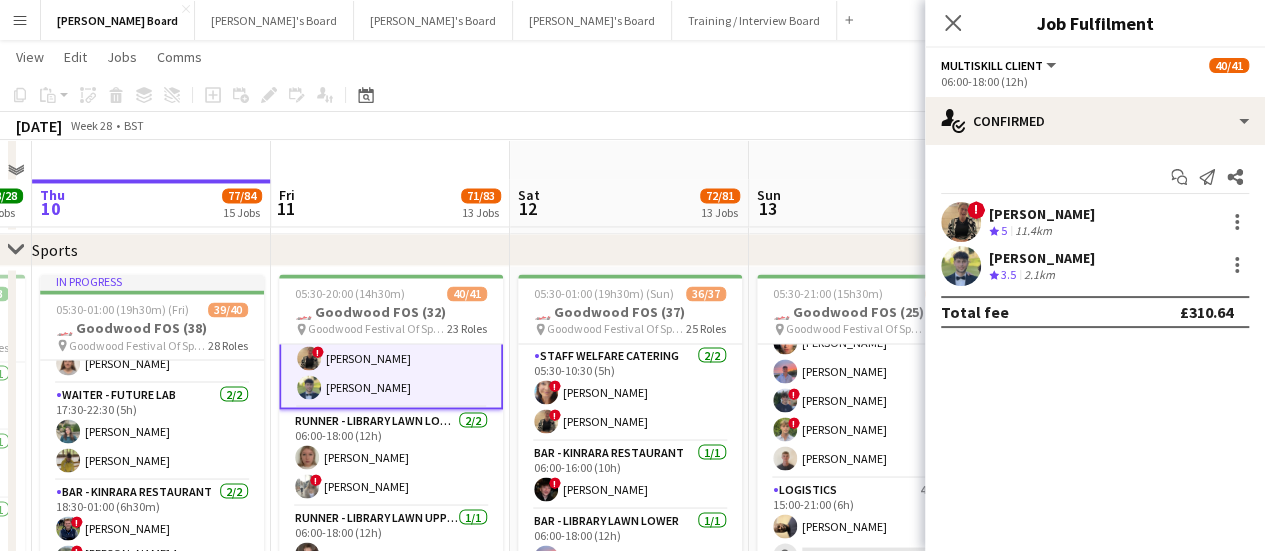 scroll, scrollTop: 1722, scrollLeft: 0, axis: vertical 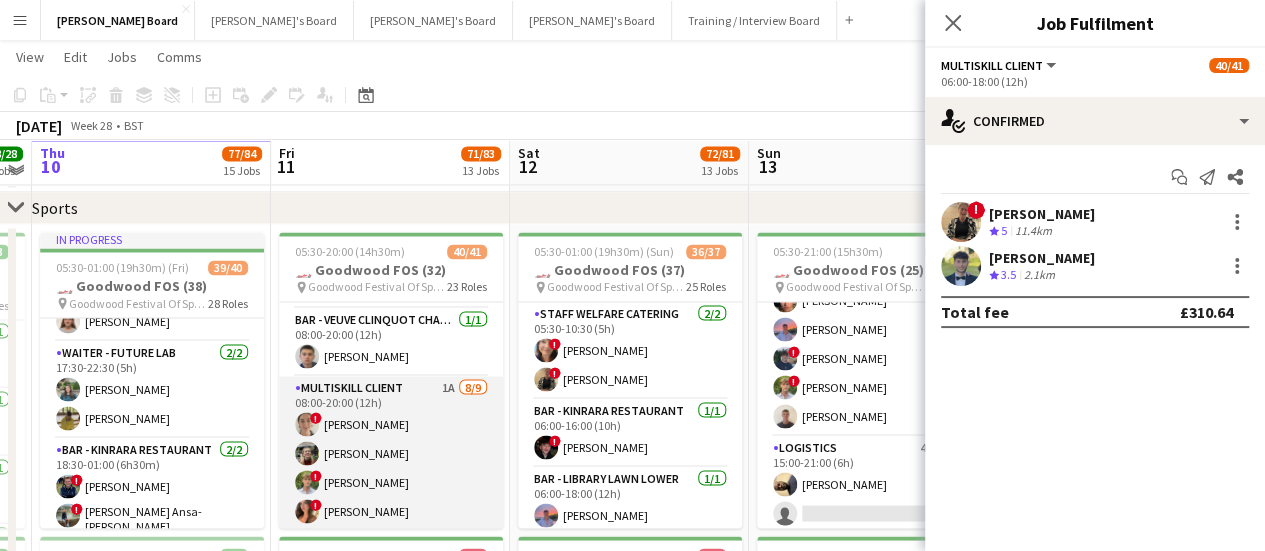 click on "MULTISKILL CLIENT   1A   [DATE]   08:00-20:00 (12h)
! [PERSON_NAME] [PERSON_NAME] ! [PERSON_NAME] ! [PERSON_NAME] [PERSON_NAME] [PERSON_NAME] [PERSON_NAME] ! [PERSON_NAME]
single-neutral-actions" at bounding box center (391, 526) 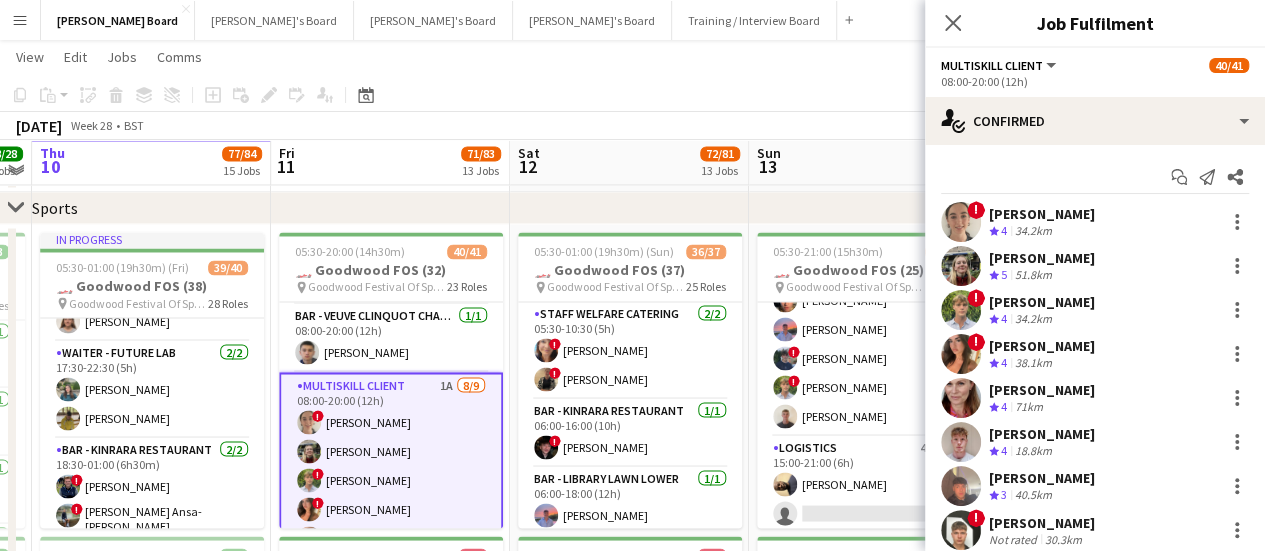 scroll, scrollTop: 1198, scrollLeft: 0, axis: vertical 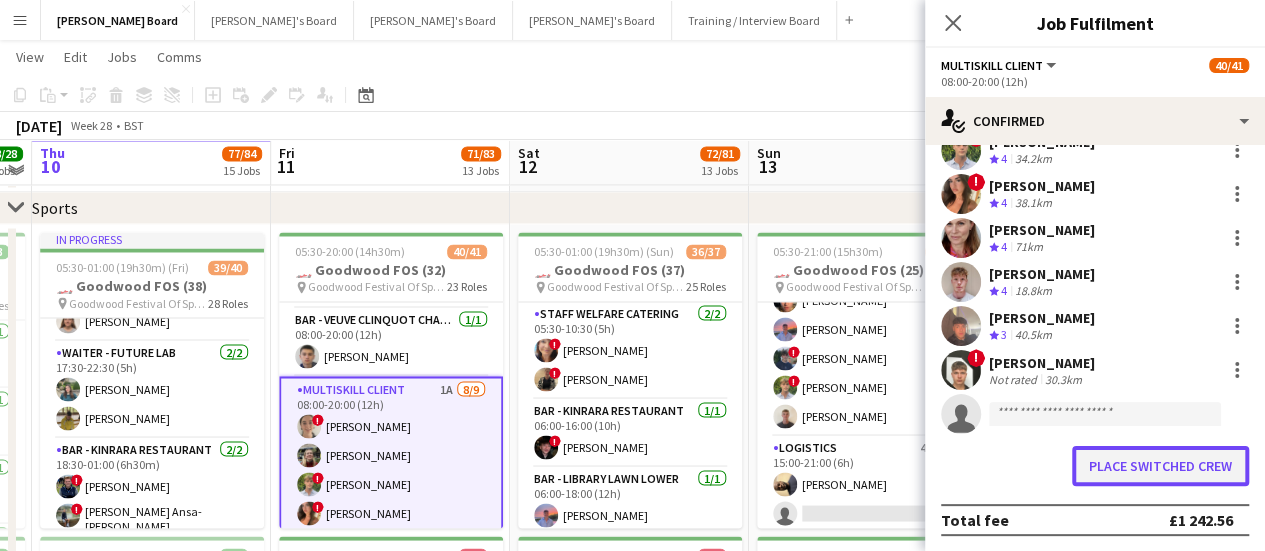 click on "Place switched crew" at bounding box center (1160, 466) 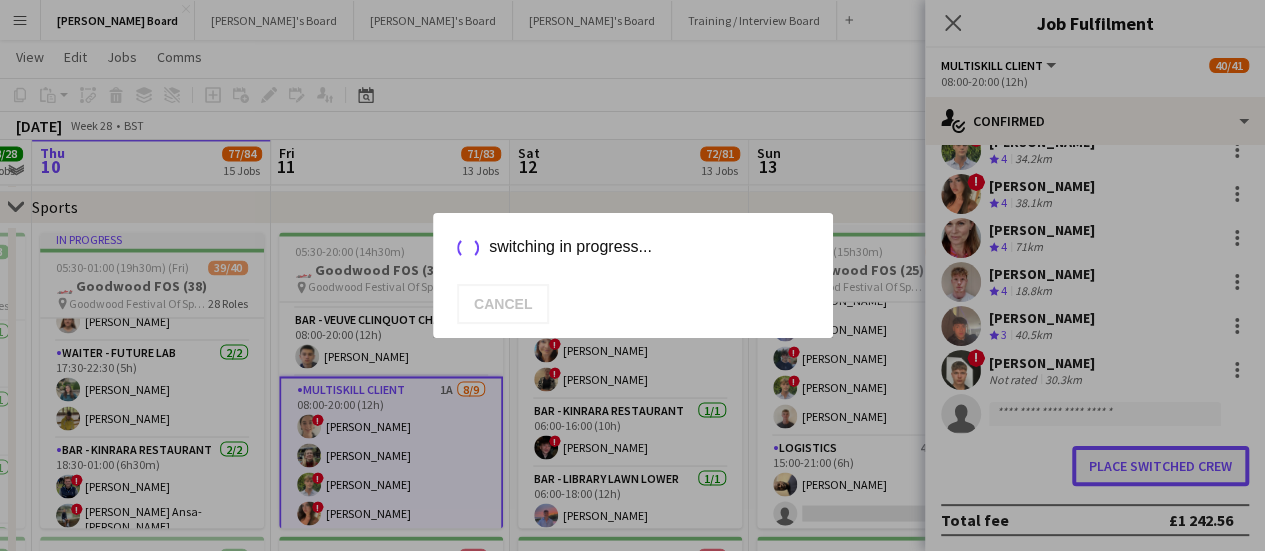 scroll, scrollTop: 0, scrollLeft: 0, axis: both 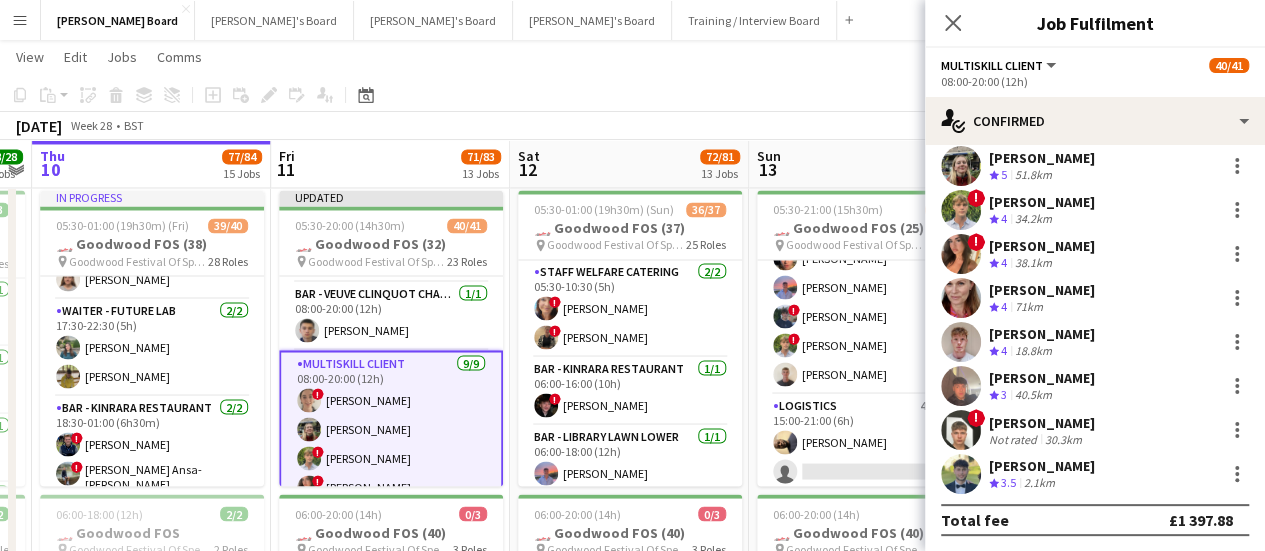 click on "[PERSON_NAME]" at bounding box center (1042, 466) 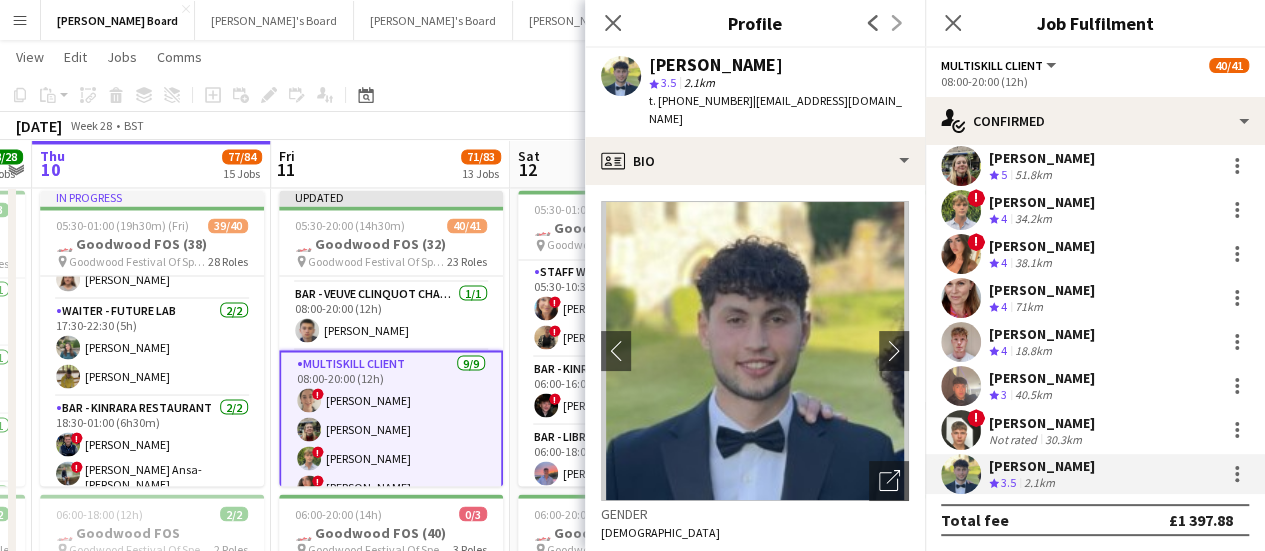 drag, startPoint x: 774, startPoint y: 69, endPoint x: 648, endPoint y: 58, distance: 126.47925 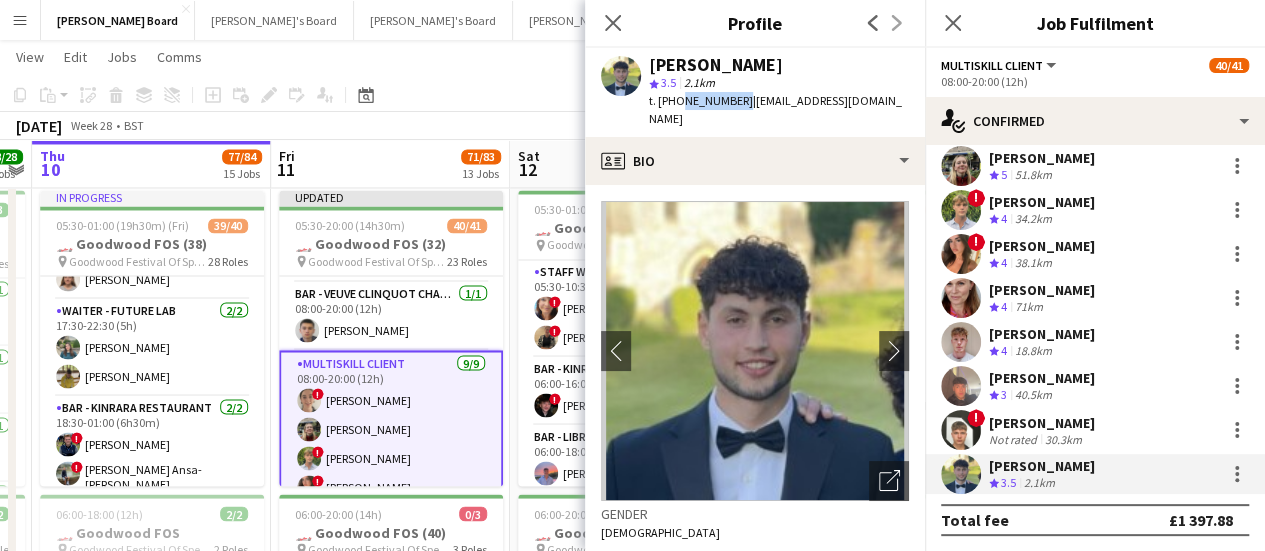 drag, startPoint x: 734, startPoint y: 100, endPoint x: 678, endPoint y: 113, distance: 57.48913 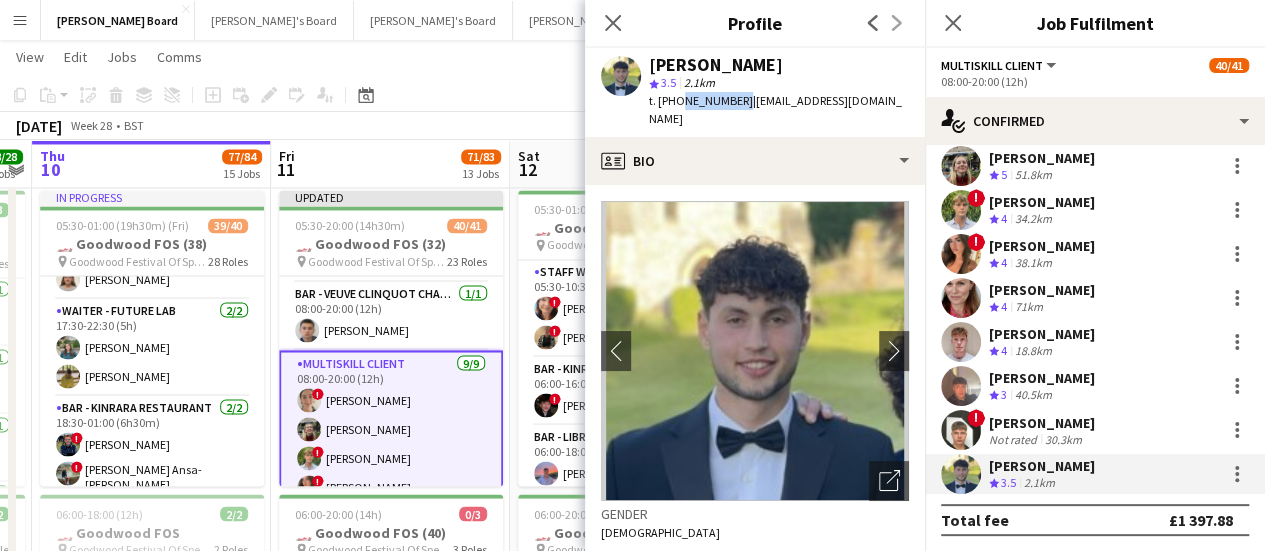 scroll, scrollTop: 0, scrollLeft: 0, axis: both 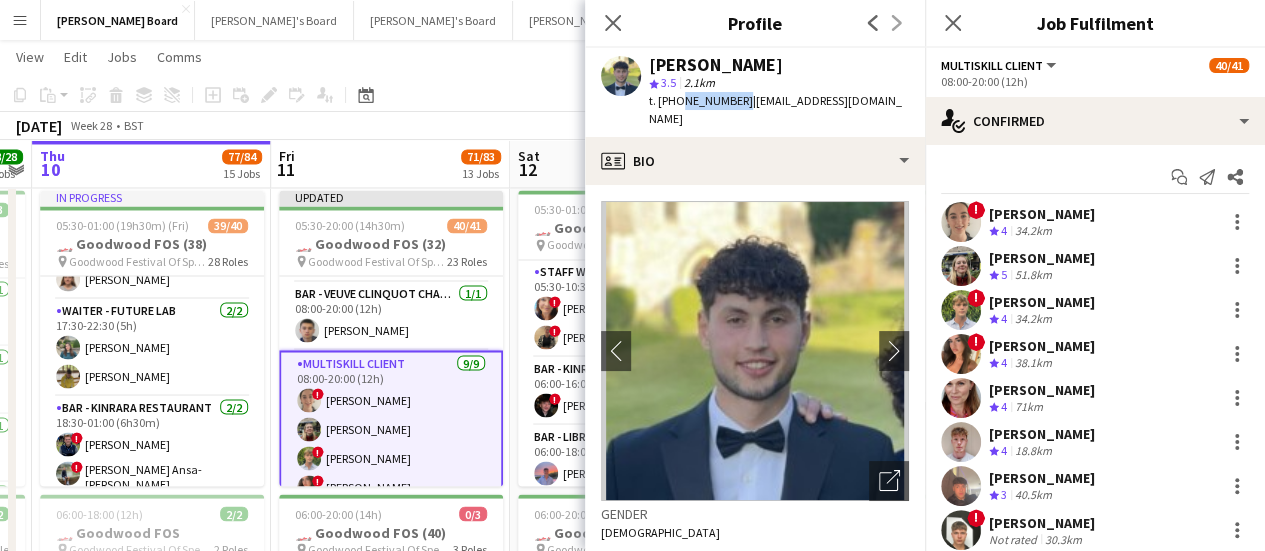 click on "MULTISKILL CLIENT   [DATE]   08:00-20:00 (12h)
! [PERSON_NAME] [PERSON_NAME] ! [PERSON_NAME] ! [PERSON_NAME] [PERSON_NAME] [PERSON_NAME] [PERSON_NAME] ! [PERSON_NAME] [PERSON_NAME] Pietersen" at bounding box center (391, 502) 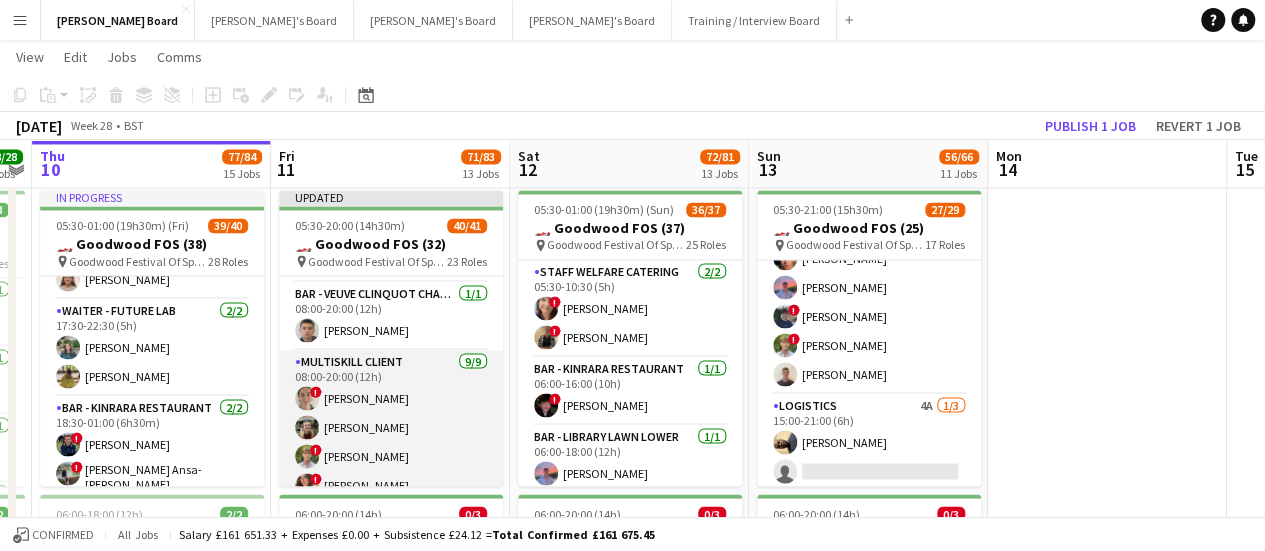 click on "MULTISKILL CLIENT   [DATE]   08:00-20:00 (12h)
! [PERSON_NAME] [PERSON_NAME] ! [PERSON_NAME] ! [PERSON_NAME] [PERSON_NAME] [PERSON_NAME] [PERSON_NAME] ! [PERSON_NAME] [PERSON_NAME] Pietersen" at bounding box center (391, 500) 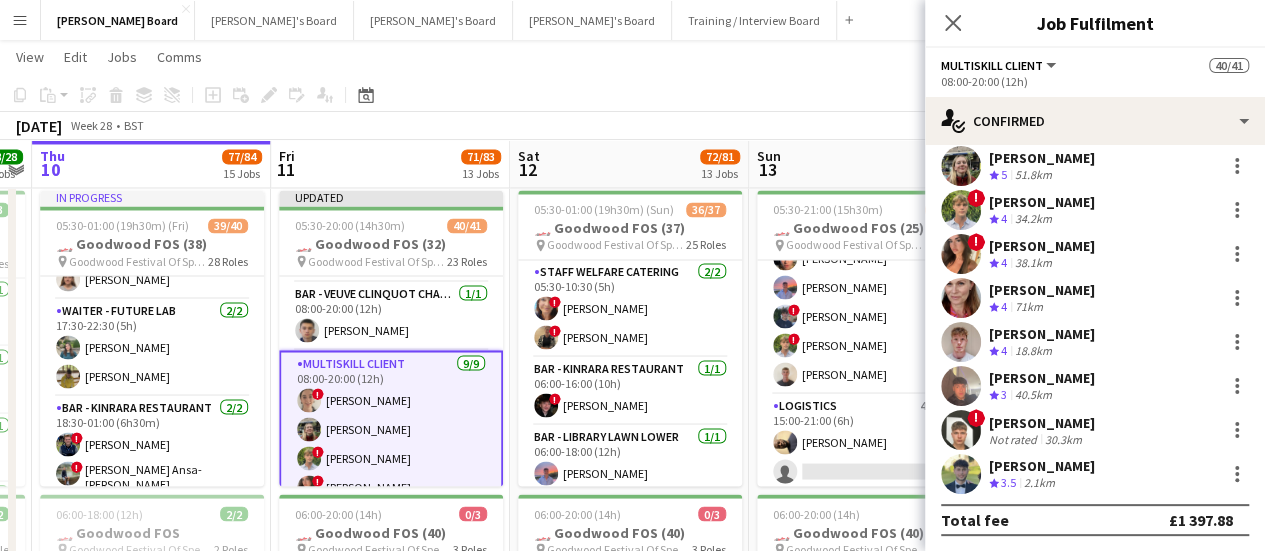 scroll, scrollTop: 100, scrollLeft: 0, axis: vertical 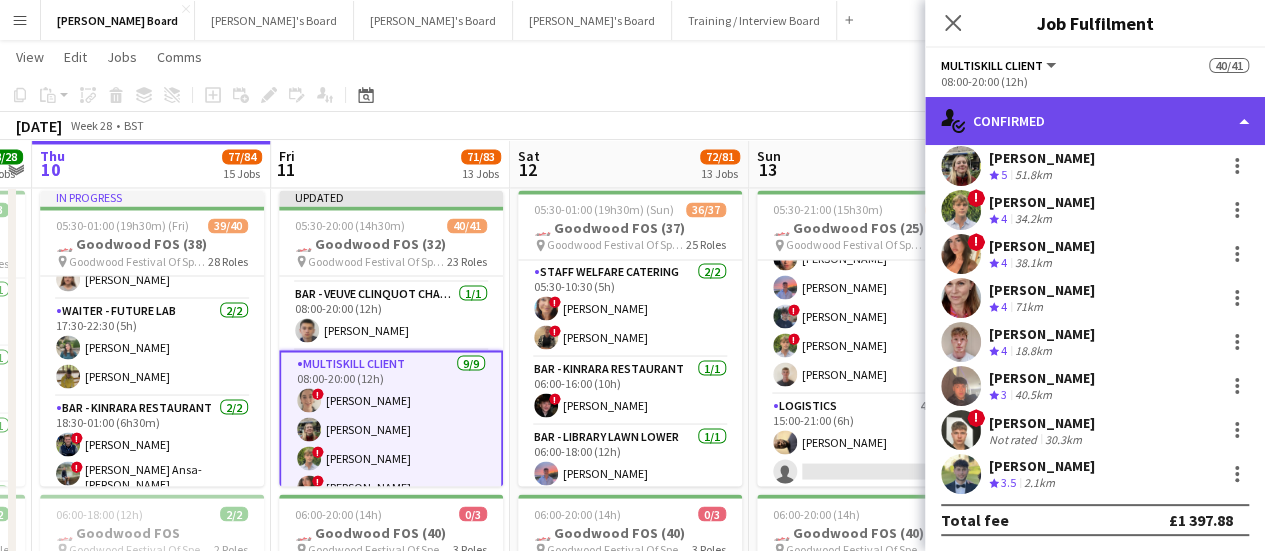 click on "single-neutral-actions-check-2
Confirmed" 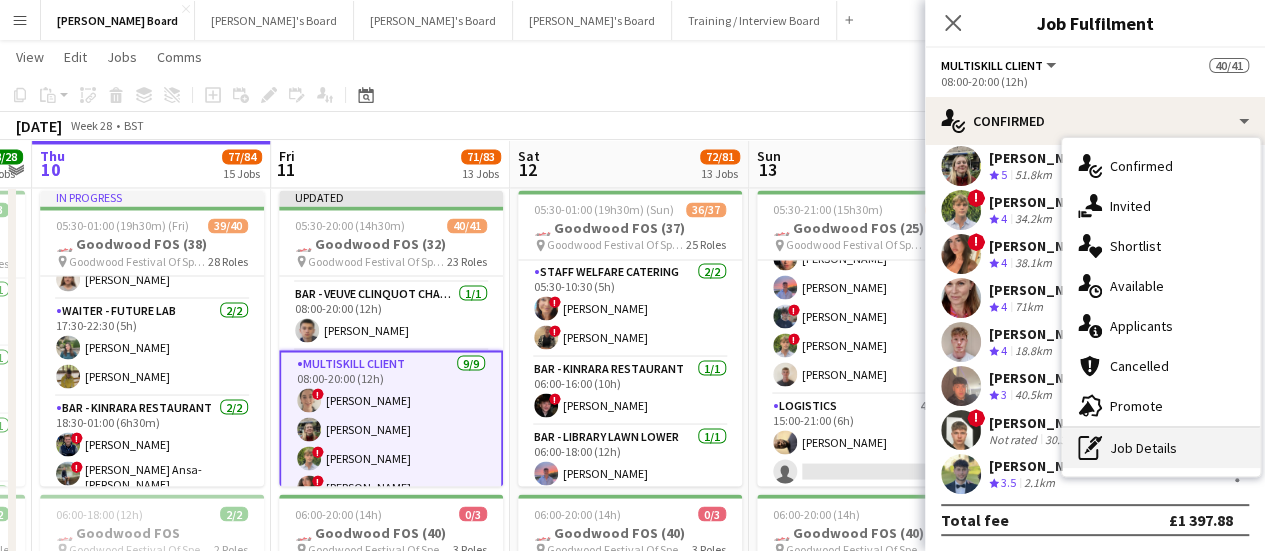 click on "pen-write
Job Details" at bounding box center (1161, 448) 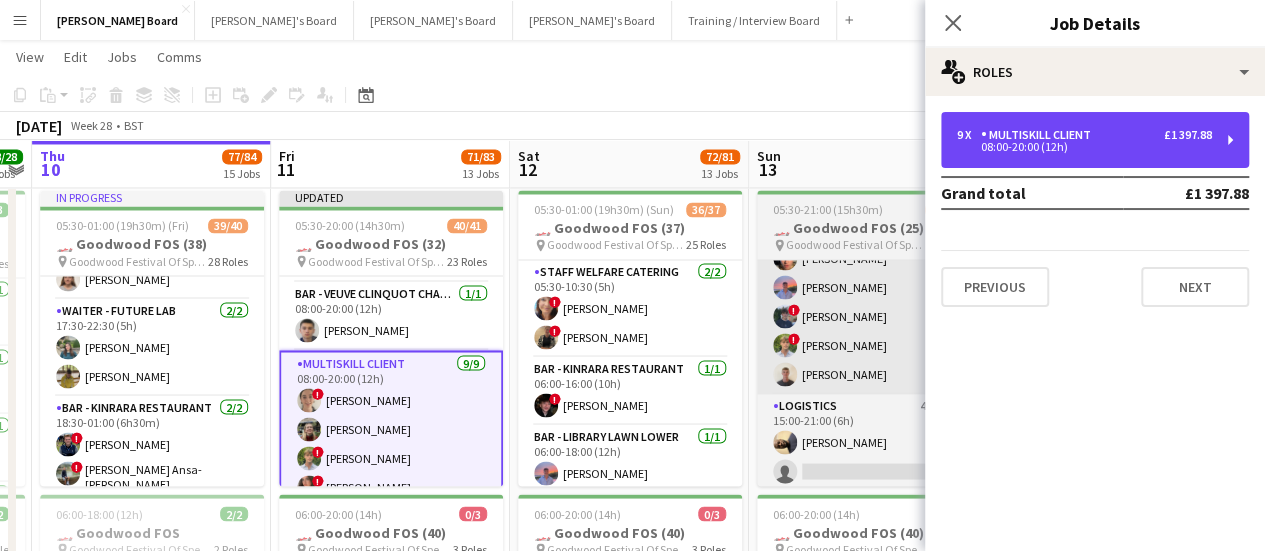 drag, startPoint x: 1046, startPoint y: 147, endPoint x: 894, endPoint y: 273, distance: 197.43353 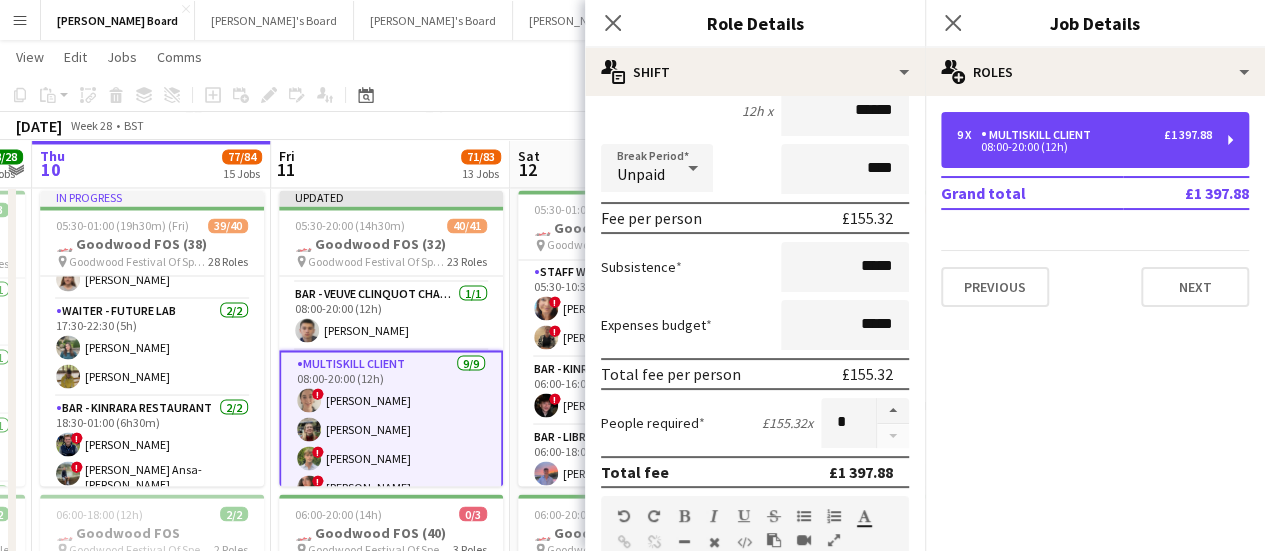 scroll, scrollTop: 400, scrollLeft: 0, axis: vertical 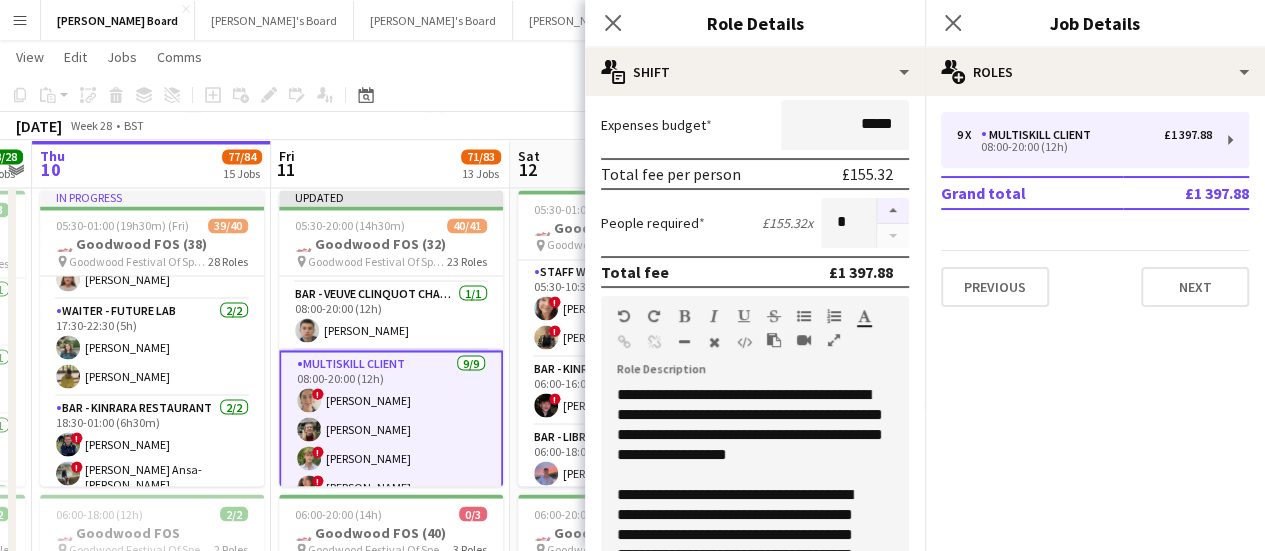 click at bounding box center [893, 211] 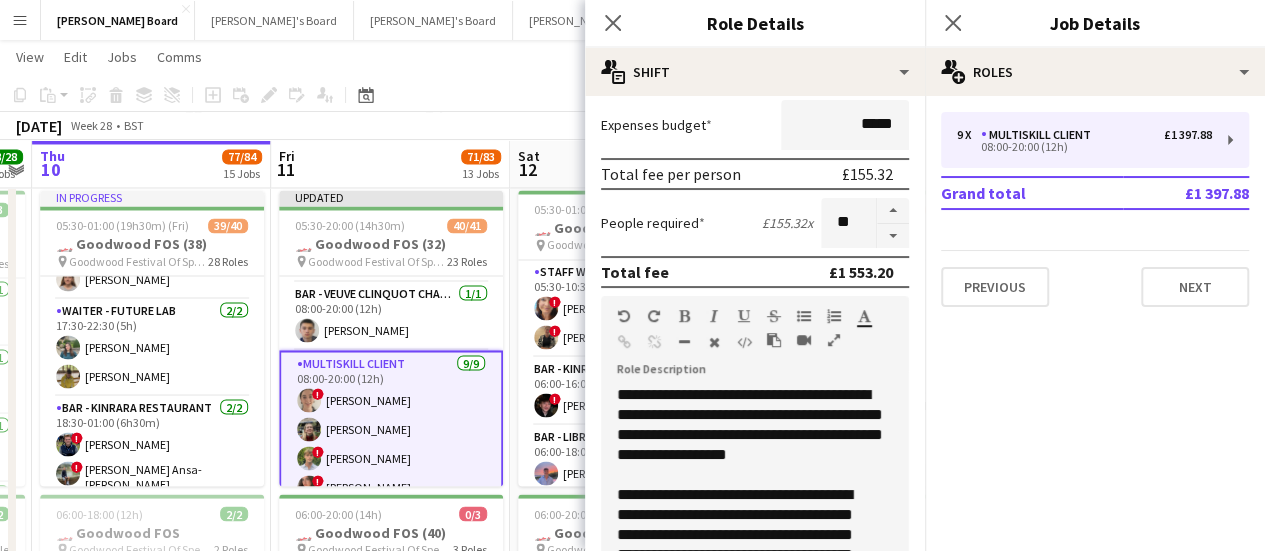 click on "Fri   11   71/83   13 Jobs" at bounding box center [390, 164] 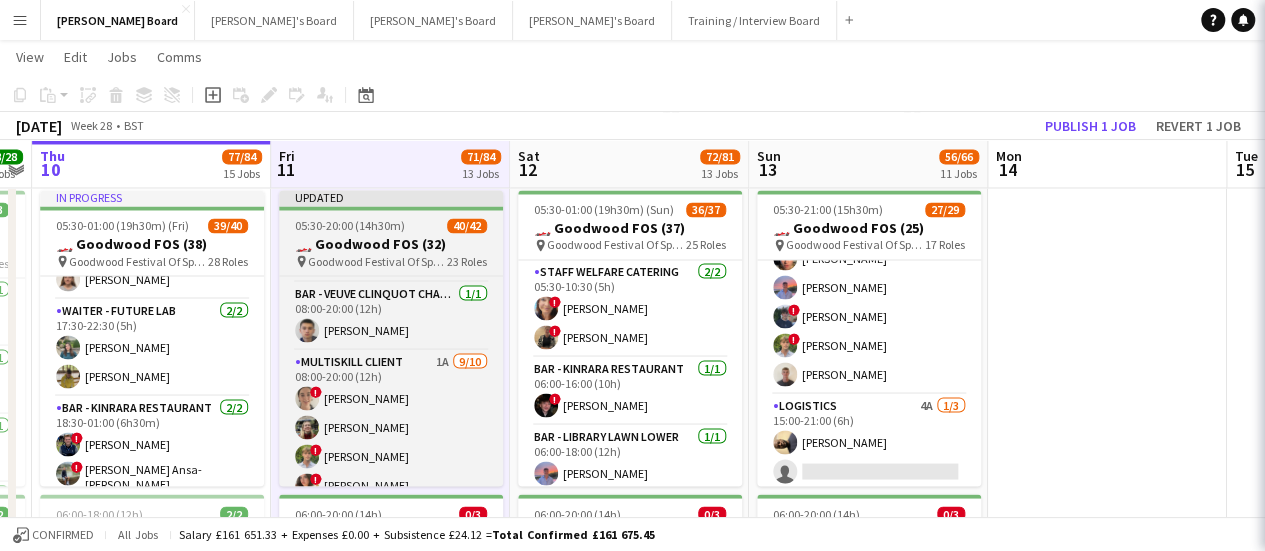 scroll, scrollTop: 0, scrollLeft: 445, axis: horizontal 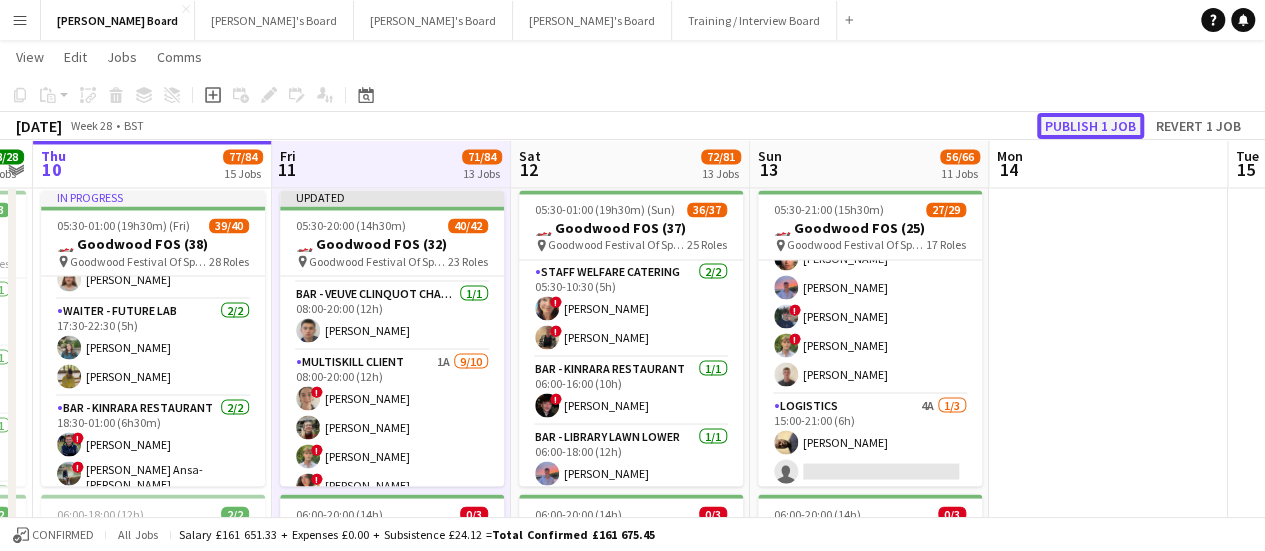 click on "Publish 1 job" 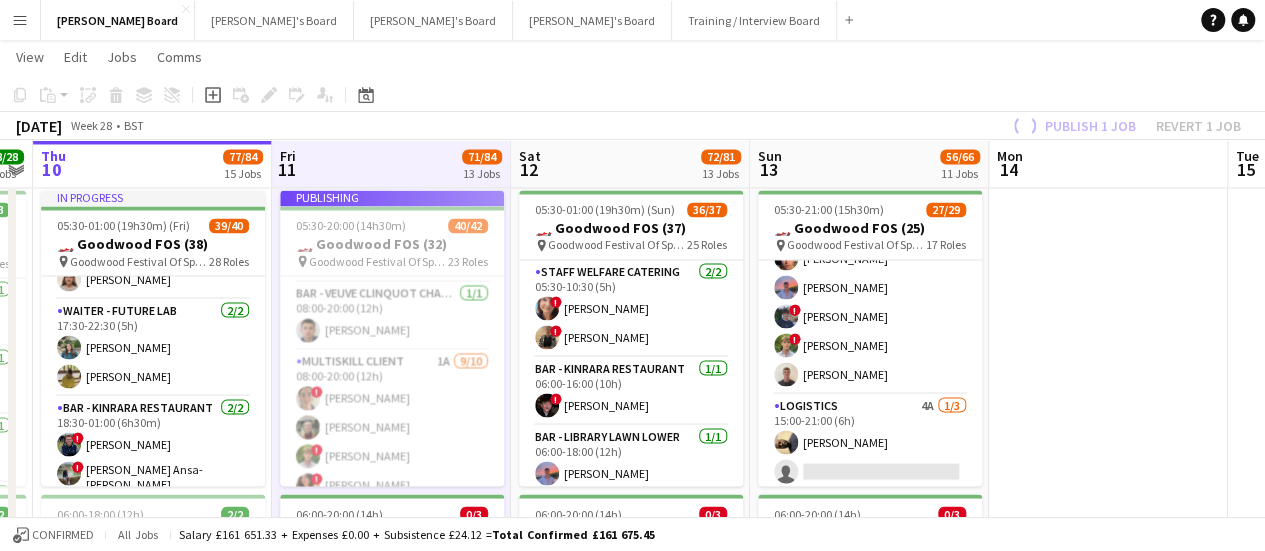 click on "Publishing   05:30-20:00 (14h30m)    40/42   🏎️ Goodwood FOS (32)
pin
Goodwood Festival Of Speed [GEOGRAPHIC_DATA], PO18 0PH   23 Roles   Staff Welfare Catering   [DATE]   05:30-10:30 (5h)
! [PERSON_NAME] page  Bar - Kinrara Restaurant   [DATE]   06:00-16:00 (10h)
! [PERSON_NAME]  Bar - Library Lawn Lower   [DATE]   06:00-18:00 (12h)
[PERSON_NAME]  Bar - Library Lawn Upper   [DATE]   06:00-18:00 (12h)
! [PERSON_NAME]  Bar - Partners Enclosure   [DATE]   06:00-18:00 (12h)
[PERSON_NAME] Self  Catering Assistant - Drivers [PERSON_NAME]   [DATE]   06:00-18:00 (12h)
[PERSON_NAME] [PERSON_NAME] [PERSON_NAME]  MULTISKILL CLIENT   [DATE]   06:00-18:00 (12h)
! [PERSON_NAME]
single-neutral-actions
Runner - Library Lawn Lower   [DATE]   06:00-18:00 (12h)
[PERSON_NAME] ! [PERSON_NAME]  Runner - Library Lawn Upper   [DATE]   06:00-18:00 (12h)
[PERSON_NAME]  Runner- GRRC Enclosure   [DATE]   06:00-18:00 (12h)
[PERSON_NAME] - Kinrara   [DATE]   06:00-18:00 (12h)
[PERSON_NAME] !" at bounding box center [392, 338] 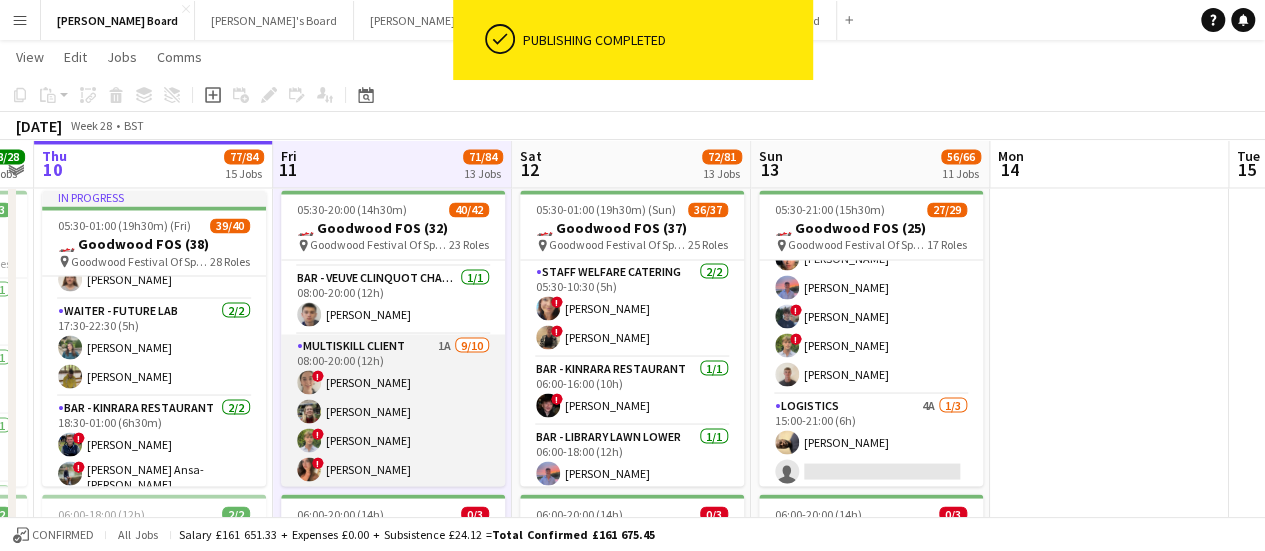 drag, startPoint x: 401, startPoint y: 407, endPoint x: 422, endPoint y: 402, distance: 21.587032 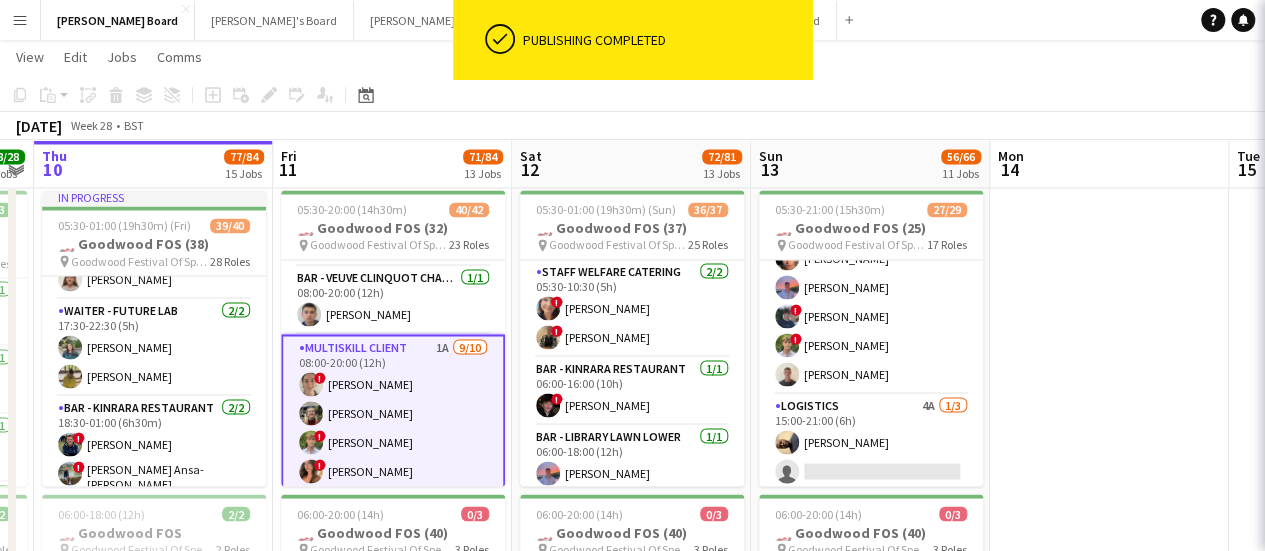 scroll, scrollTop: 0, scrollLeft: 444, axis: horizontal 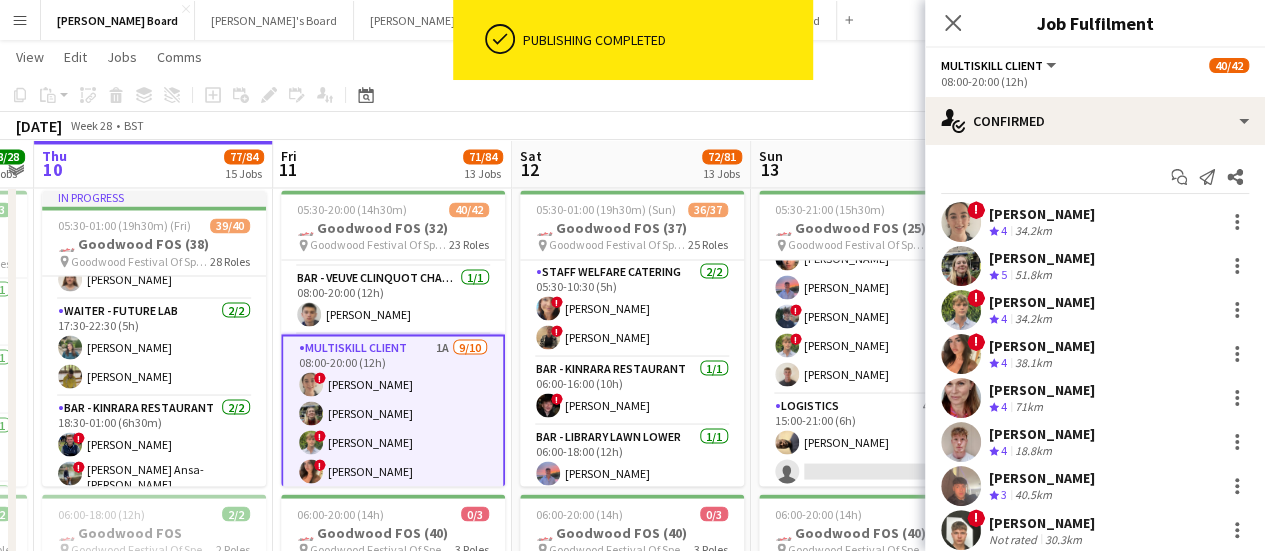 click on "05:30-20:00 (14h30m)" at bounding box center [352, 209] 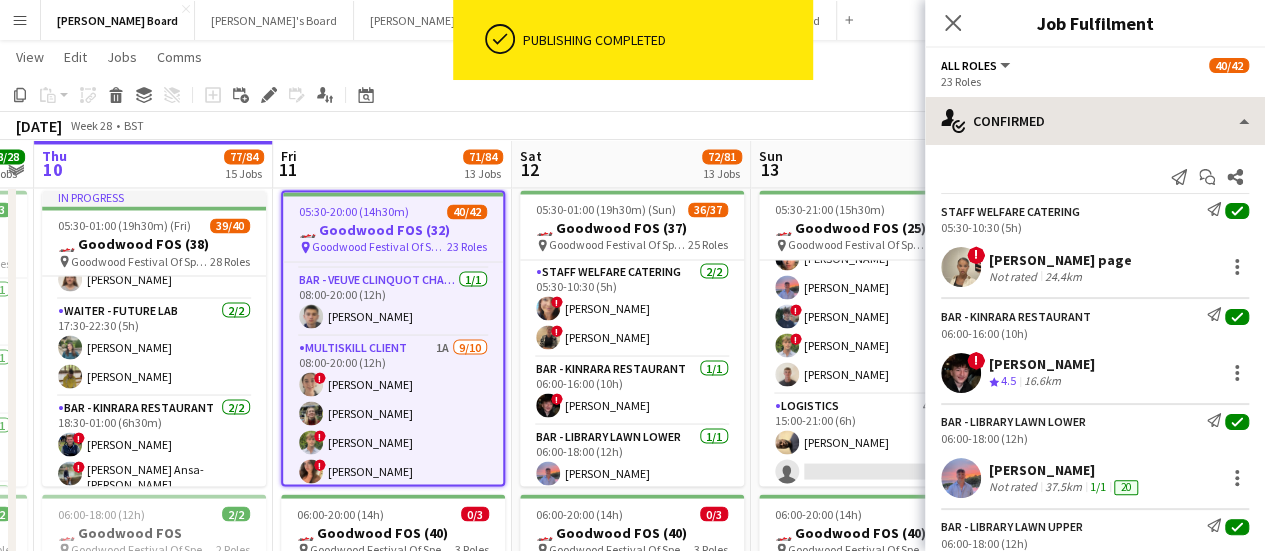 click on "Edit" at bounding box center [269, 95] 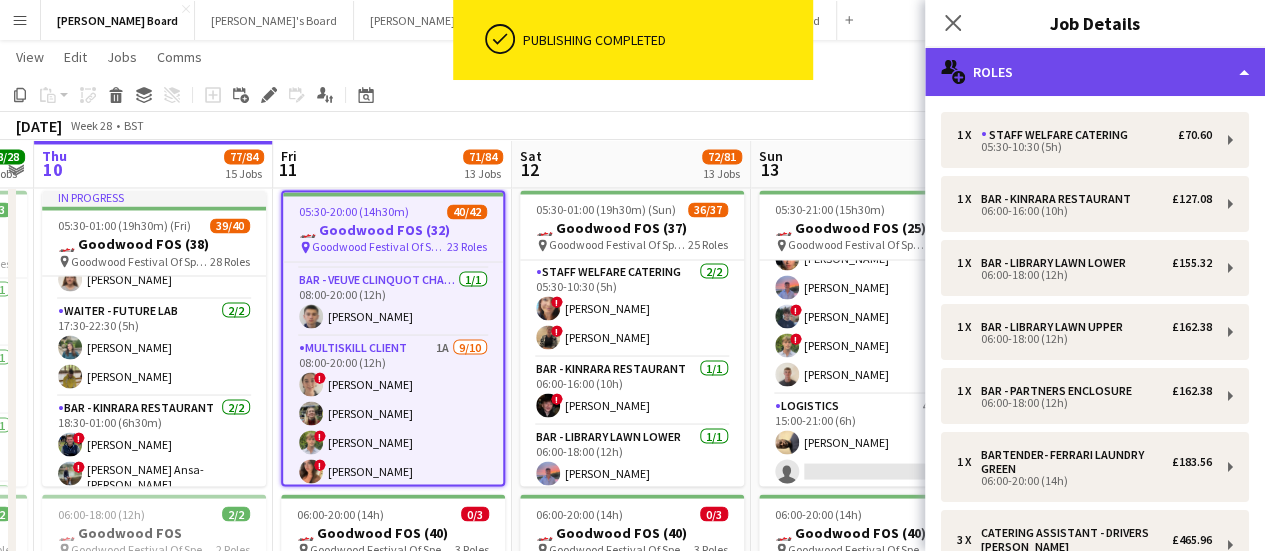 click on "multiple-users-add
Roles" 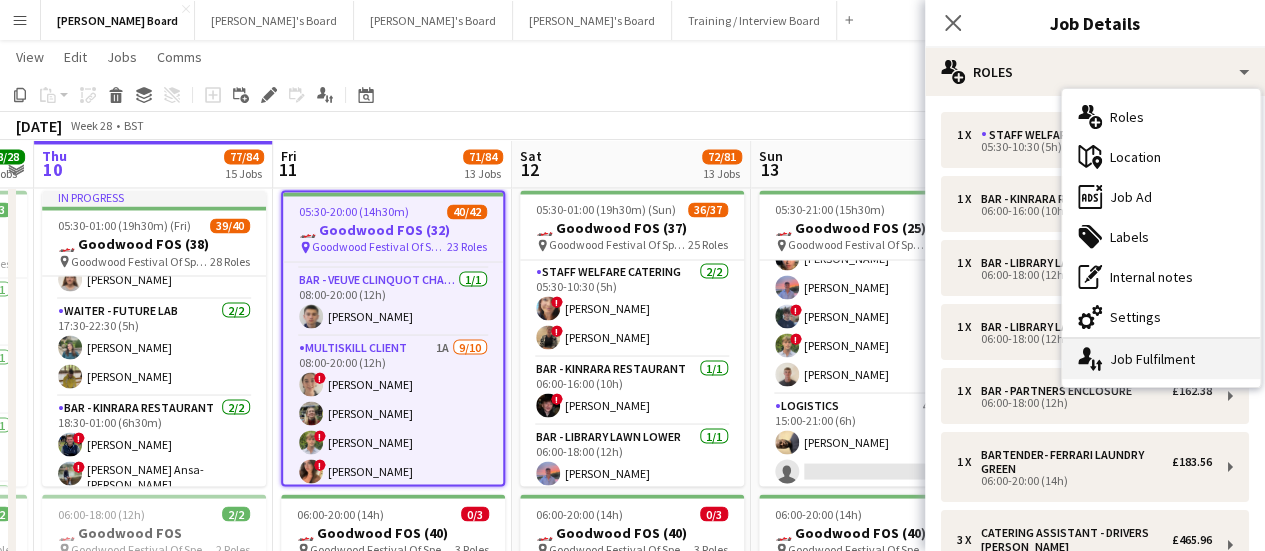 click on "single-neutral-actions-up-down
Job Fulfilment" at bounding box center (1161, 359) 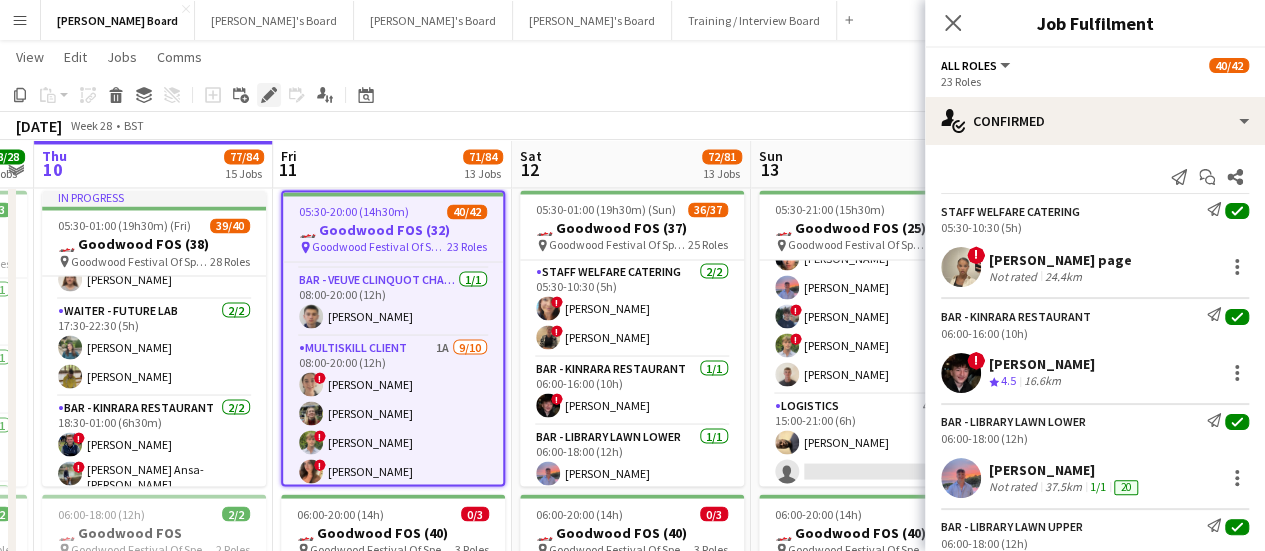 click on "Edit" 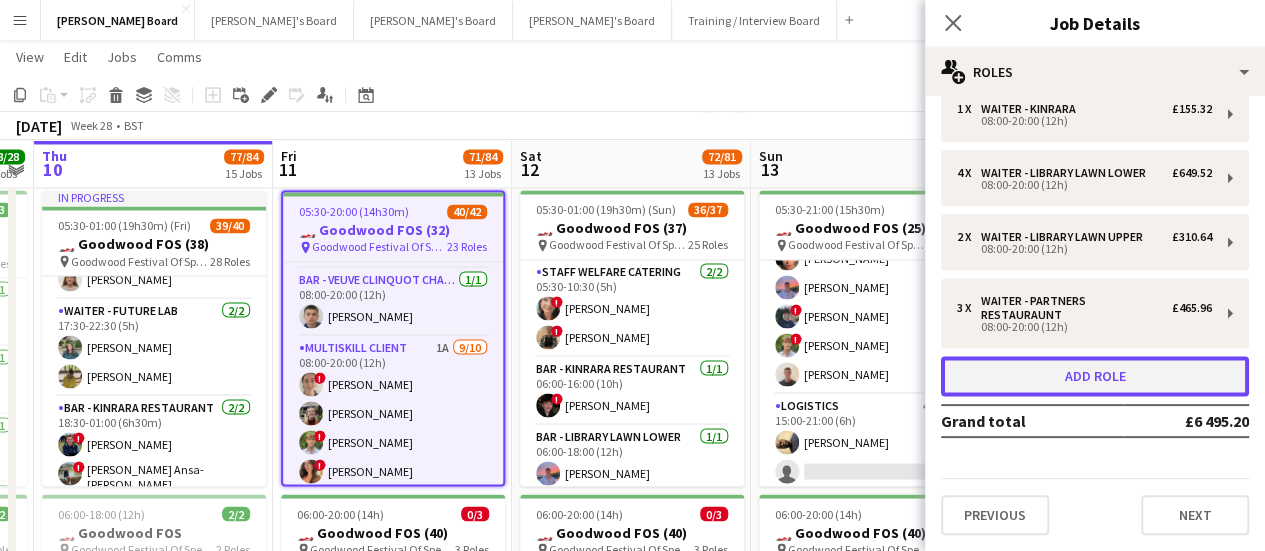click on "Add role" at bounding box center (1095, 376) 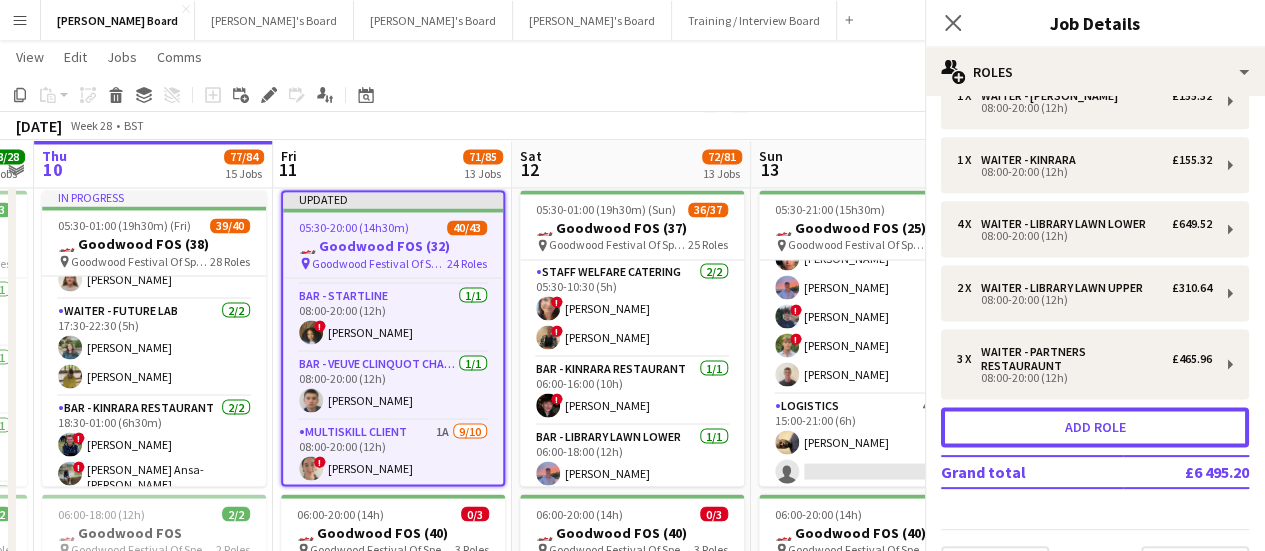 scroll, scrollTop: 1361, scrollLeft: 0, axis: vertical 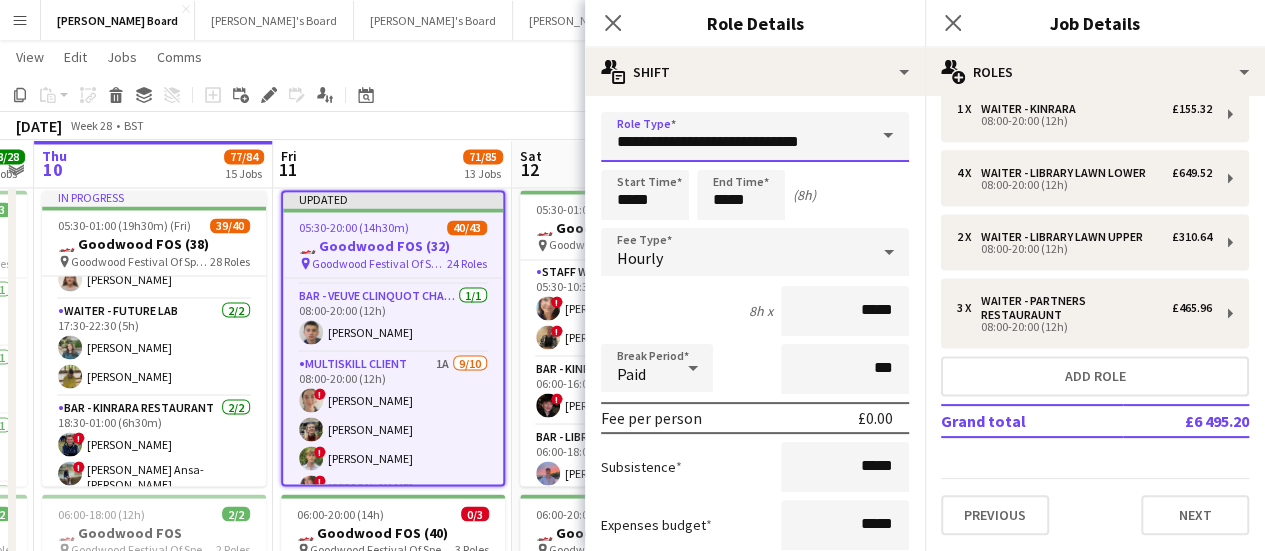 drag, startPoint x: 842, startPoint y: 144, endPoint x: 562, endPoint y: 137, distance: 280.0875 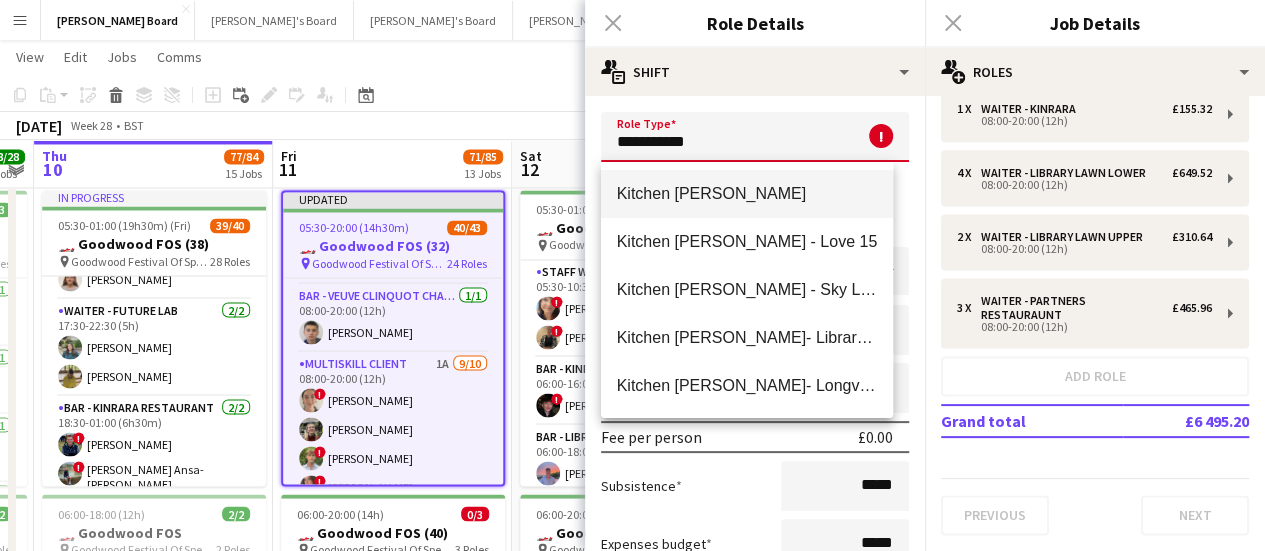 click on "Kitchen [PERSON_NAME]" at bounding box center [747, 193] 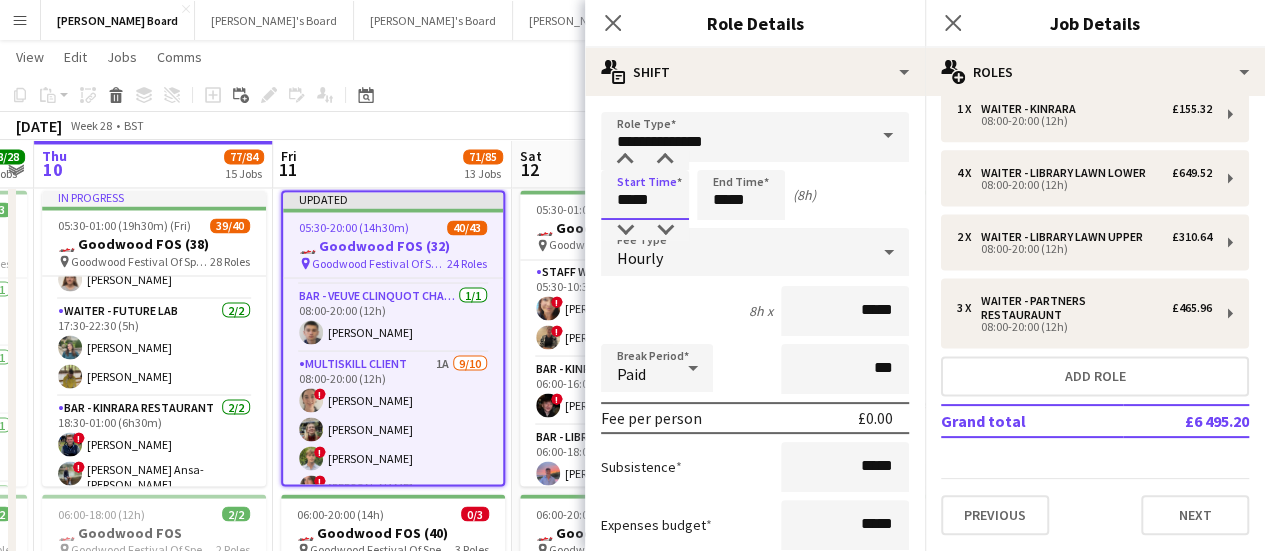 drag, startPoint x: 669, startPoint y: 201, endPoint x: 510, endPoint y: 202, distance: 159.00314 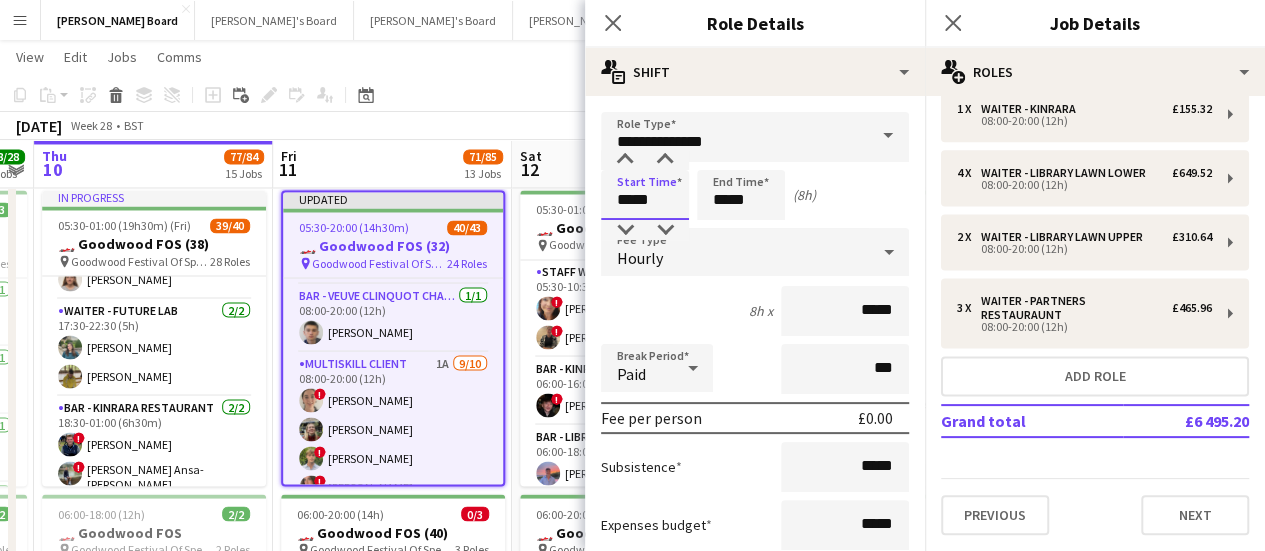 click on "Menu
Boards
Boards   Boards   All jobs   Status
Workforce
Workforce   My Workforce   Recruiting
Comms
Comms
Pay
Pay   Approvals   Payments   Reports
Platform Settings
Platform Settings   App settings   Your settings   Profiles
Training Academy
Training Academy
Knowledge Base
Knowledge Base
Product Updates
Product Updates   Log Out   Privacy   [PERSON_NAME] Board
Close
[PERSON_NAME]'s Board
Close
[PERSON_NAME]'s Board
Close
[PERSON_NAME]'s Board
Close
Training / Interview Board
Close
Add
Help
Notifications" at bounding box center (632, 418) 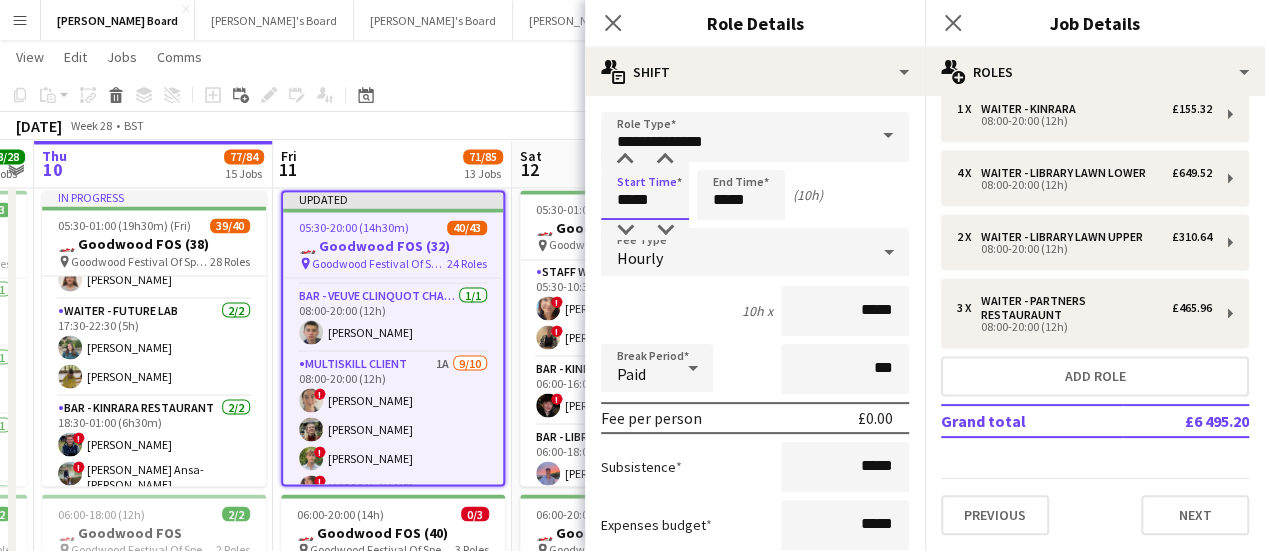 type on "*****" 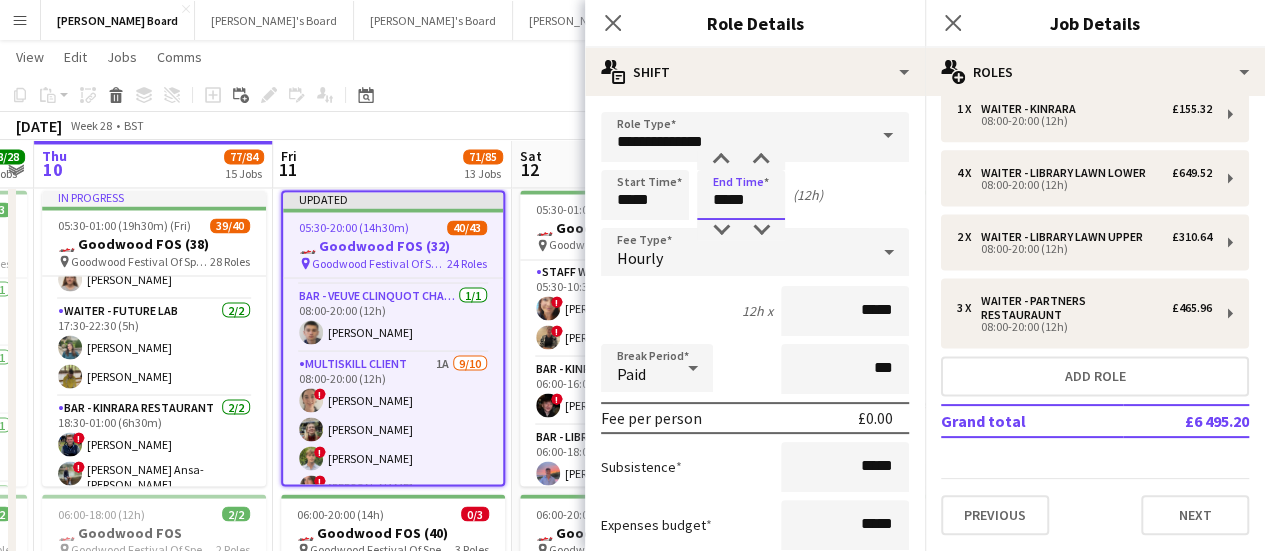 type on "*****" 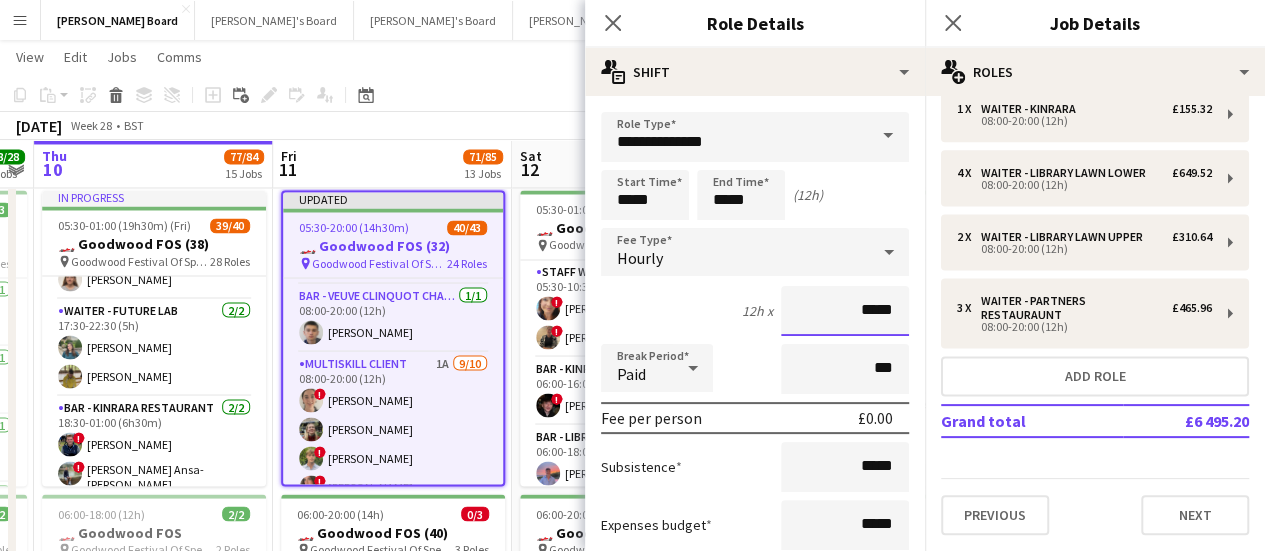 drag, startPoint x: 830, startPoint y: 311, endPoint x: 930, endPoint y: 319, distance: 100.31949 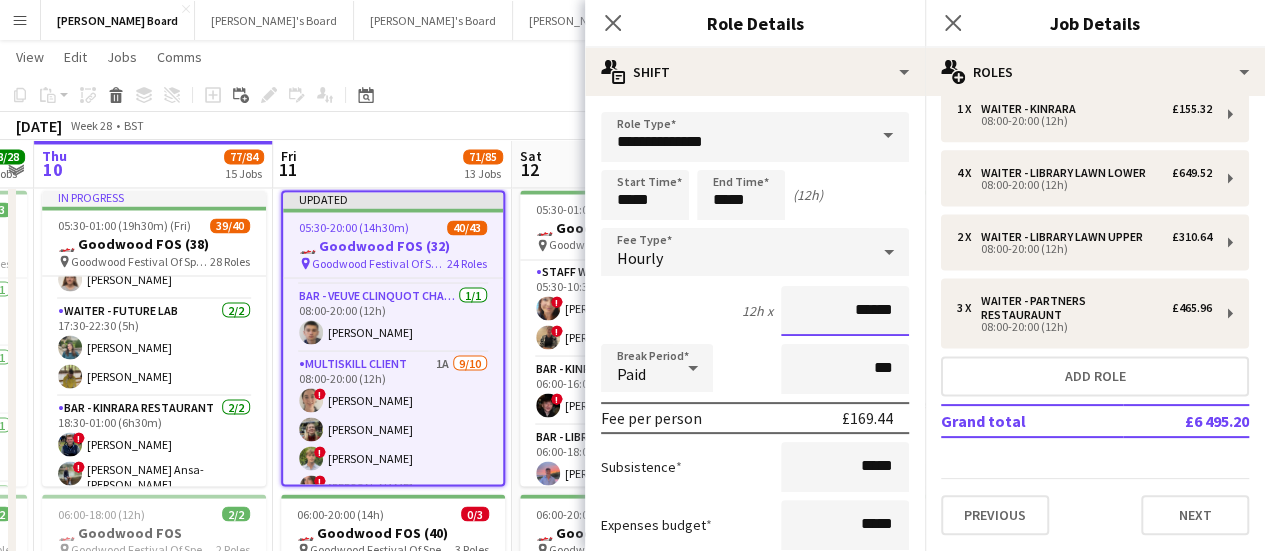 type on "******" 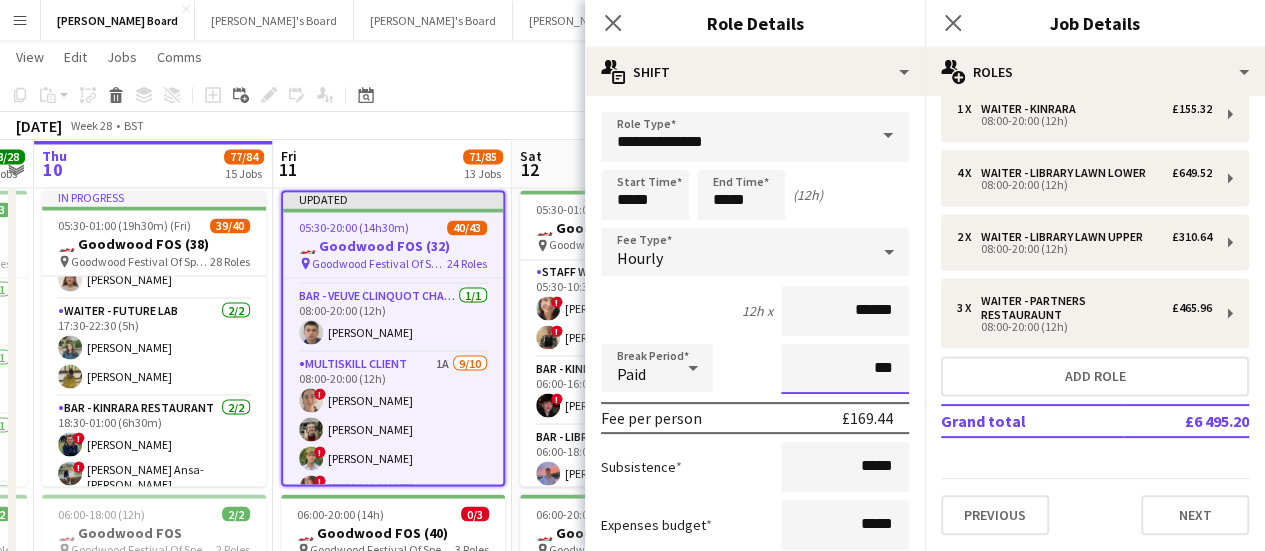 click on "***" at bounding box center (845, 369) 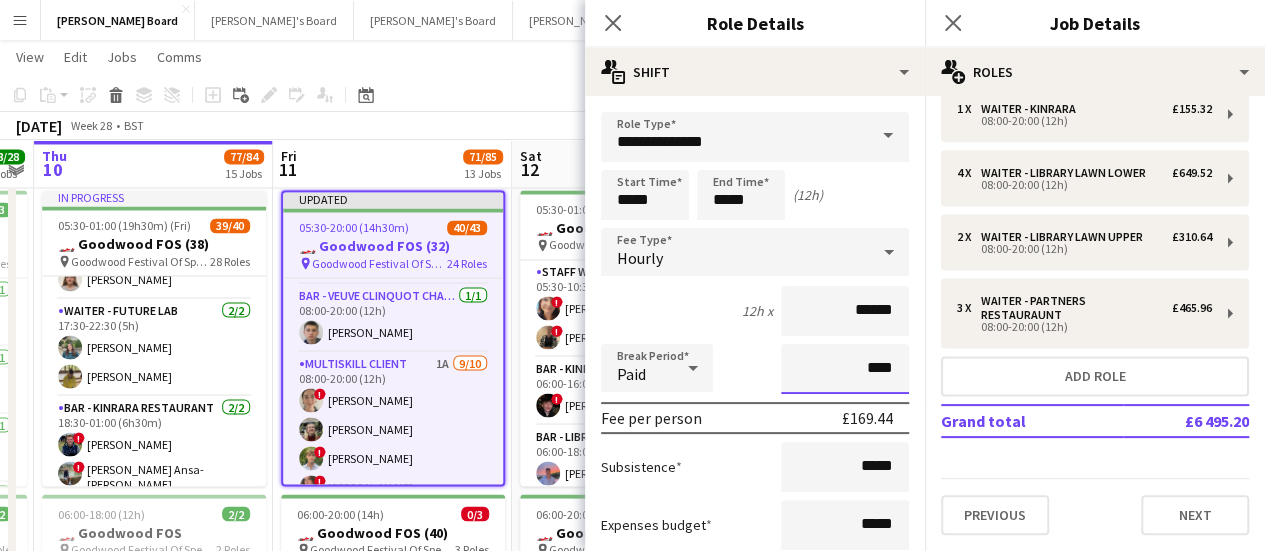type on "****" 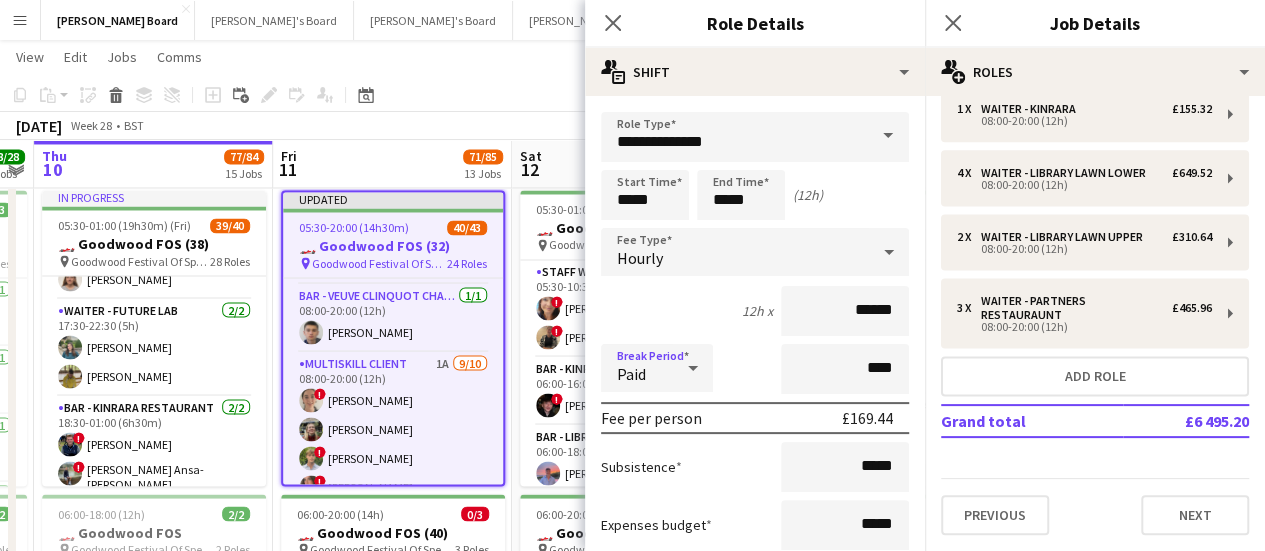 click 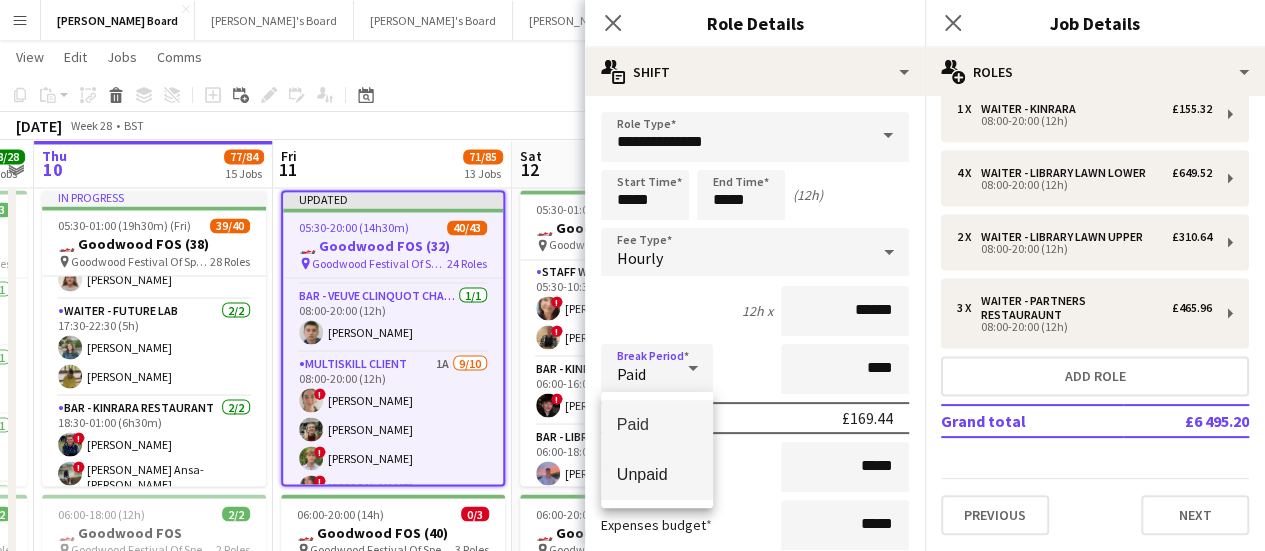 click on "Unpaid" at bounding box center (657, 474) 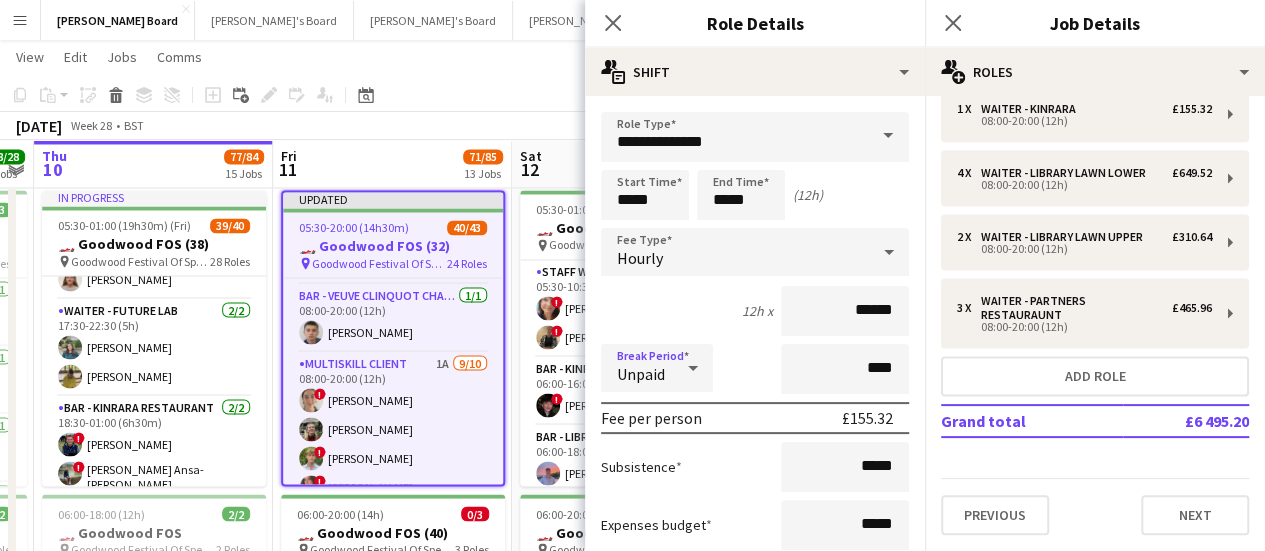 click on "Fee per person   £155.32" at bounding box center (755, 418) 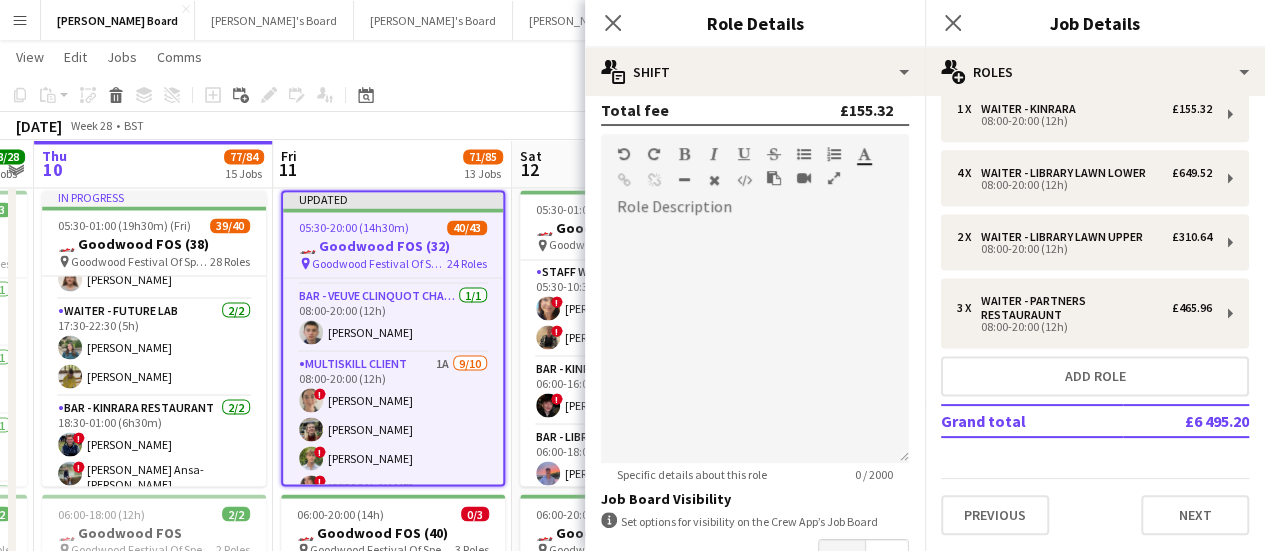 scroll, scrollTop: 600, scrollLeft: 0, axis: vertical 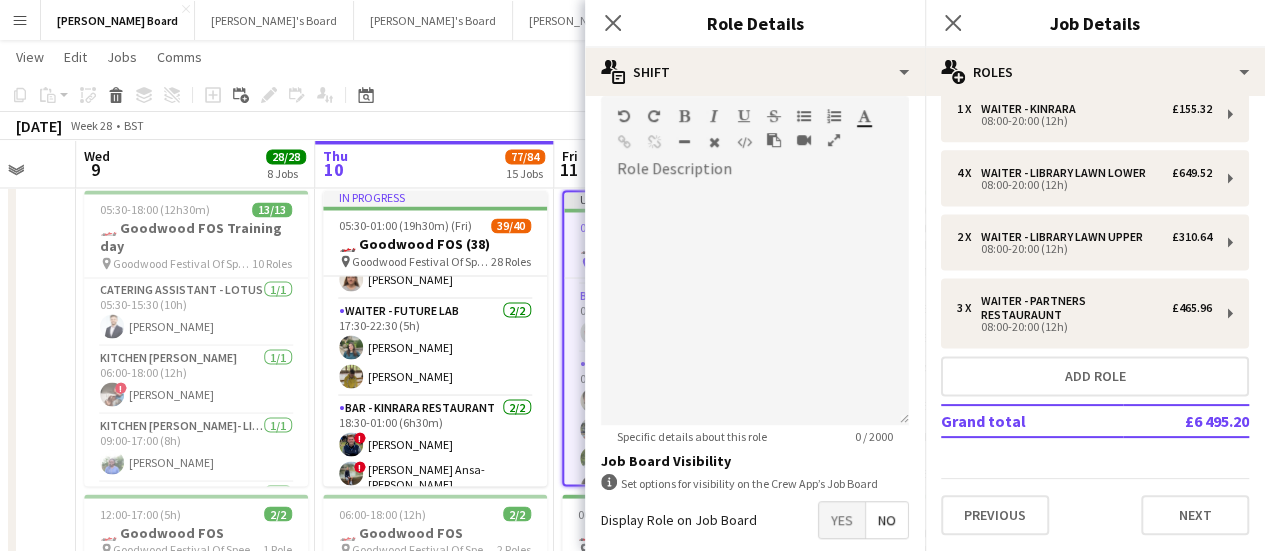 drag, startPoint x: 221, startPoint y: 358, endPoint x: 502, endPoint y: 375, distance: 281.51376 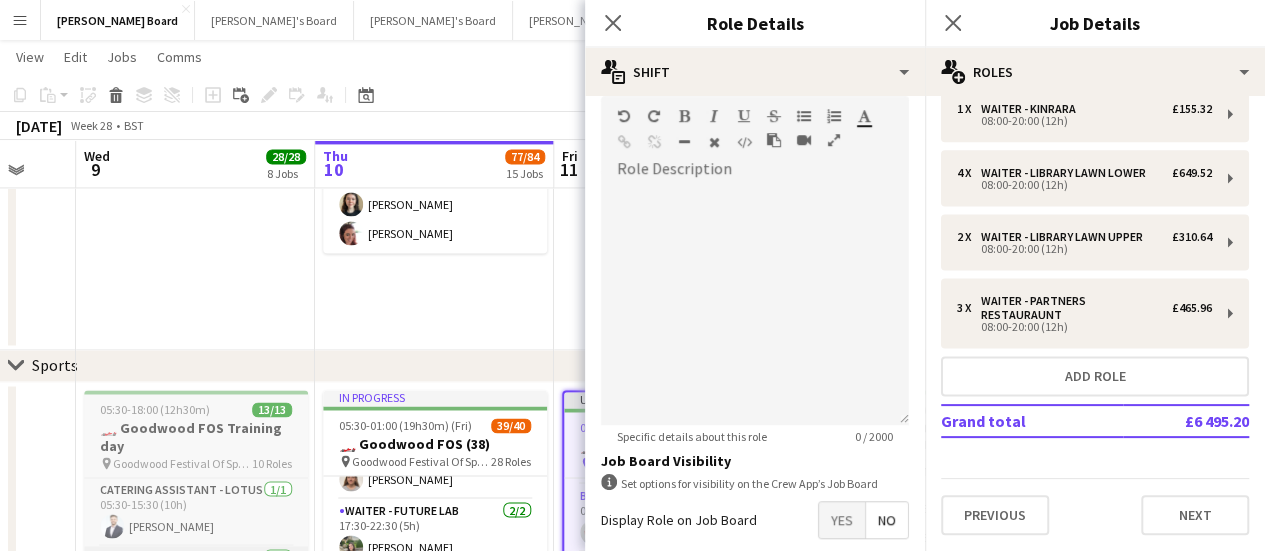 scroll, scrollTop: 1722, scrollLeft: 0, axis: vertical 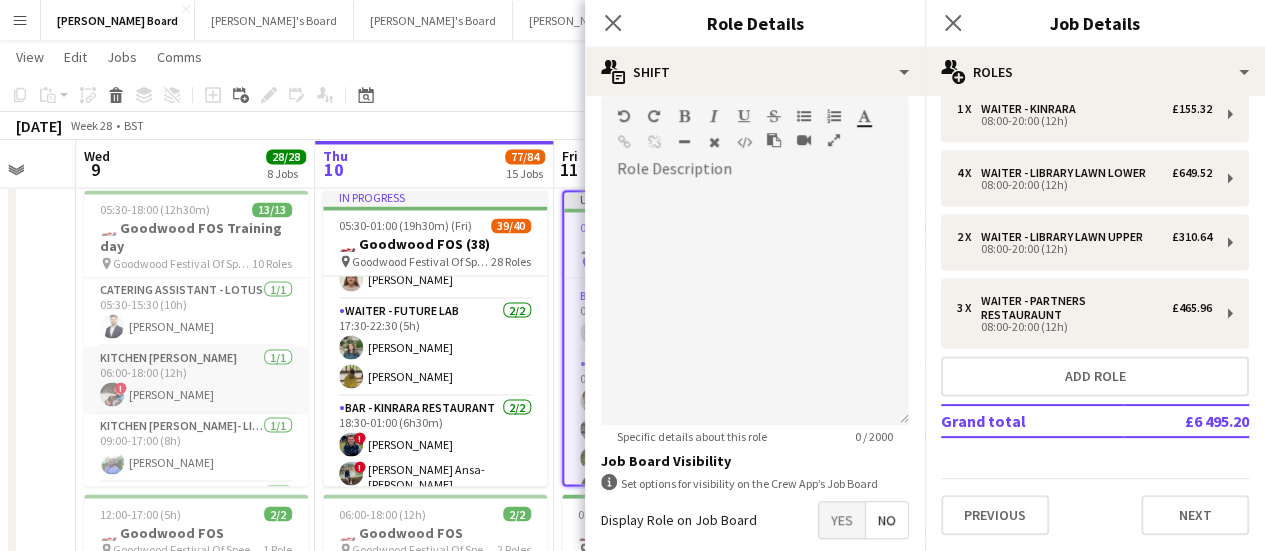 click on "Kitchen [PERSON_NAME]   [DATE]   06:00-18:00 (12h)
! [PERSON_NAME]" at bounding box center (196, 380) 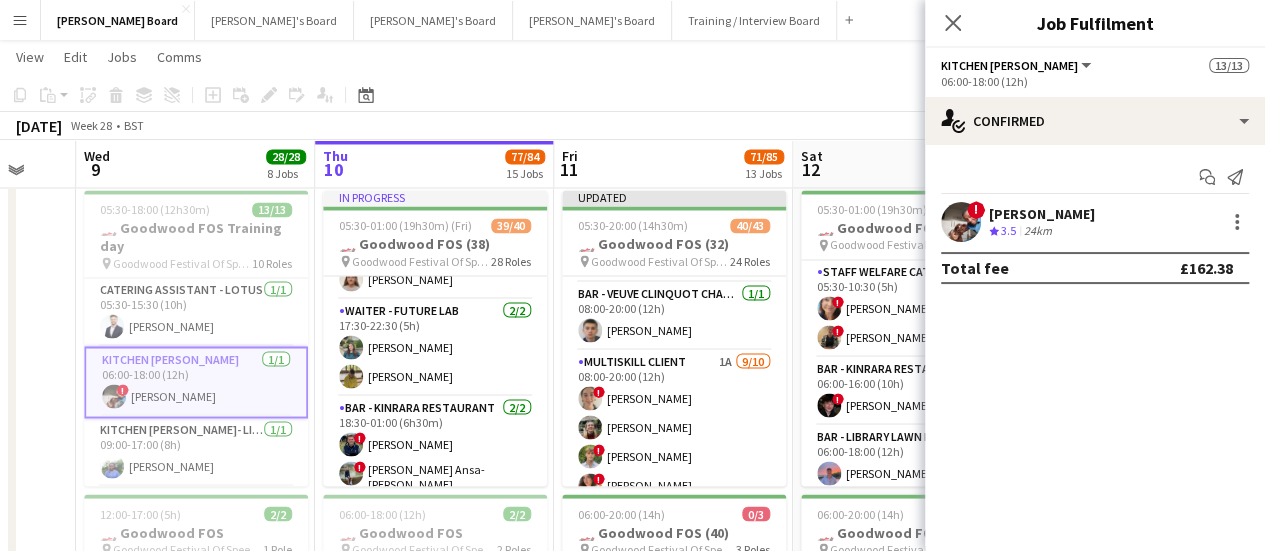 click on "[PERSON_NAME]" at bounding box center (1042, 214) 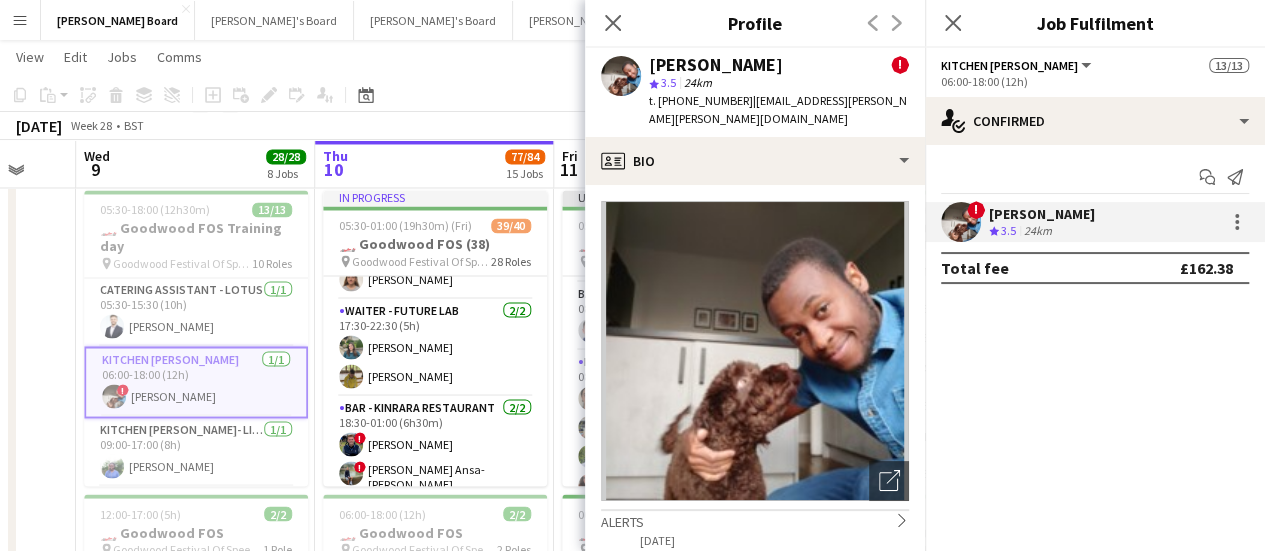 scroll, scrollTop: 400, scrollLeft: 0, axis: vertical 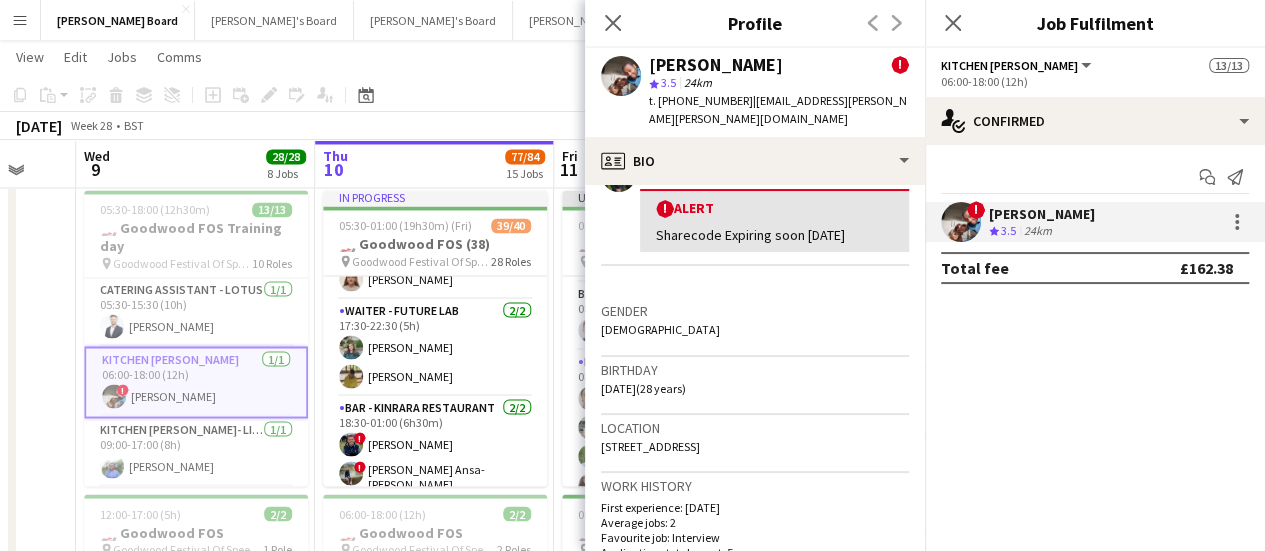 drag, startPoint x: 854, startPoint y: 427, endPoint x: 892, endPoint y: 447, distance: 42.941822 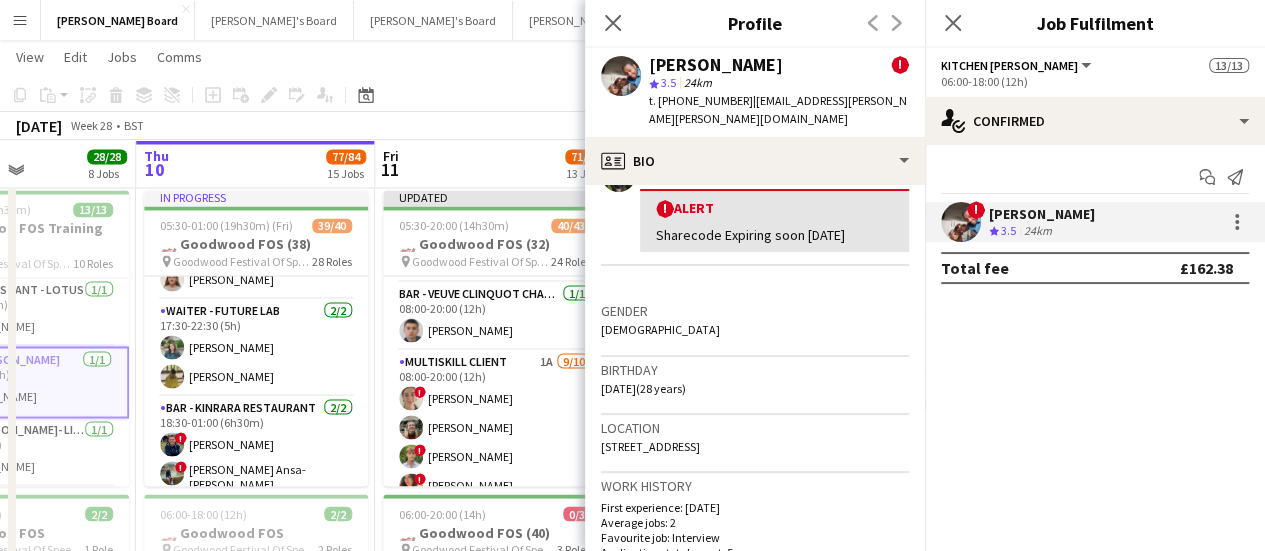 drag, startPoint x: 470, startPoint y: 355, endPoint x: 284, endPoint y: 353, distance: 186.01076 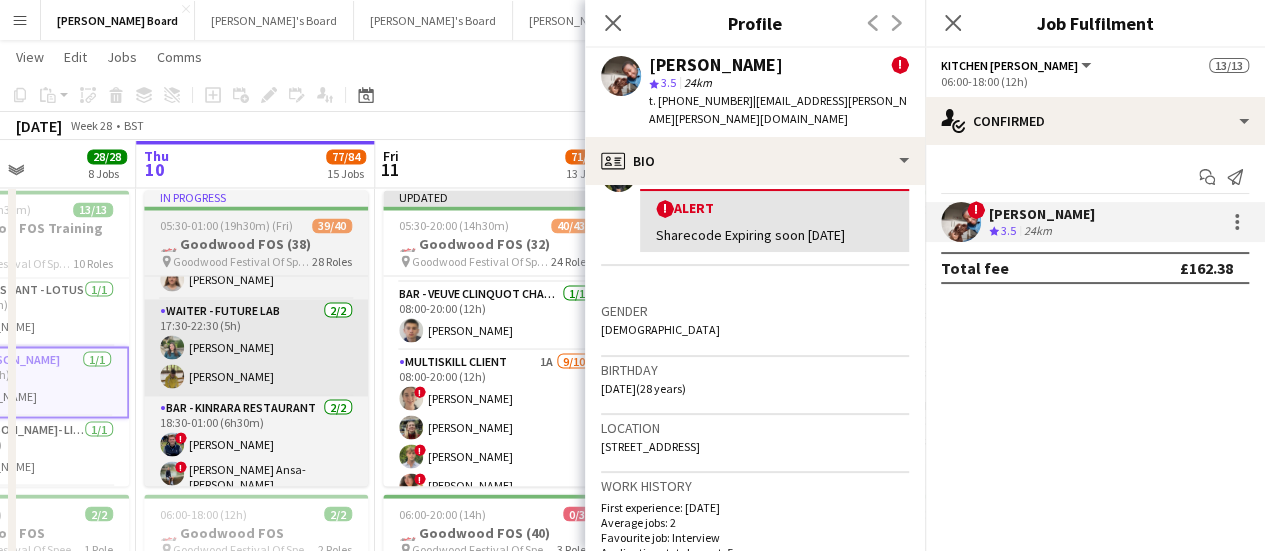 scroll, scrollTop: 0, scrollLeft: 827, axis: horizontal 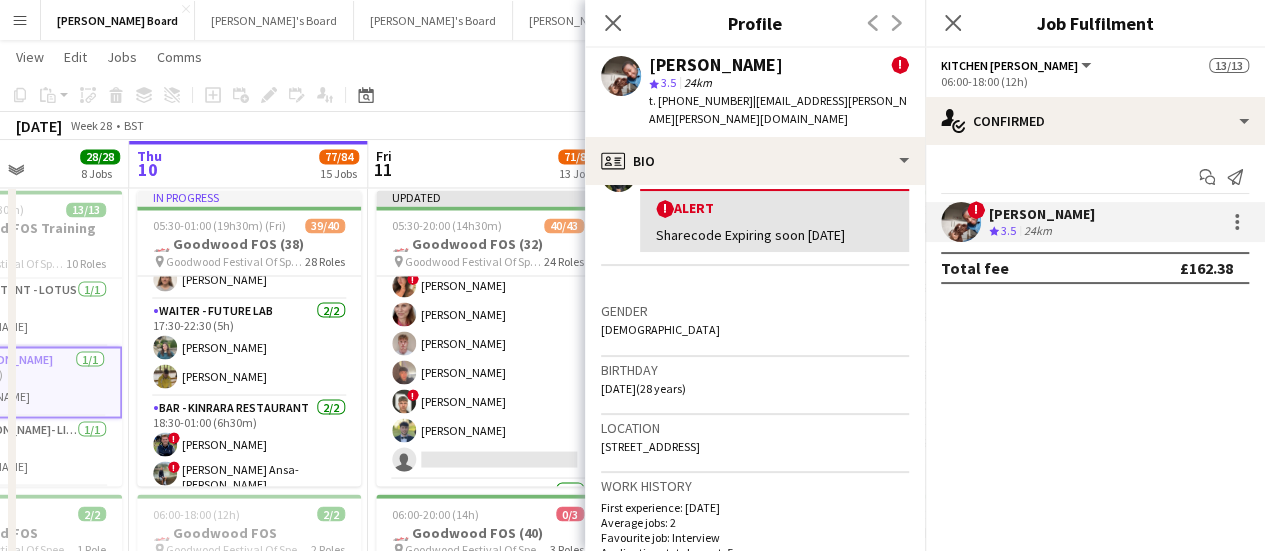 drag, startPoint x: 736, startPoint y: 102, endPoint x: 658, endPoint y: 111, distance: 78.51752 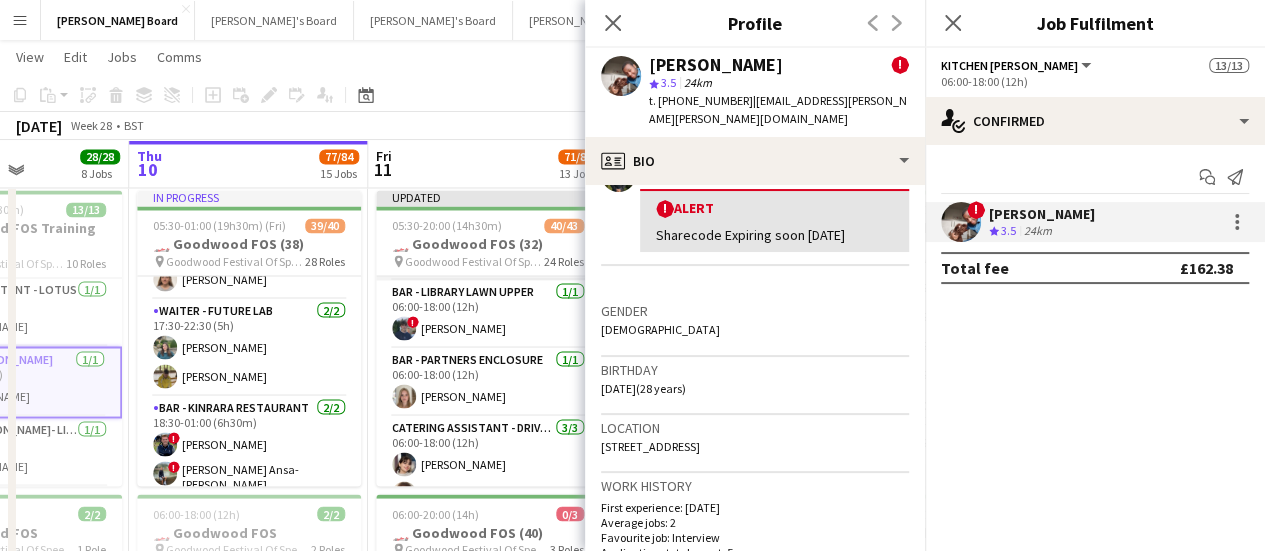 scroll, scrollTop: 0, scrollLeft: 0, axis: both 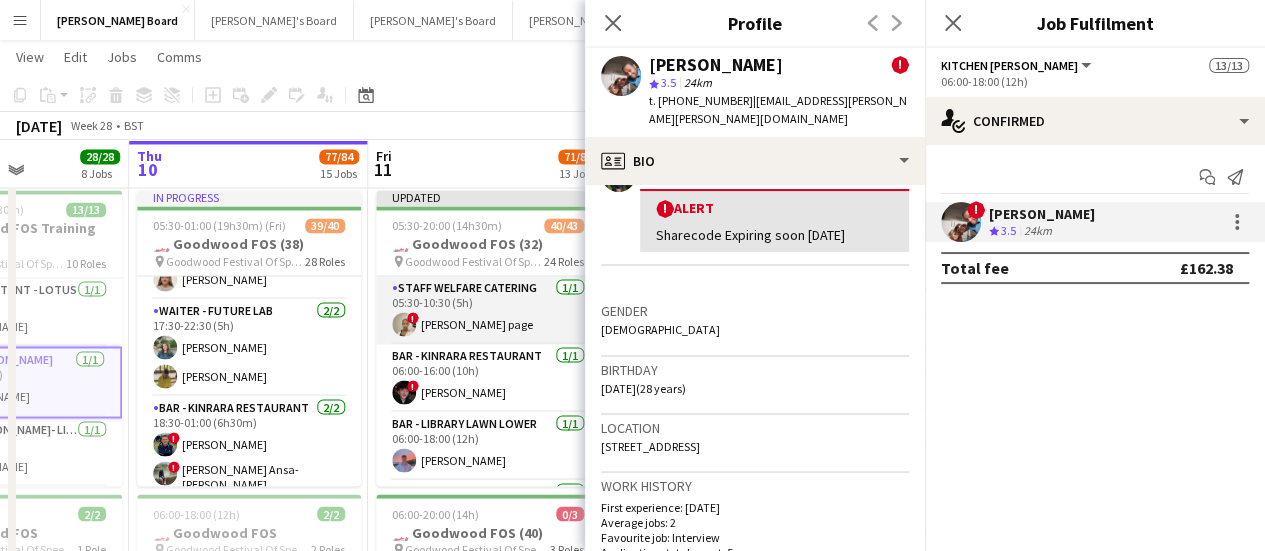 click on "Staff Welfare Catering   [DATE]   05:30-10:30 (5h)
! [PERSON_NAME] page" at bounding box center [488, 310] 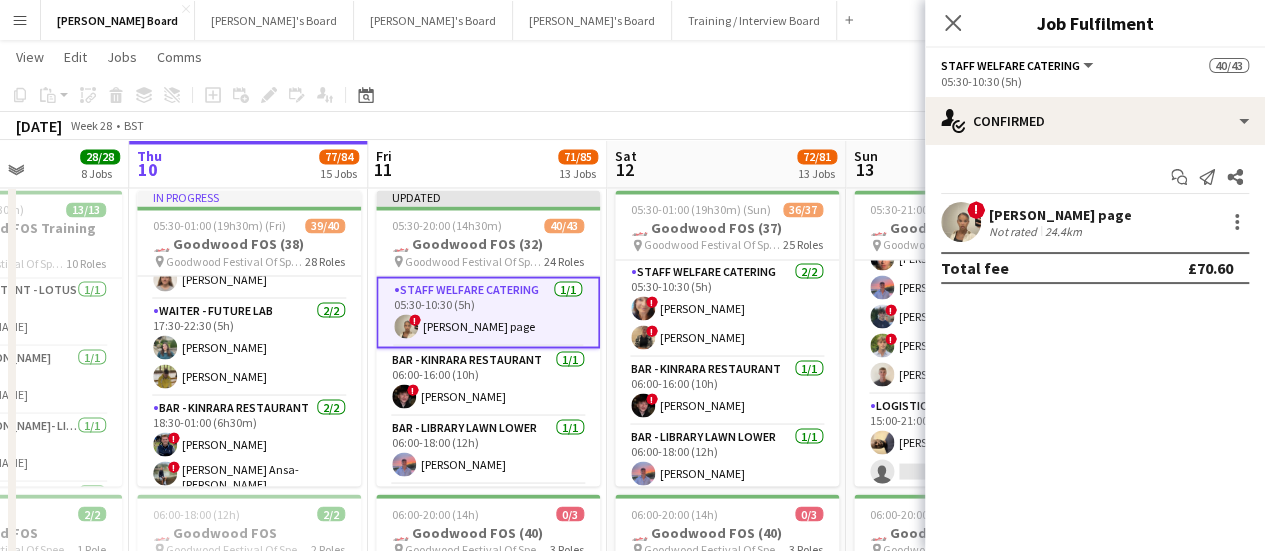 click on "[PERSON_NAME] page" at bounding box center [1060, 215] 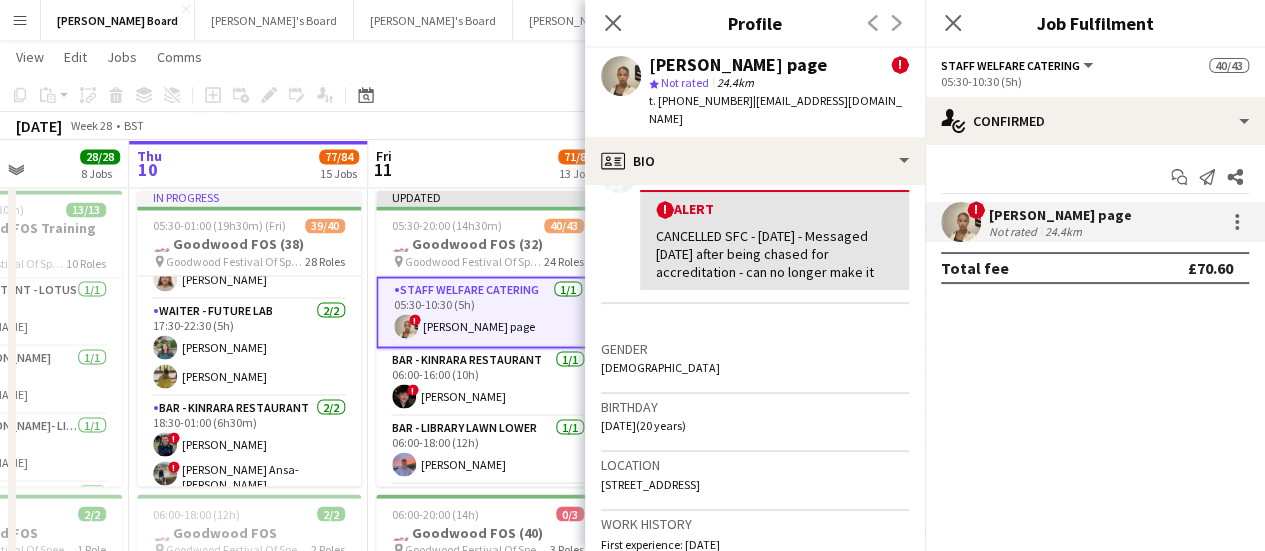 scroll, scrollTop: 400, scrollLeft: 0, axis: vertical 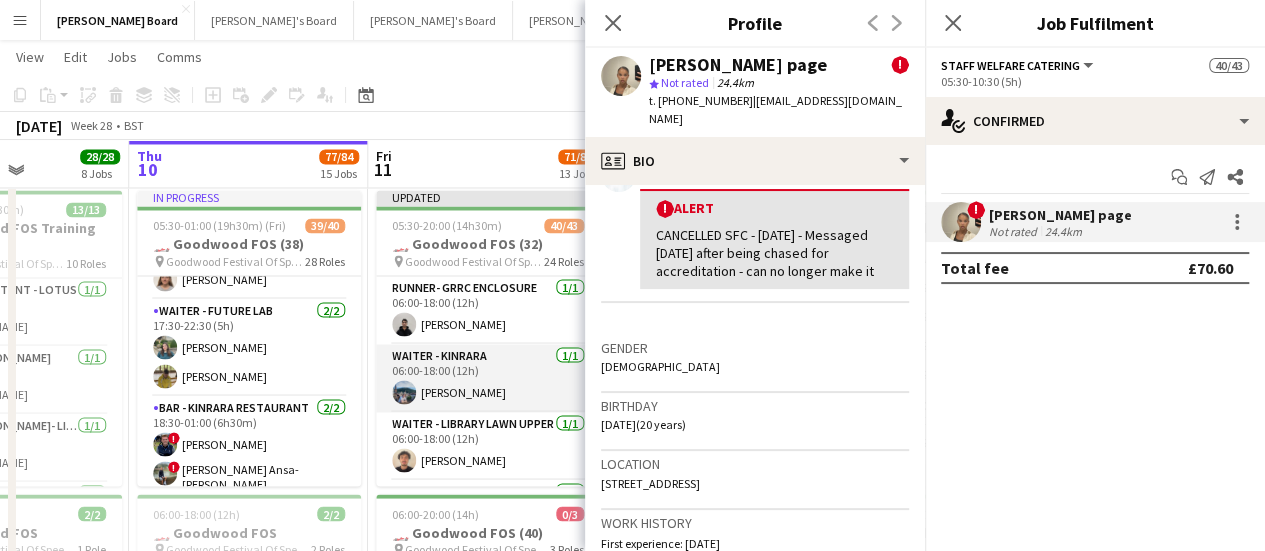click on "Waiter - Kinrara   [DATE]   06:00-18:00 (12h)
[PERSON_NAME]" at bounding box center (488, 378) 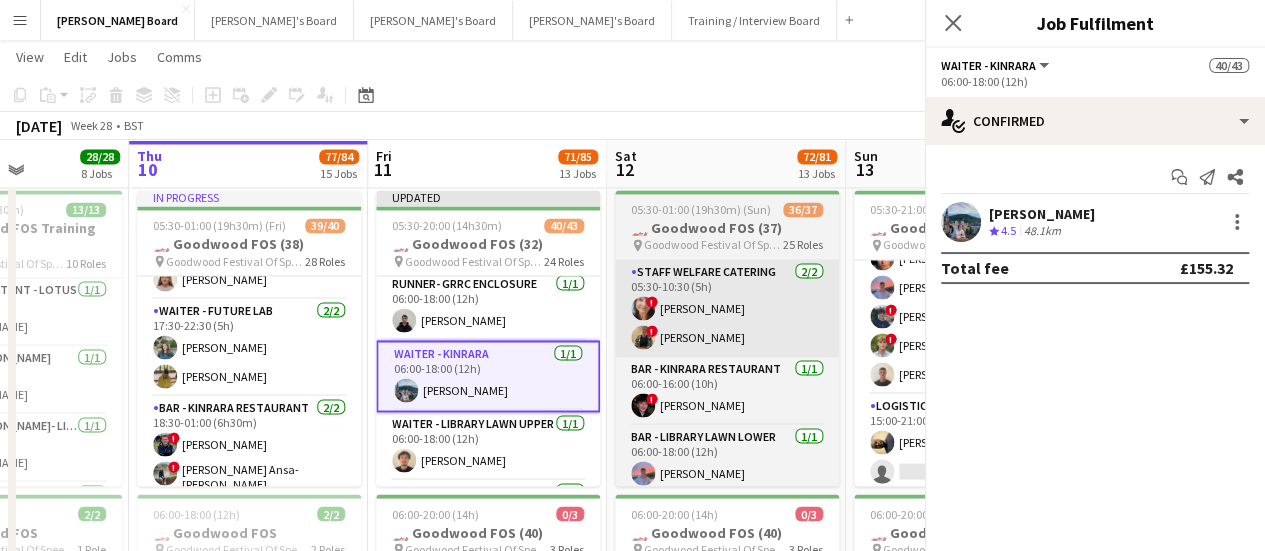 scroll, scrollTop: 796, scrollLeft: 0, axis: vertical 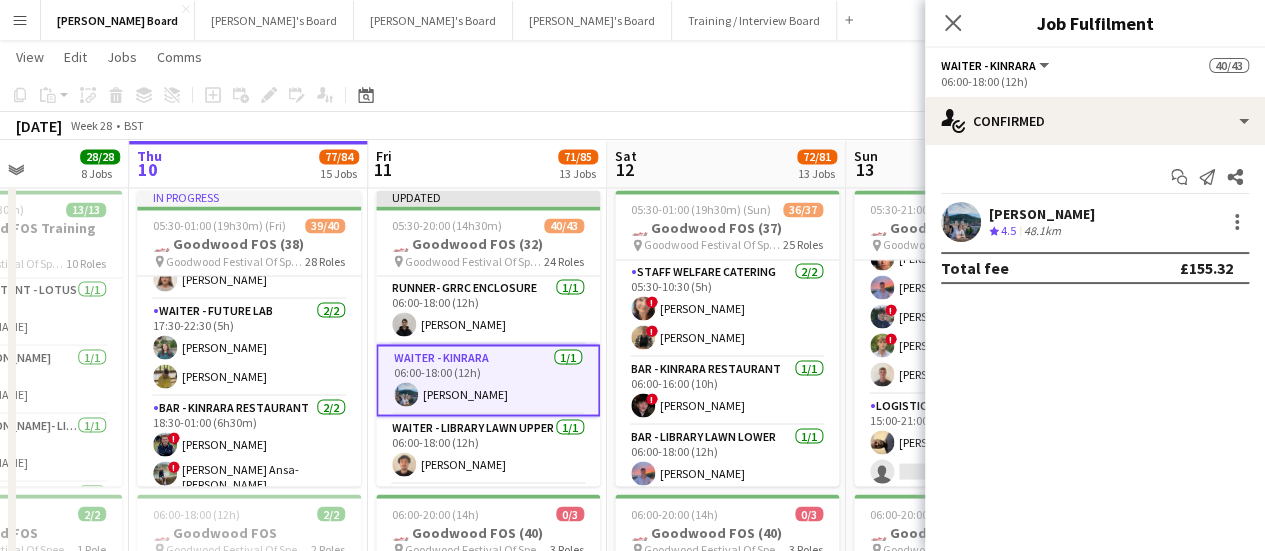 click on "[PERSON_NAME]
Crew rating
4.5   48.1km" at bounding box center [1095, 222] 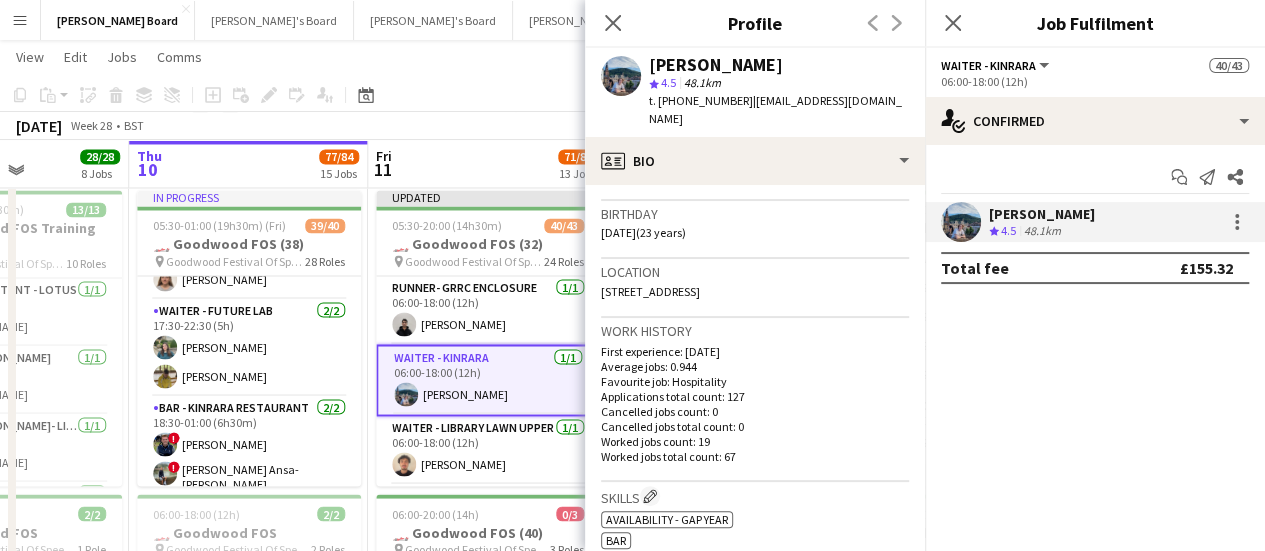 scroll, scrollTop: 400, scrollLeft: 0, axis: vertical 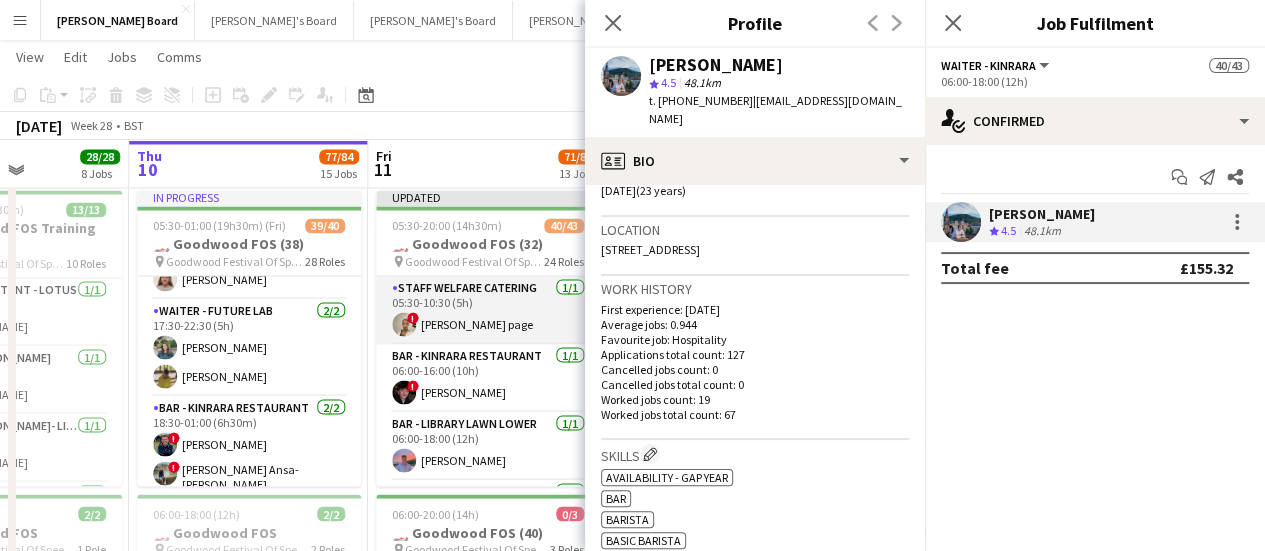click on "Staff Welfare Catering   [DATE]   05:30-10:30 (5h)
! [PERSON_NAME] page" at bounding box center [488, 310] 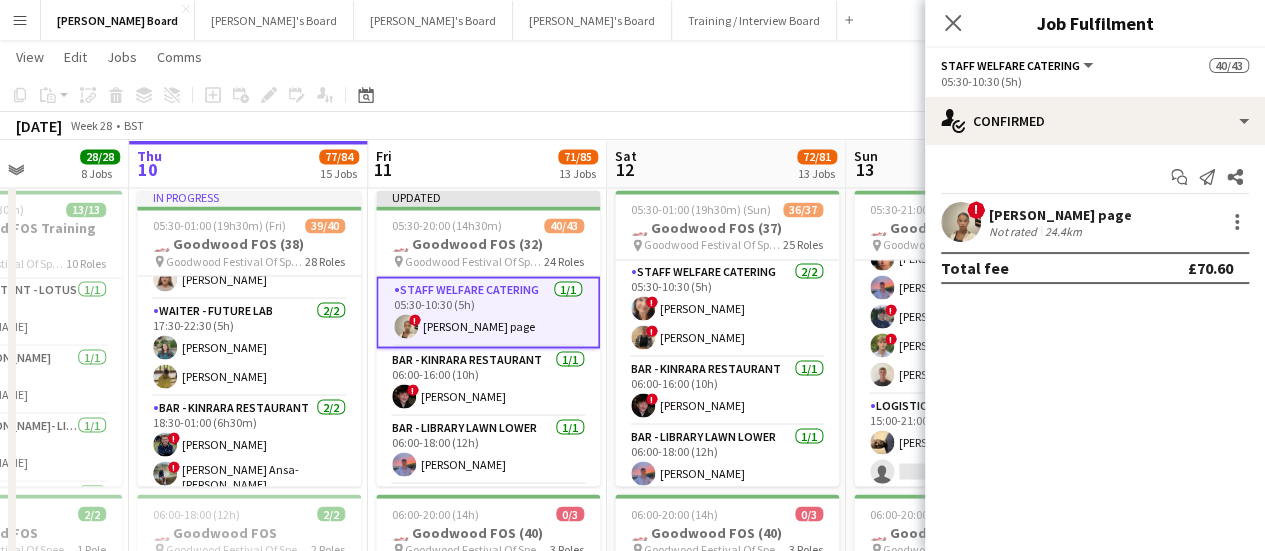 click on "Not rated" at bounding box center [1015, 231] 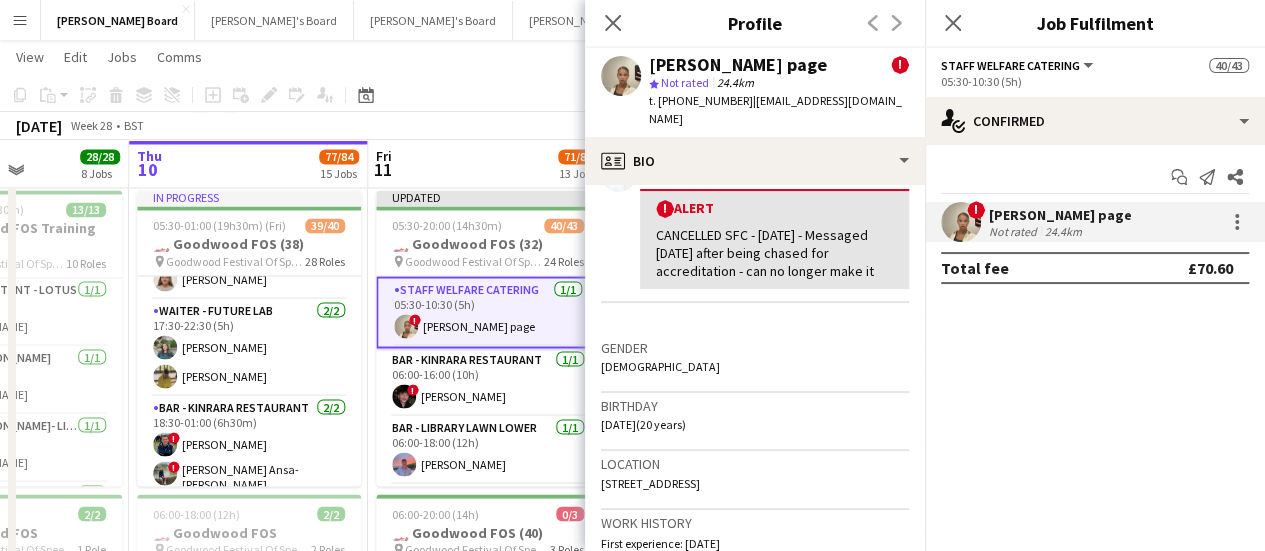 scroll, scrollTop: 600, scrollLeft: 0, axis: vertical 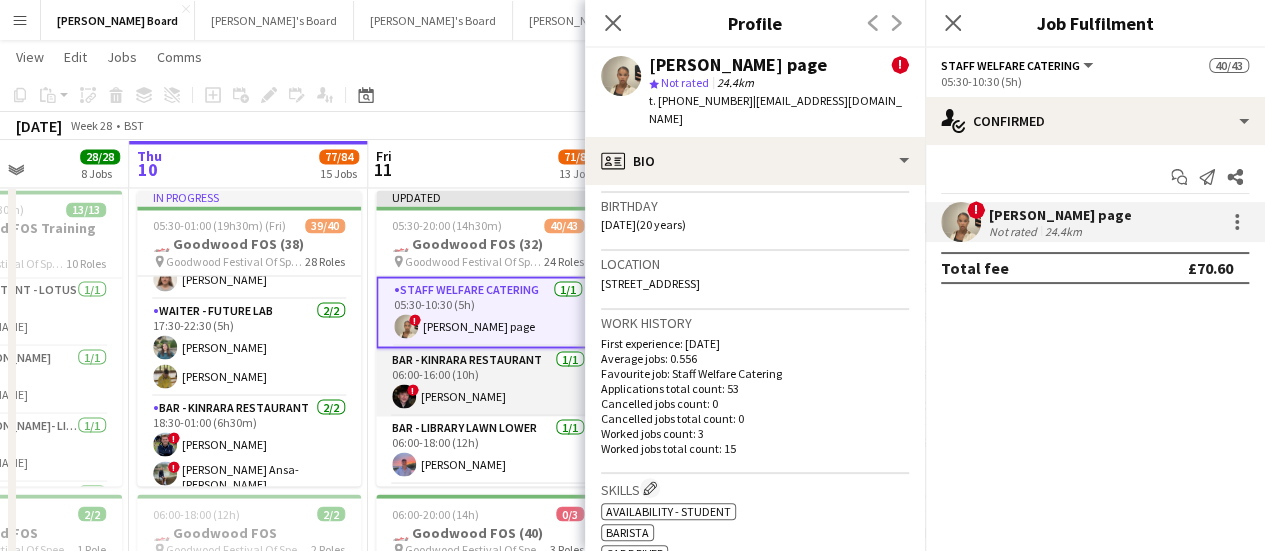 click on "Bar - Kinrara Restaurant   [DATE]   06:00-16:00 (10h)
! [PERSON_NAME]" at bounding box center (488, 382) 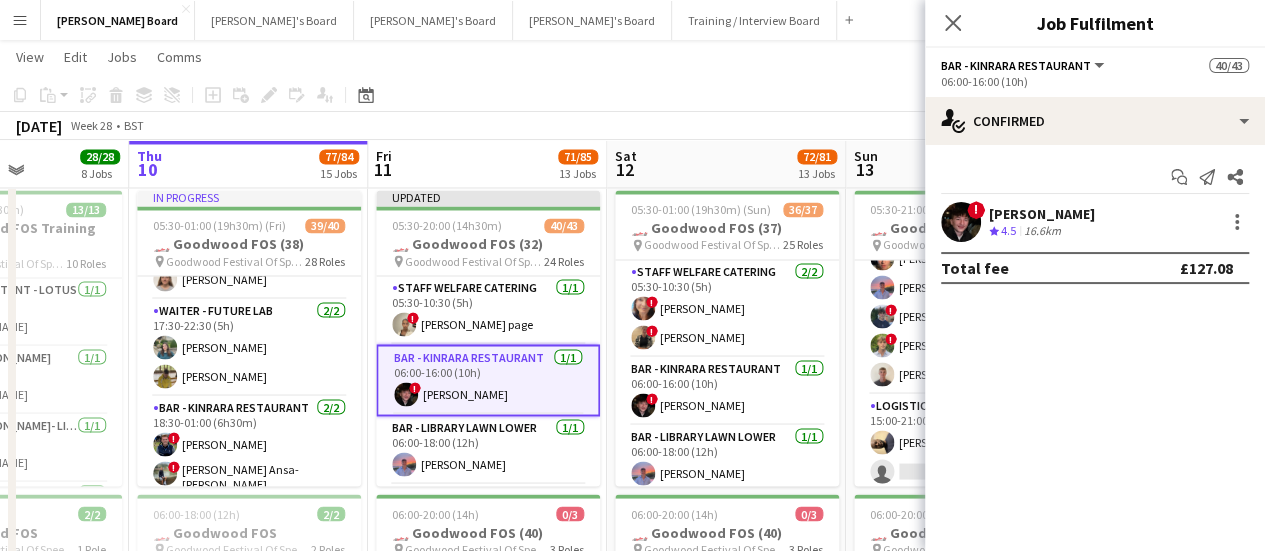 click on "[PERSON_NAME]" at bounding box center (1042, 214) 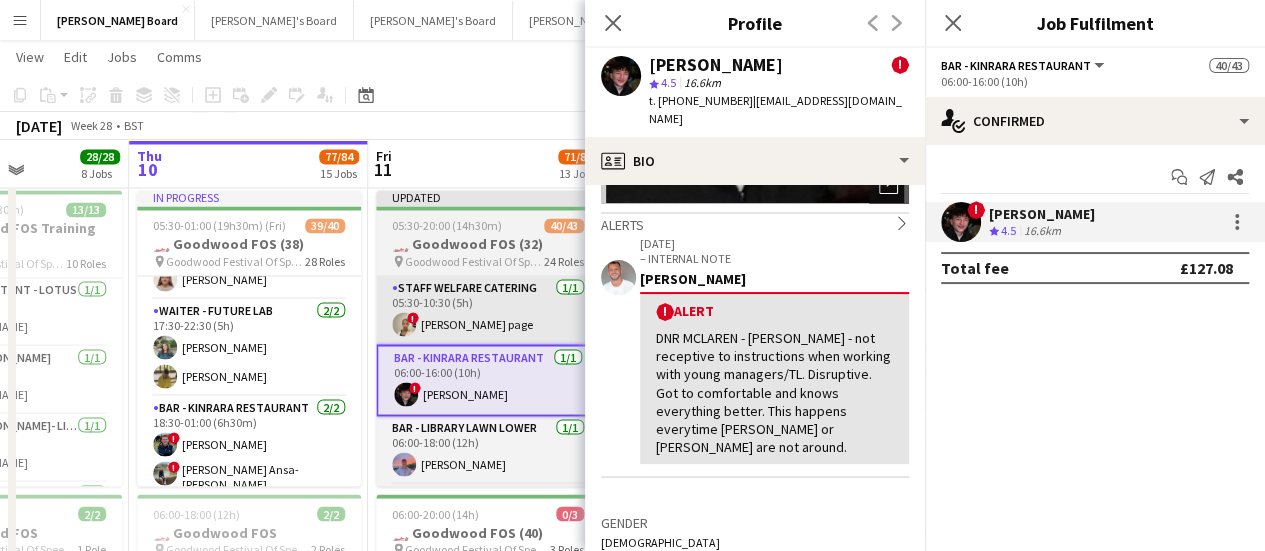 scroll, scrollTop: 300, scrollLeft: 0, axis: vertical 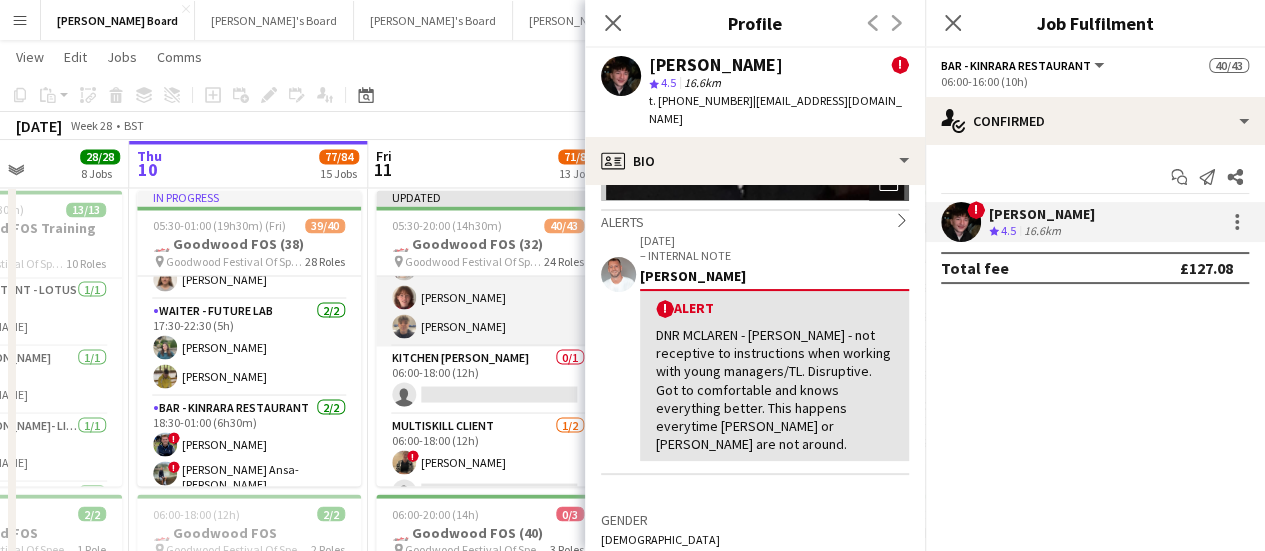 click on "Catering Assistant - Drivers [PERSON_NAME]   [DATE]   06:00-18:00 (12h)
[PERSON_NAME] [PERSON_NAME] [PERSON_NAME]" at bounding box center (488, 283) 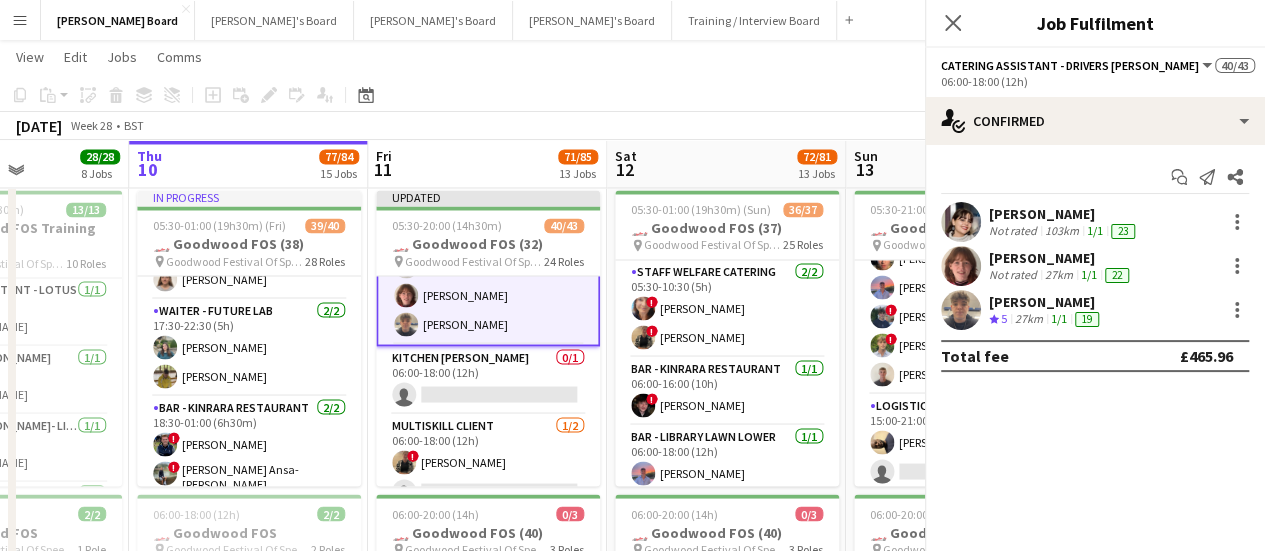 scroll, scrollTop: 398, scrollLeft: 0, axis: vertical 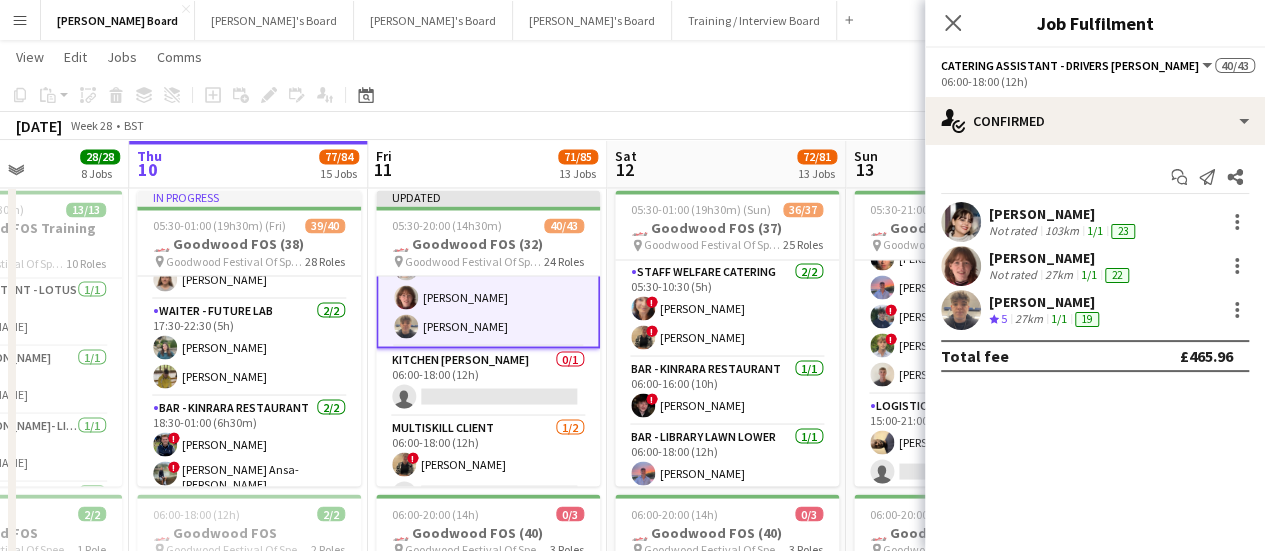 click on "[PERSON_NAME]" at bounding box center (1061, 258) 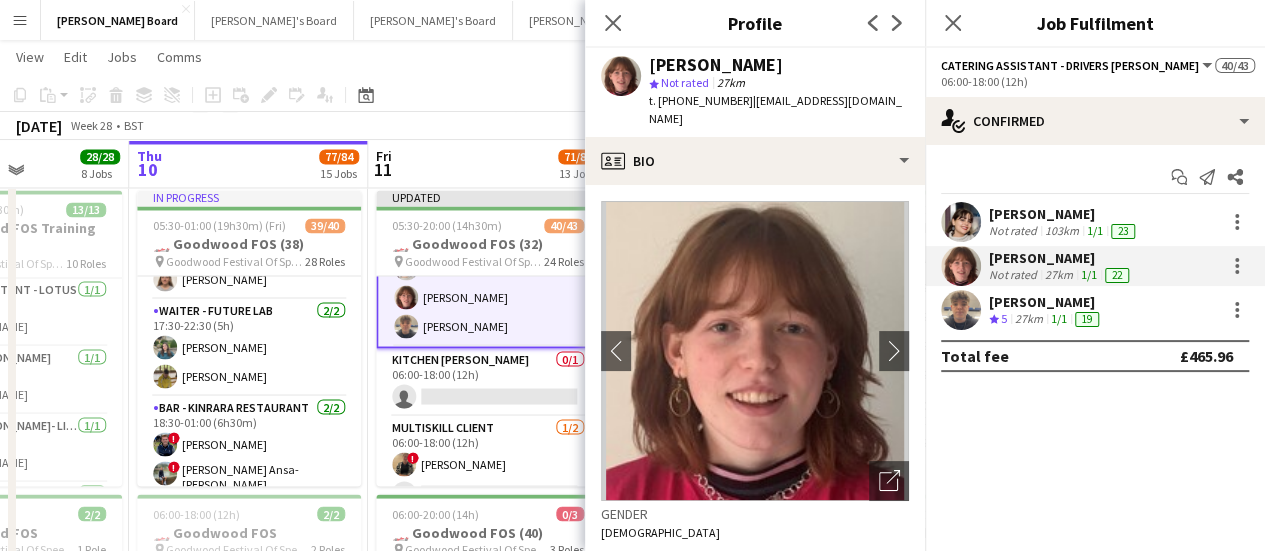 scroll, scrollTop: 198, scrollLeft: 0, axis: vertical 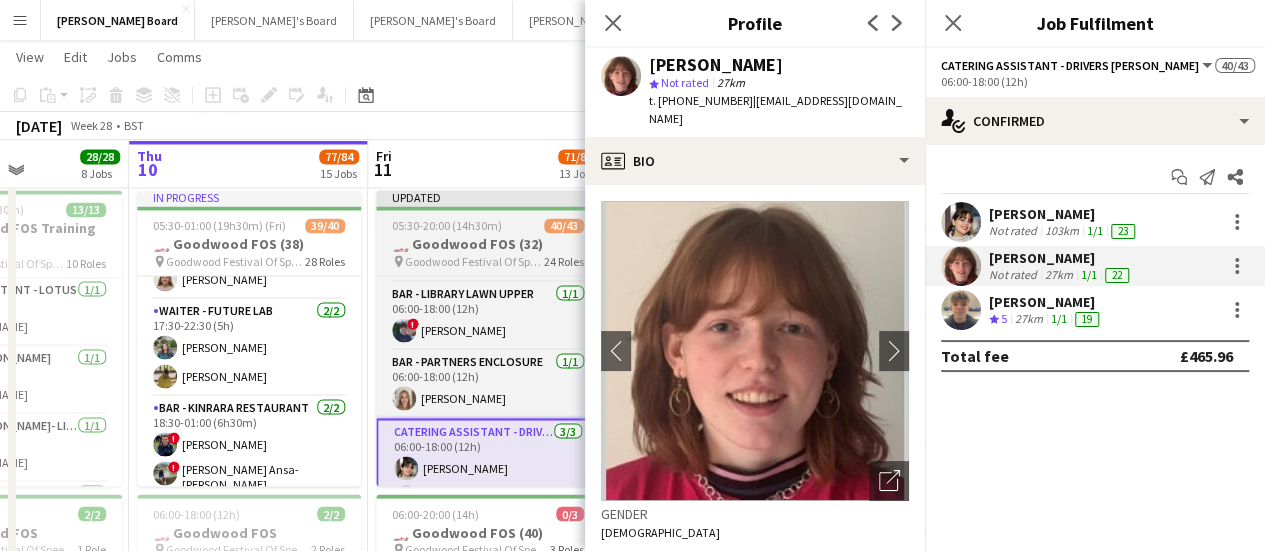 click on "Updated   05:30-20:00 (14h30m)    40/43   🏎️ Goodwood FOS (32)
pin
Goodwood Festival Of Speed [GEOGRAPHIC_DATA], PO18 0PH   24 Roles   Staff Welfare Catering   [DATE]   05:30-10:30 (5h)
! [PERSON_NAME] page  Bar - Kinrara Restaurant   [DATE]   06:00-16:00 (10h)
! [PERSON_NAME]  Bar - Library Lawn Lower   [DATE]   06:00-18:00 (12h)
[PERSON_NAME]  Bar - Library Lawn Upper   [DATE]   06:00-18:00 (12h)
! [PERSON_NAME]  Bar - Partners Enclosure   [DATE]   06:00-18:00 (12h)
[PERSON_NAME] Self  Catering Assistant - Drivers [PERSON_NAME]   [DATE]   06:00-18:00 (12h)
[PERSON_NAME] [PERSON_NAME] [PERSON_NAME]  Kitchen [PERSON_NAME]   0/1   06:00-18:00 (12h)
single-neutral-actions
MULTISKILL CLIENT   [DATE]   06:00-18:00 (12h)
! [PERSON_NAME]
single-neutral-actions
Runner - Library Lawn Lower   [DATE]   06:00-18:00 (12h)
[PERSON_NAME] ! [PERSON_NAME]  Runner - Library Lawn Upper   [DATE]   06:00-18:00 (12h)
[PERSON_NAME]  Runner- GRRC Enclosure" at bounding box center (488, 338) 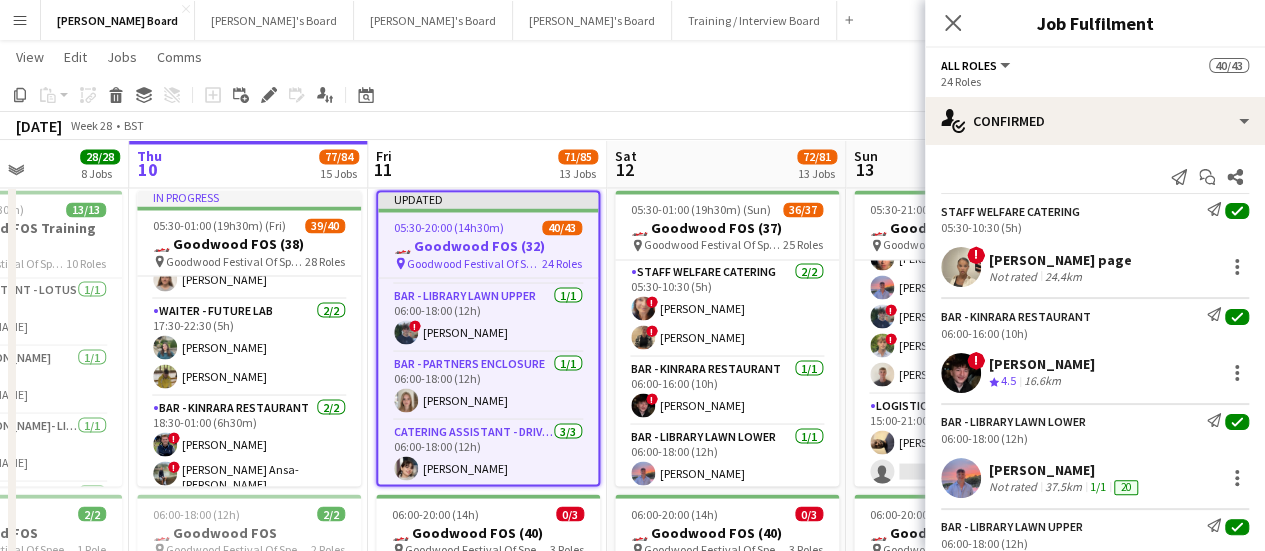 drag, startPoint x: 854, startPoint y: 83, endPoint x: 794, endPoint y: 122, distance: 71.561165 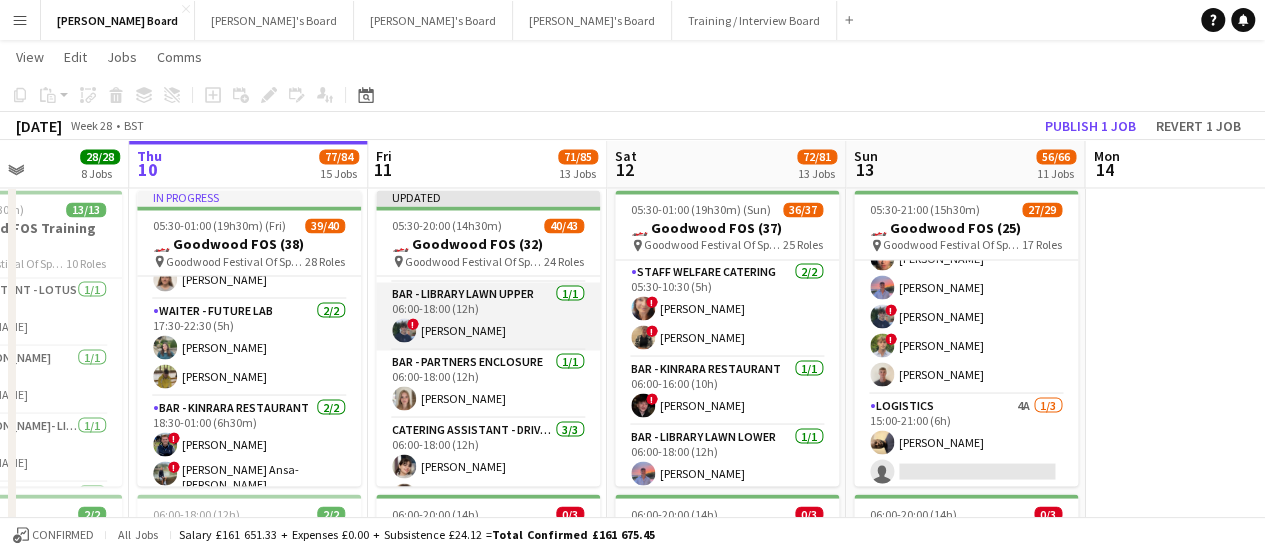 click on "Bar - Library Lawn Upper   [DATE]   06:00-18:00 (12h)
! [PERSON_NAME]" at bounding box center (488, 316) 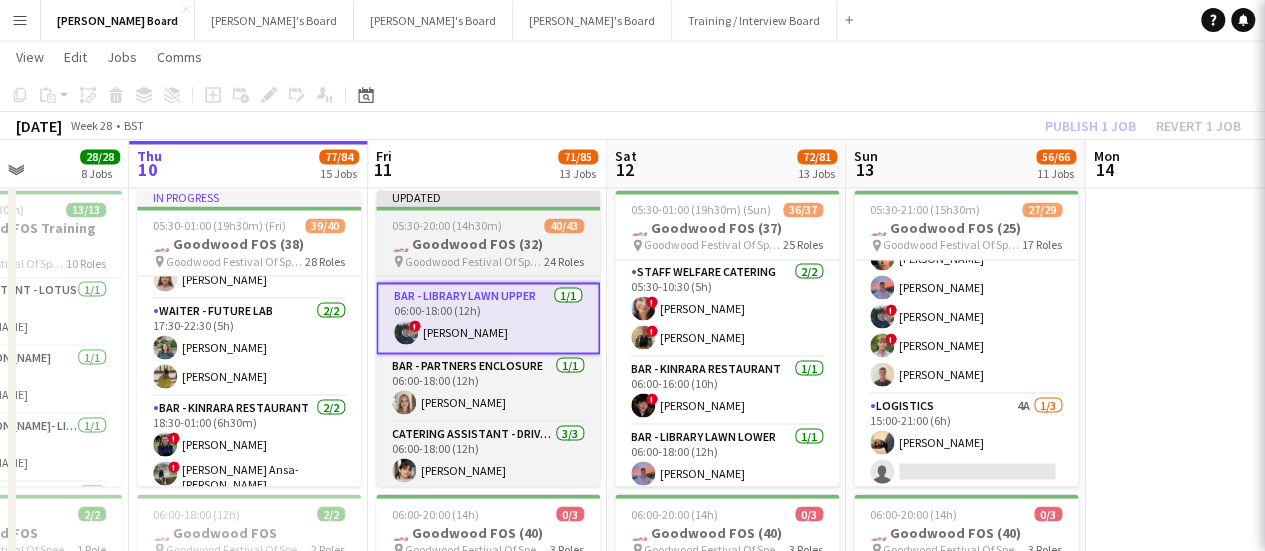 click on "🏎️ Goodwood FOS (32)" at bounding box center (488, 244) 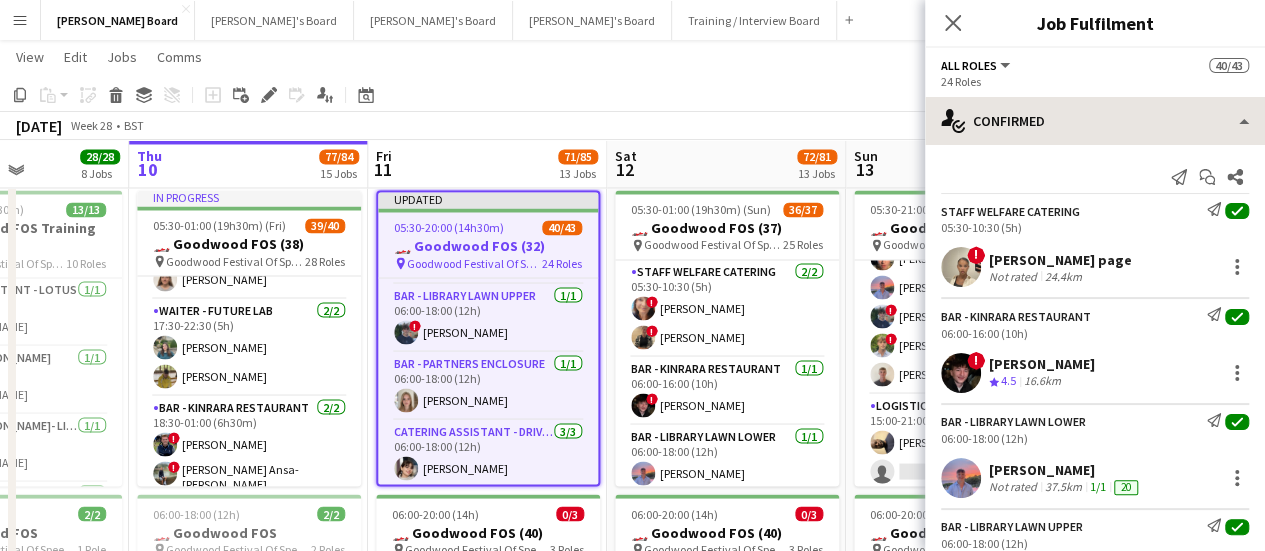 click on "Copy
Paste
Paste   Ctrl+V Paste with crew  Ctrl+Shift+V
Paste linked Job
[GEOGRAPHIC_DATA]
Group
Ungroup
Add job
Add linked Job
Edit
Edit linked Job
Applicants
Date picker
[DATE] [DATE] [DATE] M [DATE] T [DATE] W [DATE] T [DATE] F [DATE] S [DATE] S  [DATE]   2   3   4   5   6   7   8   9   10   11   12   13   14   15   16   17   18   19   20   21   22   23   24   25   26   27   28   29   30   31
Comparison range
Comparison range
[DATE]" 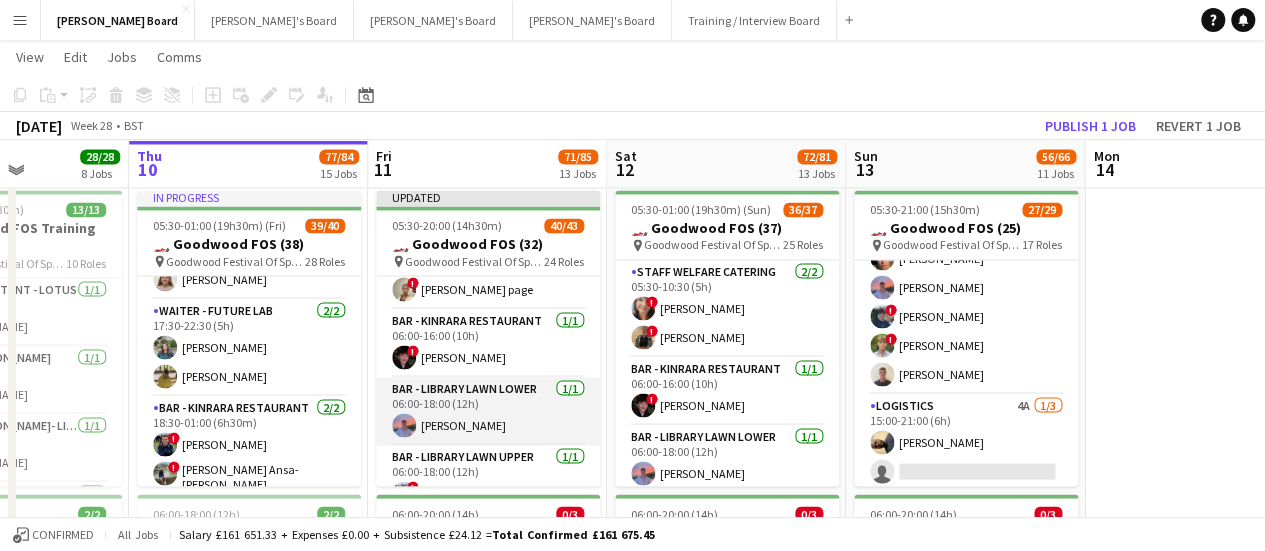 scroll, scrollTop: 0, scrollLeft: 0, axis: both 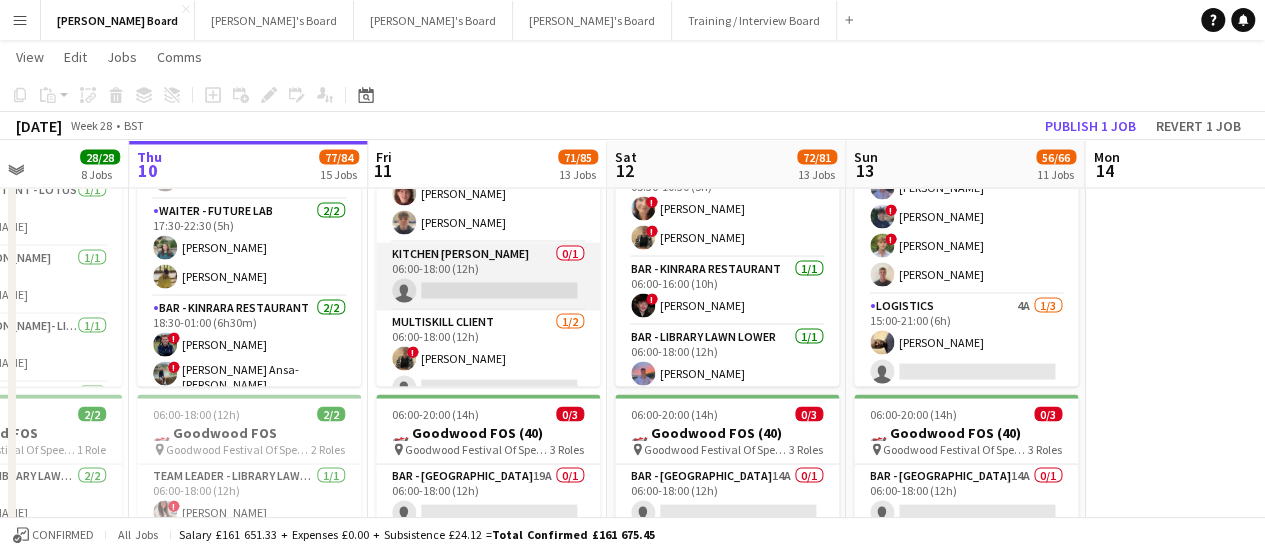 click on "Kitchen [PERSON_NAME]   0/1   06:00-18:00 (12h)
single-neutral-actions" at bounding box center [488, 276] 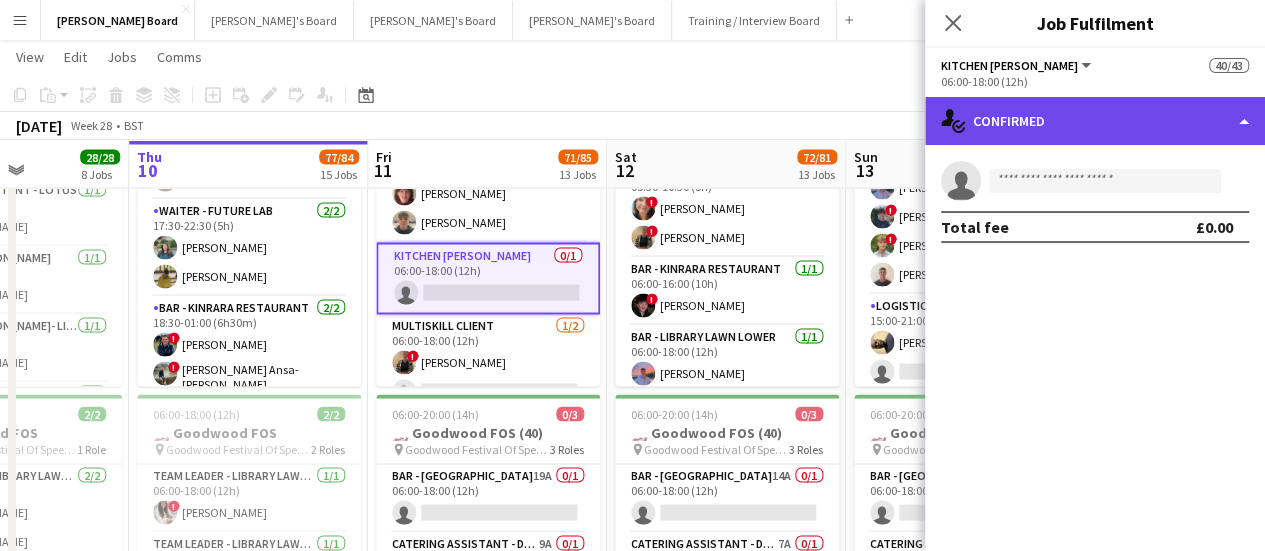 click on "single-neutral-actions-check-2
Confirmed" 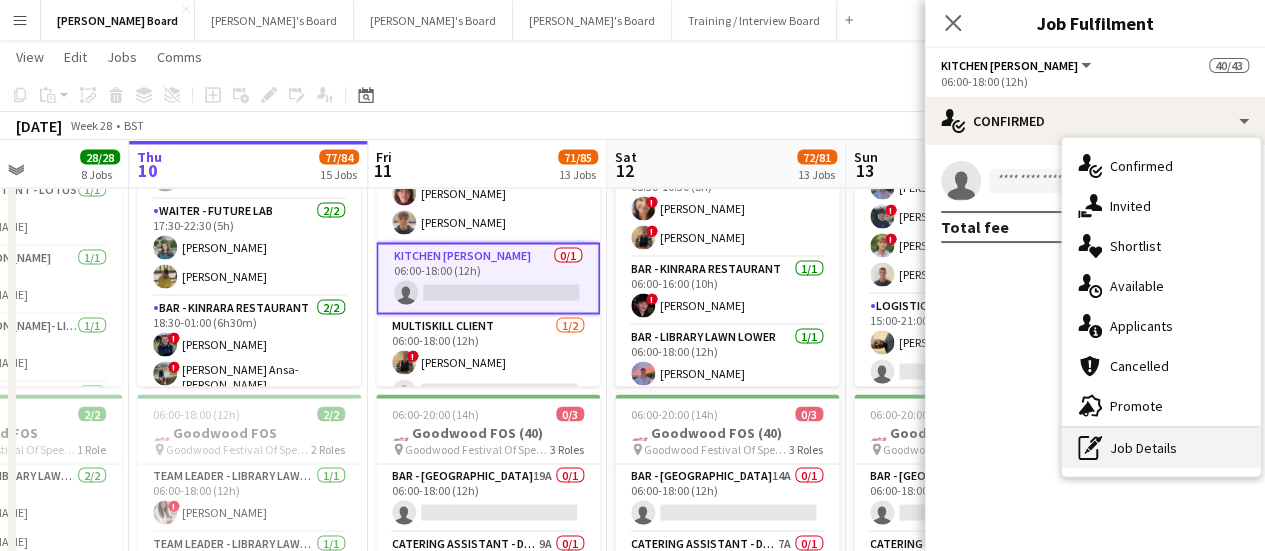 click on "pen-write
Job Details" at bounding box center (1161, 448) 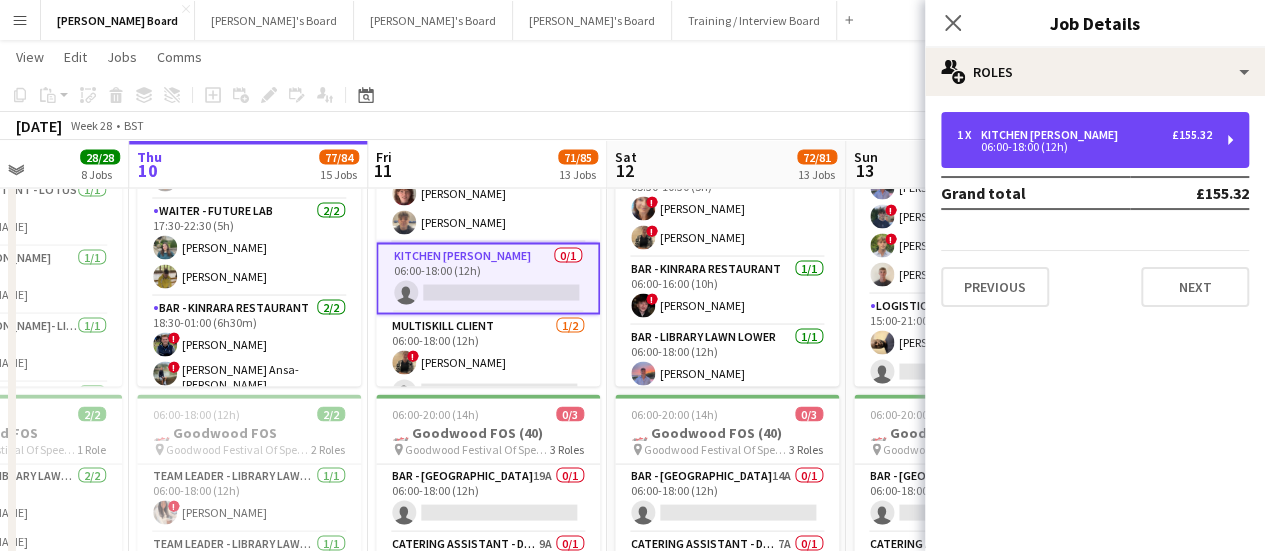 click on "06:00-18:00 (12h)" at bounding box center [1084, 147] 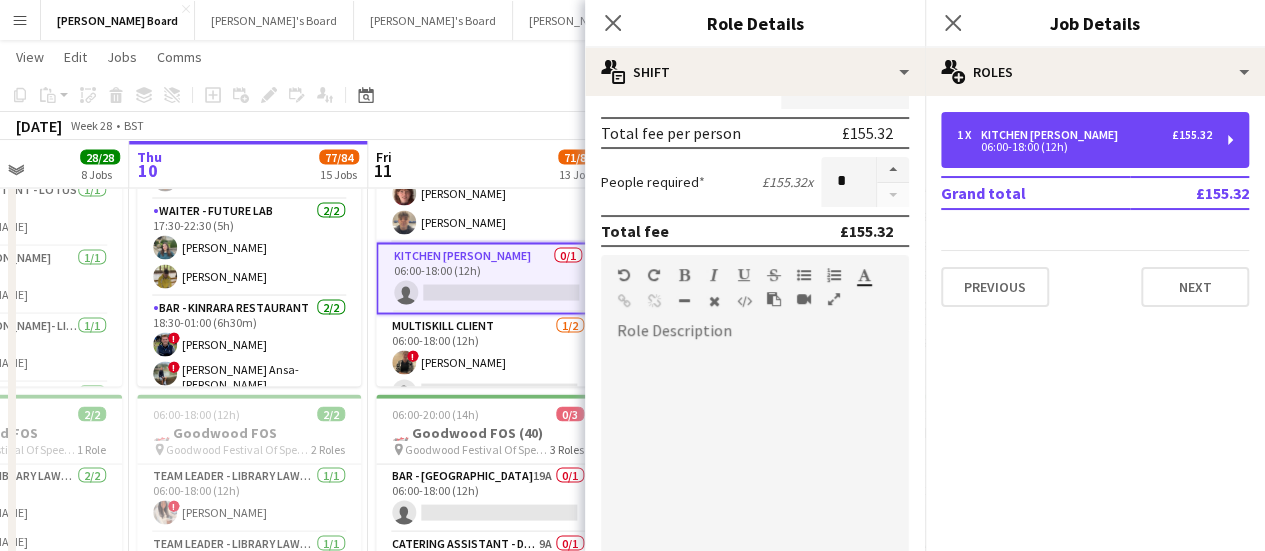scroll, scrollTop: 500, scrollLeft: 0, axis: vertical 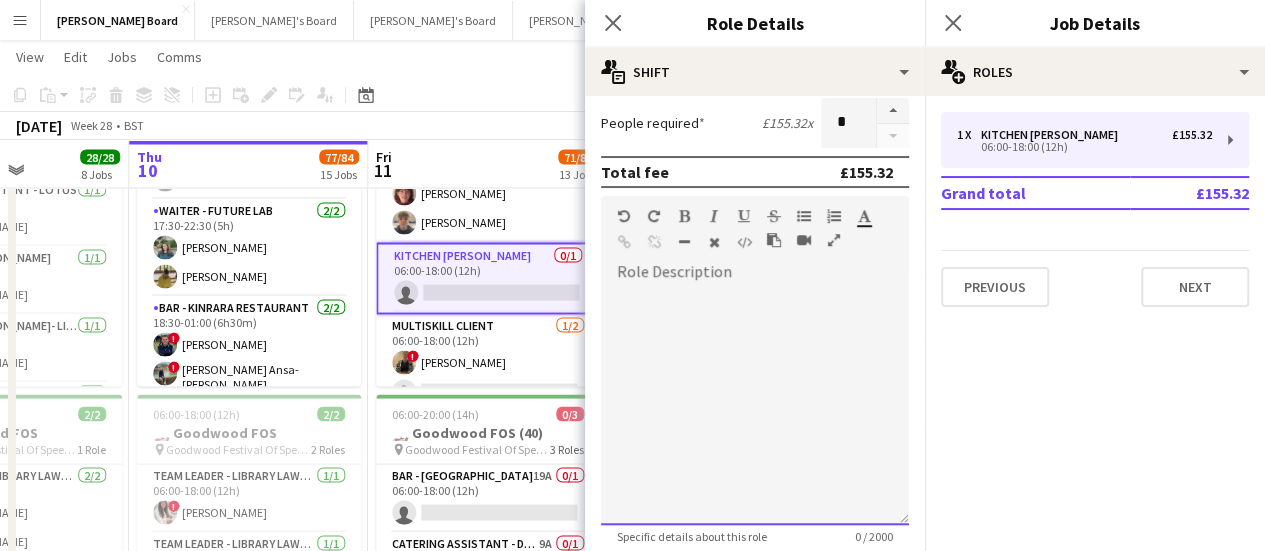 click at bounding box center [755, 405] 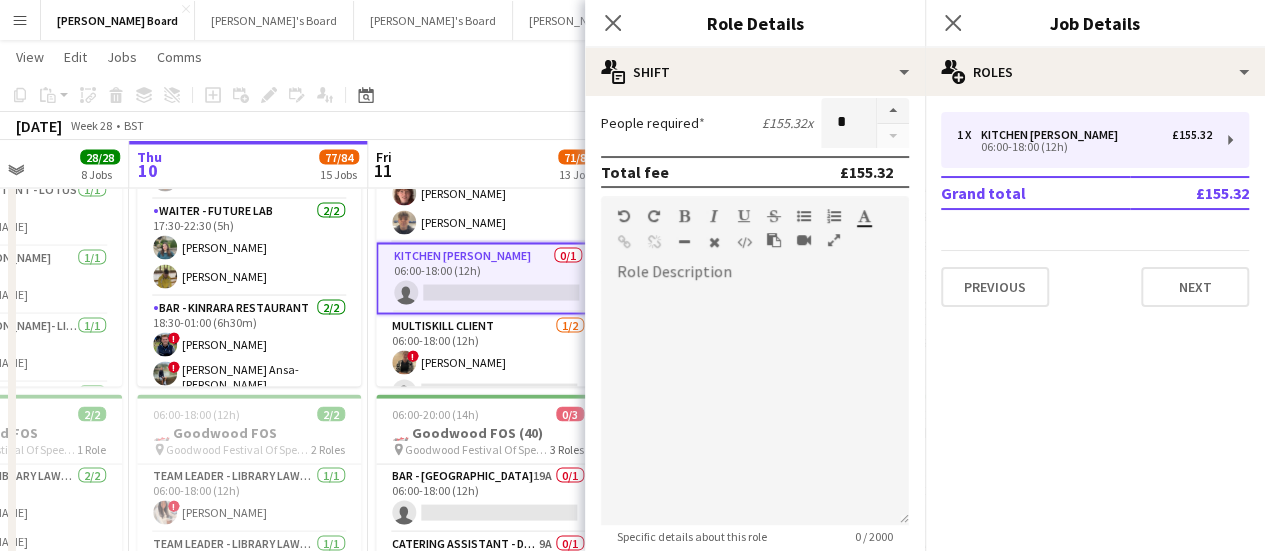 drag, startPoint x: 289, startPoint y: 305, endPoint x: 237, endPoint y: 297, distance: 52.611786 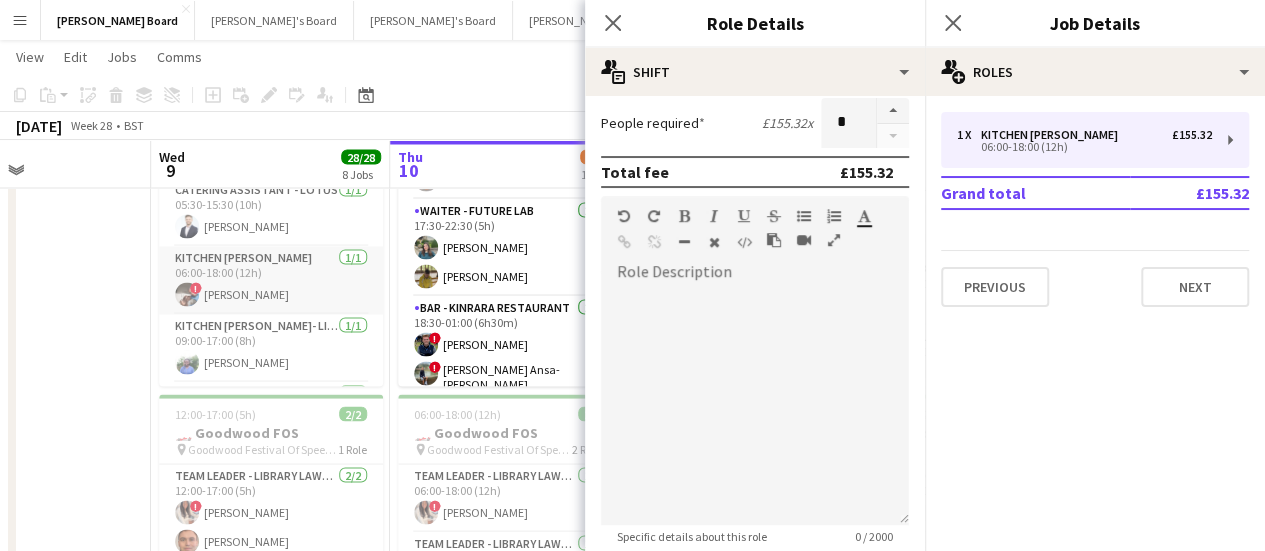 click on "Kitchen [PERSON_NAME]   [DATE]   06:00-18:00 (12h)
! [PERSON_NAME]" at bounding box center (271, 280) 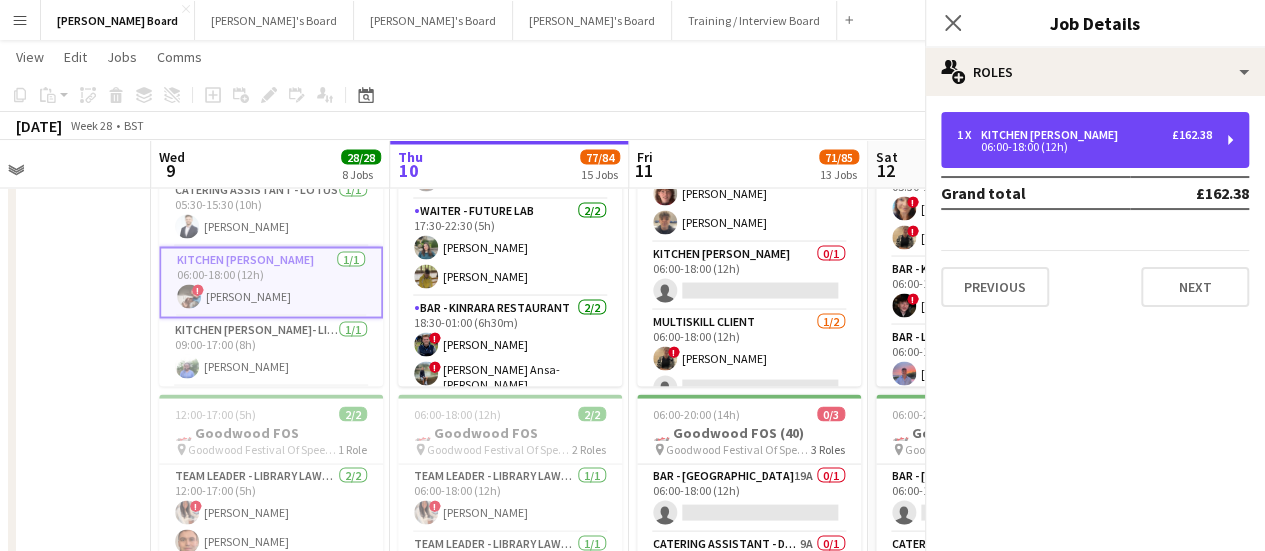 click on "06:00-18:00 (12h)" at bounding box center (1084, 147) 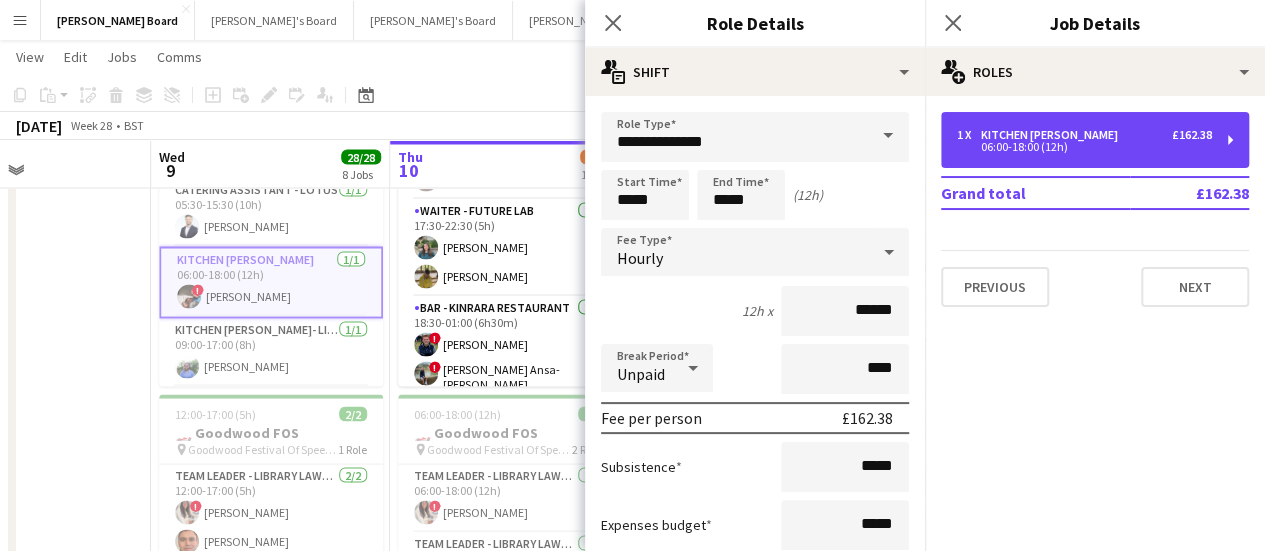 scroll, scrollTop: 400, scrollLeft: 0, axis: vertical 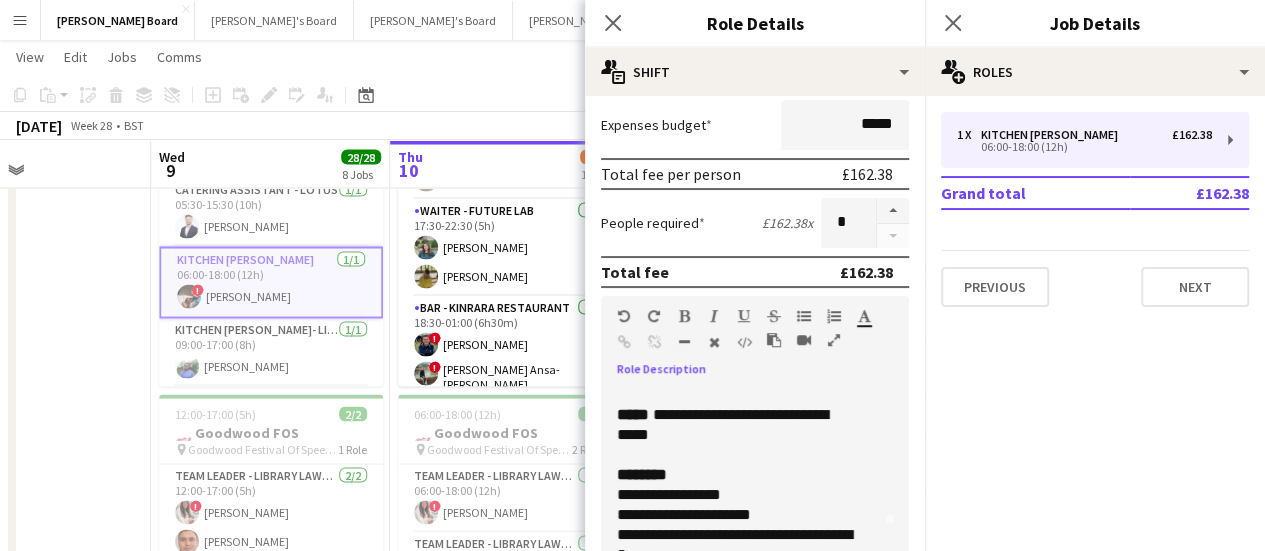 click at bounding box center [739, 455] 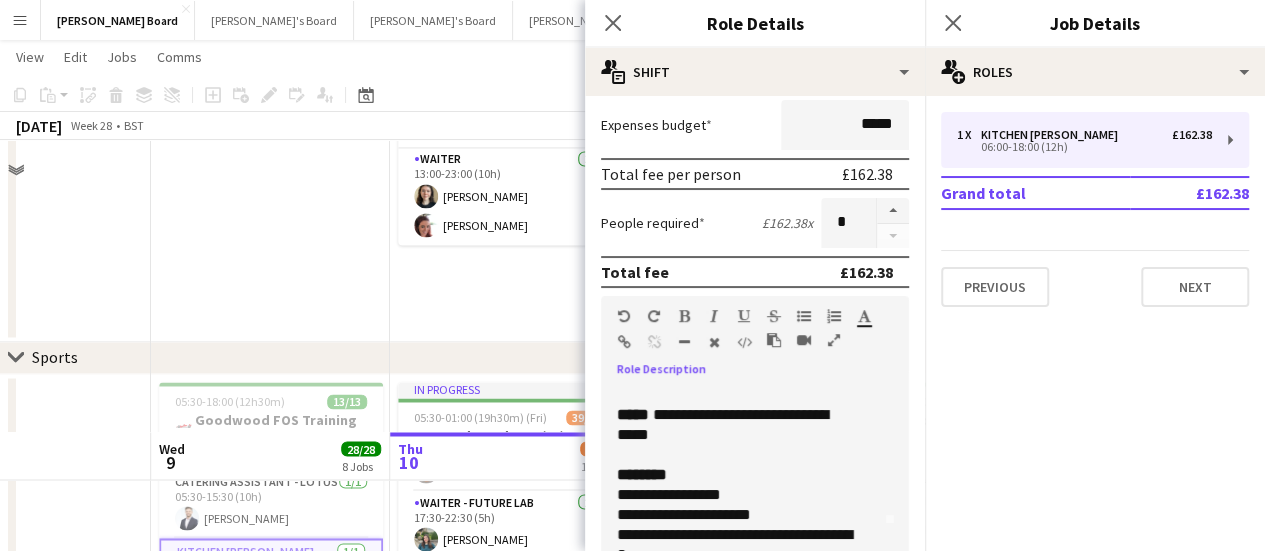 scroll, scrollTop: 1422, scrollLeft: 0, axis: vertical 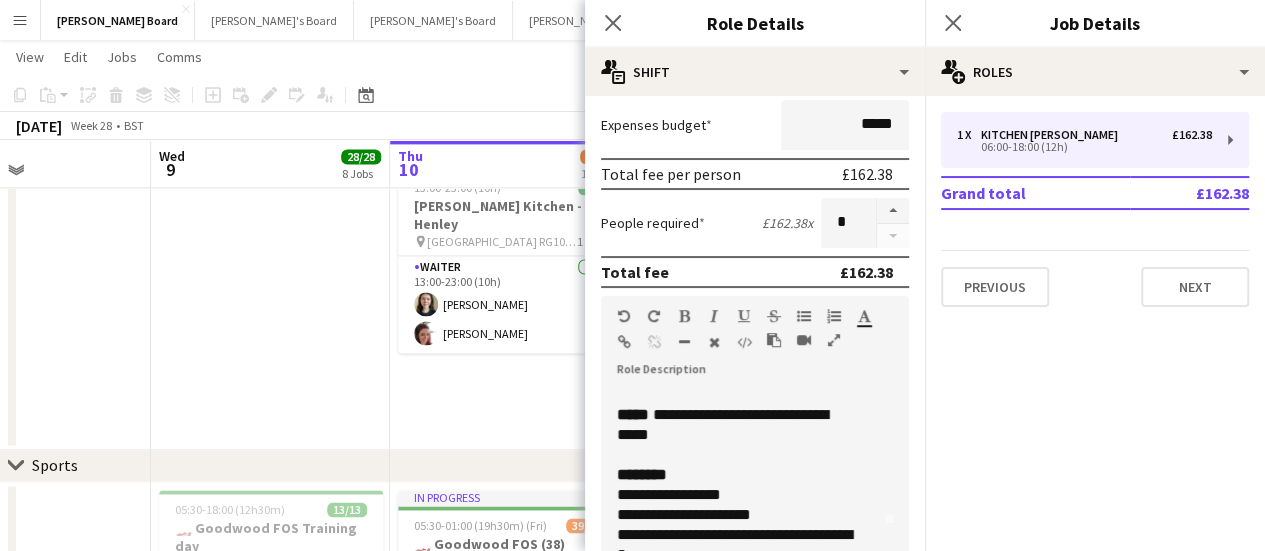 drag, startPoint x: 261, startPoint y: 407, endPoint x: 276, endPoint y: 388, distance: 24.207438 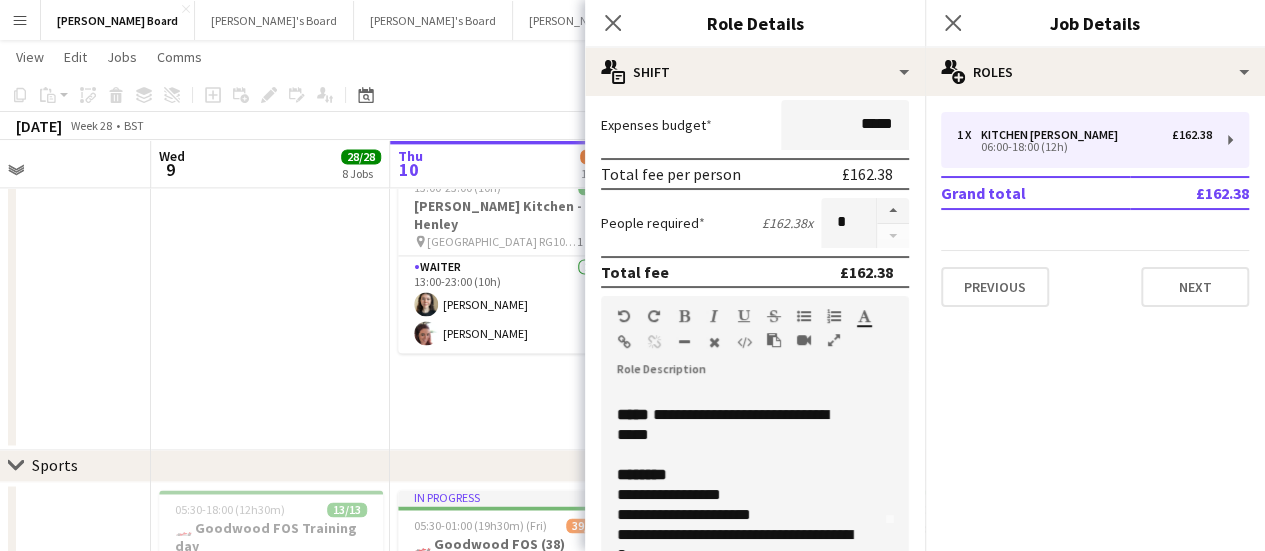 click on "Sun   6   4/4   2 Jobs   Mon   7   Tue   8   Wed   9   28/28   8 Jobs   Thu   10   77/84   15 Jobs   Fri   11   71/85   13 Jobs   Sat   12   72/81   13 Jobs   Sun   13   56/66   11 Jobs   Mon   14   Tue   15   Wed   16      12:00-16:00 (4h)    2/2   🏎️ Kerb @ [GEOGRAPHIC_DATA](4)
pin
Goodwood Festival Of Speed [GEOGRAPHIC_DATA], PO18 0PH   1 Role   [PERSON_NAME]   [DATE]   12:00-16:00 (4h)
[PERSON_NAME] [PERSON_NAME]     12:00-16:00 (4h)    2/2   🏎️ Kerb @ Goodwood FOS
pin
Goodwood Festival Of Speed [GEOGRAPHIC_DATA], PO18 0PH   2 Roles   Bar Manager- Cricket Pitch   [DATE]   12:00-16:00 (4h)
[PERSON_NAME]  FOH Manager- Cathedral Walk    [DATE]   12:00-16:00 (4h)
! [PERSON_NAME]     16:00-22:00 (6h)    2/2   Private Party- [PERSON_NAME]
pin
[GEOGRAPHIC_DATA]   1 Role   Catering Assistant   [DATE]   16:00-22:00 (6h)
[PERSON_NAME] ! [PERSON_NAME]
Toggle View
🏎️ Goodwood Festival of Speed Shortlist  0/4" at bounding box center (632, 740) 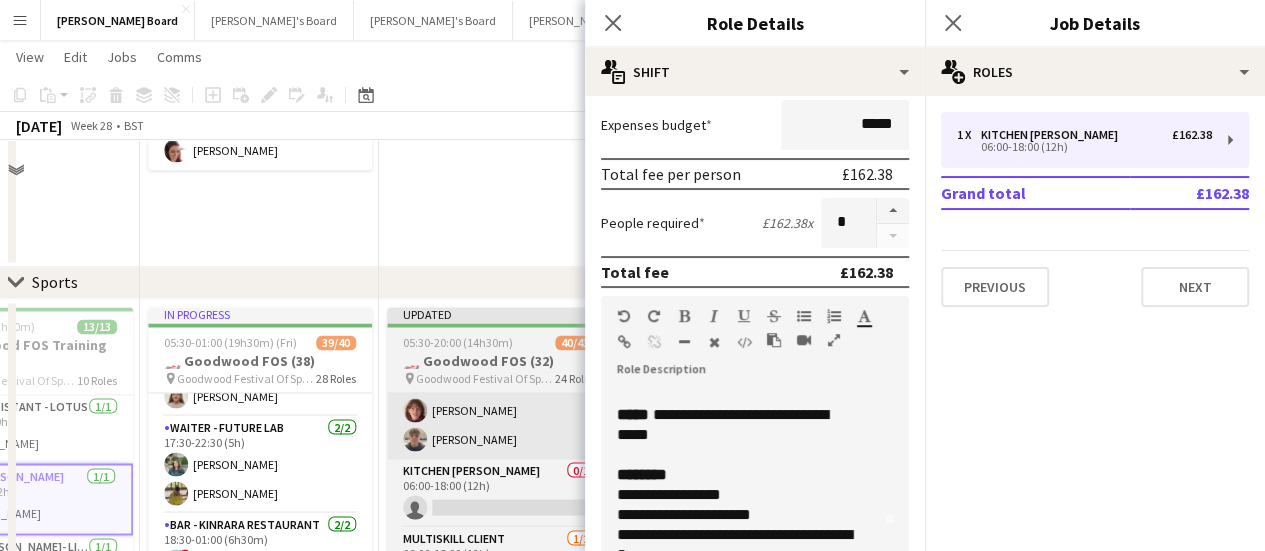 scroll, scrollTop: 1622, scrollLeft: 0, axis: vertical 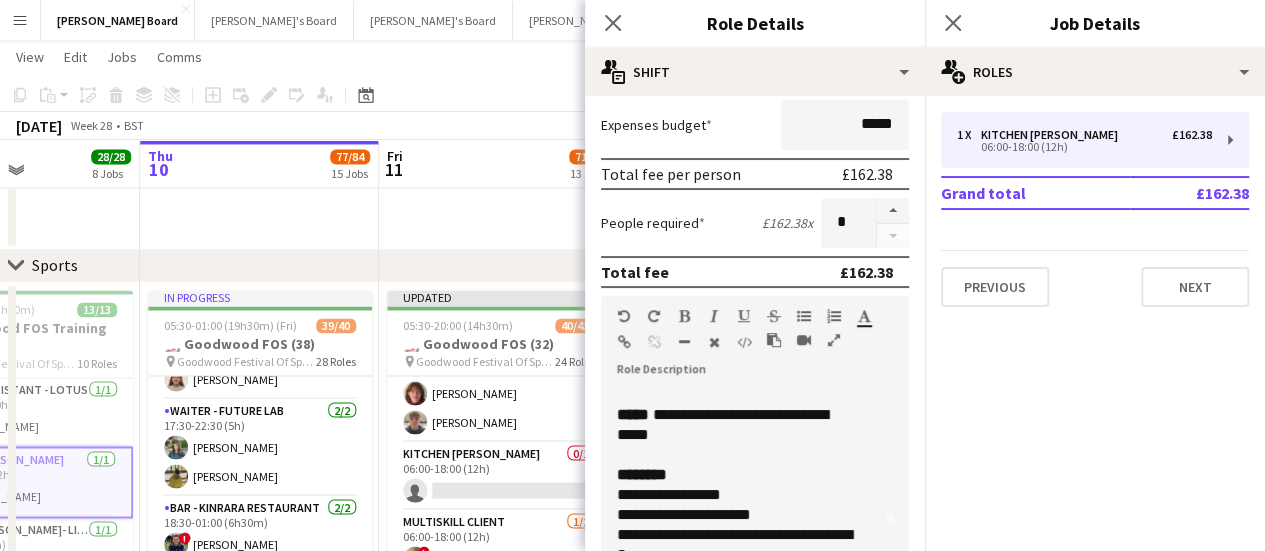 click on "Sun   6   4/4   2 Jobs   Mon   7   Tue   8   Wed   9   28/28   8 Jobs   Thu   10   77/84   15 Jobs   Fri   11   71/85   13 Jobs   Sat   12   72/81   13 Jobs   Sun   13   56/66   11 Jobs   Mon   14   Tue   15   Wed   16      12:00-16:00 (4h)    2/2   🏎️ Kerb @ [GEOGRAPHIC_DATA](4)
pin
Goodwood Festival Of Speed [GEOGRAPHIC_DATA], PO18 0PH   1 Role   [PERSON_NAME]   [DATE]   12:00-16:00 (4h)
[PERSON_NAME] [PERSON_NAME]     12:00-16:00 (4h)    2/2   🏎️ Kerb @ Goodwood FOS
pin
Goodwood Festival Of Speed [GEOGRAPHIC_DATA], PO18 0PH   2 Roles   Bar Manager- Cricket Pitch   [DATE]   12:00-16:00 (4h)
[PERSON_NAME]  FOH Manager- Cathedral Walk    [DATE]   12:00-16:00 (4h)
! [PERSON_NAME]     16:00-22:00 (6h)    2/2   Private Party- [PERSON_NAME]
pin
[GEOGRAPHIC_DATA]   1 Role   Catering Assistant   [DATE]   16:00-22:00 (6h)
[PERSON_NAME] ! [PERSON_NAME]
Toggle View
🏎️ Goodwood Festival of Speed Shortlist  0/4" at bounding box center (632, 540) 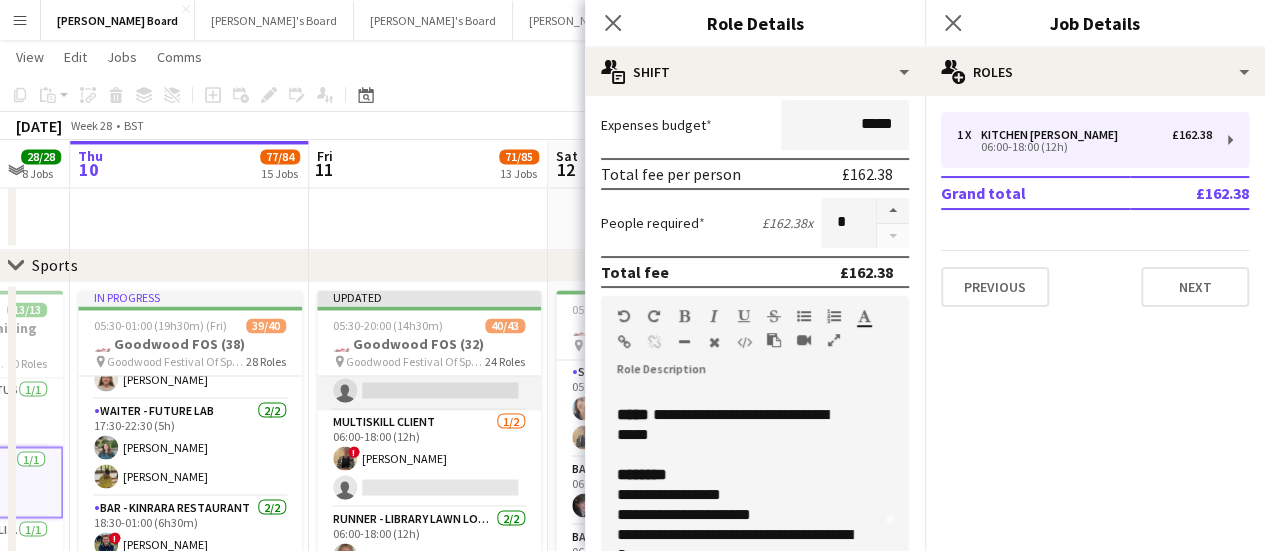 click on "Kitchen [PERSON_NAME]   0/1   06:00-18:00 (12h)
single-neutral-actions" at bounding box center (429, 376) 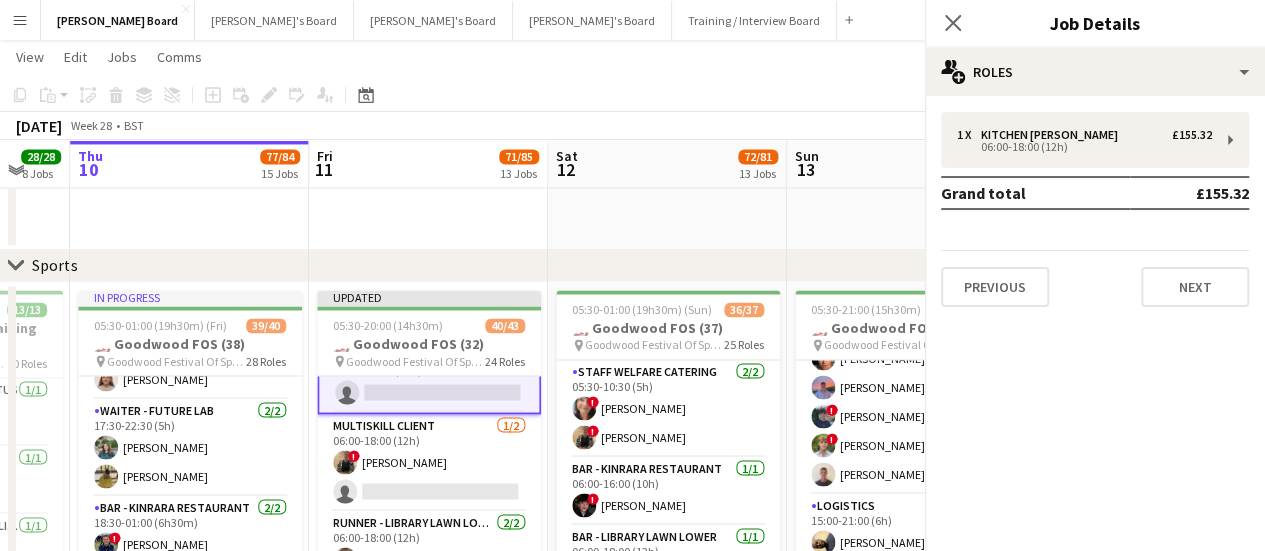 scroll, scrollTop: 502, scrollLeft: 0, axis: vertical 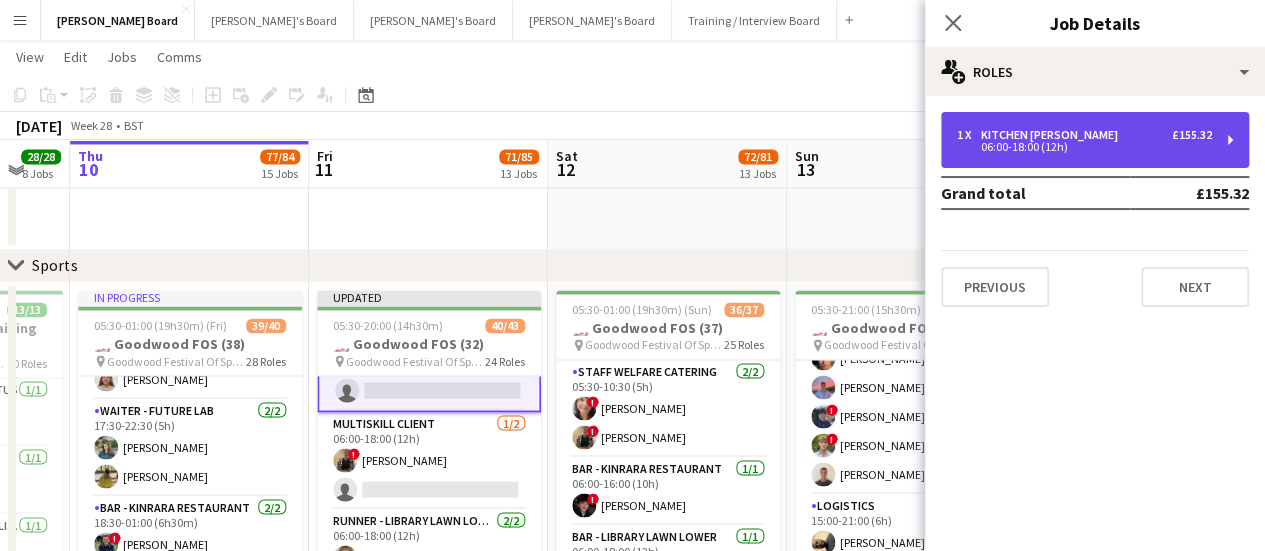 click on "1 x   Kitchen [PERSON_NAME]   £155.32   06:00-18:00 (12h)" at bounding box center [1095, 140] 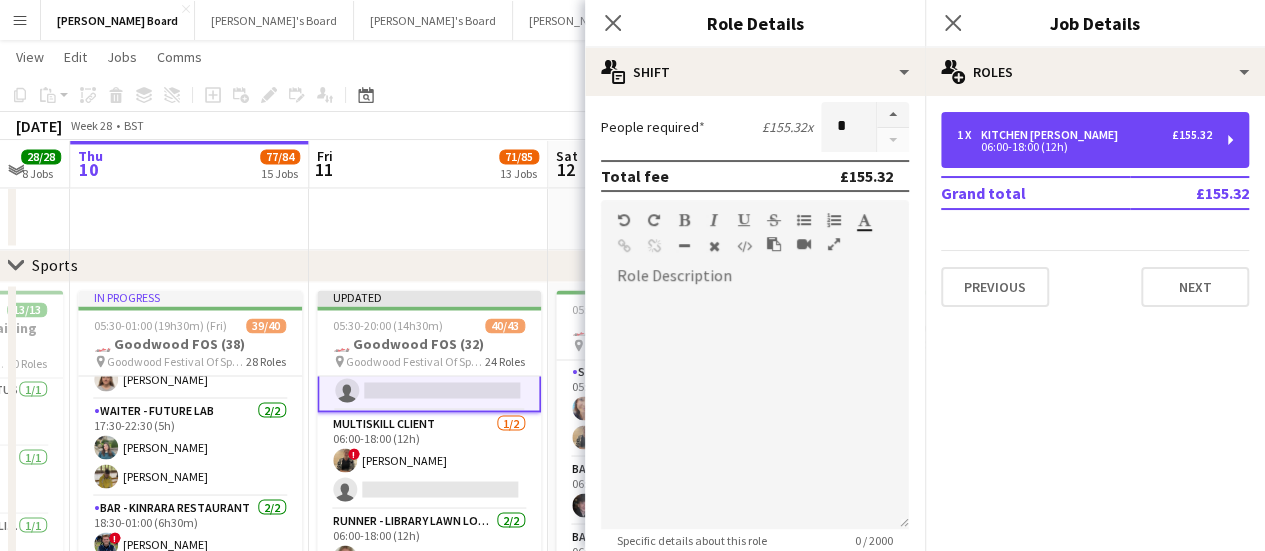 scroll, scrollTop: 500, scrollLeft: 0, axis: vertical 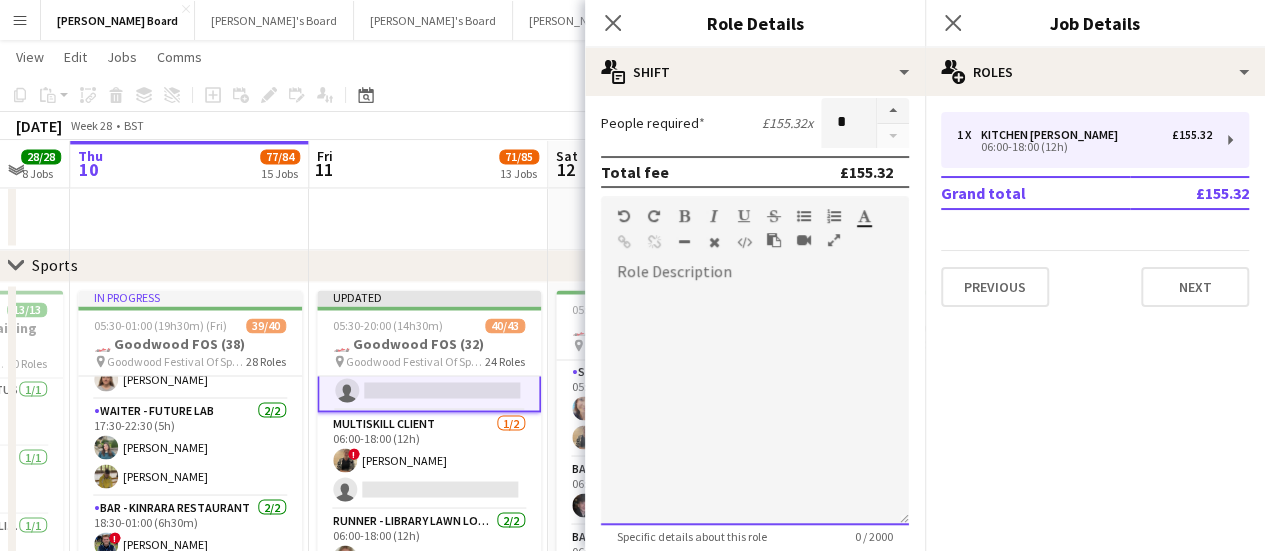 click at bounding box center [755, 405] 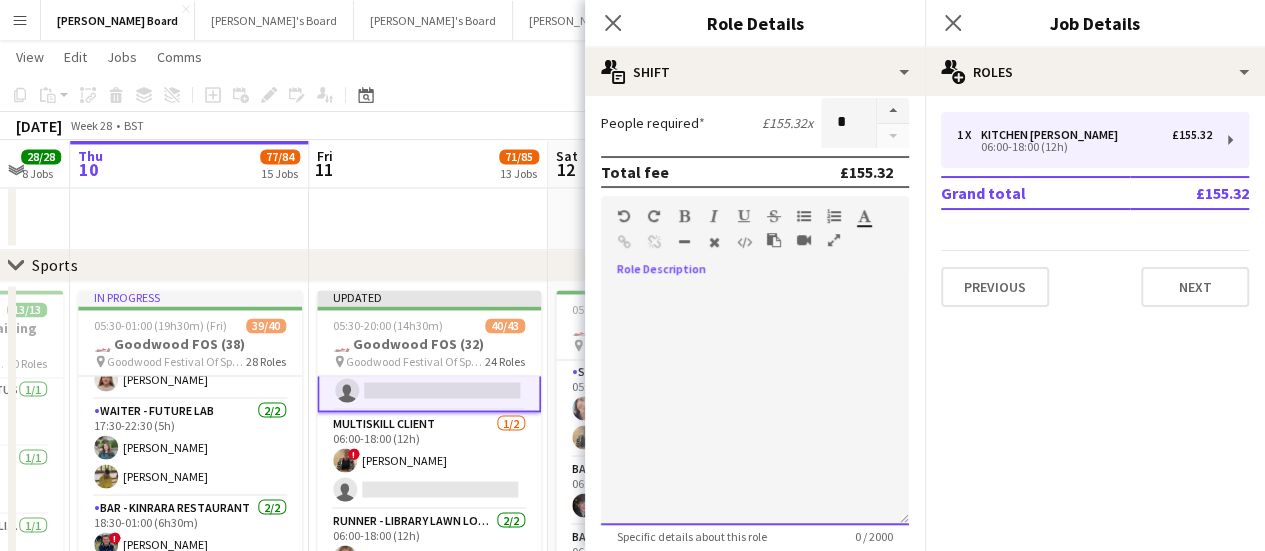 paste 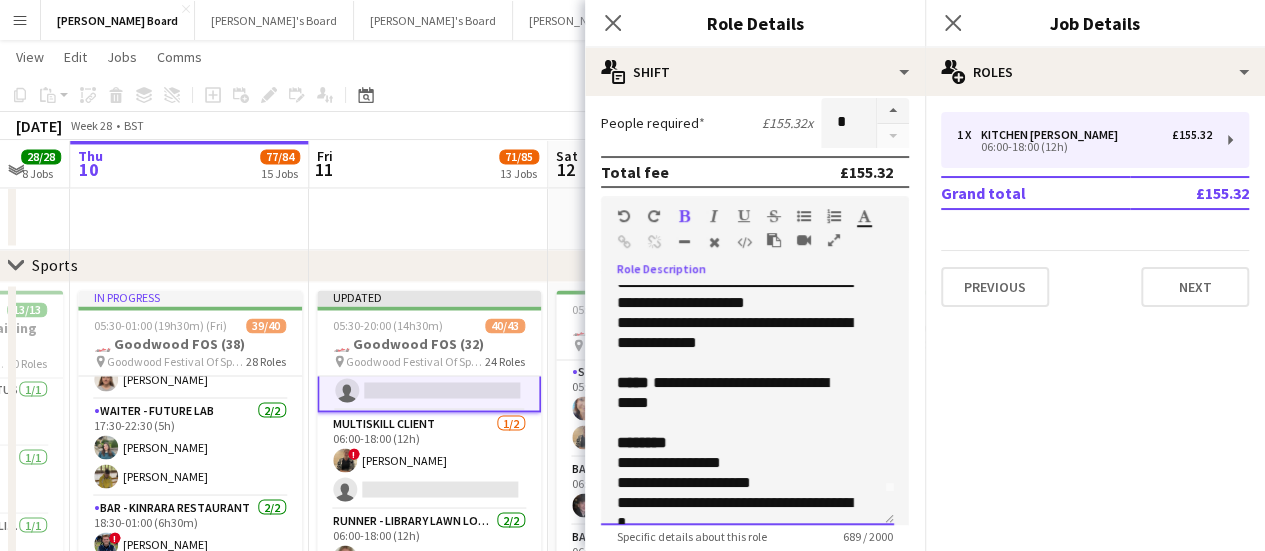 scroll, scrollTop: 0, scrollLeft: 0, axis: both 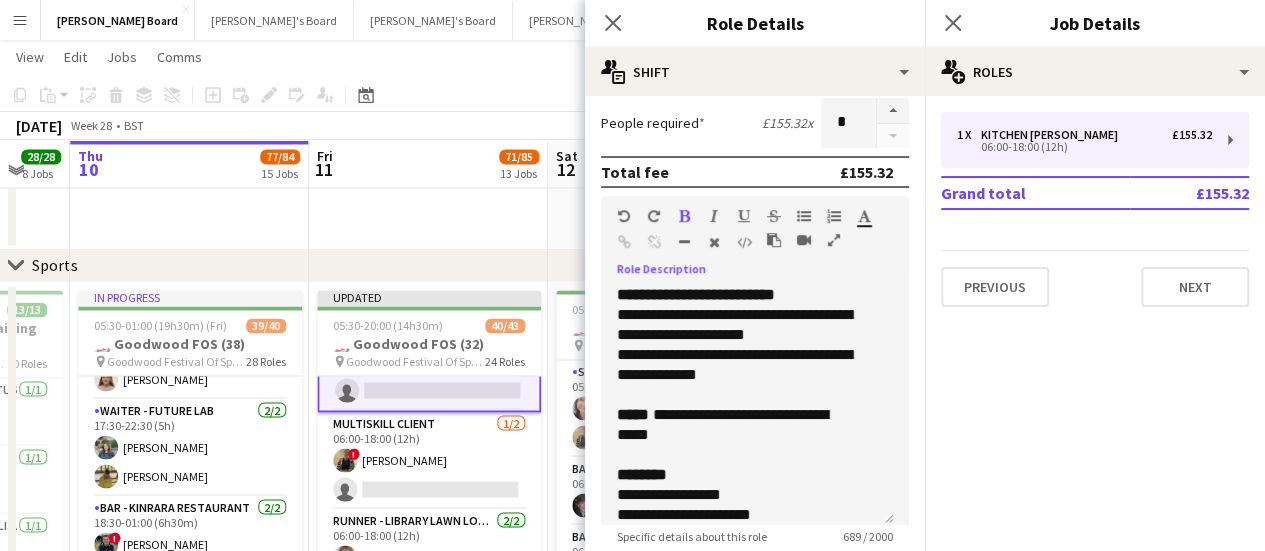 click on "chevron-right
Sports" 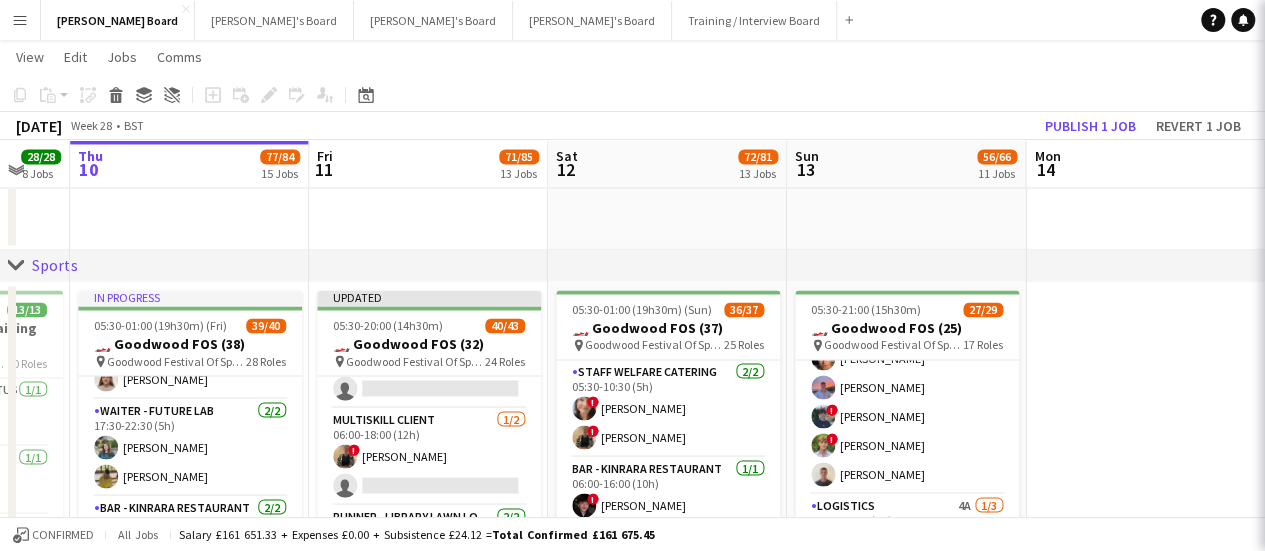 scroll, scrollTop: 500, scrollLeft: 0, axis: vertical 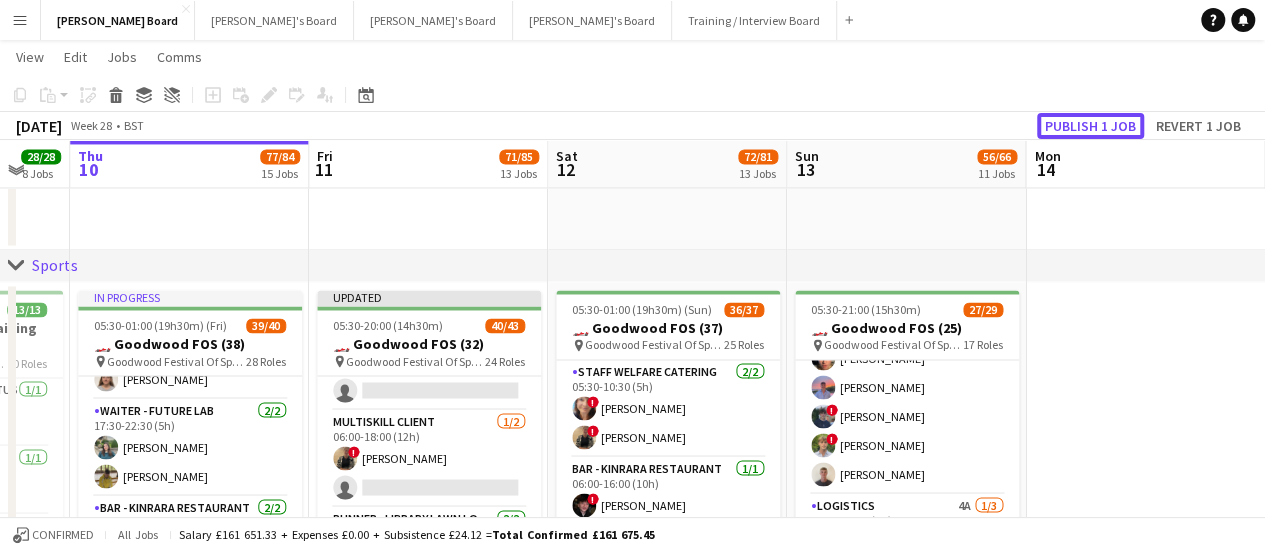 click on "Publish 1 job" 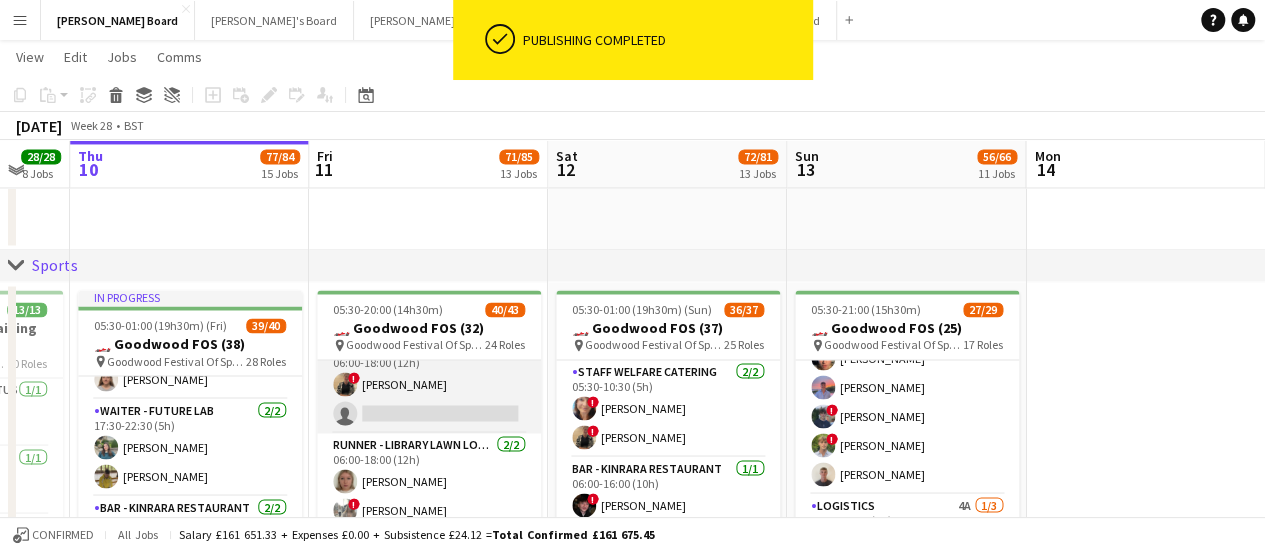 scroll, scrollTop: 600, scrollLeft: 0, axis: vertical 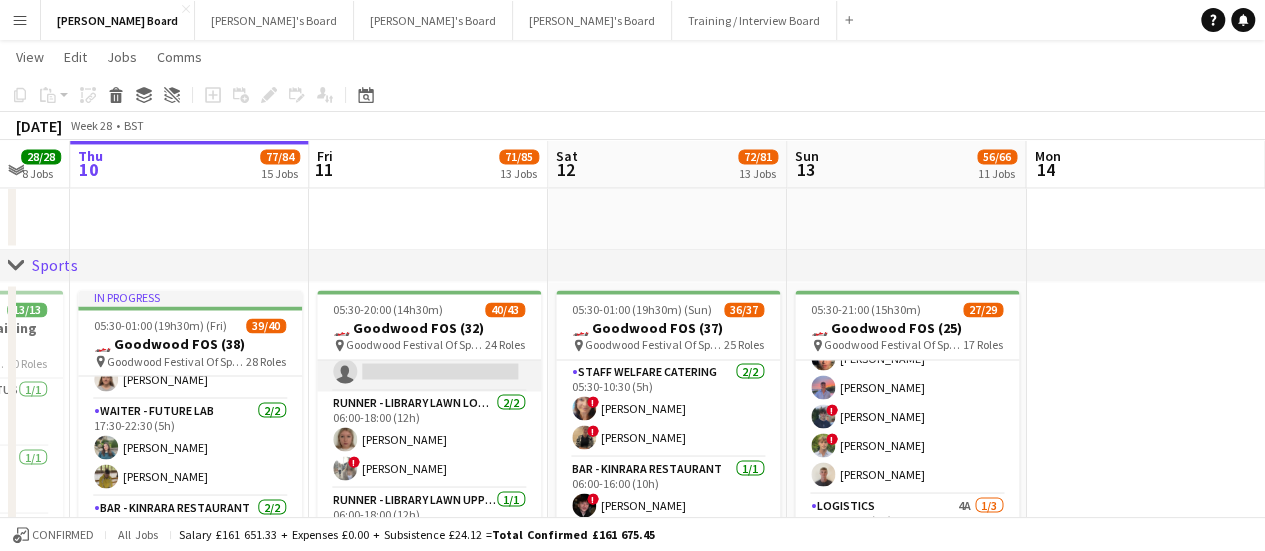 click on "Runner - Library Lawn Lower   [DATE]   06:00-18:00 (12h)
[PERSON_NAME] ! [PERSON_NAME]" at bounding box center (429, 439) 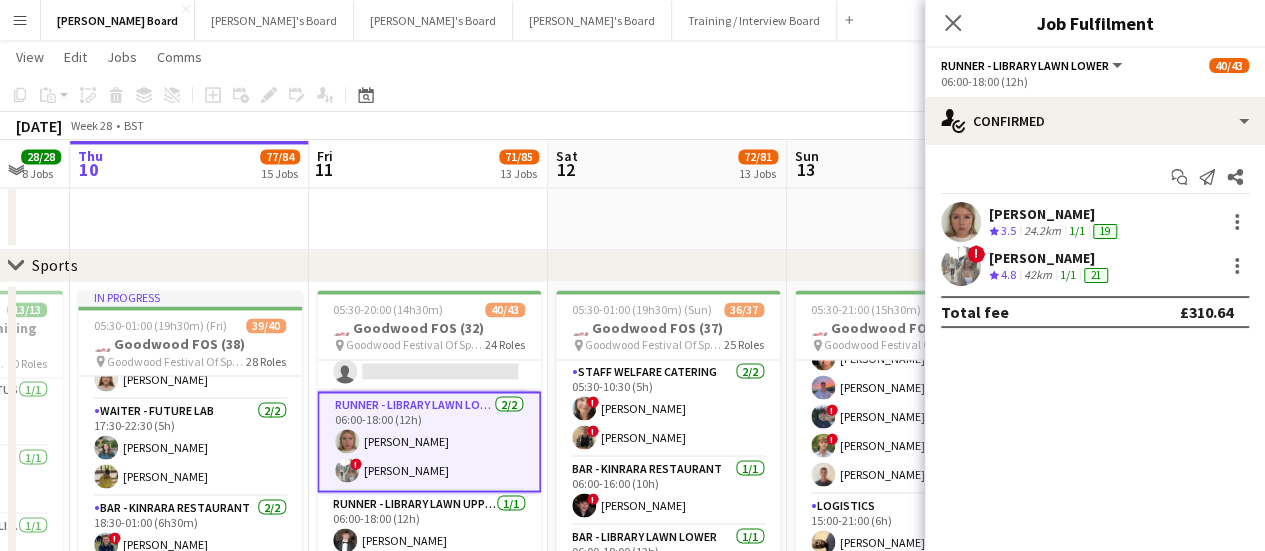 click on "[PERSON_NAME]" at bounding box center [1050, 258] 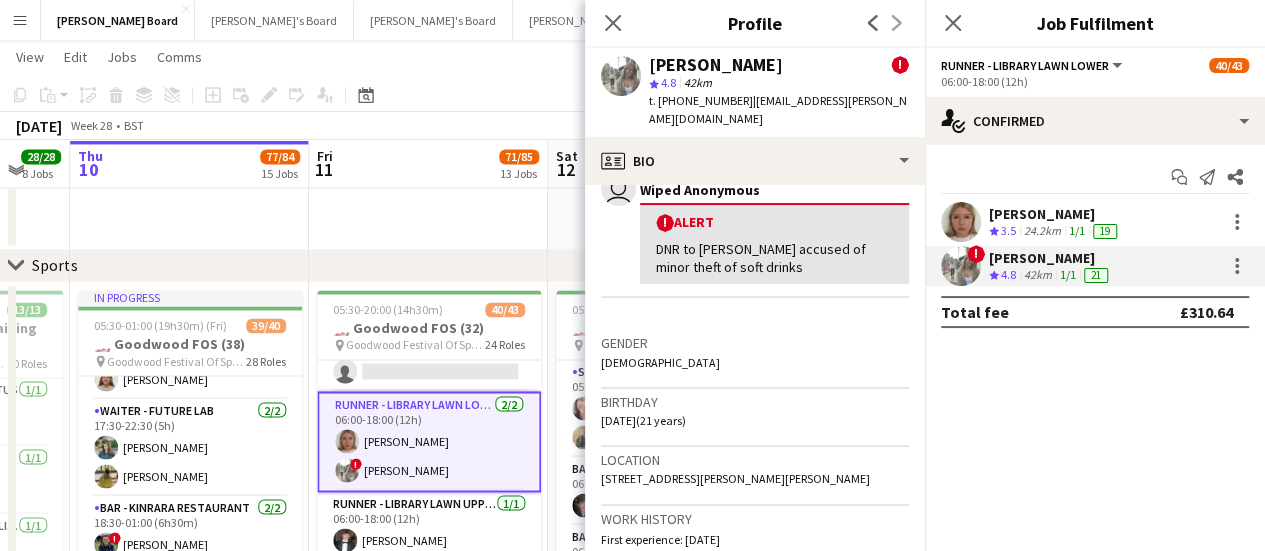 scroll, scrollTop: 400, scrollLeft: 0, axis: vertical 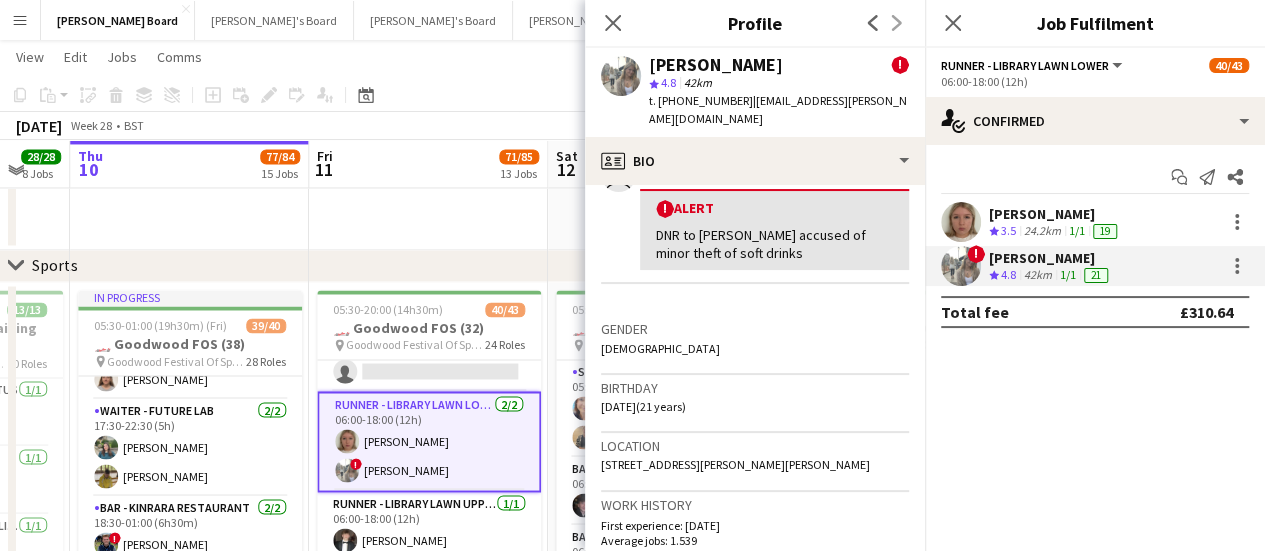 click on "[PERSON_NAME]" at bounding box center [1055, 214] 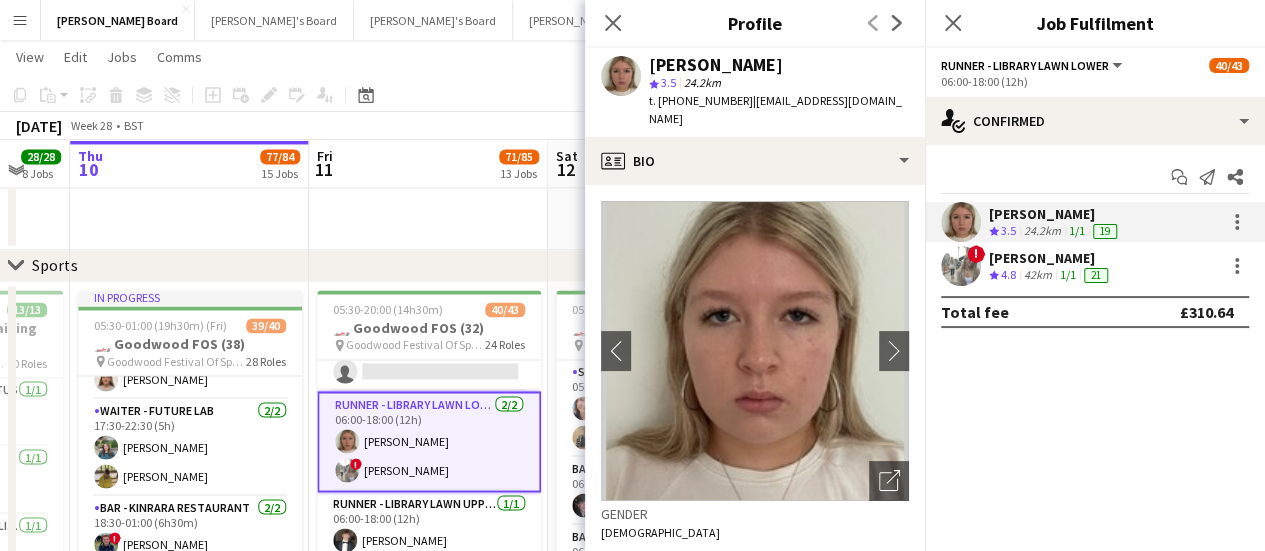 scroll, scrollTop: 400, scrollLeft: 0, axis: vertical 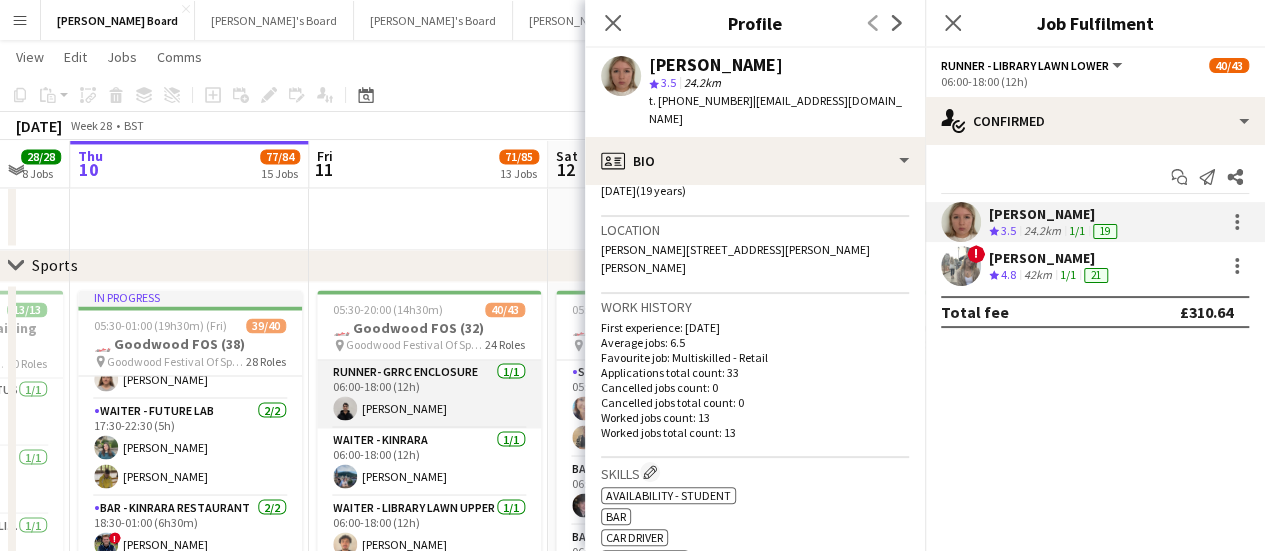 click on "Runner- GRRC Enclosure   [DATE]   06:00-18:00 (12h)
[PERSON_NAME]" at bounding box center [429, 394] 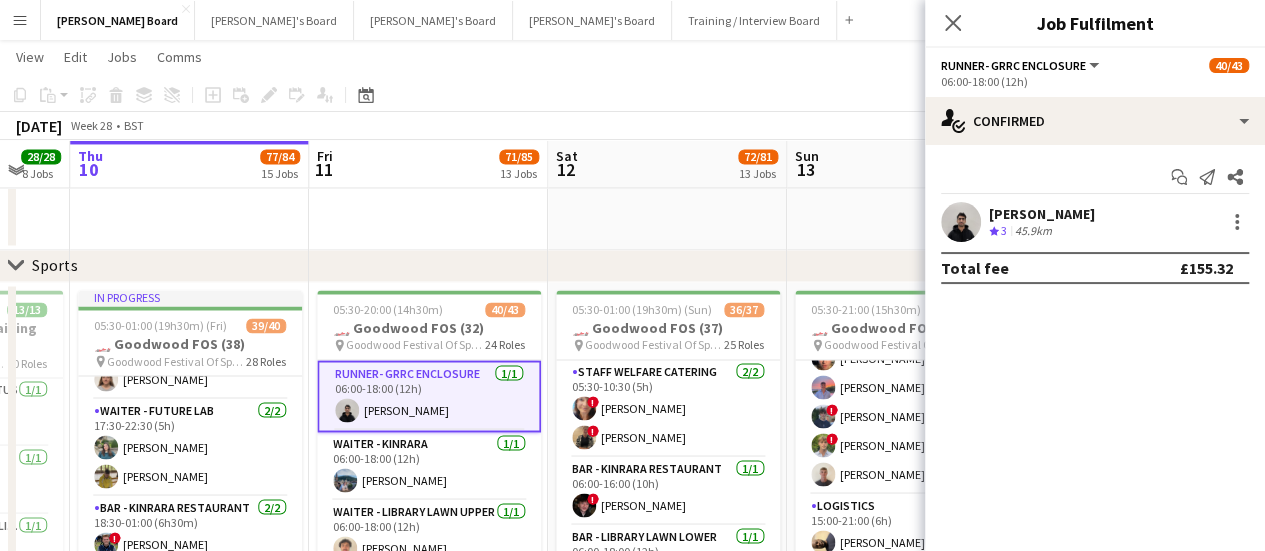 scroll, scrollTop: 696, scrollLeft: 0, axis: vertical 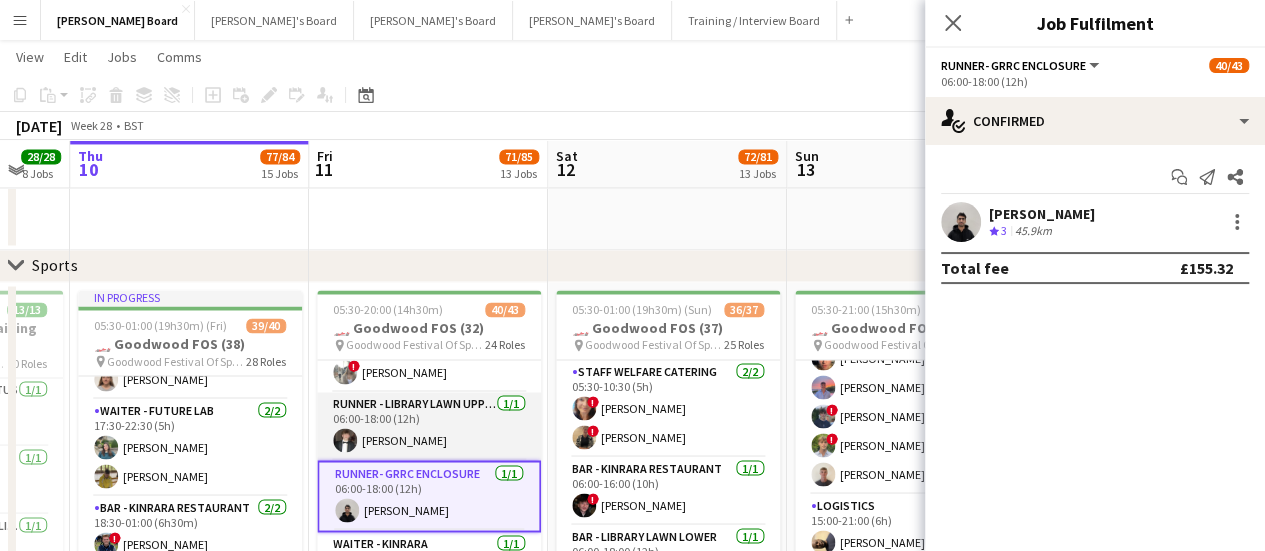 click on "Runner - Library Lawn Upper   [DATE]   06:00-18:00 (12h)
[PERSON_NAME]" at bounding box center (429, 426) 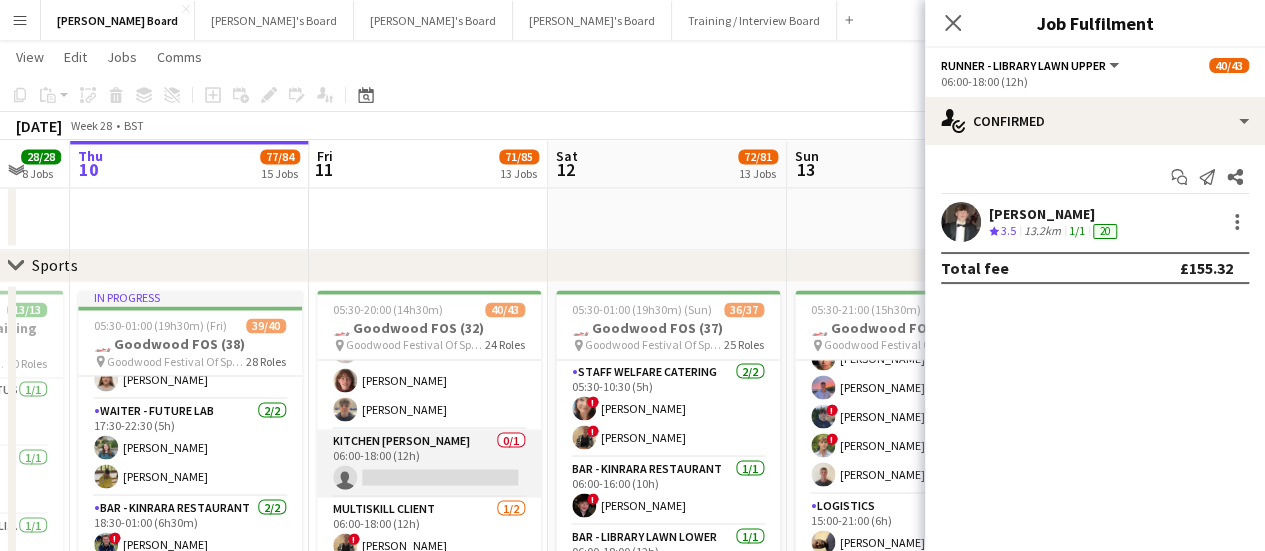 scroll, scrollTop: 396, scrollLeft: 0, axis: vertical 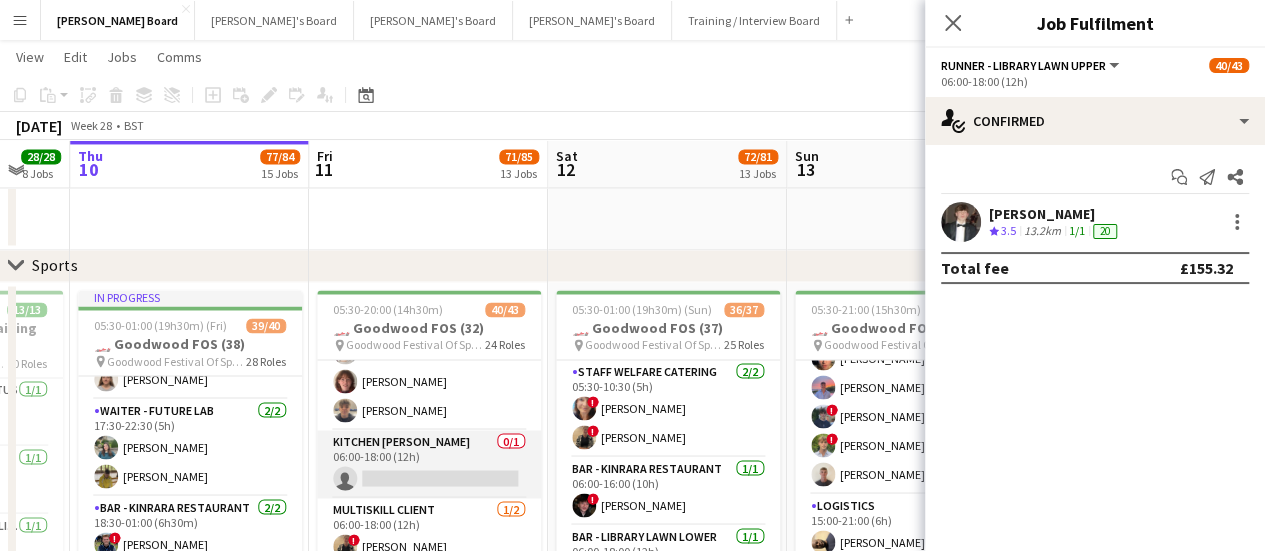 click on "Kitchen [PERSON_NAME]   0/1   06:00-18:00 (12h)
single-neutral-actions" at bounding box center [429, 464] 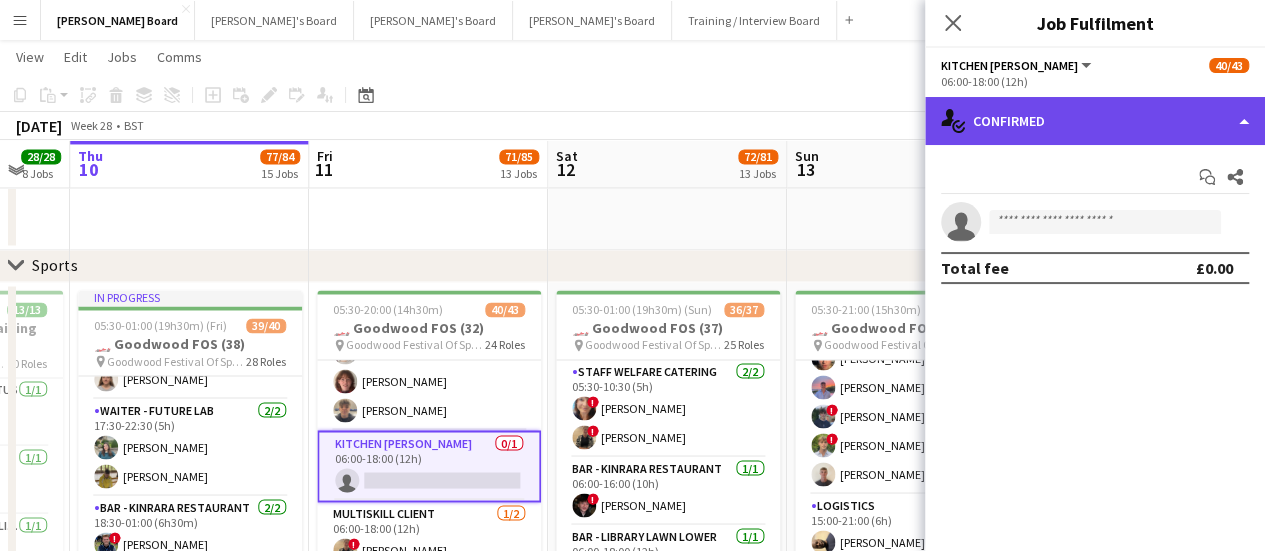 click on "single-neutral-actions-check-2
Confirmed" 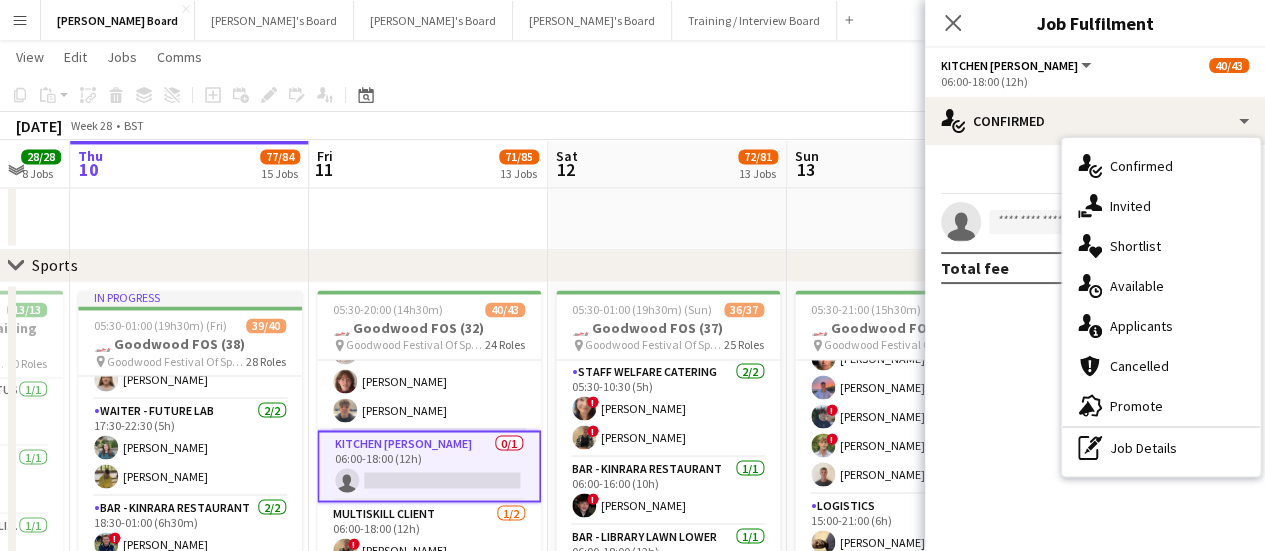 click on "pen-write
Job Details" at bounding box center (1161, 448) 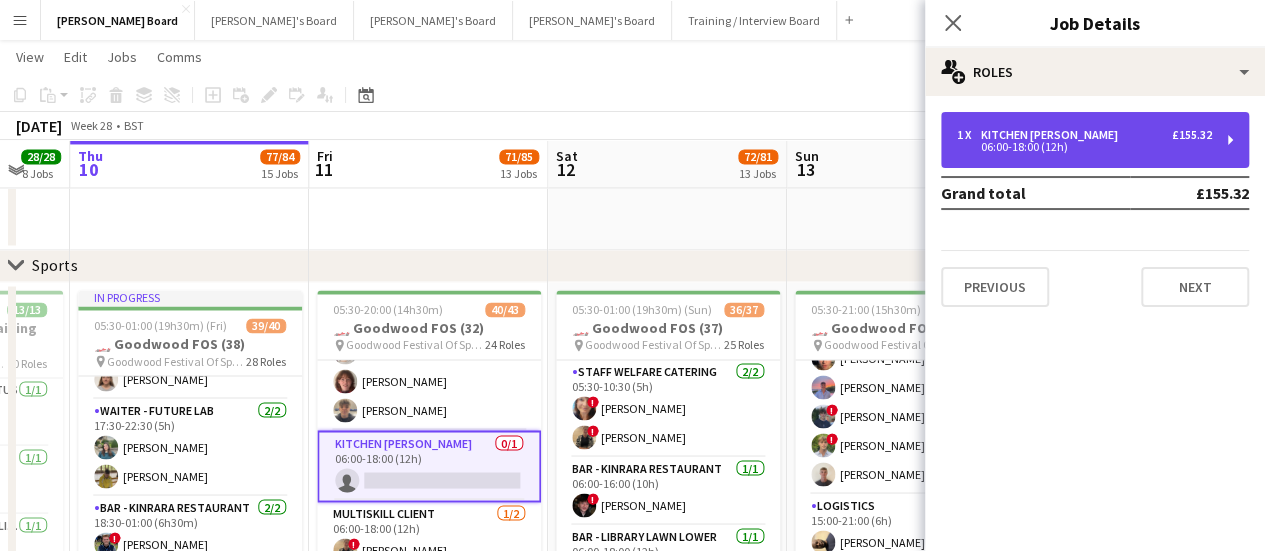 click on "1 x   Kitchen [PERSON_NAME]   £155.32   06:00-18:00 (12h)" at bounding box center [1084, 140] 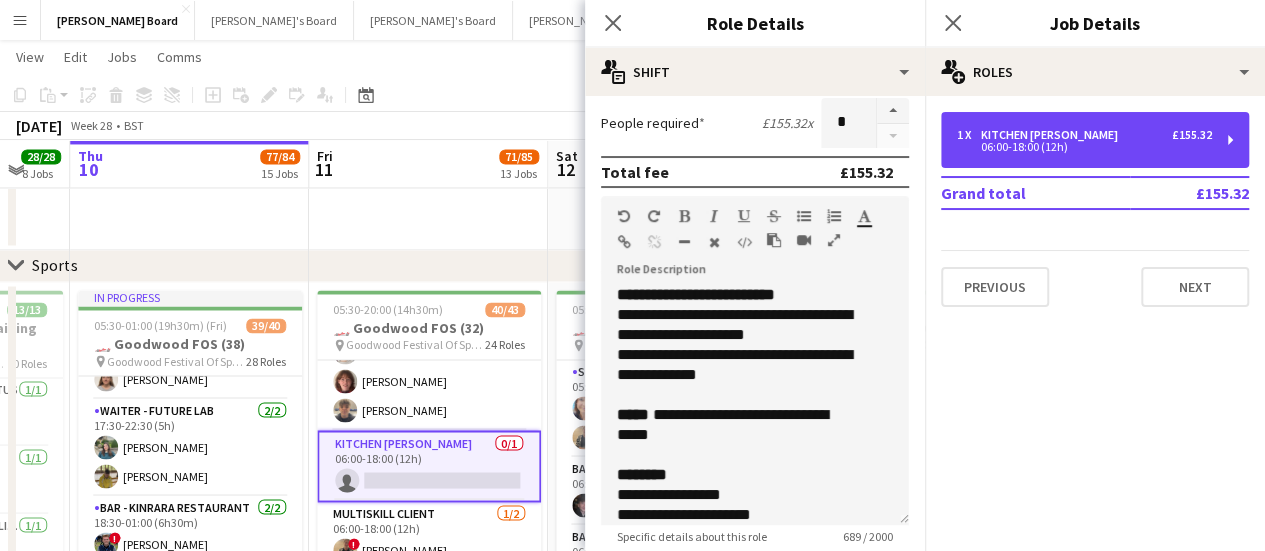 scroll, scrollTop: 700, scrollLeft: 0, axis: vertical 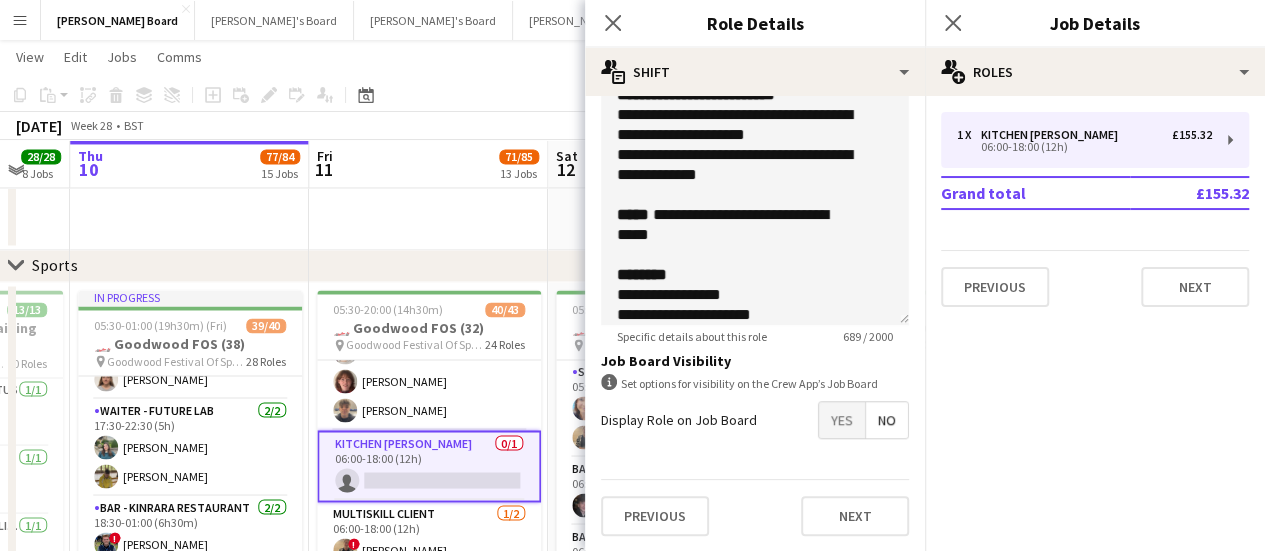 click on "Yes" at bounding box center [842, 420] 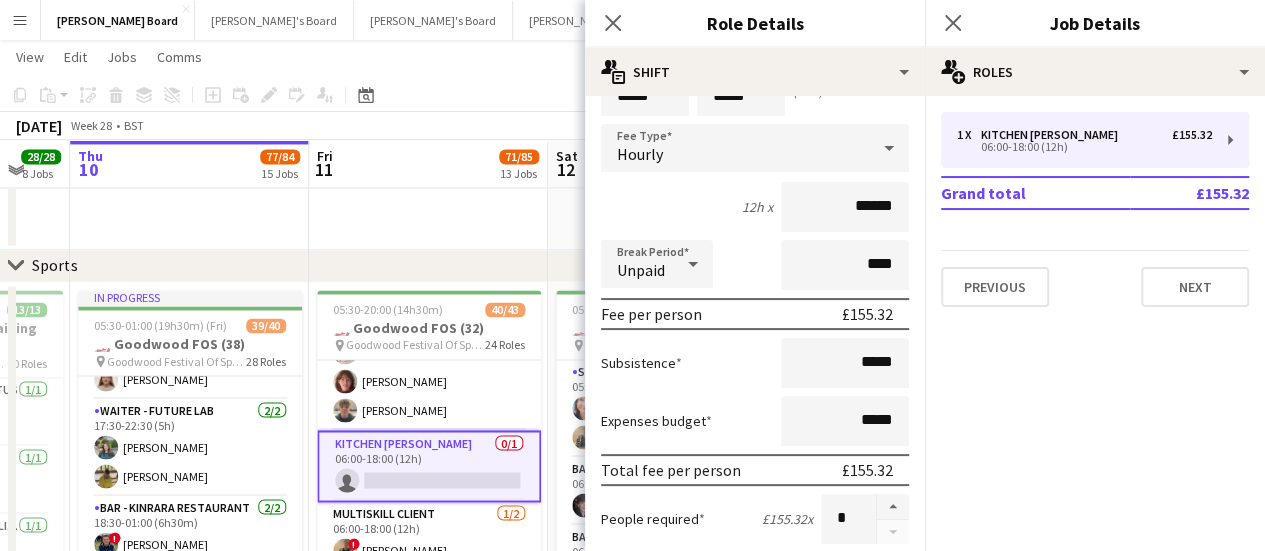scroll, scrollTop: 100, scrollLeft: 0, axis: vertical 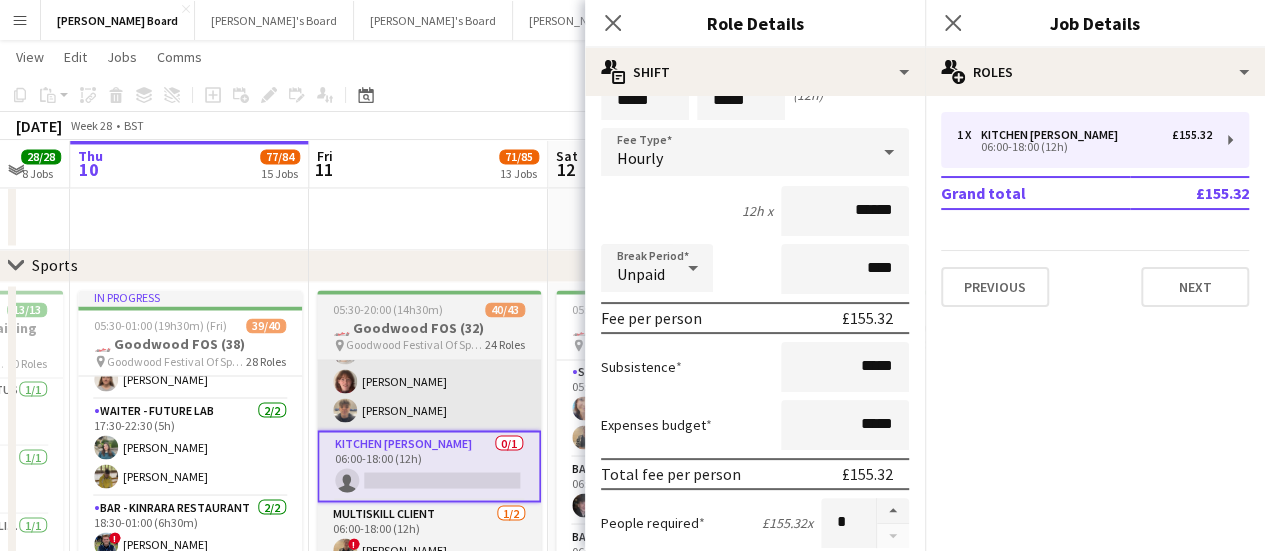 click on "06:00-18:00 (12h)    0/1
pin
Goodwood Festival Of Speed [GEOGRAPHIC_DATA], PO18 0PH   1 Role   Shortlisted   108A   0/1   06:00-18:00 (12h)
single-neutral-actions
06:30-20:00 (13h30m)    16/17   🏎️ Kerb @ Goodwood FOS (16)
pin
Goodwood Festival Of Speed [GEOGRAPHIC_DATA], PO18 0PH   6 Roles   Bartender- Cricket Pitch    [DATE]   06:30-13:30 (7h)
[PERSON_NAME]  BAR - CATHEDRAL WALK   [DATE]   06:30-20:00 (13h30m)
[PERSON_NAME] [PERSON_NAME] [PERSON_NAME]  Bartender- Cricket Pitch    [DATE]   06:30-20:00 (13h30m)
[PERSON_NAME] [PERSON_NAME]  BAR - CATHEDRAL WALK   [DATE]   10:00-20:00 (10h)
[PERSON_NAME] ! [PERSON_NAME] [PERSON_NAME] [PERSON_NAME] [PERSON_NAME] [PERSON_NAME]  Bartender- Cricket Pitch    [DATE]   10:00-20:00 (10h)
[PERSON_NAME] [PERSON_NAME] [PERSON_NAME] [PERSON_NAME]  Bartender- Cricket Pitch    11A   0/1   13:30-20:00 (6h30m)
single-neutral-actions" at bounding box center (428, -574) 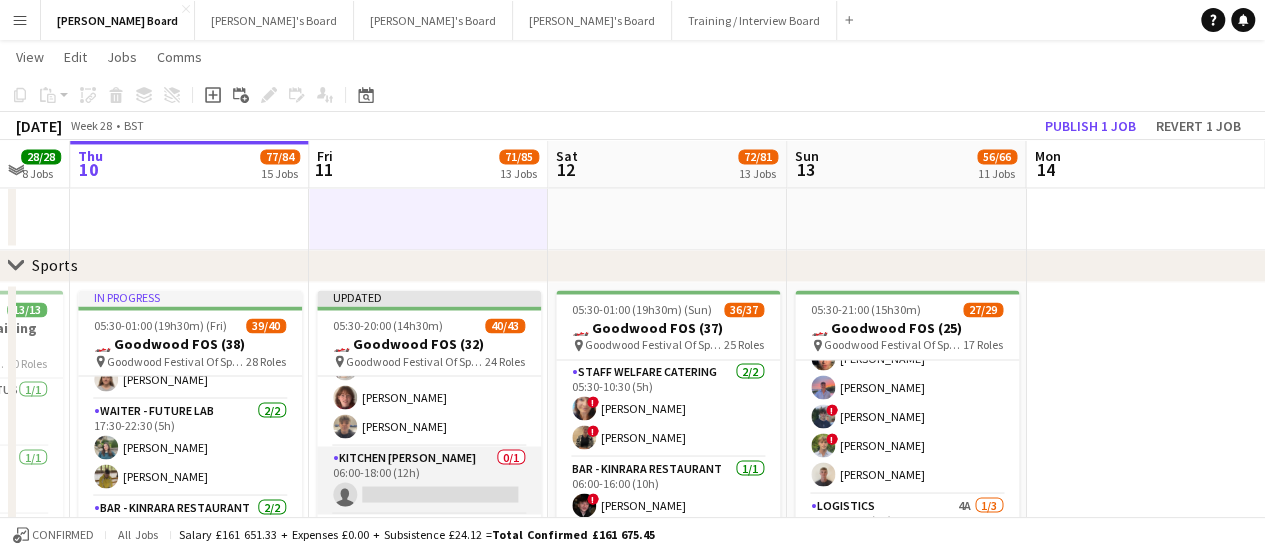 click on "Kitchen [PERSON_NAME]   0/1   06:00-18:00 (12h)
single-neutral-actions" at bounding box center (429, 480) 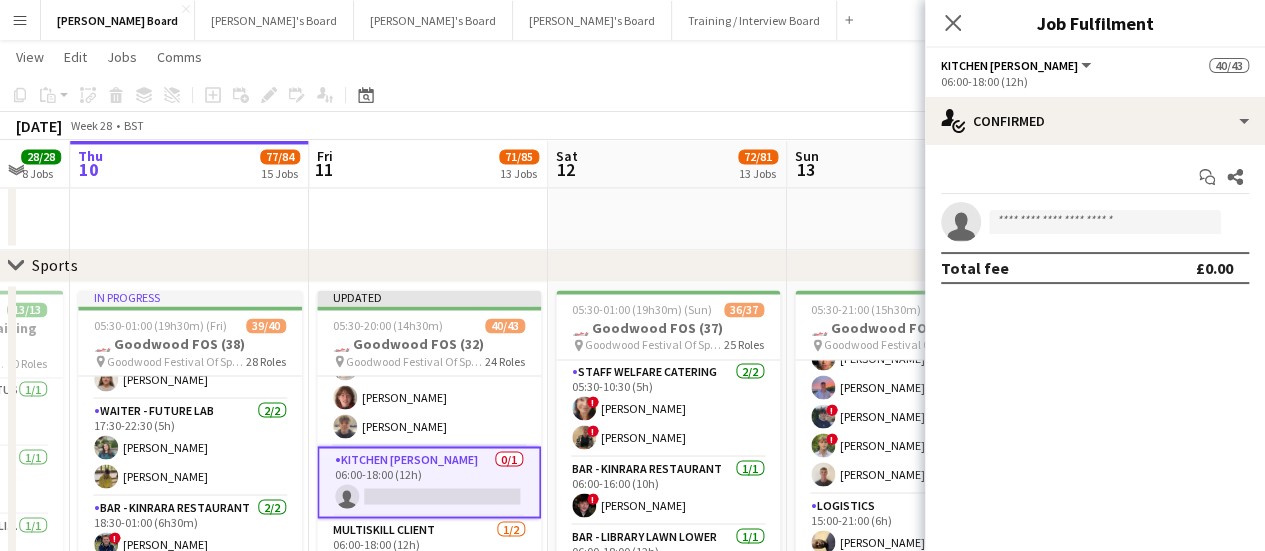 click on "06:00-18:00 (12h)    0/1
pin
Goodwood Festival Of Speed [GEOGRAPHIC_DATA], PO18 0PH   1 Role   Shortlisted   108A   0/1   06:00-18:00 (12h)
single-neutral-actions
06:30-20:00 (13h30m)    16/17   🏎️ Kerb @ Goodwood FOS (16)
pin
Goodwood Festival Of Speed [GEOGRAPHIC_DATA], PO18 0PH   6 Roles   Bartender- Cricket Pitch    [DATE]   06:30-13:30 (7h)
[PERSON_NAME]  BAR - CATHEDRAL WALK   [DATE]   06:30-20:00 (13h30m)
[PERSON_NAME] [PERSON_NAME] [PERSON_NAME]  Bartender- Cricket Pitch    [DATE]   06:30-20:00 (13h30m)
[PERSON_NAME] [PERSON_NAME]  BAR - CATHEDRAL WALK   [DATE]   10:00-20:00 (10h)
[PERSON_NAME] ! [PERSON_NAME] [PERSON_NAME] [PERSON_NAME] [PERSON_NAME] [PERSON_NAME]  Bartender- Cricket Pitch    [DATE]   10:00-20:00 (10h)
[PERSON_NAME] [PERSON_NAME] [PERSON_NAME] [PERSON_NAME]- Cricket Pitch    5A   0/1   13:30-20:00 (6h30m)
single-neutral-actions" at bounding box center (906, -574) 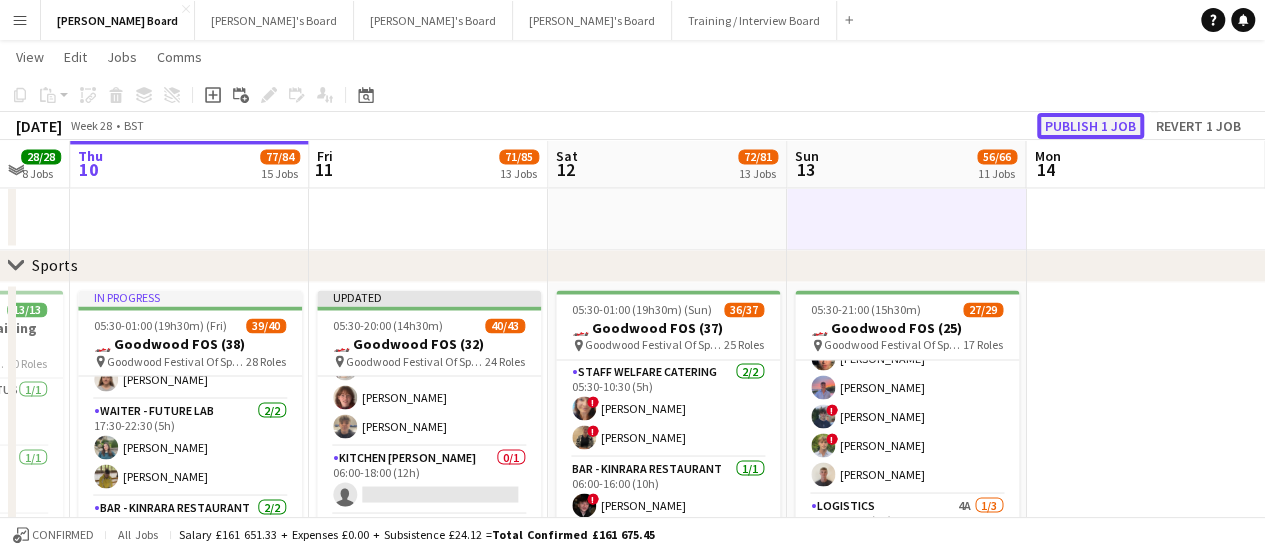 click on "Publish 1 job" 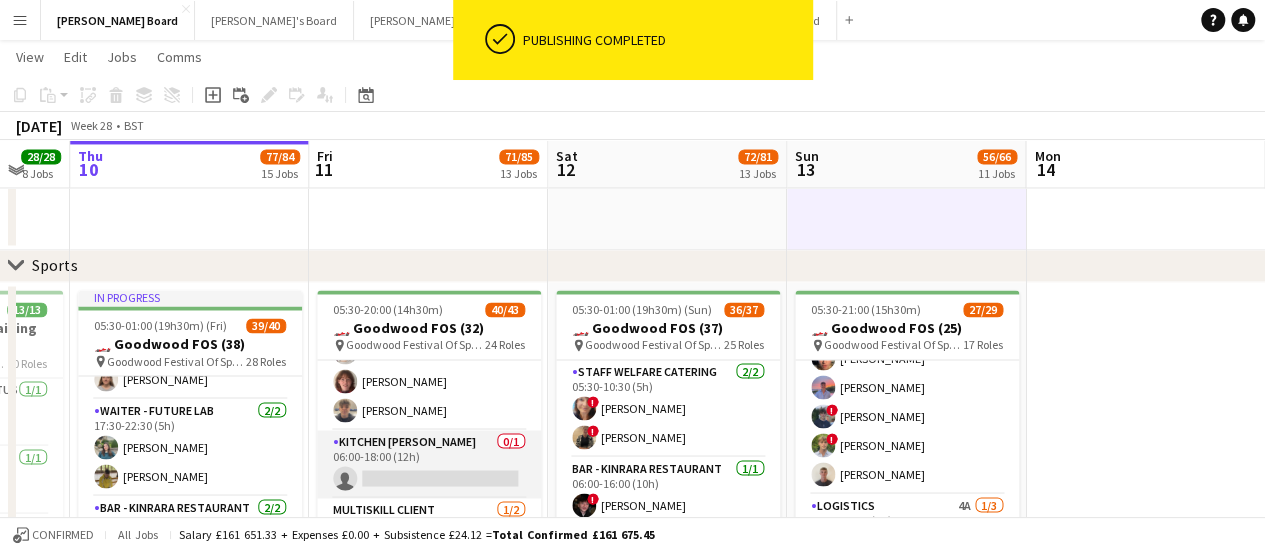 click on "Kitchen [PERSON_NAME]   0/1   06:00-18:00 (12h)
single-neutral-actions" at bounding box center [429, 464] 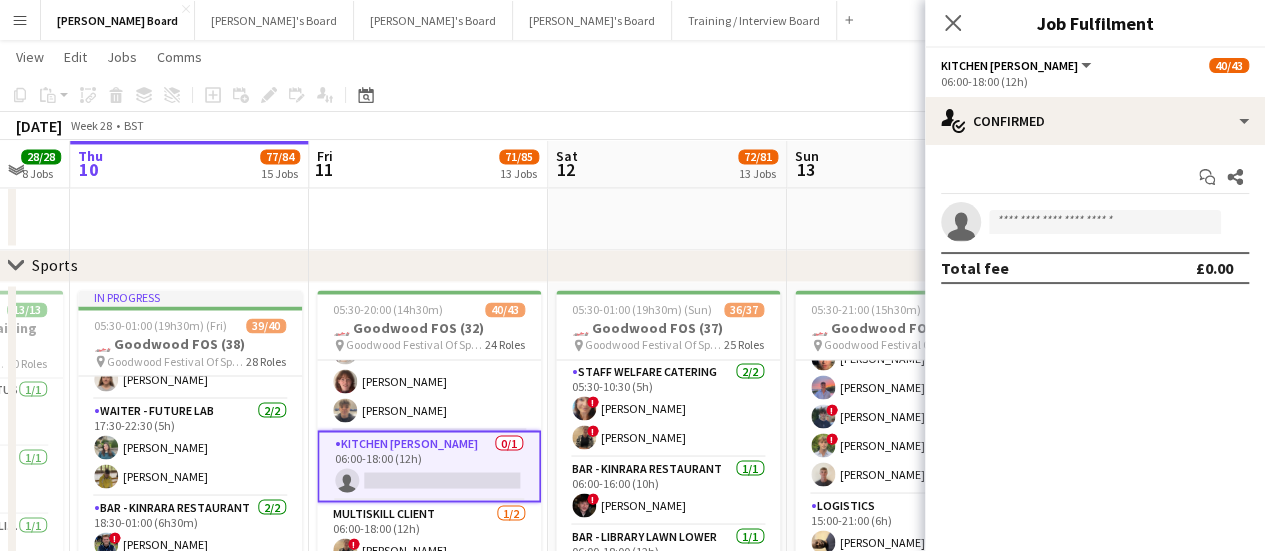 click on "chevron-right
Sports" 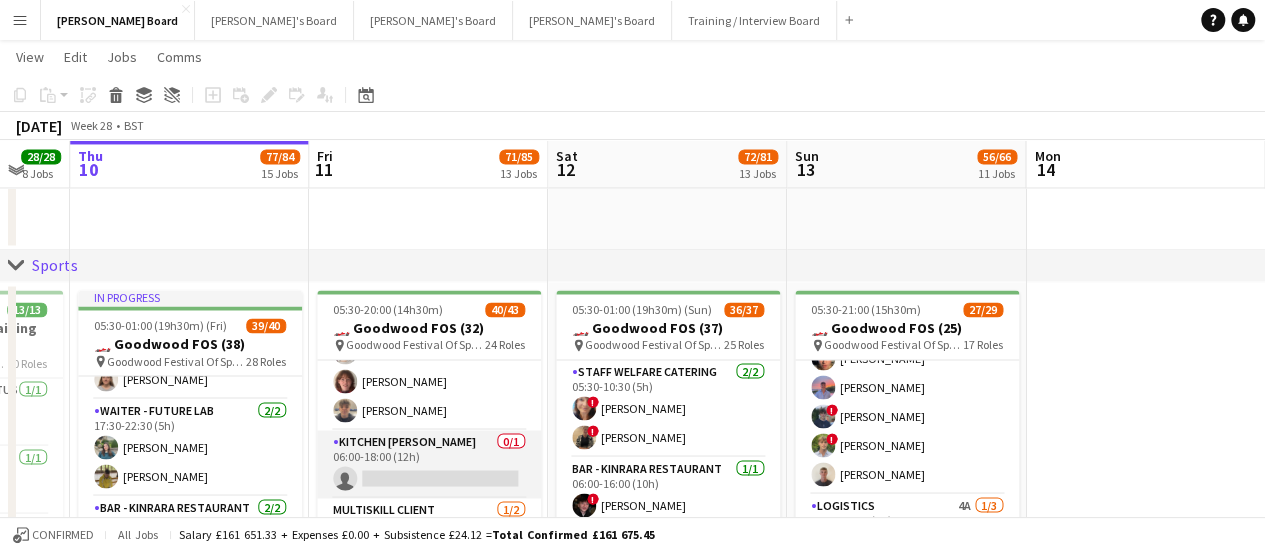 click on "Kitchen [PERSON_NAME]   0/1   06:00-18:00 (12h)
single-neutral-actions" at bounding box center (429, 464) 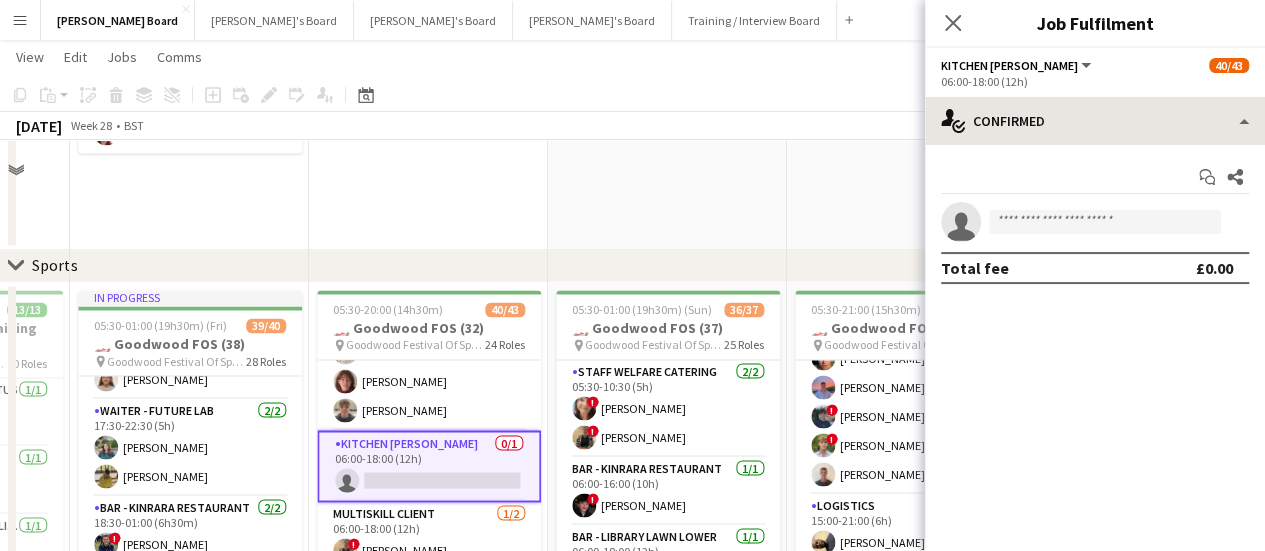 scroll, scrollTop: 1140, scrollLeft: 0, axis: vertical 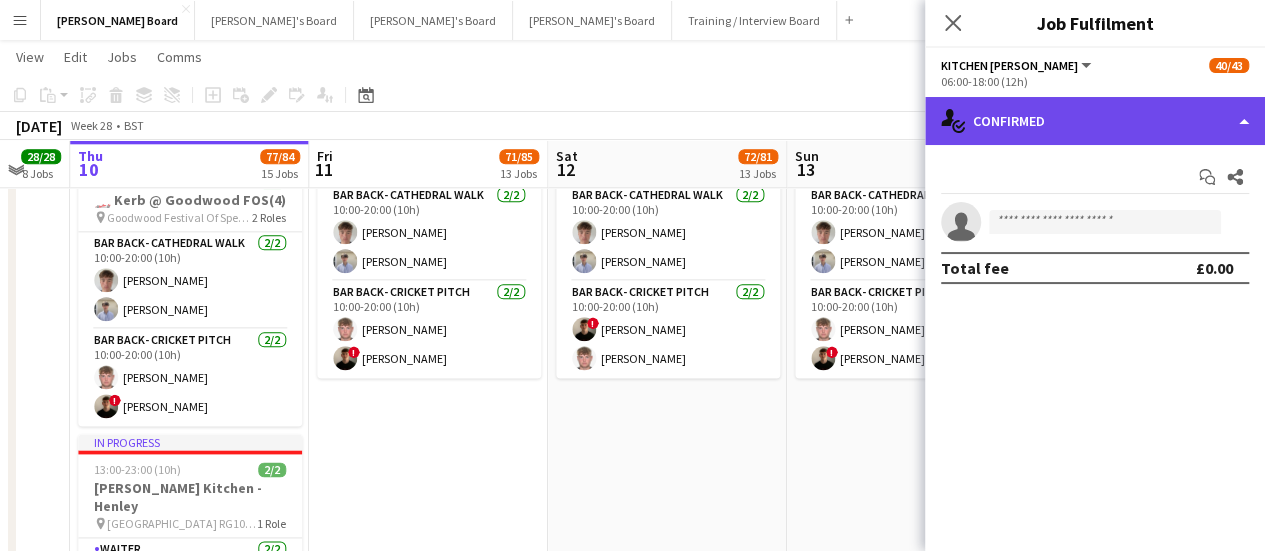 click on "single-neutral-actions-check-2
Confirmed" 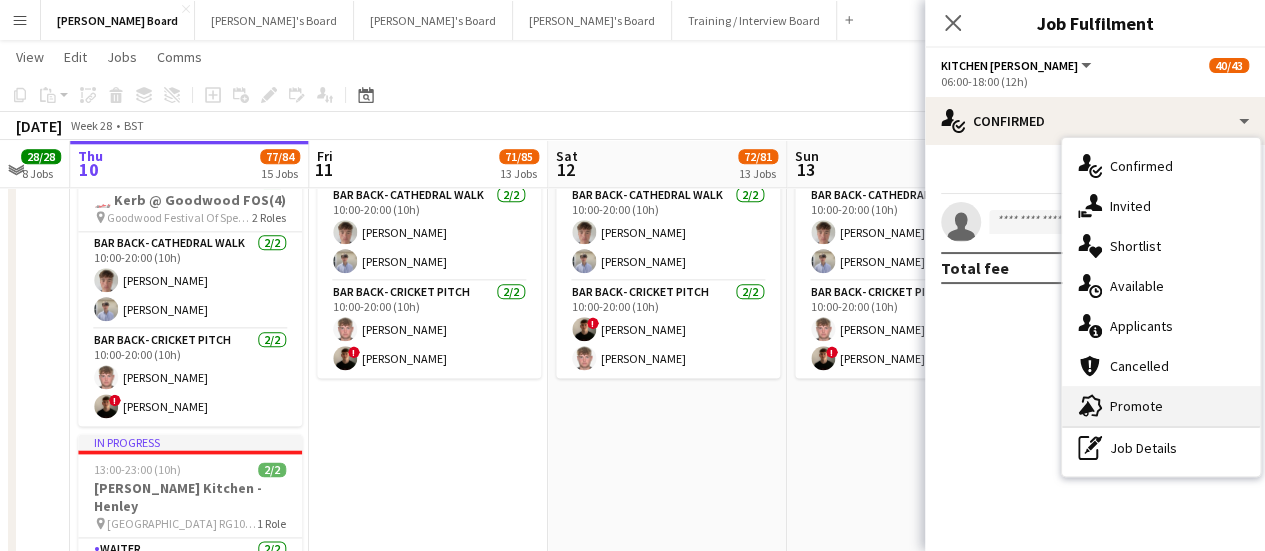 click on "advertising-megaphone
Promote" at bounding box center (1161, 406) 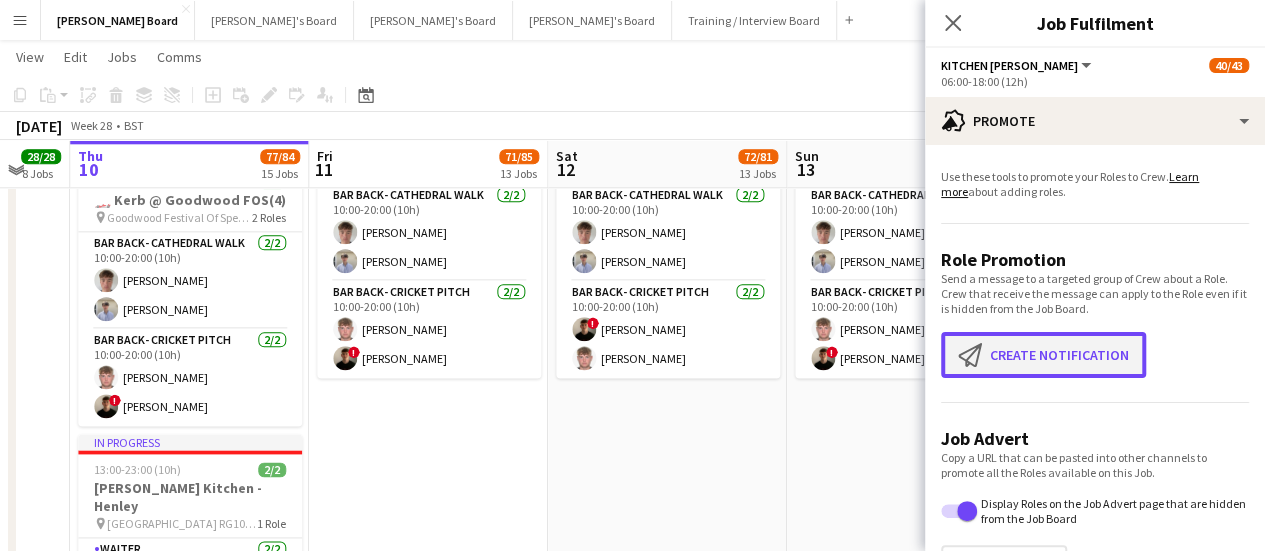 click on "Create notification
Create notification" at bounding box center (1043, 355) 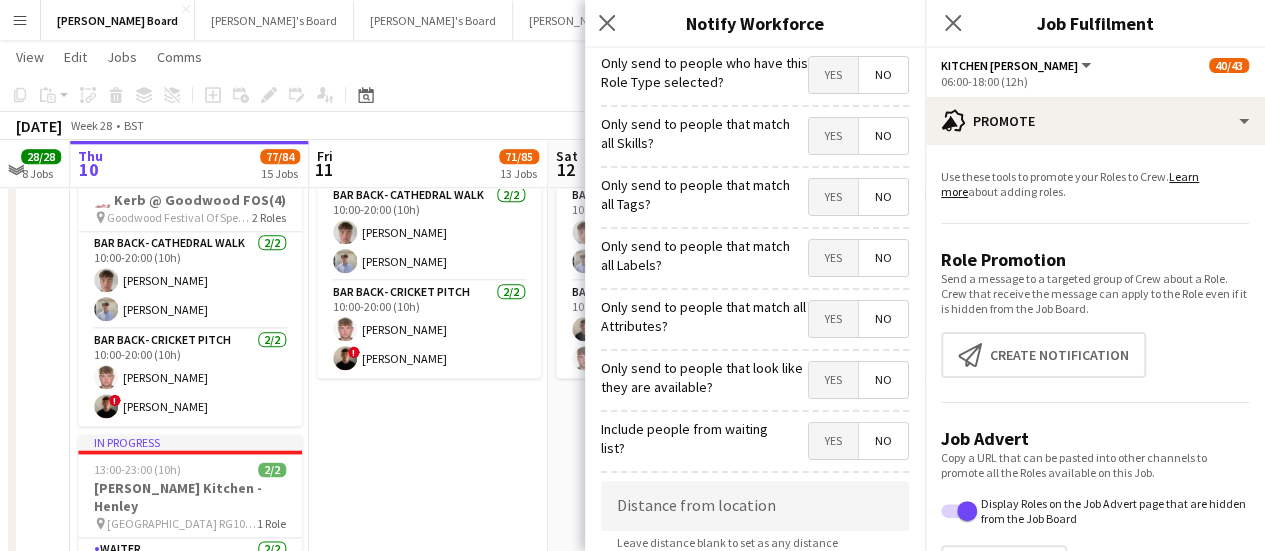 click on "Yes" at bounding box center [833, 380] 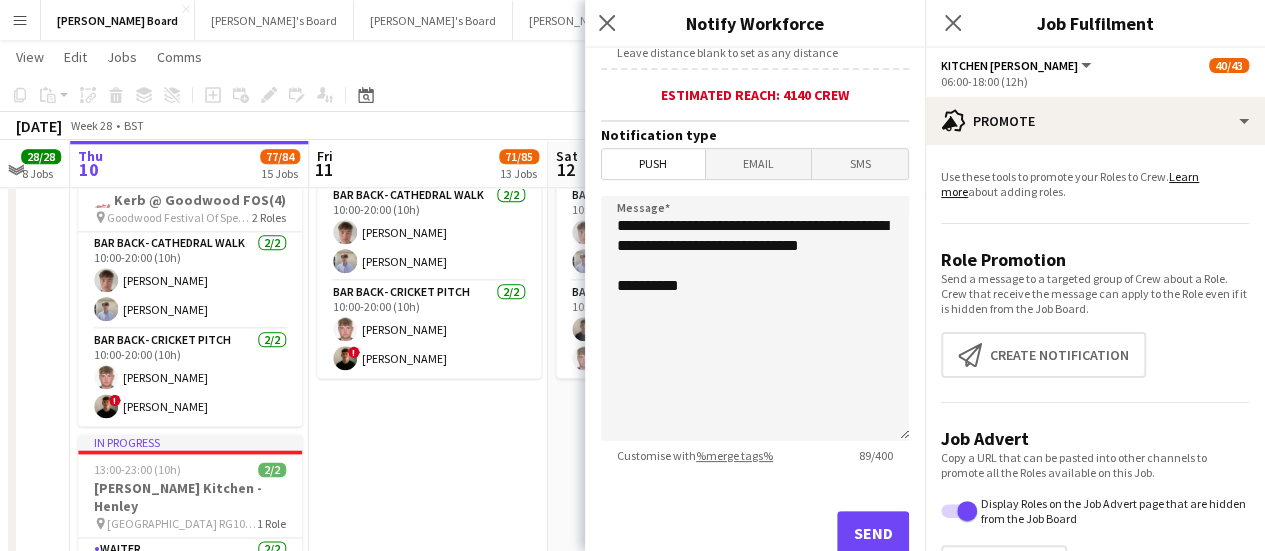 scroll, scrollTop: 500, scrollLeft: 0, axis: vertical 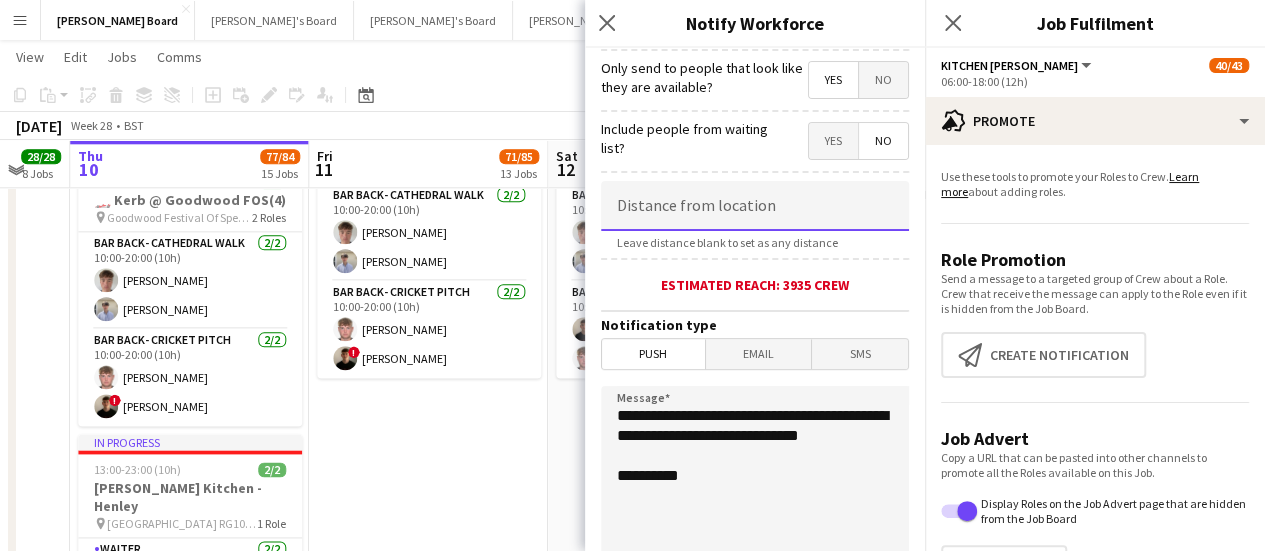 click 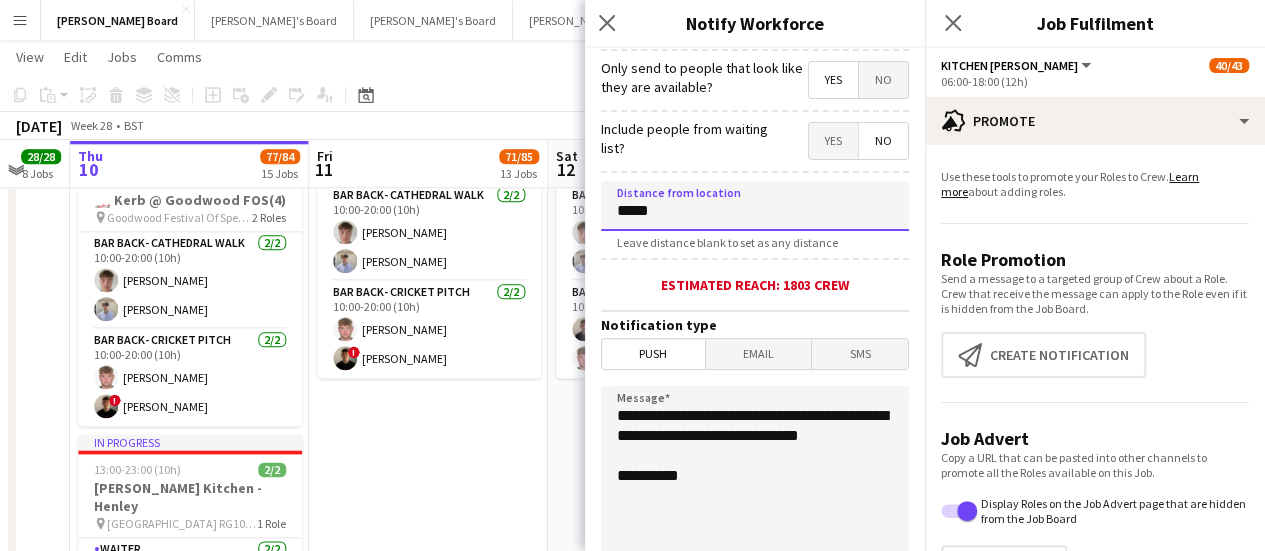 scroll, scrollTop: 200, scrollLeft: 0, axis: vertical 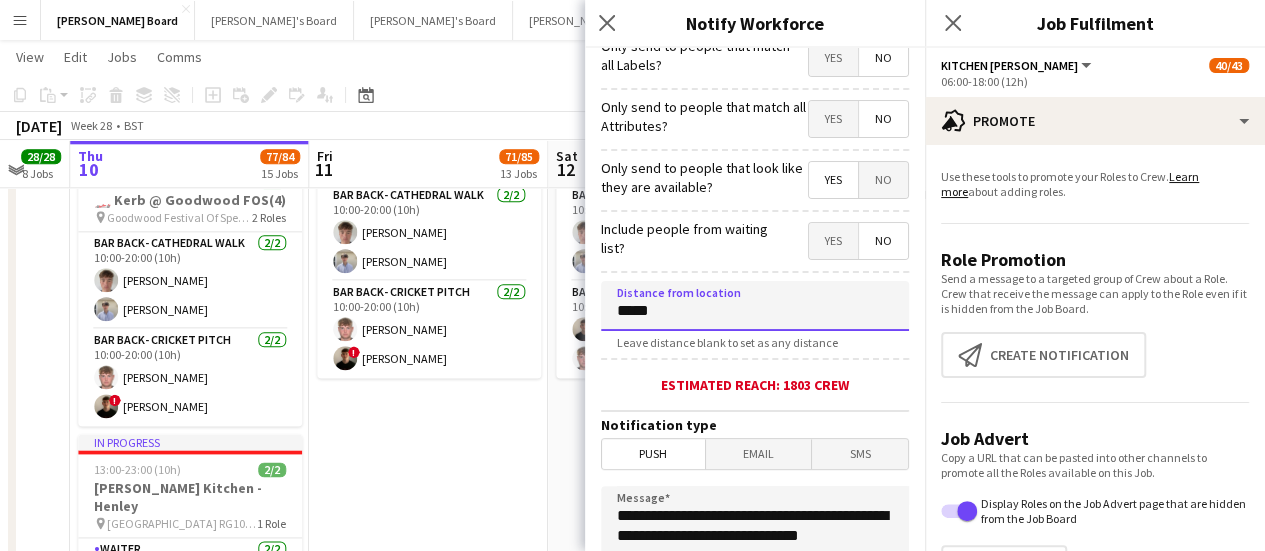 type on "*****" 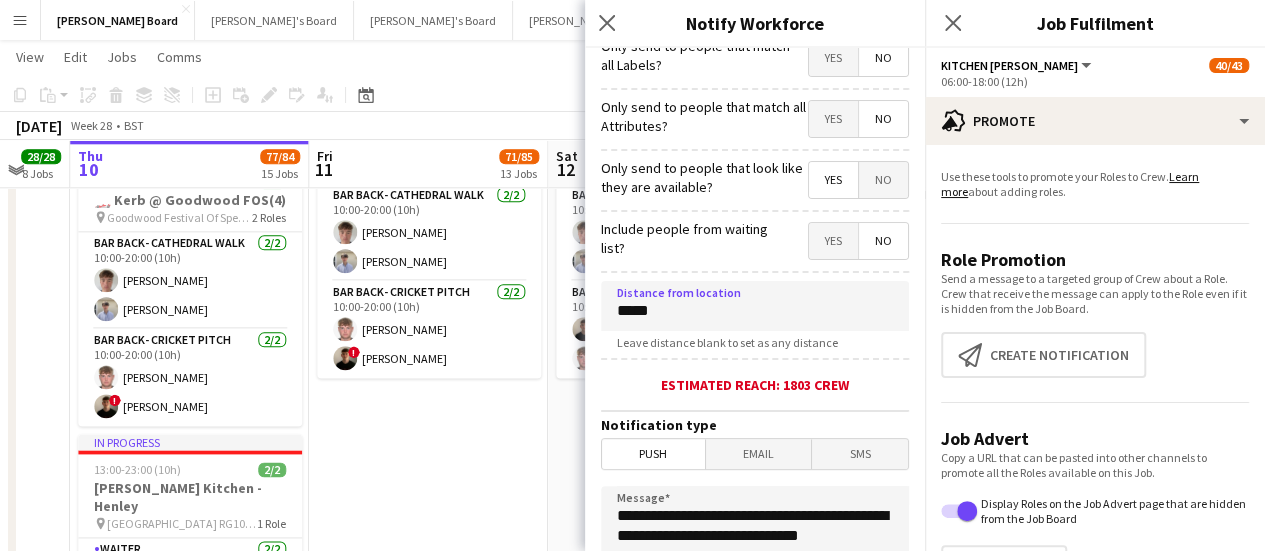click on "Estimated reach: 1803 crew" 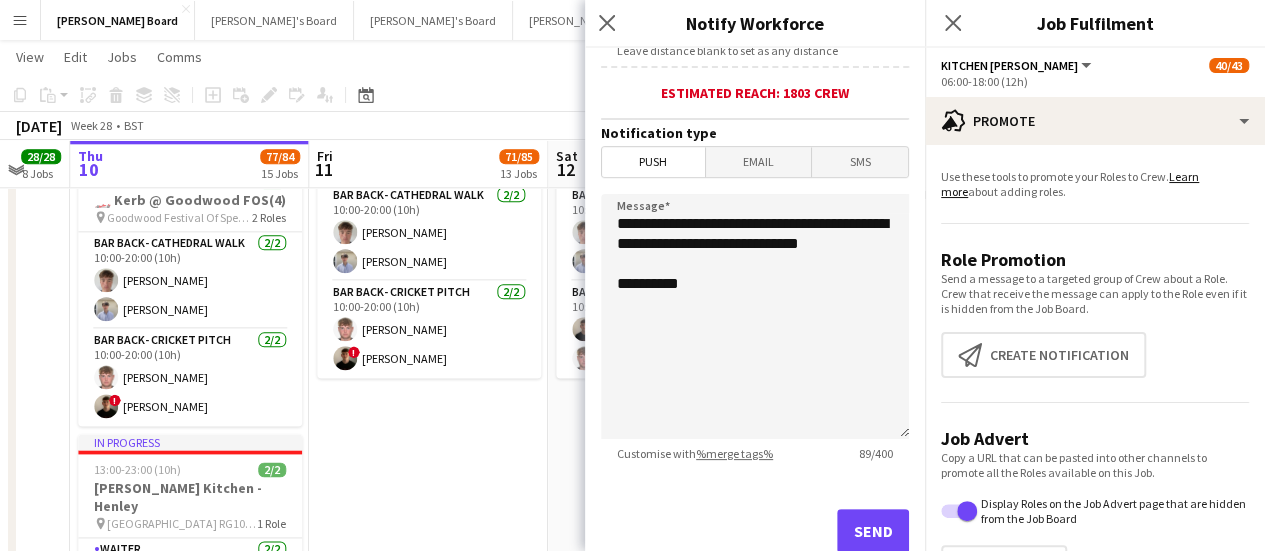 scroll, scrollTop: 500, scrollLeft: 0, axis: vertical 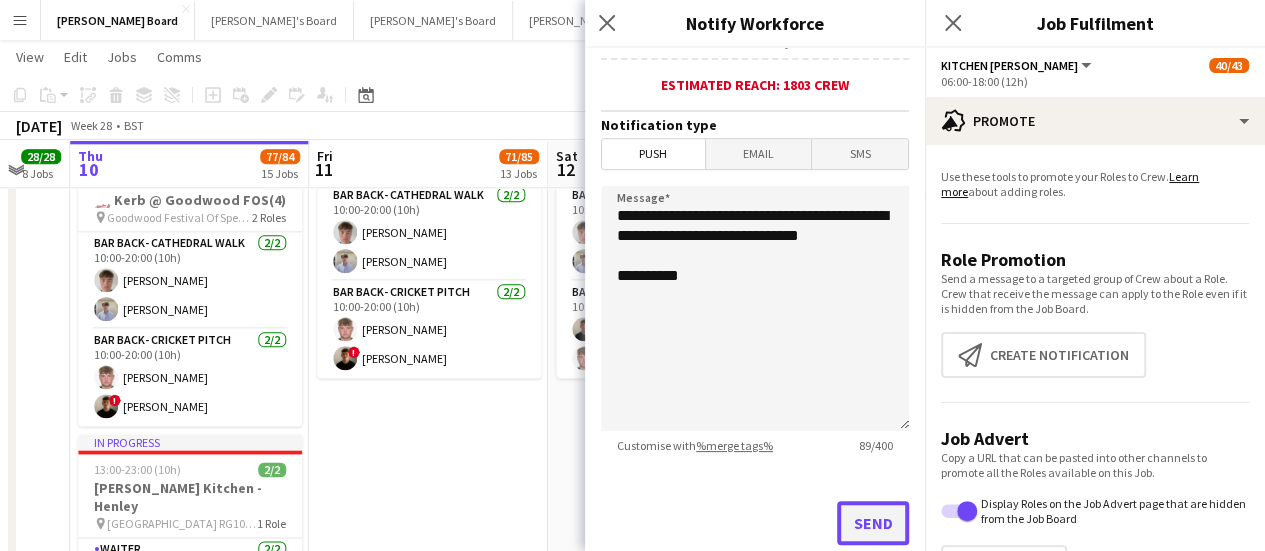 click on "Send" 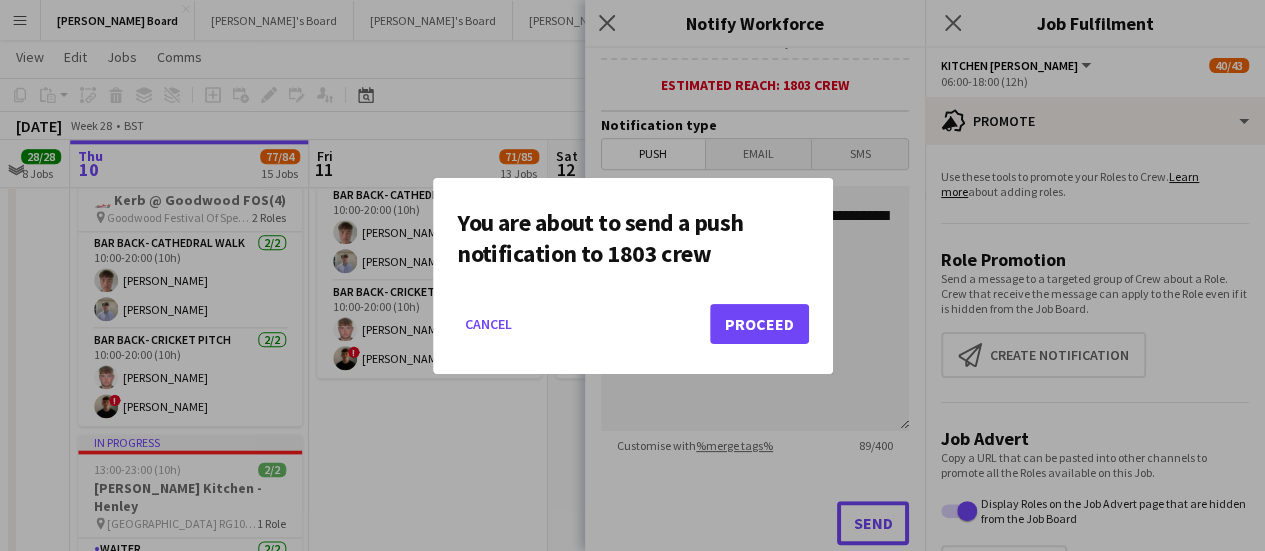 scroll, scrollTop: 0, scrollLeft: 0, axis: both 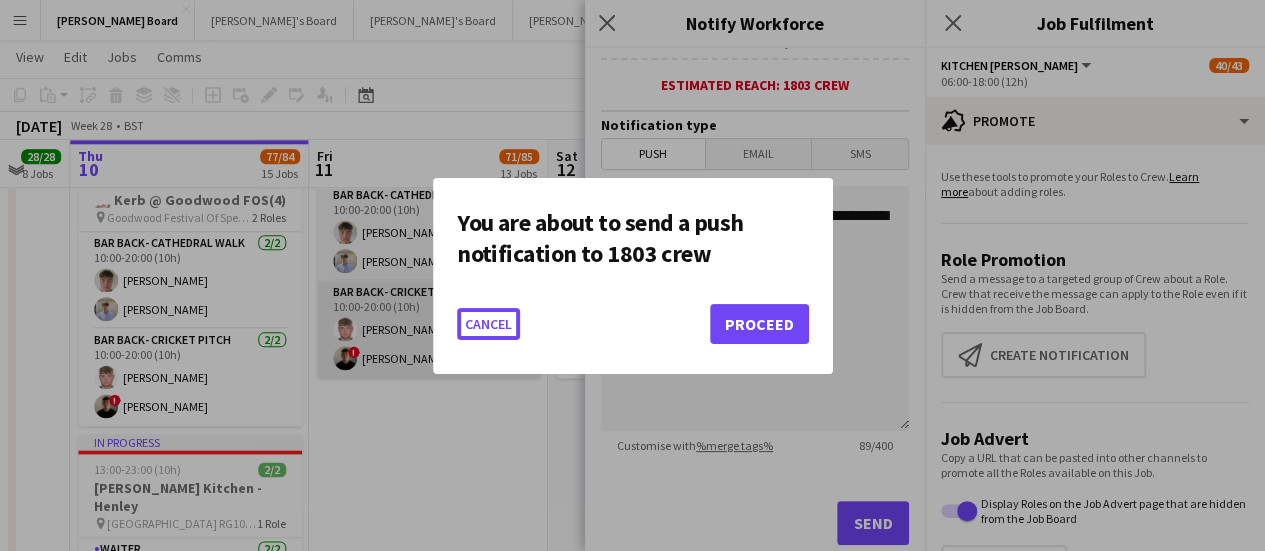 drag, startPoint x: 512, startPoint y: 328, endPoint x: 534, endPoint y: 307, distance: 30.413813 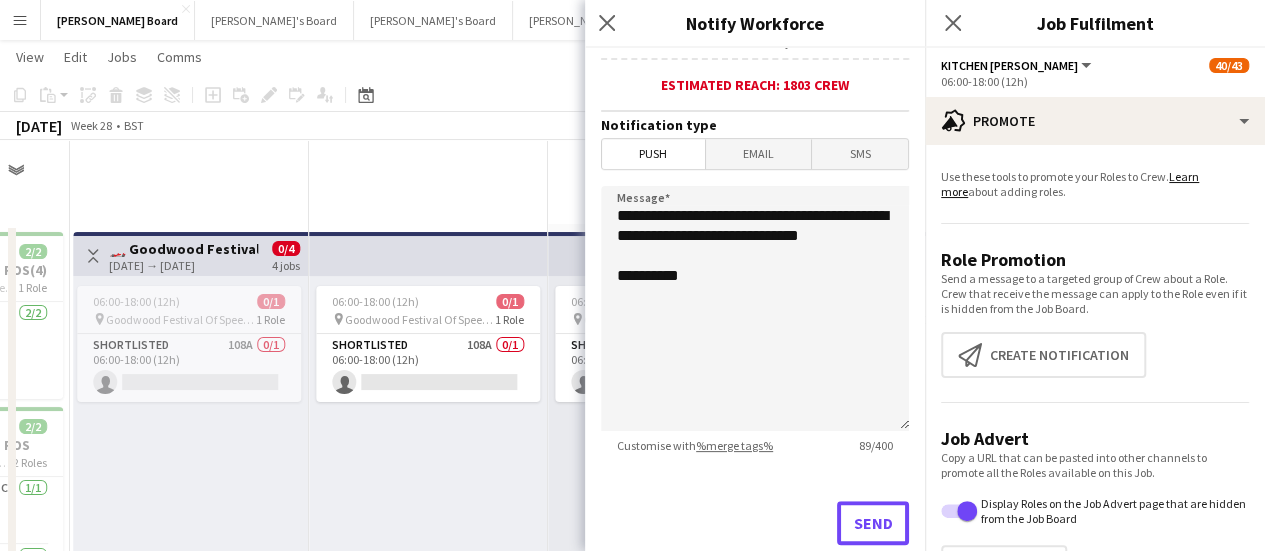 scroll, scrollTop: 1140, scrollLeft: 0, axis: vertical 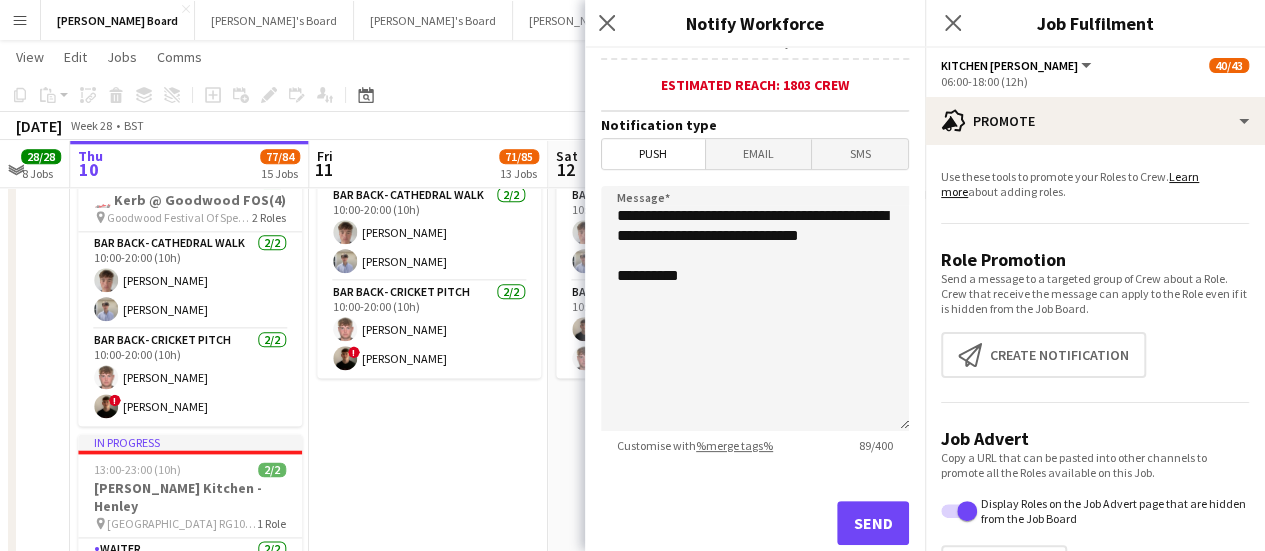 click on "Email" at bounding box center [759, 154] 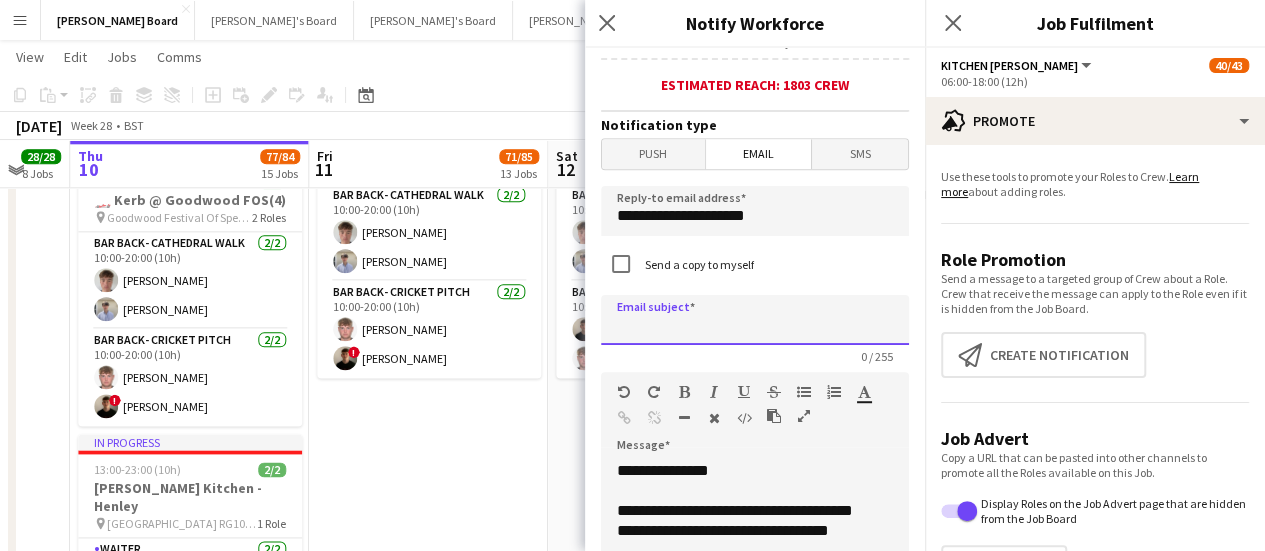 click 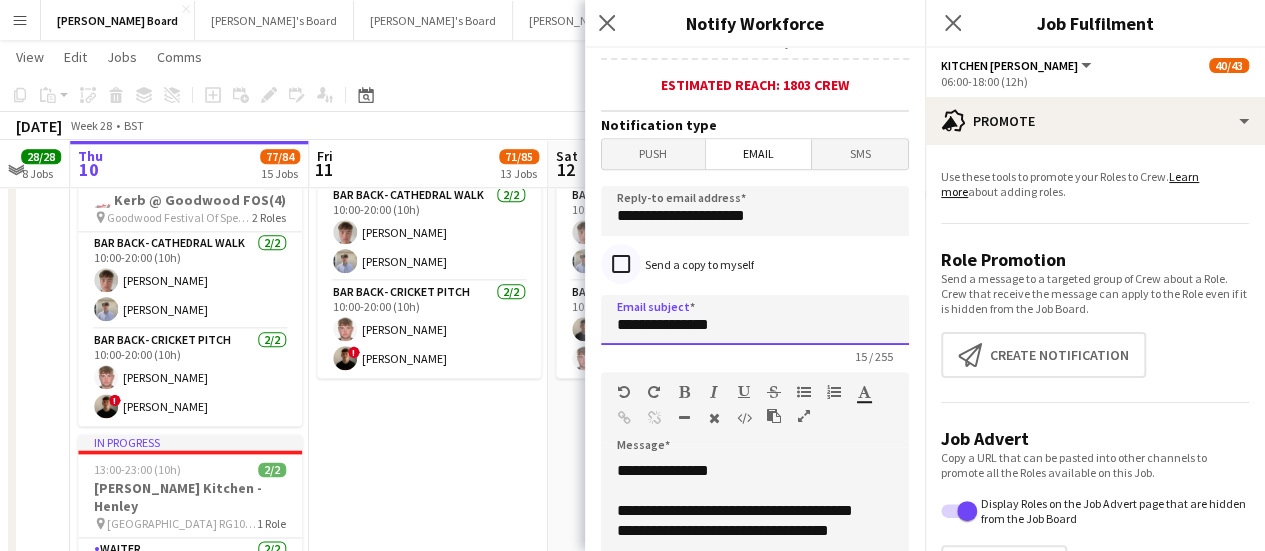 type on "**********" 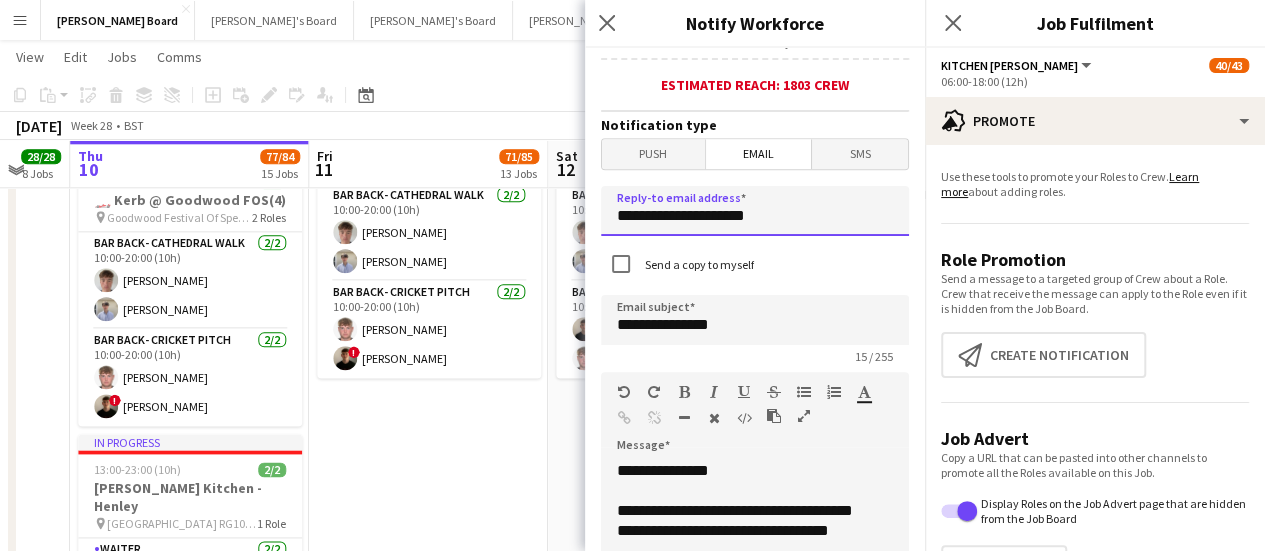 drag, startPoint x: 783, startPoint y: 211, endPoint x: 611, endPoint y: 208, distance: 172.02615 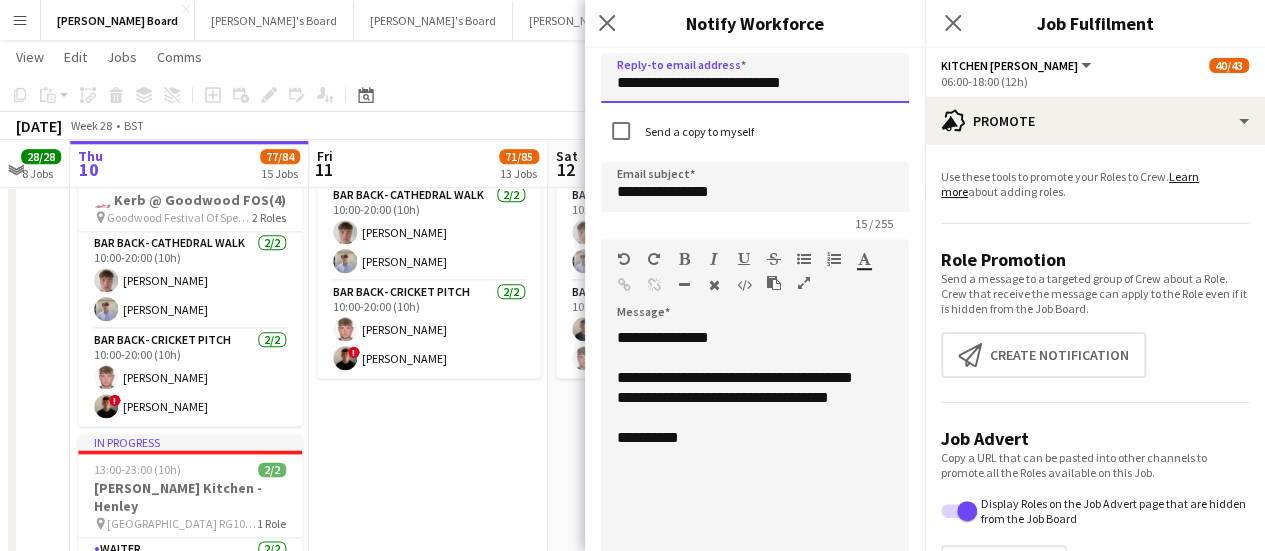 scroll, scrollTop: 700, scrollLeft: 0, axis: vertical 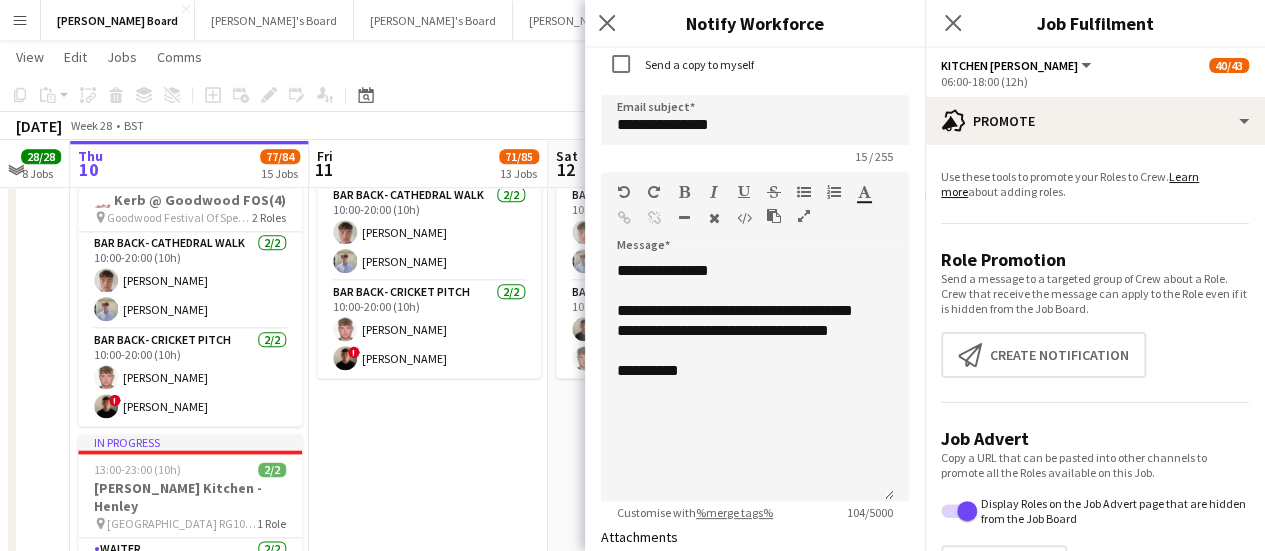 type on "**********" 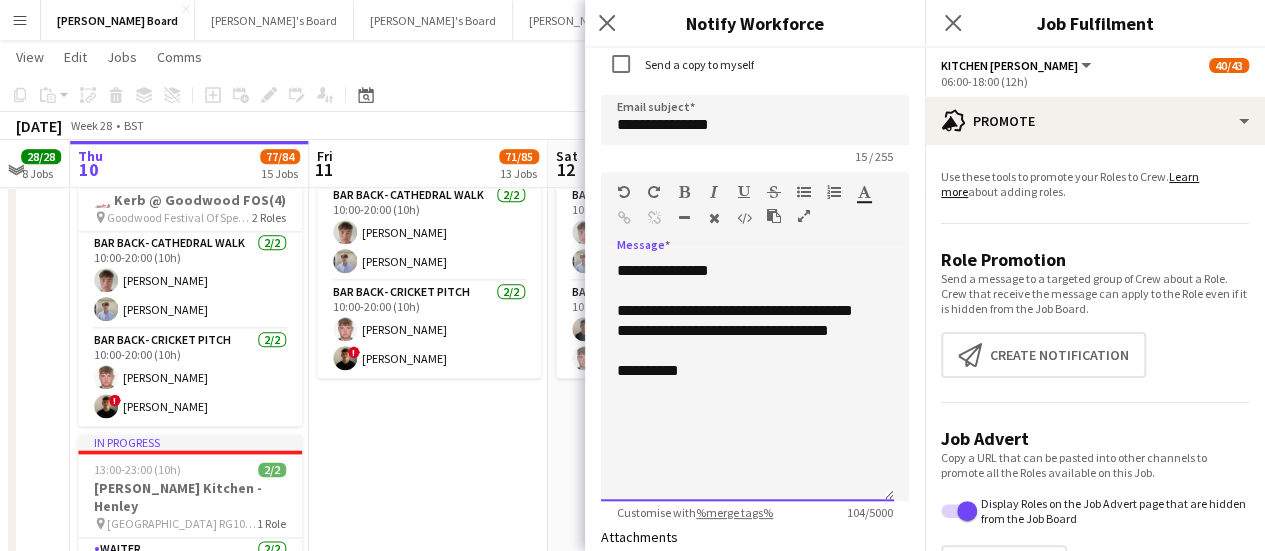 click on "**********" 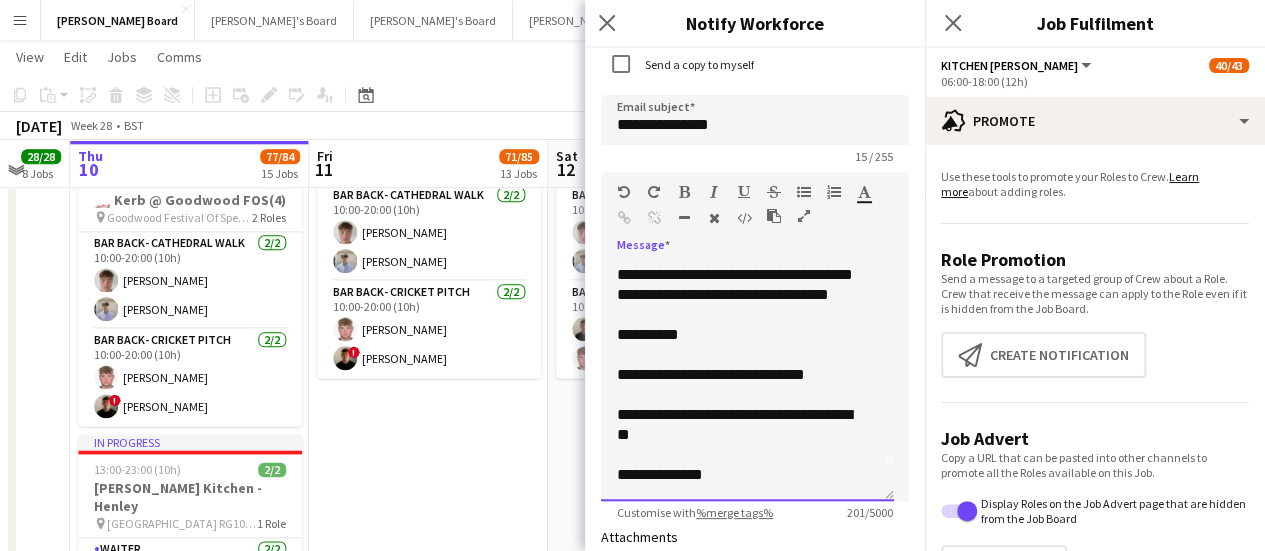 scroll, scrollTop: 56, scrollLeft: 0, axis: vertical 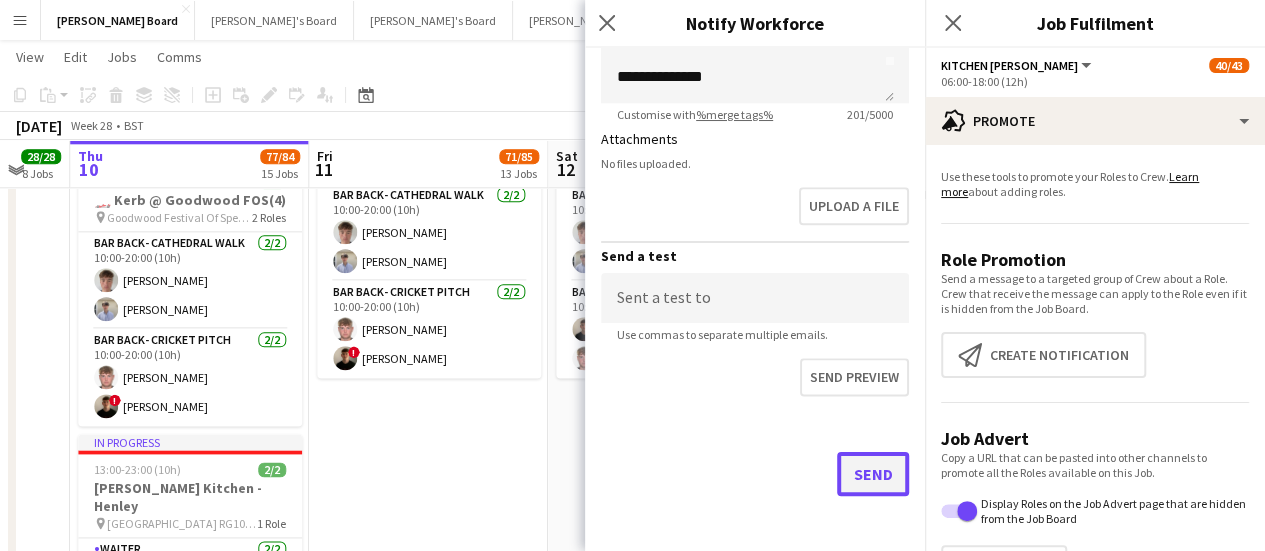 click on "Send" 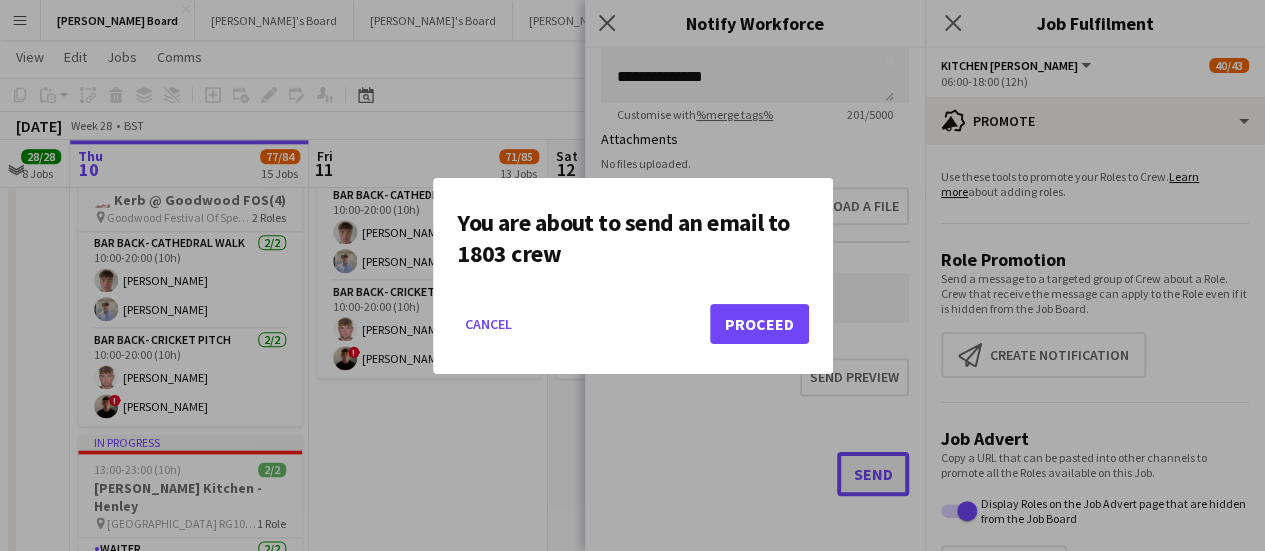 scroll, scrollTop: 0, scrollLeft: 0, axis: both 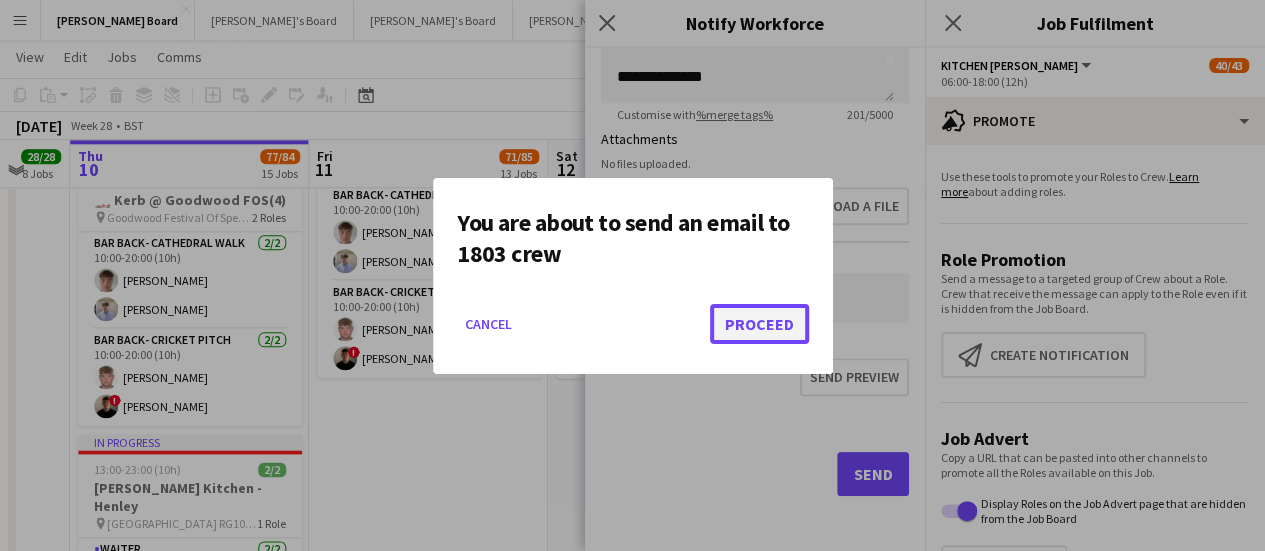 click on "Proceed" 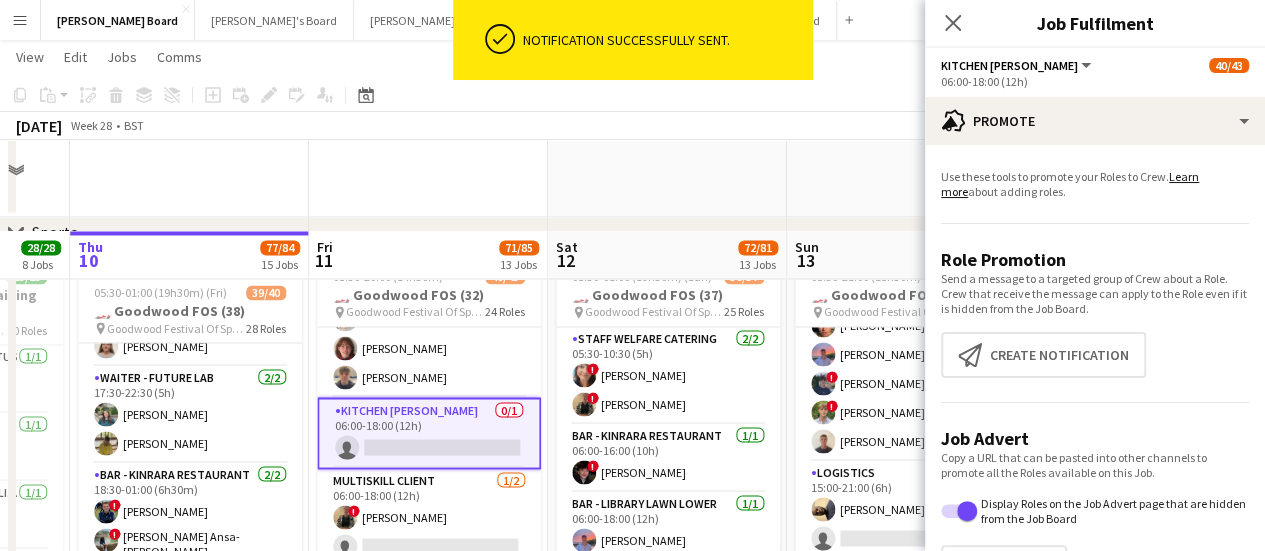 scroll, scrollTop: 1840, scrollLeft: 0, axis: vertical 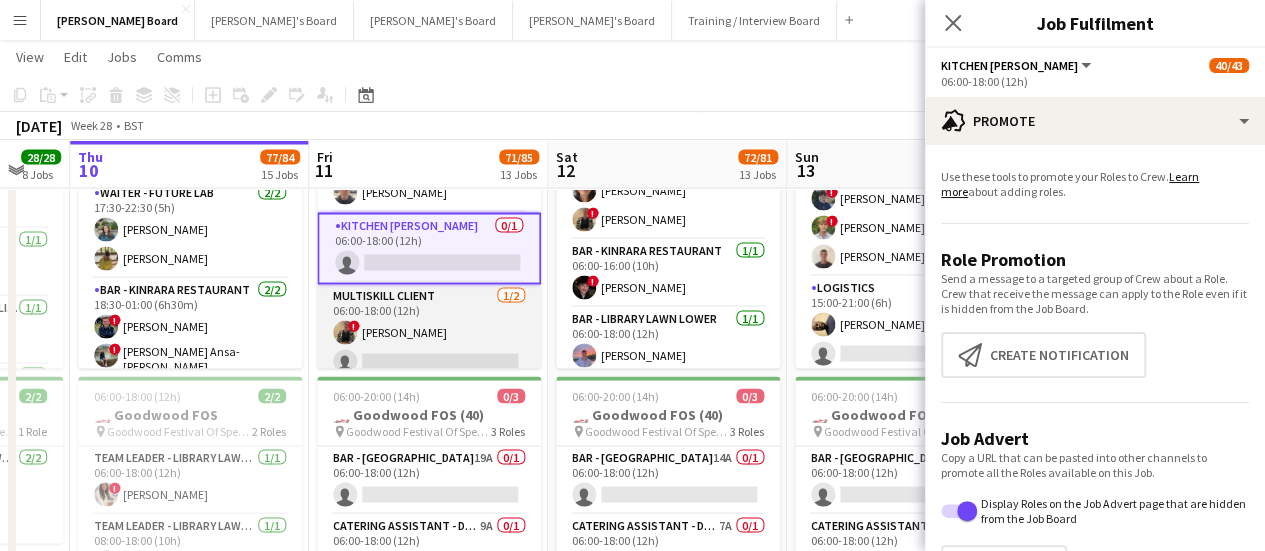 click on "MULTISKILL CLIENT   [DATE]   06:00-18:00 (12h)
! [PERSON_NAME]
single-neutral-actions" at bounding box center (429, 332) 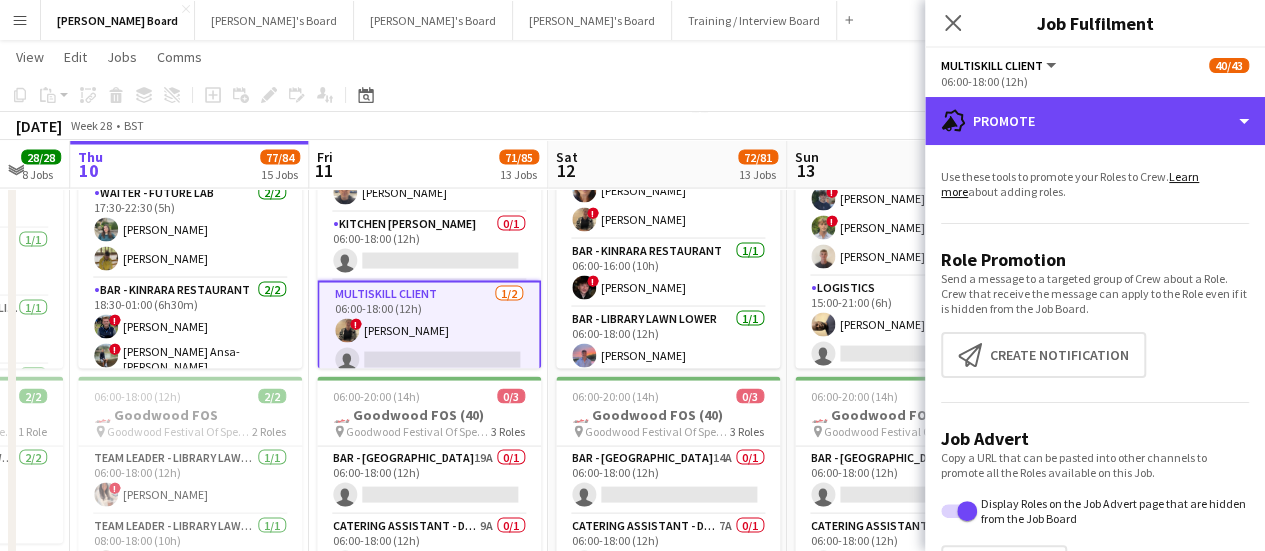 click on "advertising-megaphone
Promote" 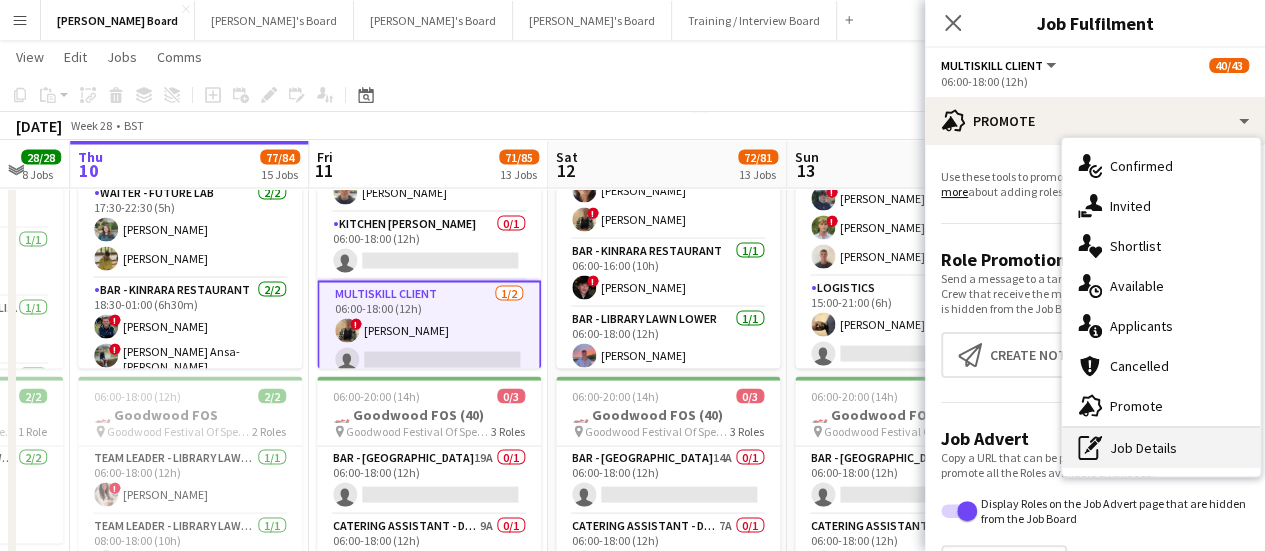 click on "pen-write
Job Details" at bounding box center (1161, 448) 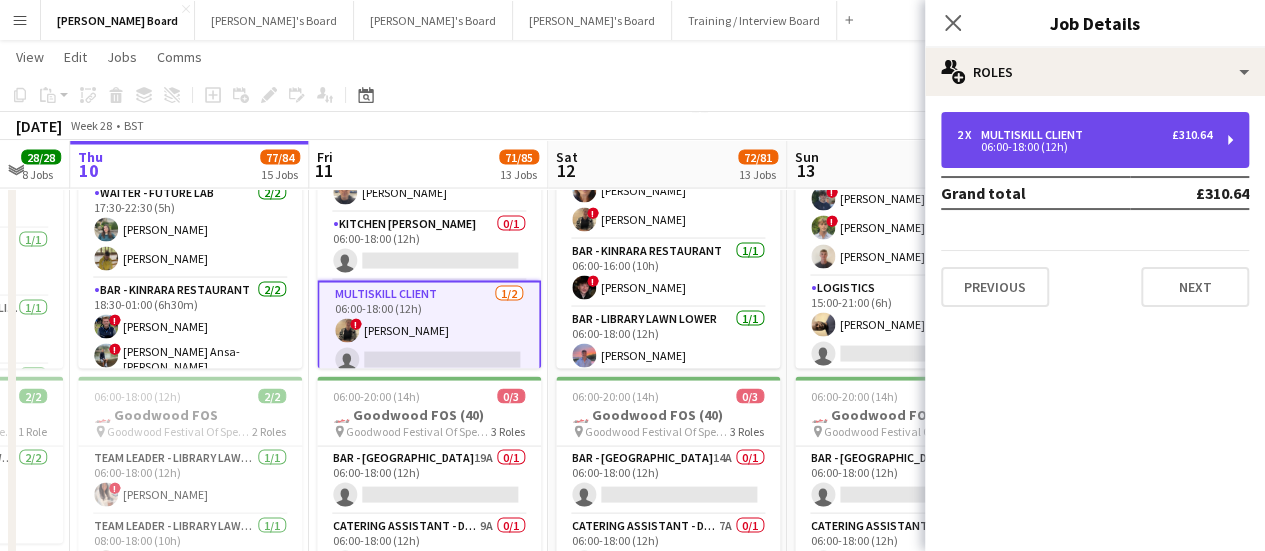 click on "2 x   MULTISKILL CLIENT   £310.64   06:00-18:00 (12h)" at bounding box center [1095, 140] 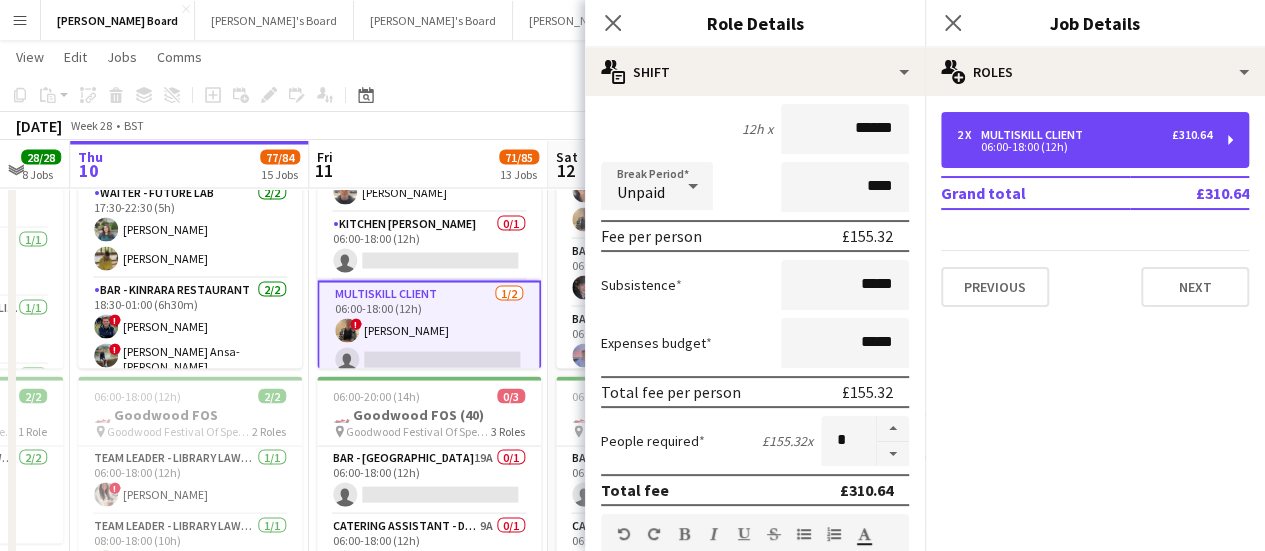 scroll, scrollTop: 200, scrollLeft: 0, axis: vertical 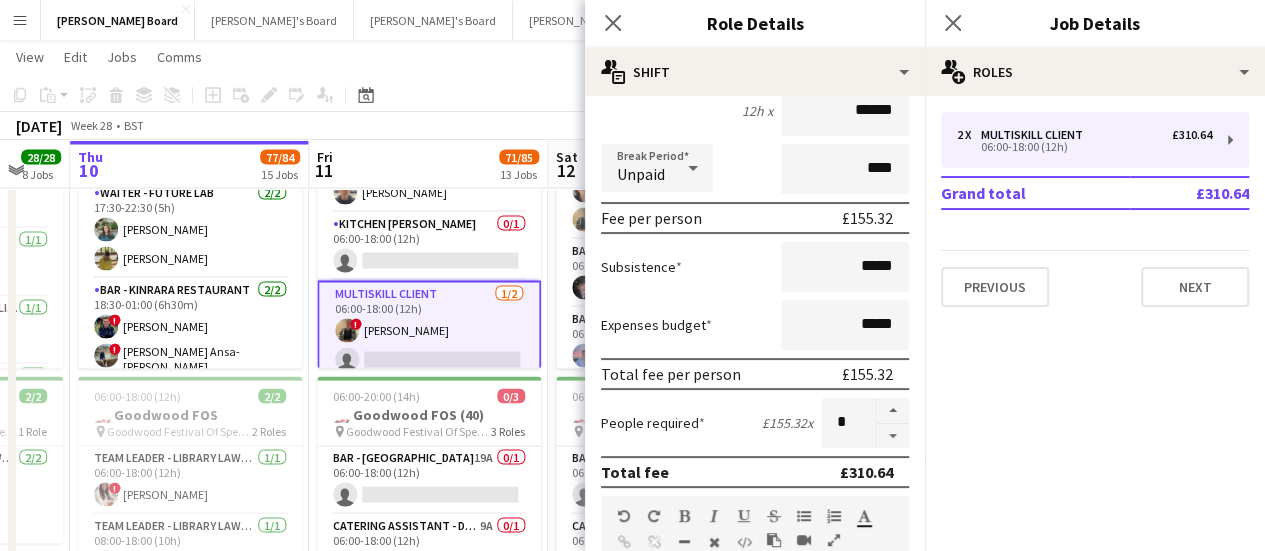 click at bounding box center [893, 436] 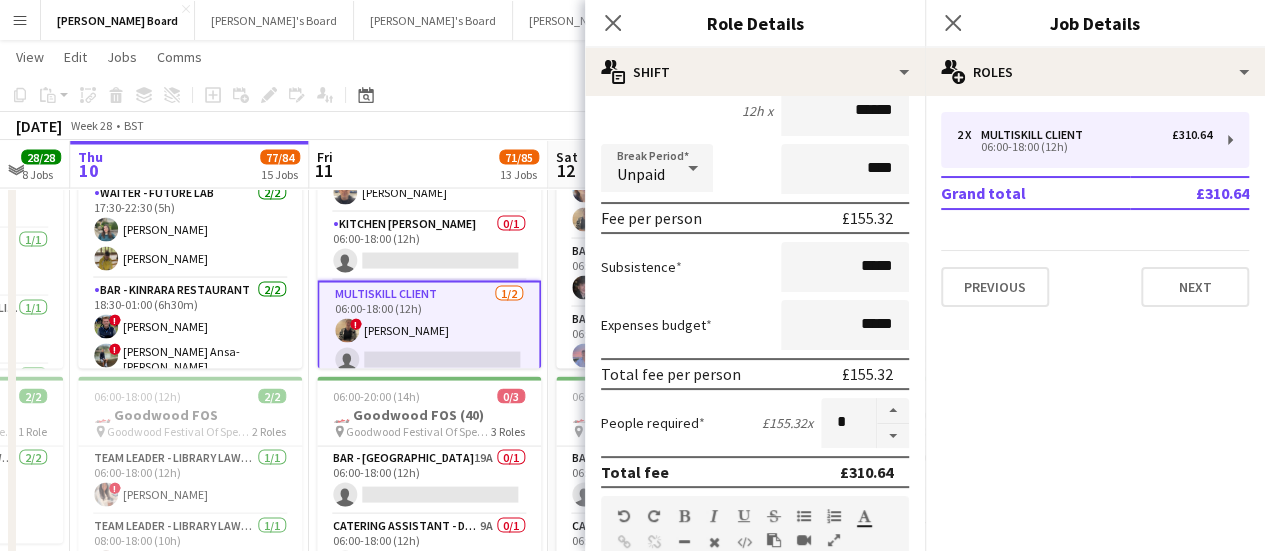 type on "*" 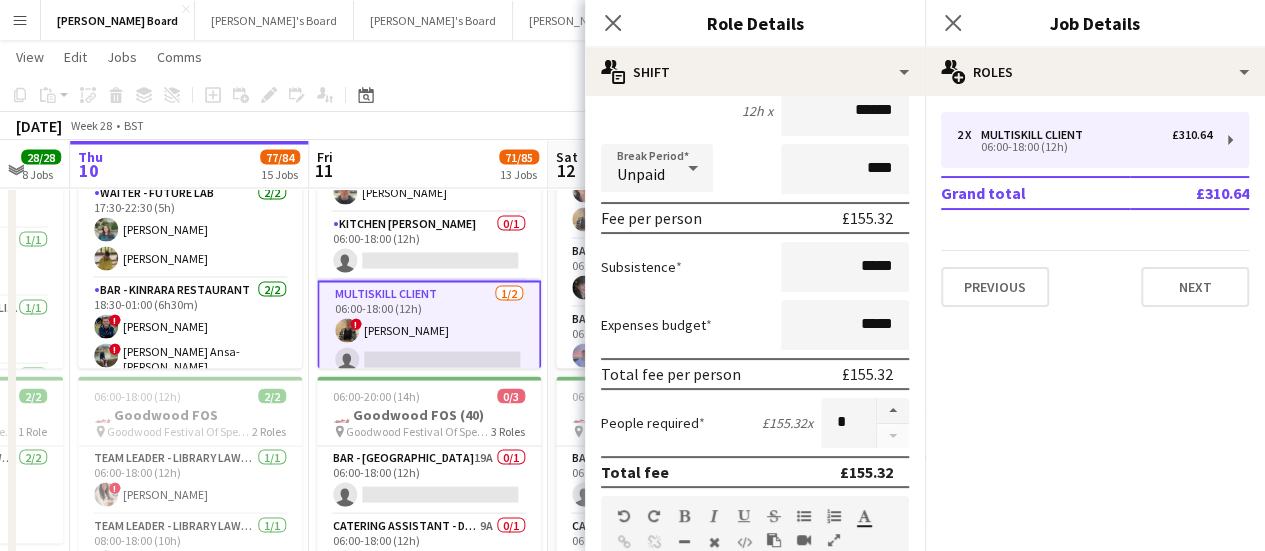 click on "Fri   11   71/85   13 Jobs" at bounding box center [428, 164] 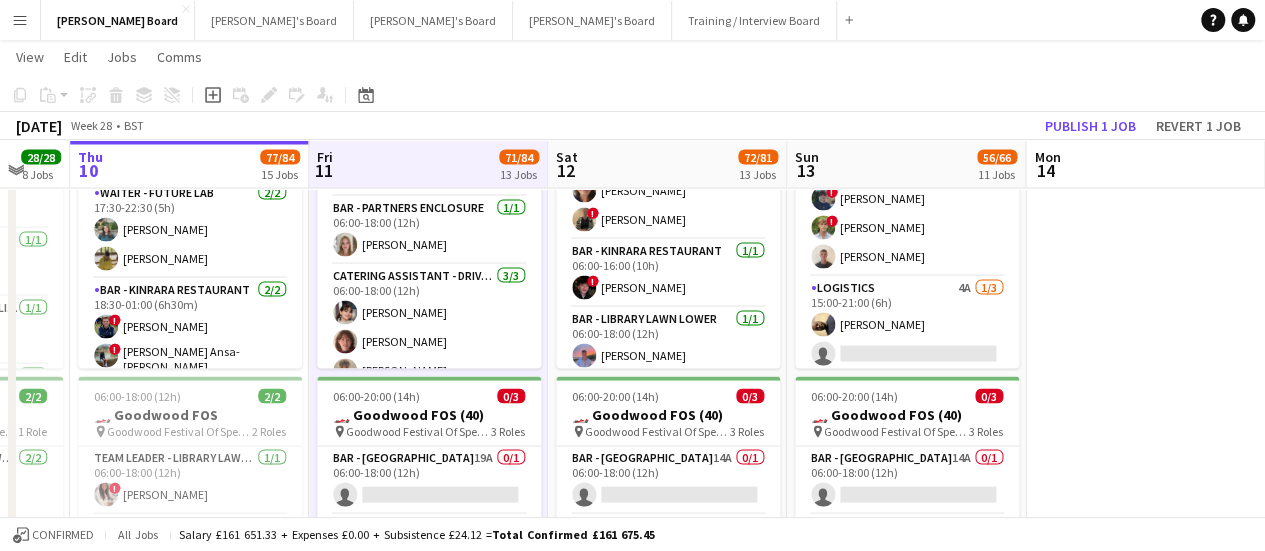 scroll, scrollTop: 196, scrollLeft: 0, axis: vertical 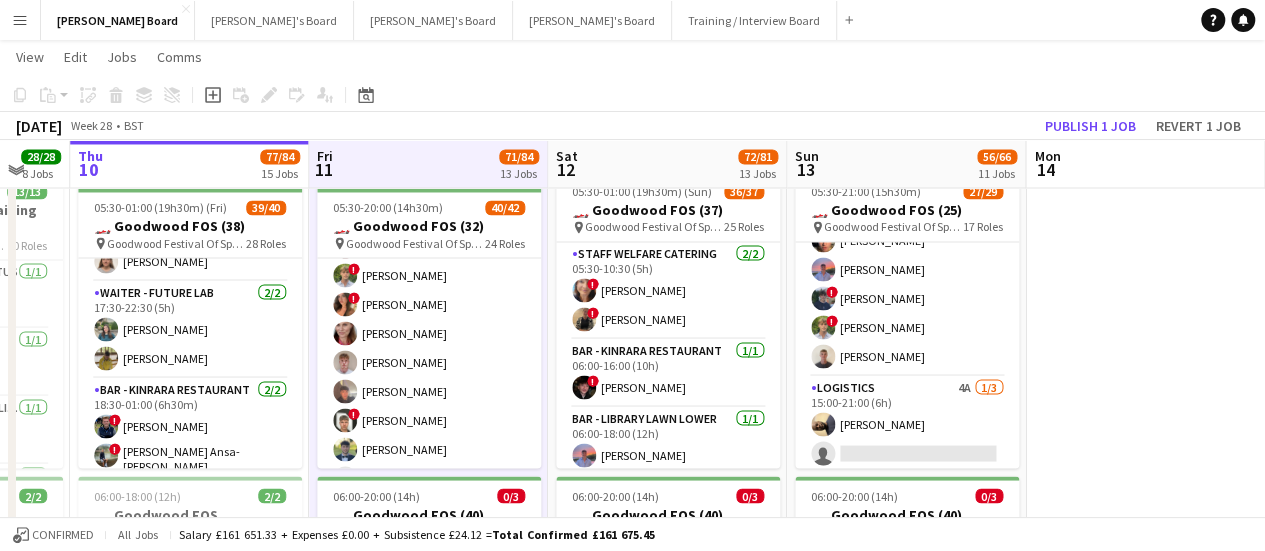 click on "MULTISKILL CLIENT   1A   [DATE]   08:00-20:00 (12h)
! [PERSON_NAME] [PERSON_NAME] ! [PERSON_NAME] ! [PERSON_NAME] [PERSON_NAME] [PERSON_NAME] [PERSON_NAME] ! [PERSON_NAME] [PERSON_NAME] Pietersen
single-neutral-actions" at bounding box center [429, 333] 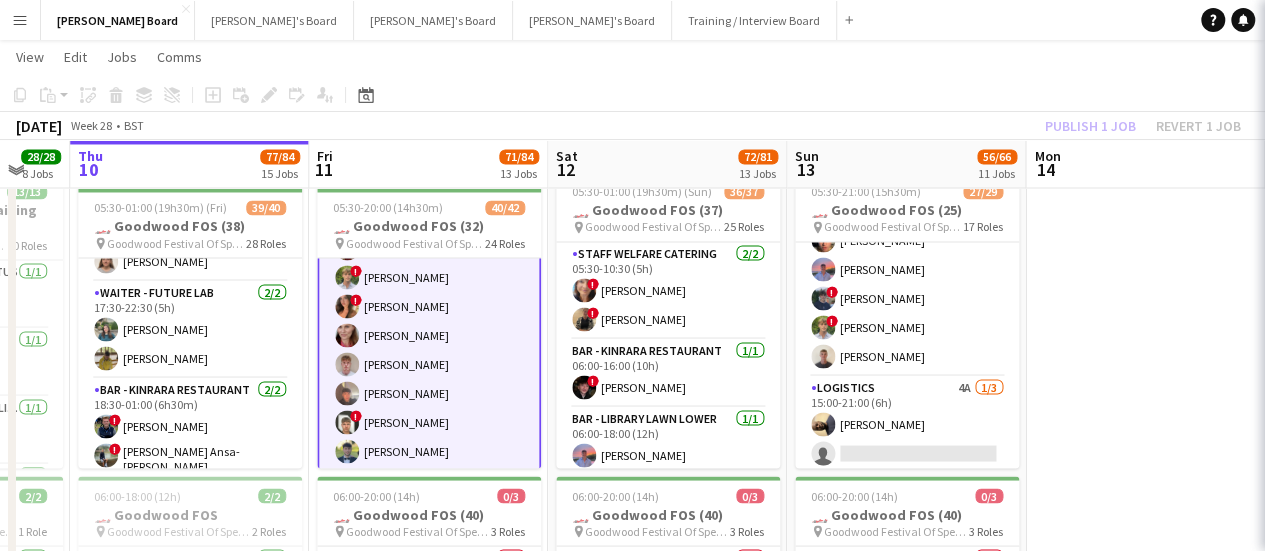 scroll, scrollTop: 1402, scrollLeft: 0, axis: vertical 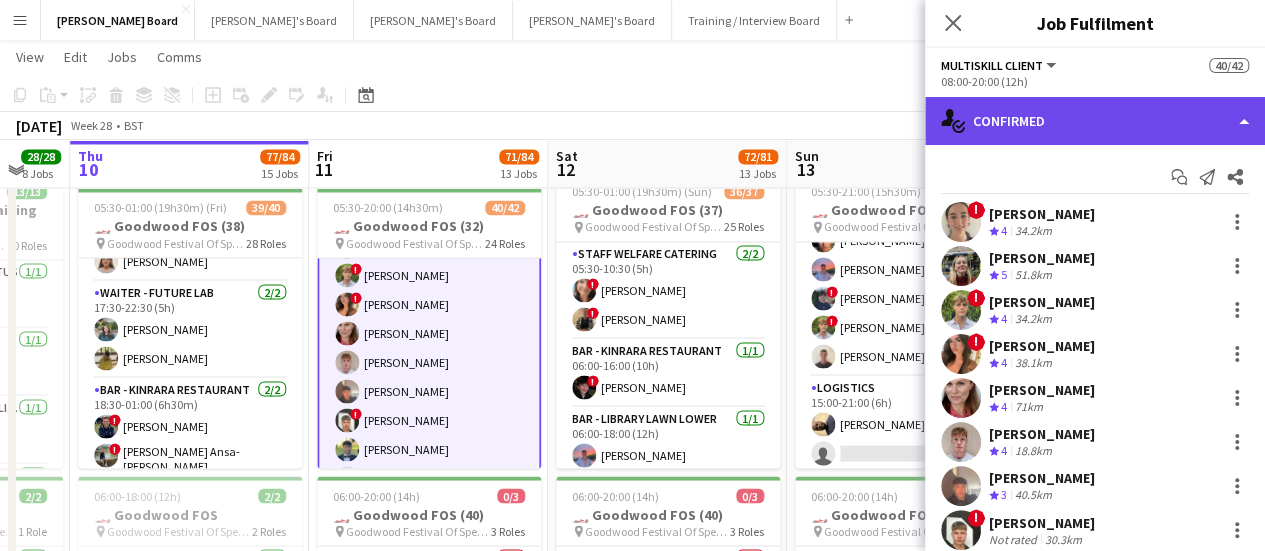 click on "single-neutral-actions-check-2
Confirmed" 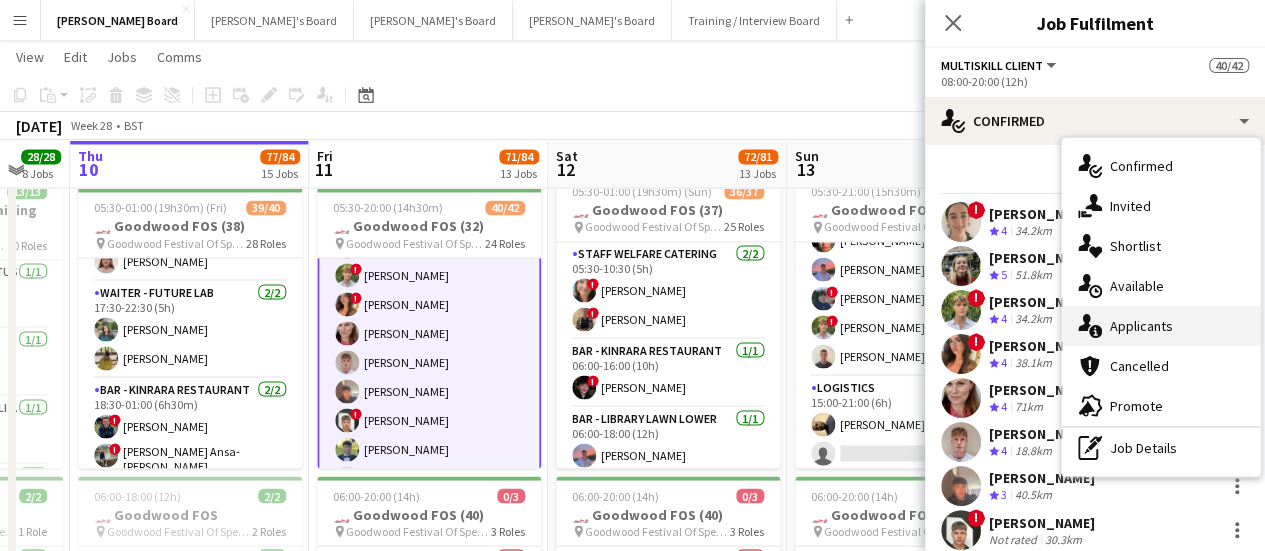 click on "single-neutral-actions-information
Applicants" at bounding box center [1161, 326] 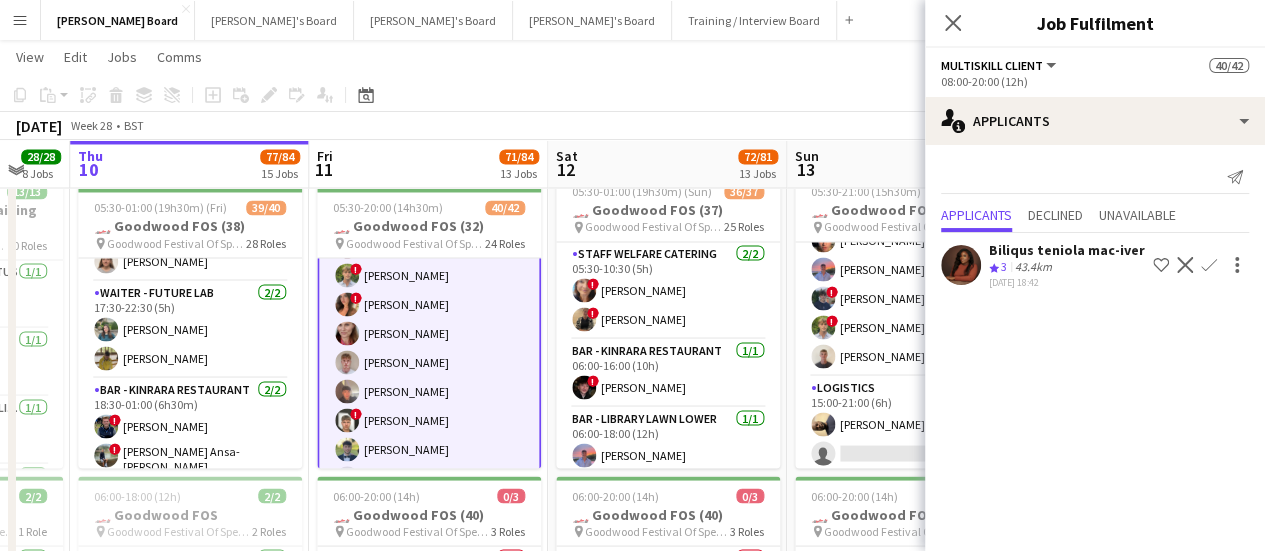 click on "43.4km" 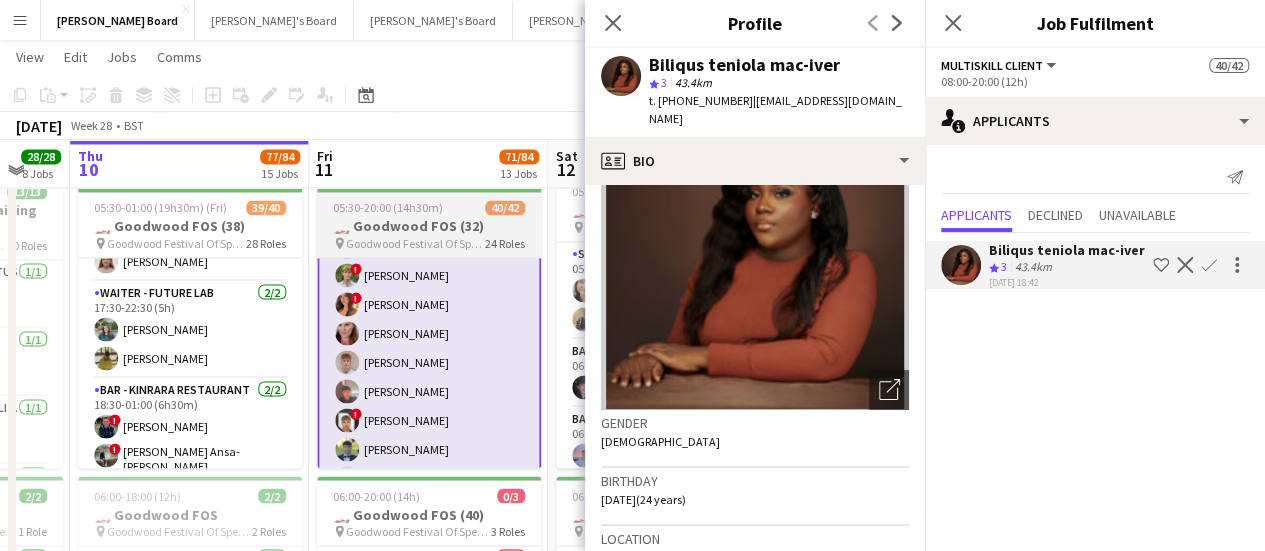 scroll, scrollTop: 0, scrollLeft: 0, axis: both 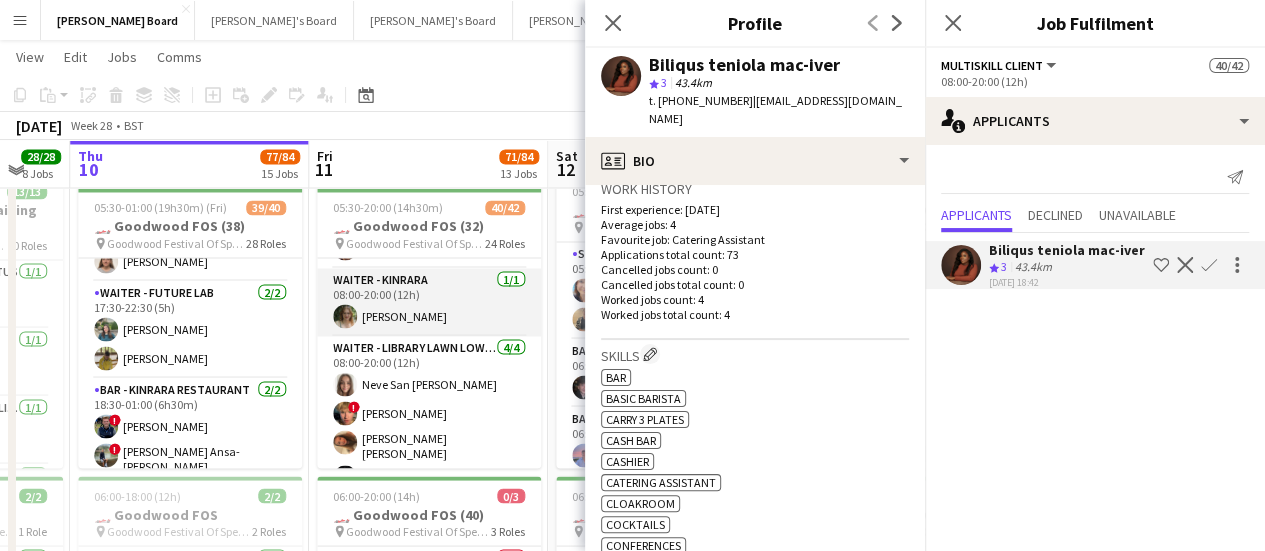 click on "Waiter - Kinrara   [DATE]   08:00-20:00 (12h)
[PERSON_NAME]" at bounding box center [429, 302] 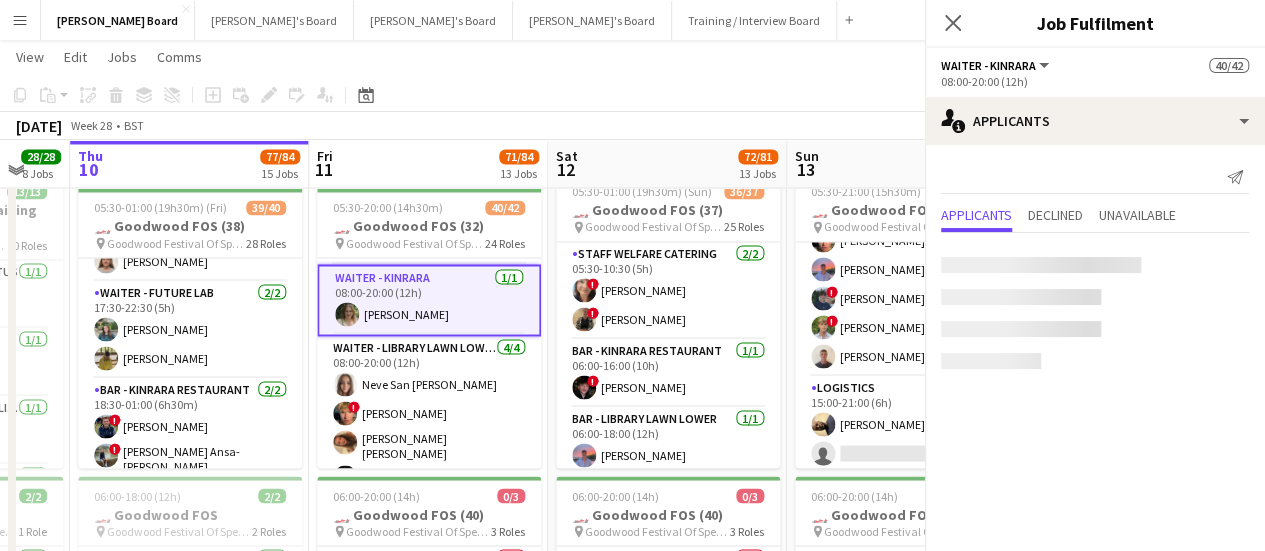scroll, scrollTop: 1698, scrollLeft: 0, axis: vertical 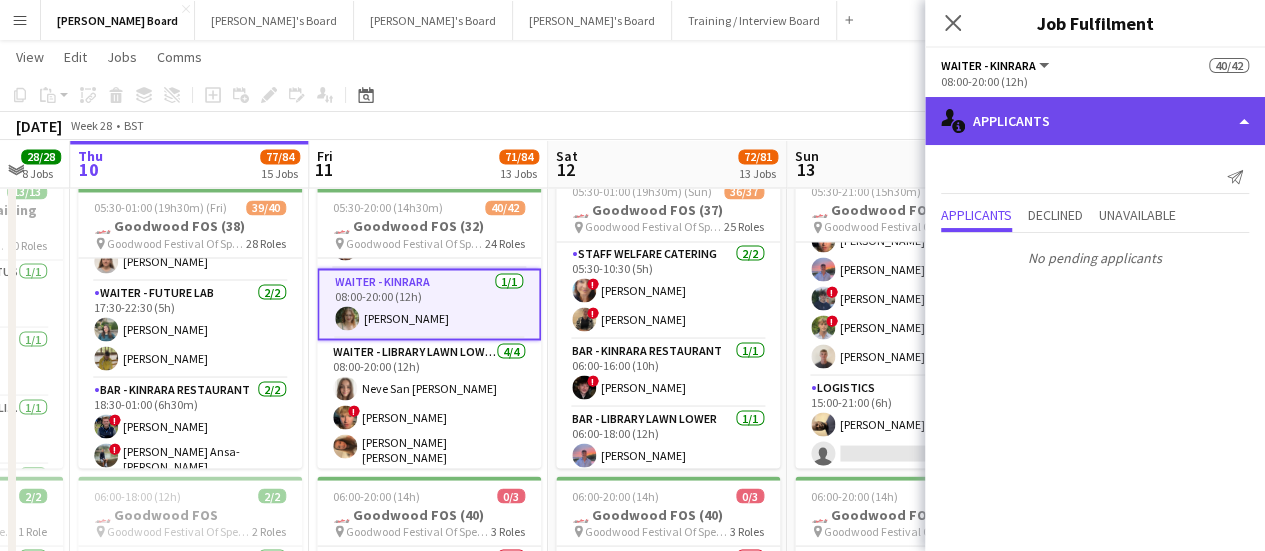 click on "single-neutral-actions-information
Applicants" 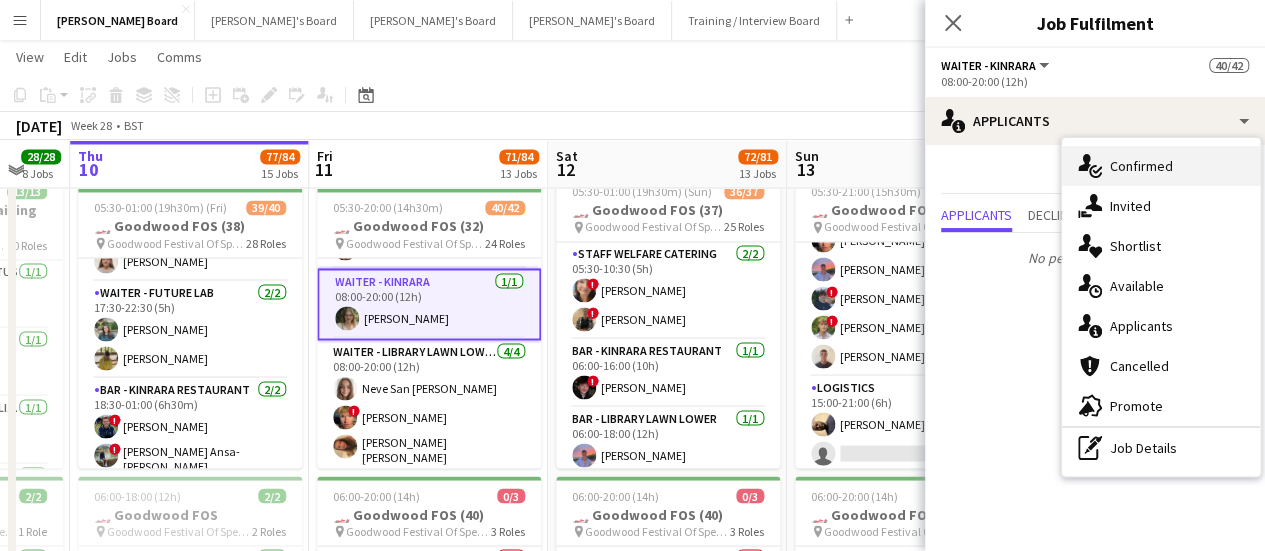 click on "single-neutral-actions-check-2
Confirmed" at bounding box center (1161, 166) 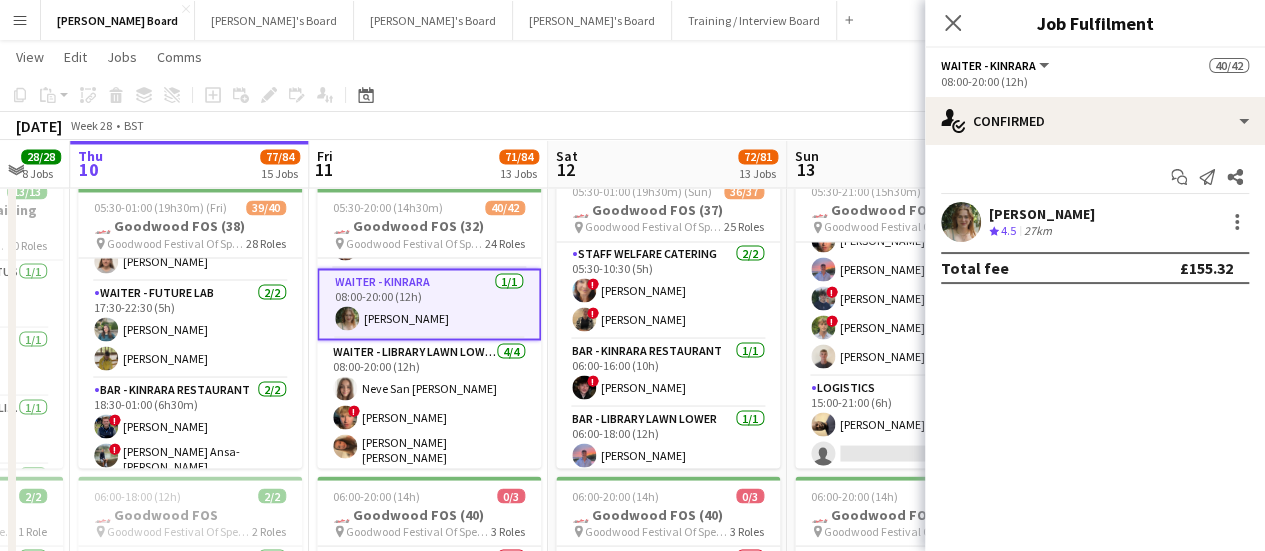 click on "4.5" at bounding box center (1008, 230) 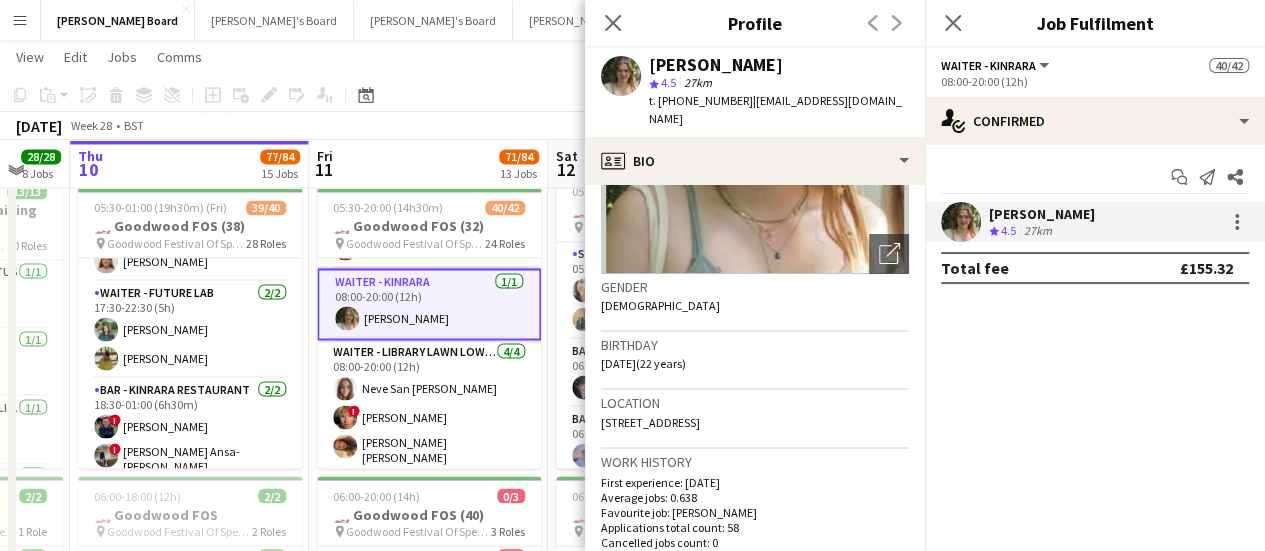 scroll, scrollTop: 300, scrollLeft: 0, axis: vertical 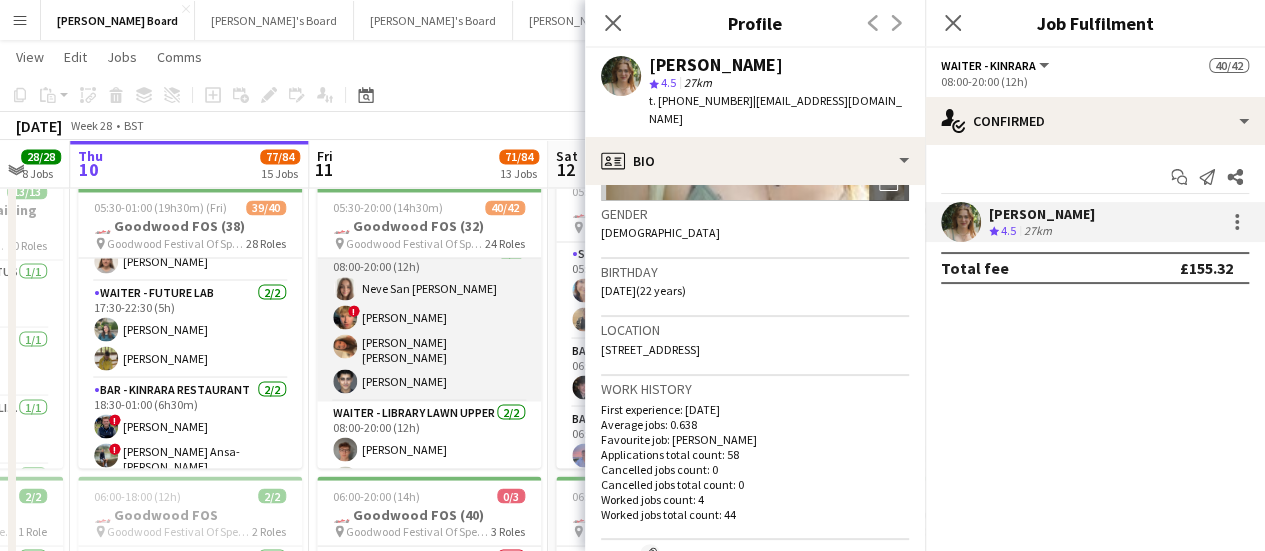 click on "Waiter - Library Lawn Lower   [DATE]   08:00-20:00 (12h)
Neve San [PERSON_NAME] ! [PERSON_NAME] [PERSON_NAME] [PERSON_NAME] [PERSON_NAME]" at bounding box center (429, 320) 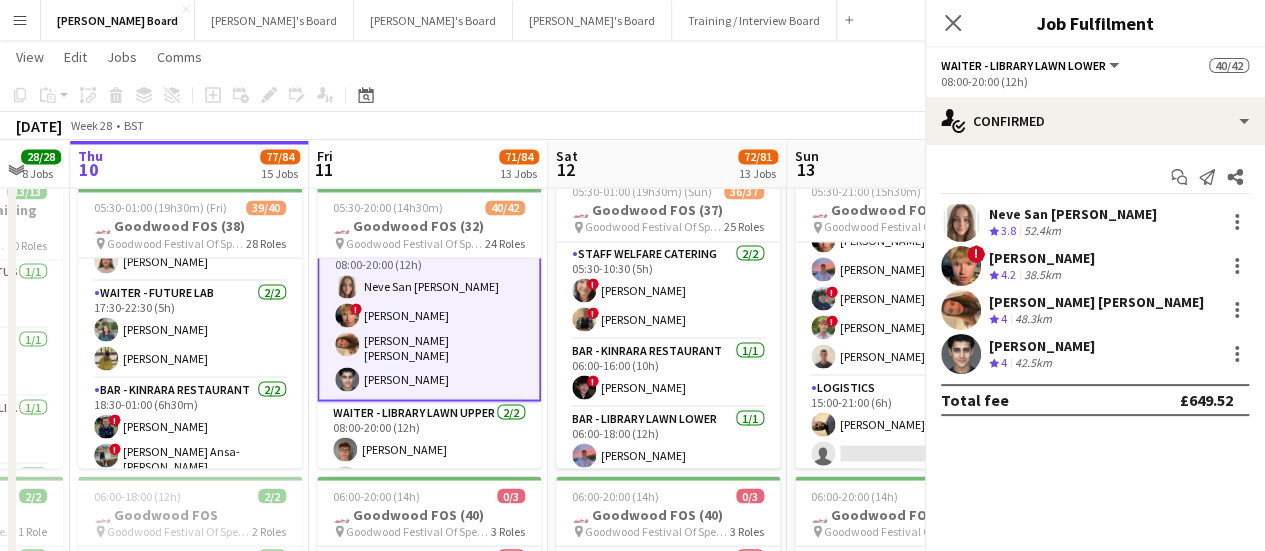 scroll, scrollTop: 1796, scrollLeft: 0, axis: vertical 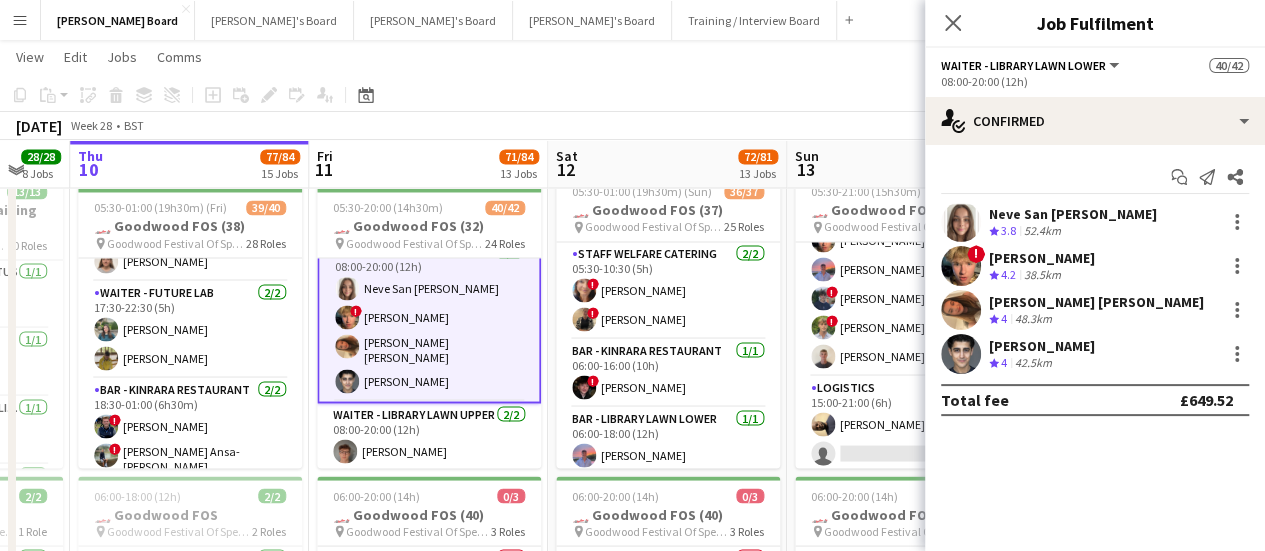 click on "Neve San [PERSON_NAME]" at bounding box center [1073, 214] 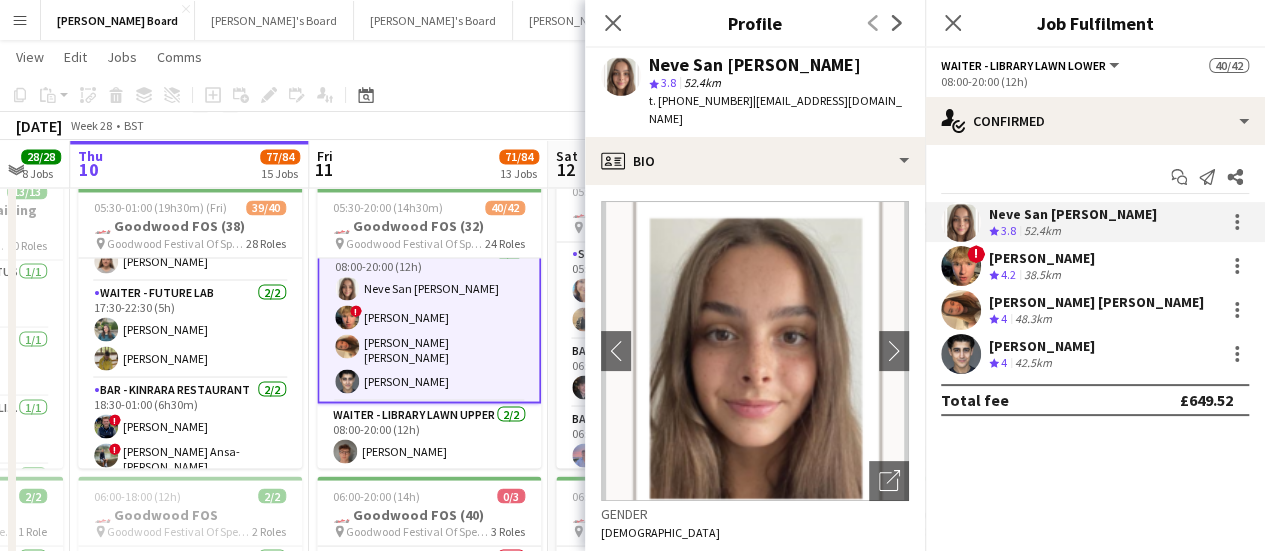 scroll, scrollTop: 200, scrollLeft: 0, axis: vertical 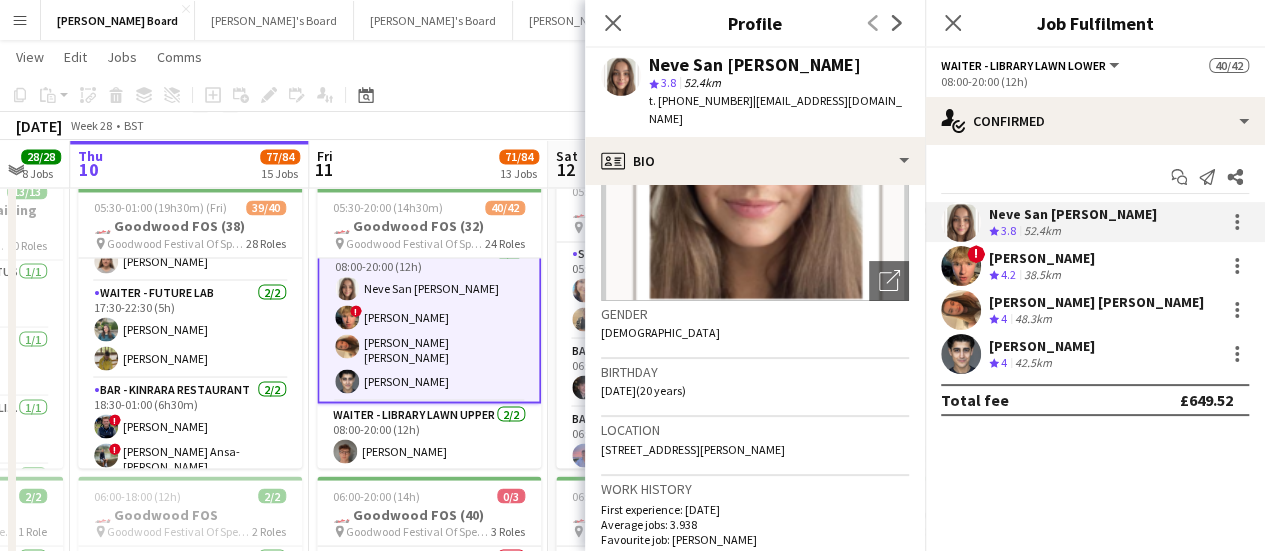 click on "38.5km" at bounding box center (1042, 275) 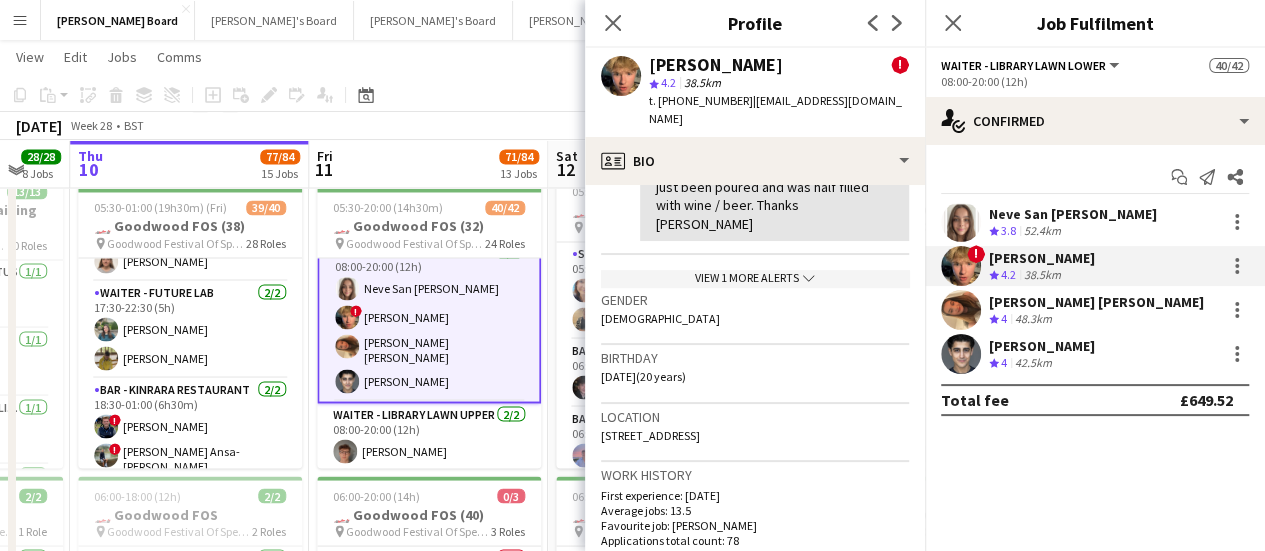 scroll, scrollTop: 700, scrollLeft: 0, axis: vertical 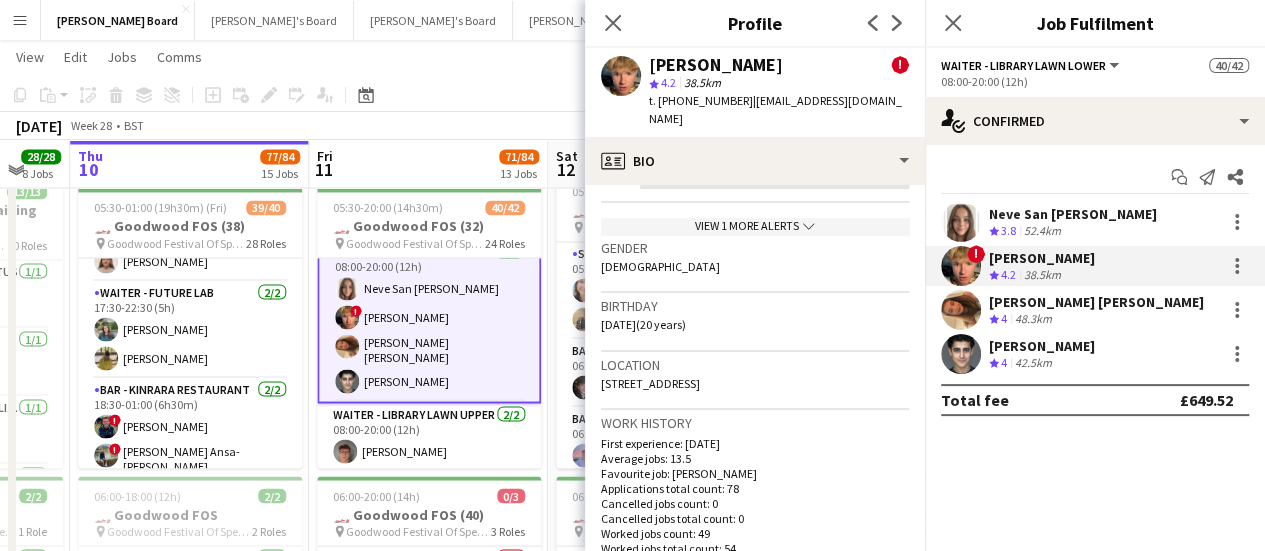 click on "[PERSON_NAME] [PERSON_NAME]" at bounding box center (1096, 302) 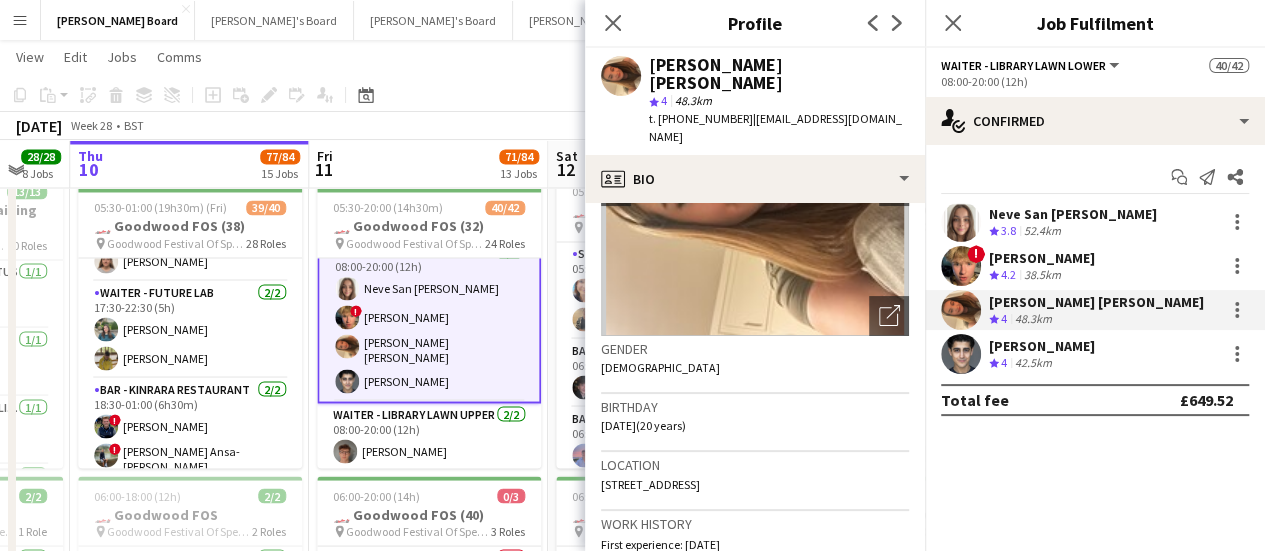 scroll, scrollTop: 300, scrollLeft: 0, axis: vertical 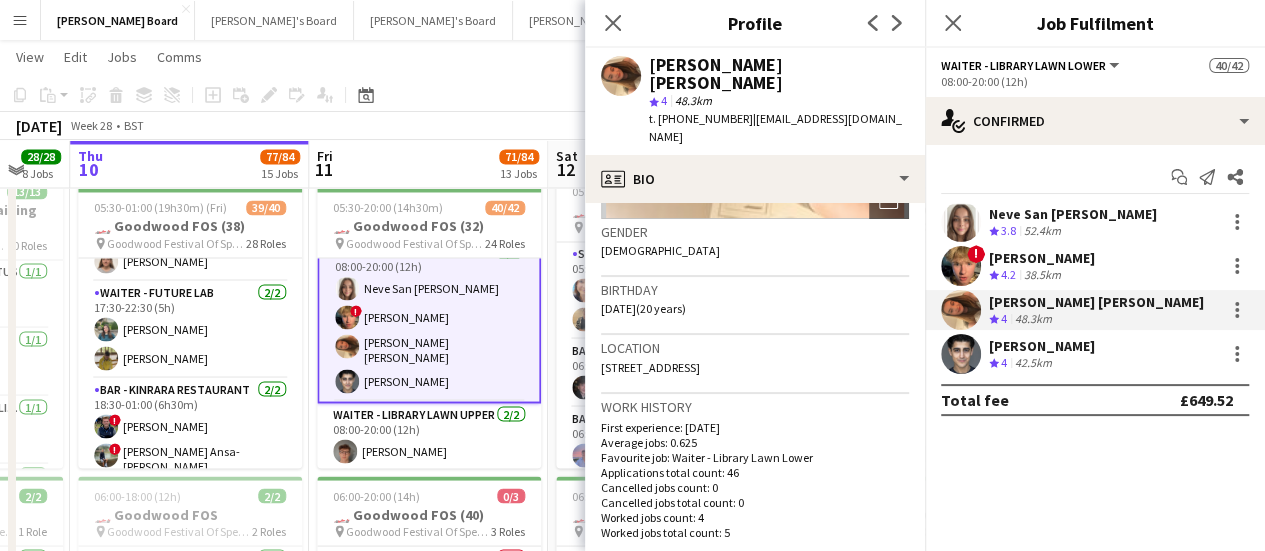 click on "[PERSON_NAME]" at bounding box center (1042, 346) 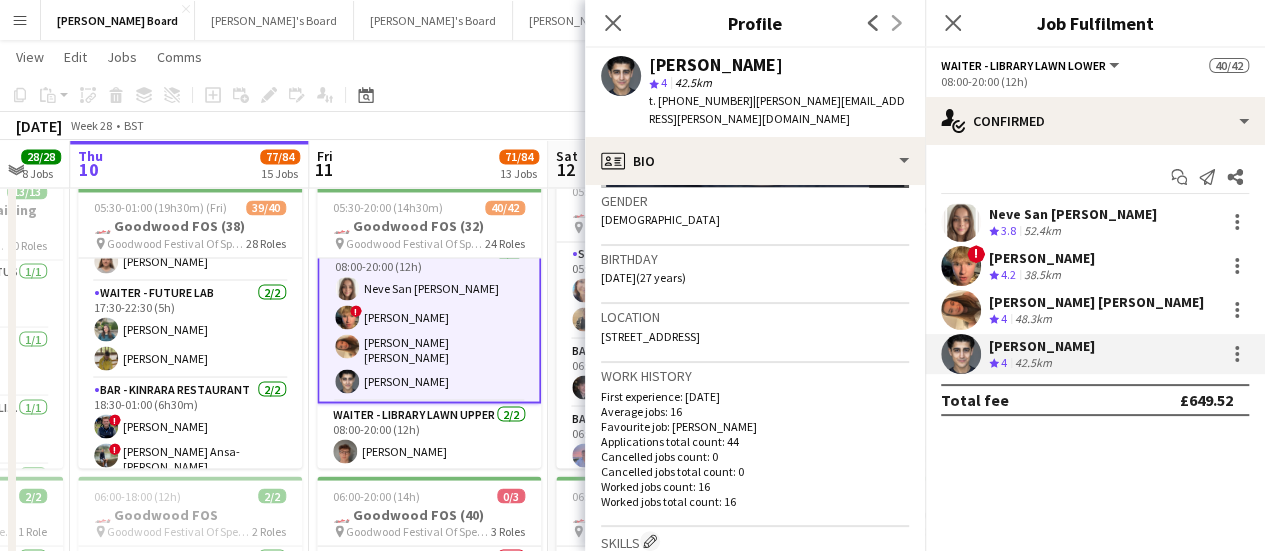 scroll, scrollTop: 400, scrollLeft: 0, axis: vertical 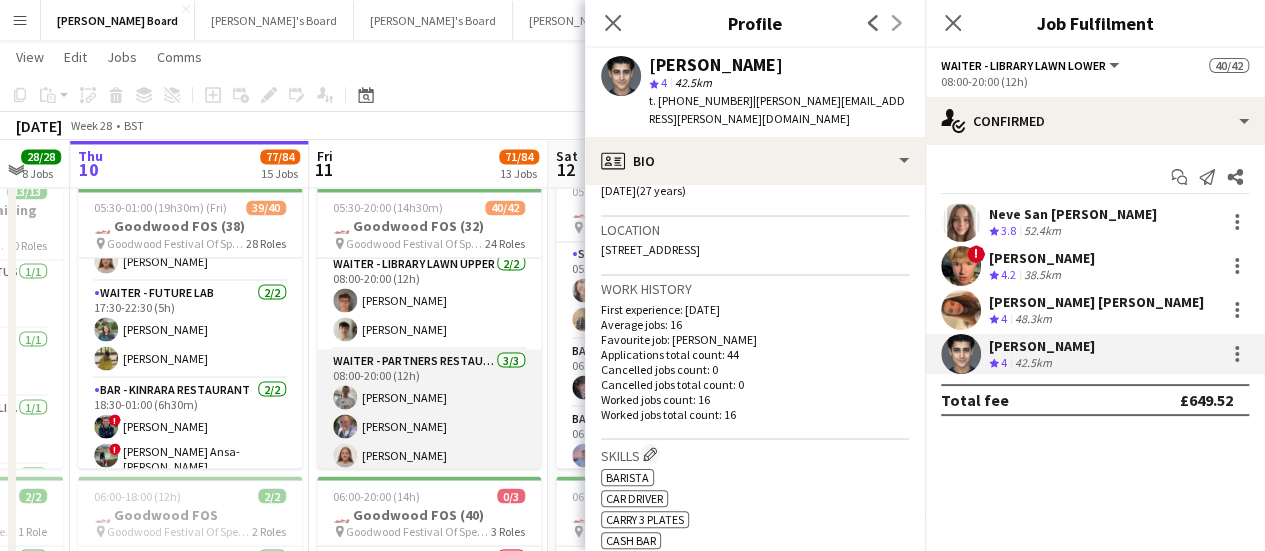 click on "Waiter - Partners Restauraunt   [DATE]   08:00-20:00 (12h)
[PERSON_NAME] [PERSON_NAME] [PERSON_NAME]" at bounding box center (429, 412) 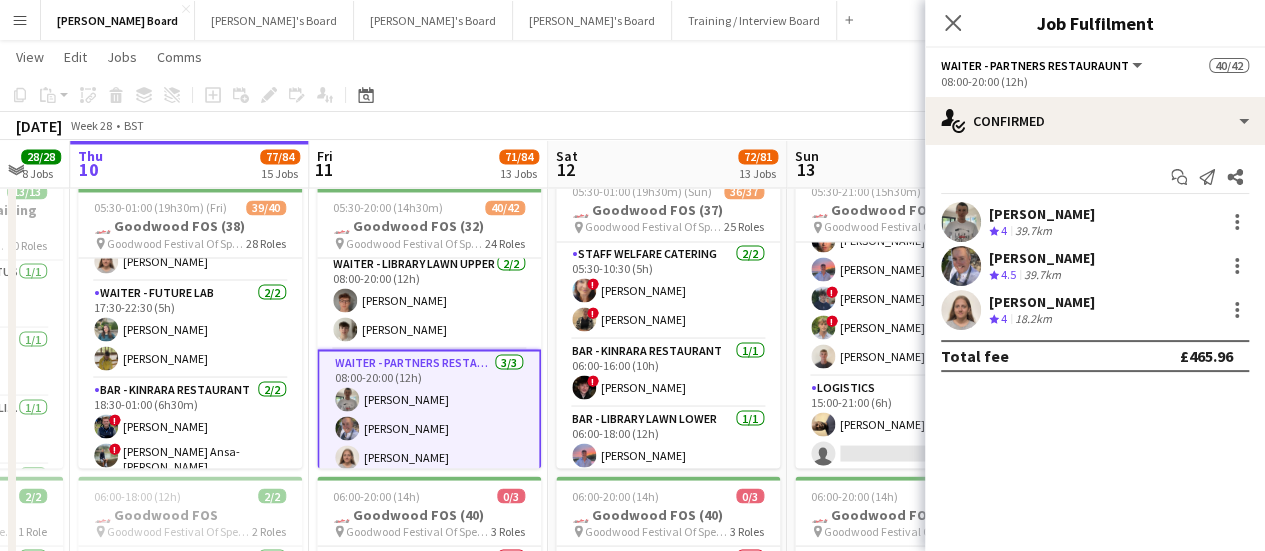 click on "[PERSON_NAME]" at bounding box center (1042, 302) 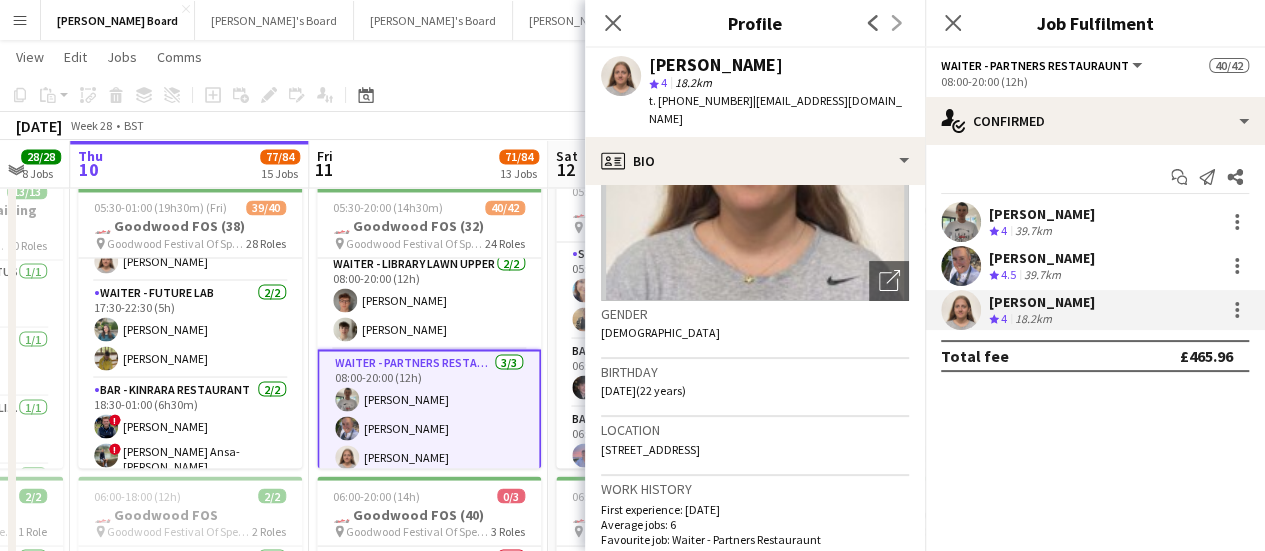 scroll, scrollTop: 300, scrollLeft: 0, axis: vertical 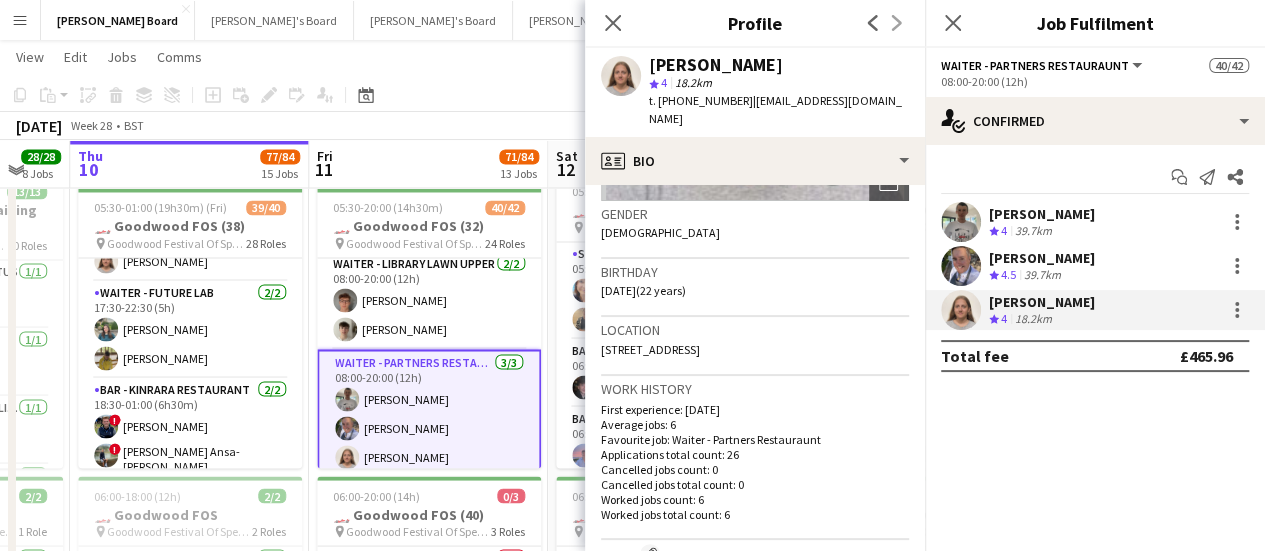 click on "39.7km" at bounding box center (1042, 275) 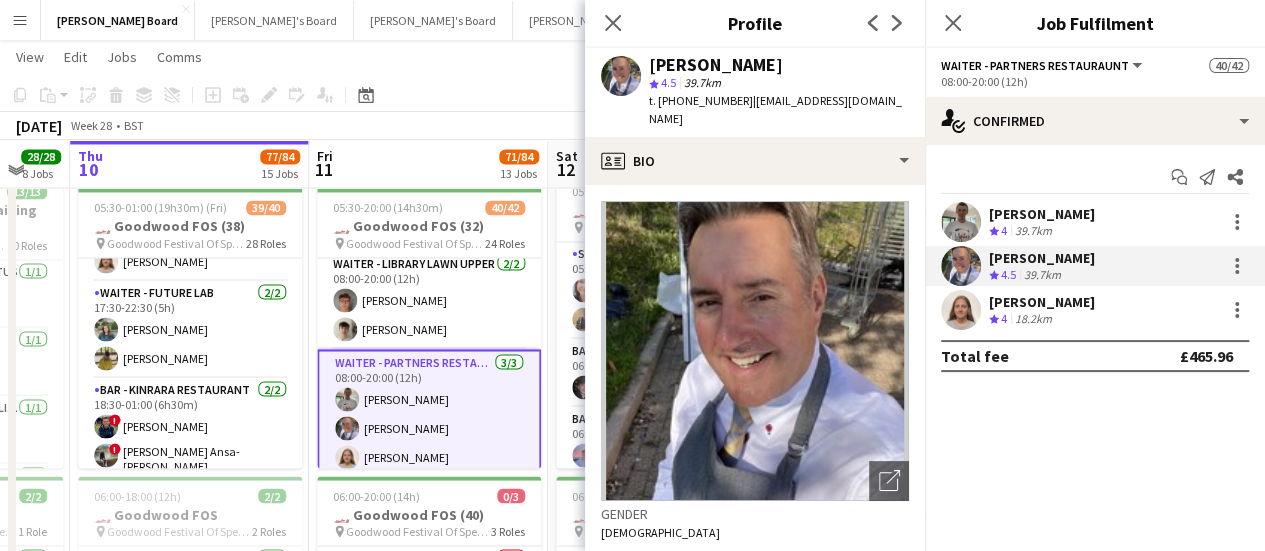 scroll, scrollTop: 300, scrollLeft: 0, axis: vertical 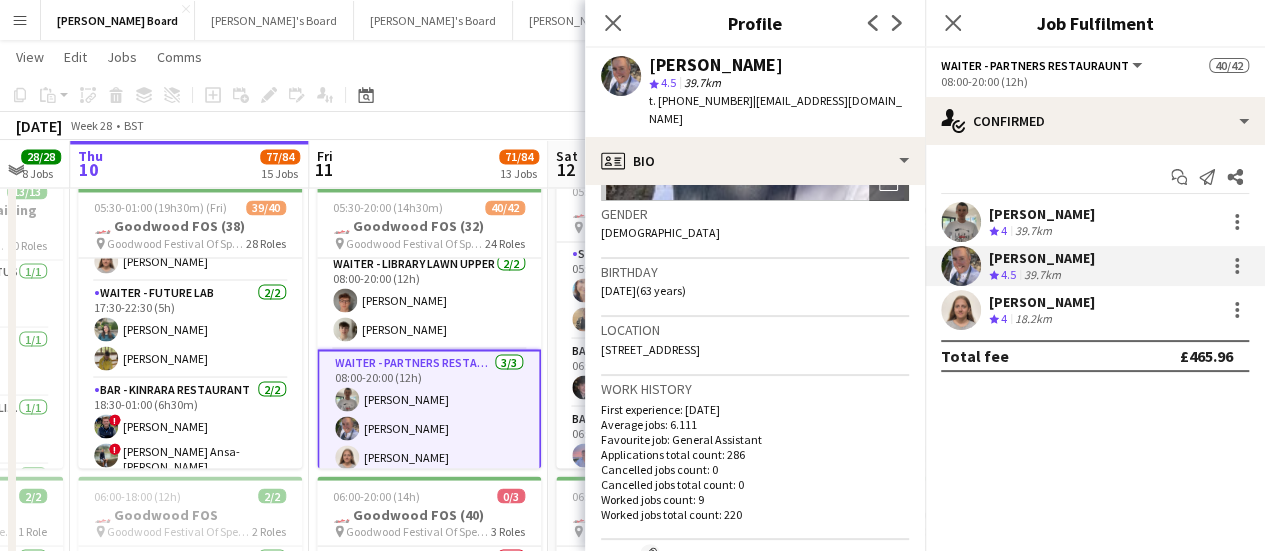 click on "[PERSON_NAME]" at bounding box center (1042, 214) 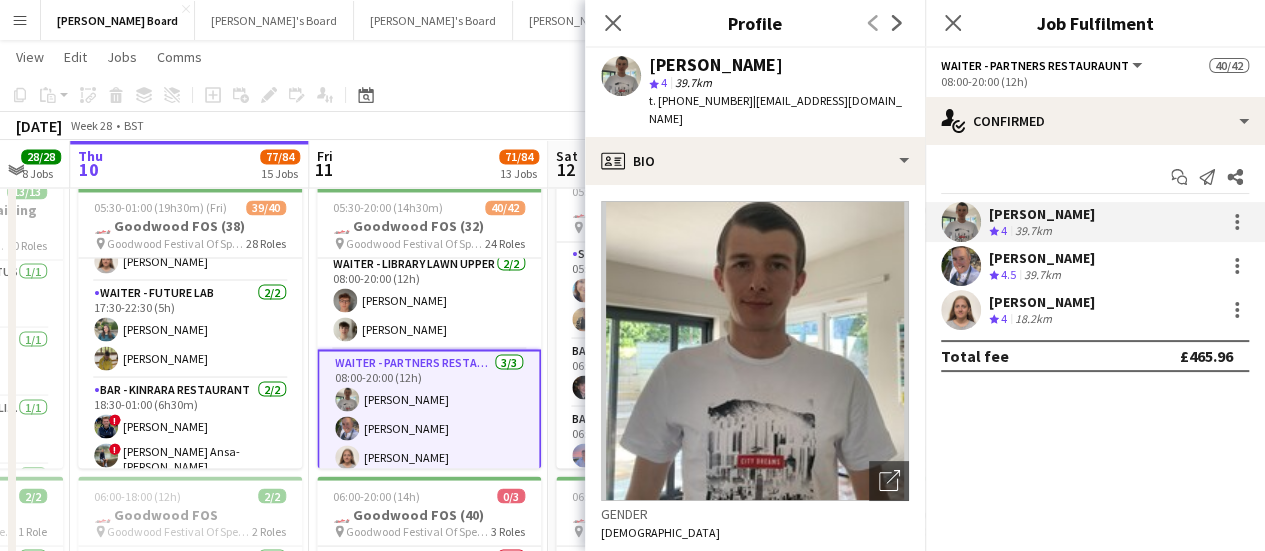 scroll, scrollTop: 300, scrollLeft: 0, axis: vertical 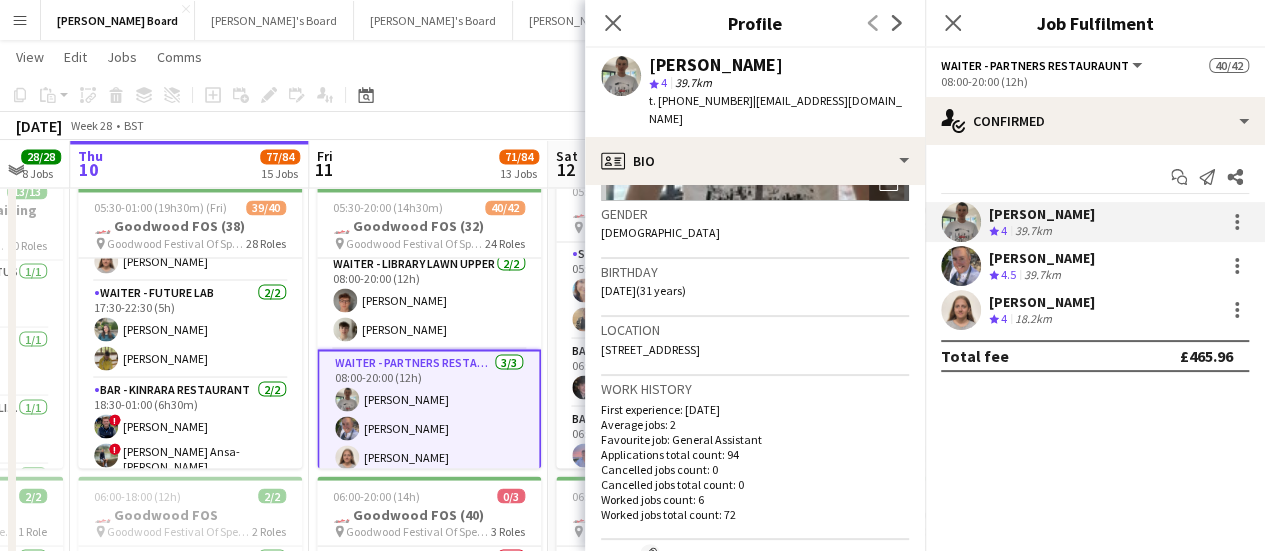 click on "[PERSON_NAME]" at bounding box center [1042, 302] 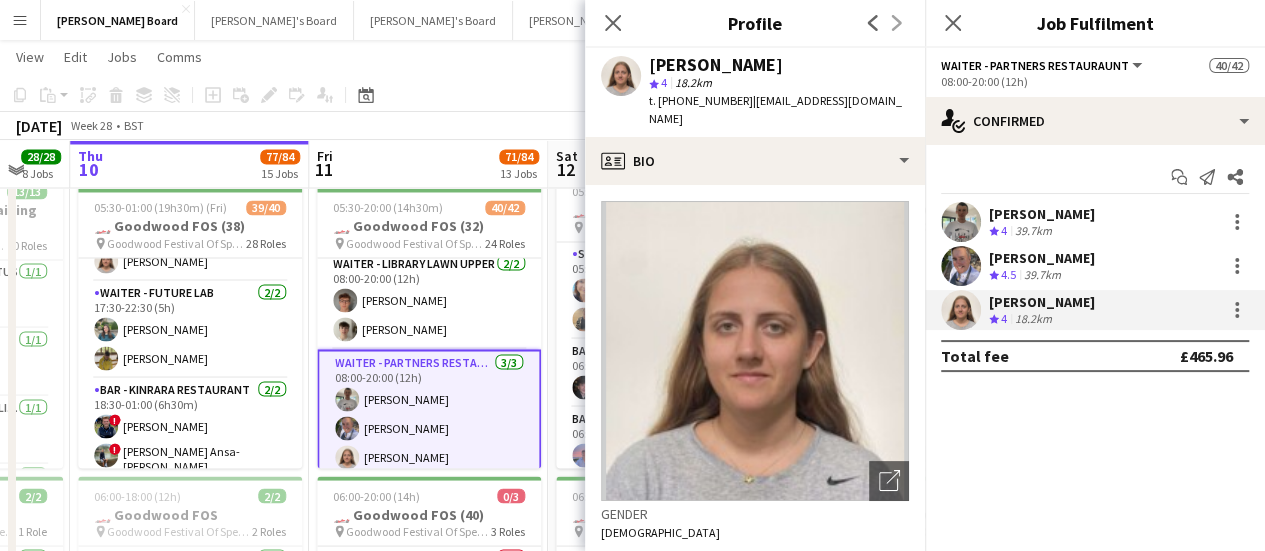 scroll, scrollTop: 300, scrollLeft: 0, axis: vertical 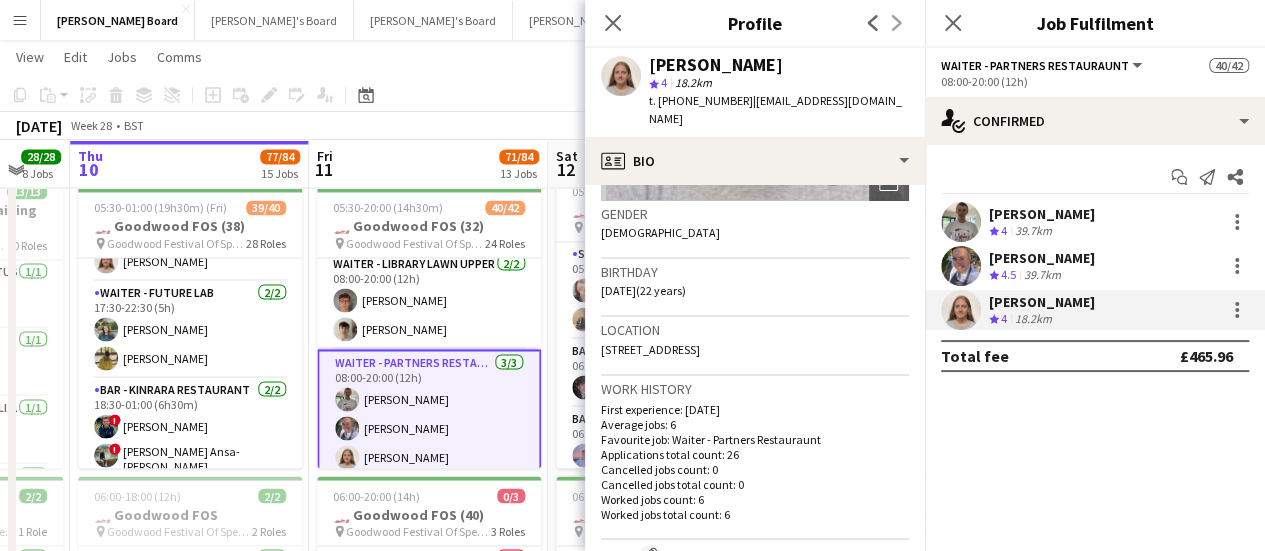 click on "Copy
Paste
Paste   Ctrl+V Paste with crew  Ctrl+Shift+V
Paste linked Job
[GEOGRAPHIC_DATA]
Group
Ungroup
Add job
Add linked Job
Edit
Edit linked Job
Applicants
Date picker
[DATE] [DATE] [DATE] M [DATE] T [DATE] W [DATE] T [DATE] F [DATE] S [DATE] S  [DATE]   2   3   4   5   6   7   8   9   10   11   12   13   14   15   16   17   18   19   20   21   22   23   24   25   26   27   28   29   30   31
Comparison range
Comparison range
[DATE]" 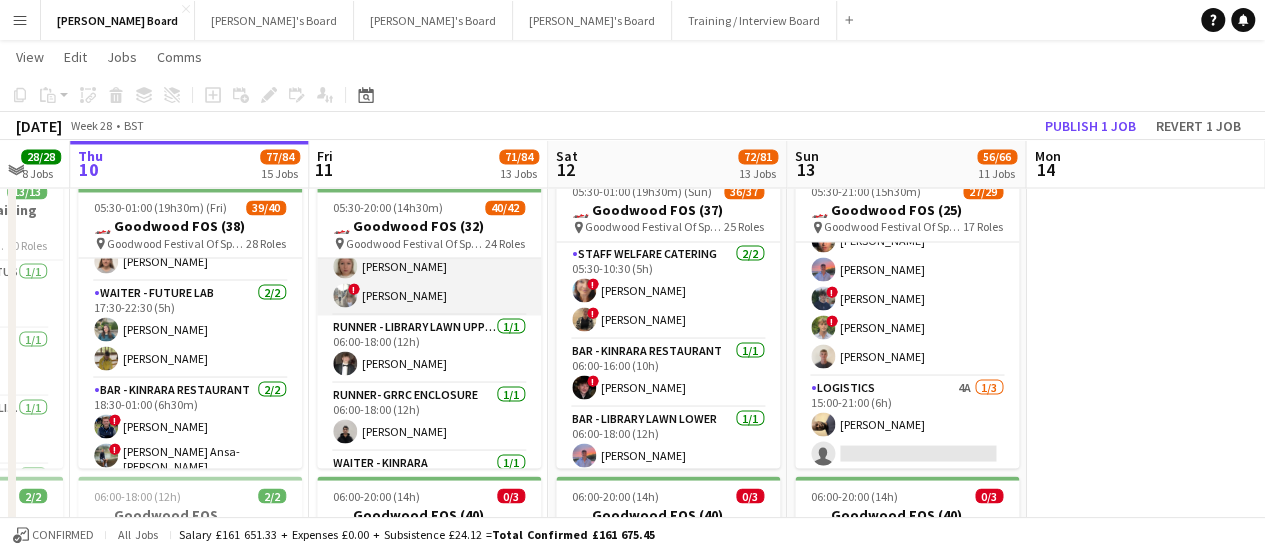 scroll, scrollTop: 643, scrollLeft: 0, axis: vertical 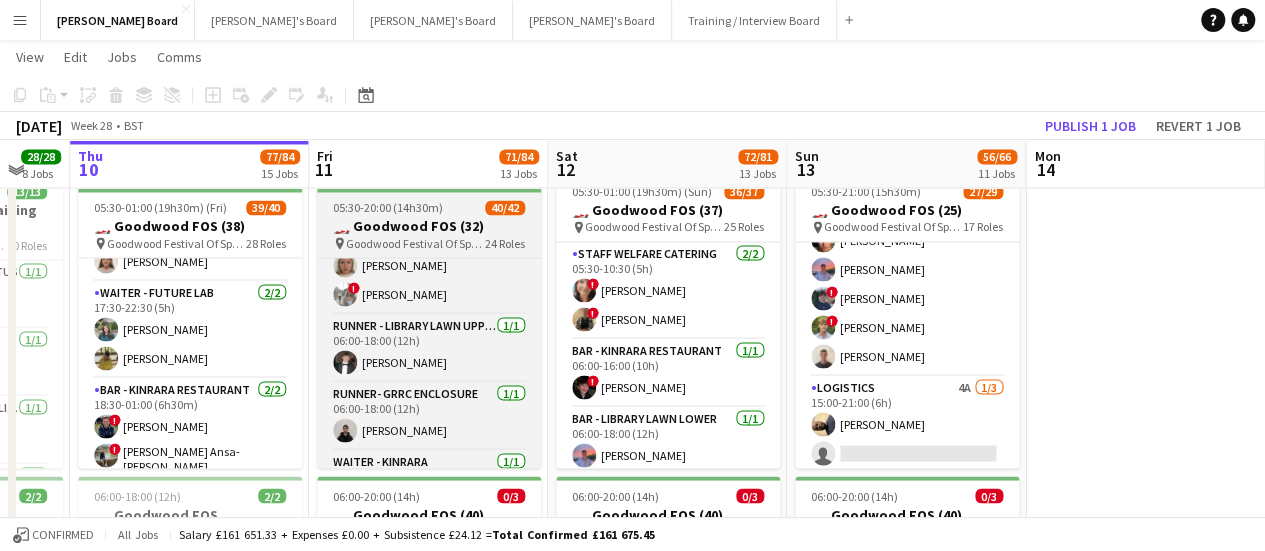 click on "🏎️ Goodwood FOS (32)" at bounding box center [429, 226] 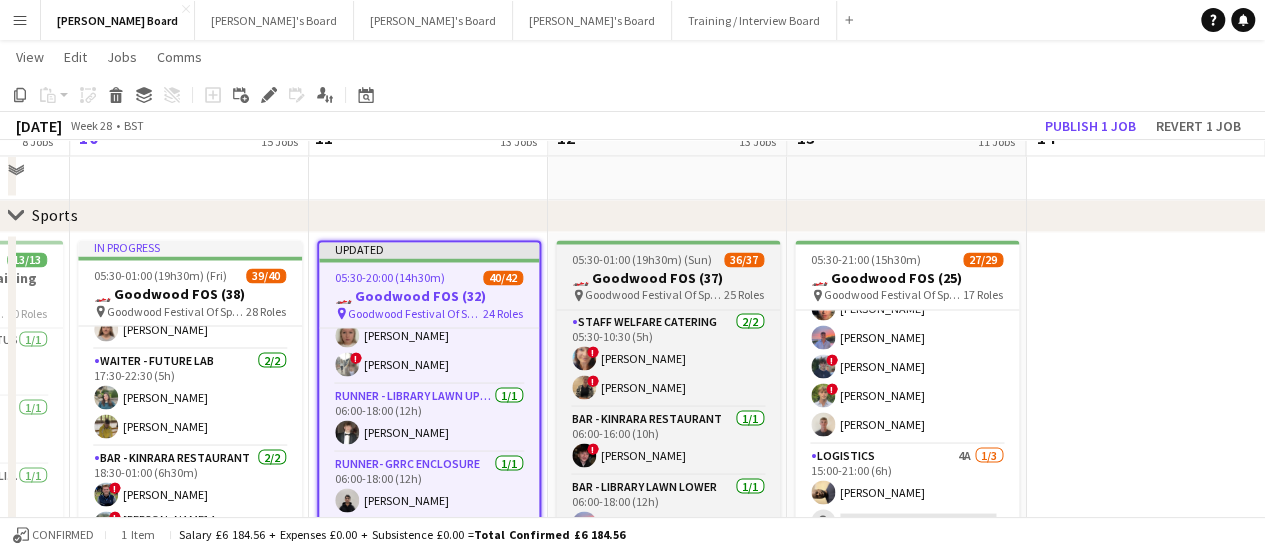 scroll, scrollTop: 1640, scrollLeft: 0, axis: vertical 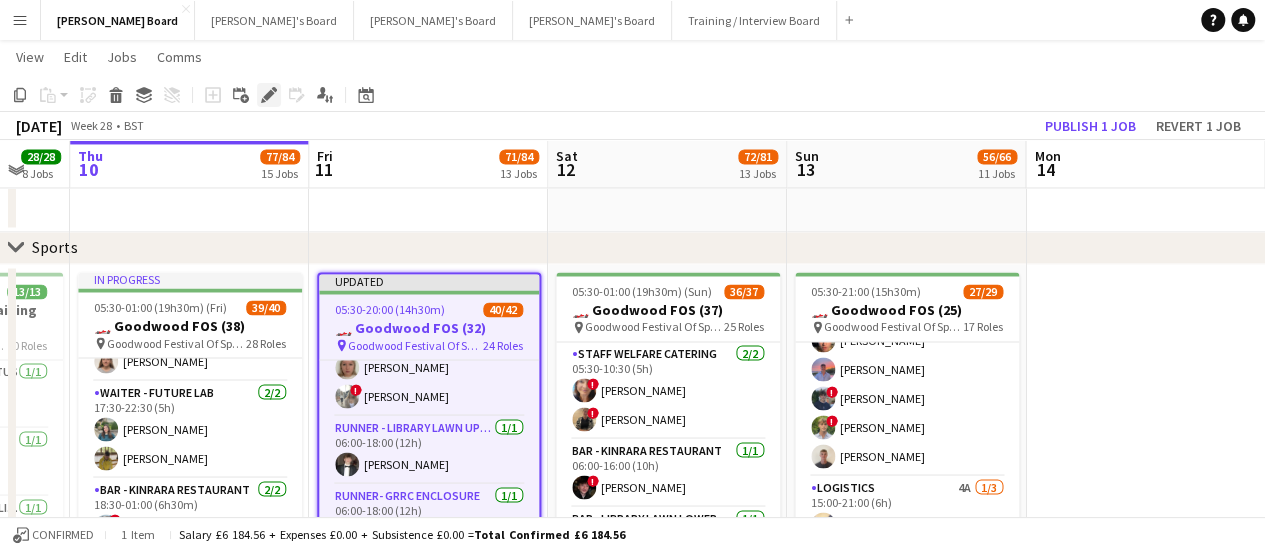 click 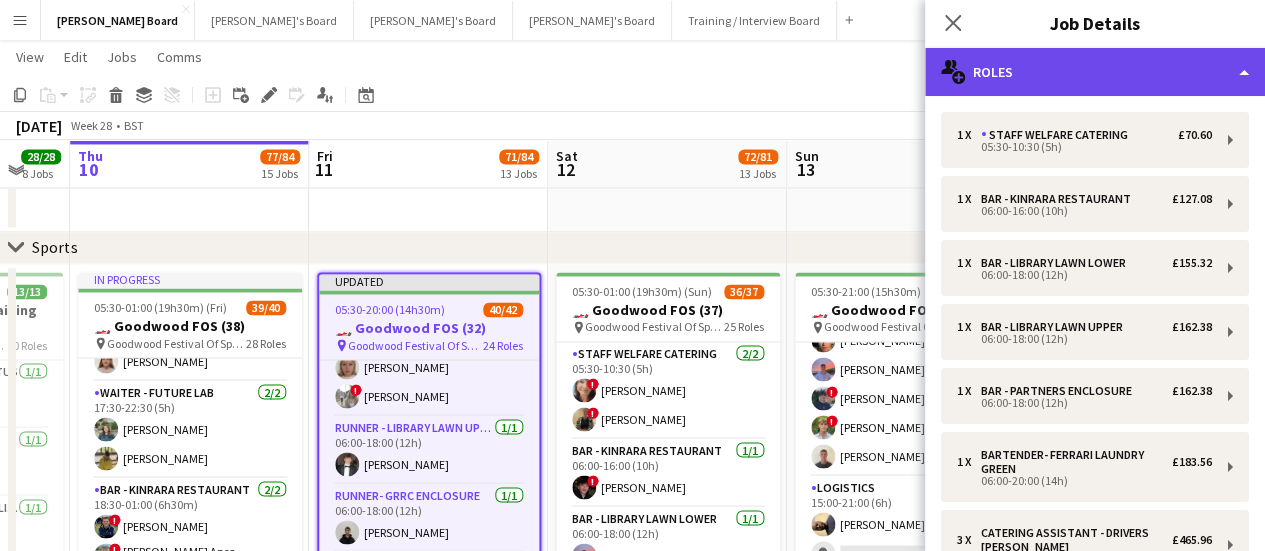 click on "multiple-users-add
Roles" 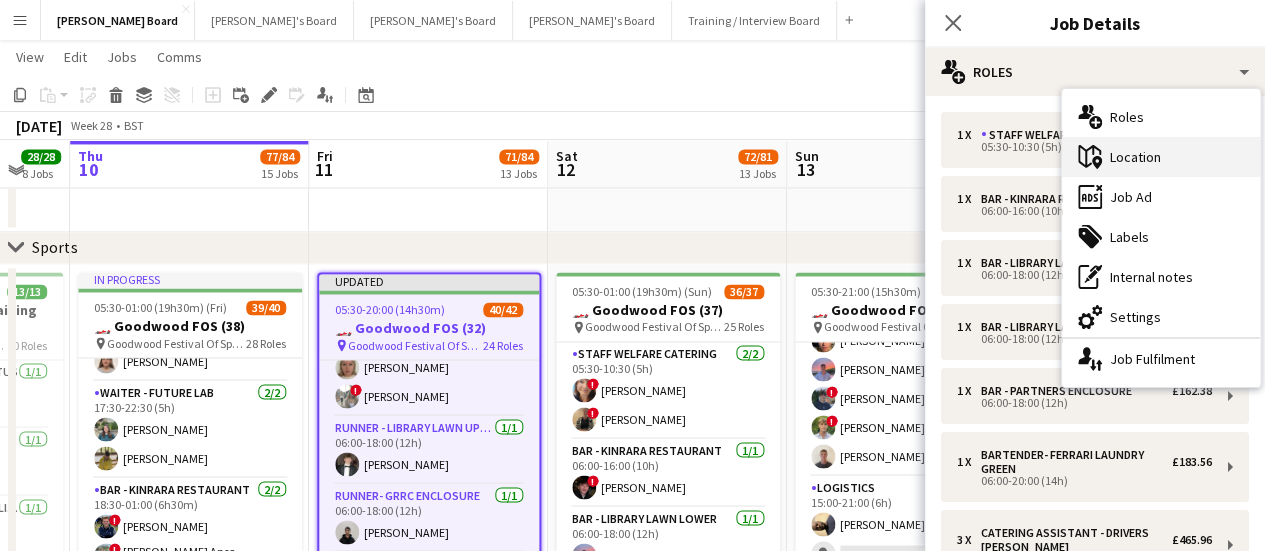click on "maps-pin-1
Location" at bounding box center (1161, 157) 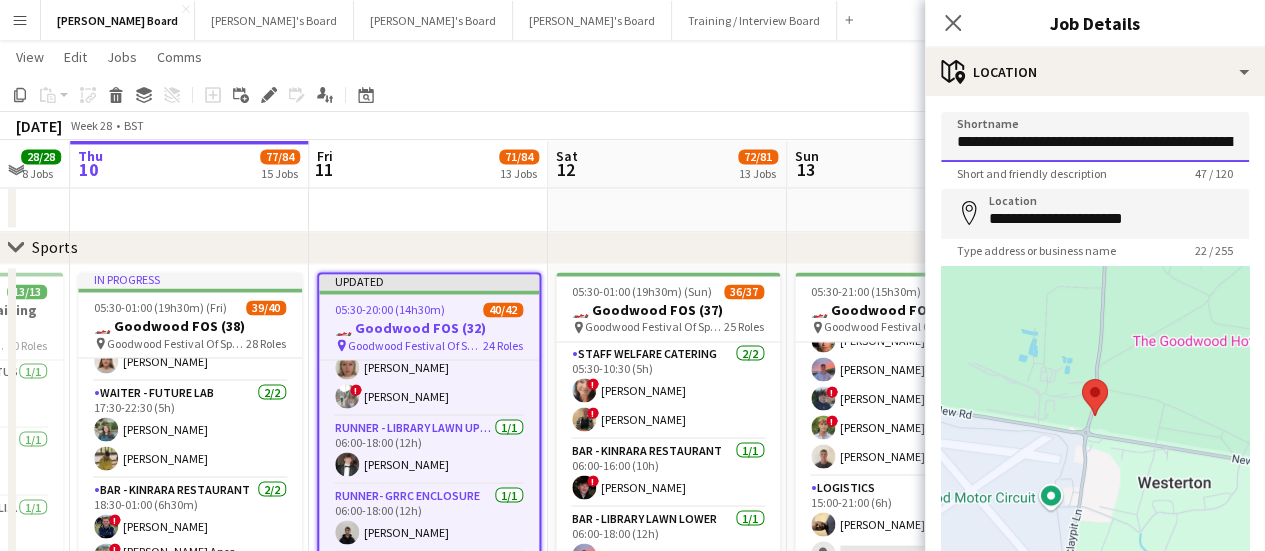 click on "**********" at bounding box center (1095, 137) 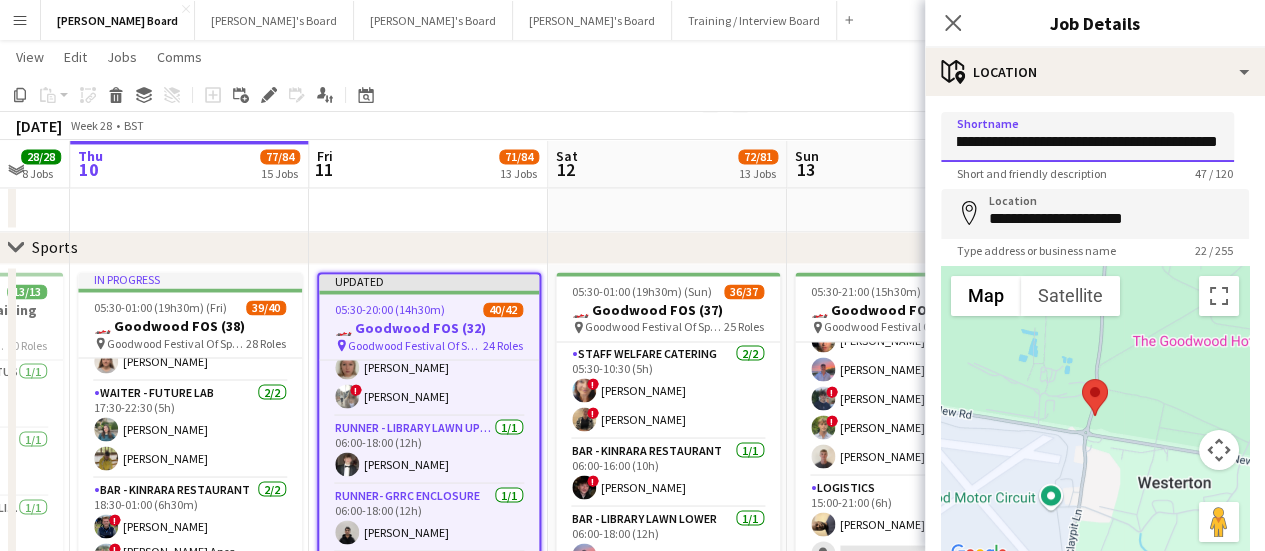 scroll, scrollTop: 0, scrollLeft: 77, axis: horizontal 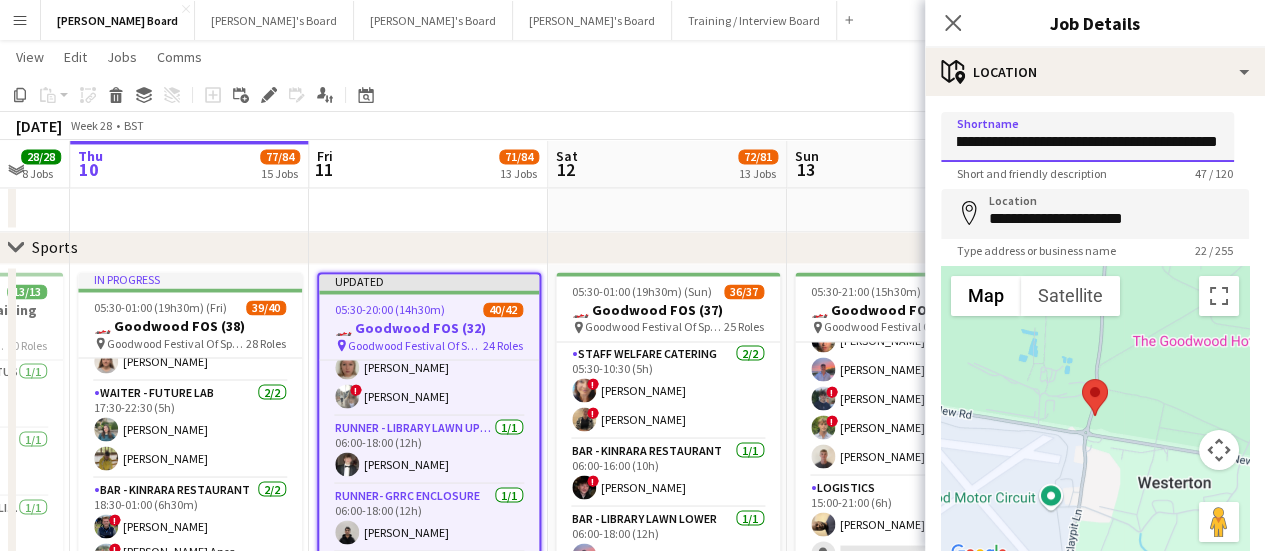 click on "**********" at bounding box center [1087, 137] 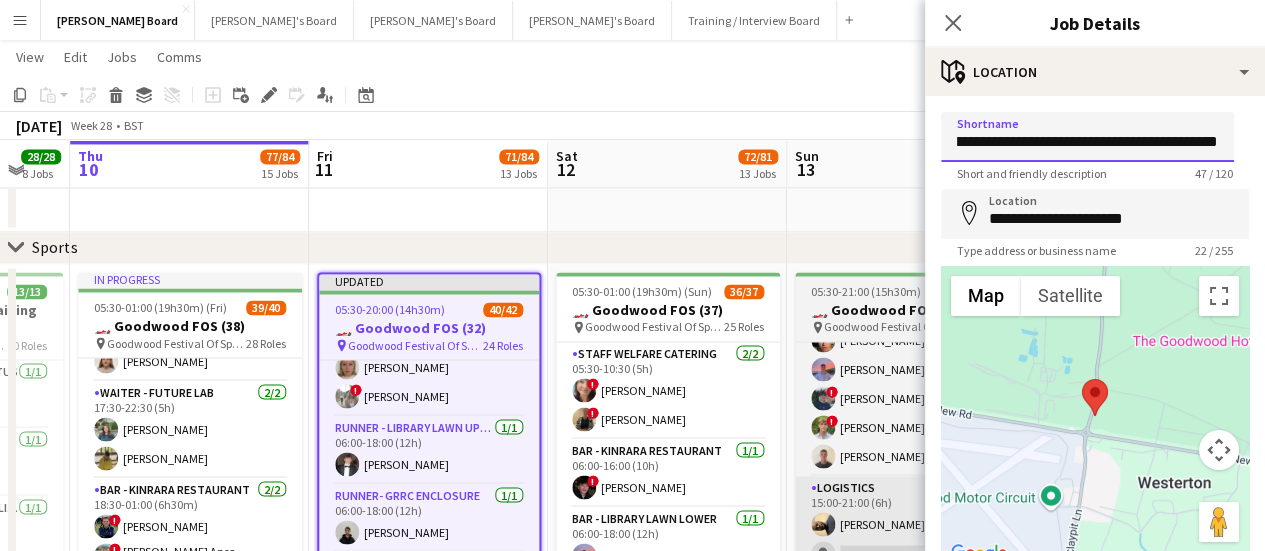 scroll, scrollTop: 0, scrollLeft: 0, axis: both 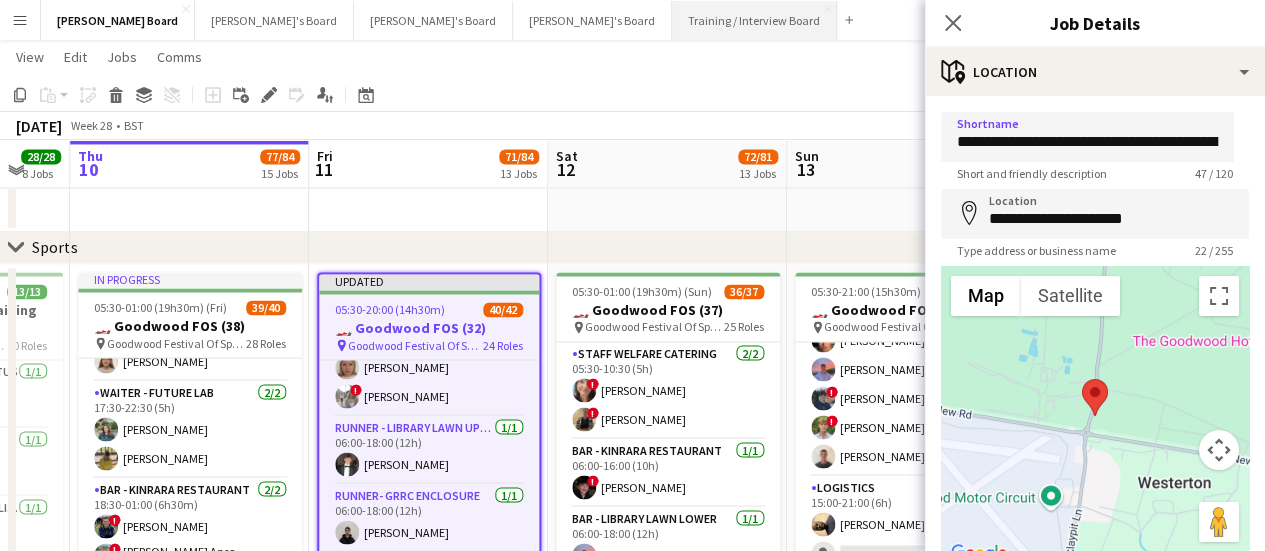 click on "Training / Interview Board
Close" at bounding box center (754, 20) 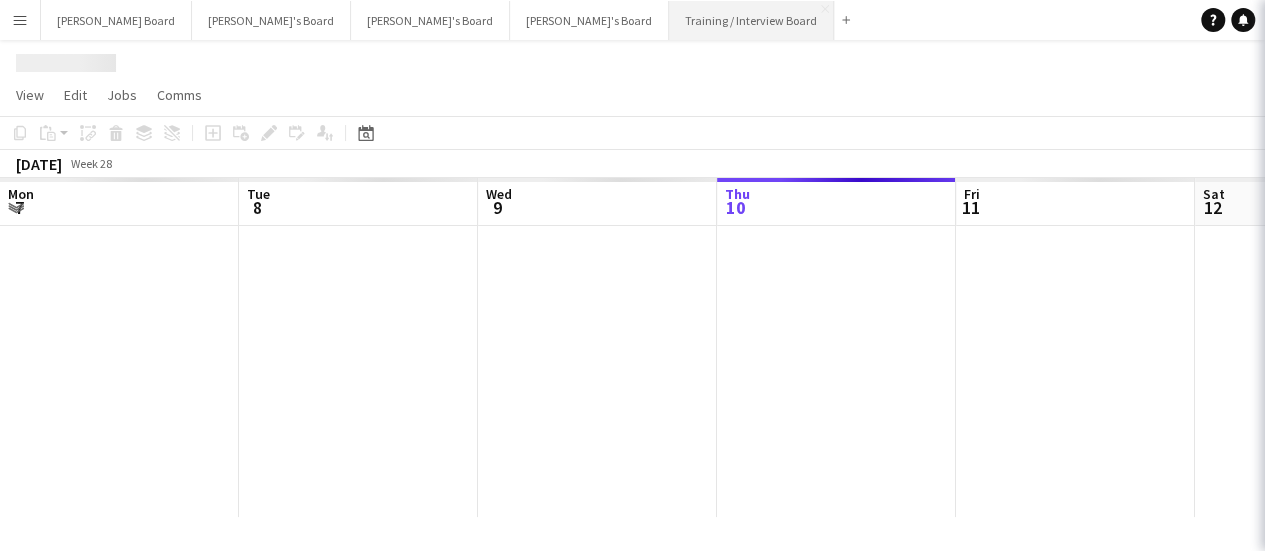 scroll, scrollTop: 0, scrollLeft: 0, axis: both 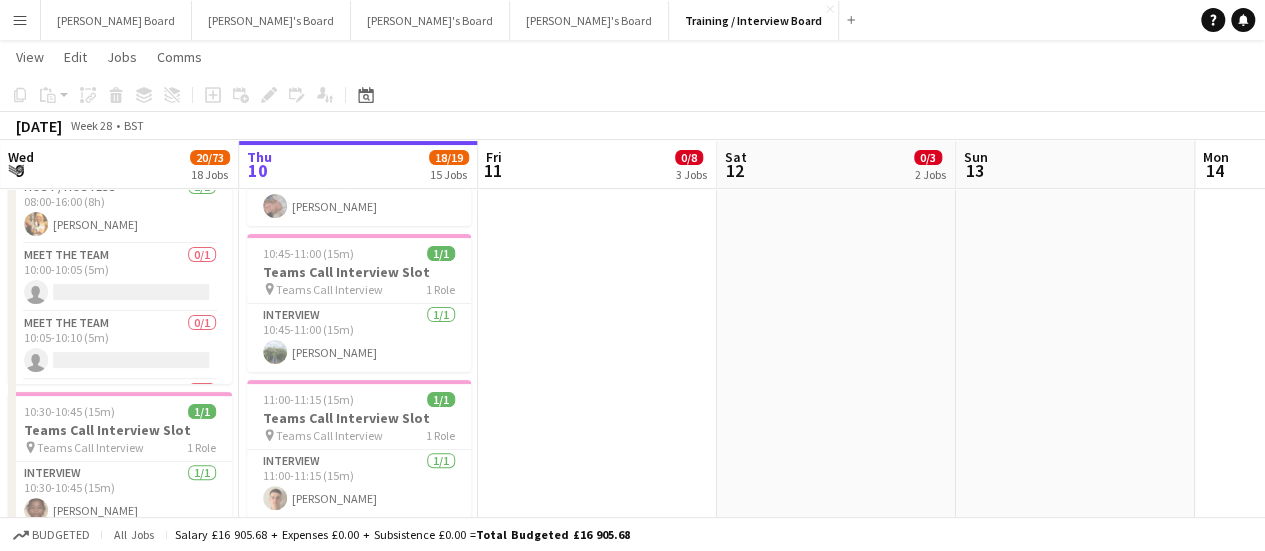 drag, startPoint x: 706, startPoint y: 282, endPoint x: 737, endPoint y: 280, distance: 31.06445 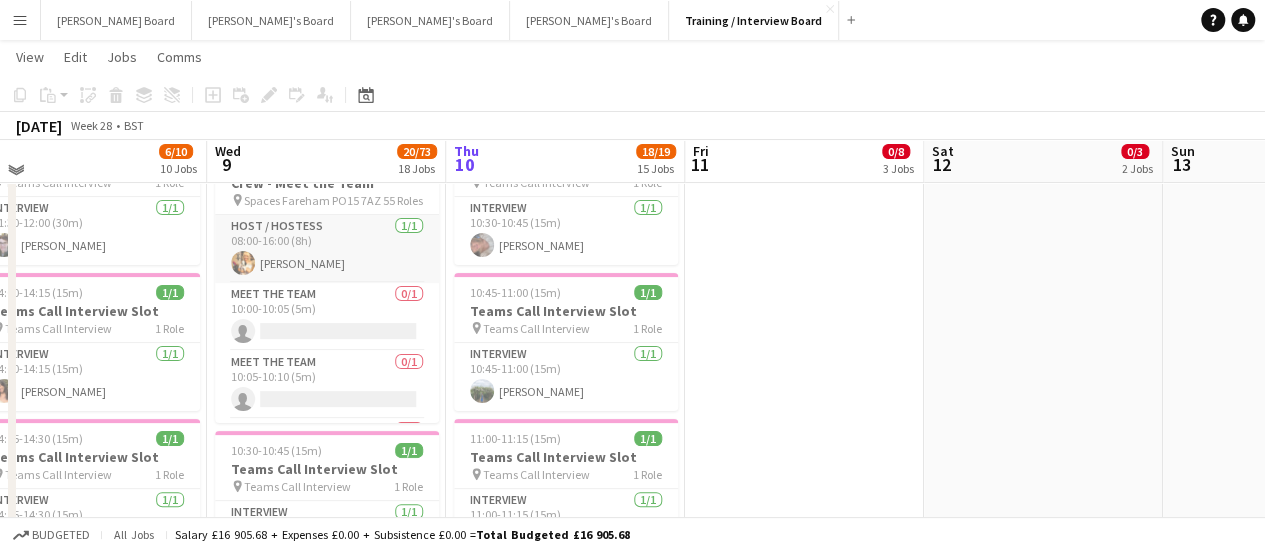 scroll, scrollTop: 100, scrollLeft: 0, axis: vertical 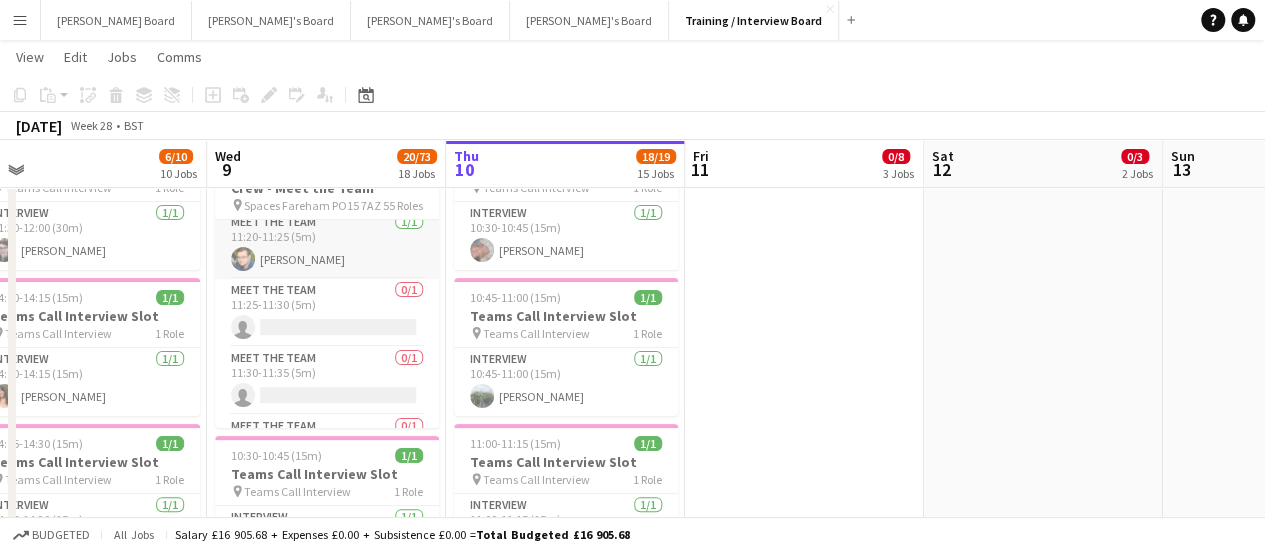click on "Meet The Team   [DATE]   11:20-11:25 (5m)
[PERSON_NAME]" at bounding box center (327, 245) 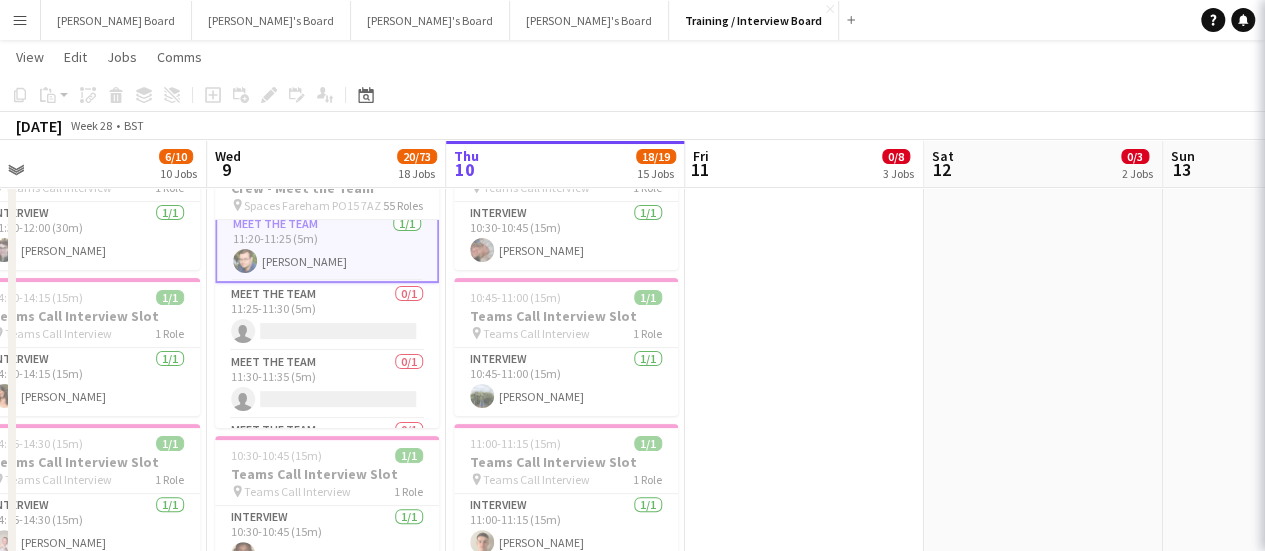 scroll, scrollTop: 1202, scrollLeft: 0, axis: vertical 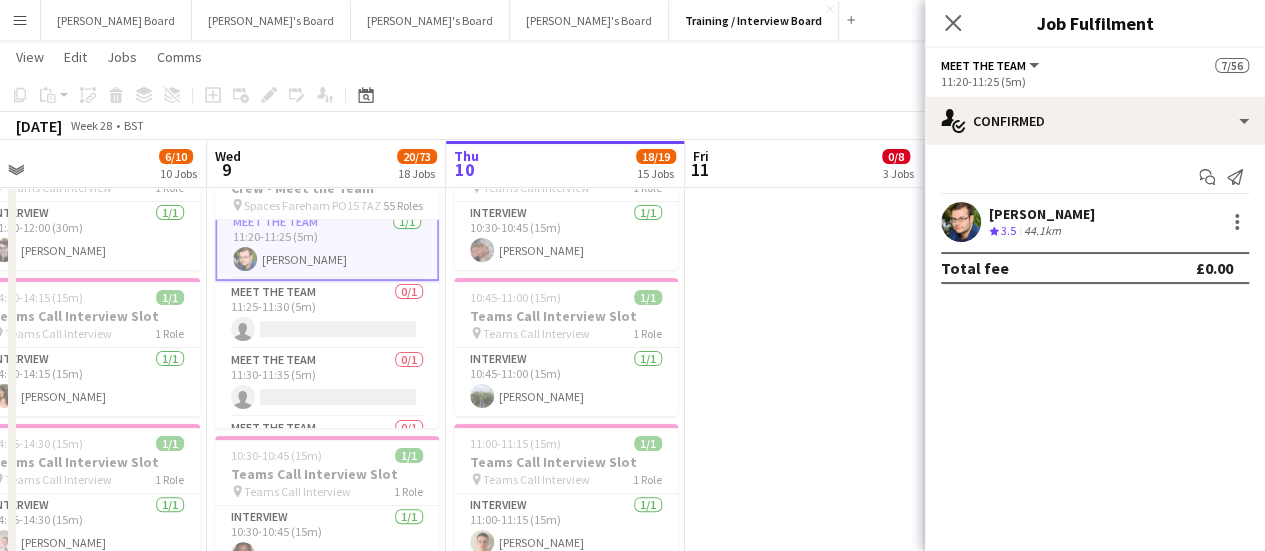 click on "44.1km" at bounding box center [1042, 231] 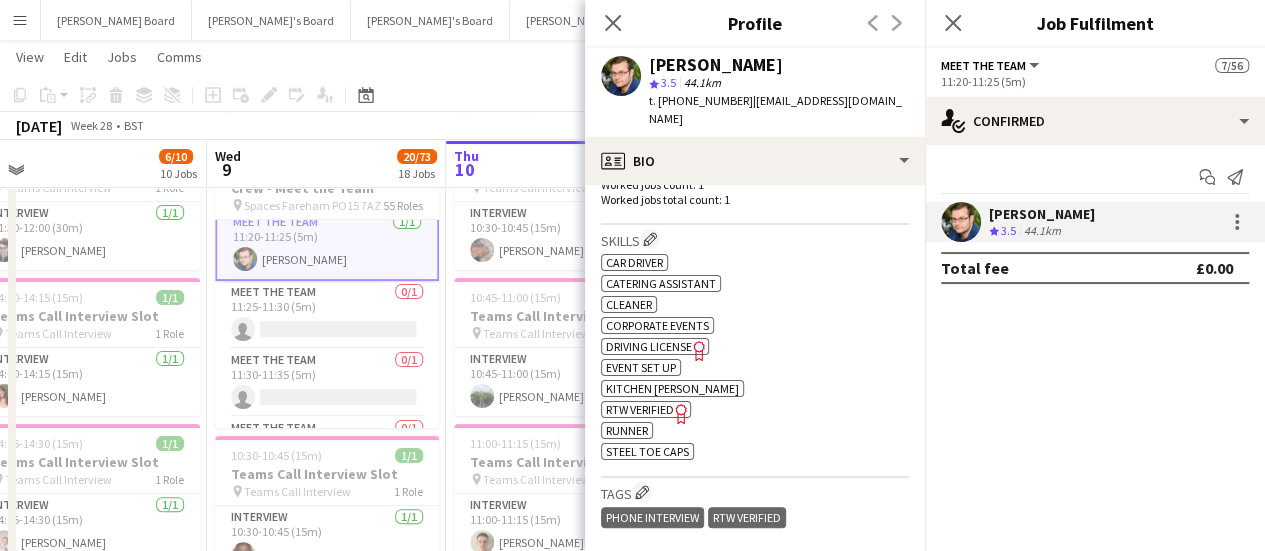 scroll, scrollTop: 400, scrollLeft: 0, axis: vertical 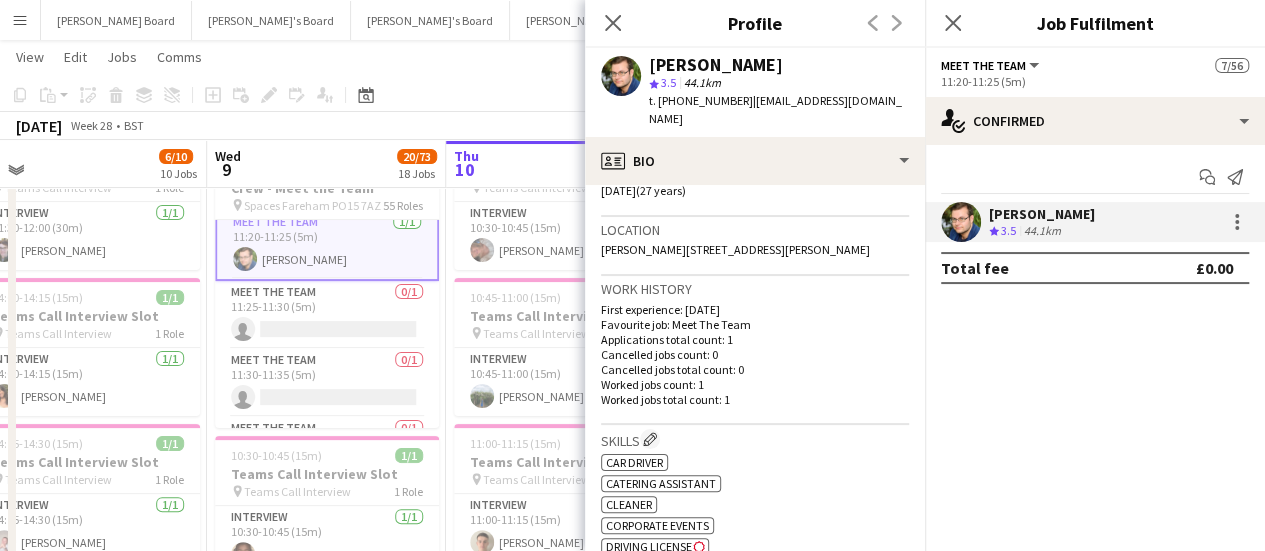 drag, startPoint x: 740, startPoint y: 105, endPoint x: 655, endPoint y: 107, distance: 85.02353 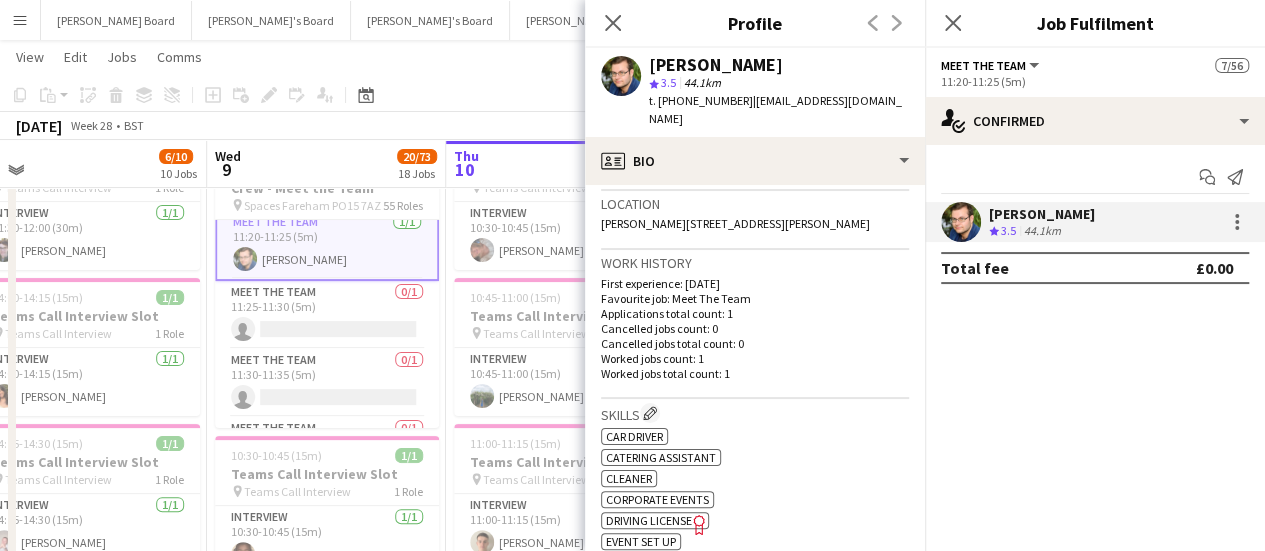 scroll, scrollTop: 200, scrollLeft: 0, axis: vertical 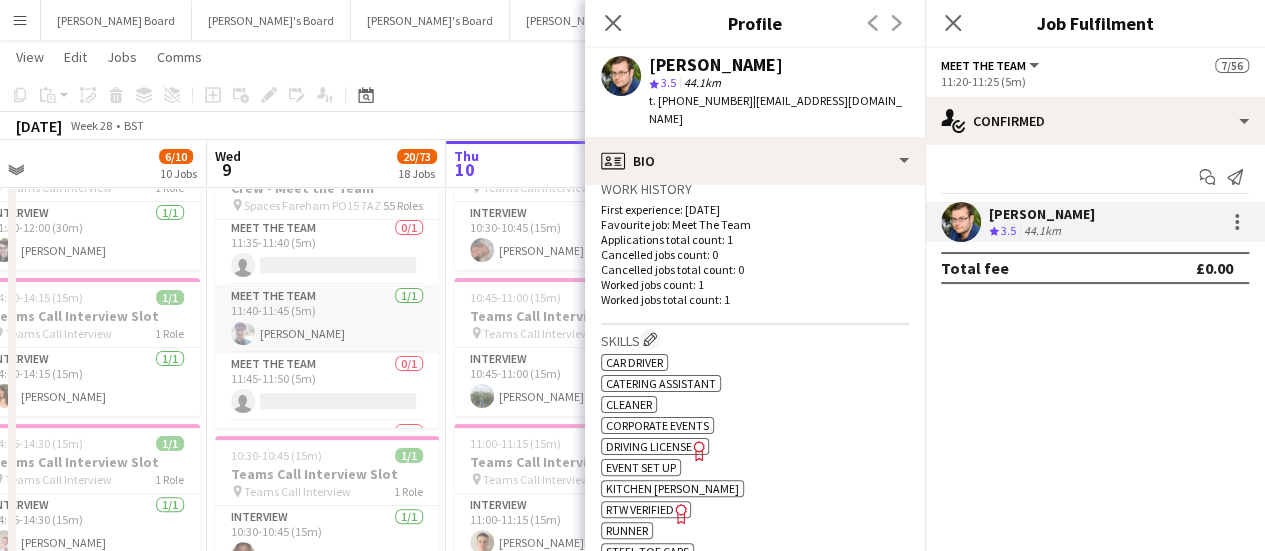 click on "Meet The Team   [DATE]   11:40-11:45 (5m)
[PERSON_NAME]" at bounding box center [327, 319] 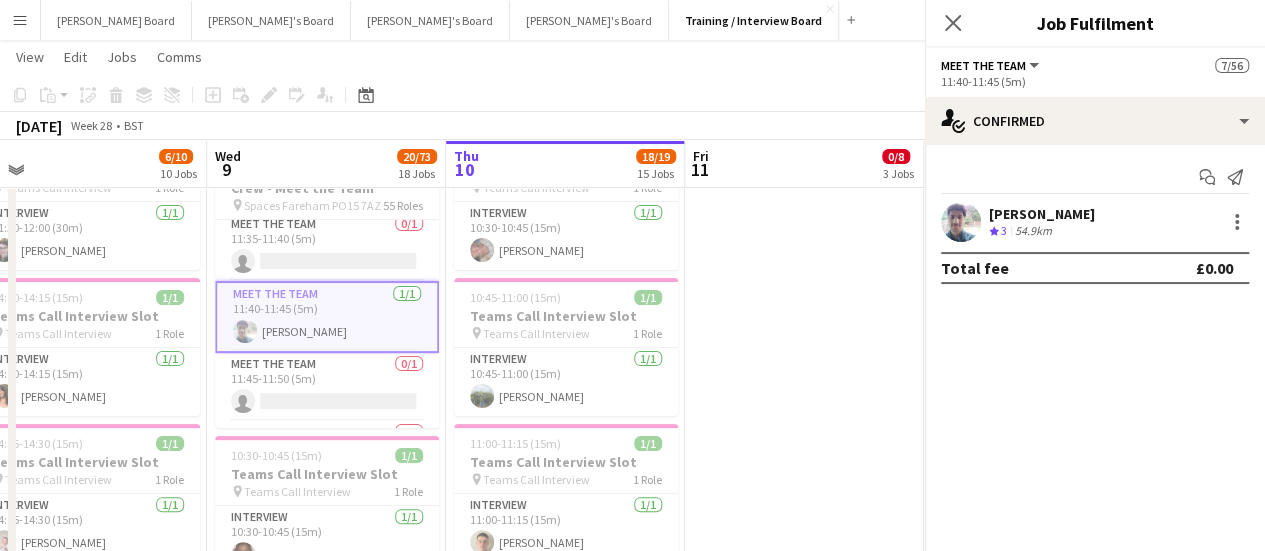scroll, scrollTop: 0, scrollLeft: 509, axis: horizontal 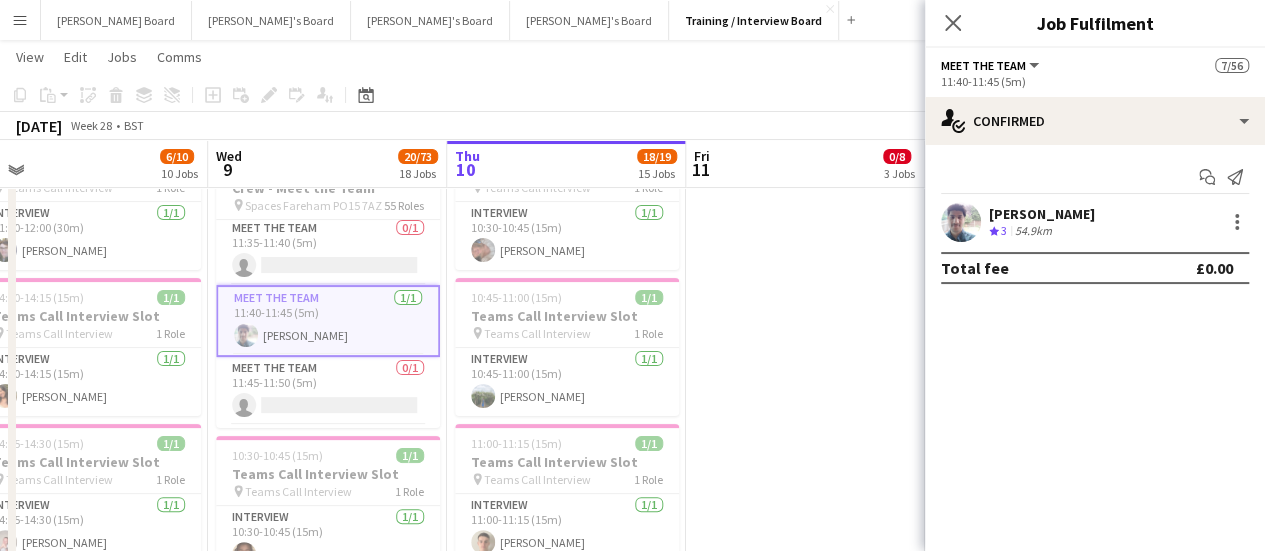 click on "[PERSON_NAME]
Crew rating
3   54.9km" at bounding box center (1095, 222) 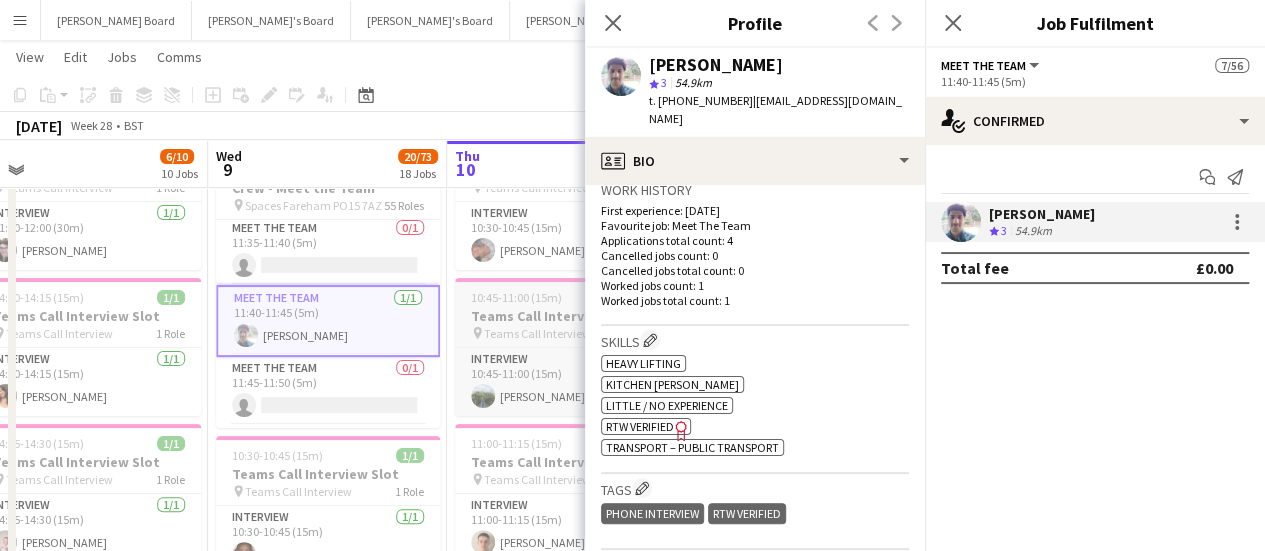 scroll, scrollTop: 500, scrollLeft: 0, axis: vertical 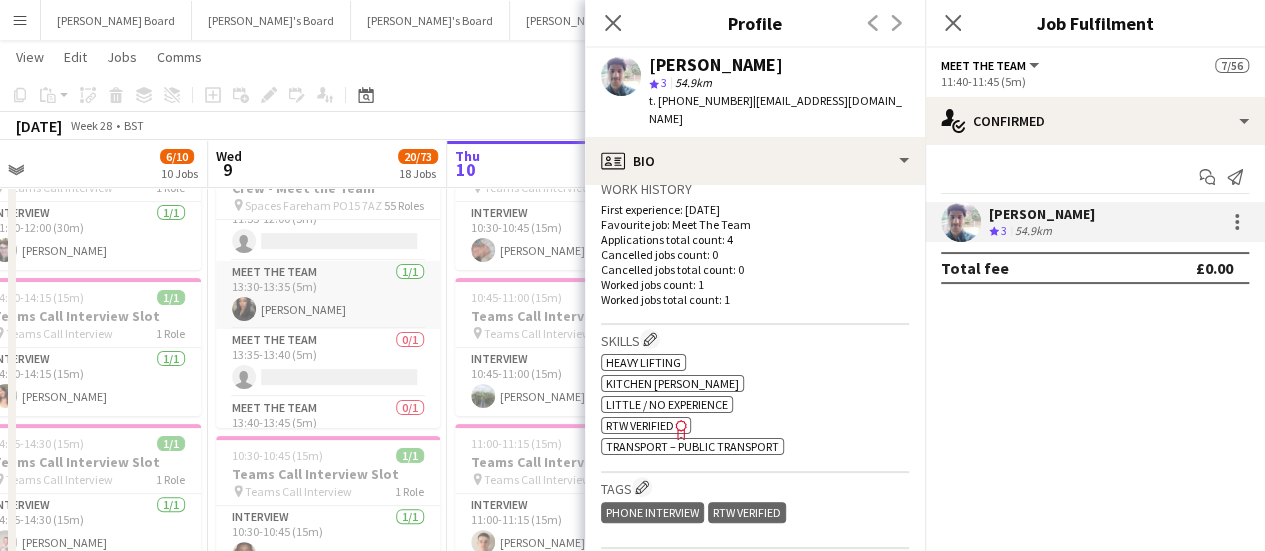 click on "Meet The Team   [DATE]   13:30-13:35 (5m)
[PERSON_NAME]" at bounding box center [328, 295] 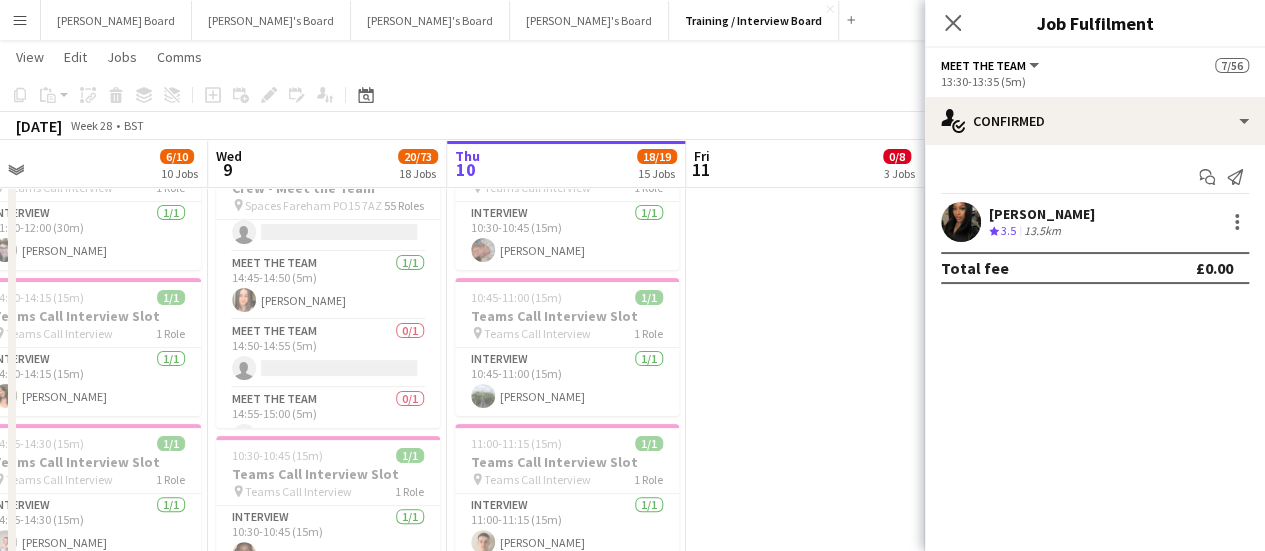 scroll, scrollTop: 2564, scrollLeft: 0, axis: vertical 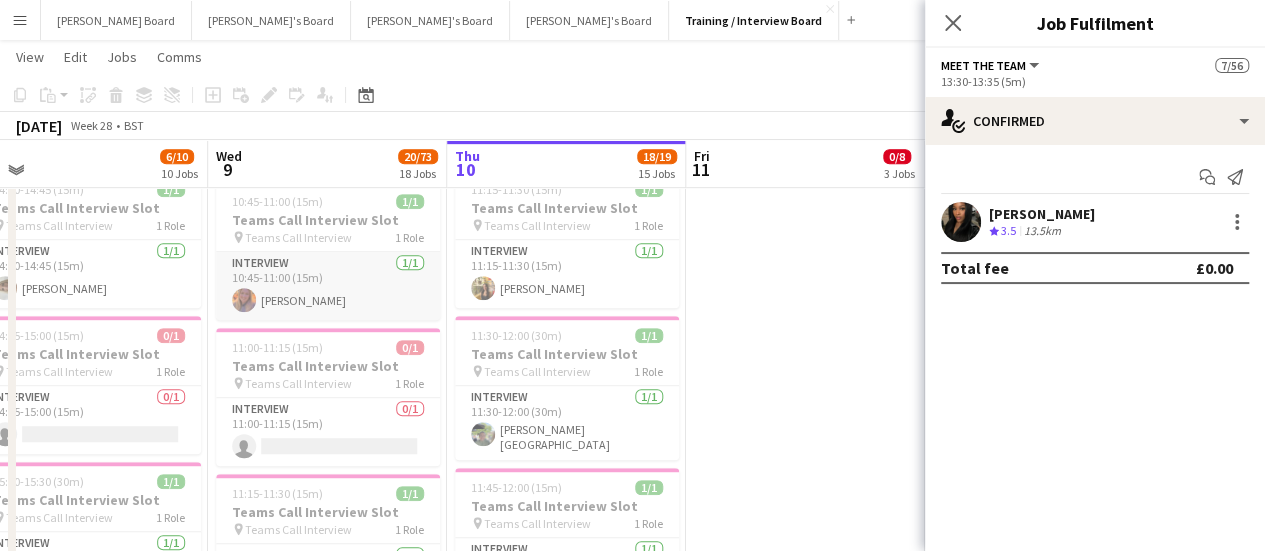 click on "Interview   [DATE]   10:45-11:00 (15m)
[PERSON_NAME]" at bounding box center [328, 286] 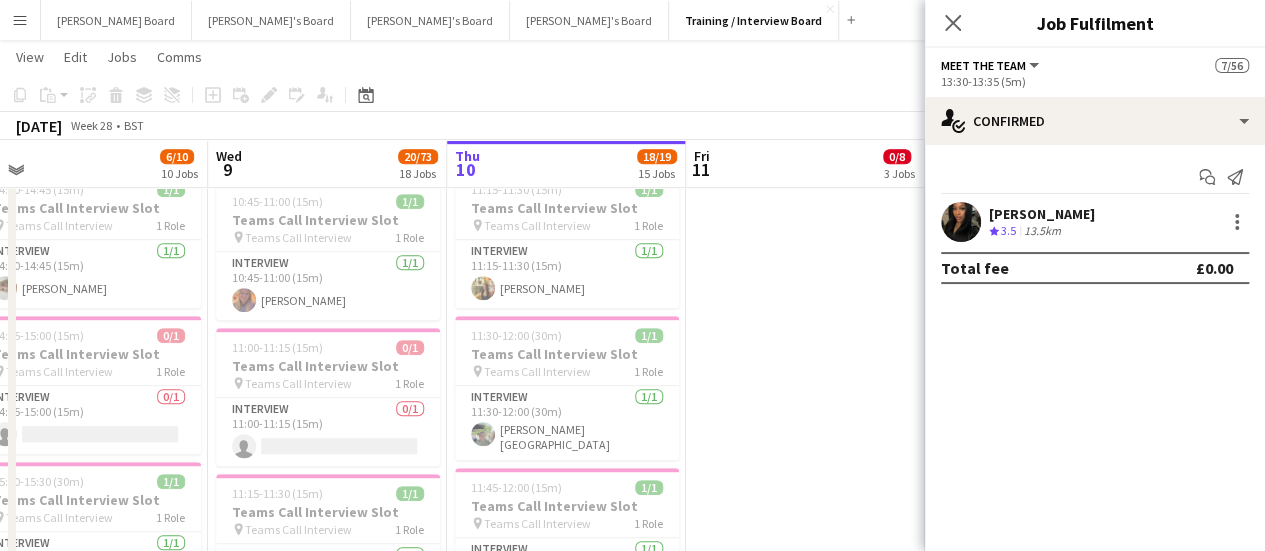 scroll, scrollTop: 2560, scrollLeft: 0, axis: vertical 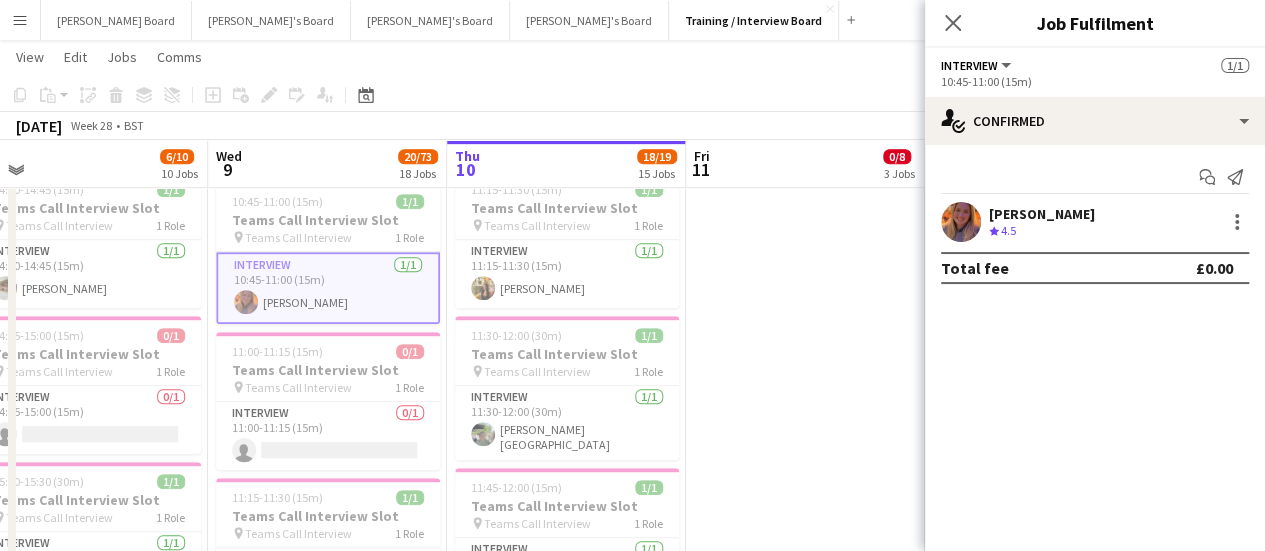 click 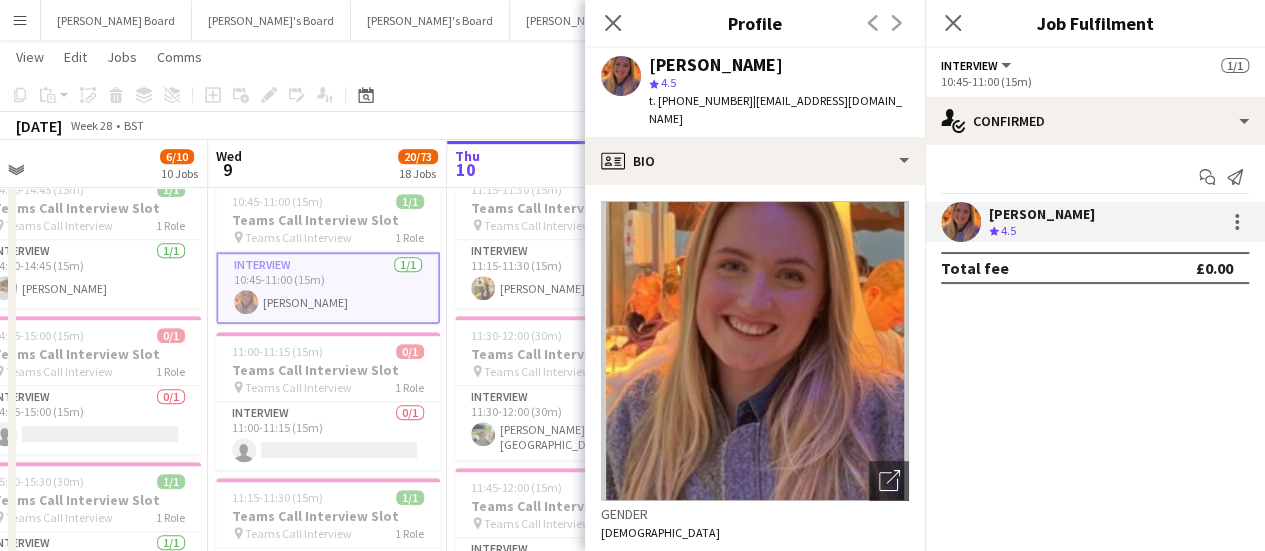 scroll, scrollTop: 300, scrollLeft: 0, axis: vertical 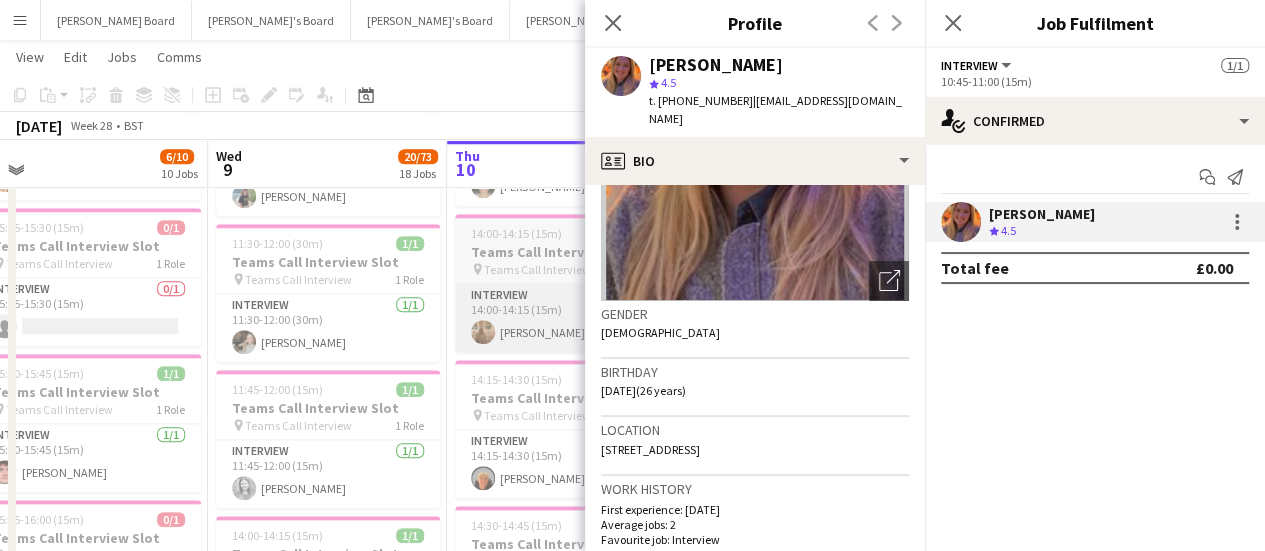 click on "Interview   1/1   11:30-12:00 (30m)
Maisie Glowacki" at bounding box center [328, 328] 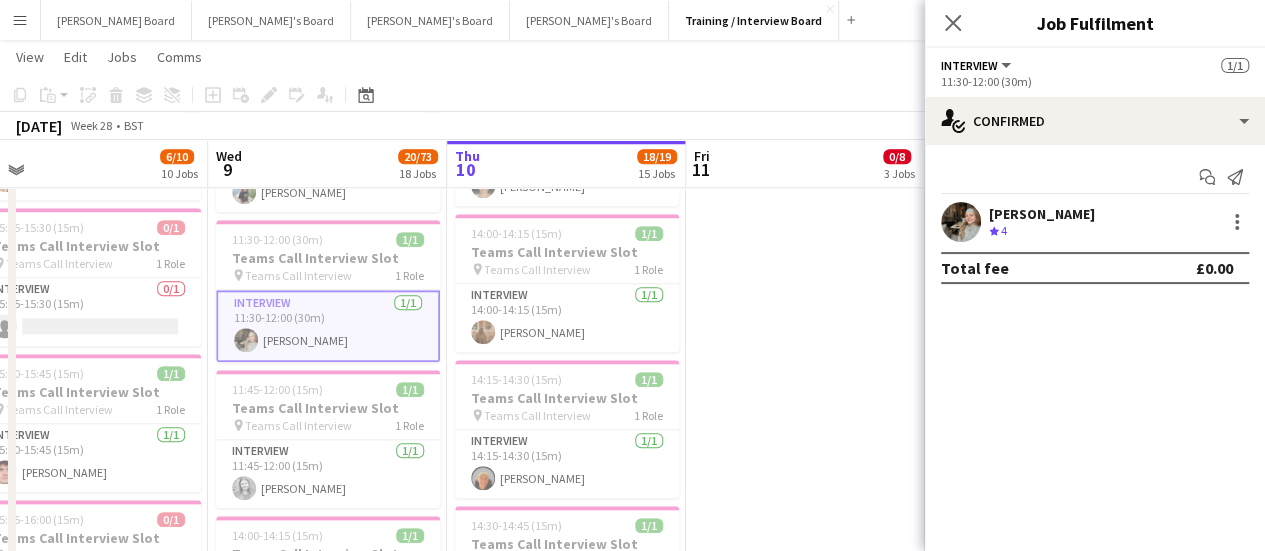 click on "Start chat
Send notification
Maisie Glowacki
Crew rating
4   Total fee   £0.00" at bounding box center (1095, 222) 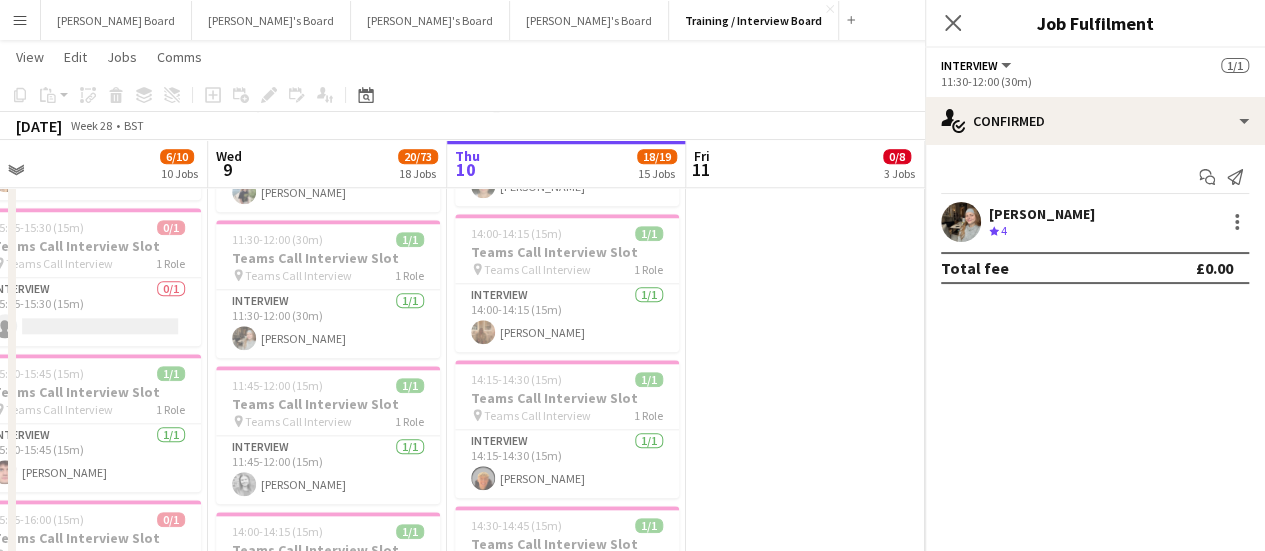 scroll, scrollTop: 42, scrollLeft: 0, axis: vertical 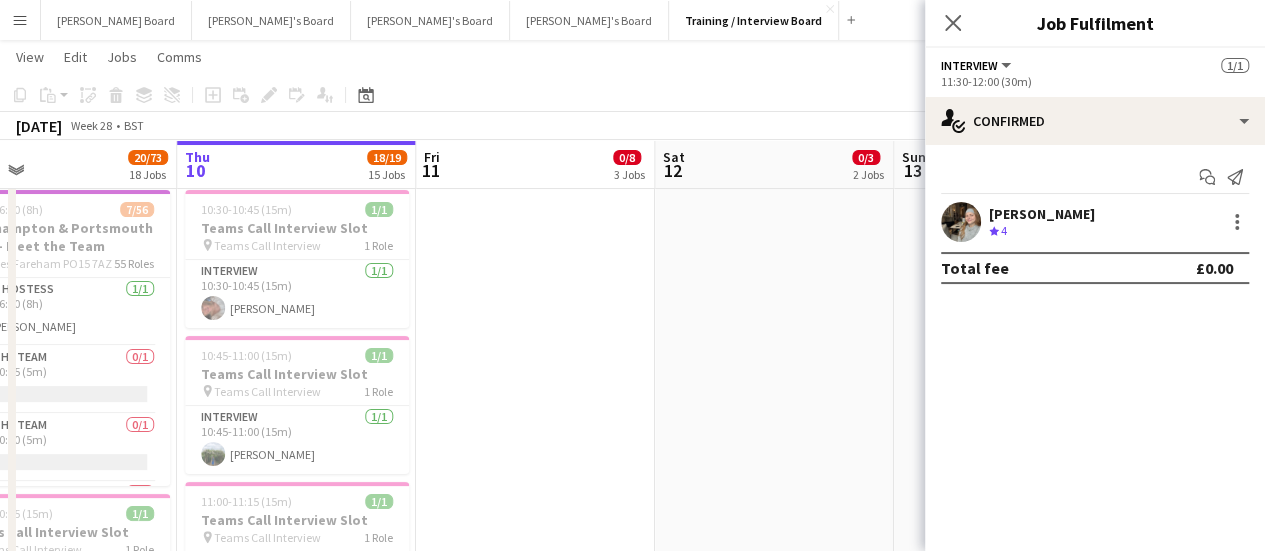 drag, startPoint x: 751, startPoint y: 295, endPoint x: 481, endPoint y: 297, distance: 270.00742 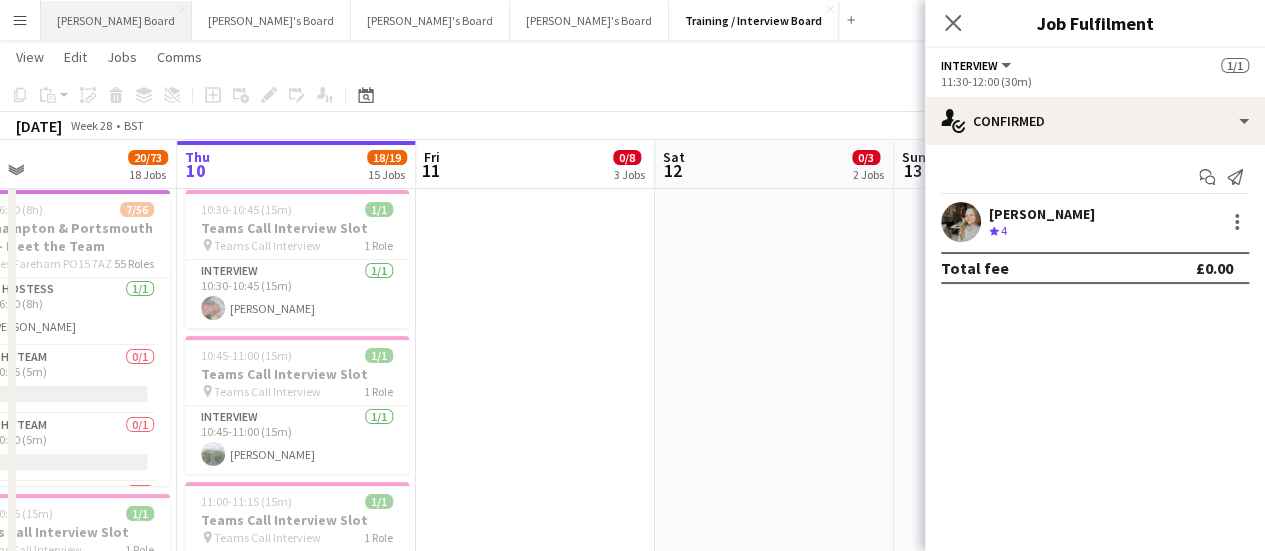 click on "Dean's Board
Close" at bounding box center [116, 20] 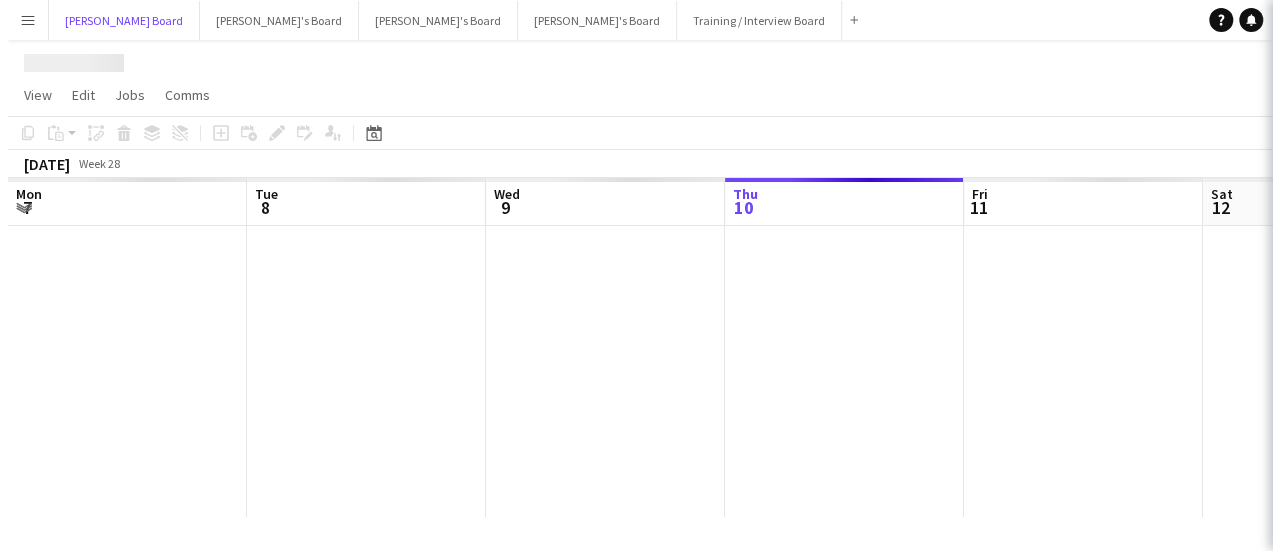 scroll, scrollTop: 0, scrollLeft: 0, axis: both 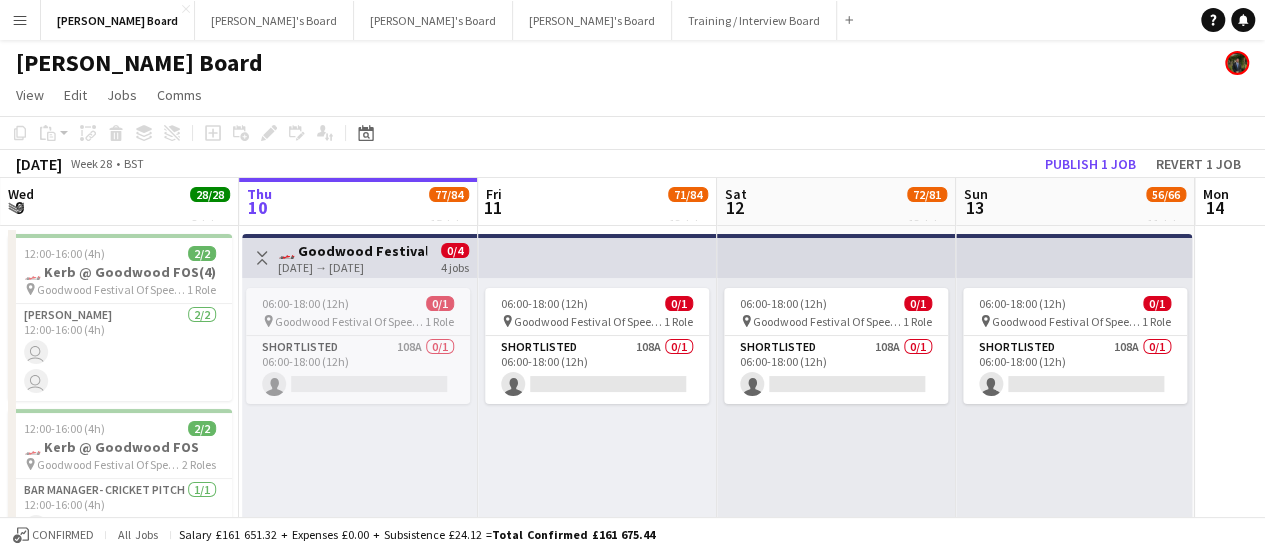 click on "Mon   7   Tue   8   Wed   9   28/28   8 Jobs   Thu   10   77/84   15 Jobs   Fri   11   71/84   13 Jobs   Sat   12   72/81   13 Jobs   Sun   13   56/66   11 Jobs   Mon   14   Tue   15   Wed   16   Thu   17      12:00-16:00 (4h)    2/2   🏎️ Kerb @ Goodwood FOS(4)
pin
Goodwood Festival Of Speed Chichester, PO18 0PH   1 Role   Porter   2/2   12:00-16:00 (4h)
user
user
12:00-16:00 (4h)    2/2   🏎️ Kerb @ Goodwood FOS
pin
Goodwood Festival Of Speed Chichester, PO18 0PH   2 Roles   Bar Manager- Cricket Pitch   1/1   12:00-16:00 (4h)
user
FOH Manager- Cathedral Walk    1/1   12:00-16:00 (4h)
user
16:00-22:00 (6h)    2/2   Private Party- Bentley
pin
Coldrey Farm House, GU34 4NE   1 Role   Catering Assistant   2/2   16:00-22:00 (6h)
user" at bounding box center [632, 2213] 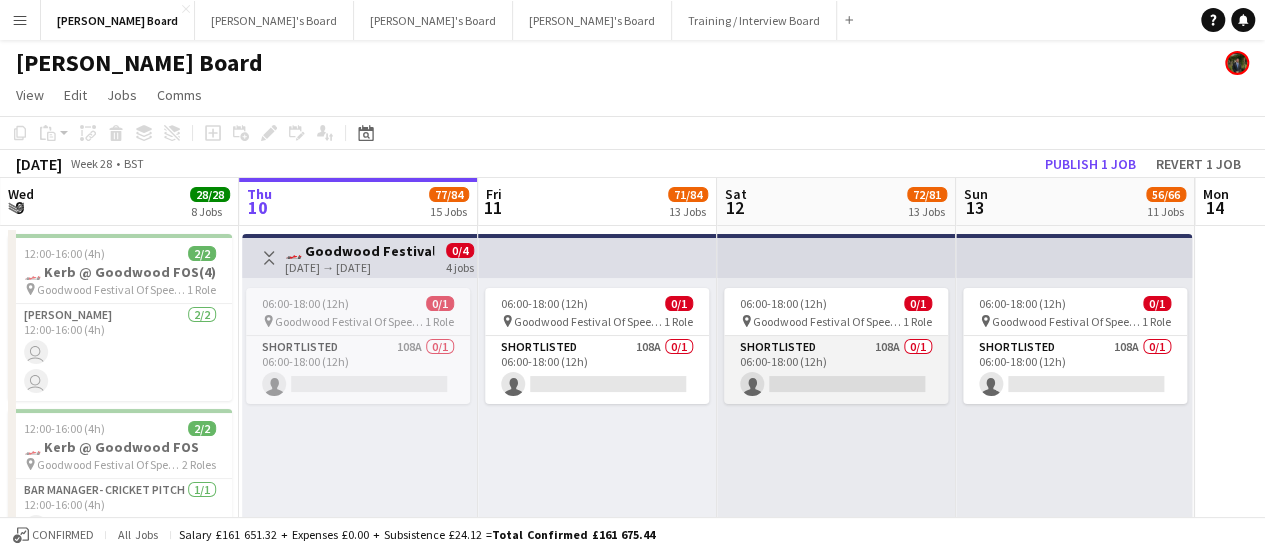 scroll, scrollTop: 0, scrollLeft: 750, axis: horizontal 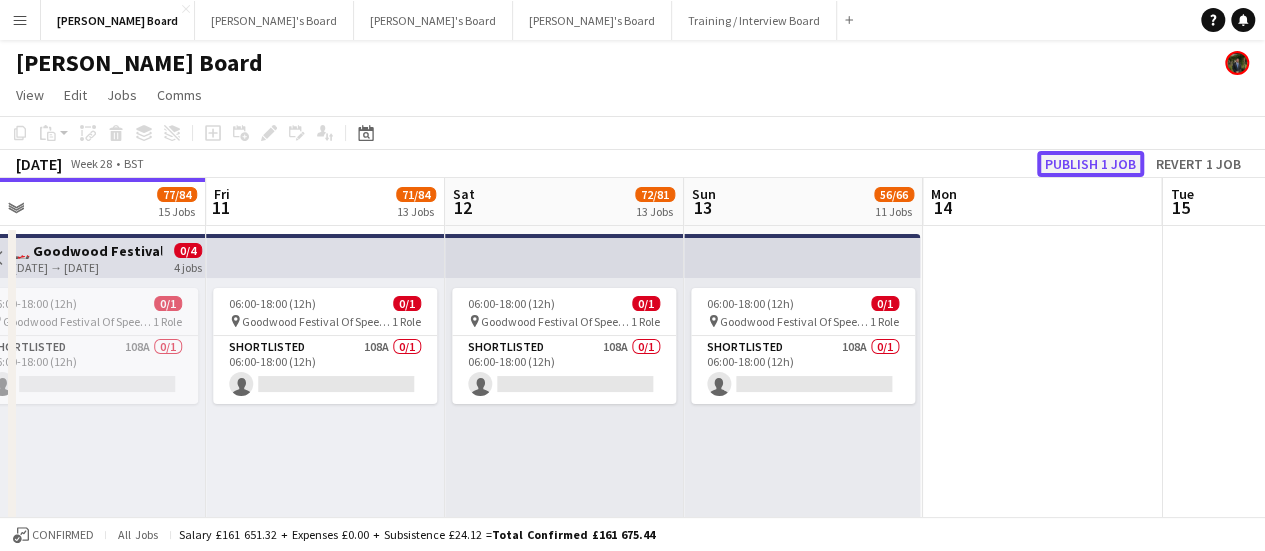 click on "Publish 1 job" 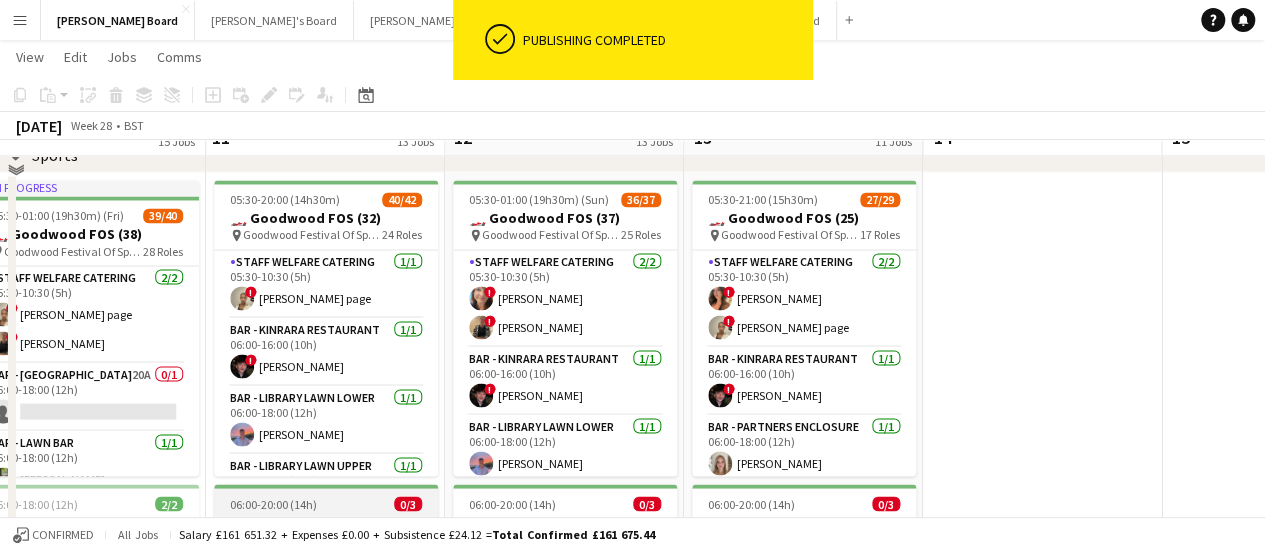 scroll, scrollTop: 1700, scrollLeft: 0, axis: vertical 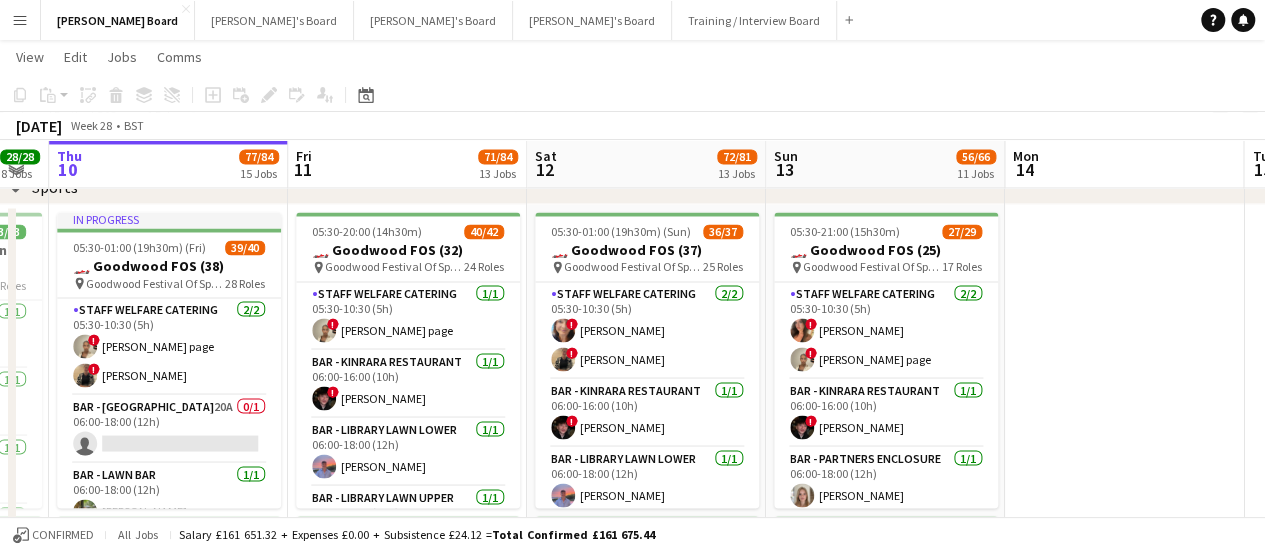 drag, startPoint x: 321, startPoint y: 398, endPoint x: 384, endPoint y: 398, distance: 63 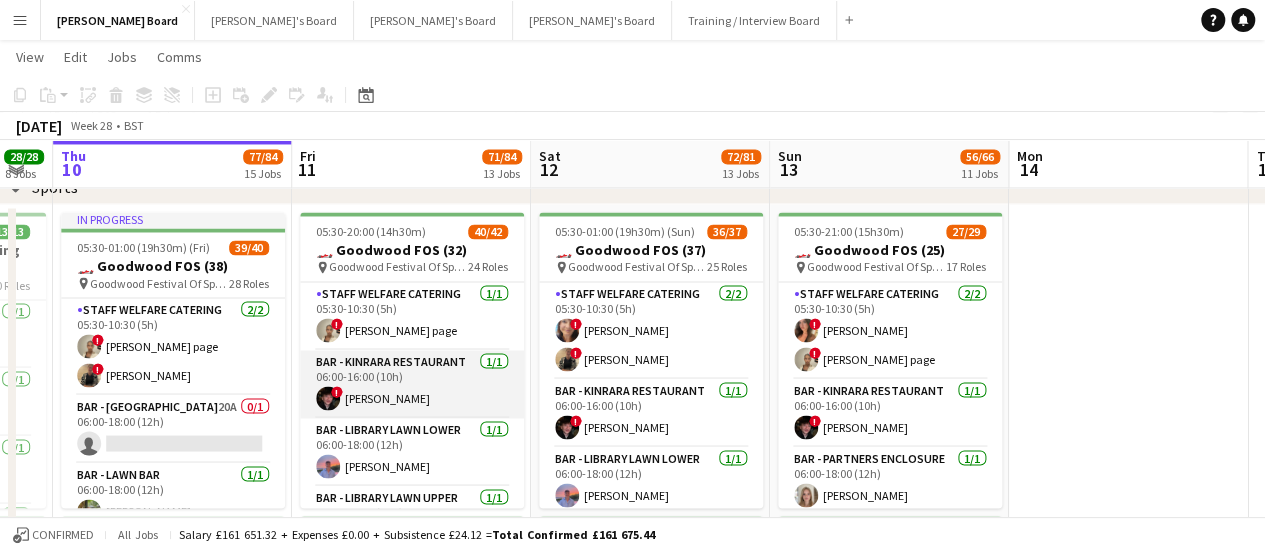 click on "Bar - Kinrara Restaurant   [DATE]   06:00-16:00 (10h)
! [PERSON_NAME]" at bounding box center [412, 384] 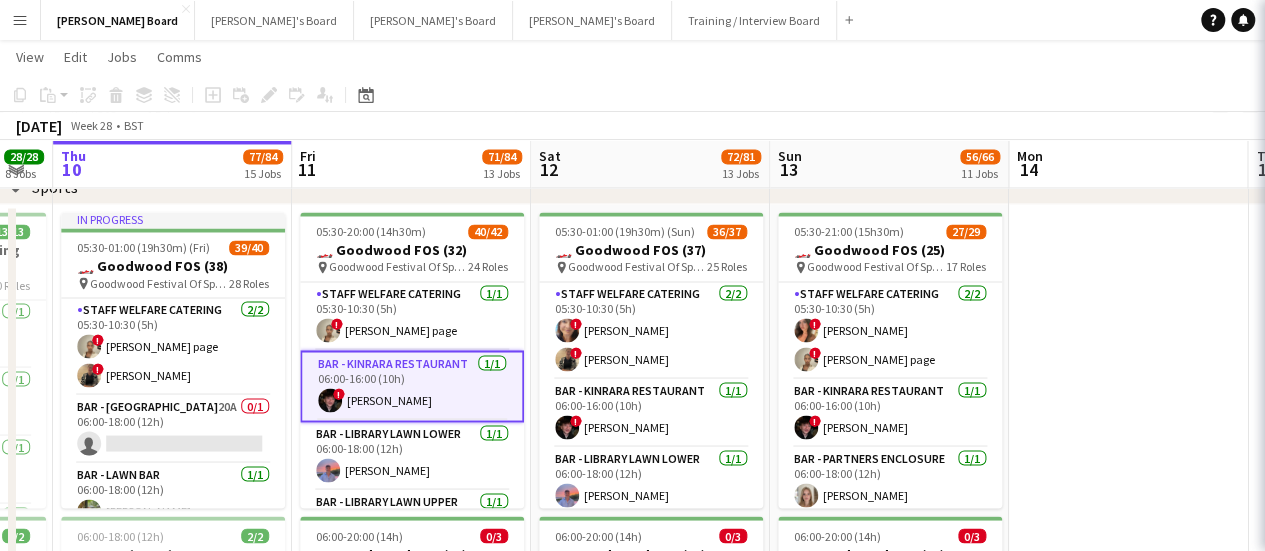 scroll, scrollTop: 0, scrollLeft: 663, axis: horizontal 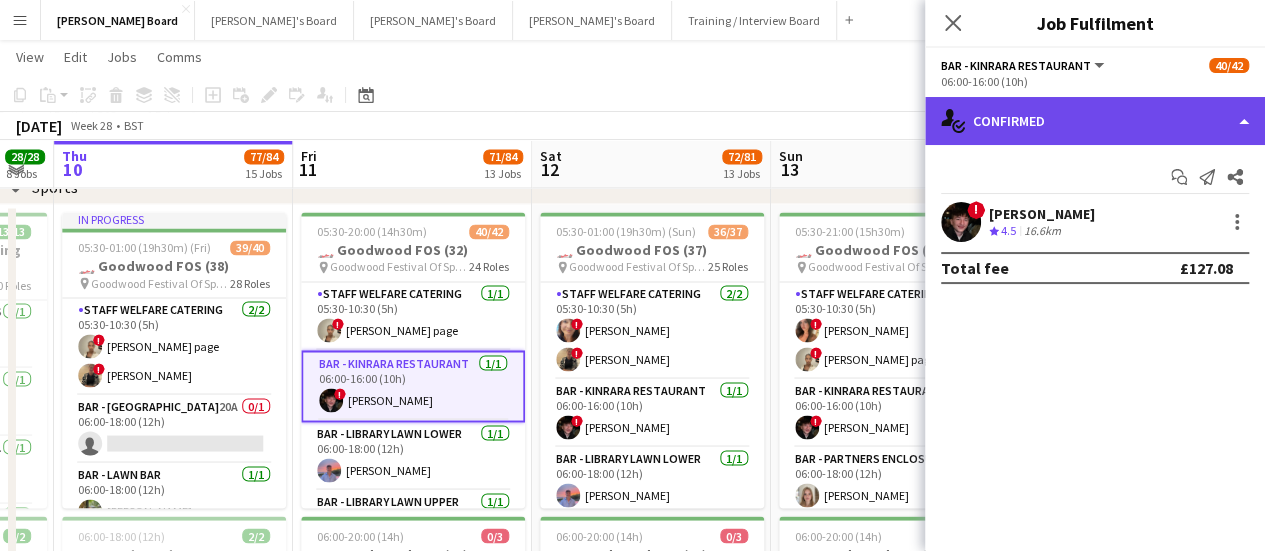 click on "single-neutral-actions-check-2
Confirmed" 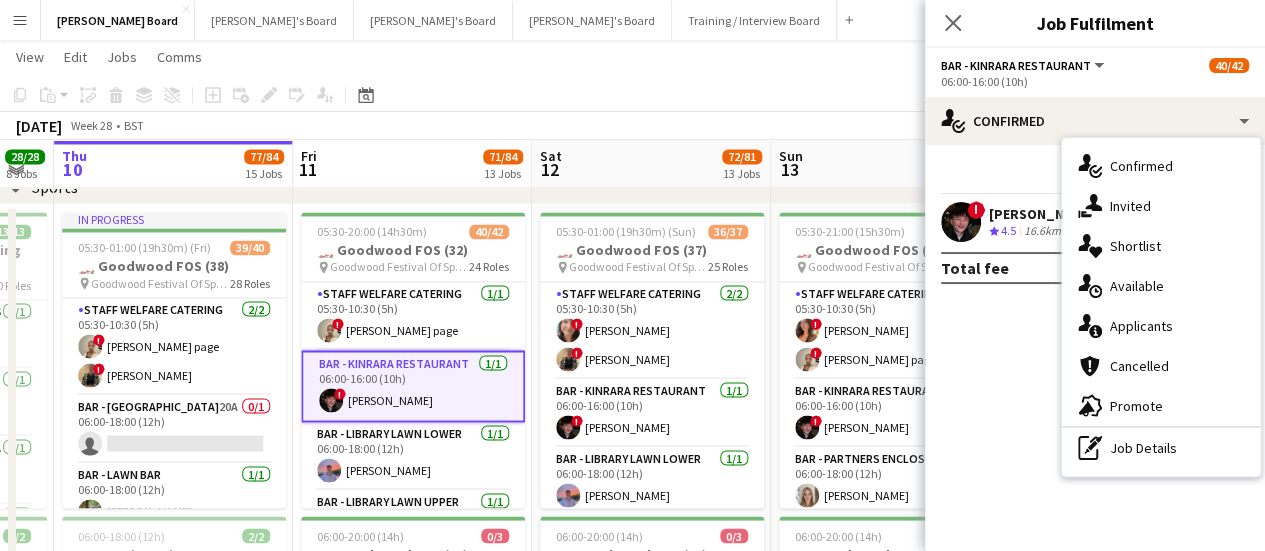 drag, startPoint x: 1213, startPoint y: 463, endPoint x: 1179, endPoint y: 421, distance: 54.037025 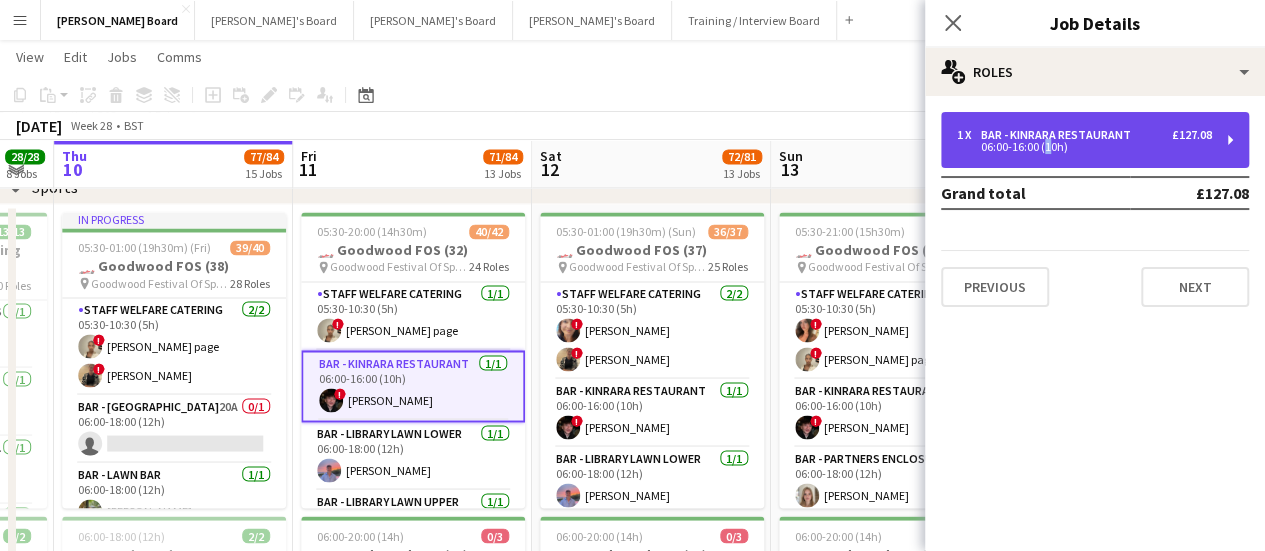 click on "06:00-16:00 (10h)" at bounding box center [1084, 147] 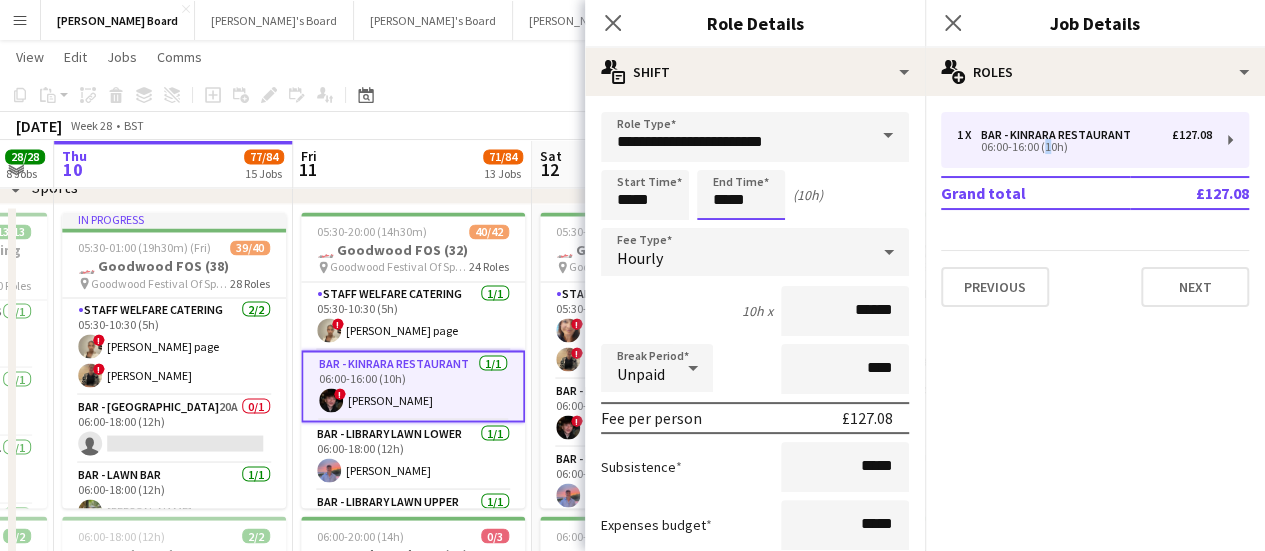 click on "*****" at bounding box center (741, 195) 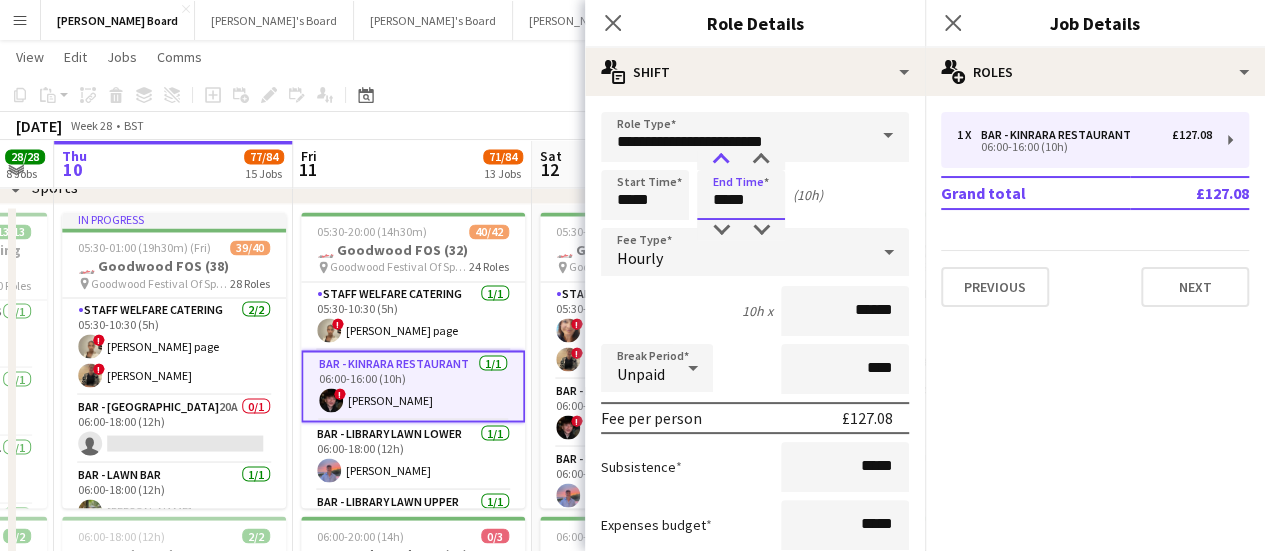 click at bounding box center [721, 160] 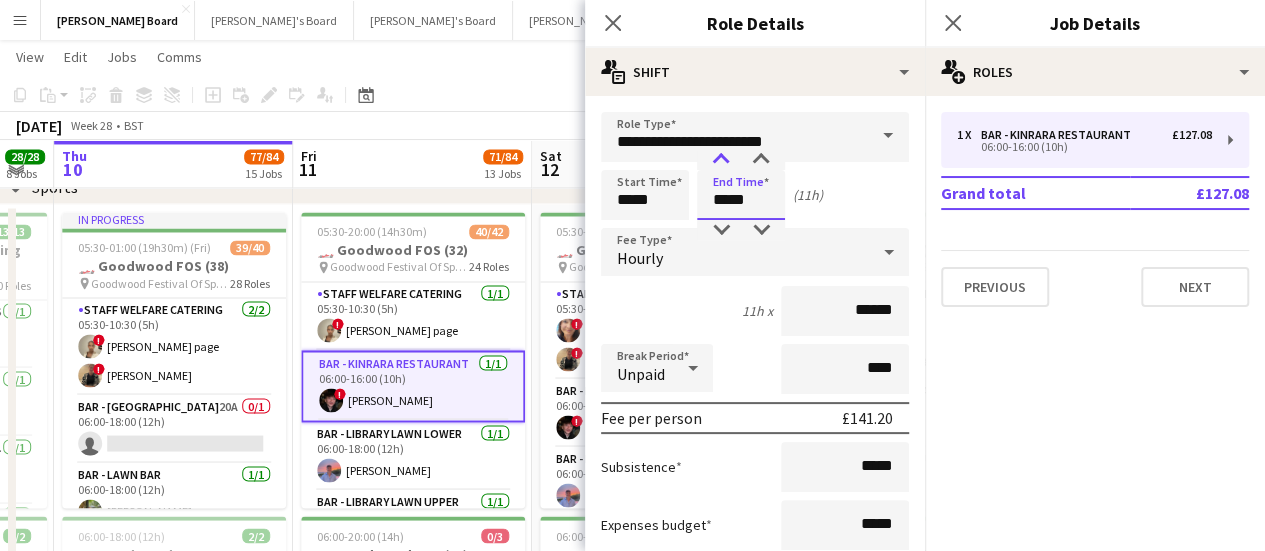 type on "*****" 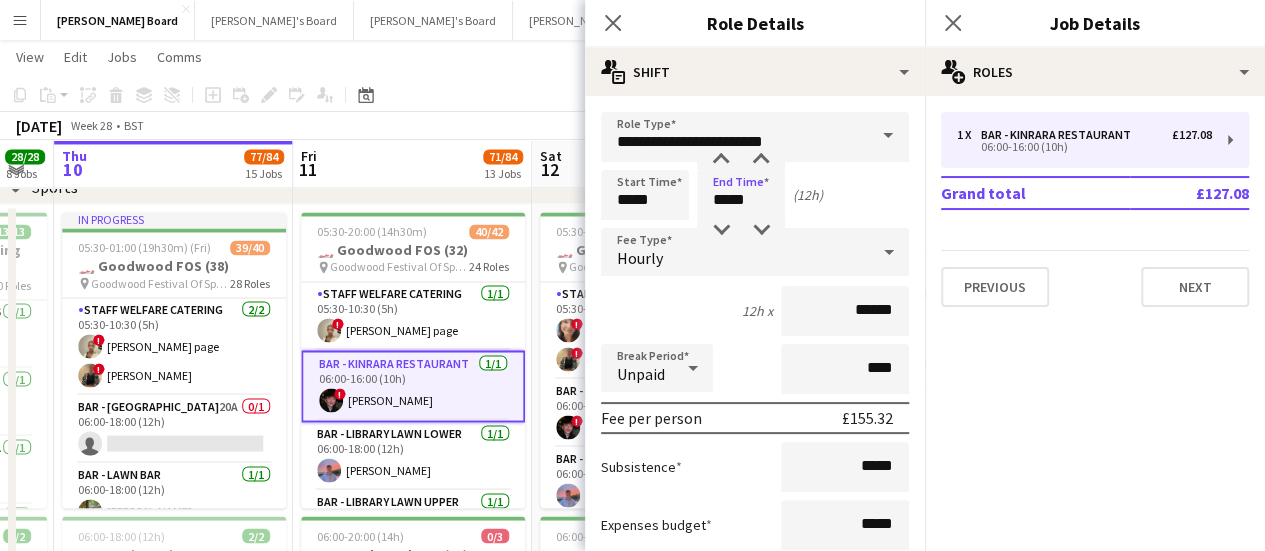 click on "Fri   11   71/84   13 Jobs" at bounding box center [412, 164] 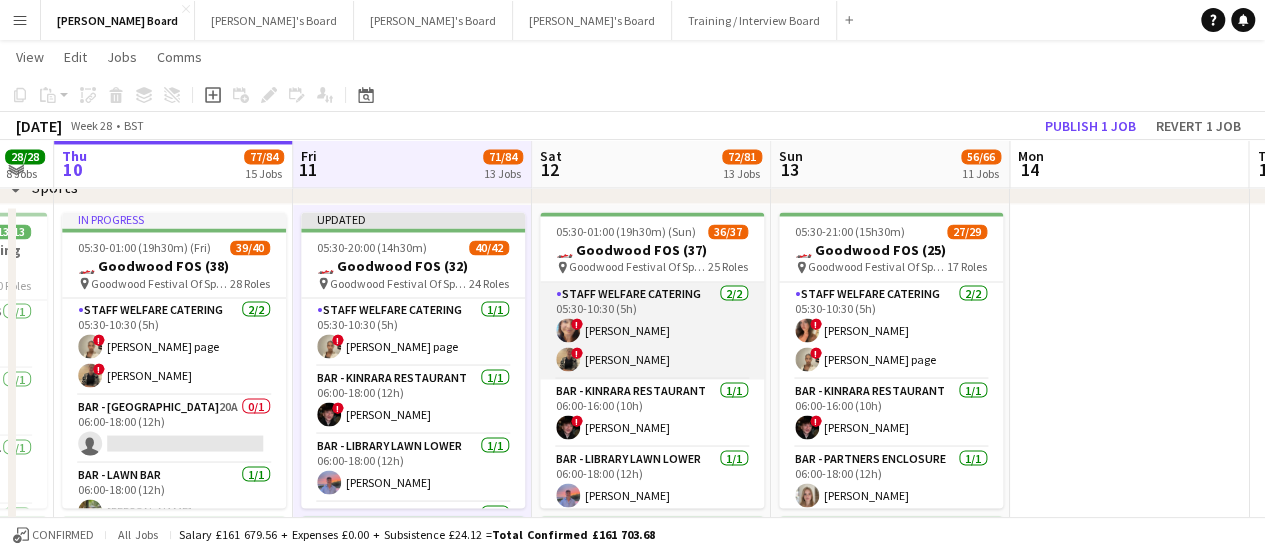 drag, startPoint x: 646, startPoint y: 407, endPoint x: 706, endPoint y: 353, distance: 80.72174 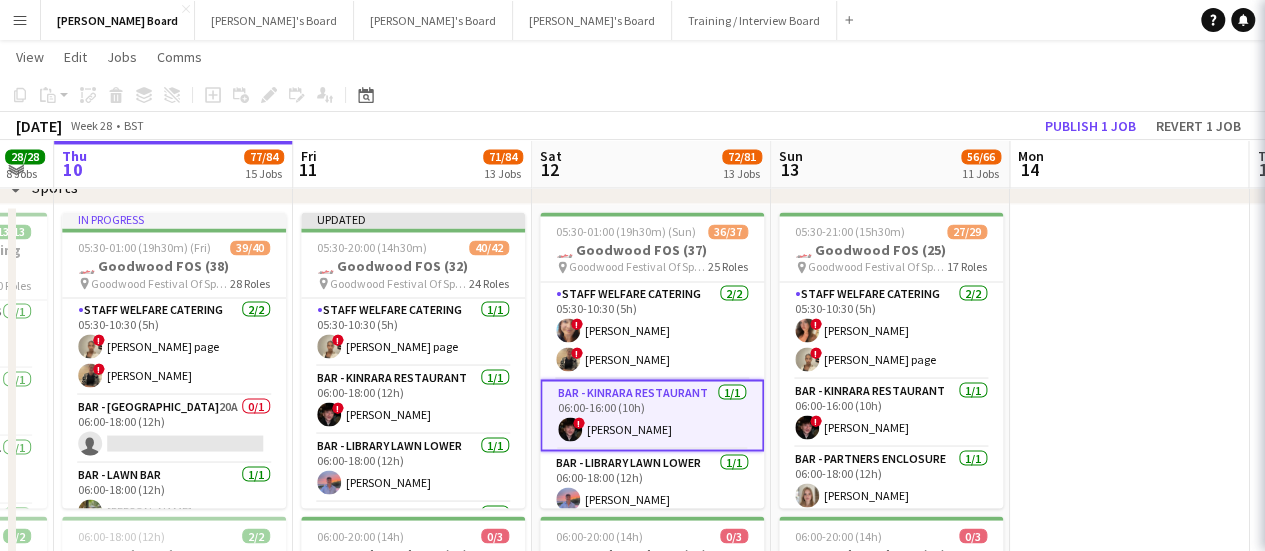 scroll, scrollTop: 0, scrollLeft: 662, axis: horizontal 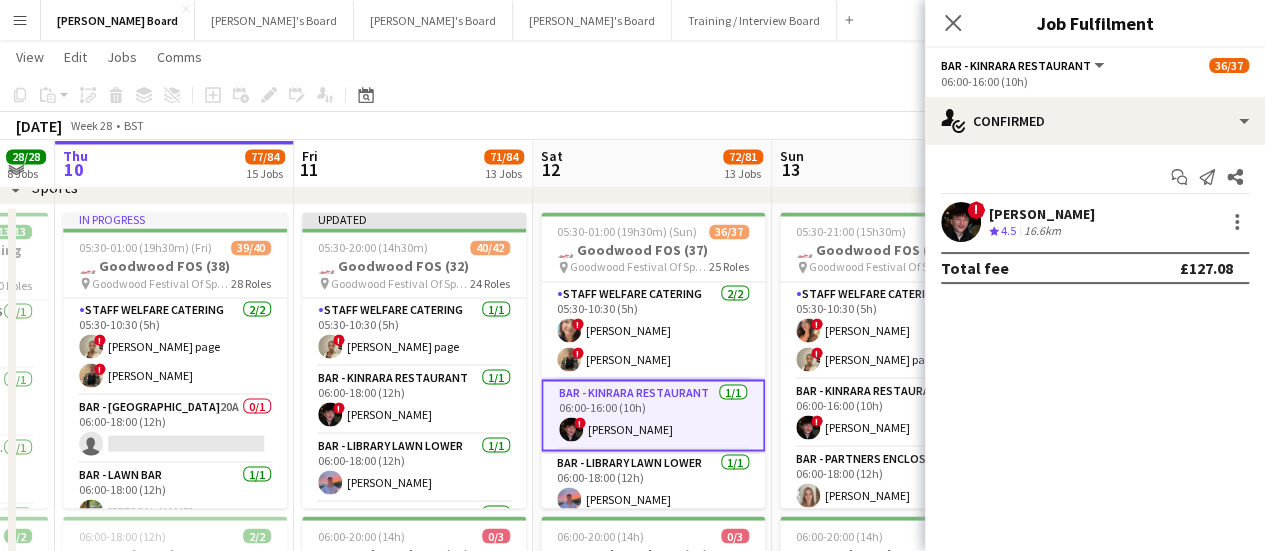 click on "!  Ryan Filkins
Crew rating
4.5   16.6km" at bounding box center (1095, 222) 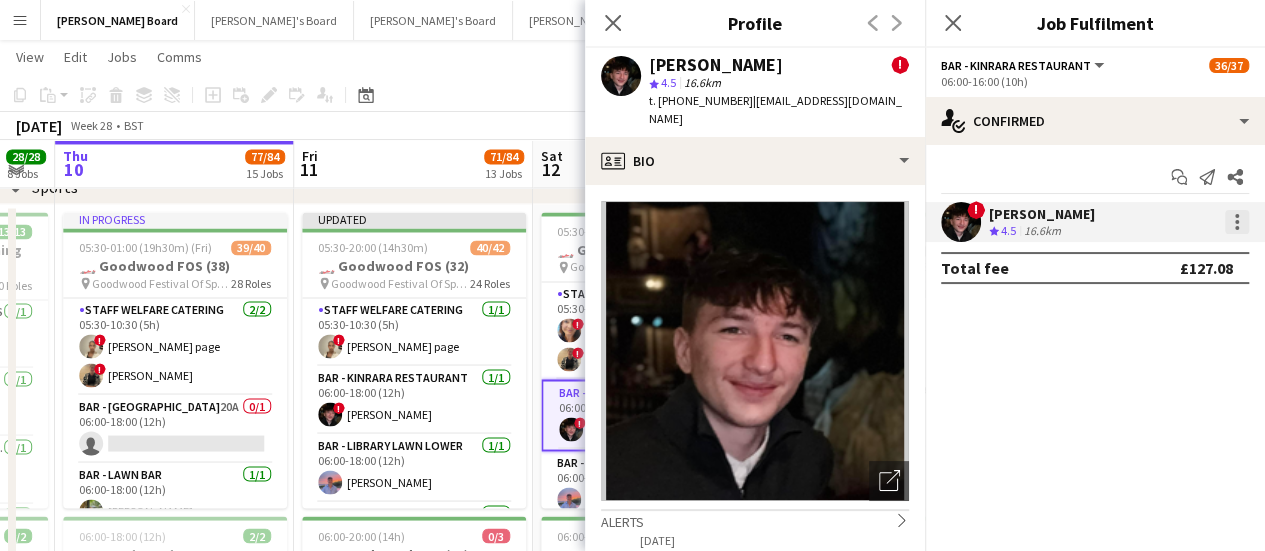 click at bounding box center (1237, 222) 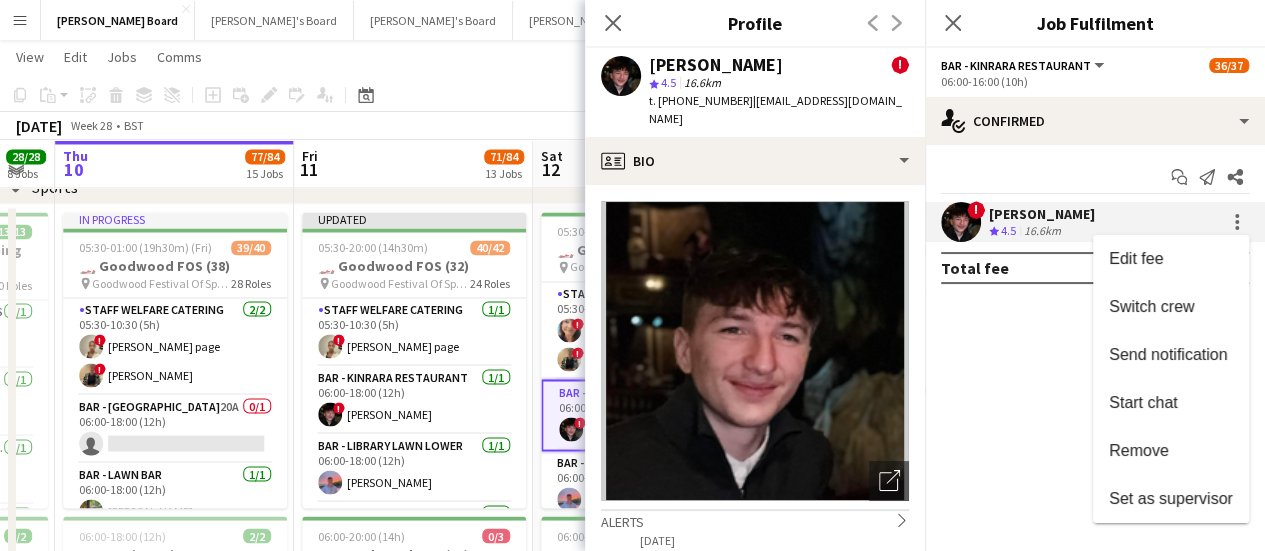 click at bounding box center [632, 275] 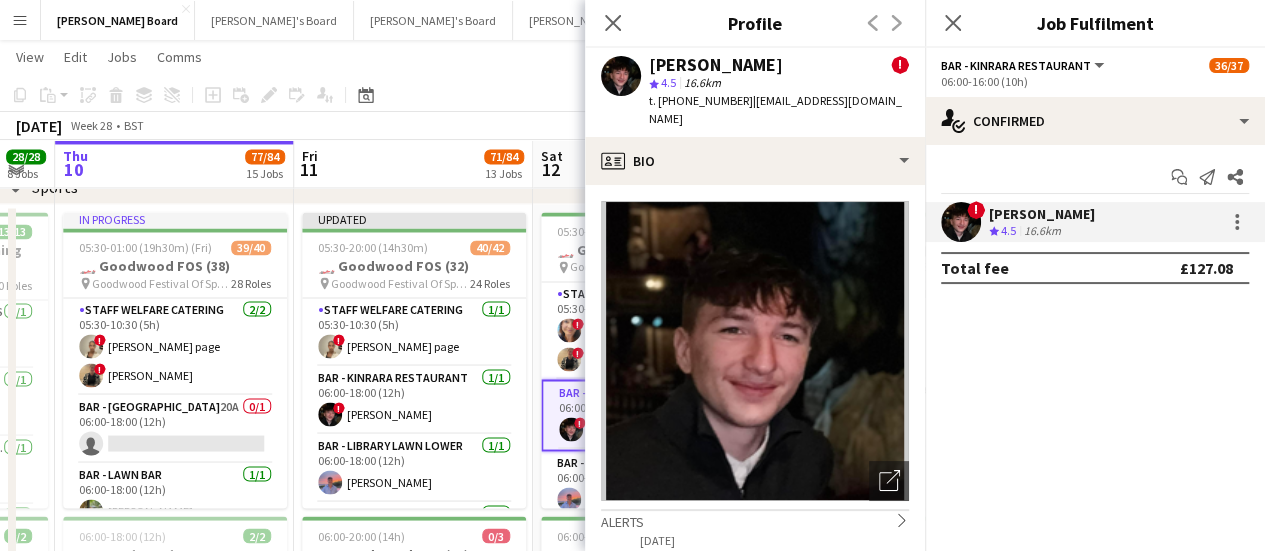 click on "Bar - Kinrara Restaurant   [DATE]   06:00-16:00 (10h)
! [PERSON_NAME]" at bounding box center (653, 415) 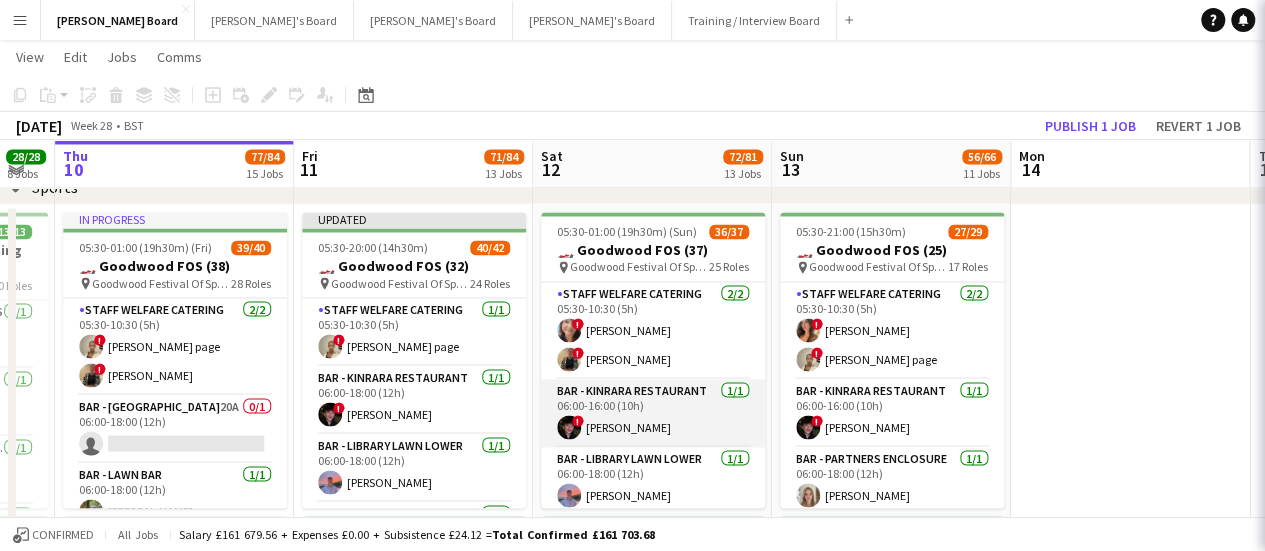 scroll, scrollTop: 0, scrollLeft: 662, axis: horizontal 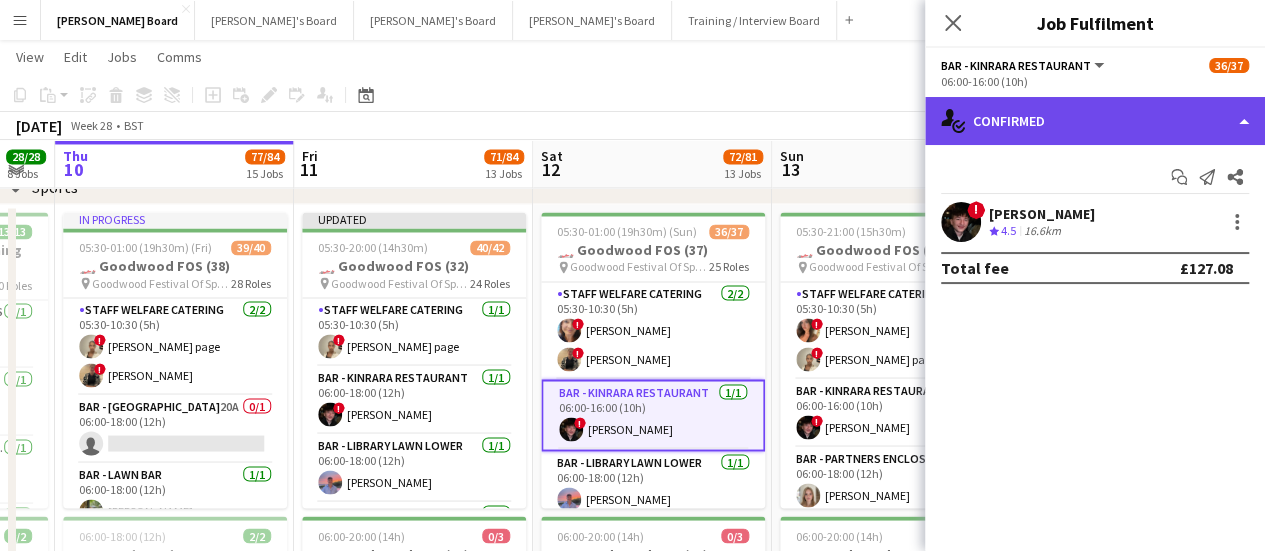 click on "single-neutral-actions-check-2
Confirmed" 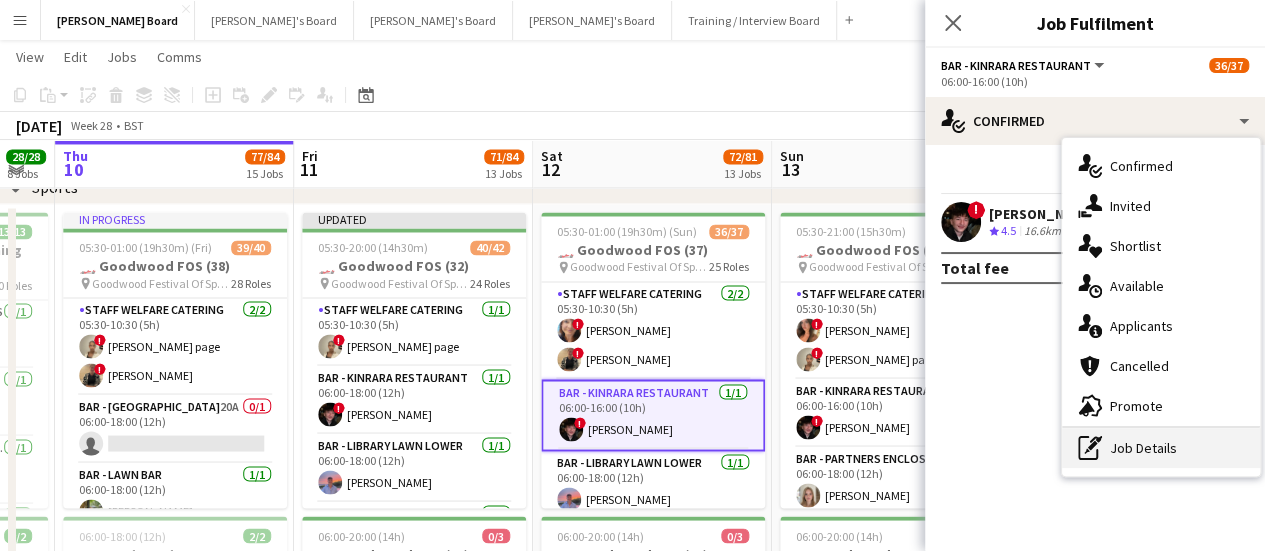 click on "pen-write
Job Details" at bounding box center (1161, 448) 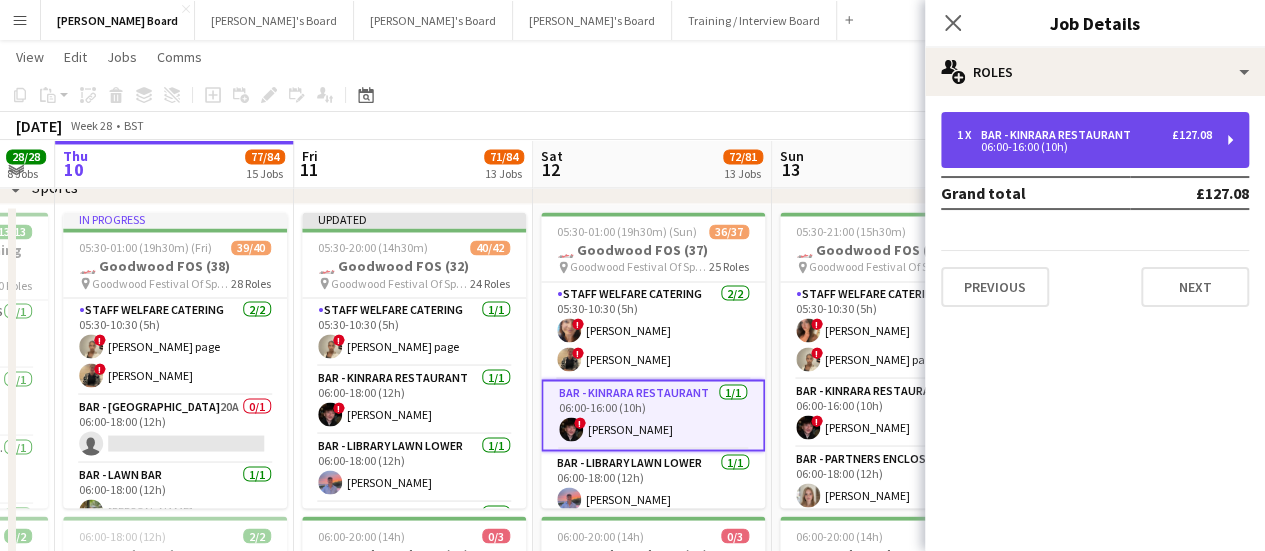 drag, startPoint x: 1093, startPoint y: 140, endPoint x: 1074, endPoint y: 163, distance: 29.832869 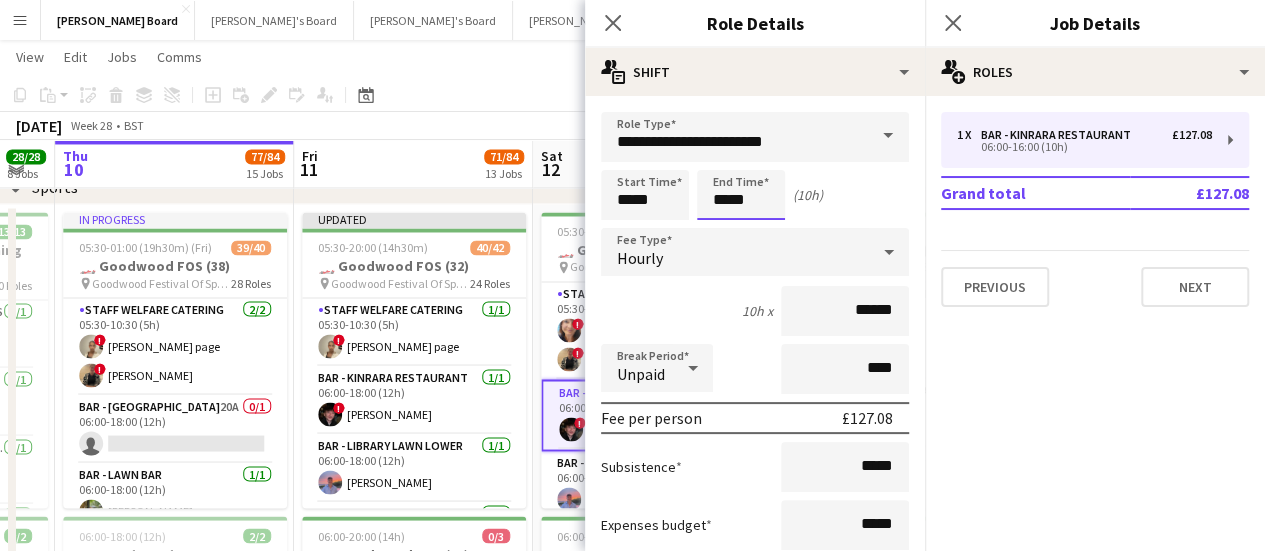 click on "*****" at bounding box center (741, 195) 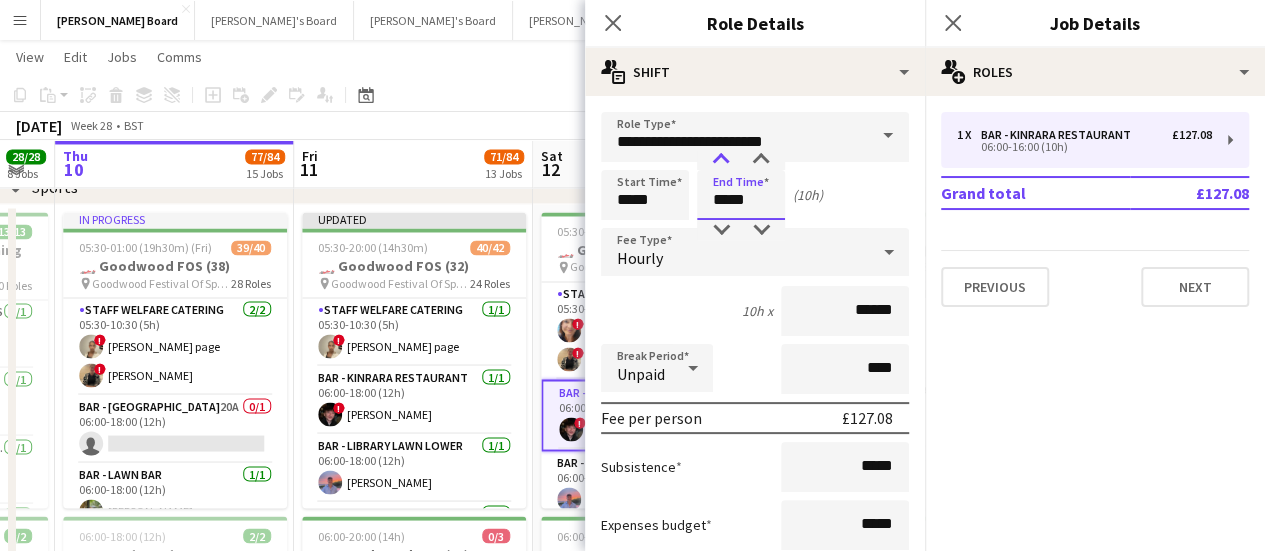 click at bounding box center (721, 160) 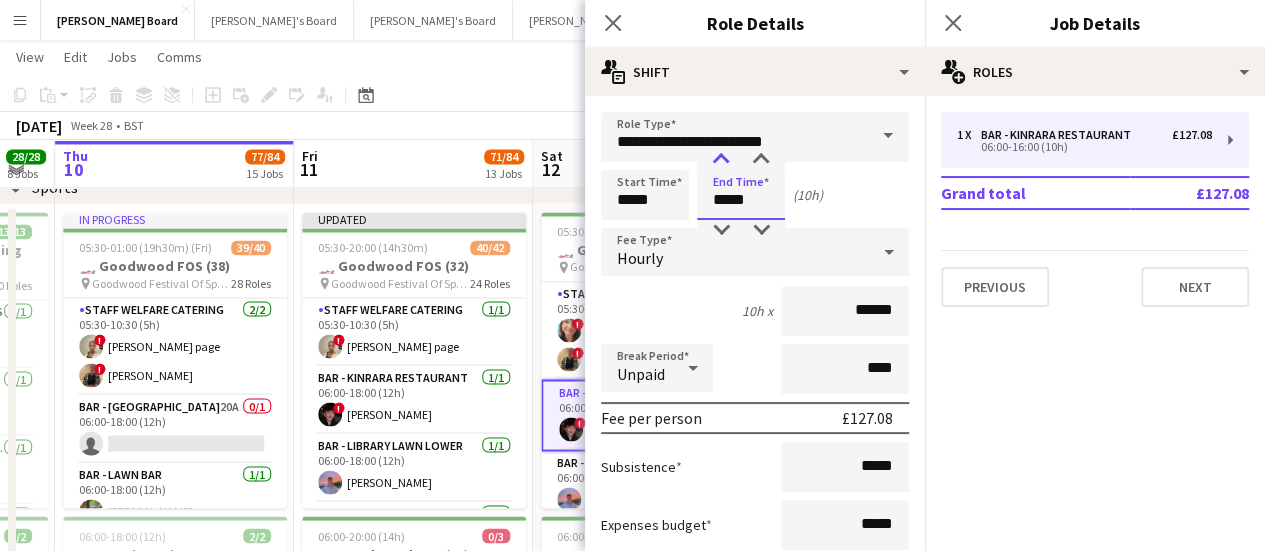type on "*****" 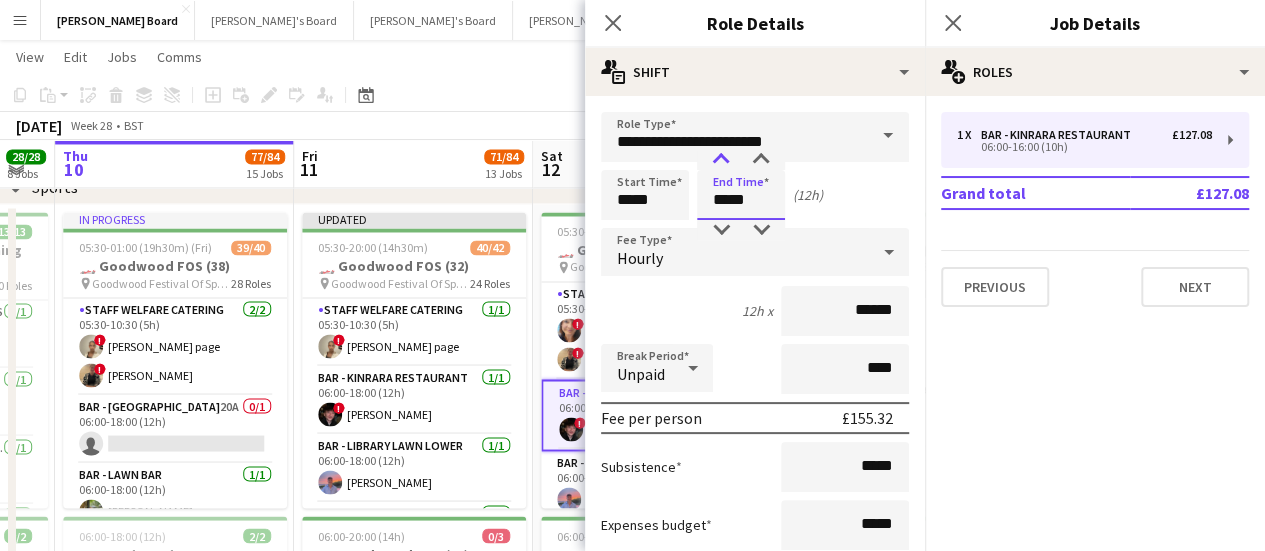 click at bounding box center [721, 160] 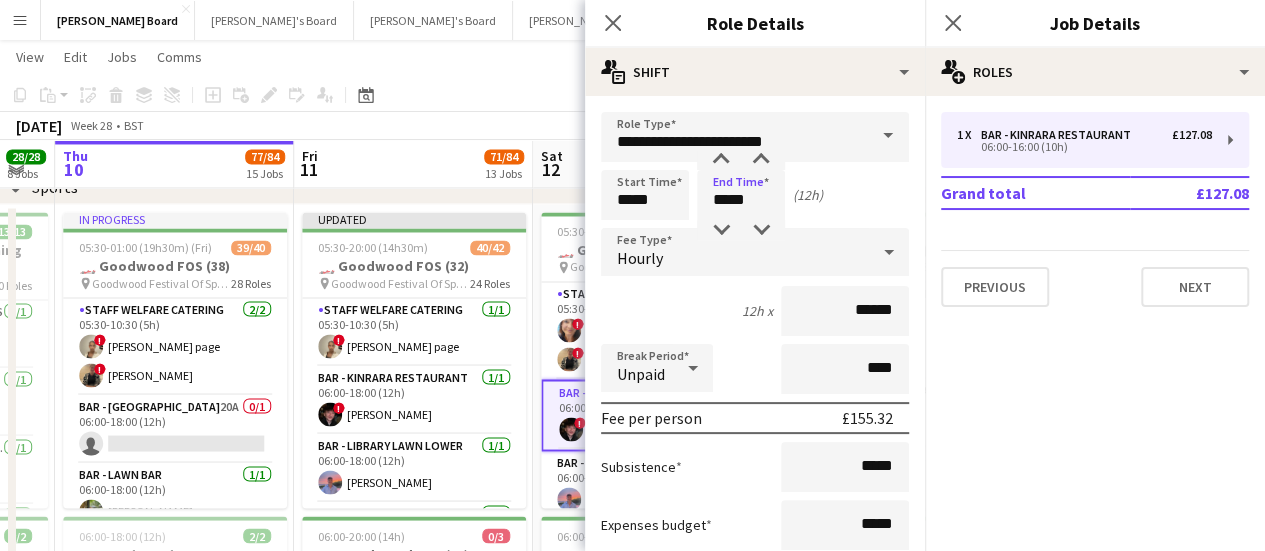 click on "July 2025   Week 28
•   BST   Publish 1 job   Revert 1 job" 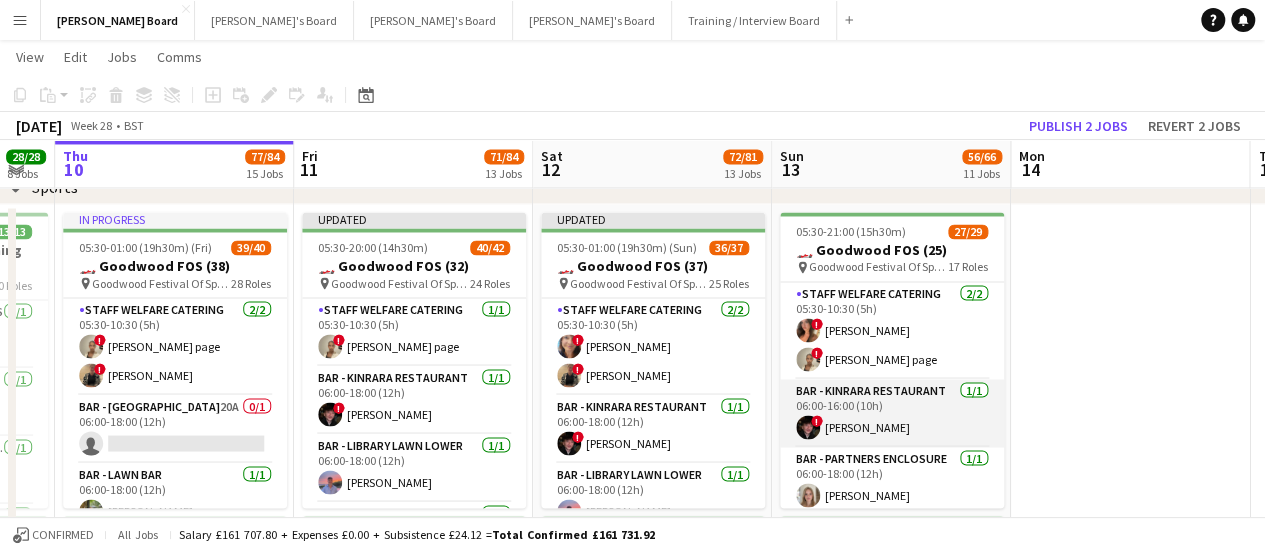 click on "Bar - Kinrara Restaurant   [DATE]   06:00-16:00 (10h)
! [PERSON_NAME]" at bounding box center [892, 413] 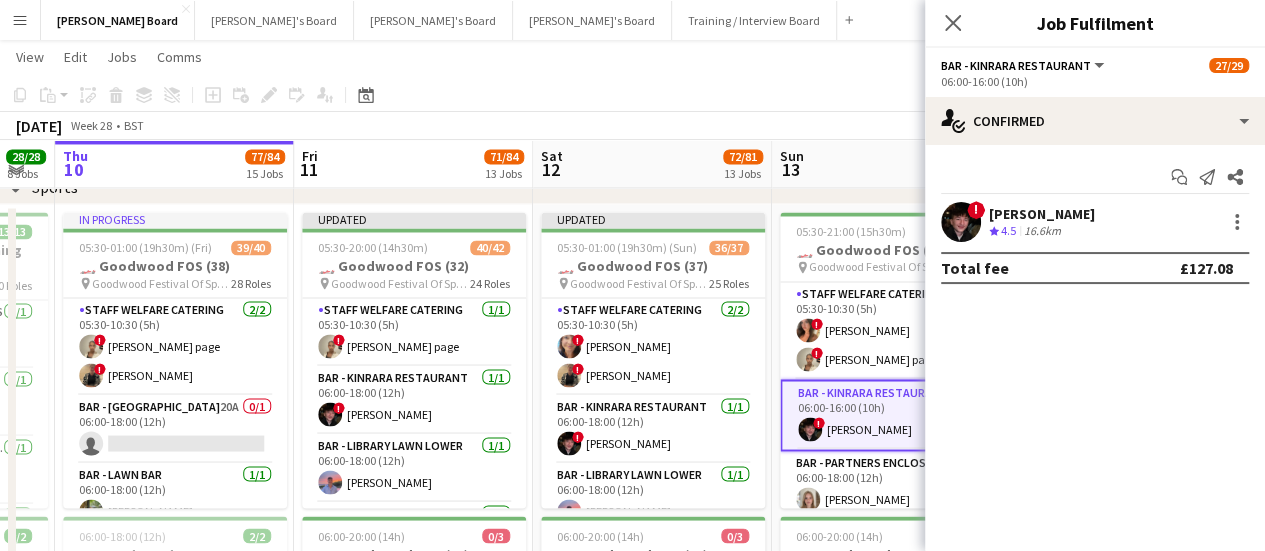 click on "!  Ryan Filkins
Crew rating
4.5   16.6km" at bounding box center (1095, 222) 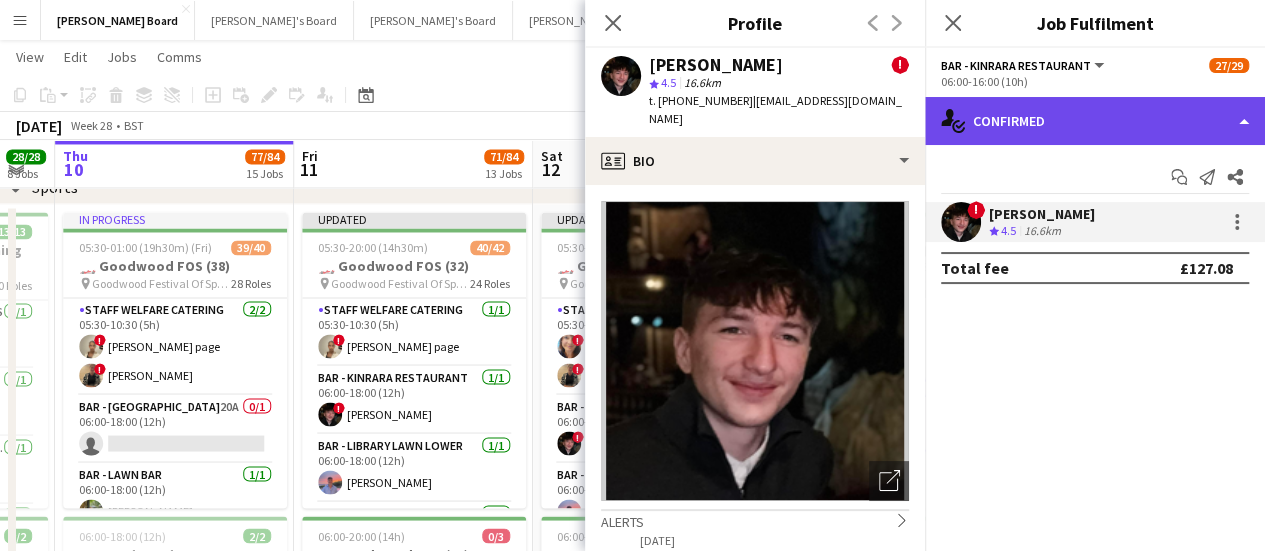 click on "single-neutral-actions-check-2
Confirmed" 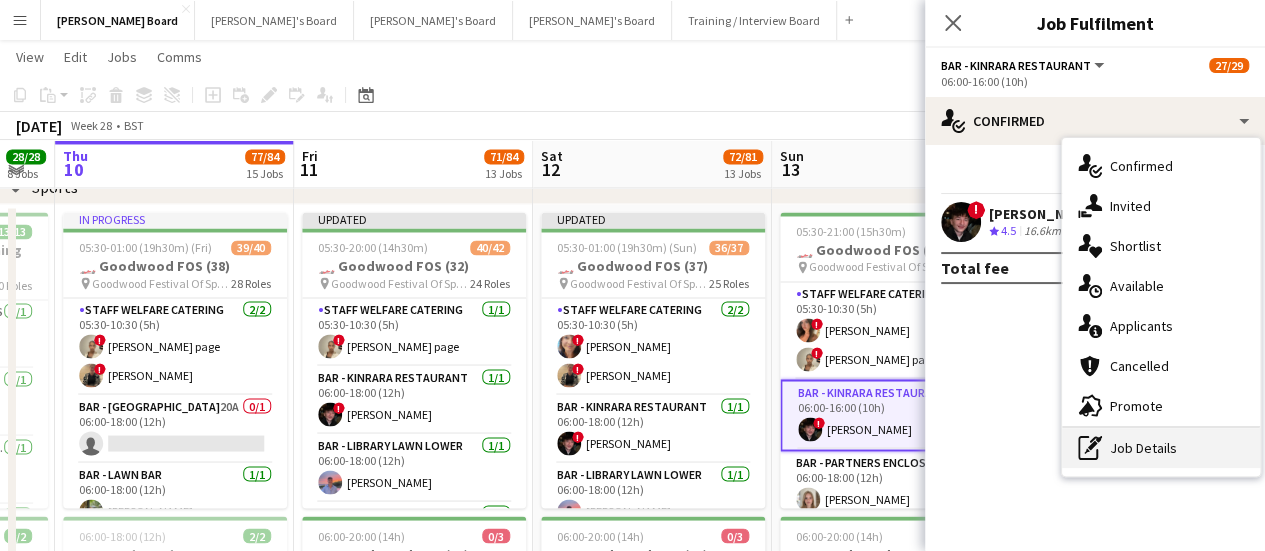 click on "pen-write
Job Details" at bounding box center (1161, 448) 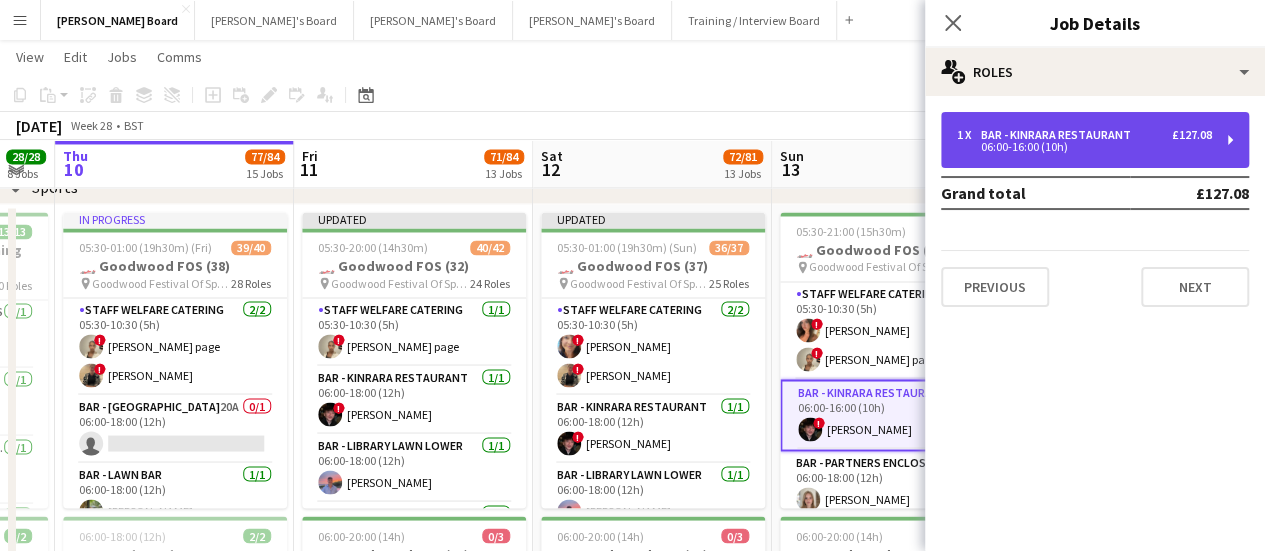 click on "1 x   Bar - Kinrara Restaurant   £127.08   06:00-16:00 (10h)" at bounding box center [1095, 140] 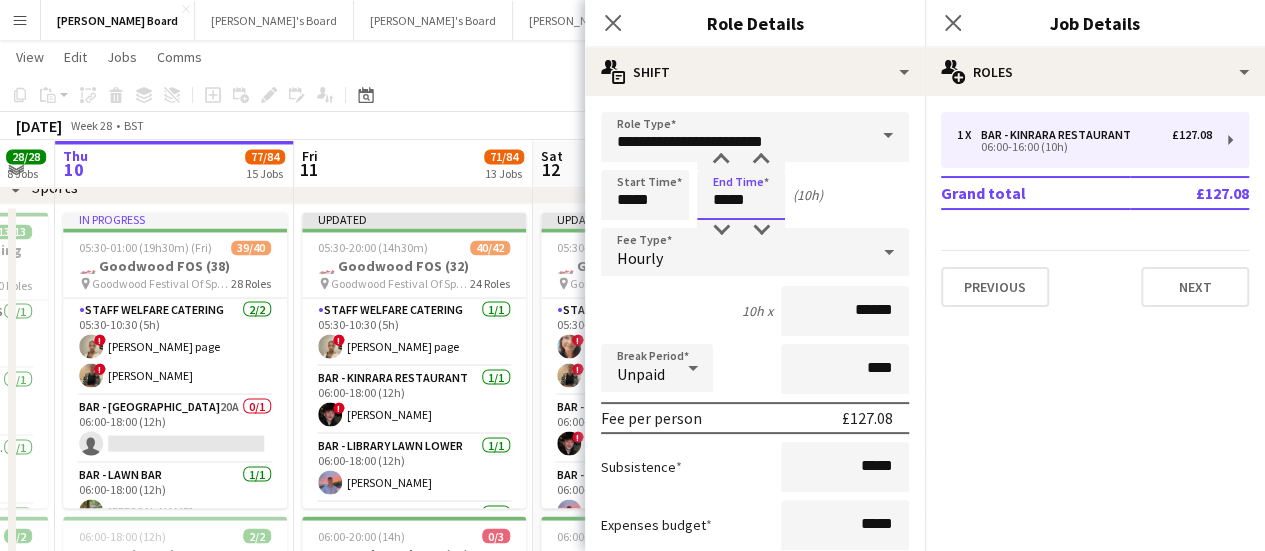 click on "*****" at bounding box center [741, 195] 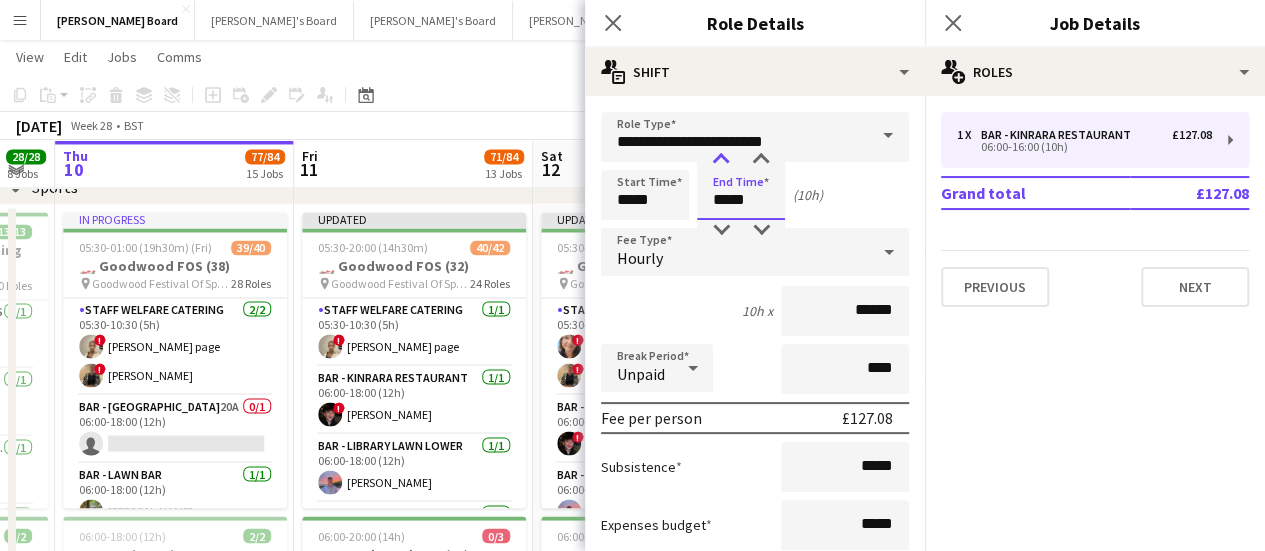 click at bounding box center (721, 160) 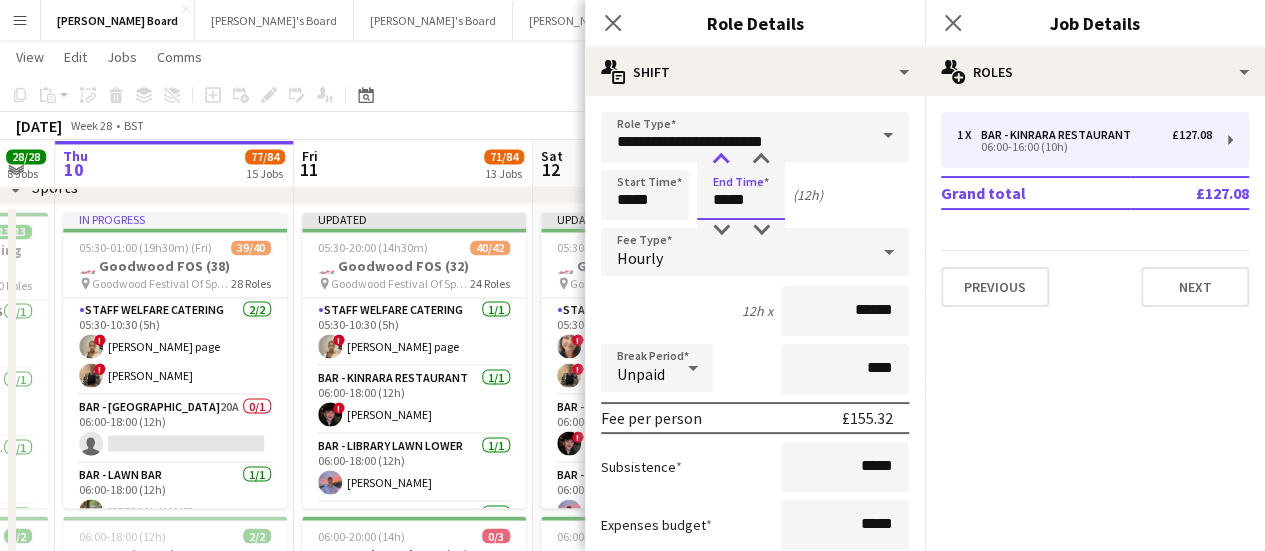 click at bounding box center [721, 160] 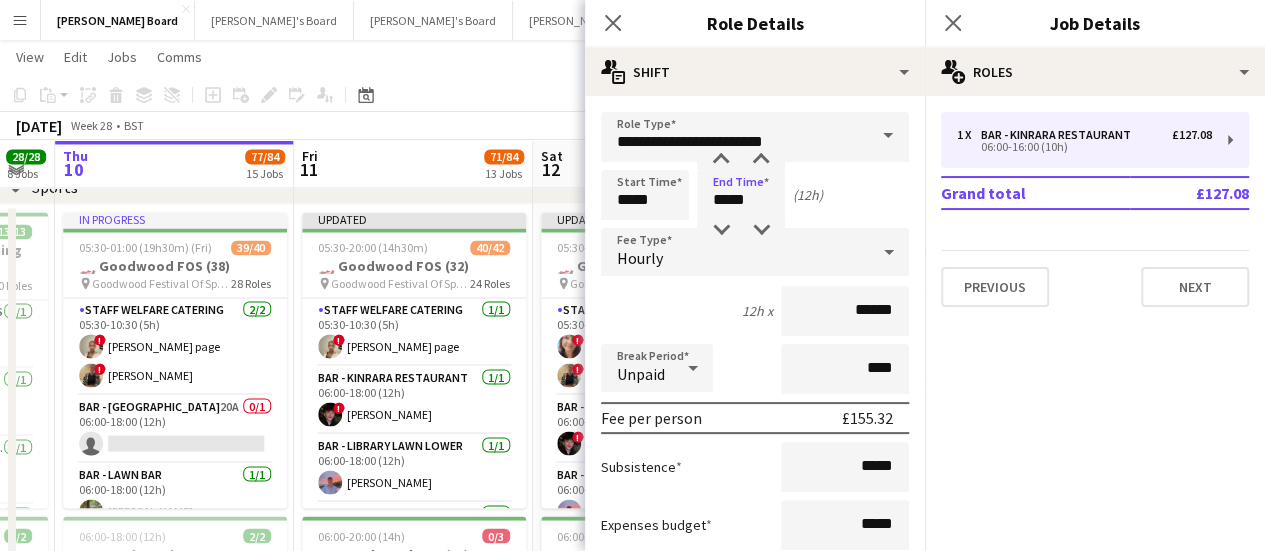 click on "Copy
Paste
Paste   Ctrl+V Paste with crew  Ctrl+Shift+V
Paste linked Job
[GEOGRAPHIC_DATA]
Group
Ungroup
Add job
Add linked Job
Edit
Edit linked Job
Applicants
Date picker
[DATE] [DATE] [DATE] M [DATE] T [DATE] W [DATE] T [DATE] F [DATE] S [DATE] S  [DATE]   2   3   4   5   6   7   8   9   10   11   12   13   14   15   16   17   18   19   20   21   22   23   24   25   26   27   28   29   30   31
Comparison range
Comparison range
[DATE]" 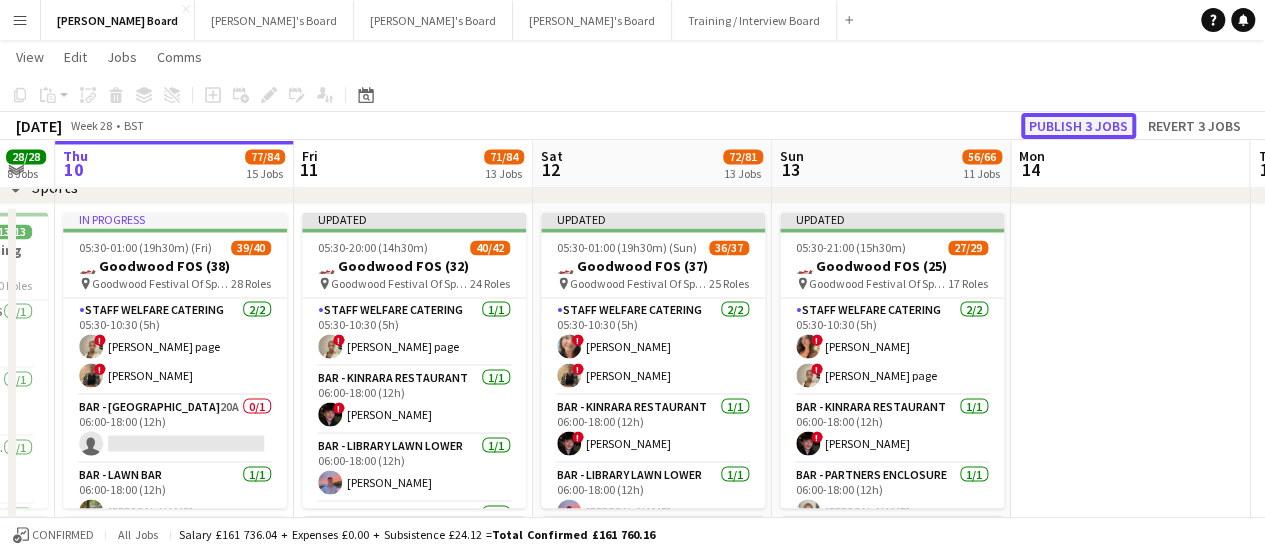 click on "Publish 3 jobs" 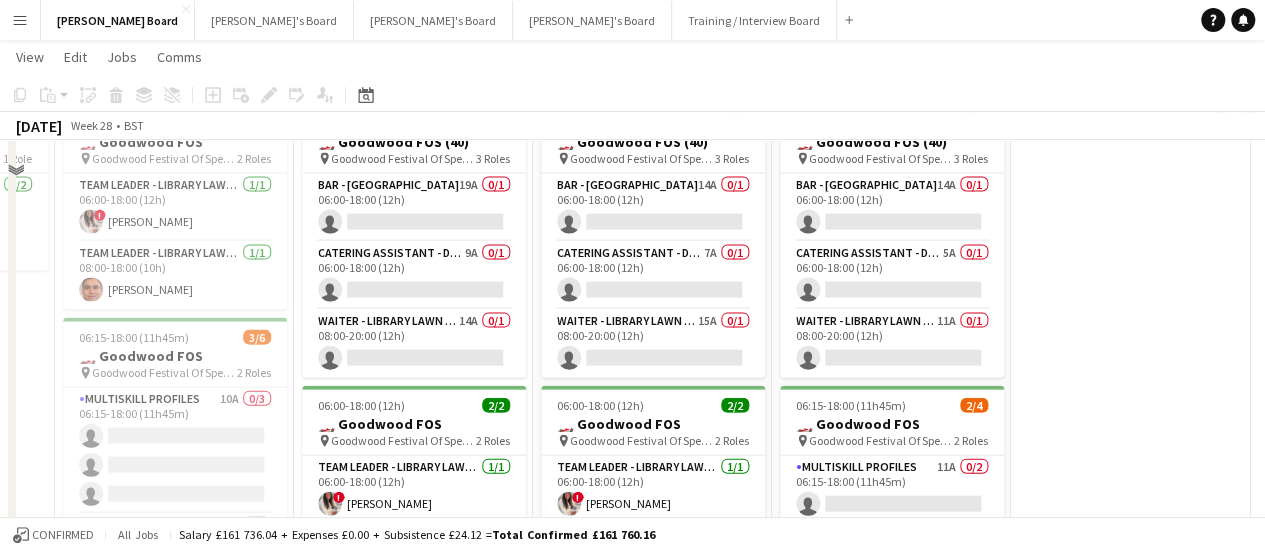 scroll, scrollTop: 2000, scrollLeft: 0, axis: vertical 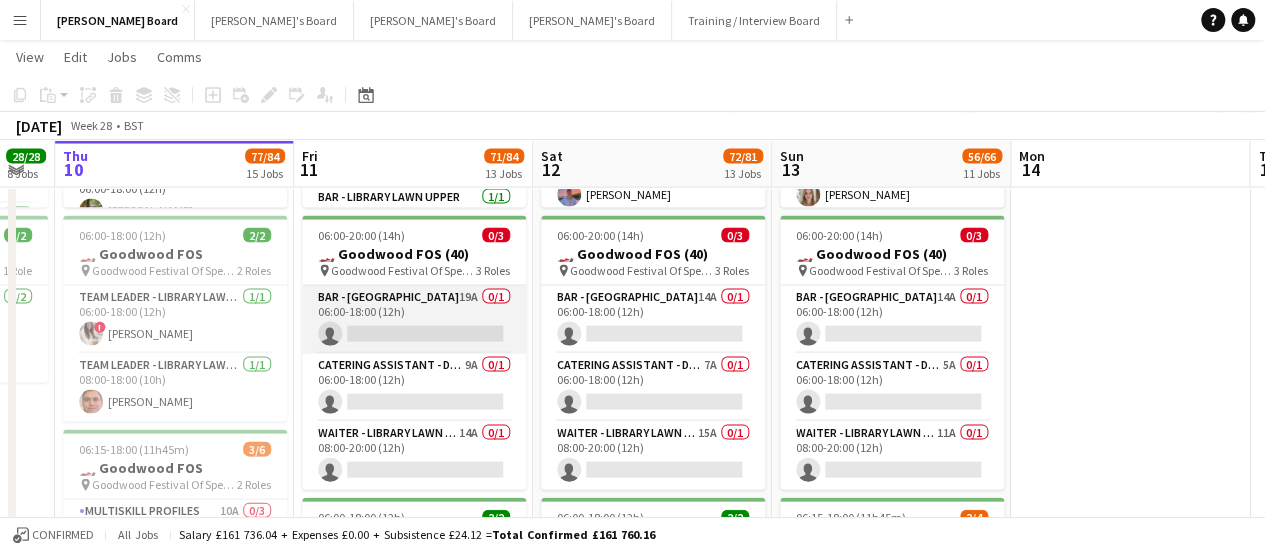 click on "BAR - CATHEDRAL WALK   19A   0/1   06:00-18:00 (12h)
single-neutral-actions" at bounding box center (414, 320) 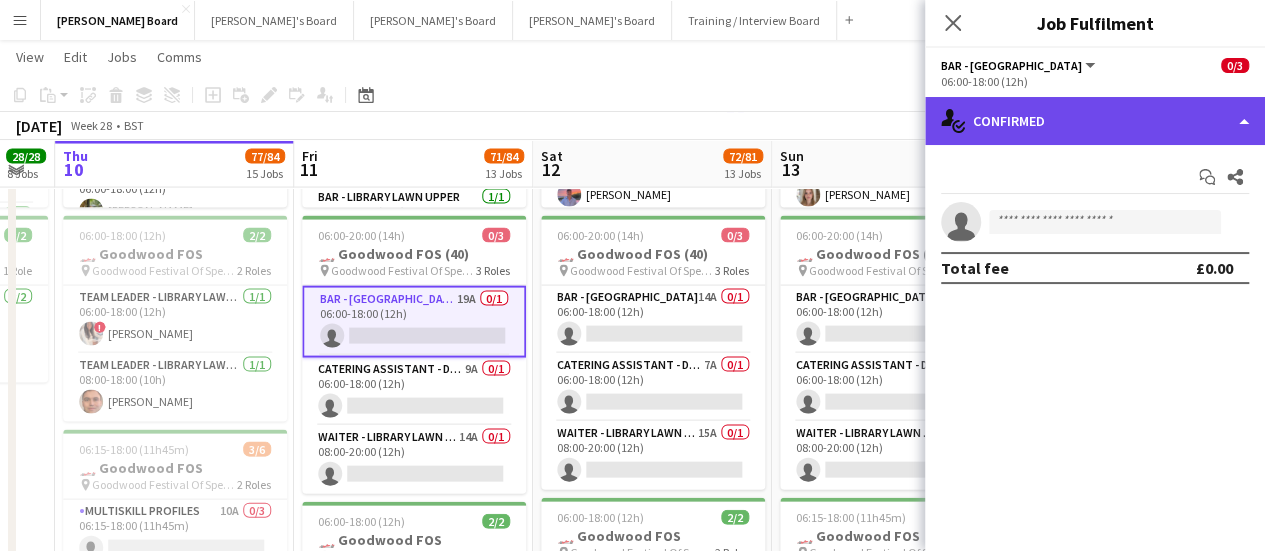 click on "single-neutral-actions-check-2
Confirmed" 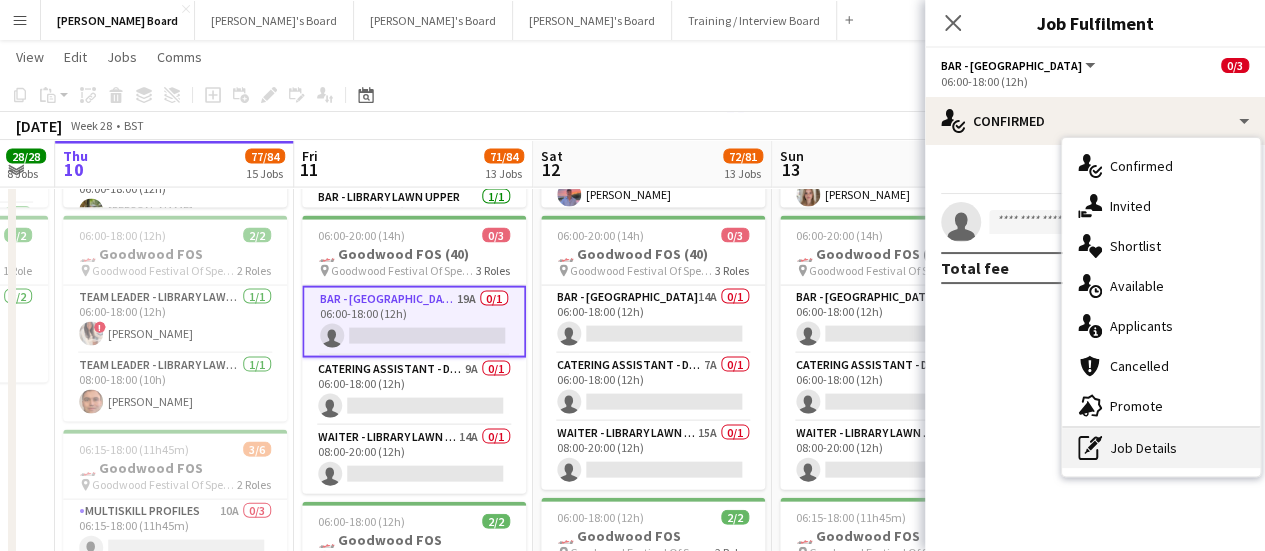 click on "pen-write
Job Details" at bounding box center [1161, 448] 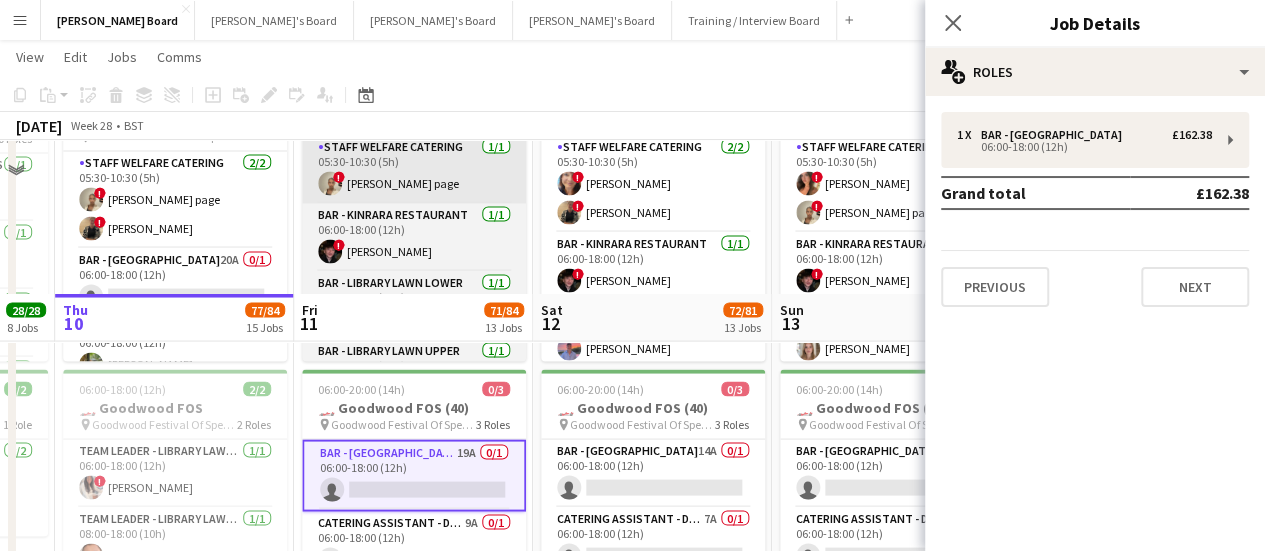 scroll, scrollTop: 1700, scrollLeft: 0, axis: vertical 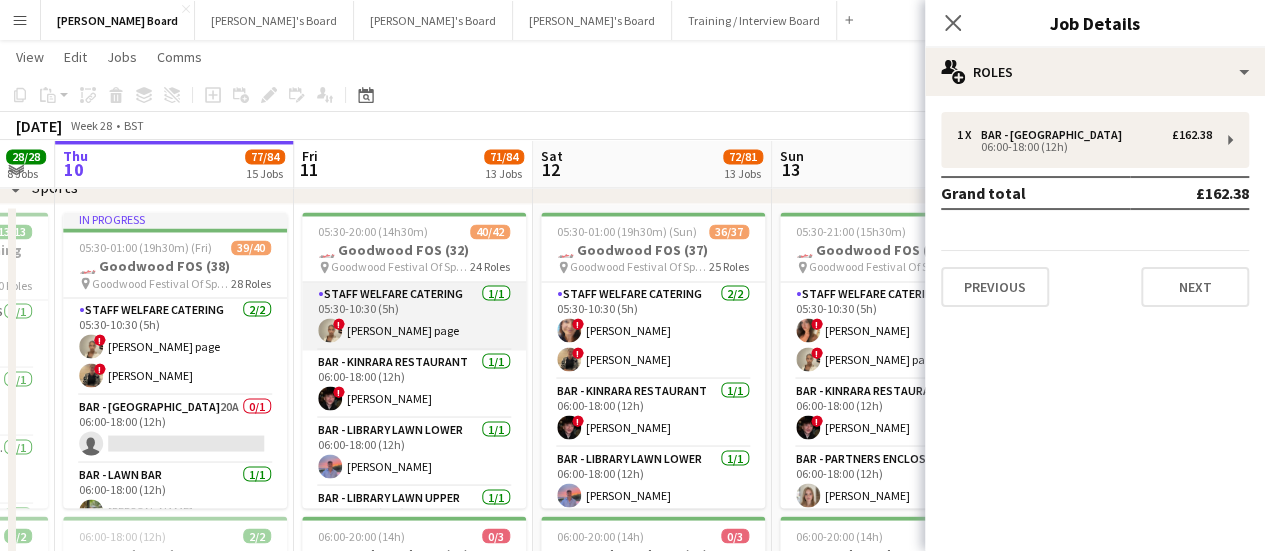 click on "Staff Welfare Catering   [DATE]   05:30-10:30 (5h)
! [PERSON_NAME] page" at bounding box center (414, 316) 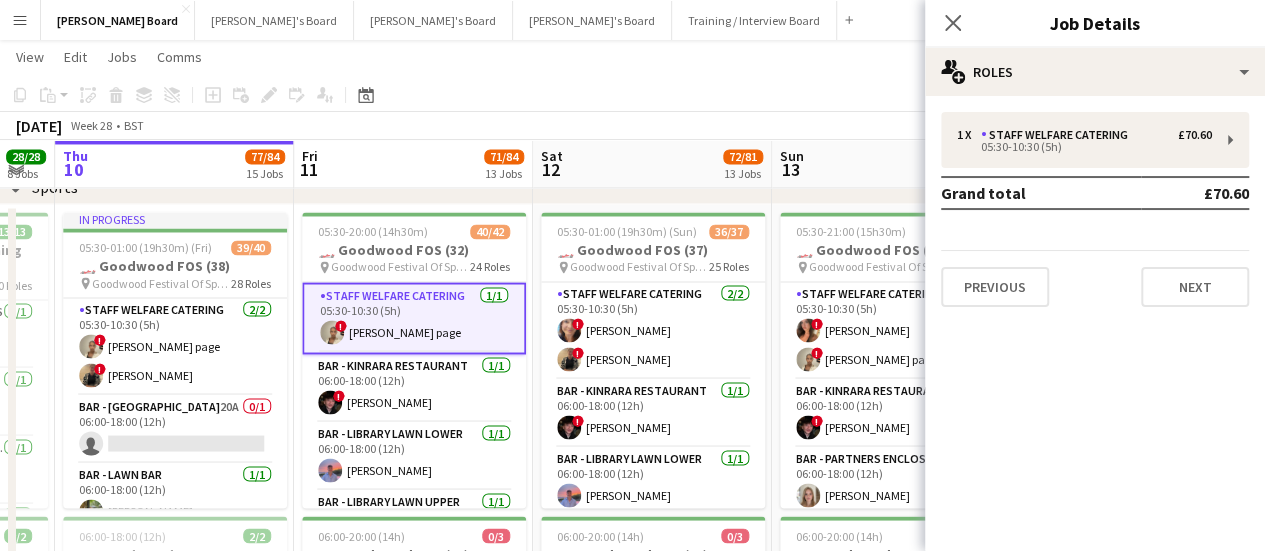 scroll, scrollTop: 0, scrollLeft: 661, axis: horizontal 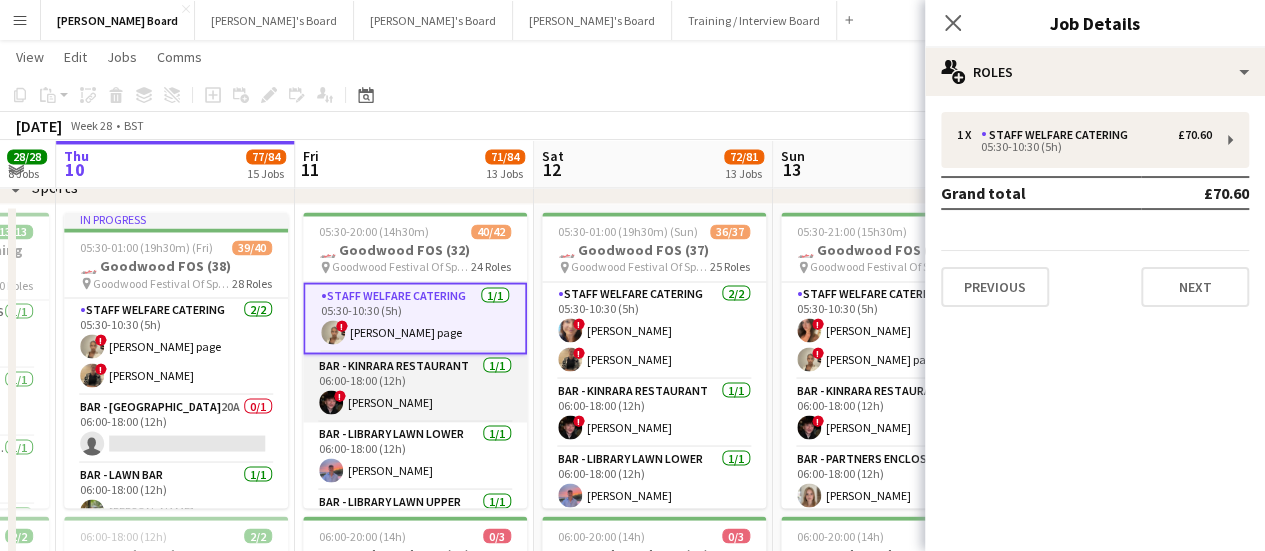click on "Bar - Kinrara Restaurant   1/1   06:00-18:00 (12h)
! Ryan Filkins" at bounding box center (415, 388) 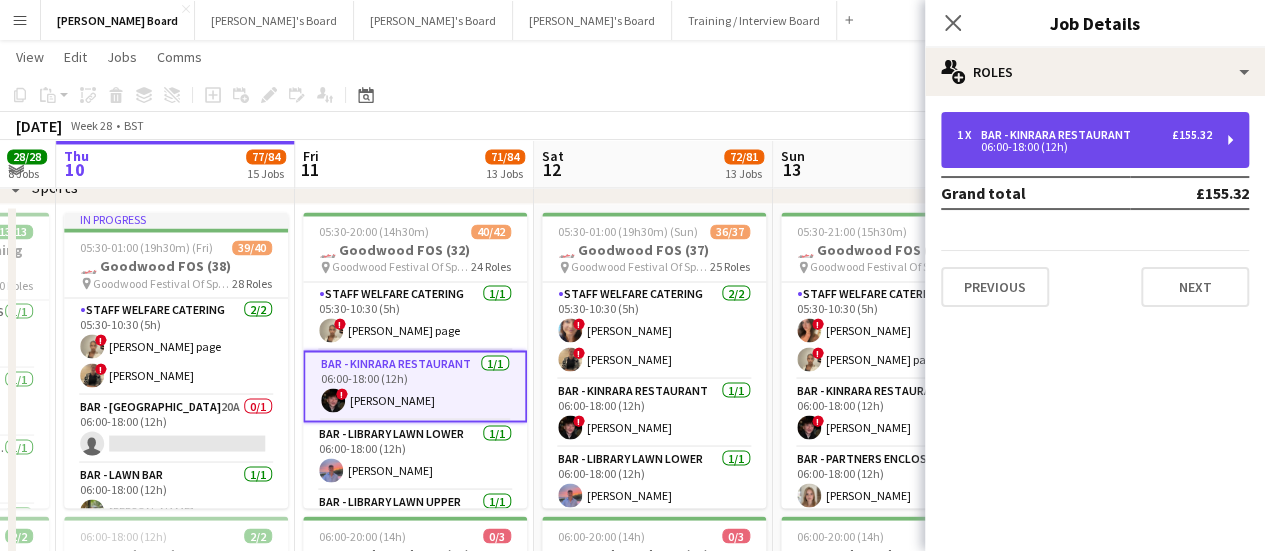click on "1 x   Bar - Kinrara Restaurant   £155.32" at bounding box center [1084, 135] 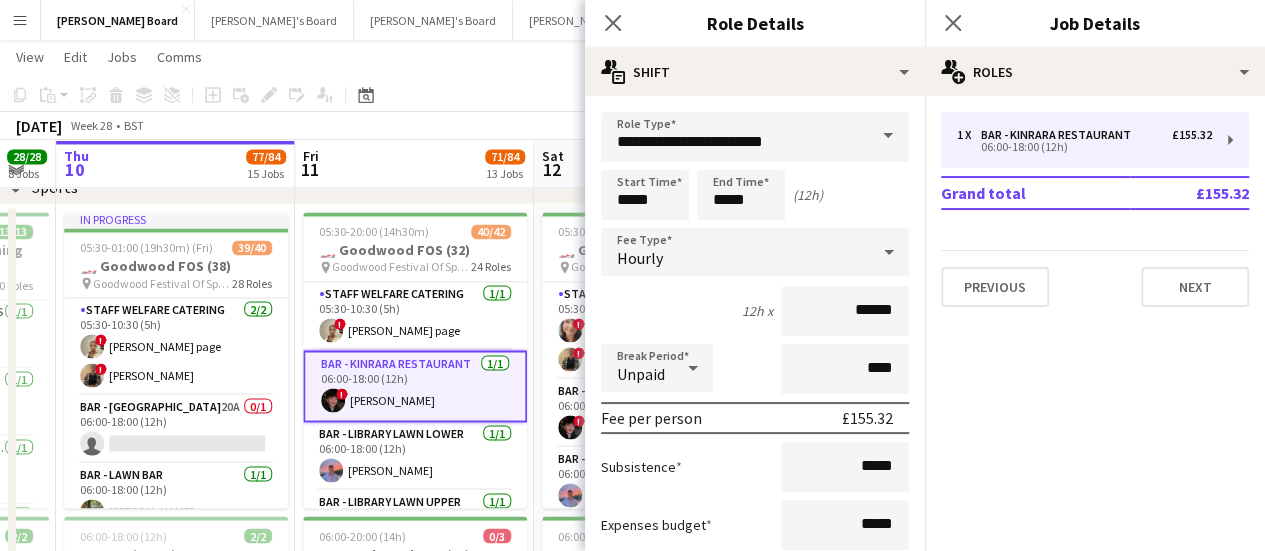 click on "Menu" at bounding box center (20, 20) 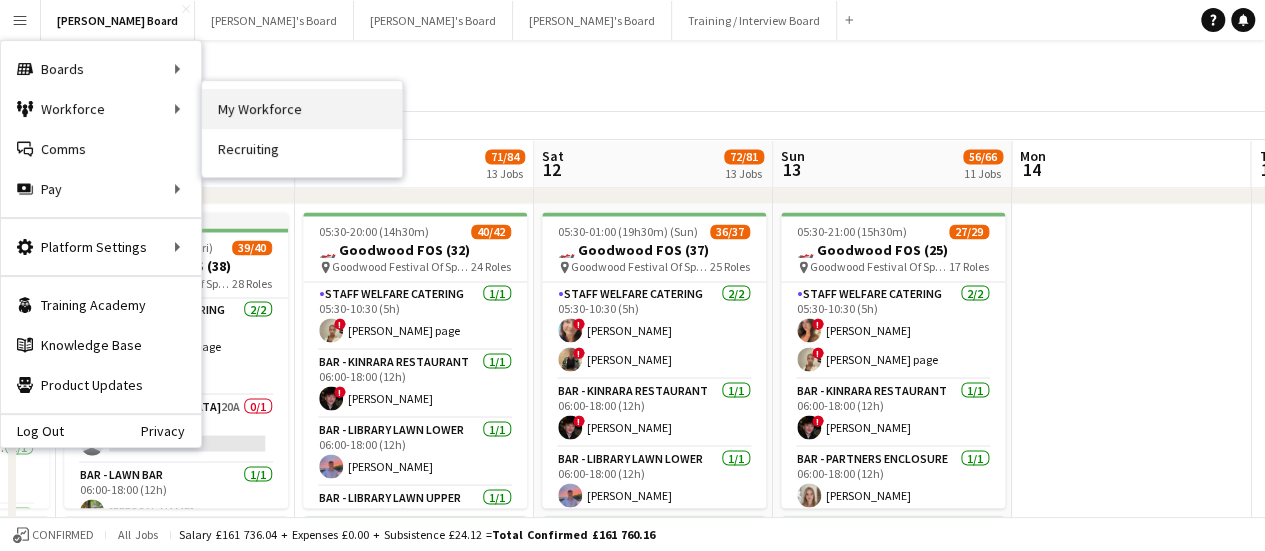 click on "My Workforce" at bounding box center [302, 109] 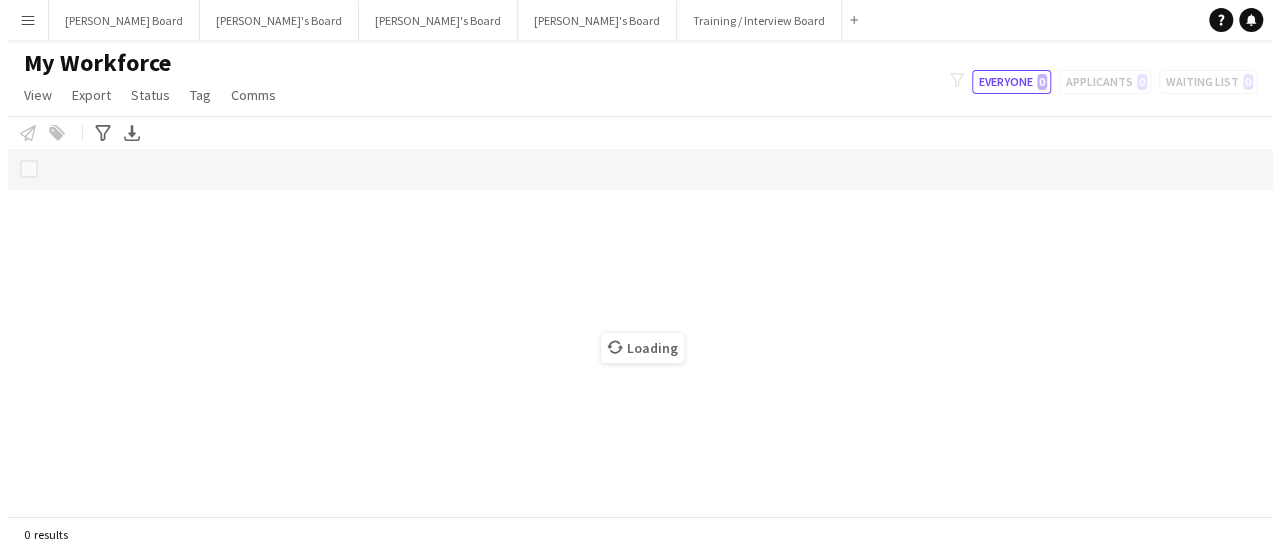 scroll, scrollTop: 0, scrollLeft: 0, axis: both 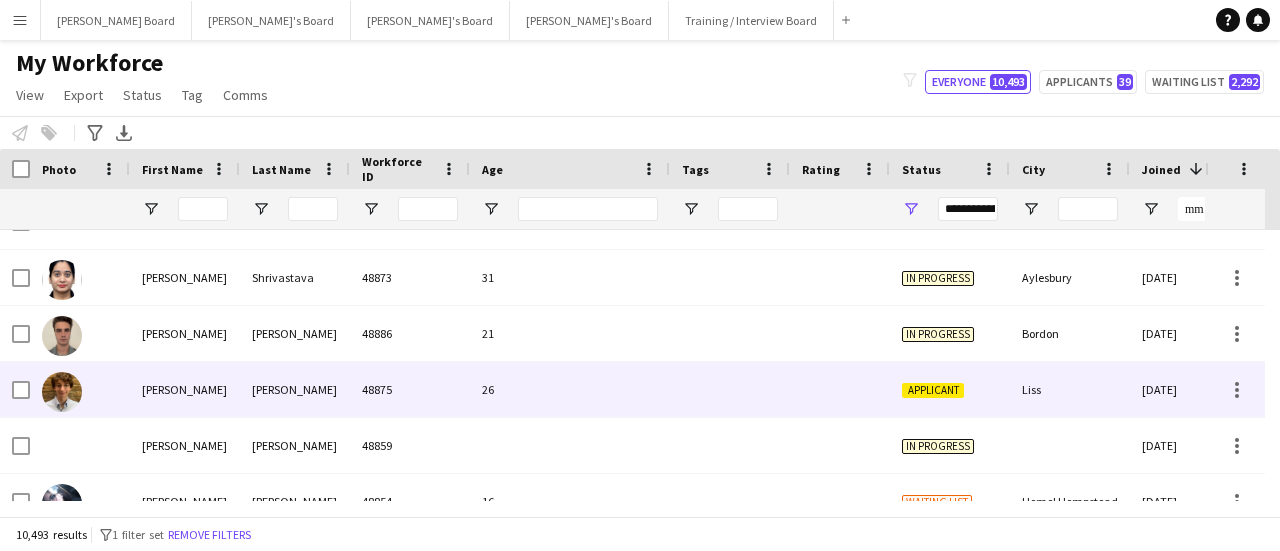 drag, startPoint x: 216, startPoint y: 382, endPoint x: 898, endPoint y: 365, distance: 682.21185 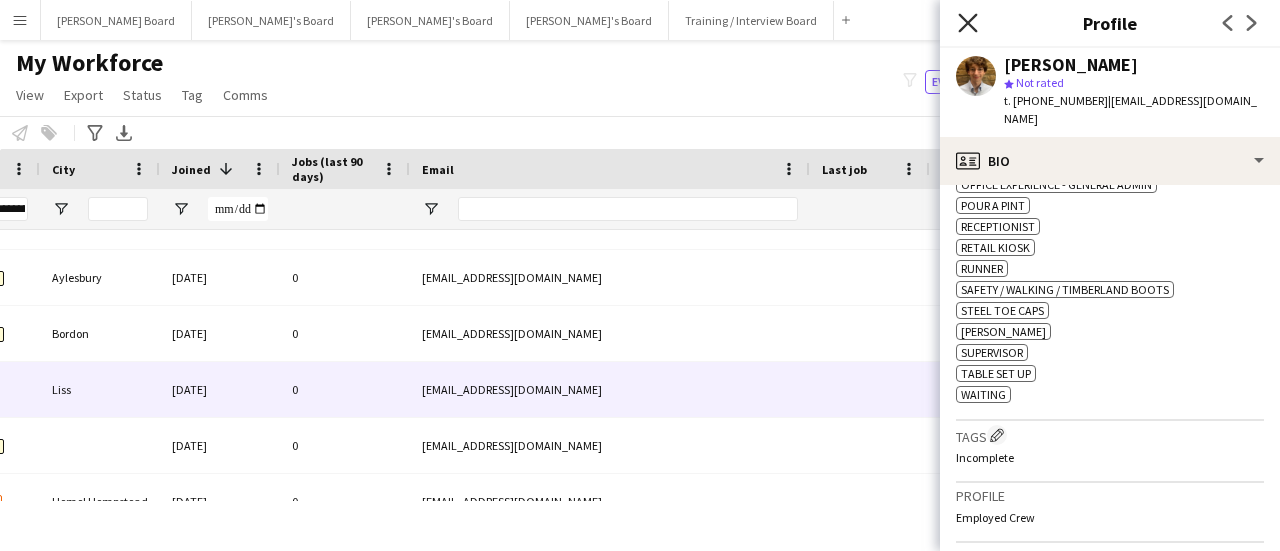drag, startPoint x: 754, startPoint y: 109, endPoint x: 968, endPoint y: 25, distance: 229.89563 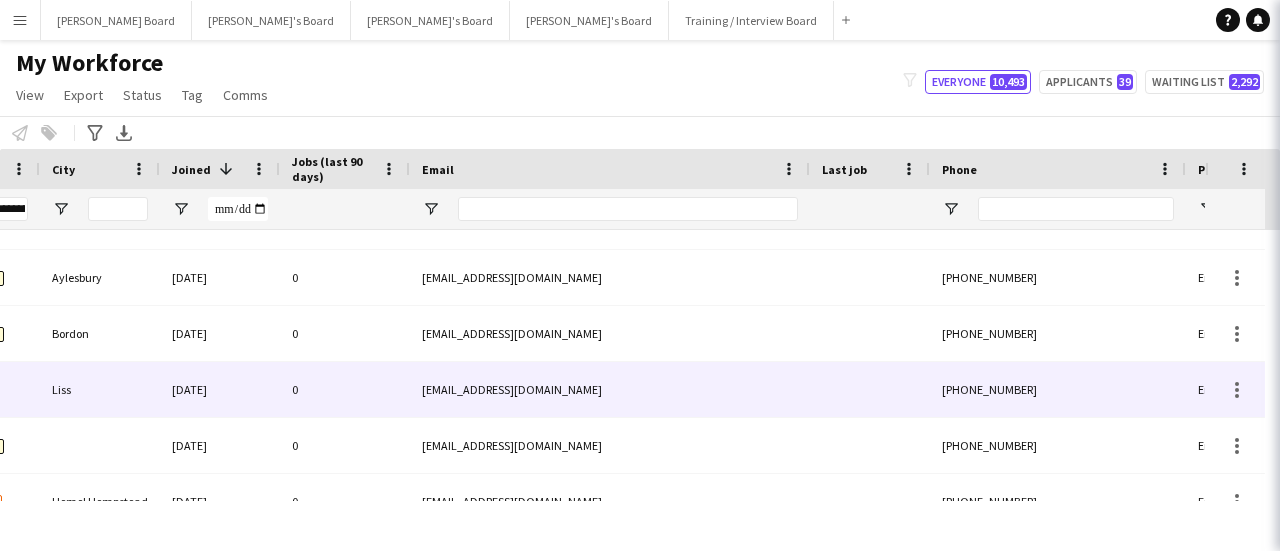 click on "Close pop-in" 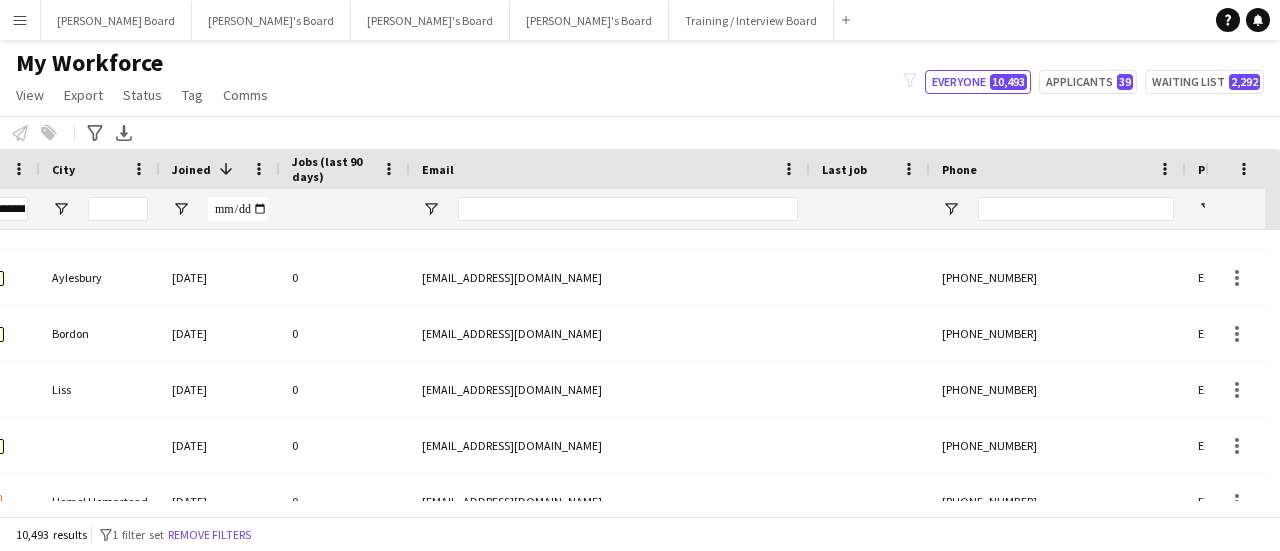 scroll, scrollTop: 0, scrollLeft: 1038, axis: horizontal 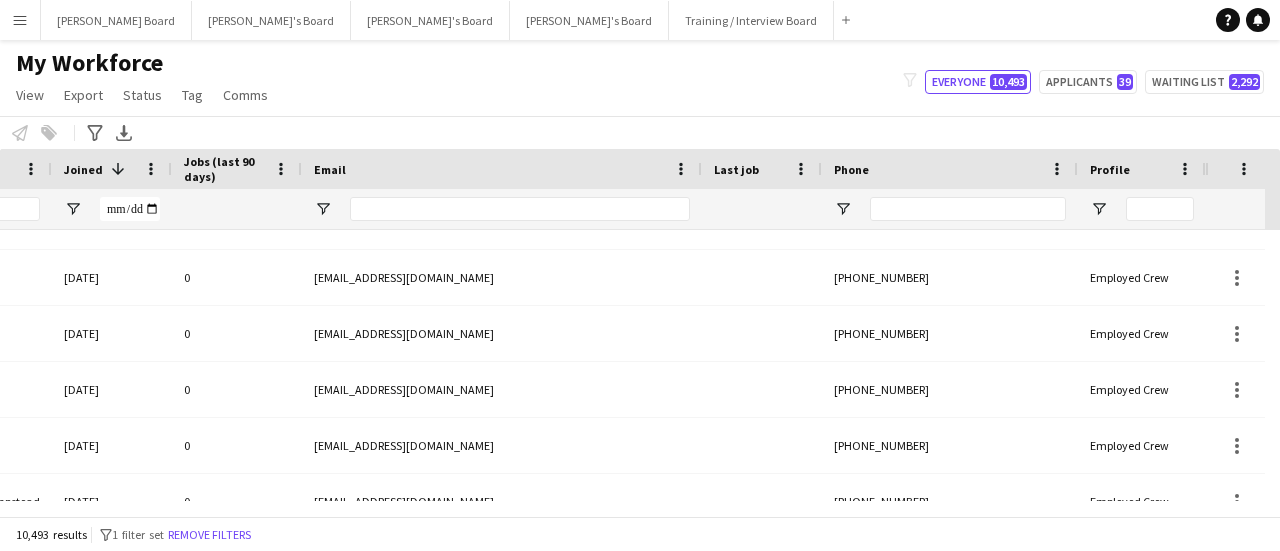 click on "My Workforce   View   Views  Default view Compliance RTW Checks MANCHESTER Search UNI New view Update view Delete view Edit name Customise view Customise filters Reset Filters Reset View Reset All  Export  New starters report Export as XLSX Export as PDF  Status  Edit  Tag  New tag  Edit tag  20 HRS VISA (34) ARC TRANSFER (1) Ascot Manager (20) BACK OF HOUSE (3) Bar - COCKTAIL (100) BARISTA (203) BATH LAST MIN (17) BIRMINGHAM CREW (15) Cabin Crew  (13) CAMBRIDGE CREW (2) Carry 3 plates (20) Chef de Partie (34) CHEFS (70) Commis Chef  (11) Compliance 100%  (52) CSH FLOW (29) DBS  (17) Declined (0) Declined- Location (0) DRIVER Birmingham (1) DRIVER Manchester (16) Drivers (147) EASTBOURNE A LIST (74) Enhanced DBS (7) EVENTCUP Direct (7) FIA 2024 PASS (21) Flow Completed (309) Flow 🌷RA 2025🌷 (1) Gap Year Interview (22) Head Chef  (6) Hogs Back Brewery🍺 (3) LIVERPOOL CREW (7) LOUGHBOROUGH CREW (1) MAN Interview Link Sent (26) MANCHESTER ,,MEET THE TEAM'' LINK SENT (70) MANCHESTER CREW (191) CHEFS (70)" 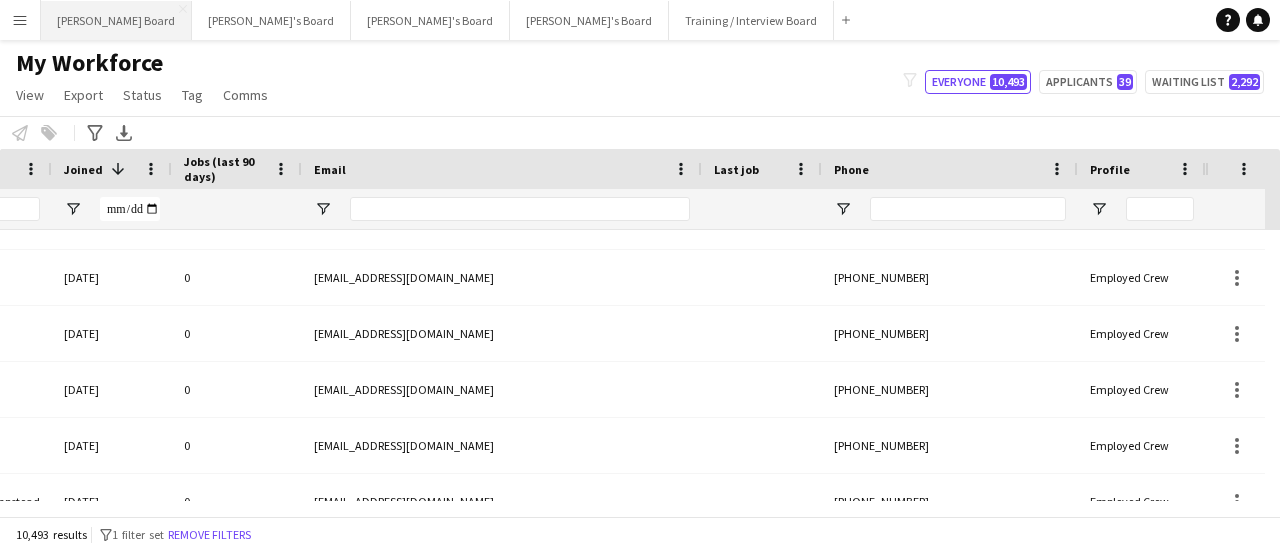 click on "Dean's Board
Close" at bounding box center [116, 20] 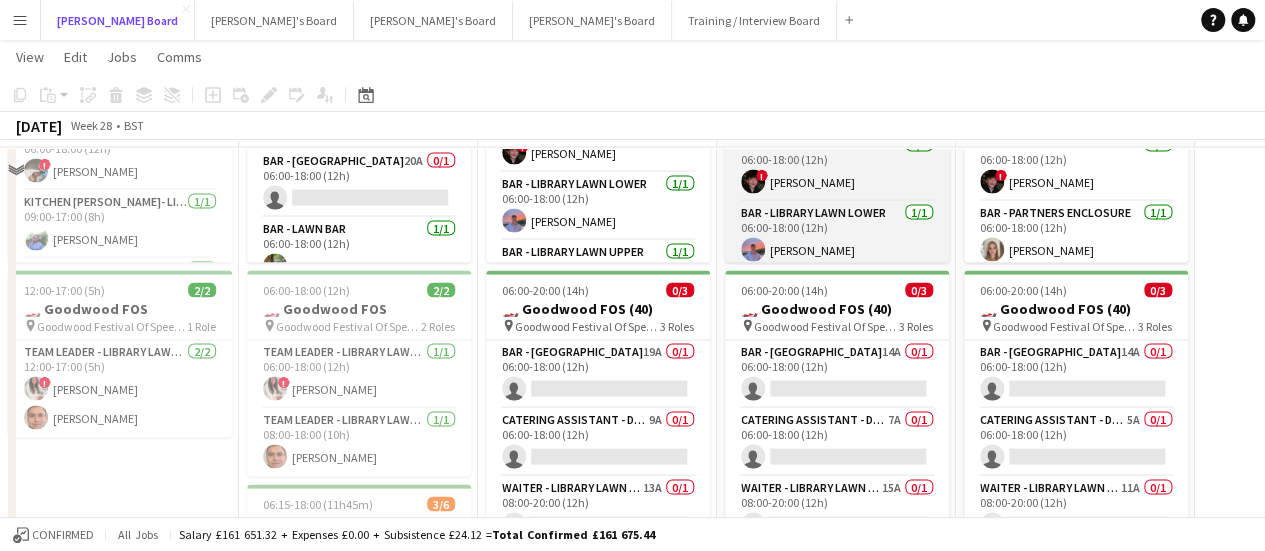 scroll, scrollTop: 1600, scrollLeft: 0, axis: vertical 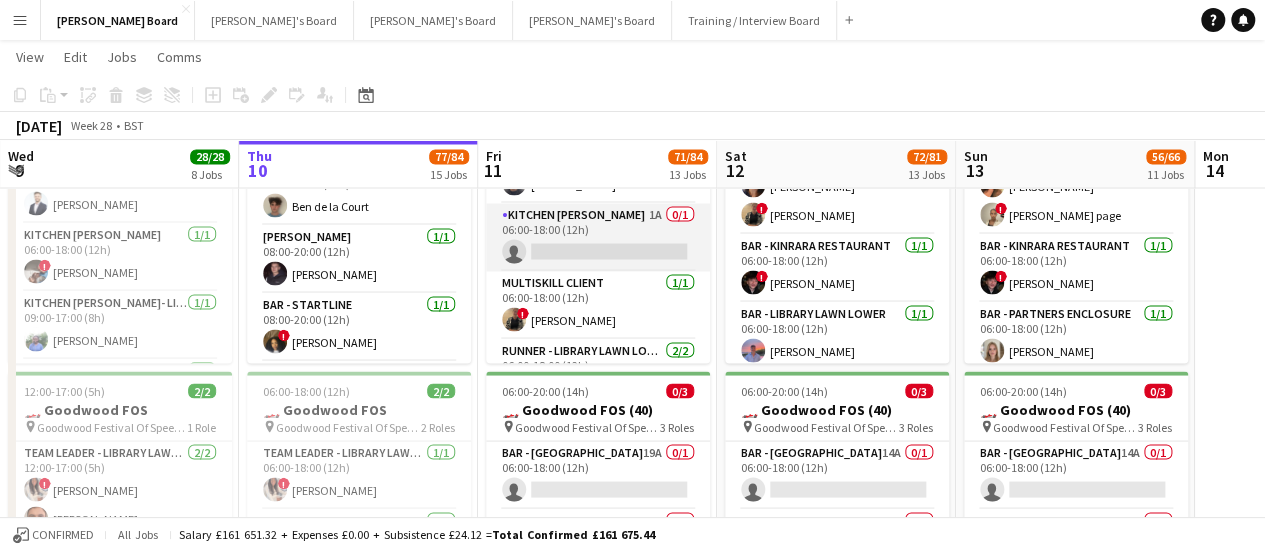 click on "Kitchen Porter   1A   0/1   06:00-18:00 (12h)
single-neutral-actions" at bounding box center [598, 237] 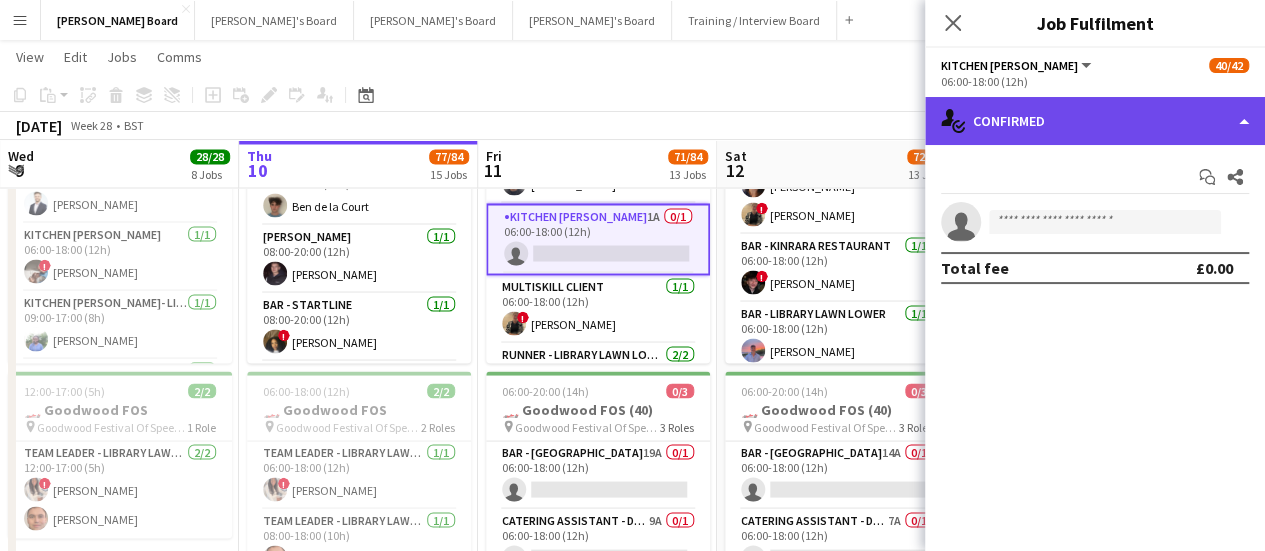 click on "single-neutral-actions-check-2
Confirmed" 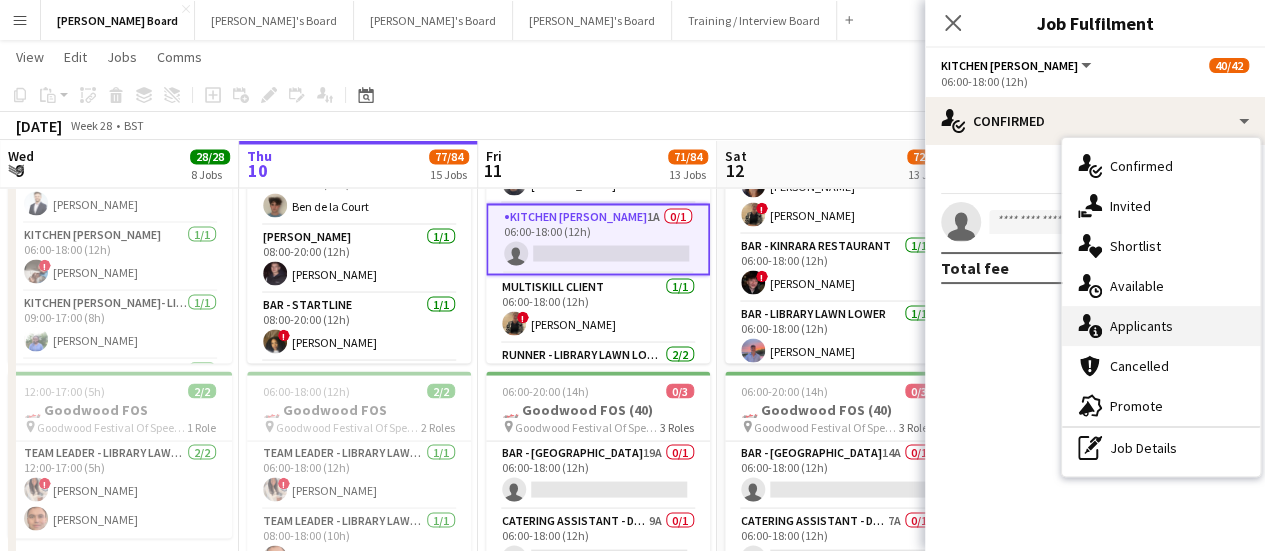 click on "single-neutral-actions-information
Applicants" at bounding box center (1161, 326) 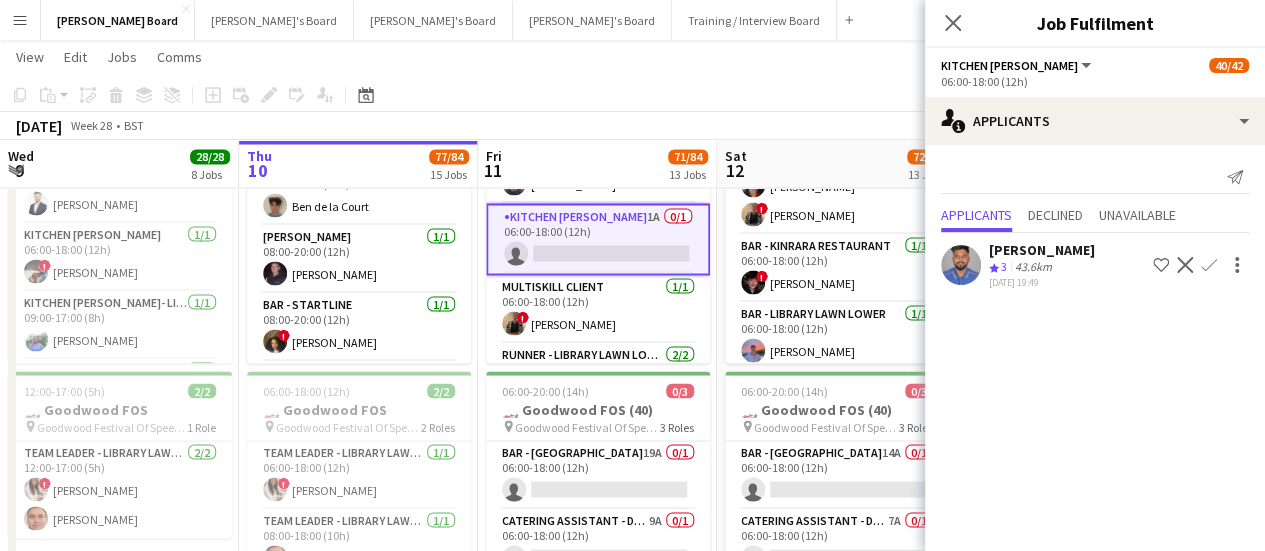click on "Shashank Suresh" 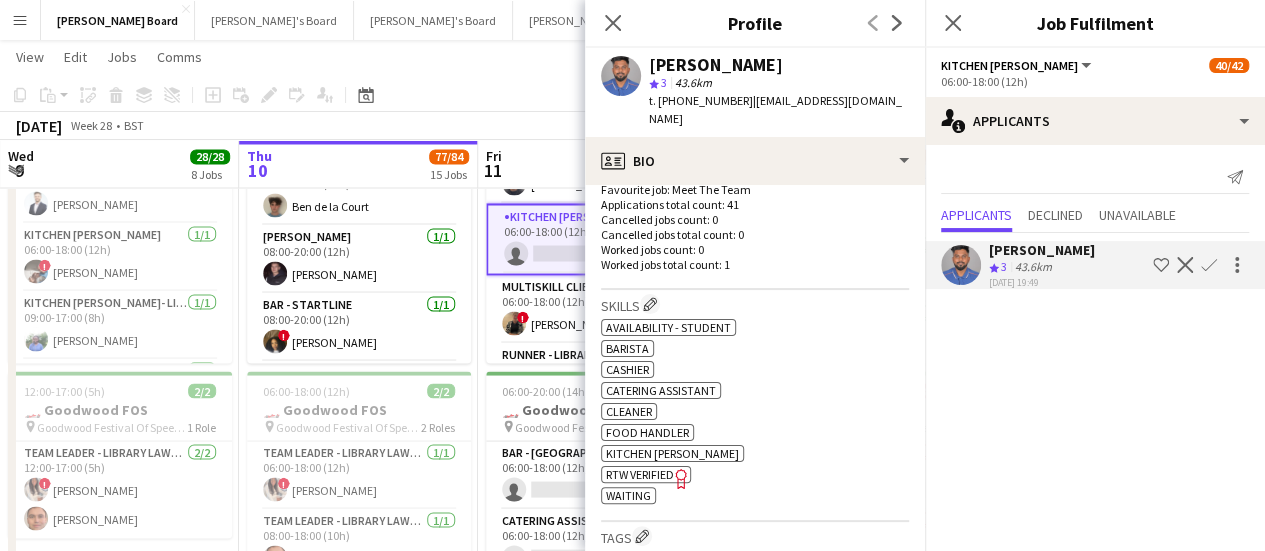 scroll, scrollTop: 600, scrollLeft: 0, axis: vertical 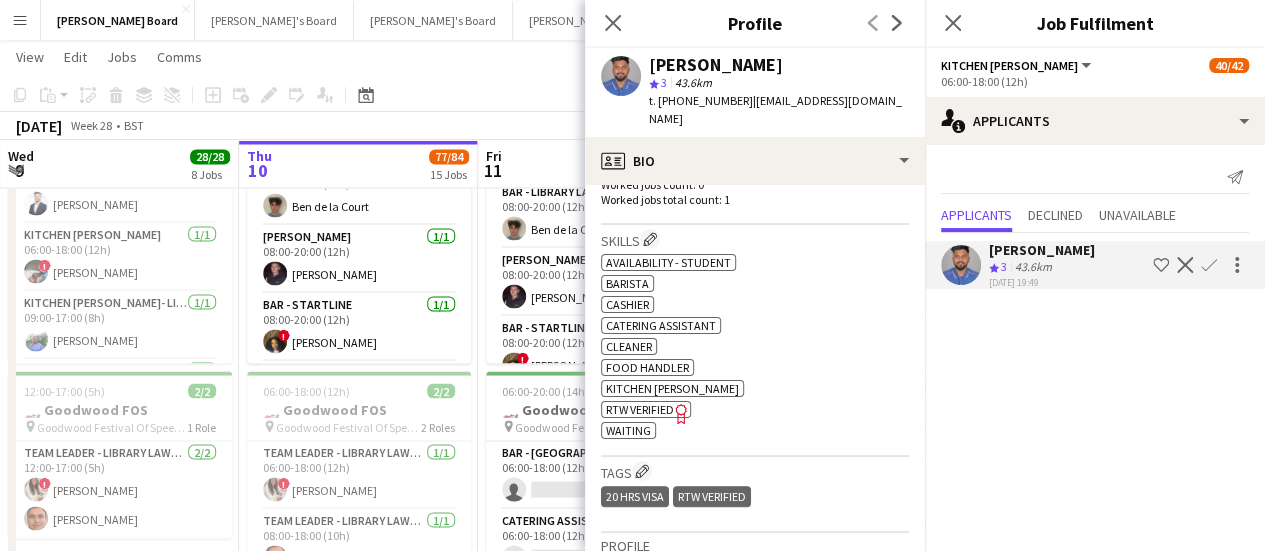 click on "Copy
Paste
Paste   Ctrl+V Paste with crew  Ctrl+Shift+V
Paste linked Job
[GEOGRAPHIC_DATA]
Group
Ungroup
Add job
Add linked Job
Edit
Edit linked Job
Applicants
Date picker
[DATE] [DATE] [DATE] M [DATE] T [DATE] W [DATE] T [DATE] F [DATE] S [DATE] S  [DATE]   2   3   4   5   6   7   8   9   10   11   12   13   14   15   16   17   18   19   20   21   22   23   24   25   26   27   28   29   30   31
Comparison range
Comparison range
[DATE]" 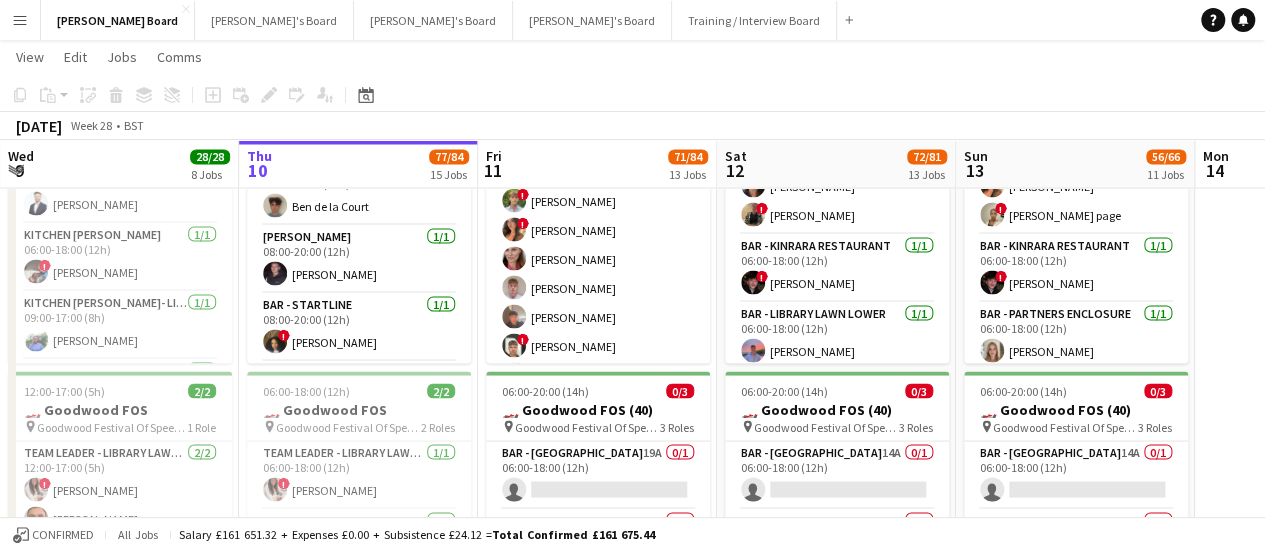 scroll, scrollTop: 1496, scrollLeft: 0, axis: vertical 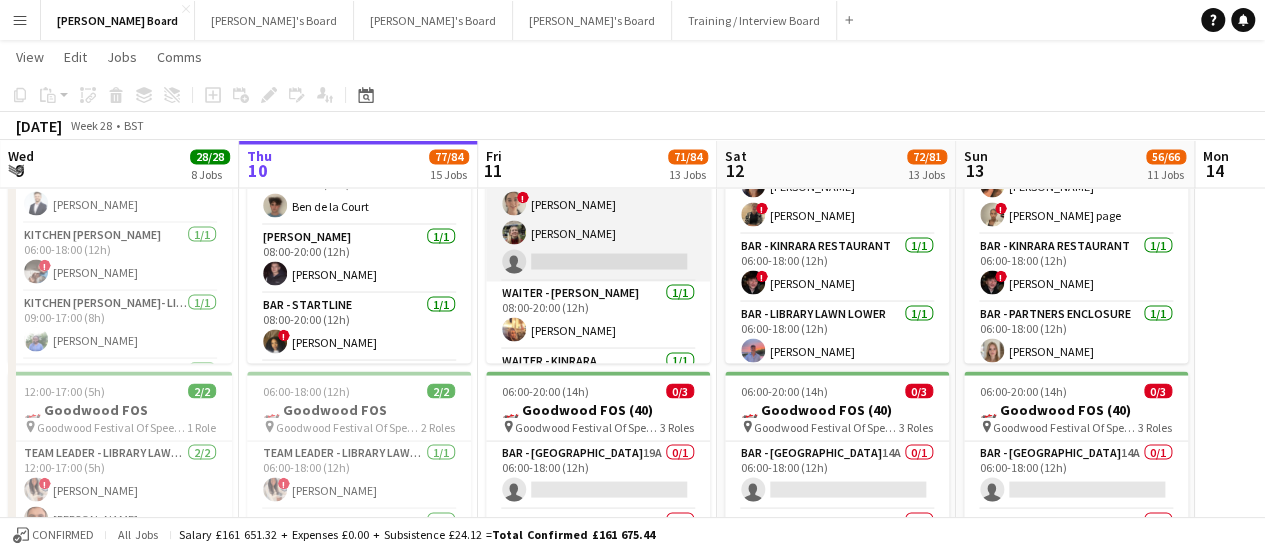 click on "MULTISKILL CLIENT   2A   9/10   08:00-20:00 (12h)
! Owen Beswick ! Chloe Honeybourne Dominy Mortimer-Dawson Lorcan Hinchliffe Alex Dupire ! Alex Campbell simon Pietersen ! ella beswick Chelsea Foote
single-neutral-actions" at bounding box center (598, 116) 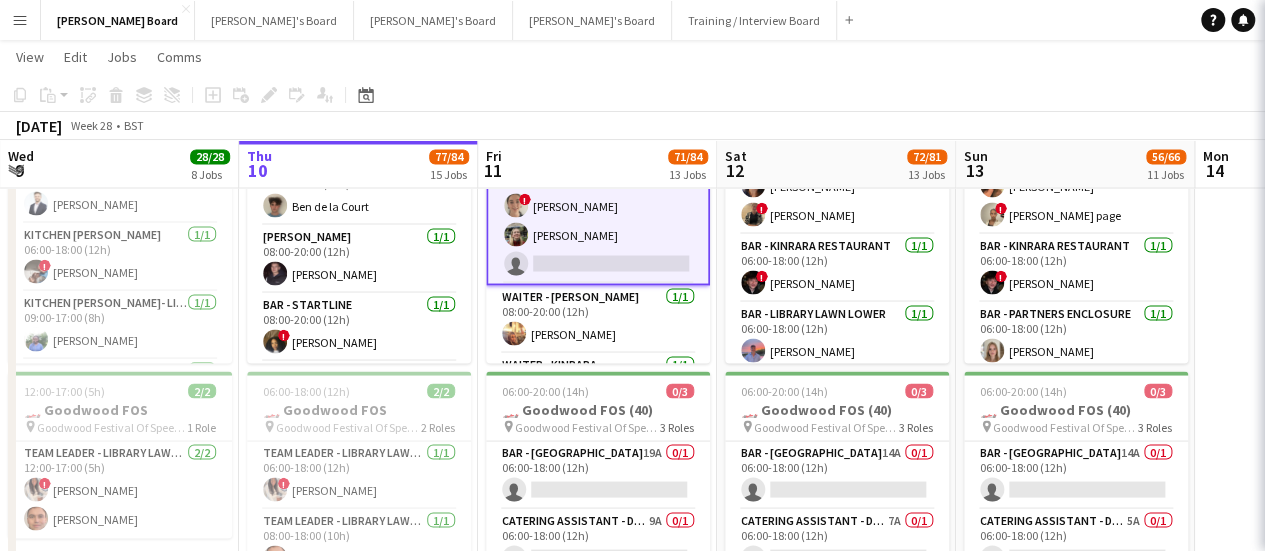 scroll, scrollTop: 1498, scrollLeft: 0, axis: vertical 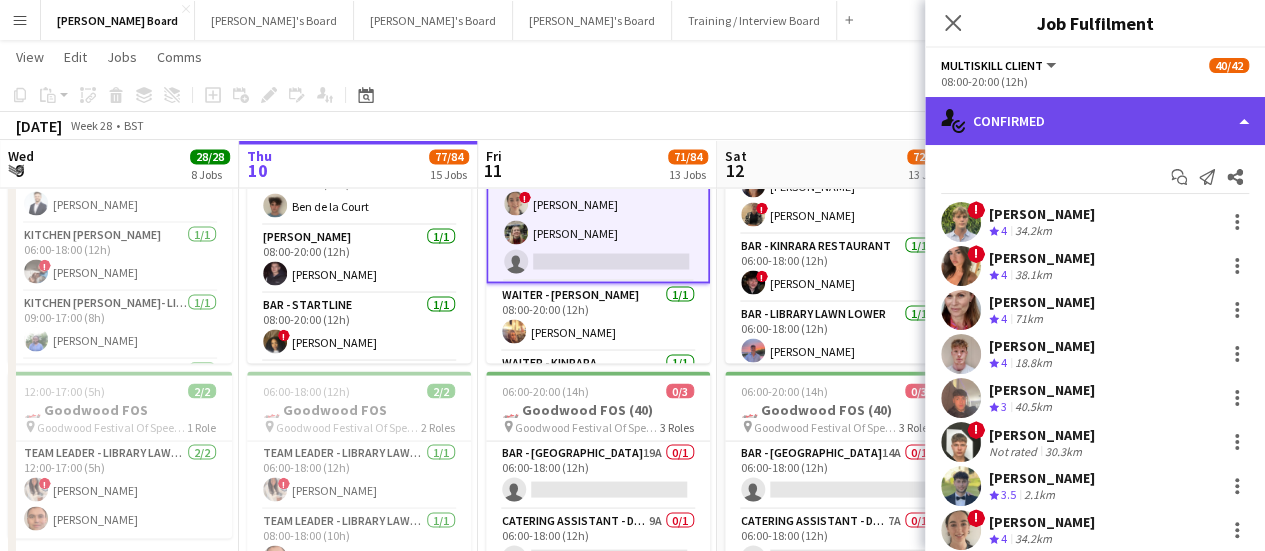 click on "single-neutral-actions-check-2
Confirmed" 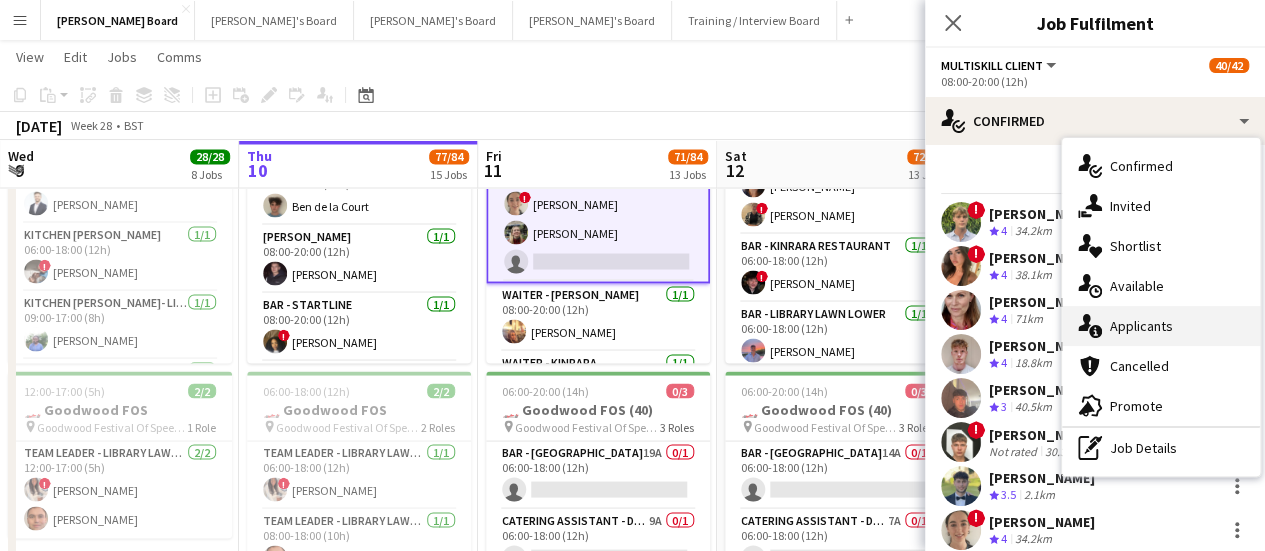 click on "single-neutral-actions-information
Applicants" at bounding box center (1161, 326) 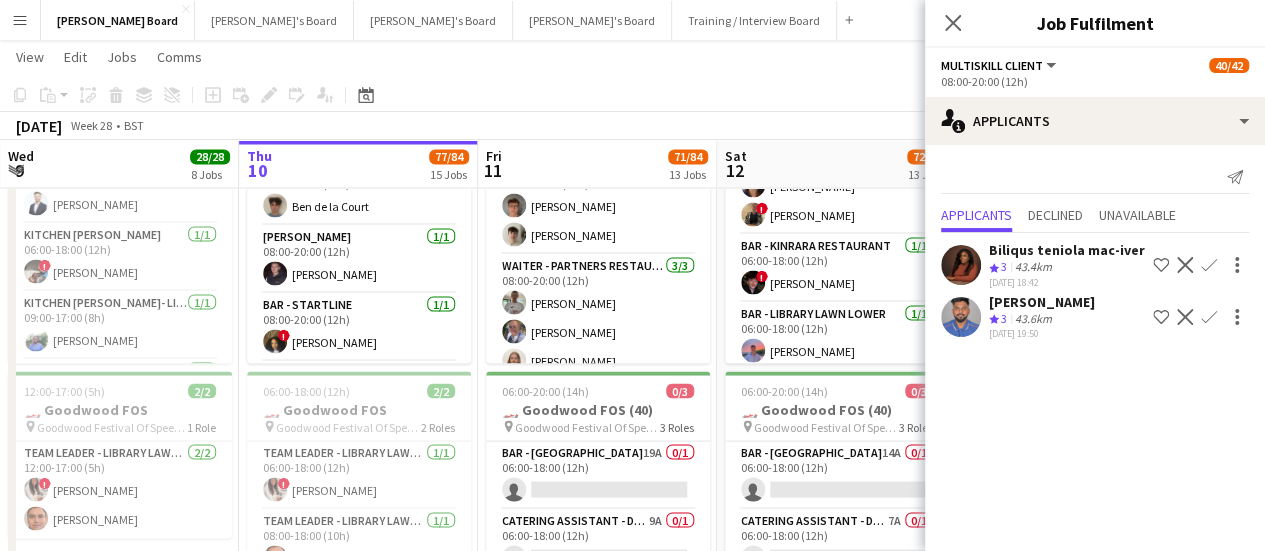 scroll, scrollTop: 1931, scrollLeft: 0, axis: vertical 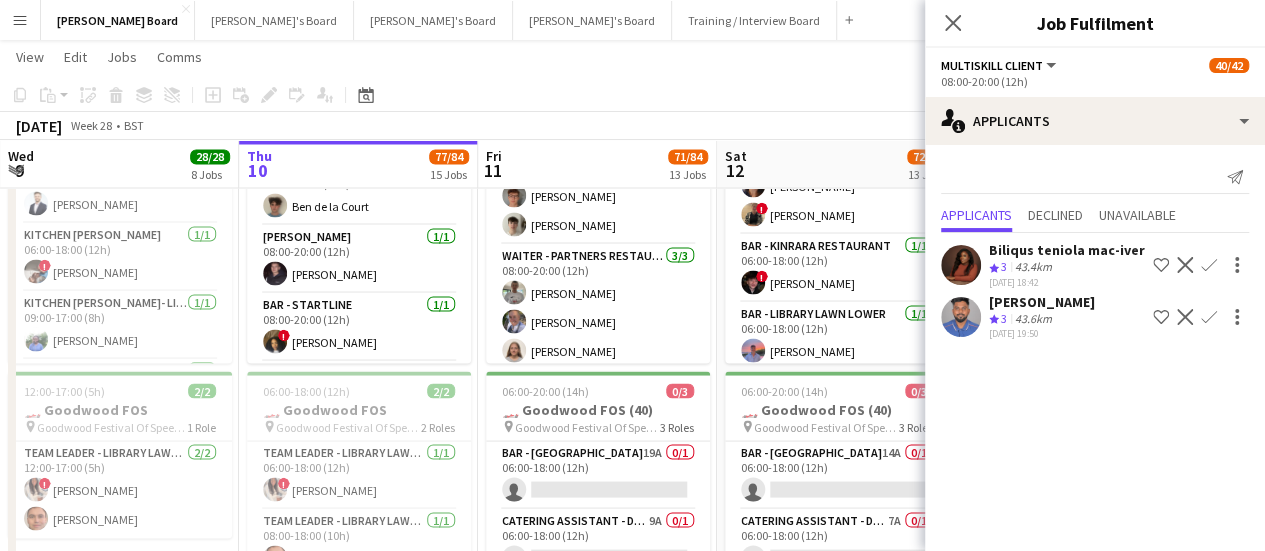 click on "Menu" at bounding box center (20, 20) 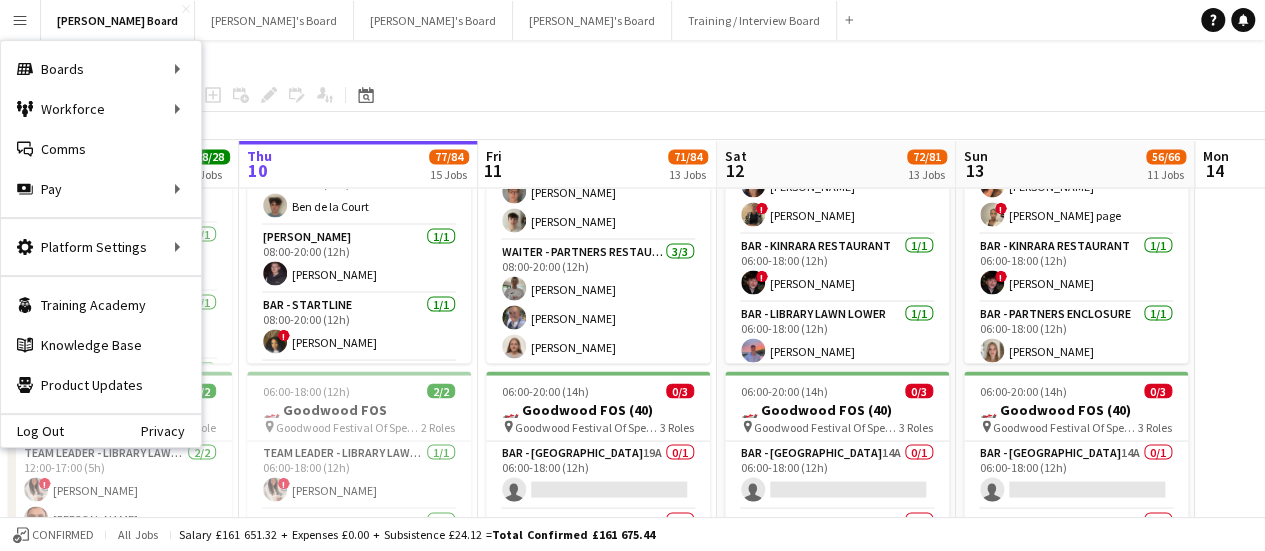 scroll, scrollTop: 1927, scrollLeft: 0, axis: vertical 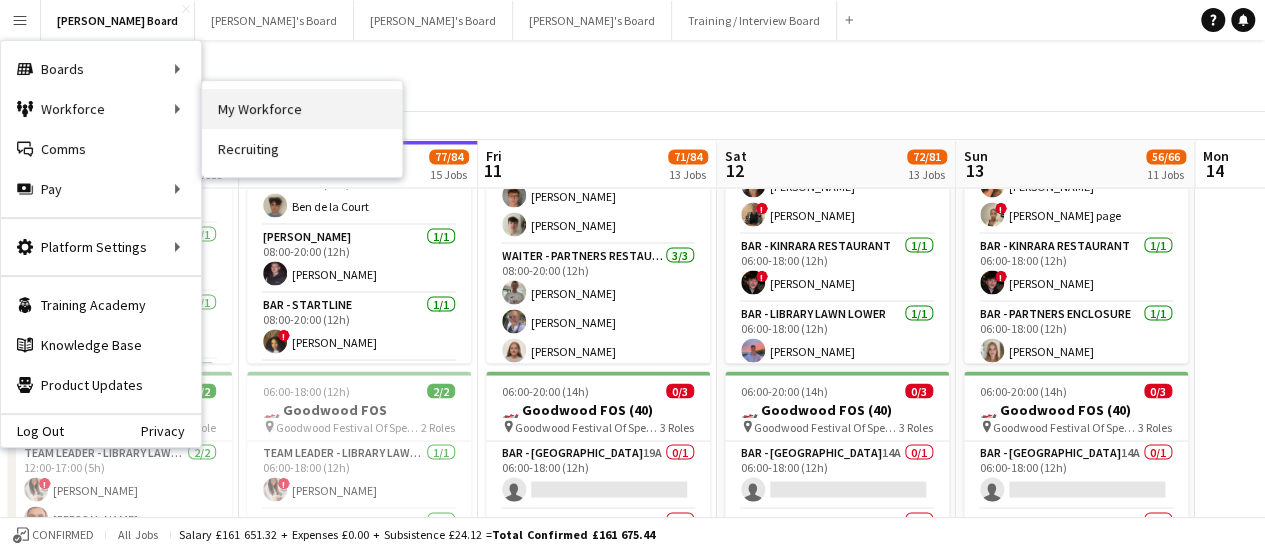 click on "My Workforce" at bounding box center [302, 109] 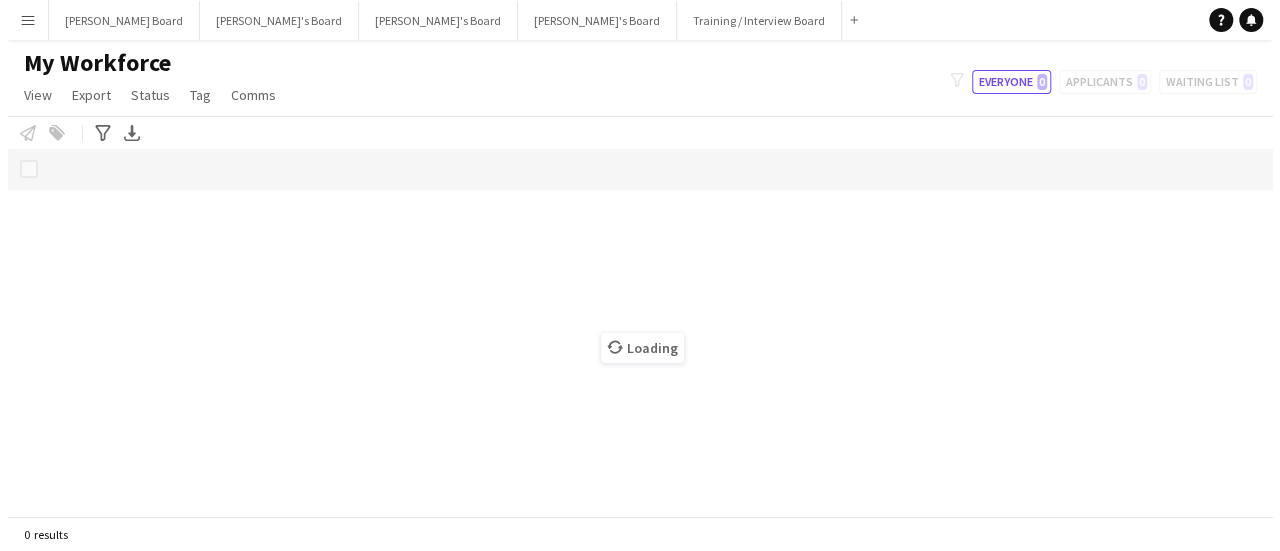 scroll, scrollTop: 0, scrollLeft: 0, axis: both 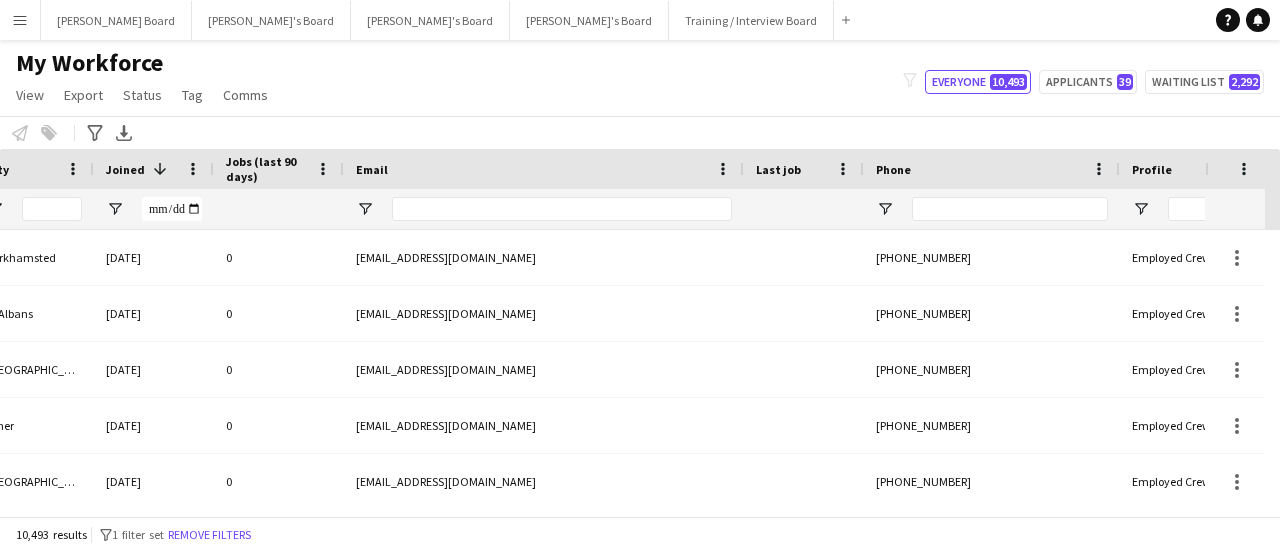 click at bounding box center [1010, 209] 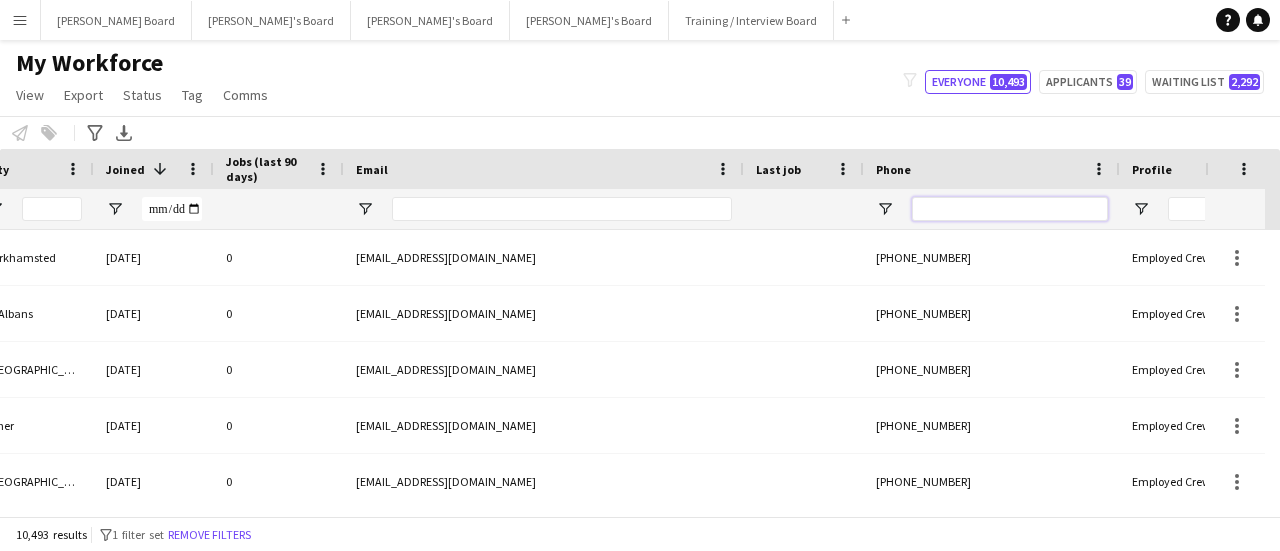 click at bounding box center (1010, 209) 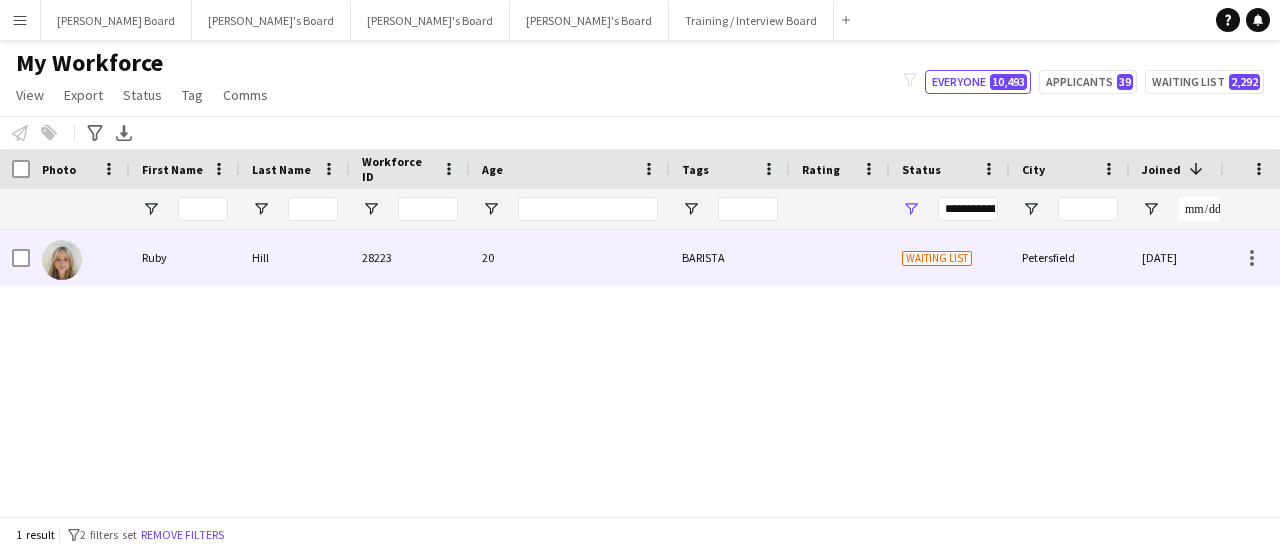 type on "**********" 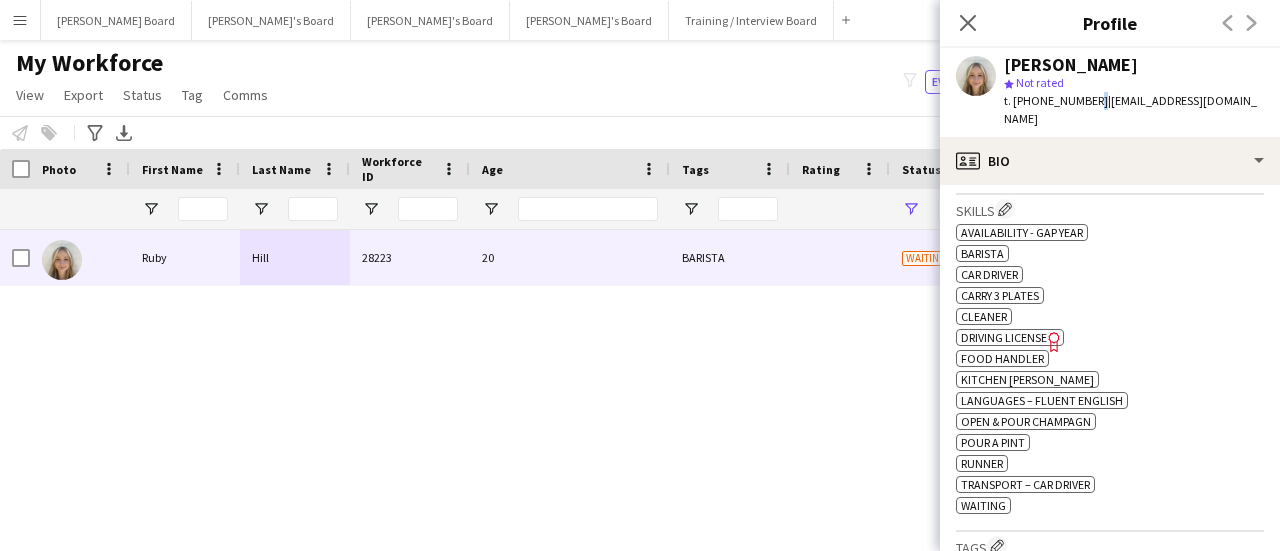 click on "t. +447599174133" 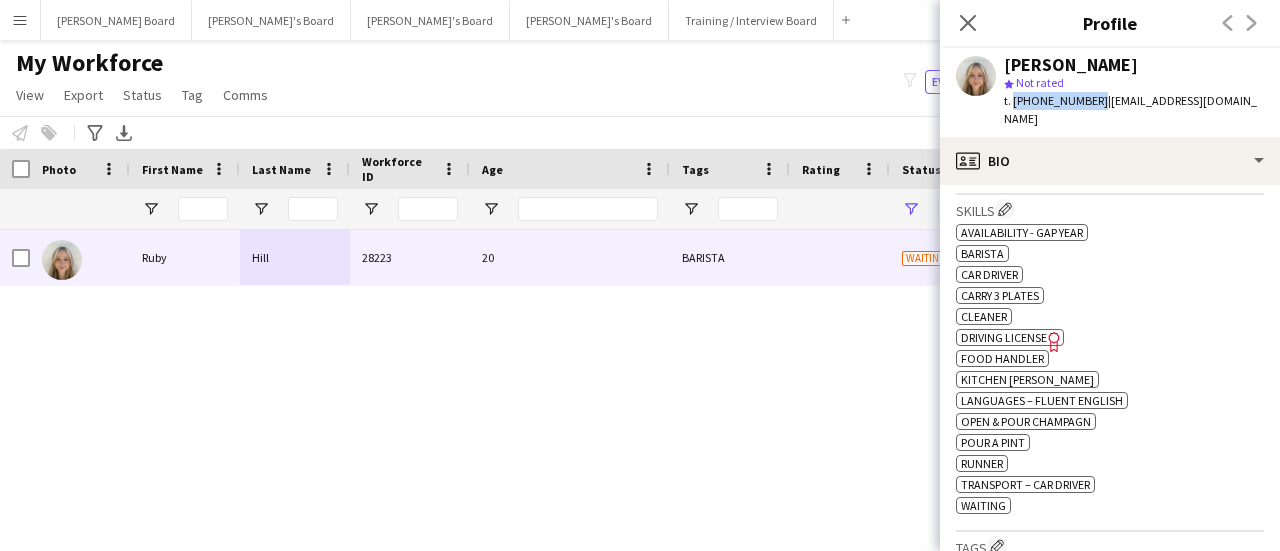drag, startPoint x: 1089, startPoint y: 102, endPoint x: 1010, endPoint y: 110, distance: 79.40403 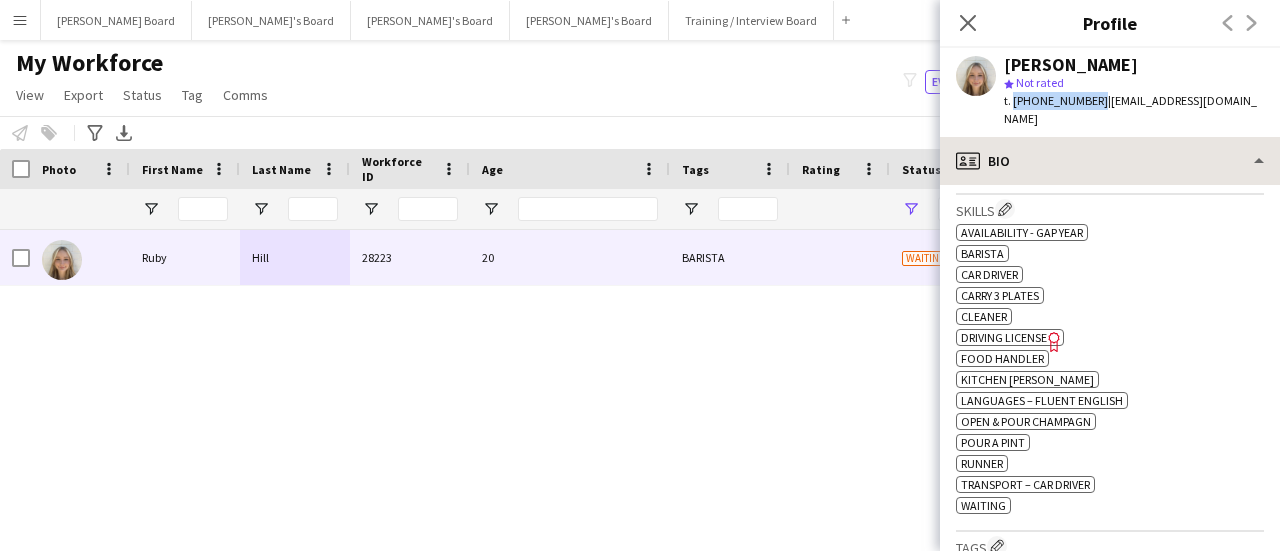 copy on "+447599174133" 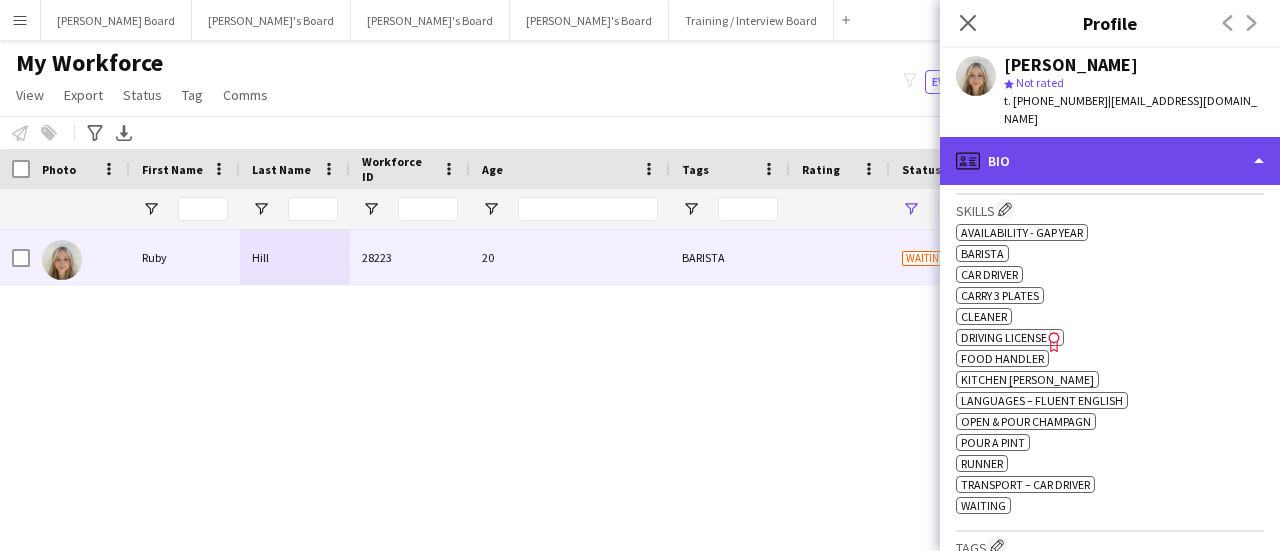 click on "profile
Bio" 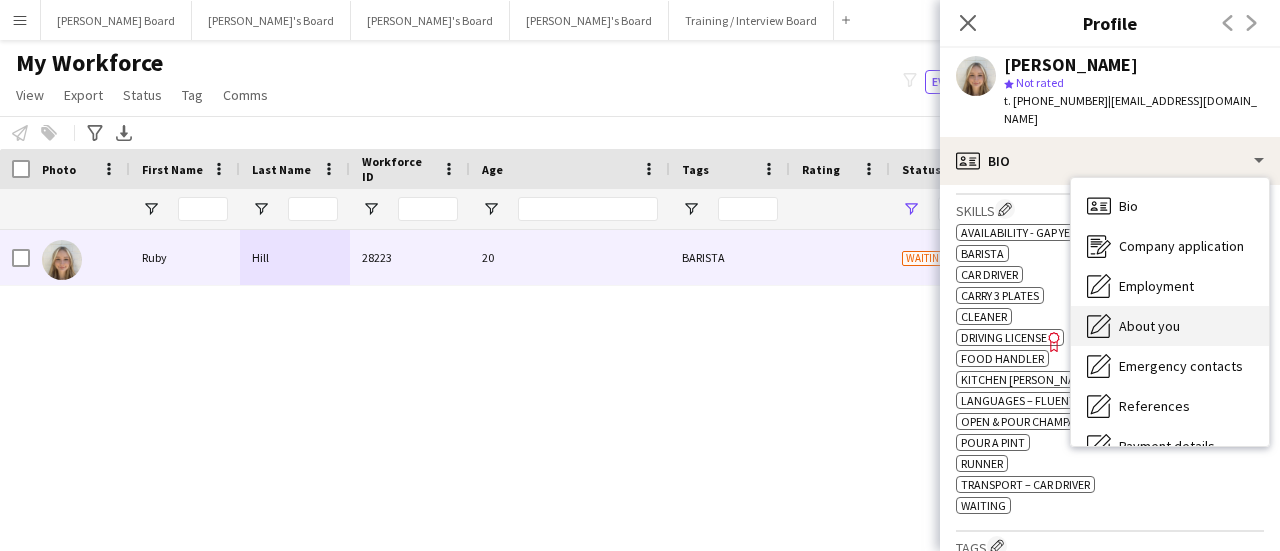 click on "About you
About you" at bounding box center (1170, 326) 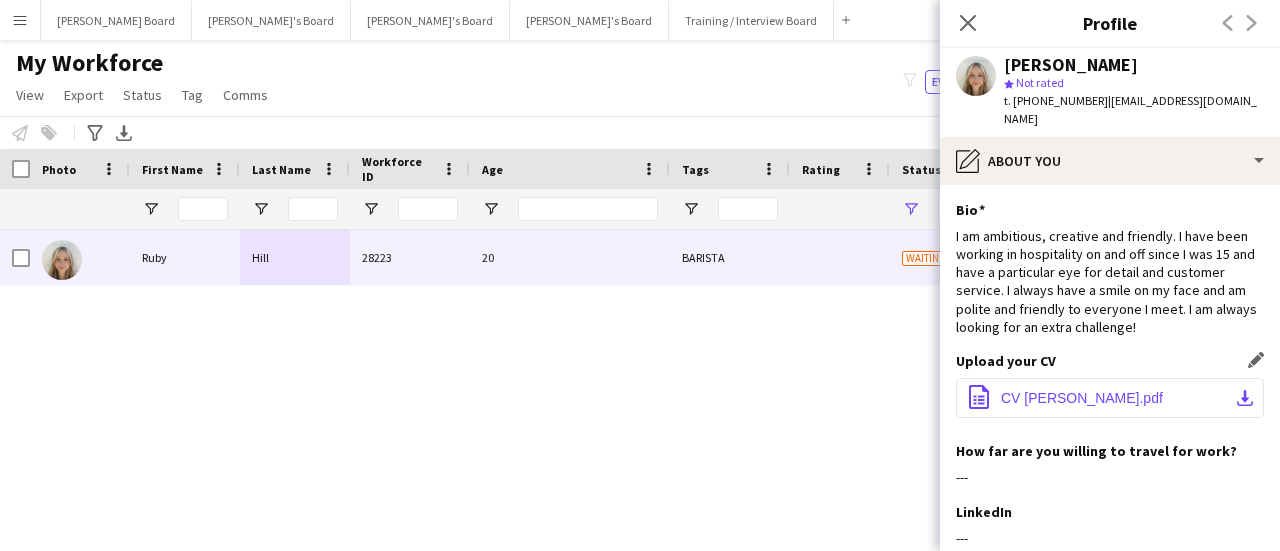 click on "CV RUBY HILL.pdf" 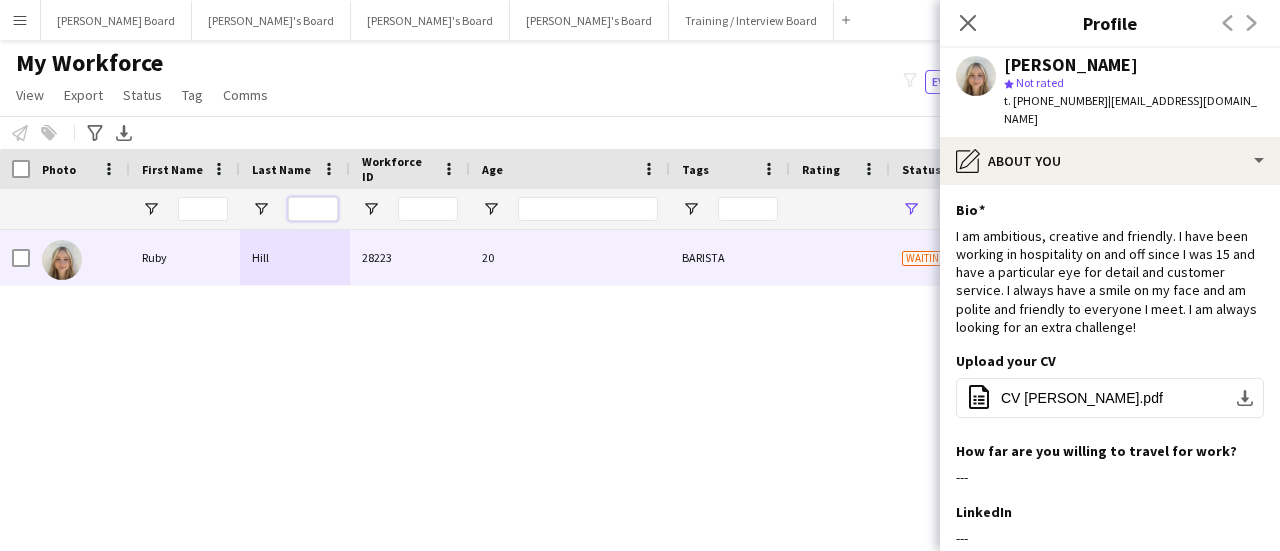 click at bounding box center (313, 209) 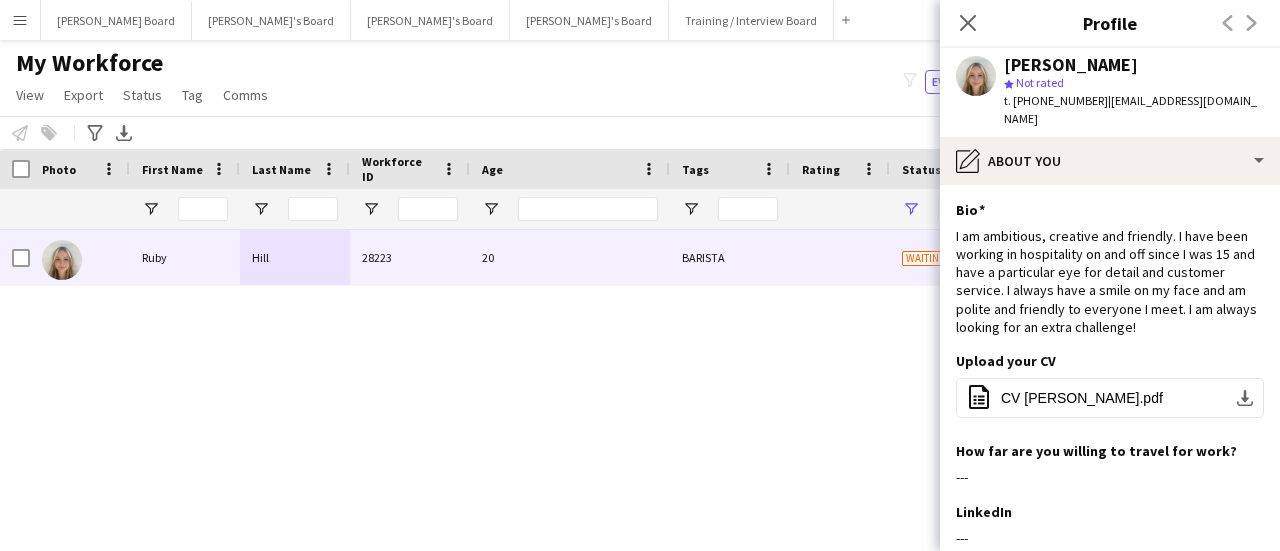 click on "My Workforce   View   Views  Default view Compliance RTW Checks MANCHESTER Search UNI New view Update view Delete view Edit name Customise view Customise filters Reset Filters Reset View Reset All  Export  New starters report Export as XLSX Export as PDF  Status  Edit  Tag  New tag  Edit tag  20 HRS VISA (34) ARC TRANSFER (1) Ascot Manager (20) BACK OF HOUSE (3) Bar - COCKTAIL (100) BARISTA (203) BATH LAST MIN (17) BIRMINGHAM CREW (15) Cabin Crew  (13) CAMBRIDGE CREW (2) Carry 3 plates (20) Chef de Partie (34) CHEFS (70) Commis Chef  (11) Compliance 100%  (52) CSH FLOW (29) DBS  (17) Declined (0) Declined- Location (0) DRIVER Birmingham (1) DRIVER Manchester (16) Drivers (147) EASTBOURNE A LIST (74) Enhanced DBS (7) EVENTCUP Direct (7) FIA 2024 PASS (21) Flow Completed (309) Flow 🌷RA 2025🌷 (1) Gap Year Interview (22) Head Chef  (6) Hogs Back Brewery🍺 (3) LIVERPOOL CREW (7) LOUGHBOROUGH CREW (1) MAN Interview Link Sent (26) MANCHESTER ,,MEET THE TEAM'' LINK SENT (70) MANCHESTER CREW (191) CHEFS (70)" 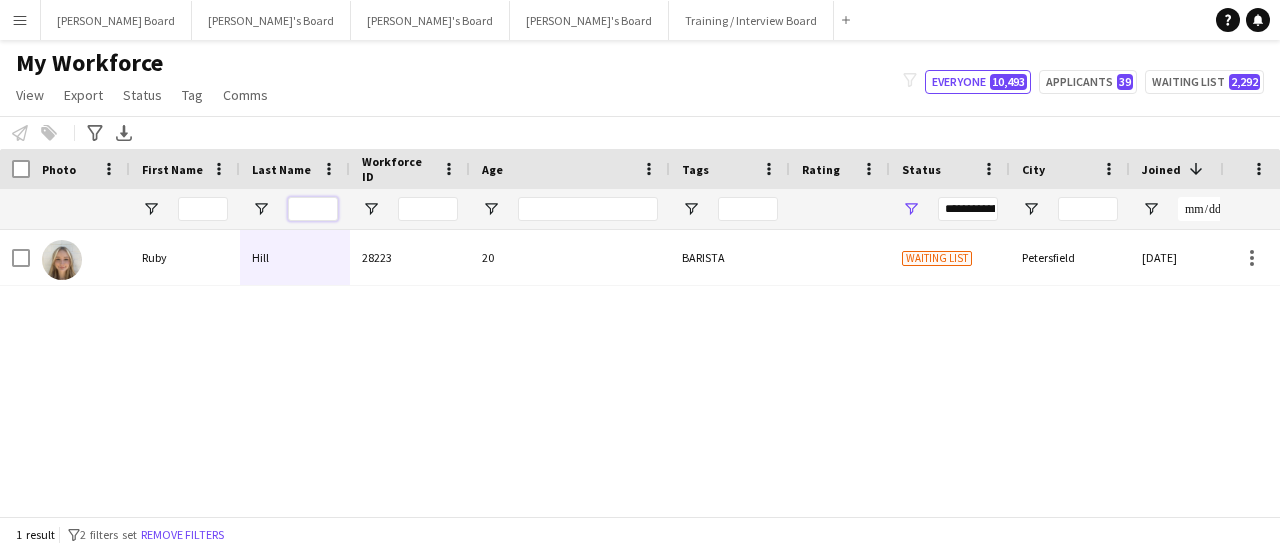 click at bounding box center (313, 209) 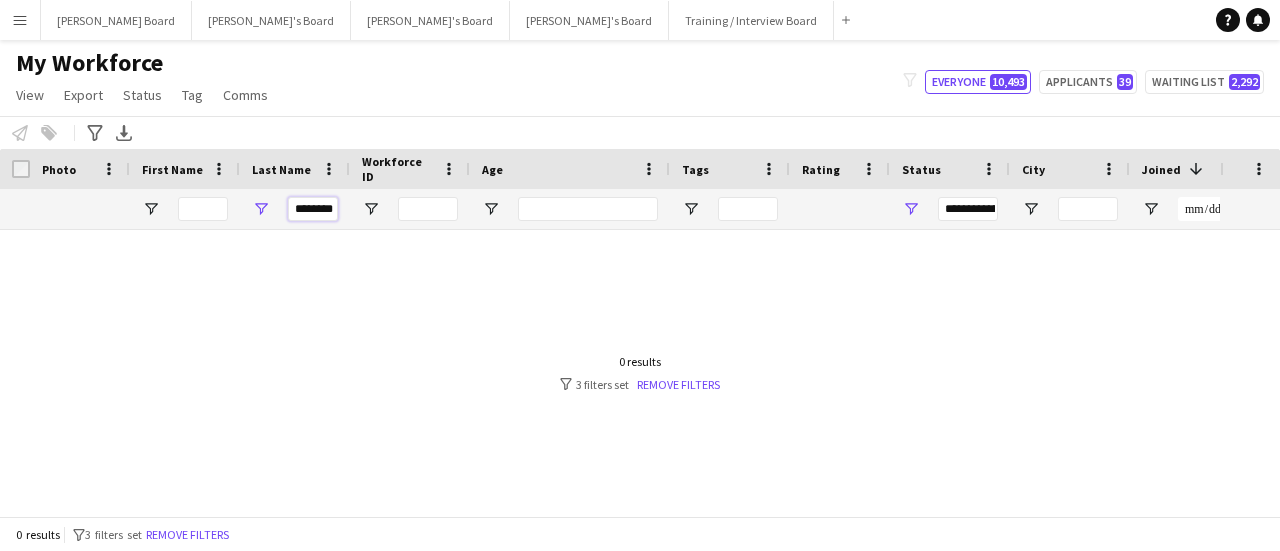 scroll, scrollTop: 0, scrollLeft: 8, axis: horizontal 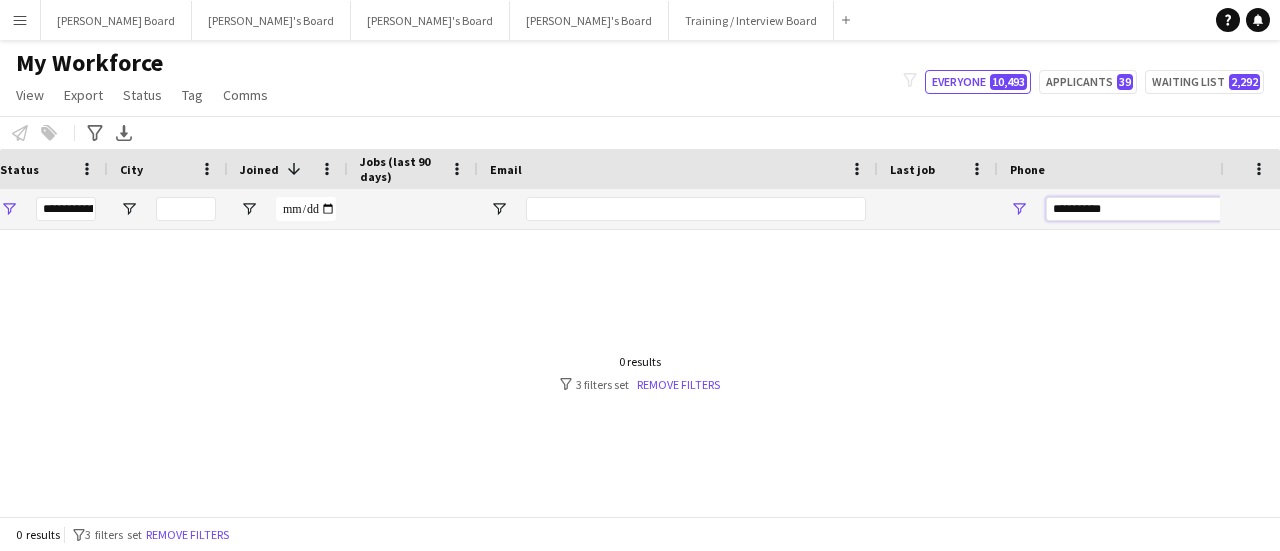 drag, startPoint x: 1136, startPoint y: 213, endPoint x: 921, endPoint y: 223, distance: 215.23244 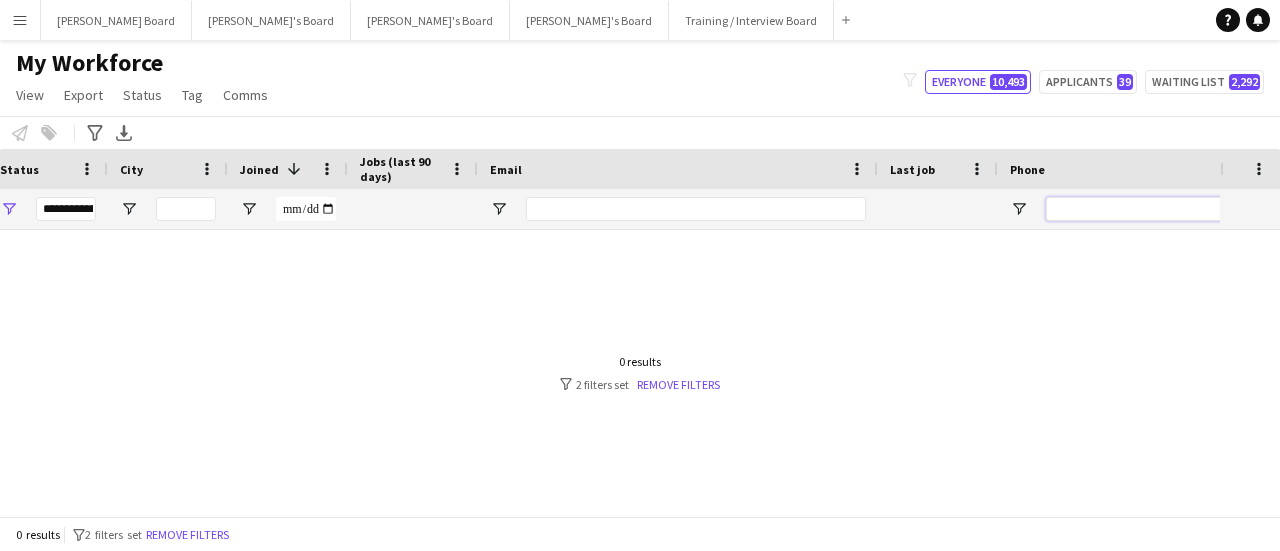 scroll, scrollTop: 0, scrollLeft: 705, axis: horizontal 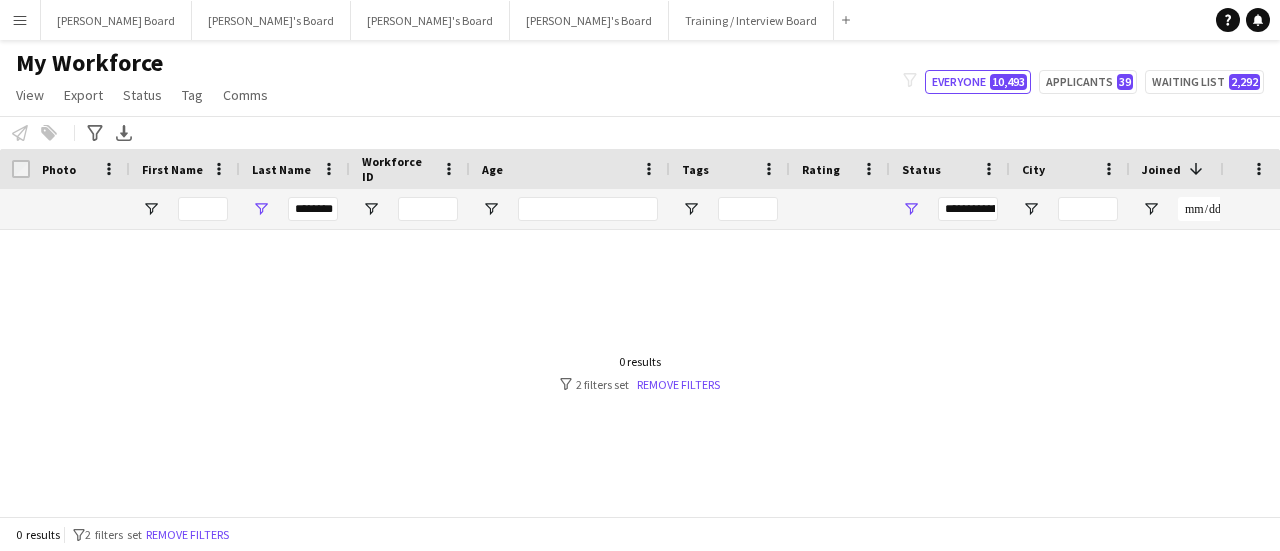 type 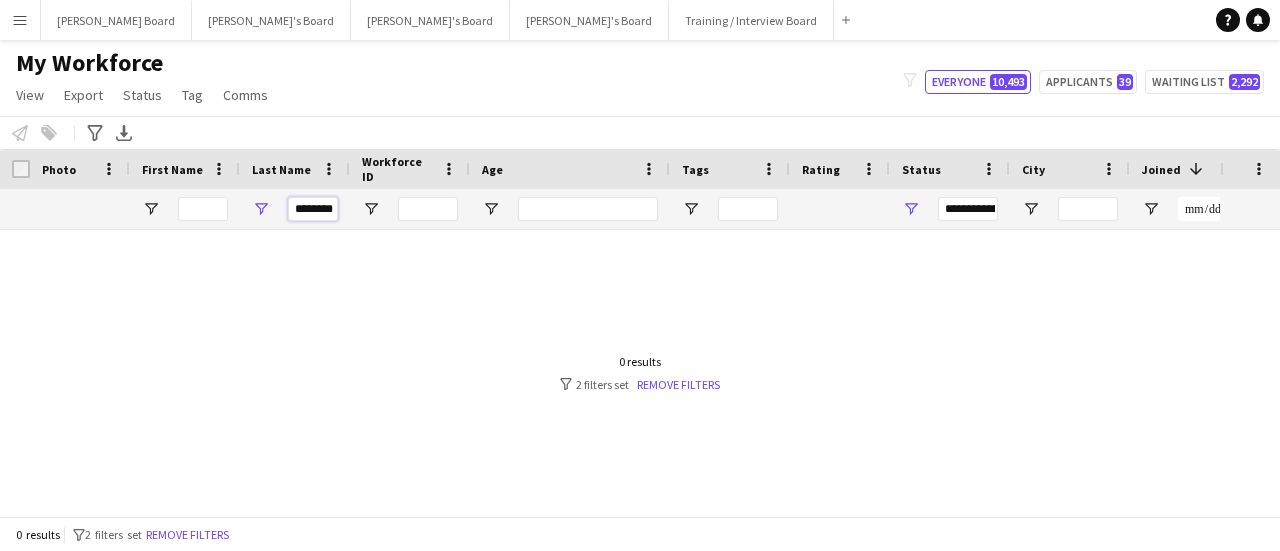 click on "********" at bounding box center [313, 209] 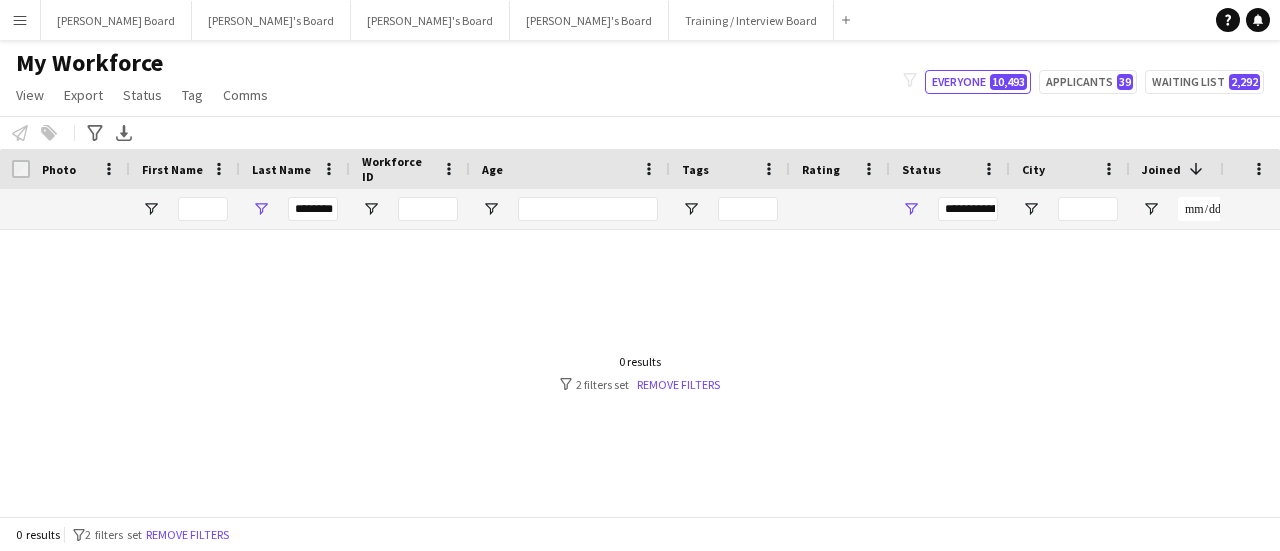 drag, startPoint x: 697, startPoint y: 376, endPoint x: 228, endPoint y: 533, distance: 494.58063 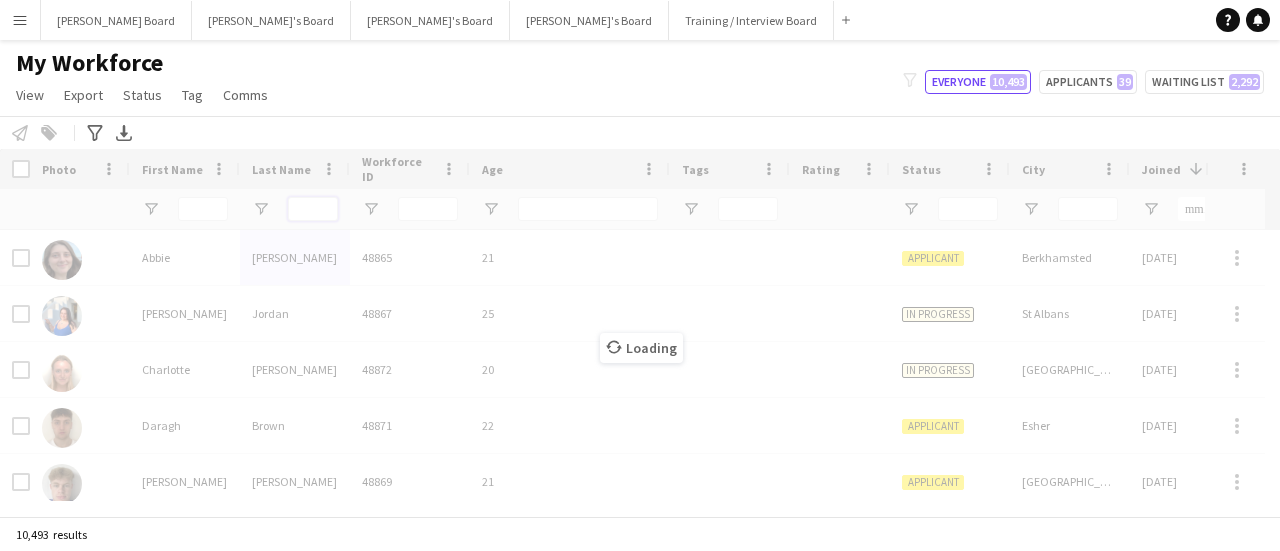 click at bounding box center (313, 209) 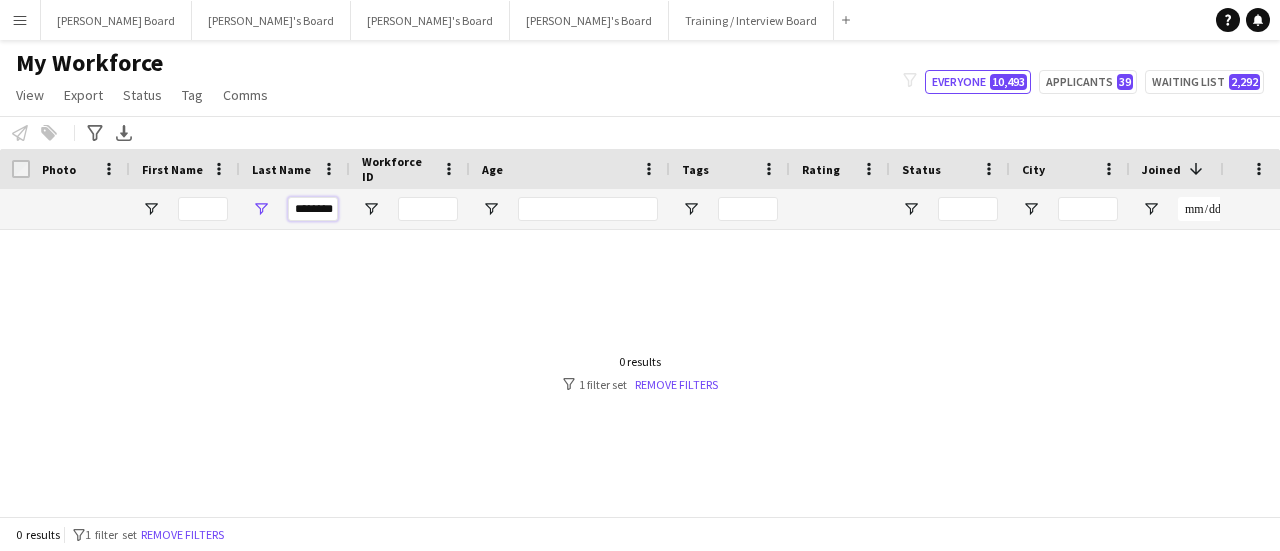 type on "********" 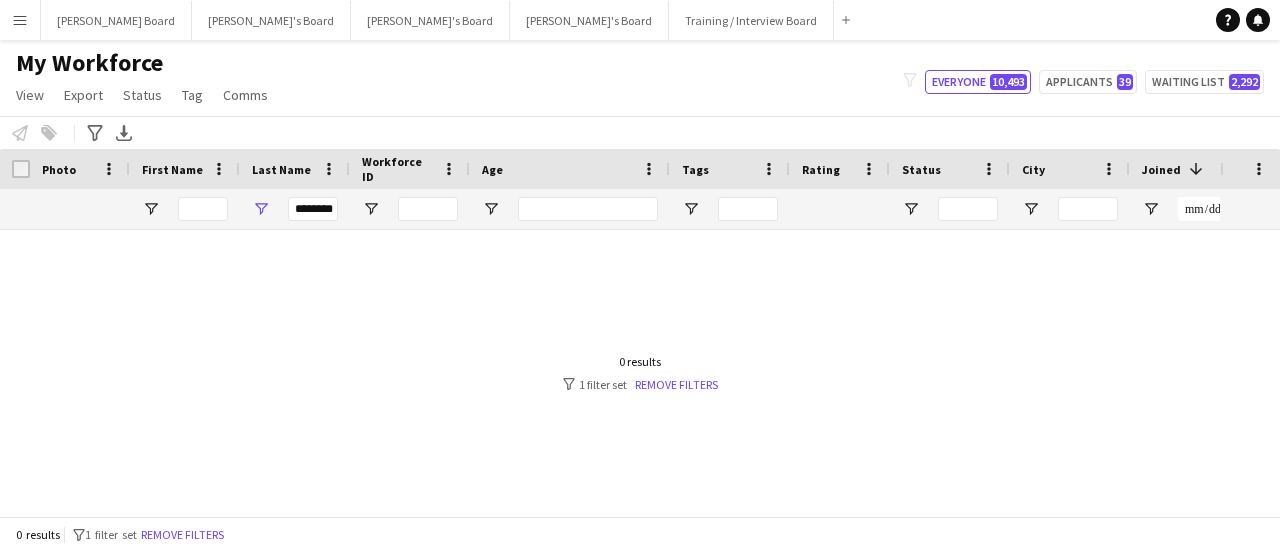 click at bounding box center [950, 209] 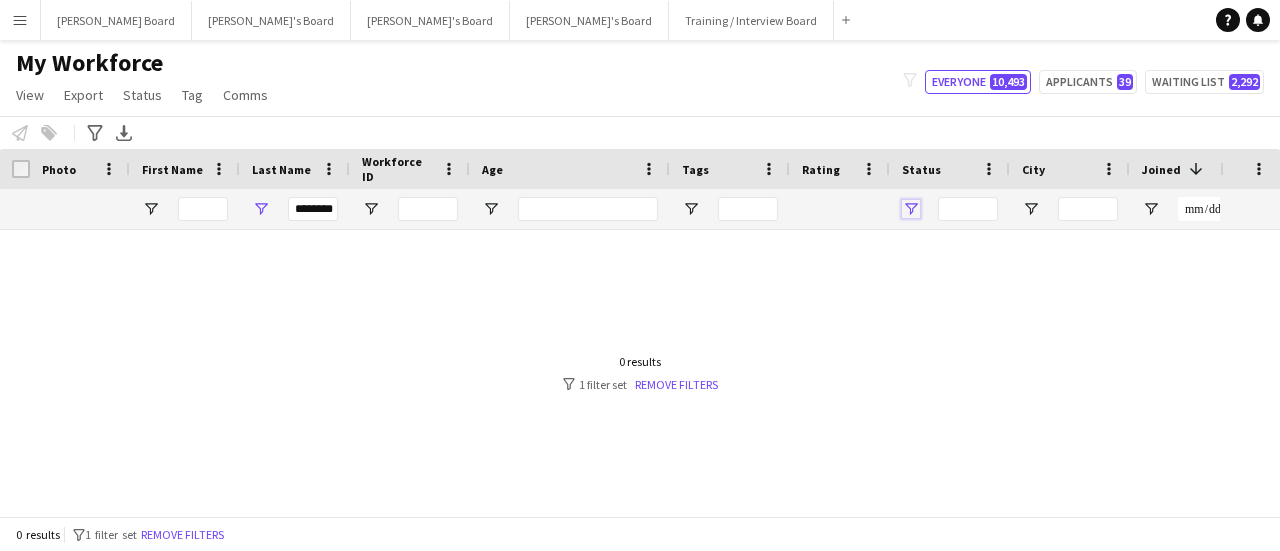 click at bounding box center [911, 209] 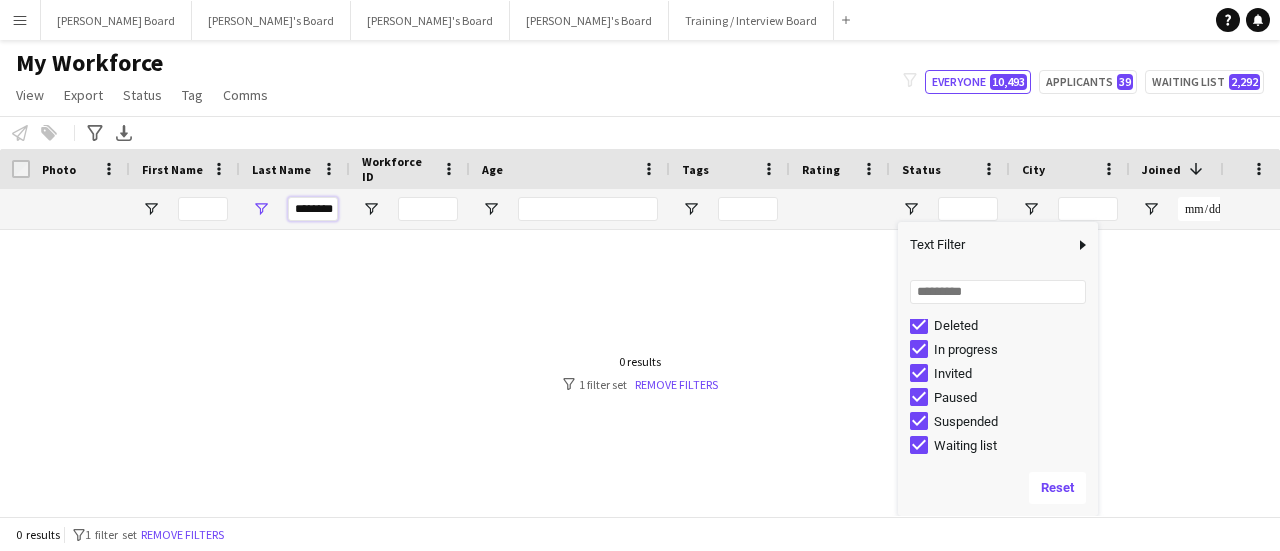 click on "********" at bounding box center (313, 209) 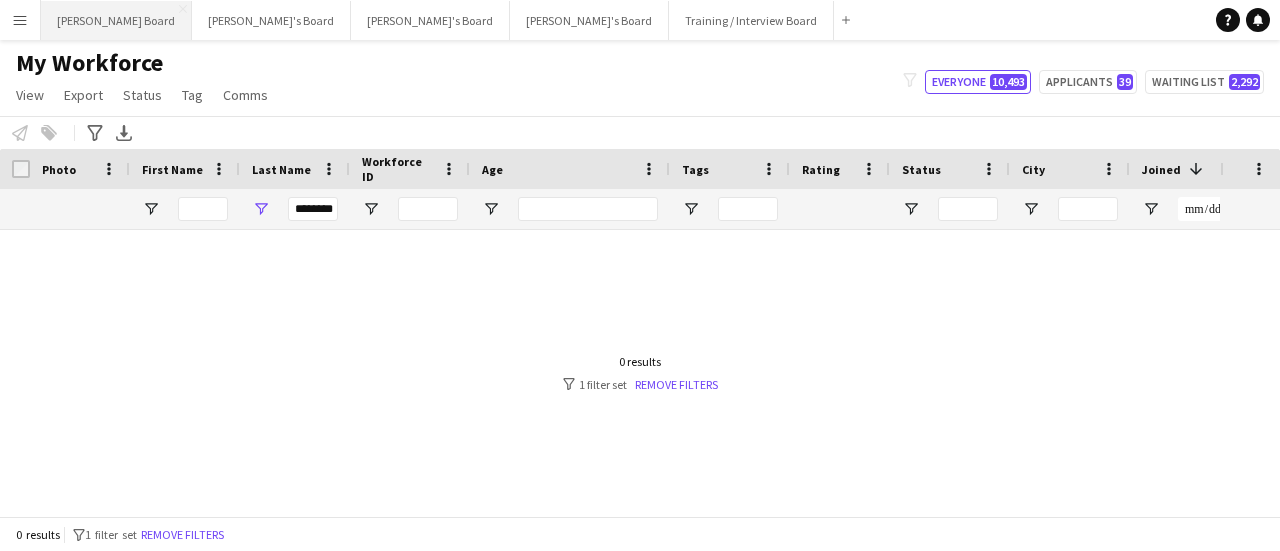 click on "Dean's Board
Close" at bounding box center [116, 20] 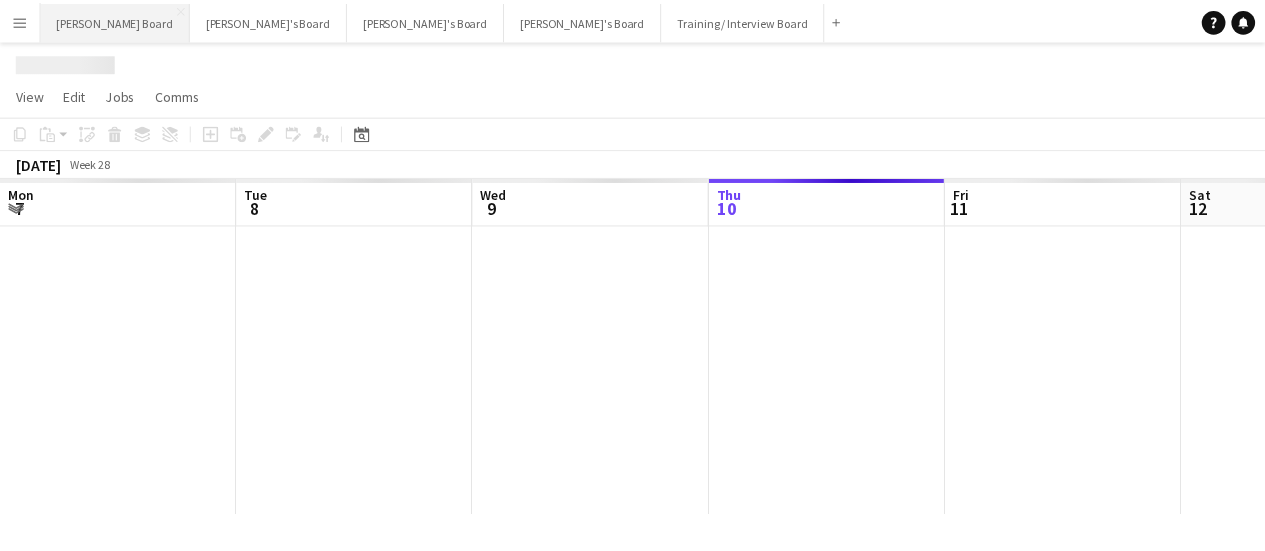 scroll, scrollTop: 0, scrollLeft: 478, axis: horizontal 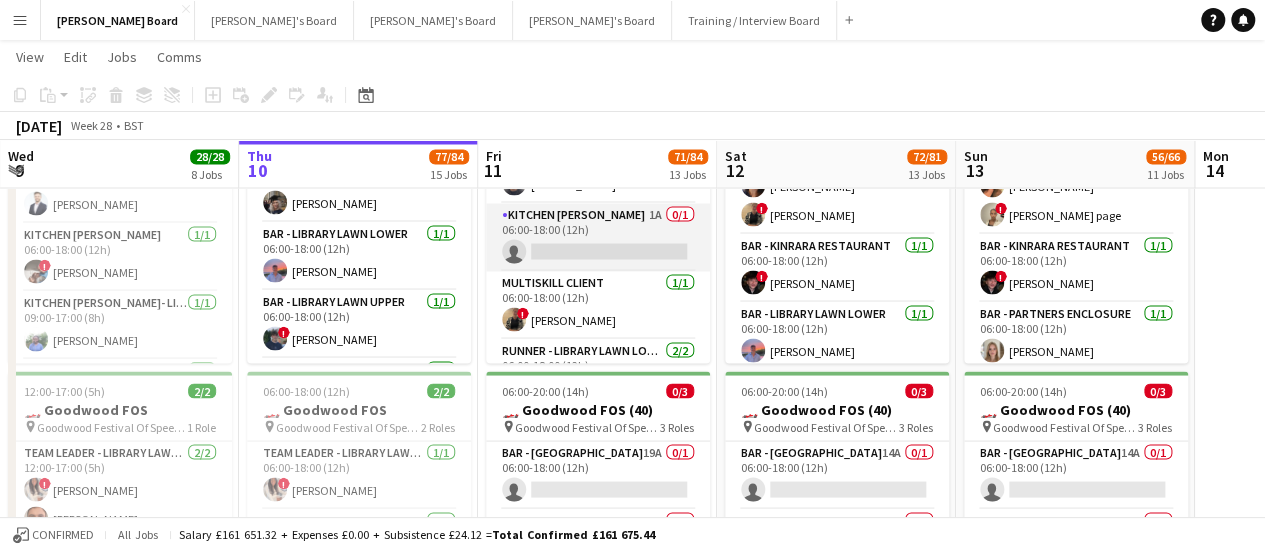 click on "Kitchen Porter   1A   0/1   06:00-18:00 (12h)
single-neutral-actions" at bounding box center (598, 237) 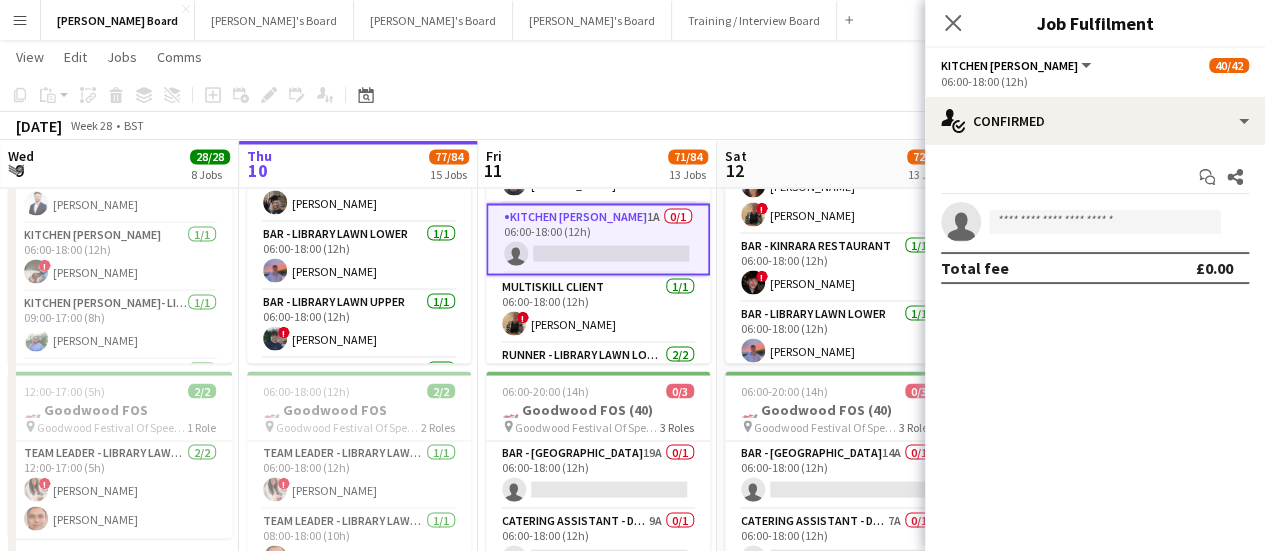 click on "Kitchen Porter   All roles   Kitchen Porter   40/42   06:00-18:00 (12h)" 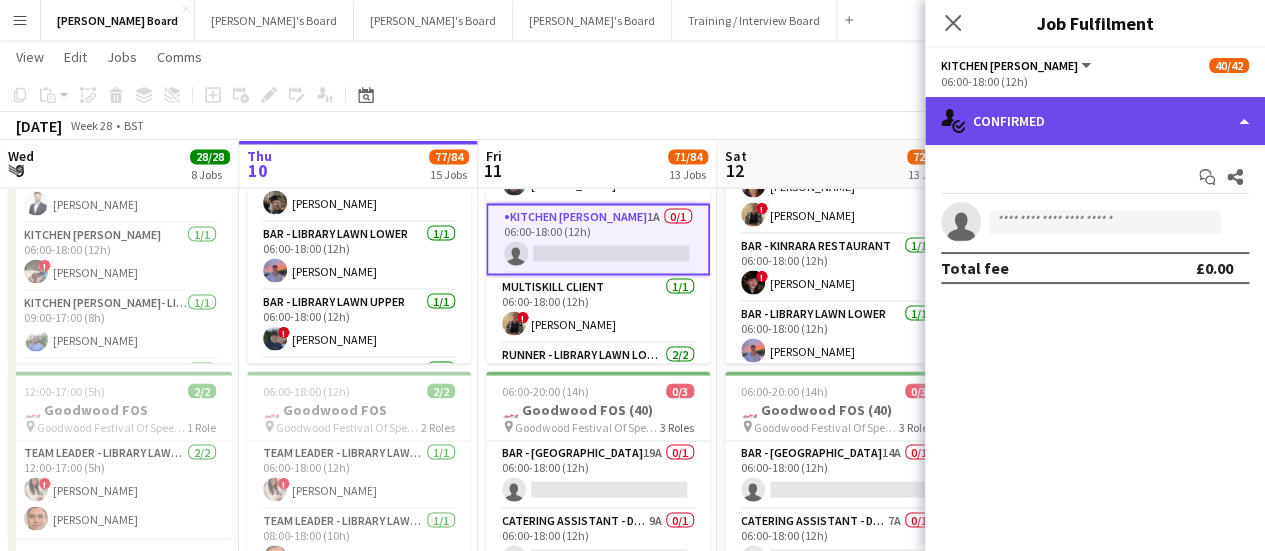 click on "single-neutral-actions-check-2
Confirmed" 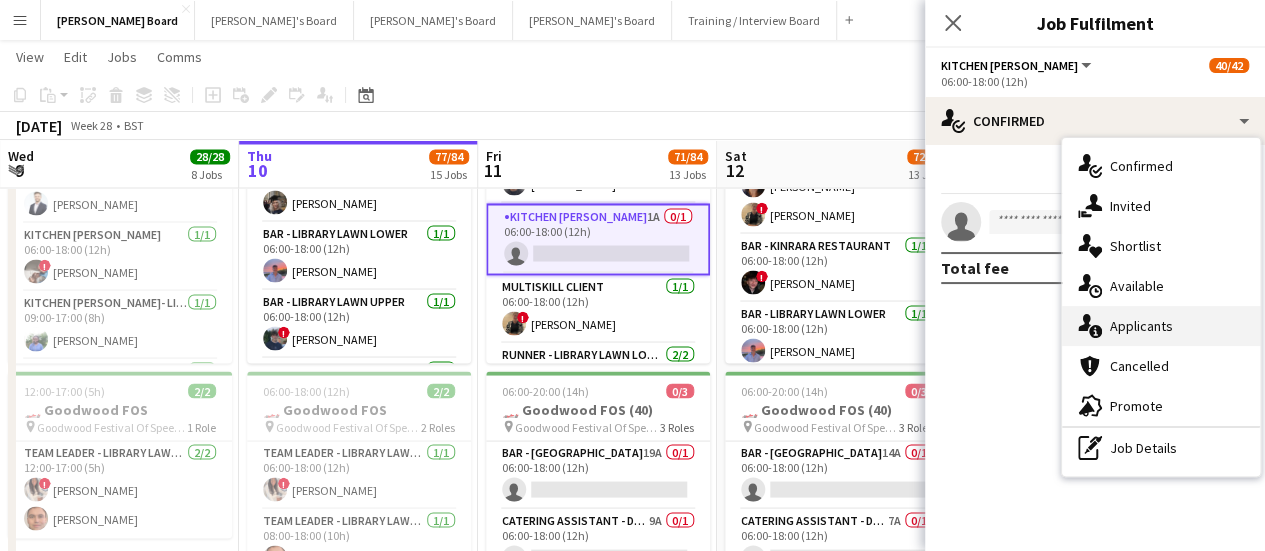 click on "single-neutral-actions-information
Applicants" at bounding box center [1161, 326] 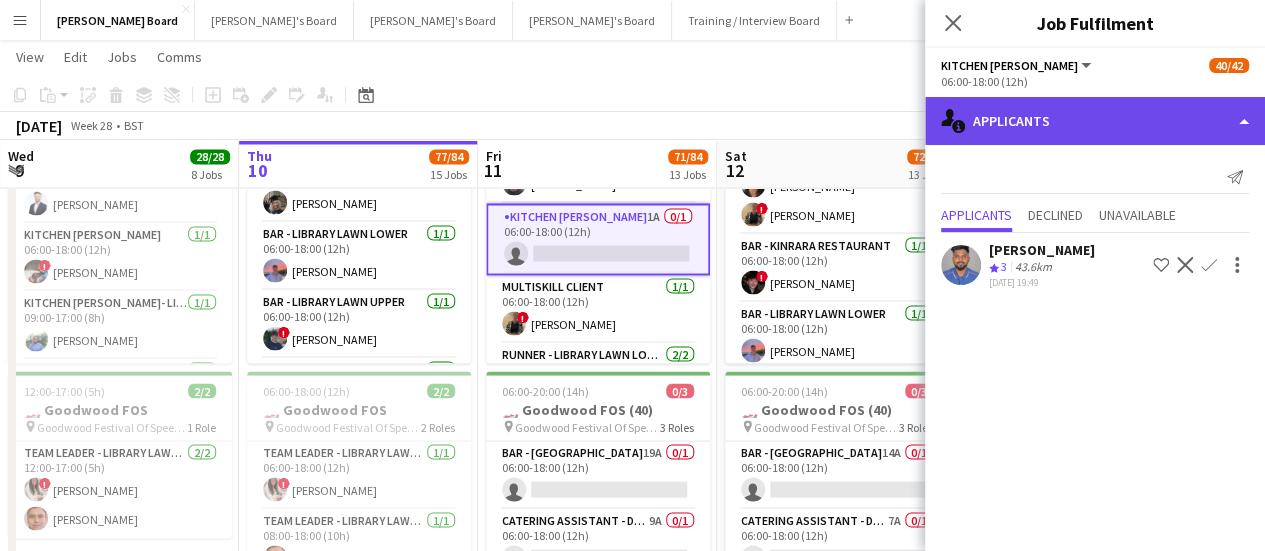 click on "single-neutral-actions-information
Applicants" 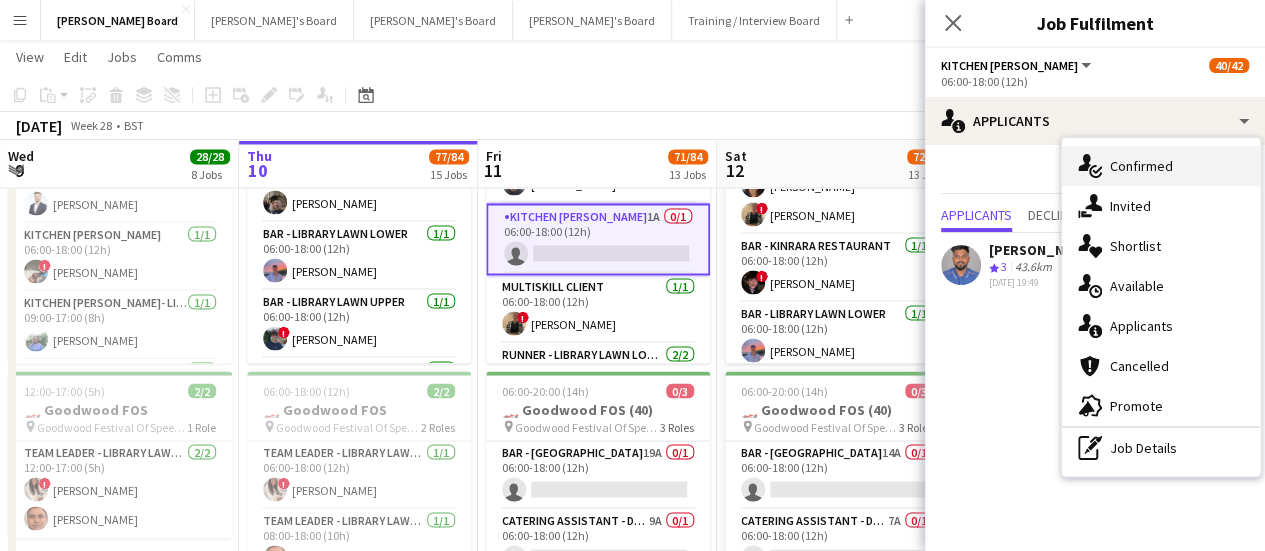 click on "single-neutral-actions-check-2
Confirmed" at bounding box center (1161, 166) 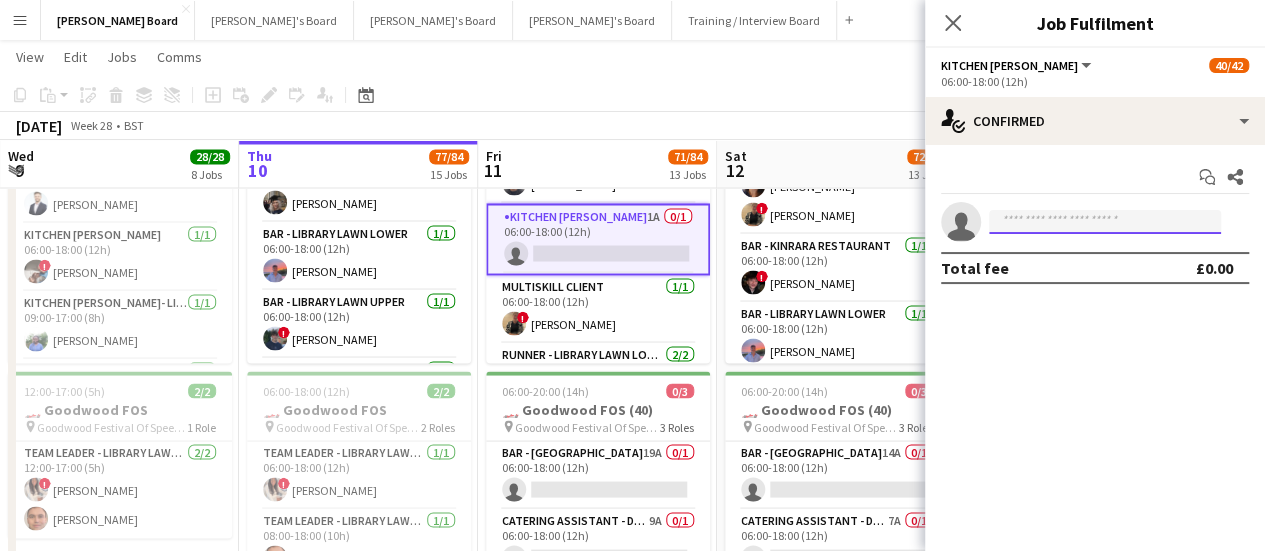 click at bounding box center (1105, 222) 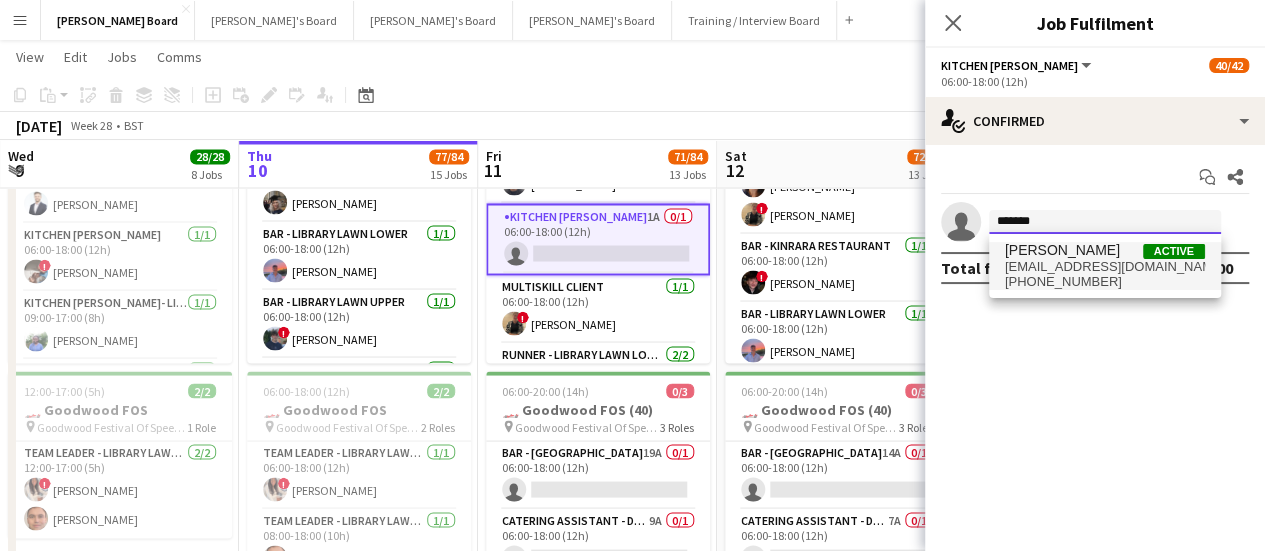 type on "*******" 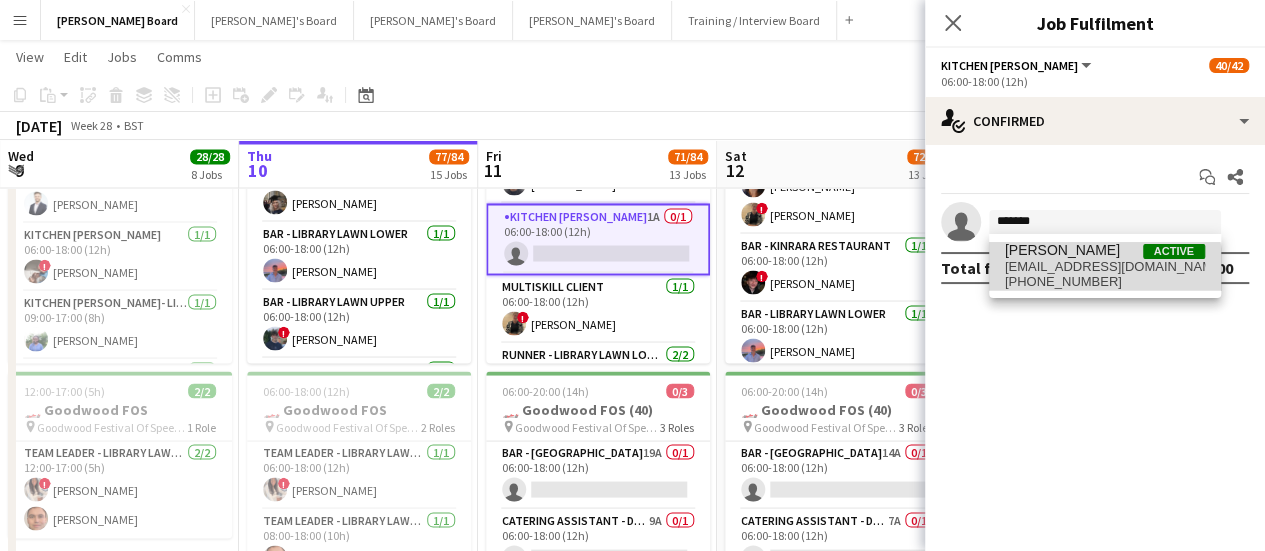 click on "+447587312981" at bounding box center (1105, 282) 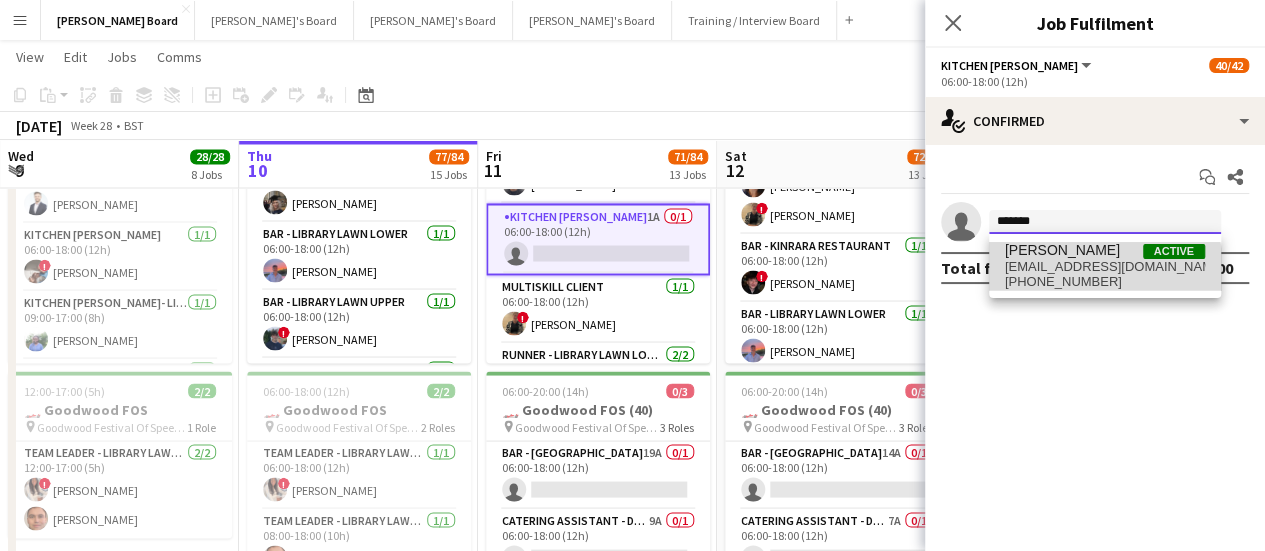 type 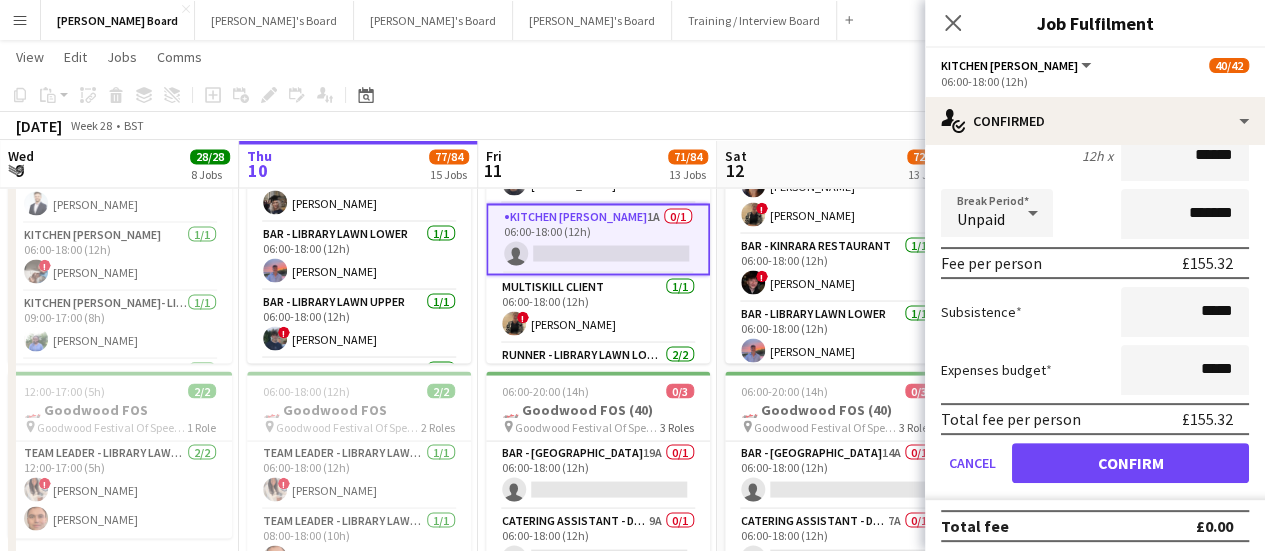 scroll, scrollTop: 202, scrollLeft: 0, axis: vertical 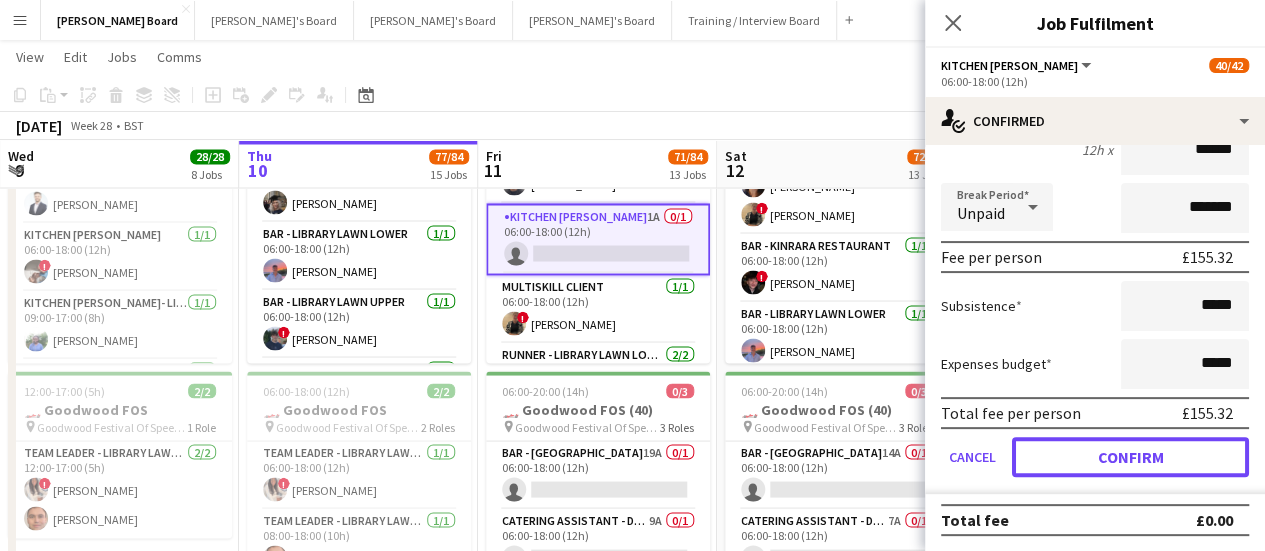 click on "Confirm" at bounding box center (1130, 457) 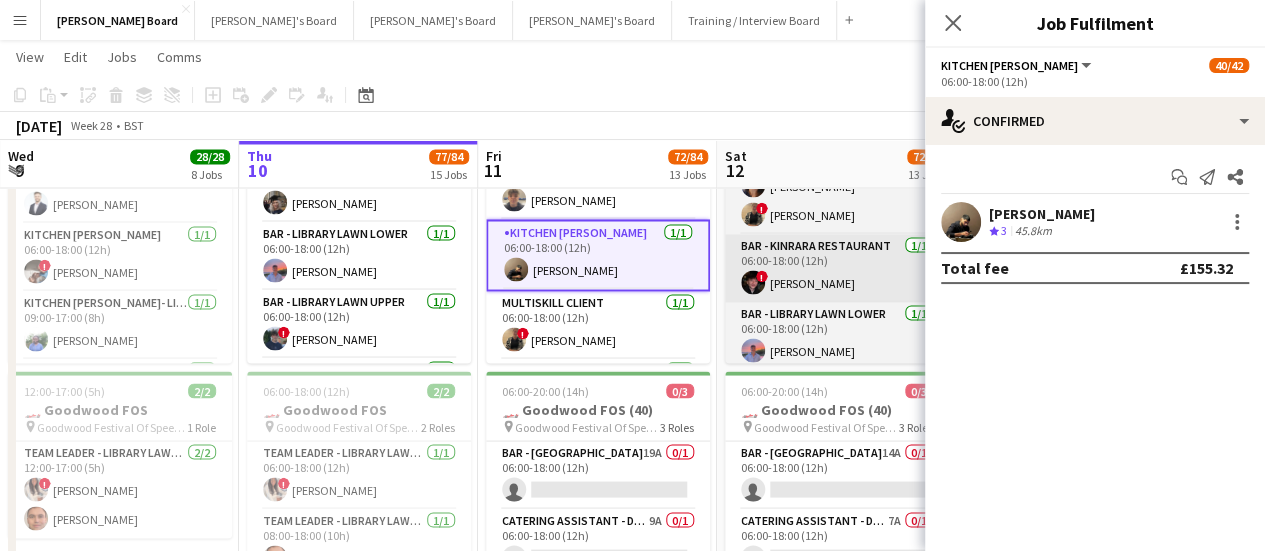 scroll, scrollTop: 0, scrollLeft: 0, axis: both 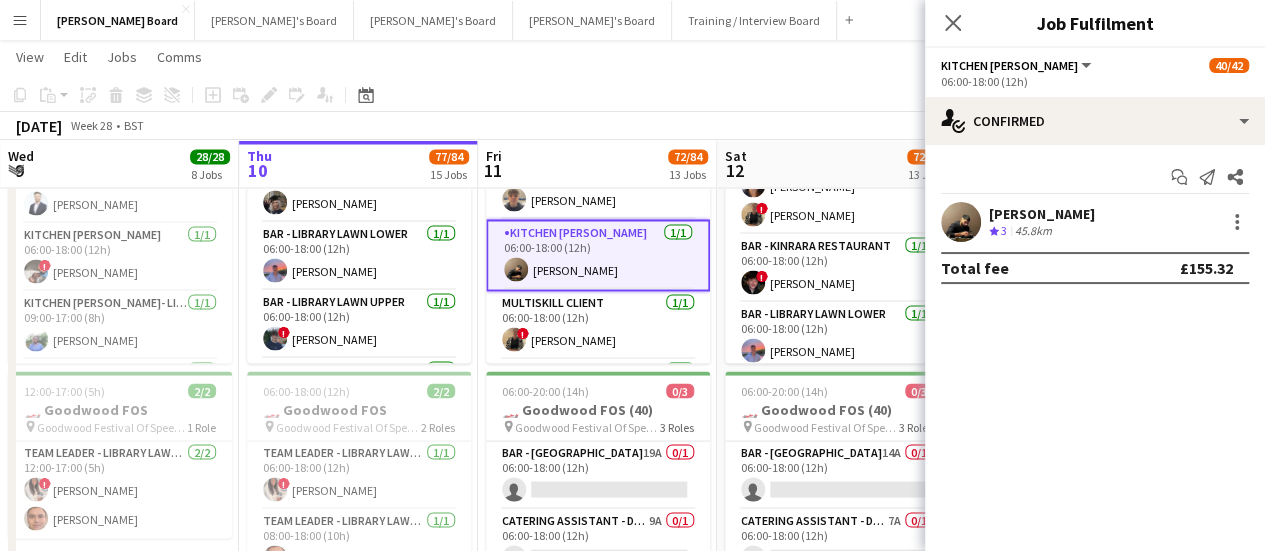 click on "View  Day view expanded Day view collapsed Month view Date picker Jump to today Expand Linked Jobs Collapse Linked Jobs  Edit  Copy Ctrl+C  Paste  Without Crew Ctrl+V With Crew Ctrl+Shift+V Paste as linked job  Group  Group Ungroup  Jobs  New Job Edit Job Delete Job New Linked Job Edit Linked Jobs Job fulfilment Promote Role Copy Role URL  Comms  Notify confirmed crew Create chat" 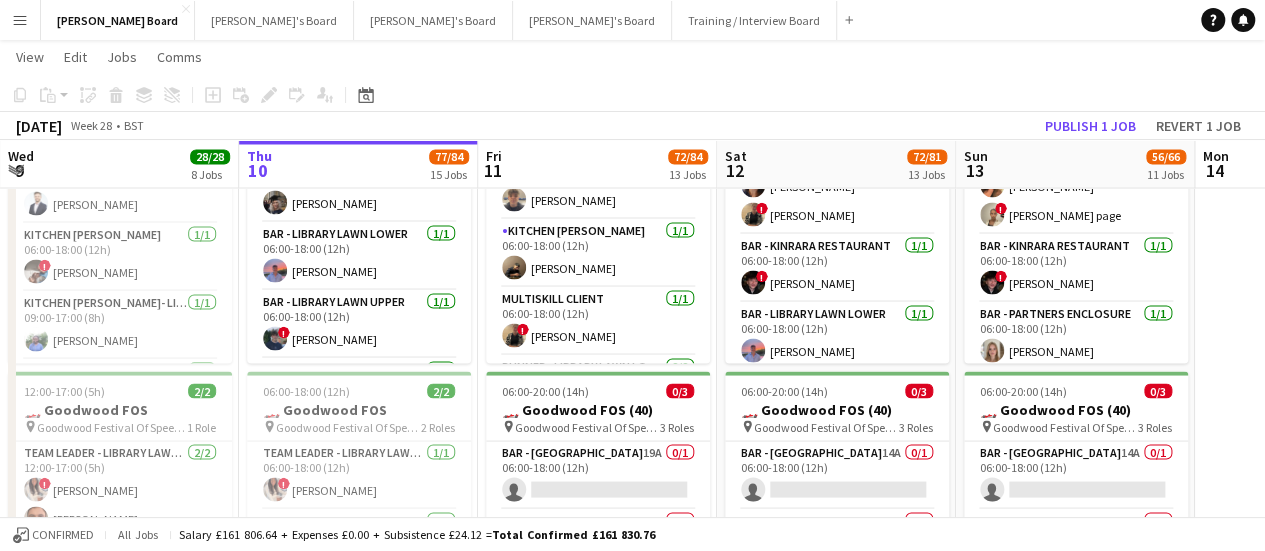 click on "Publish 1 job   Revert 1 job" 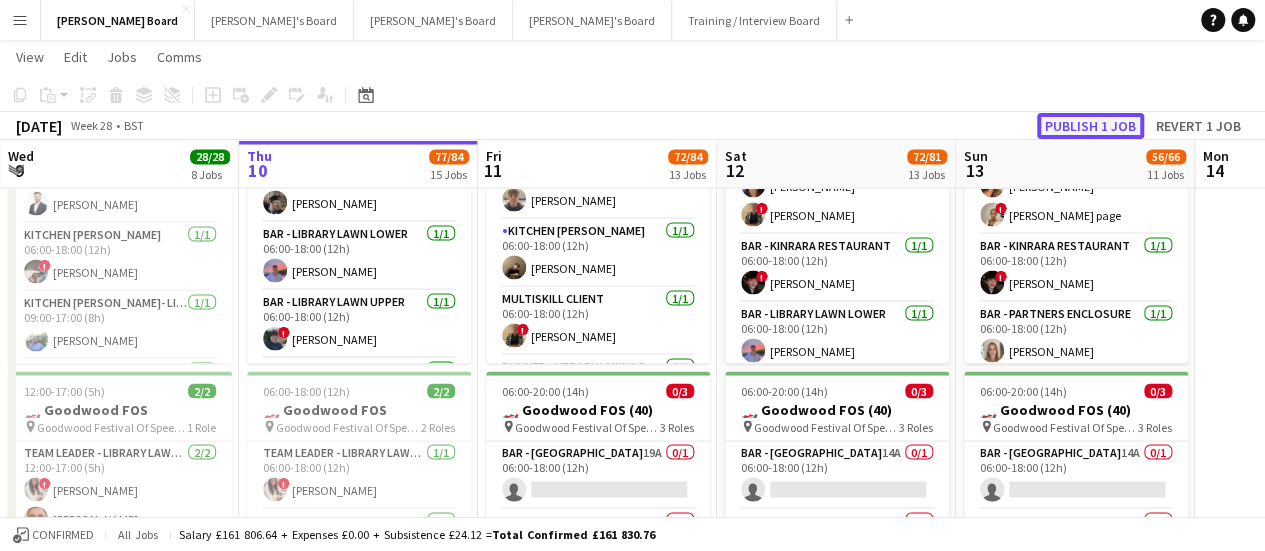 click on "Publish 1 job" 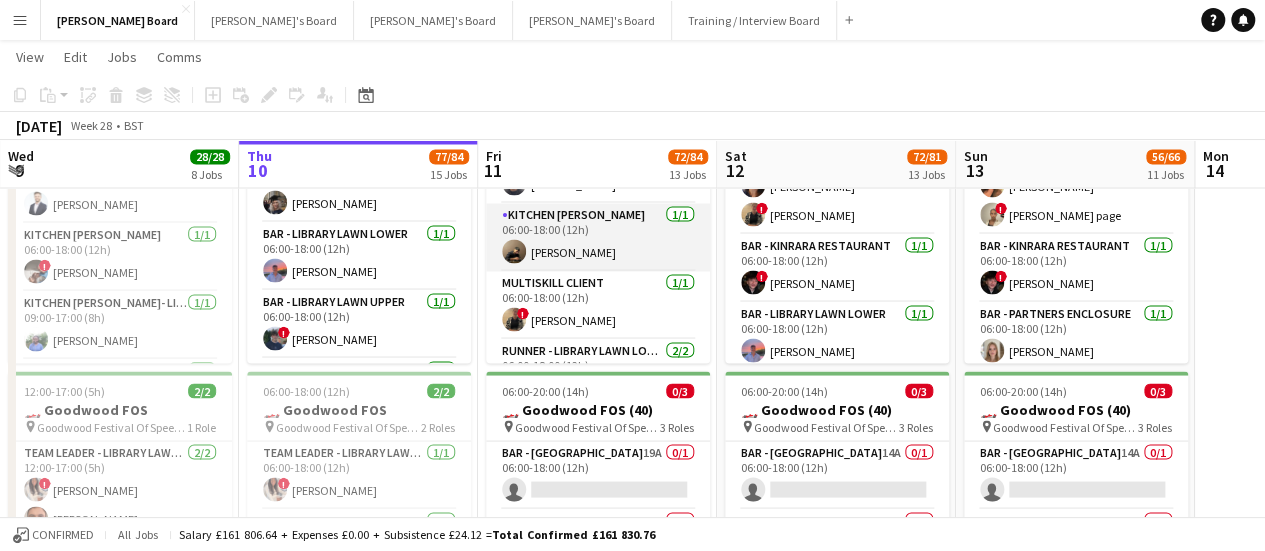 click on "Kitchen Porter   1/1   06:00-18:00 (12h)
Amin Saxena" at bounding box center [598, 237] 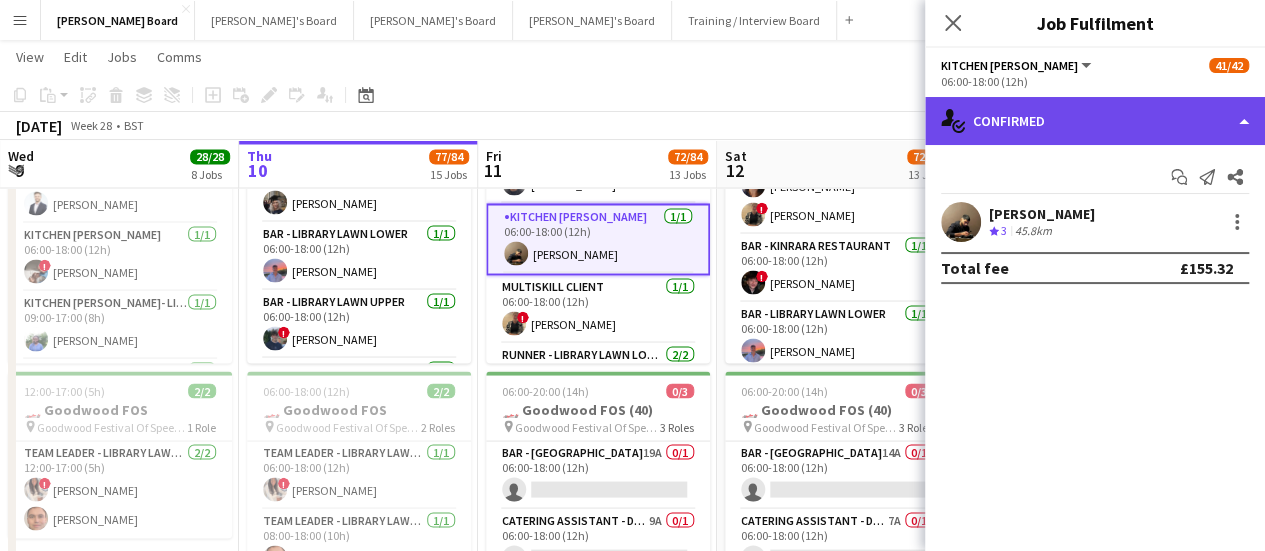 click on "single-neutral-actions-check-2
Confirmed" 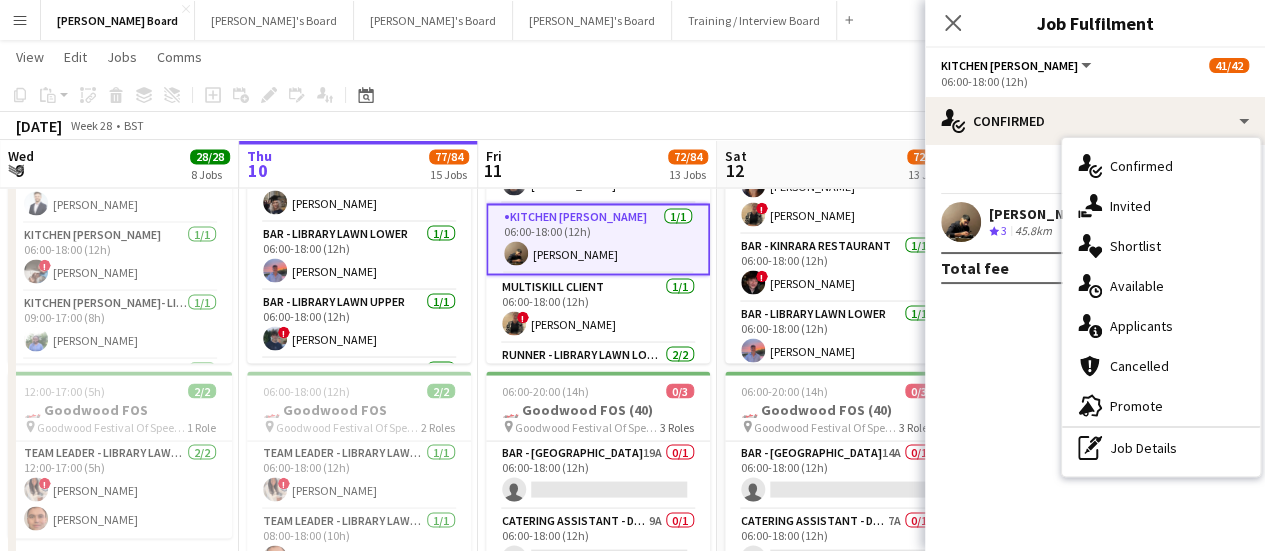 click on "Crew rating" 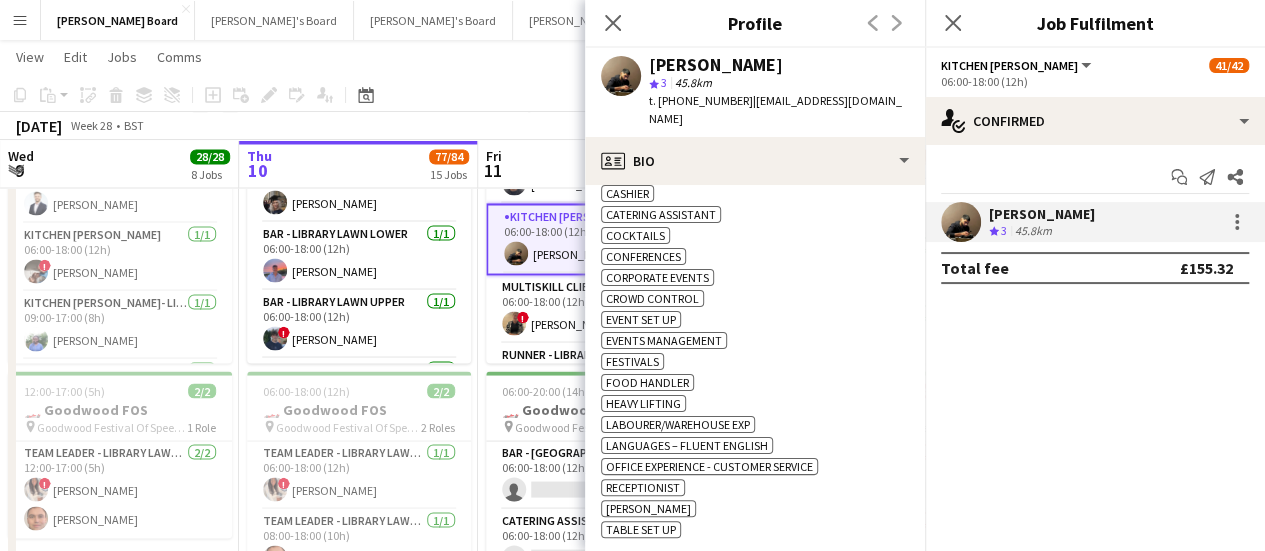 scroll, scrollTop: 800, scrollLeft: 0, axis: vertical 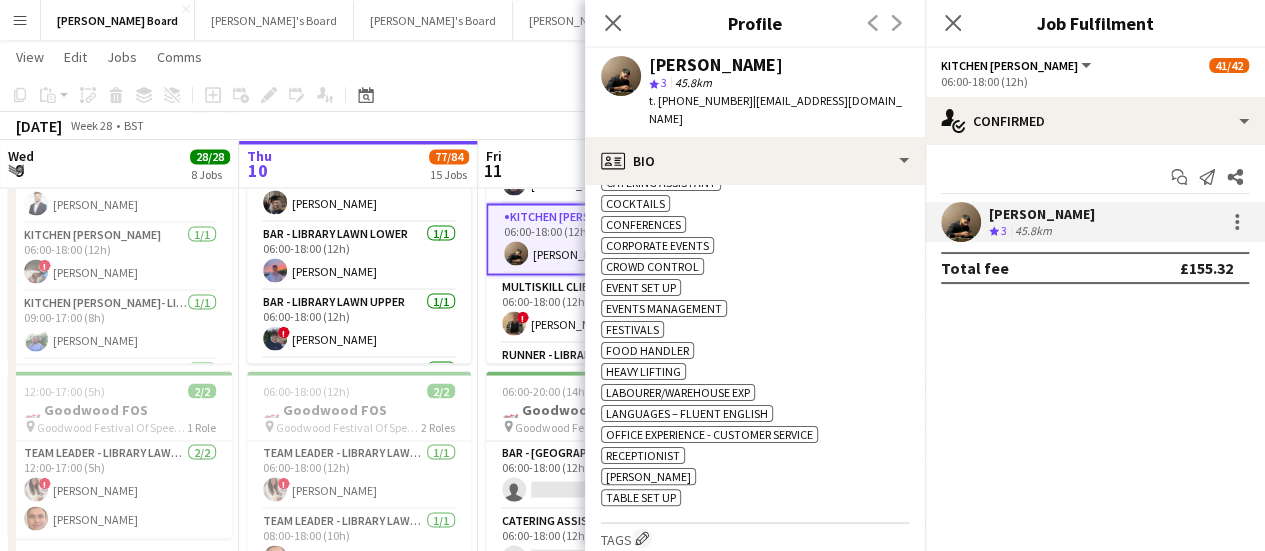 click on "View  Day view expanded Day view collapsed Month view Date picker Jump to today Expand Linked Jobs Collapse Linked Jobs  Edit  Copy Ctrl+C  Paste  Without Crew Ctrl+V With Crew Ctrl+Shift+V Paste as linked job  Group  Group Ungroup  Jobs  New Job Edit Job Delete Job New Linked Job Edit Linked Jobs Job fulfilment Promote Role Copy Role URL  Comms  Notify confirmed crew Create chat" 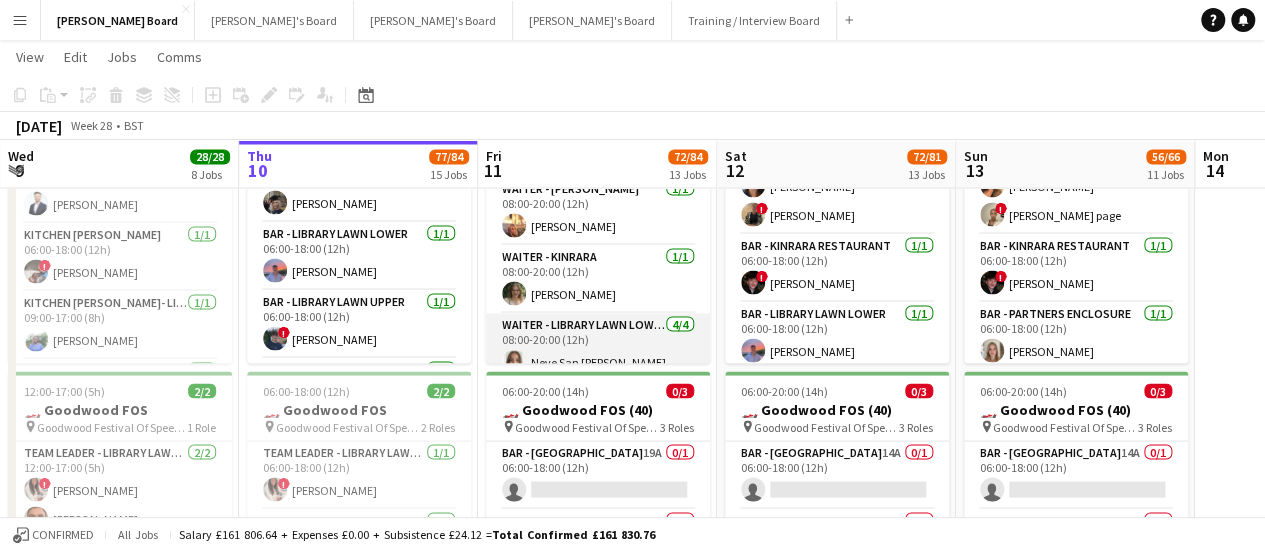 scroll, scrollTop: 1400, scrollLeft: 0, axis: vertical 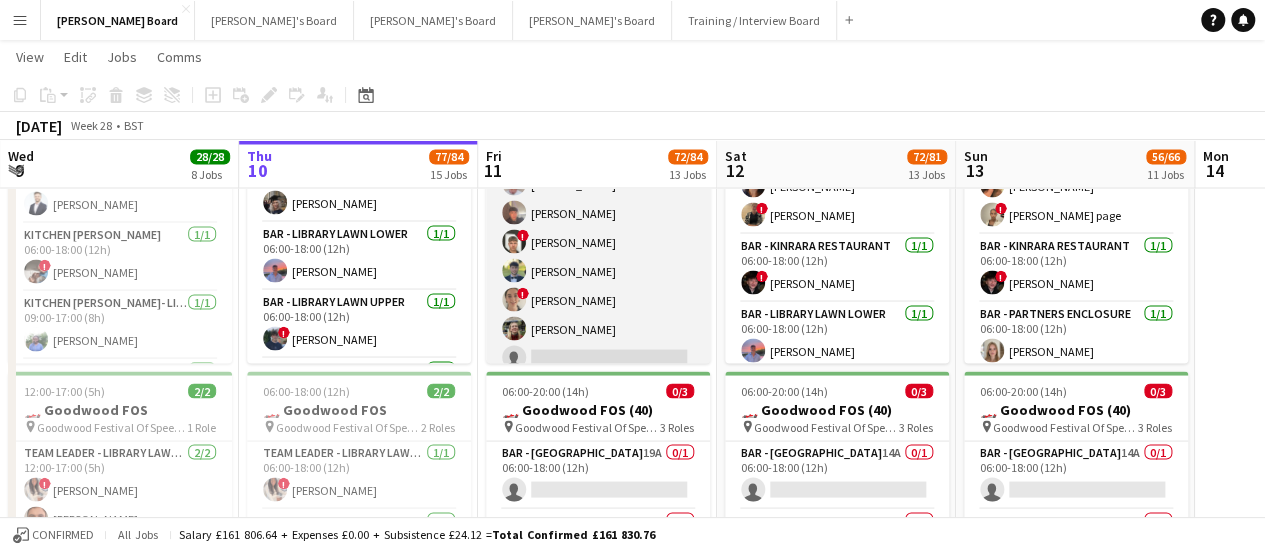 click on "MULTISKILL CLIENT   2A   9/10   08:00-20:00 (12h)
! Owen Beswick ! Chloe Honeybourne Dominy Mortimer-Dawson Lorcan Hinchliffe Alex Dupire ! Alex Campbell simon Pietersen ! ella beswick Chelsea Foote
single-neutral-actions" at bounding box center [598, 212] 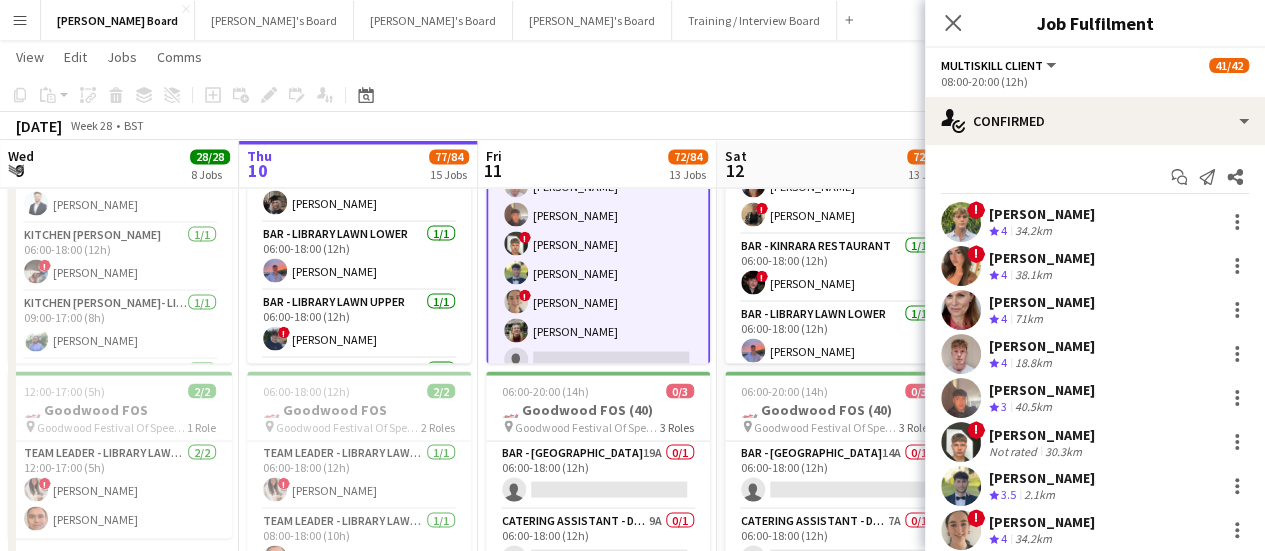 scroll, scrollTop: 1402, scrollLeft: 0, axis: vertical 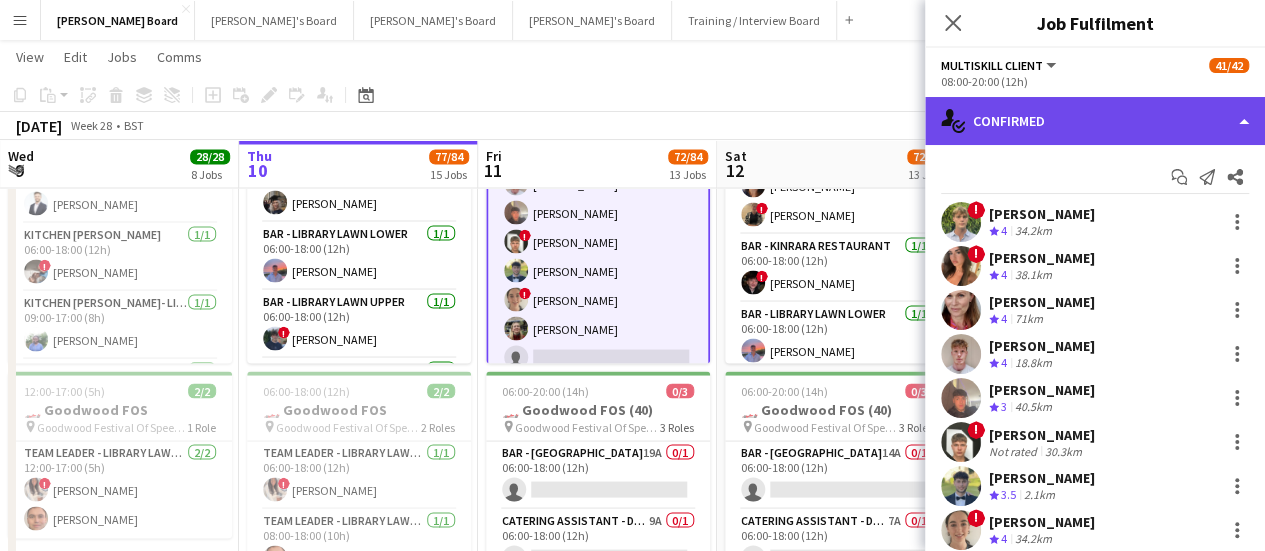 click on "single-neutral-actions-check-2
Confirmed" 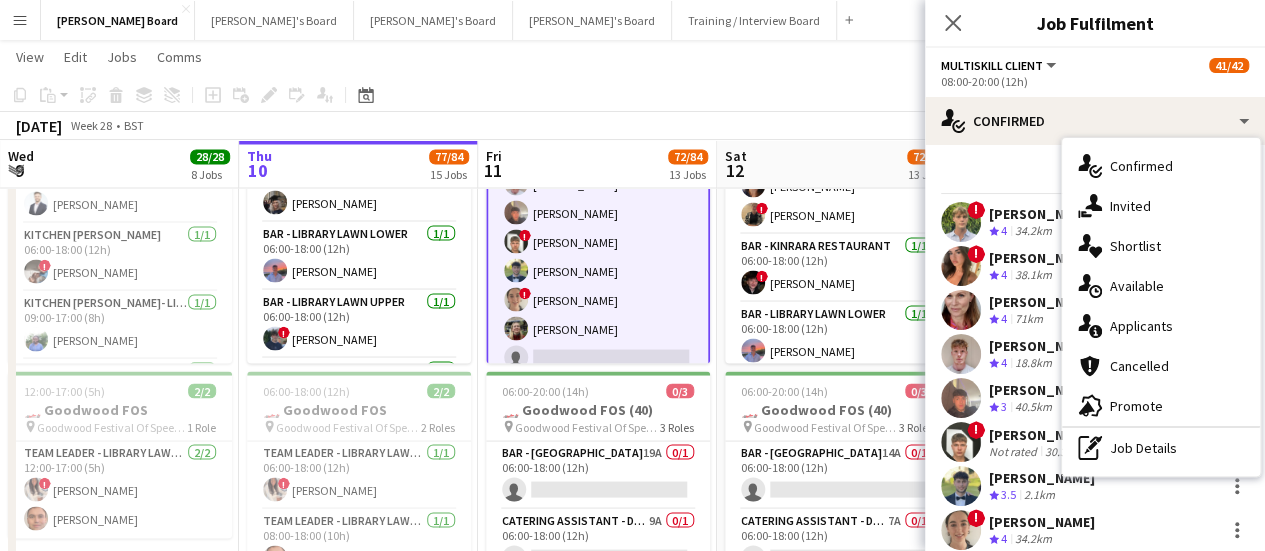 click on "single-neutral-actions-information
Applicants" at bounding box center (1161, 326) 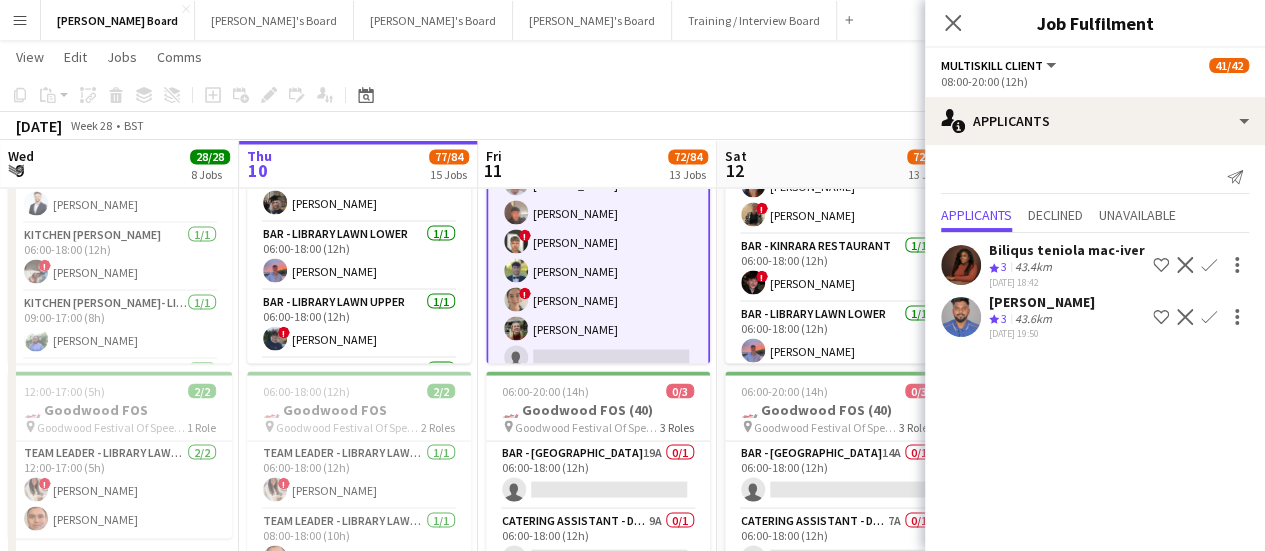 click on "Copy
Paste
Paste   Ctrl+V Paste with crew  Ctrl+Shift+V
Paste linked Job
[GEOGRAPHIC_DATA]
Group
Ungroup
Add job
Add linked Job
Edit
Edit linked Job
Applicants
Date picker
[DATE] [DATE] [DATE] M [DATE] T [DATE] W [DATE] T [DATE] F [DATE] S [DATE] S  [DATE]   2   3   4   5   6   7   8   9   10   11   12   13   14   15   16   17   18   19   20   21   22   23   24   25   26   27   28   29   30   31
Comparison range
Comparison range
[DATE]" 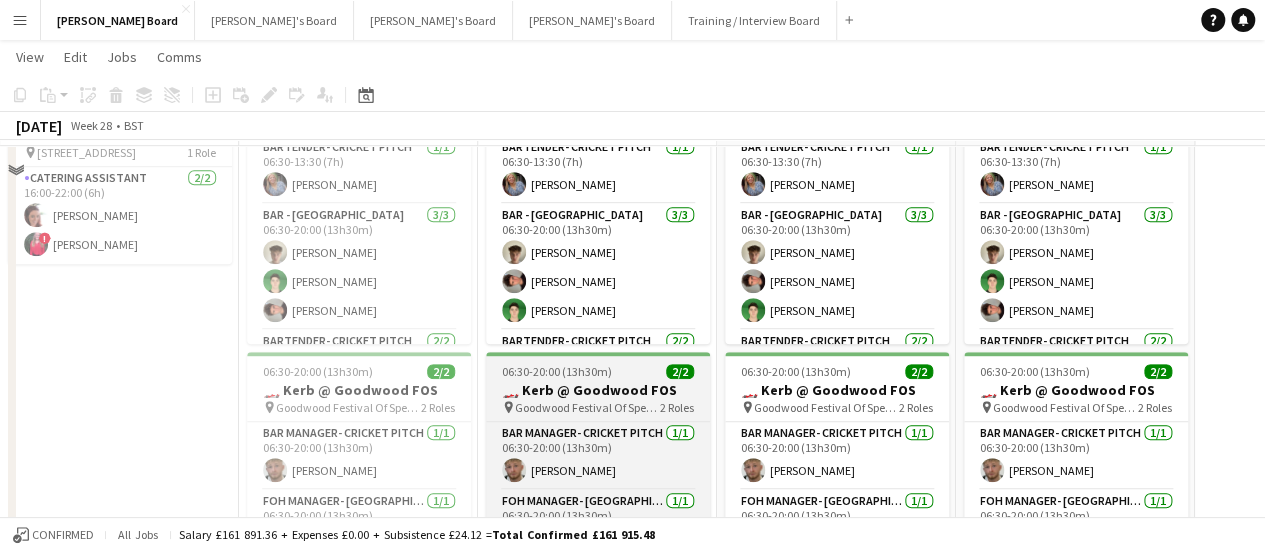 scroll, scrollTop: 442, scrollLeft: 0, axis: vertical 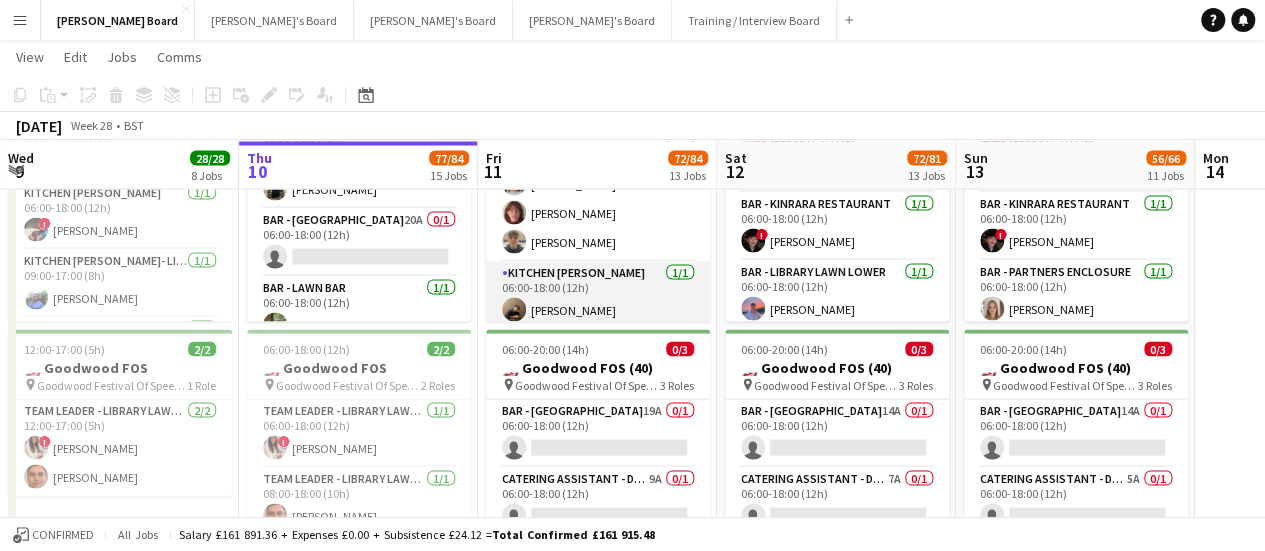 click on "Kitchen Porter   1/1   06:00-18:00 (12h)
Amin Saxena" at bounding box center (598, 295) 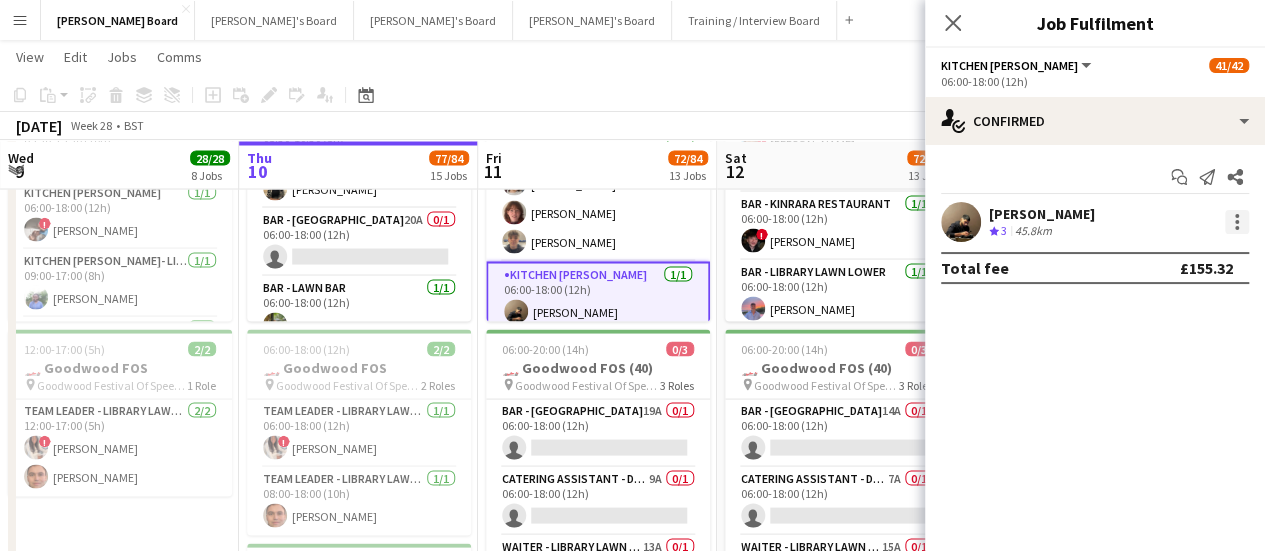 click at bounding box center (1237, 222) 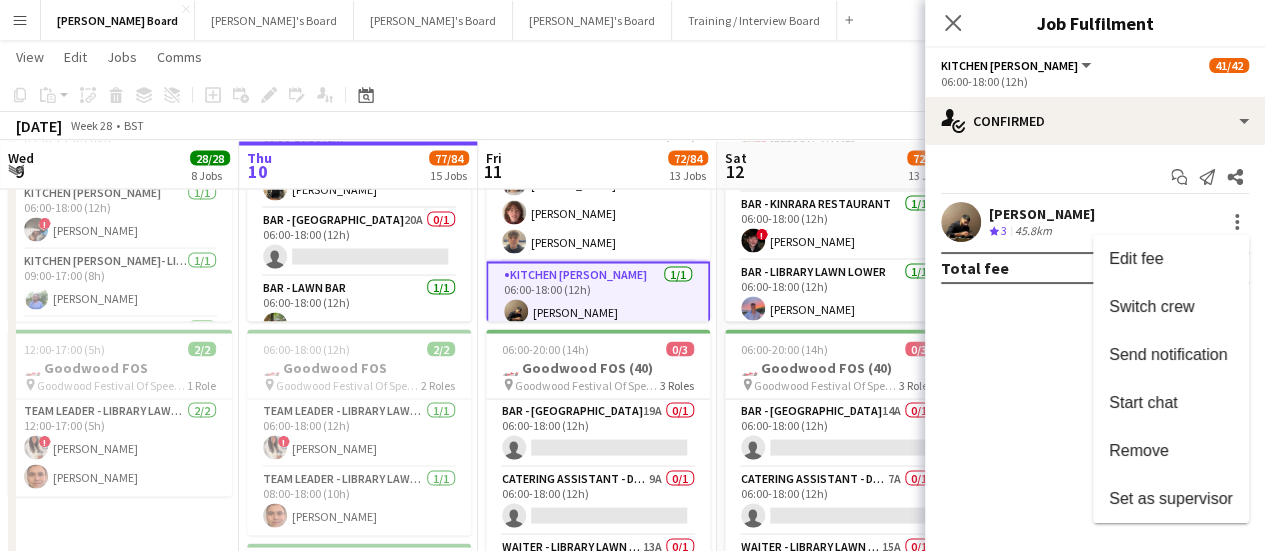 drag, startPoint x: 1136, startPoint y: 466, endPoint x: 1105, endPoint y: 442, distance: 39.20459 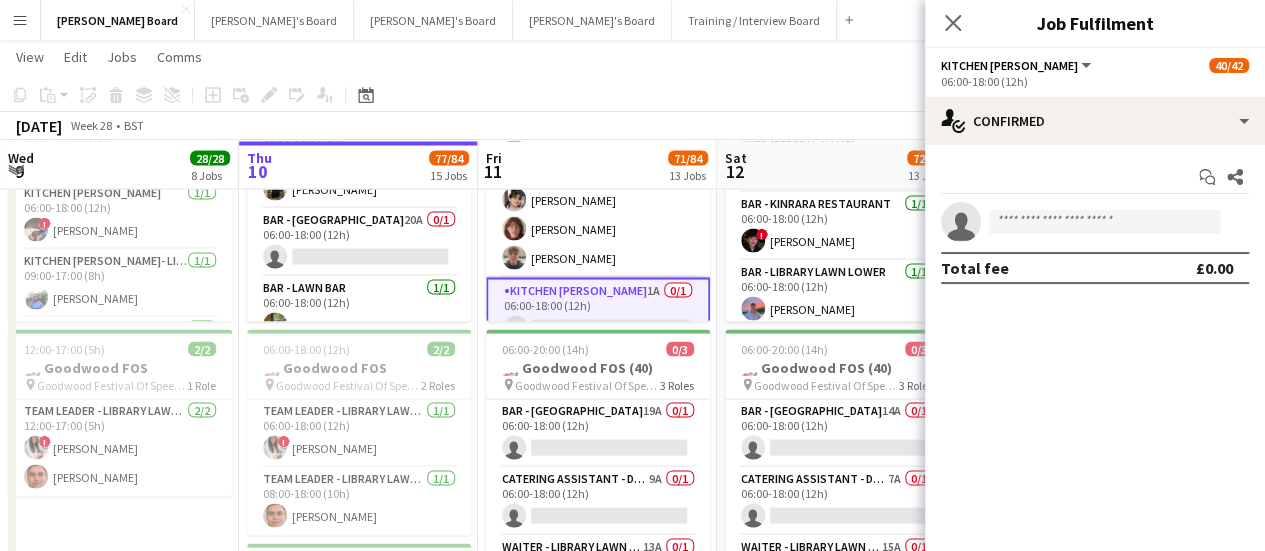 scroll, scrollTop: 400, scrollLeft: 0, axis: vertical 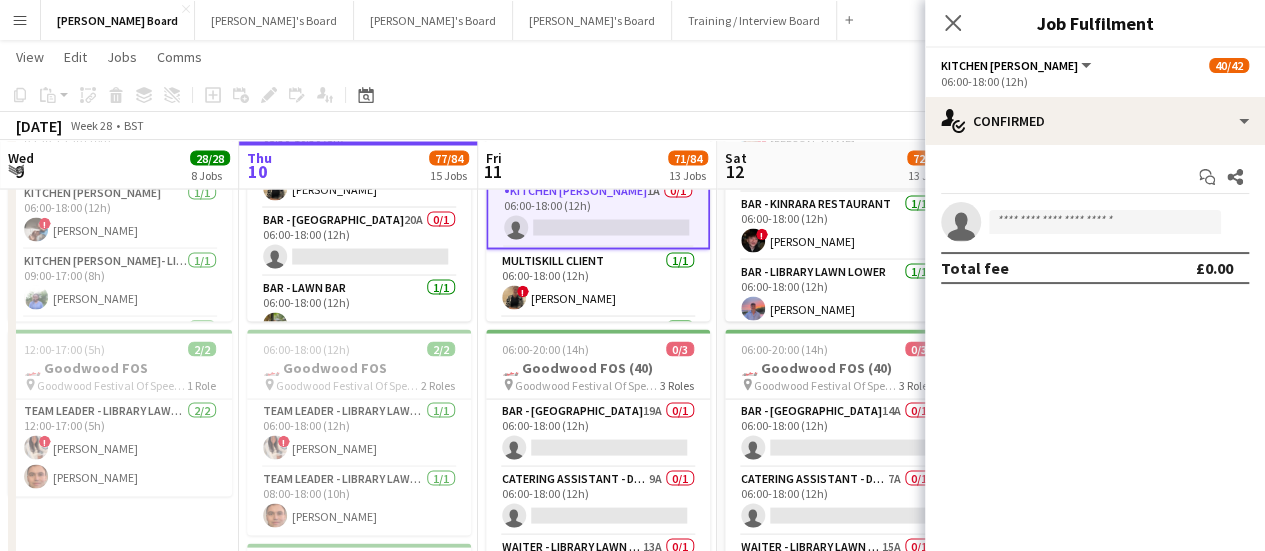 click on "Kitchen Porter   1A   0/1   06:00-18:00 (12h)
single-neutral-actions" at bounding box center (598, 213) 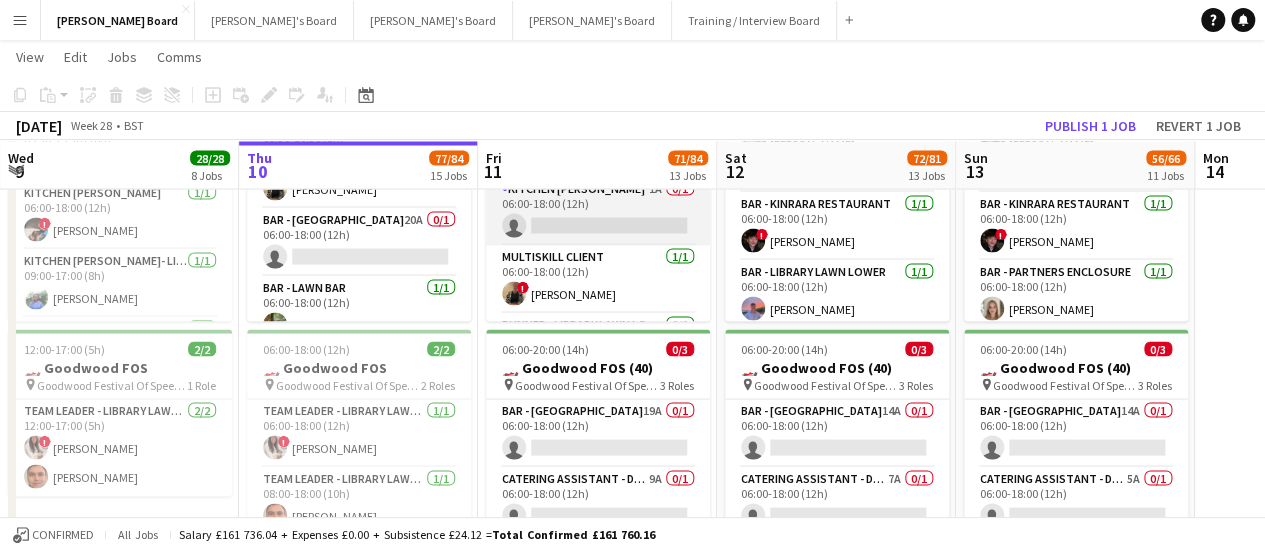 click on "Kitchen Porter   1A   0/1   06:00-18:00 (12h)
single-neutral-actions" at bounding box center [598, 211] 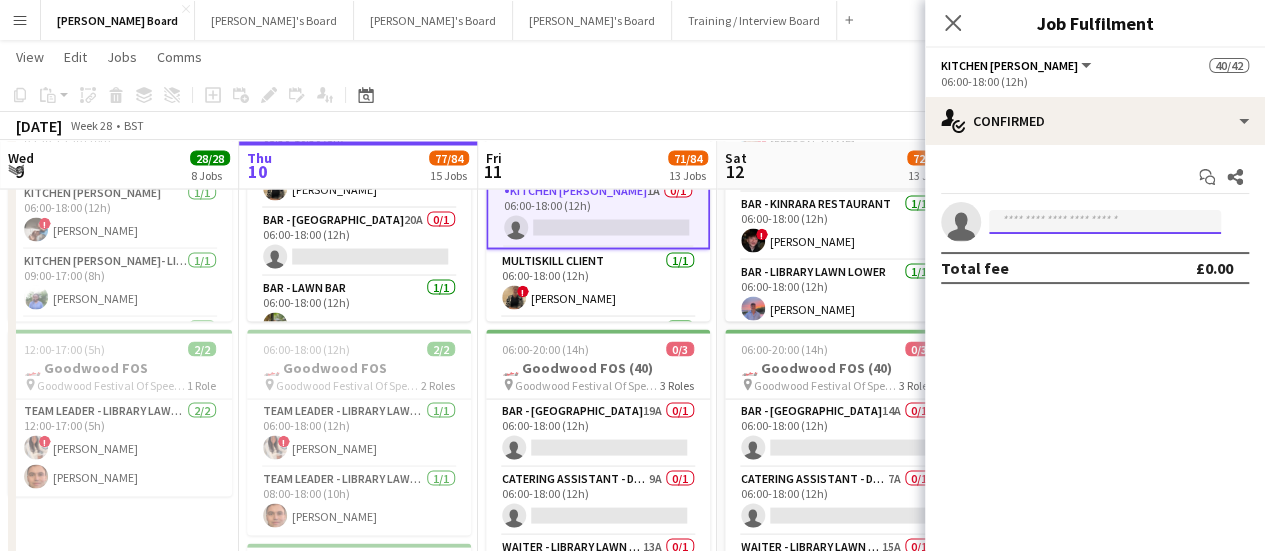 click at bounding box center [1105, 222] 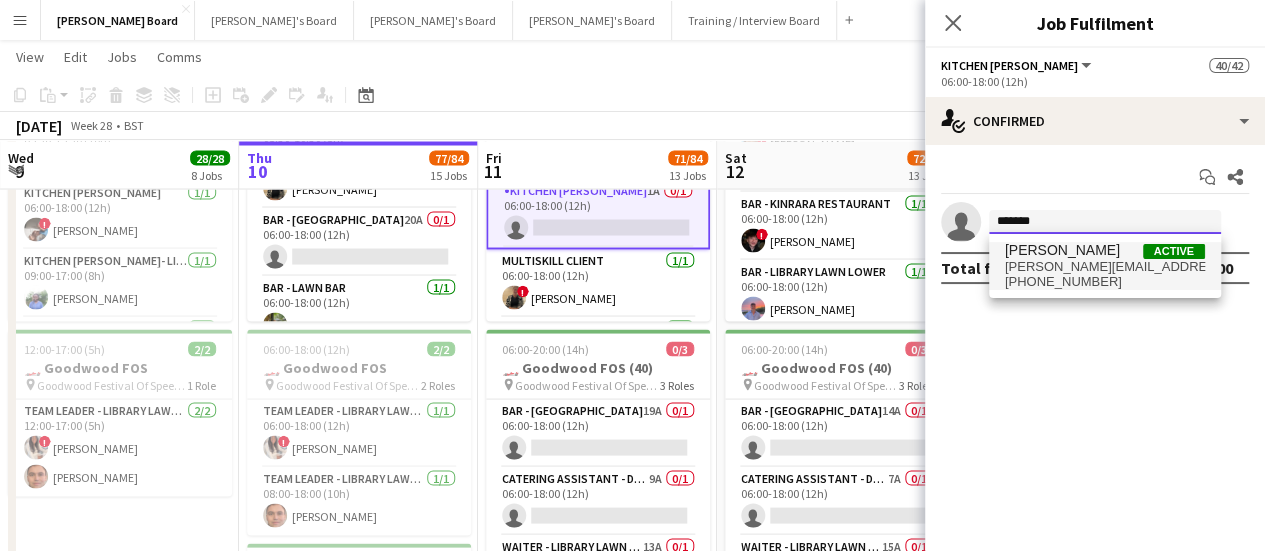 type on "*******" 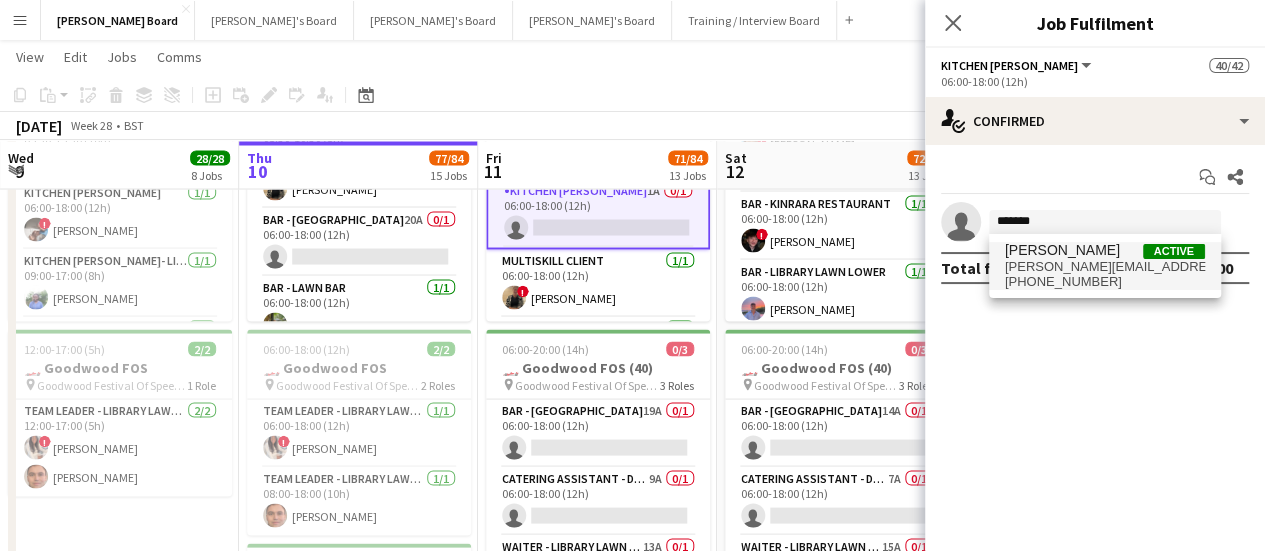 click on "francesca.wheatley@yahoo.co.uk" at bounding box center (1105, 267) 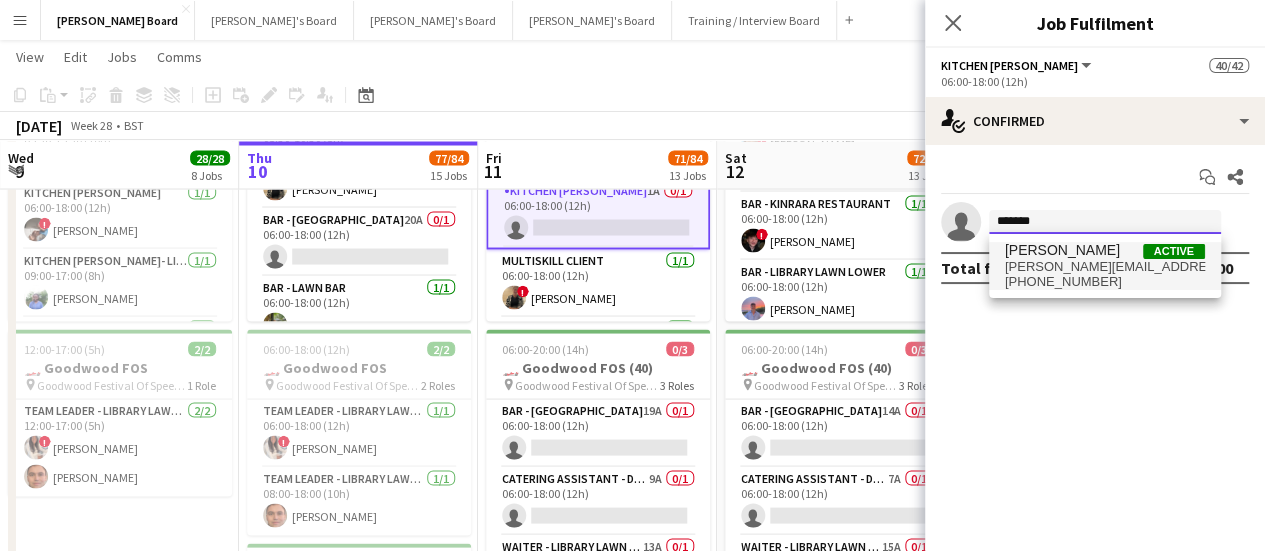 type 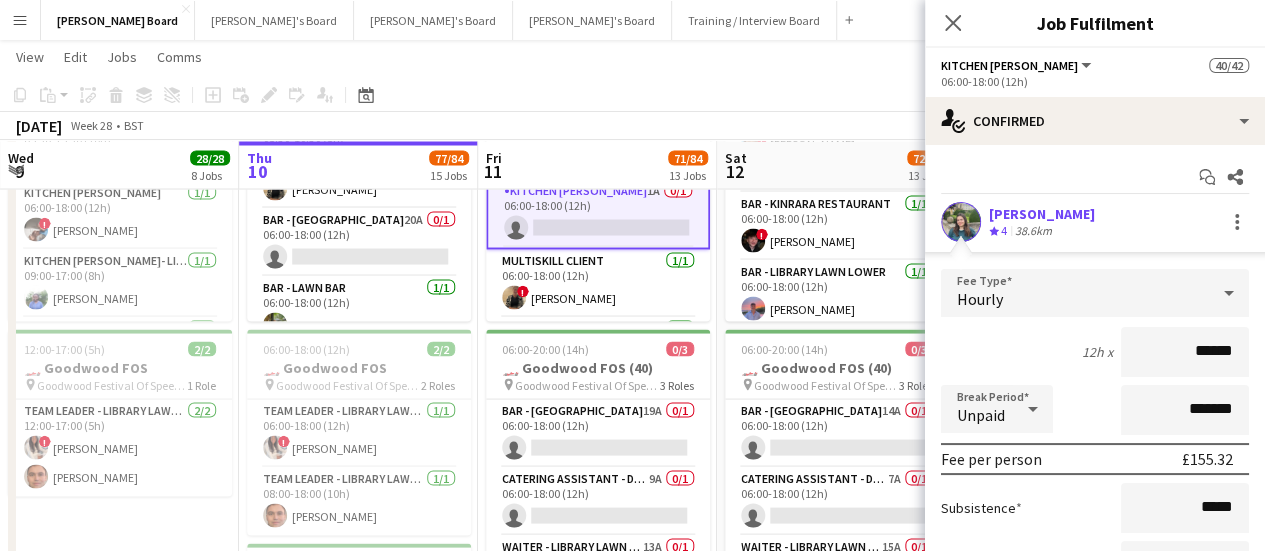 click on "38.6km" at bounding box center (1033, 231) 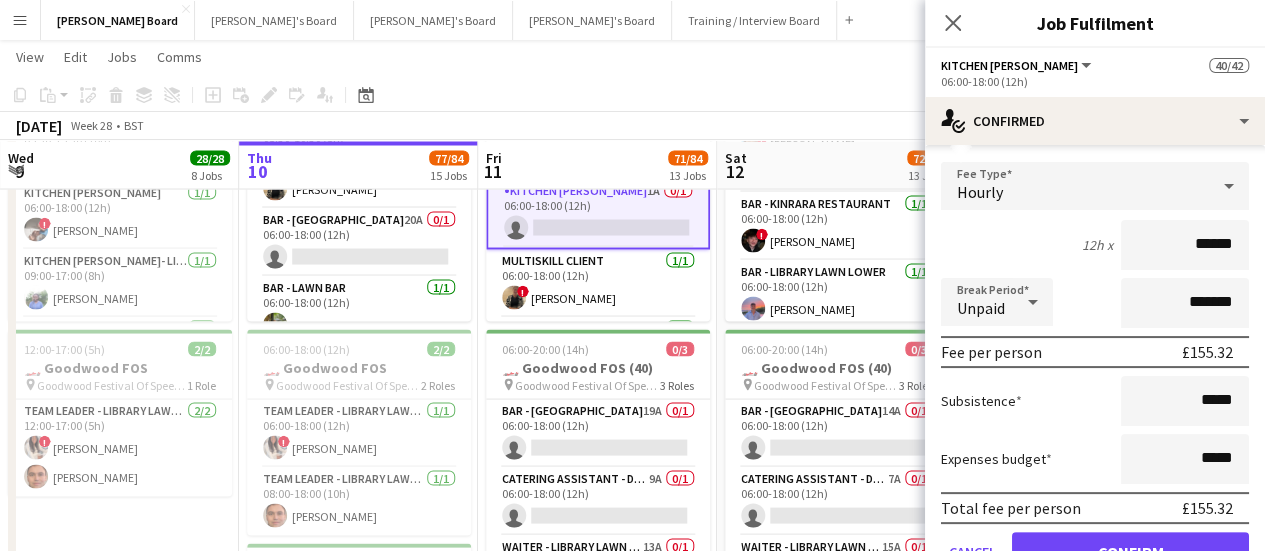 scroll, scrollTop: 202, scrollLeft: 0, axis: vertical 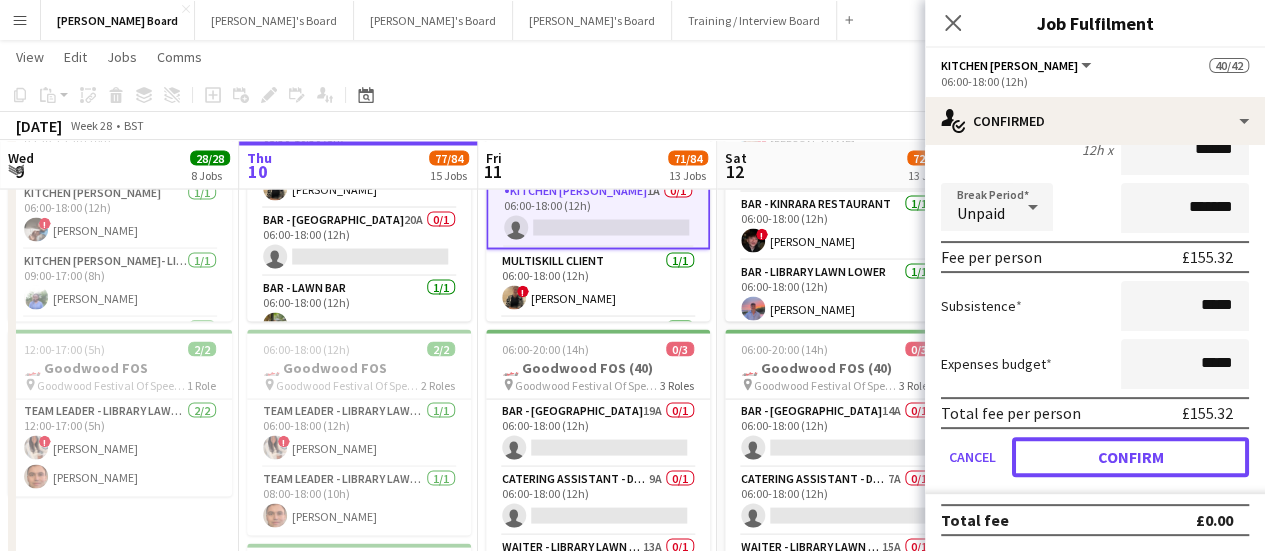 drag, startPoint x: 1106, startPoint y: 461, endPoint x: 1062, endPoint y: 405, distance: 71.21797 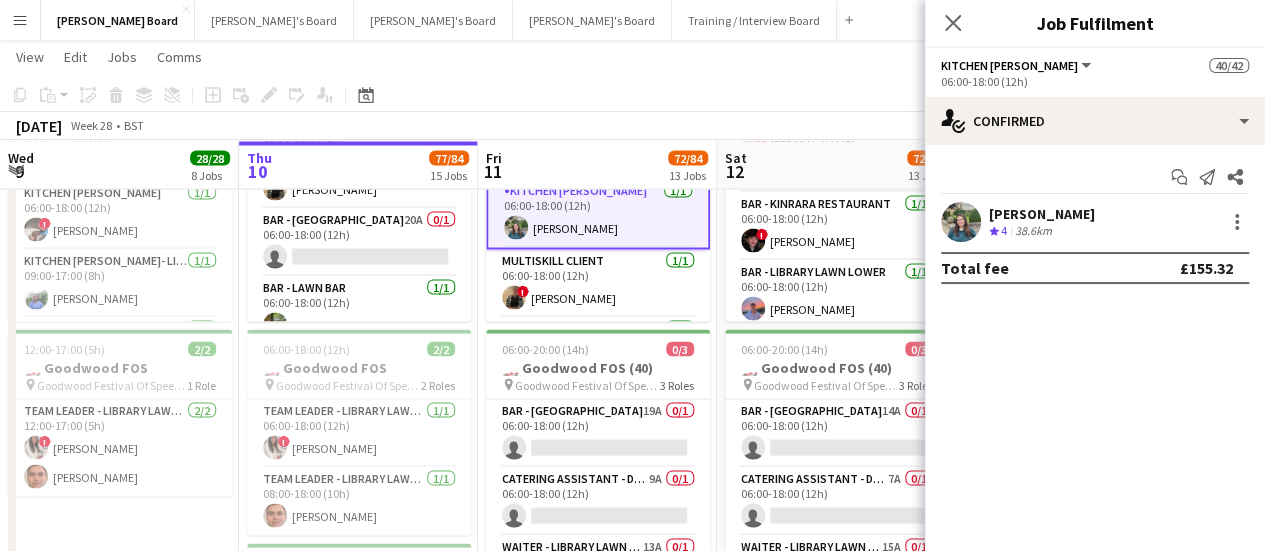 scroll, scrollTop: 0, scrollLeft: 0, axis: both 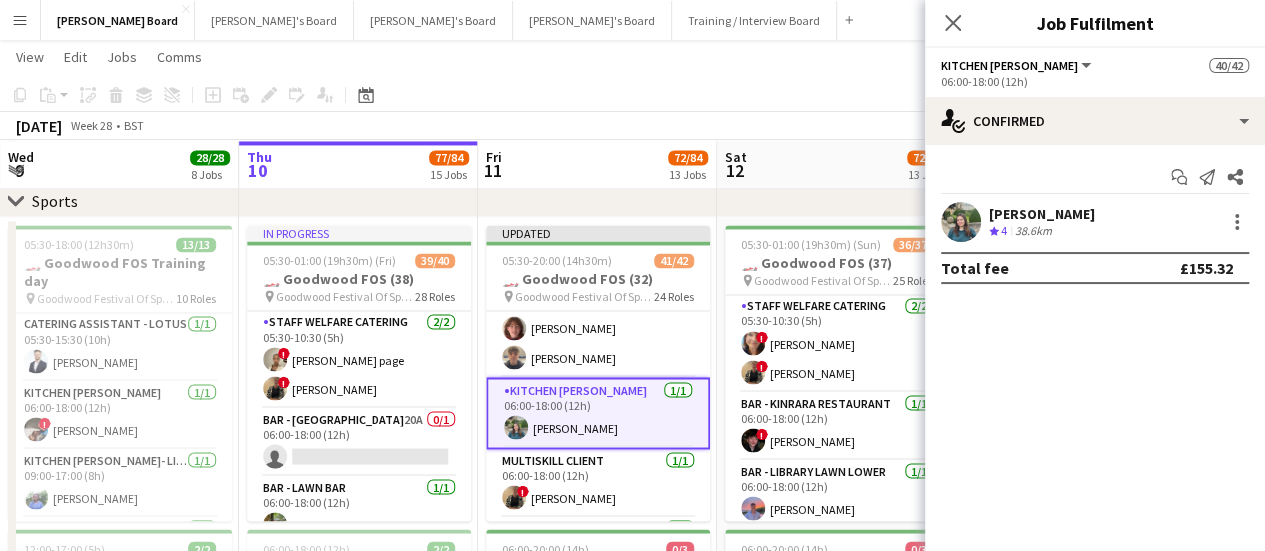 click on "[PERSON_NAME]" at bounding box center [1042, 214] 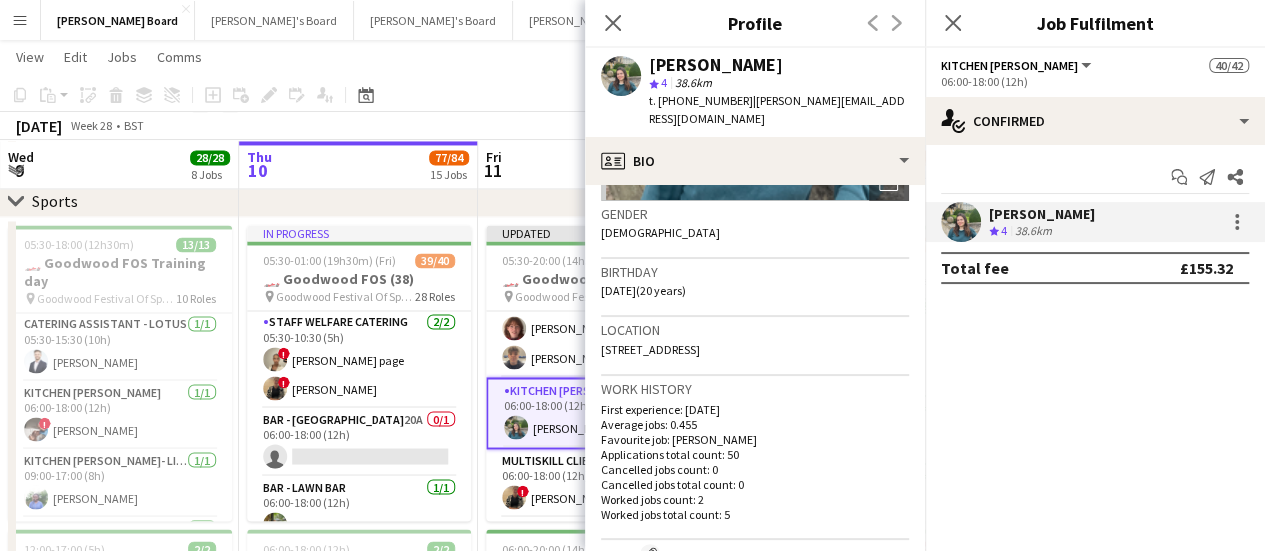 scroll, scrollTop: 500, scrollLeft: 0, axis: vertical 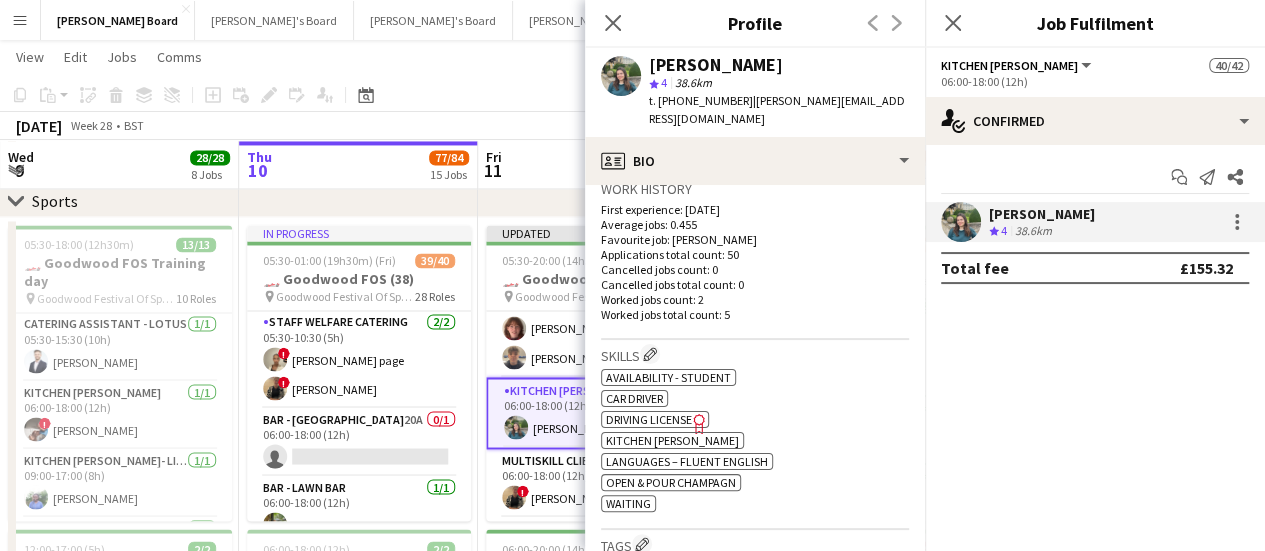 click on "Fri   11   72/84   13 Jobs" at bounding box center [597, 165] 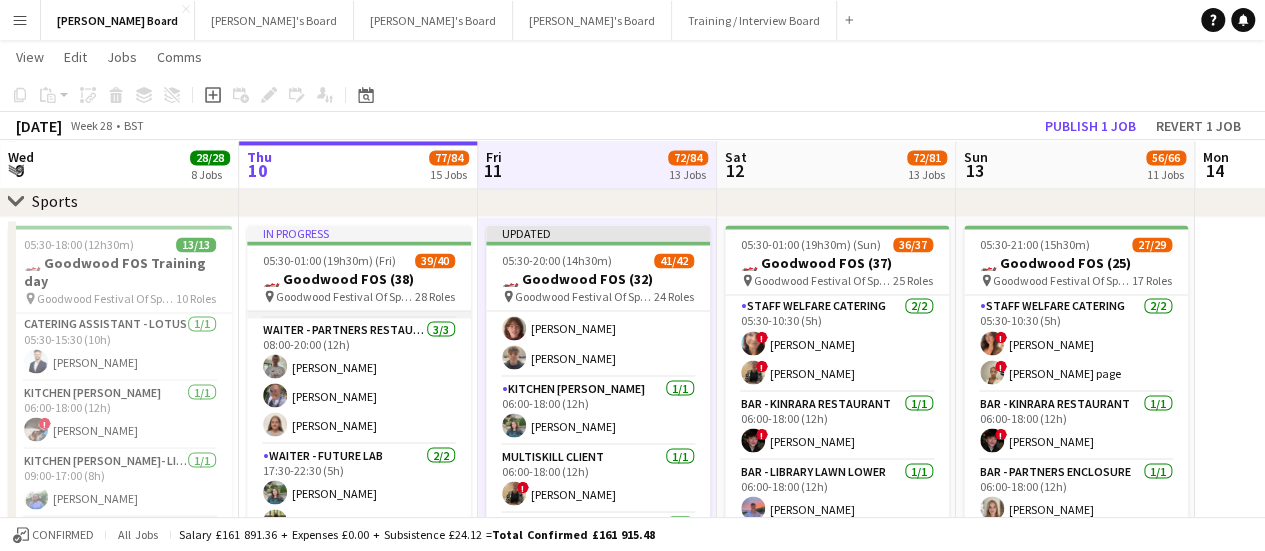 scroll, scrollTop: 2041, scrollLeft: 0, axis: vertical 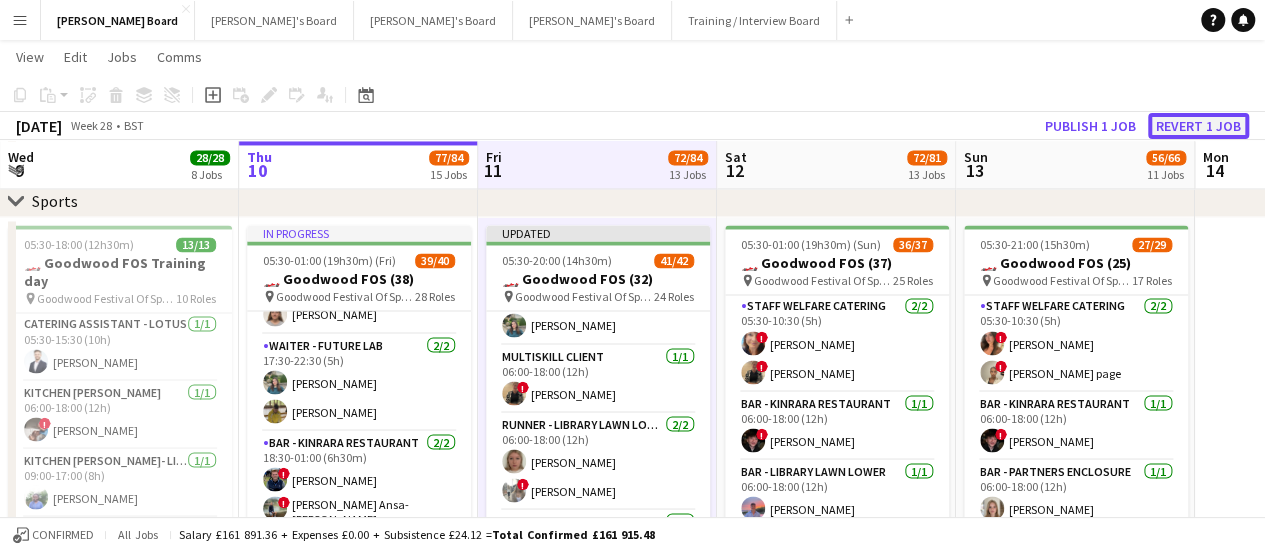 click on "Revert 1 job" 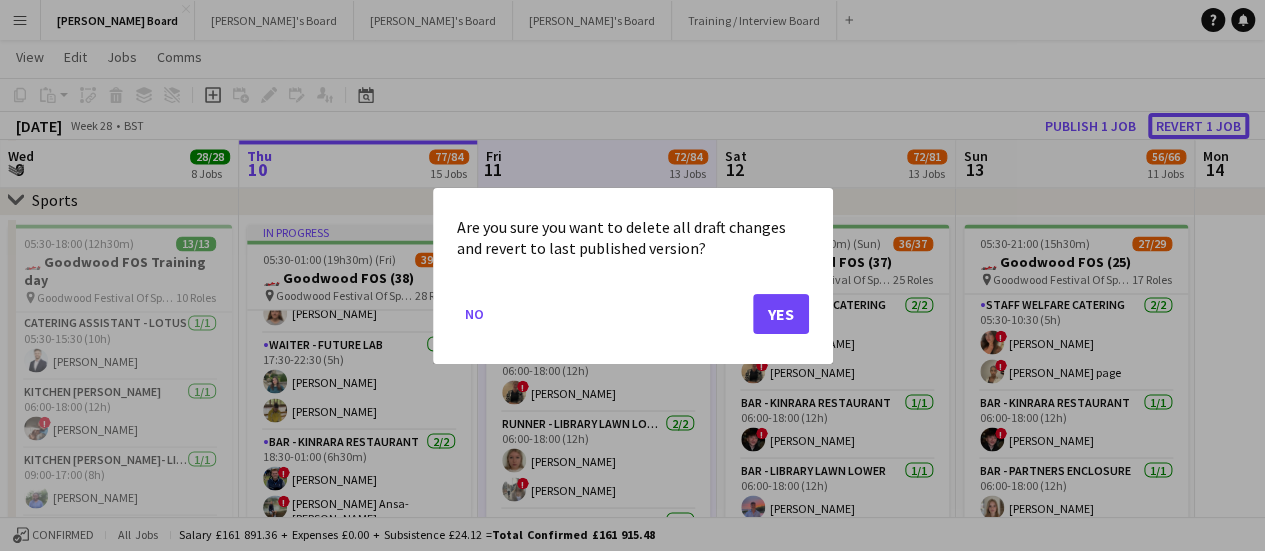 scroll, scrollTop: 0, scrollLeft: 0, axis: both 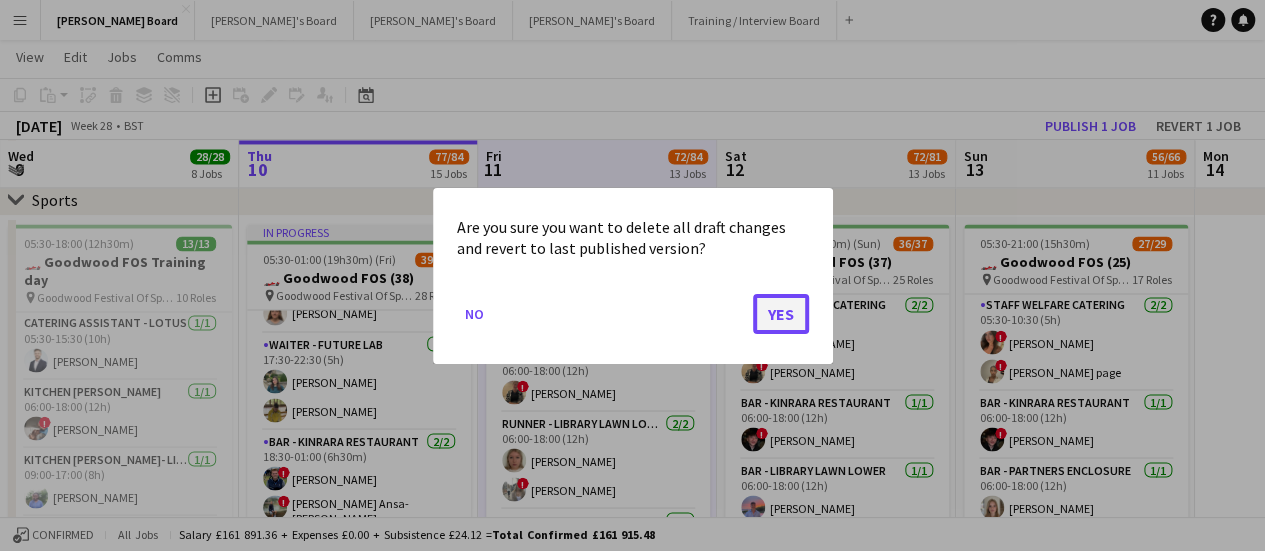click on "Yes" 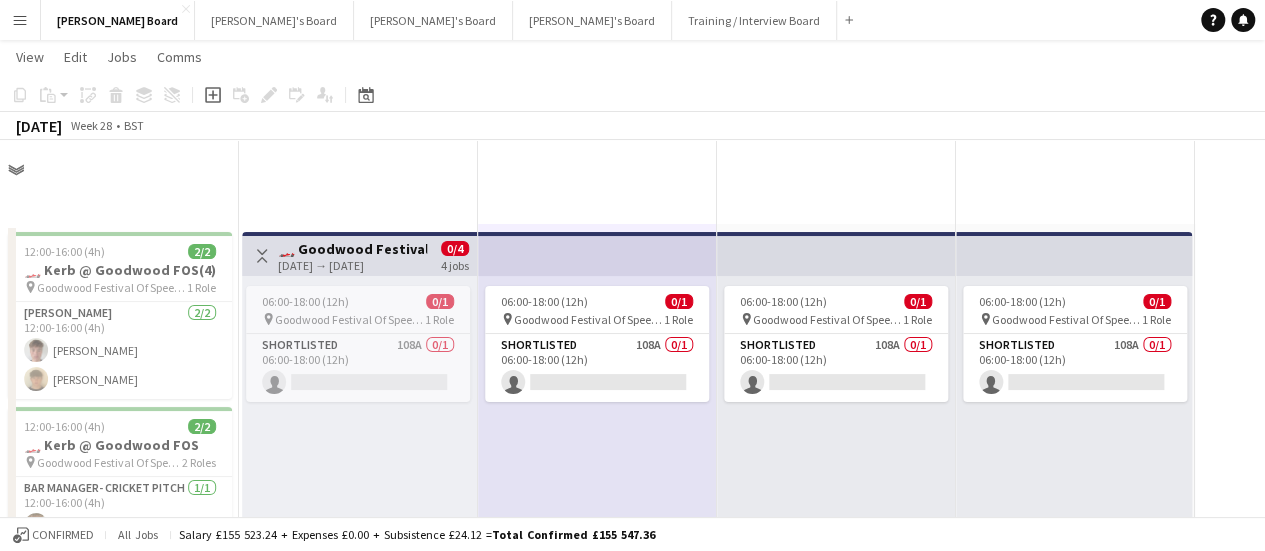 scroll, scrollTop: 1642, scrollLeft: 0, axis: vertical 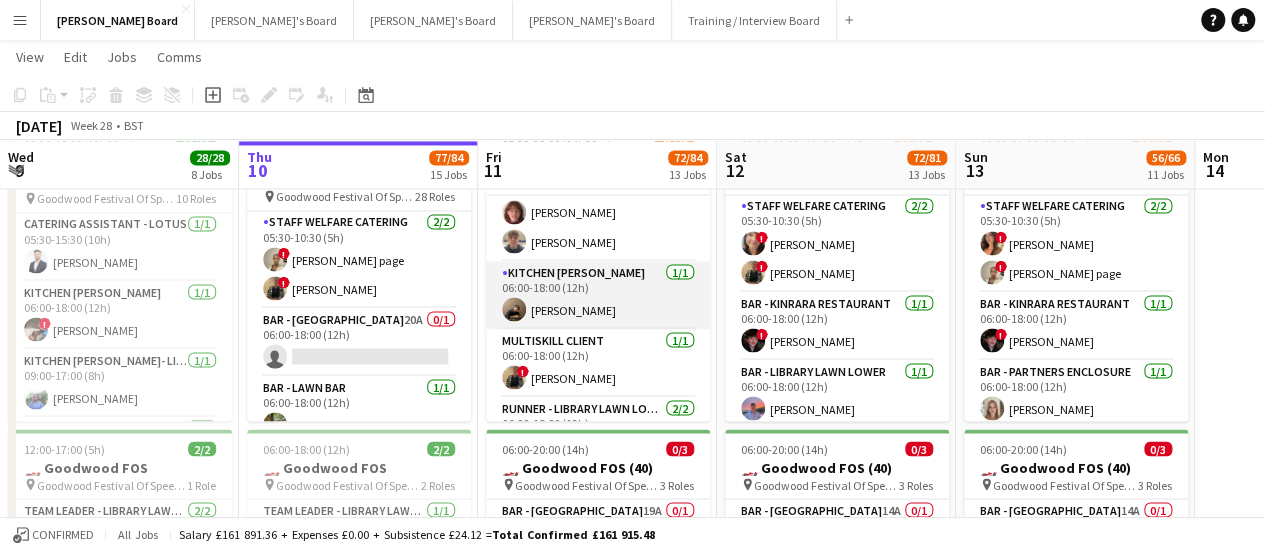click on "Kitchen Porter   1/1   06:00-18:00 (12h)
Amin Saxena" at bounding box center [598, 295] 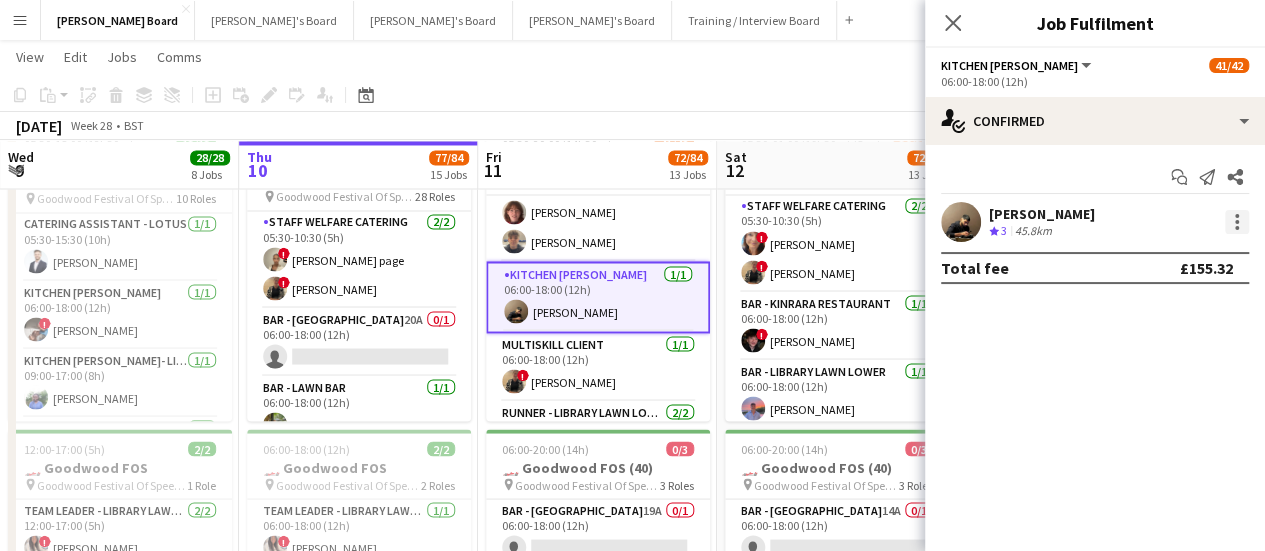 click at bounding box center (1237, 222) 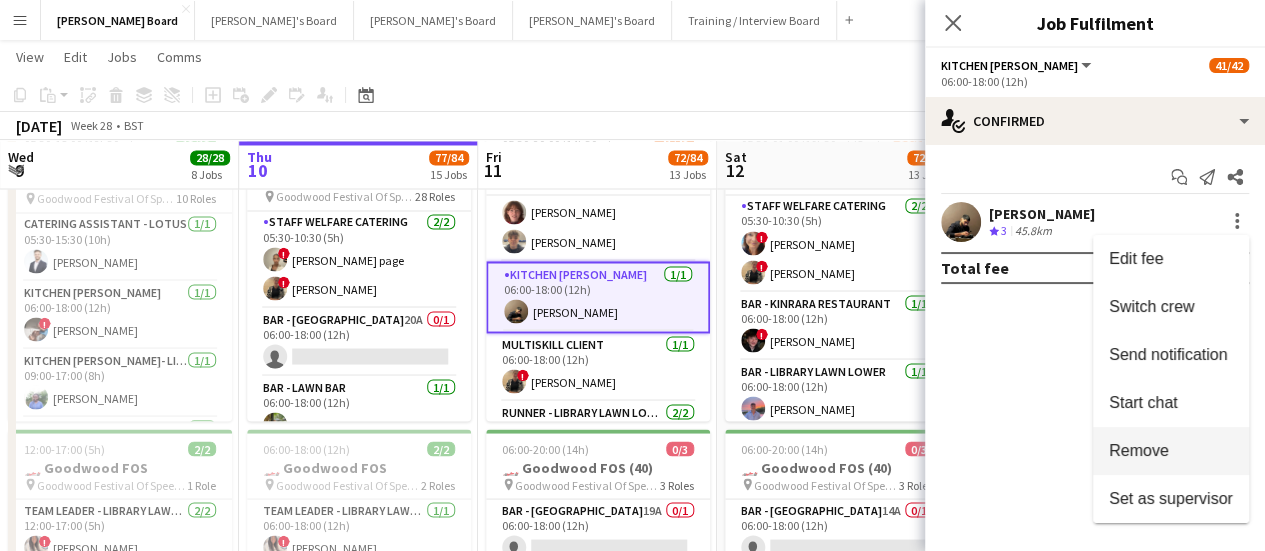 click on "Remove" at bounding box center (1139, 450) 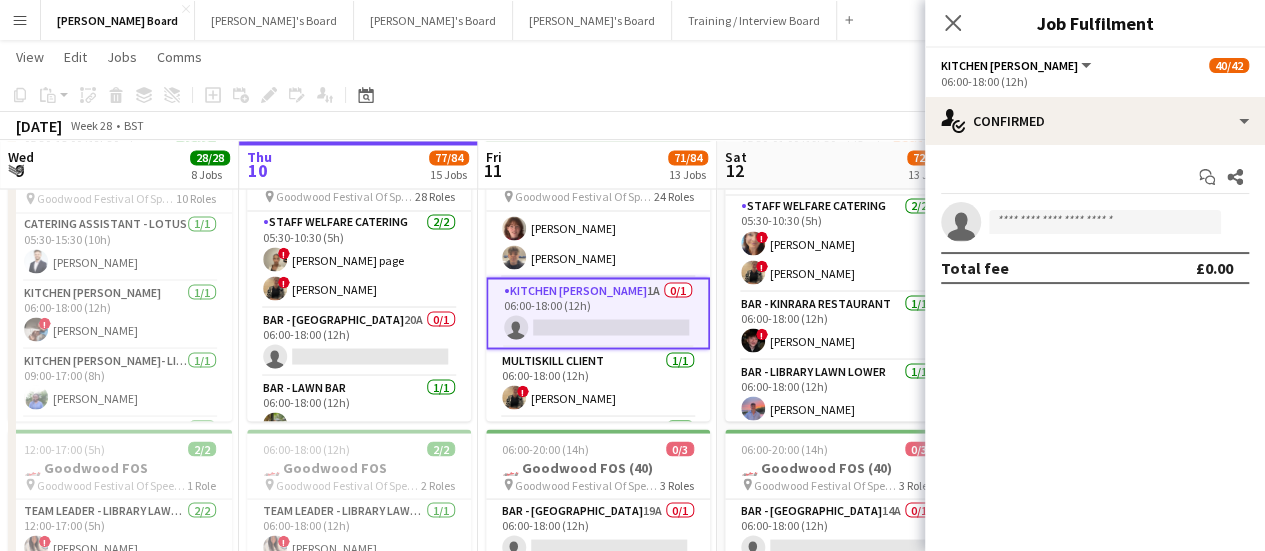 click on "Kitchen Porter   1A   0/1   06:00-18:00 (12h)
single-neutral-actions" at bounding box center (598, 313) 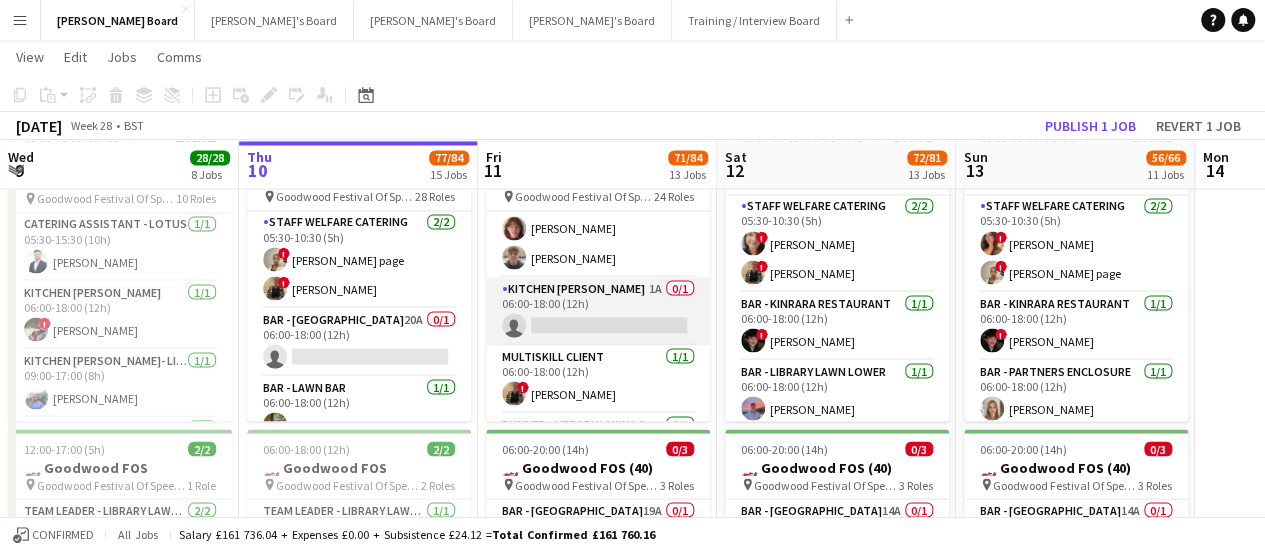 click on "Kitchen Porter   1A   0/1   06:00-18:00 (12h)
single-neutral-actions" at bounding box center [598, 311] 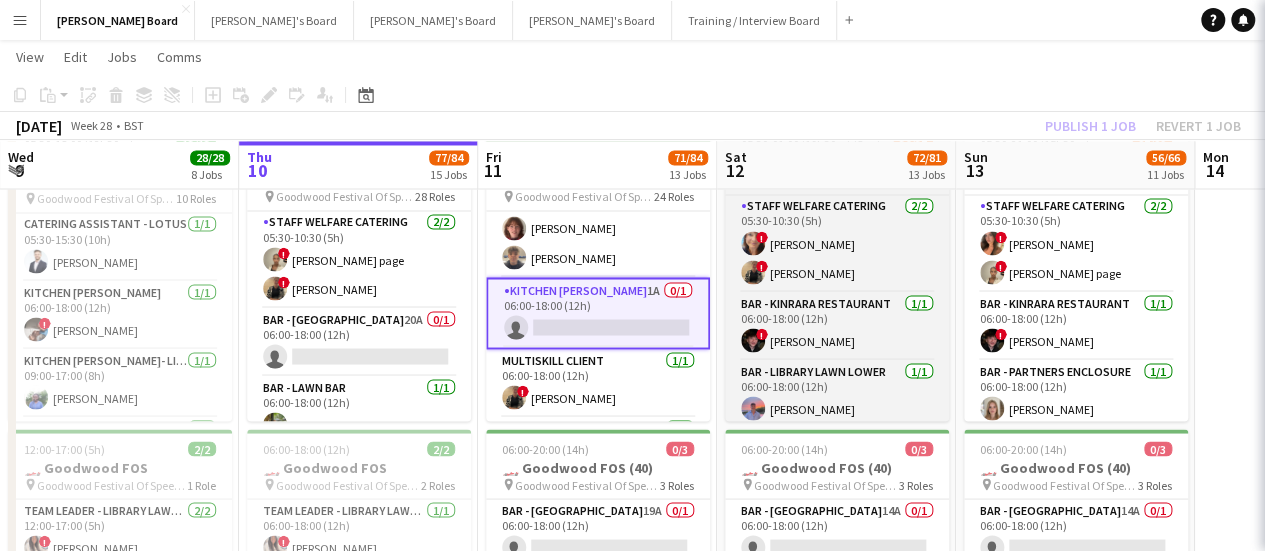 scroll, scrollTop: 0, scrollLeft: 480, axis: horizontal 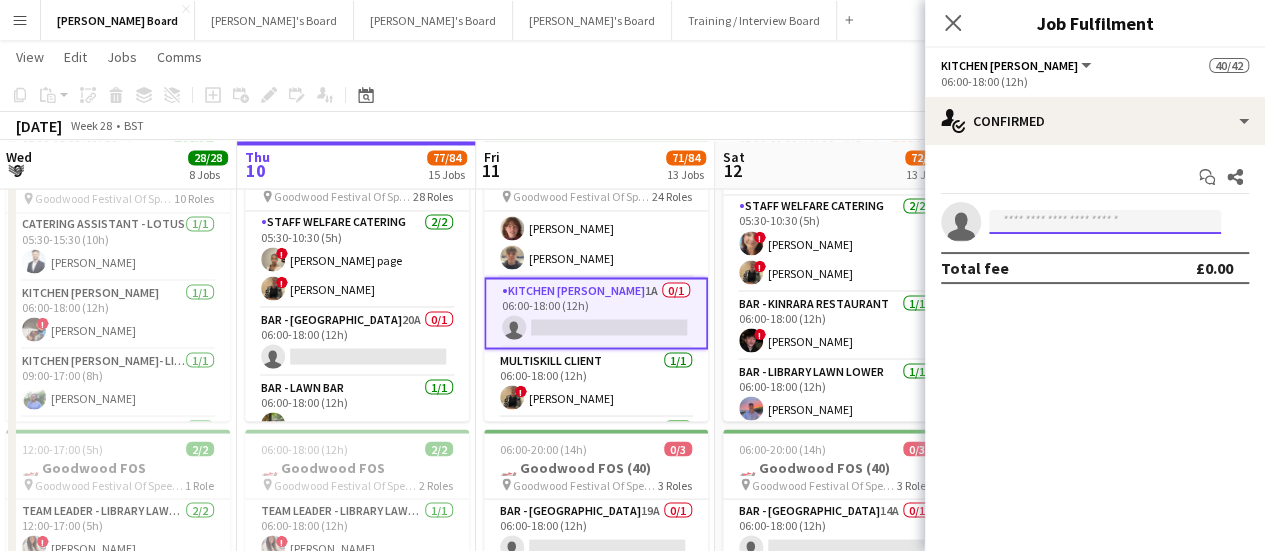 click at bounding box center [1105, 222] 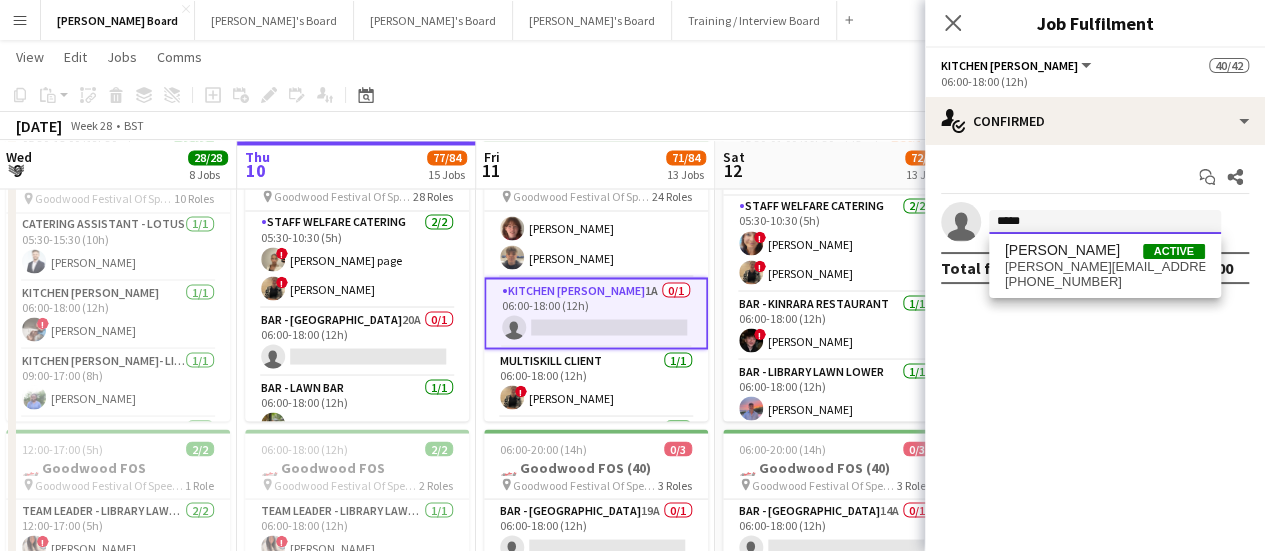 type on "*****" 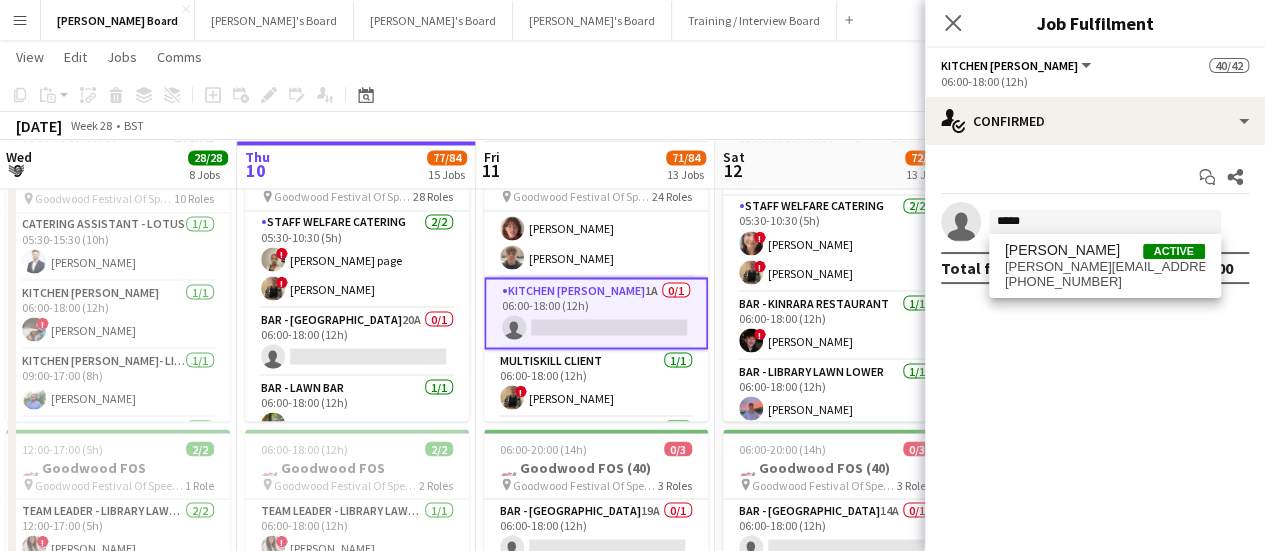 click on "[PERSON_NAME]" at bounding box center (1062, 250) 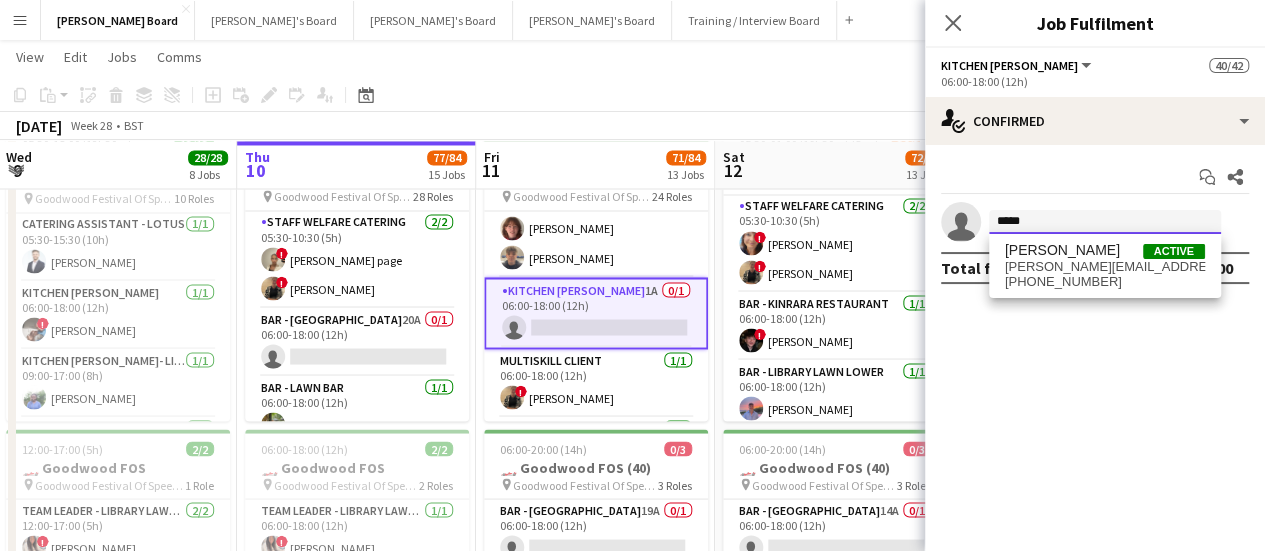 type 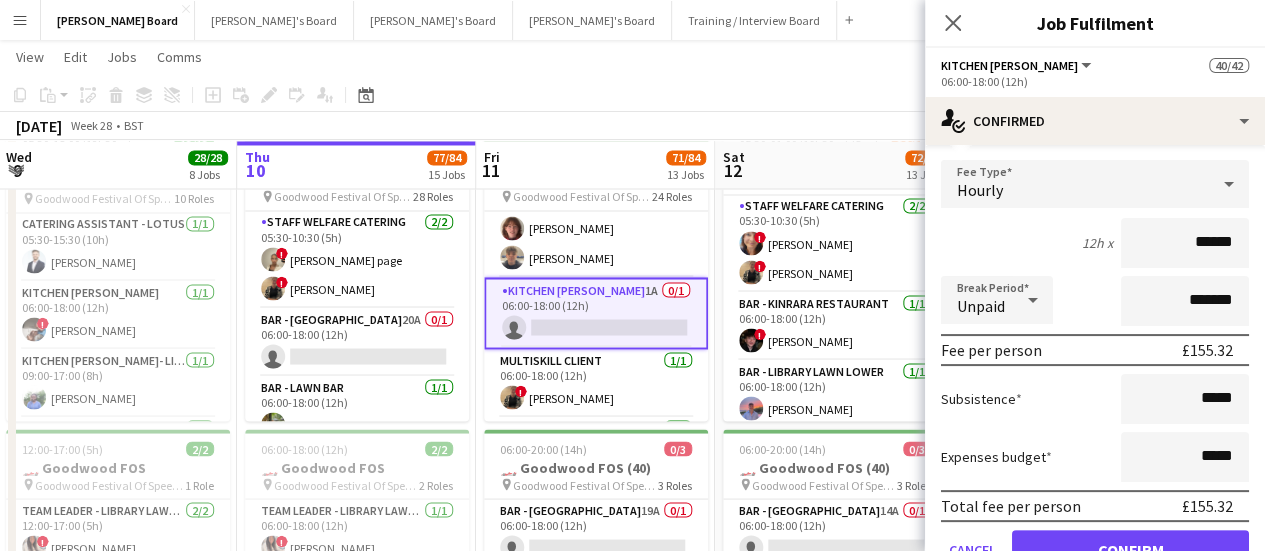 scroll, scrollTop: 202, scrollLeft: 0, axis: vertical 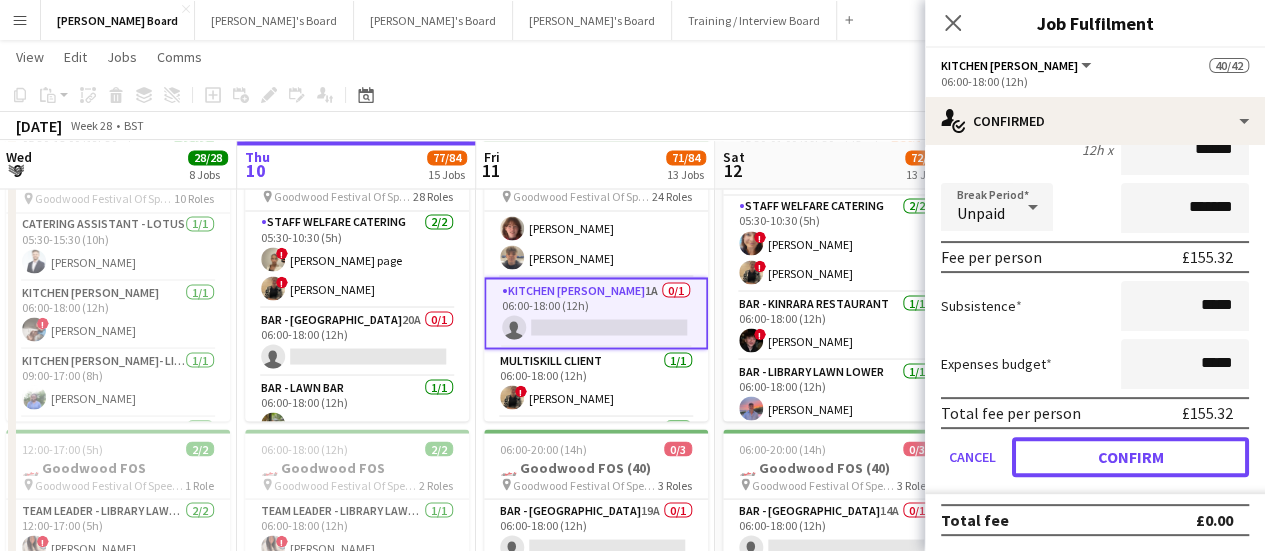 drag, startPoint x: 1116, startPoint y: 449, endPoint x: 1101, endPoint y: 425, distance: 28.301943 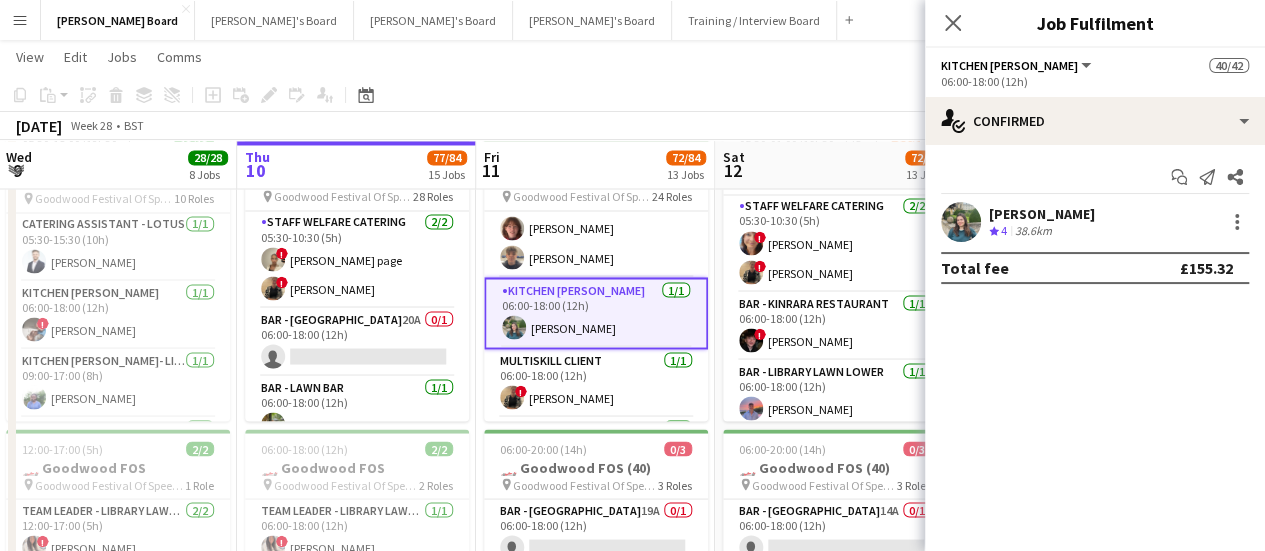 scroll, scrollTop: 0, scrollLeft: 0, axis: both 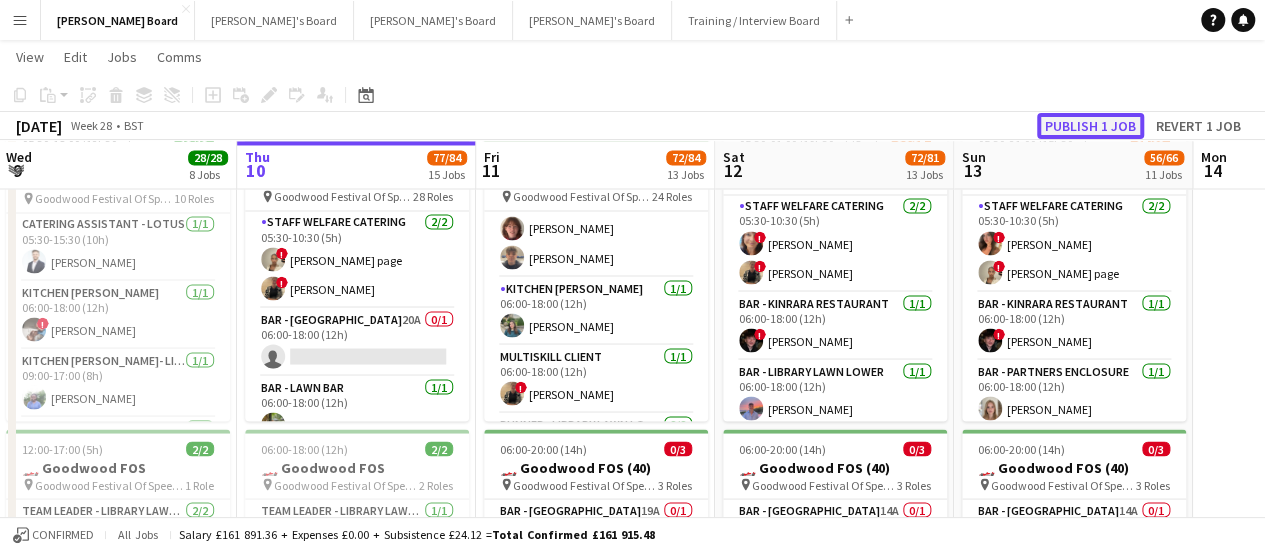 click on "Publish 1 job" 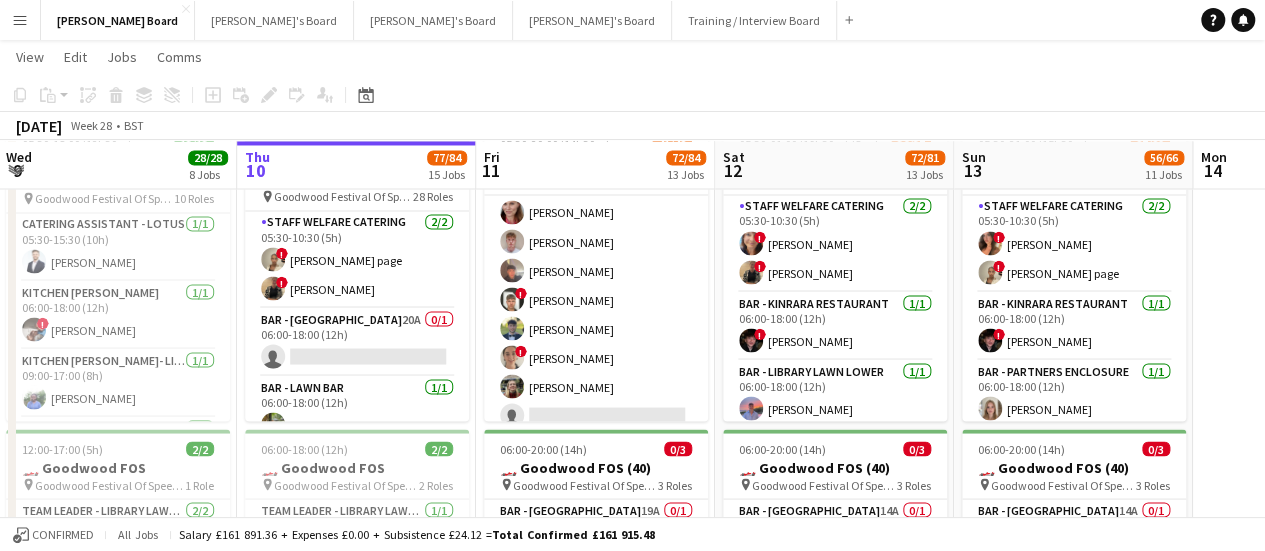 scroll, scrollTop: 1300, scrollLeft: 0, axis: vertical 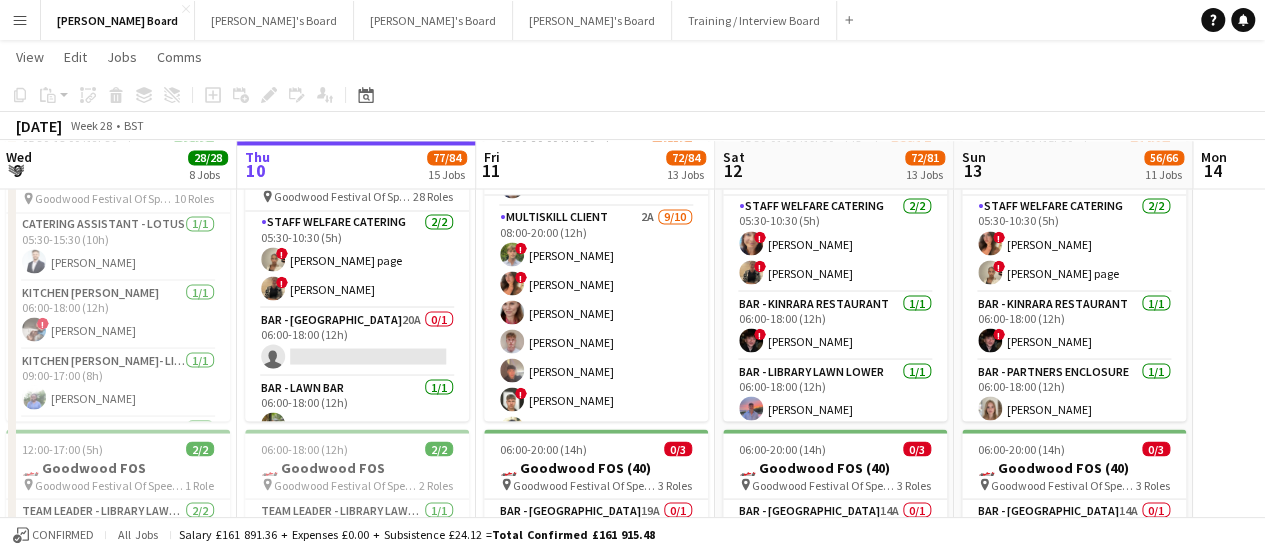 click on "MULTISKILL CLIENT   2A   9/10   08:00-20:00 (12h)
! Owen Beswick ! Chloe Honeybourne Dominy Mortimer-Dawson Lorcan Hinchliffe Alex Dupire ! Alex Campbell simon Pietersen ! ella beswick Chelsea Foote
single-neutral-actions" at bounding box center [596, 370] 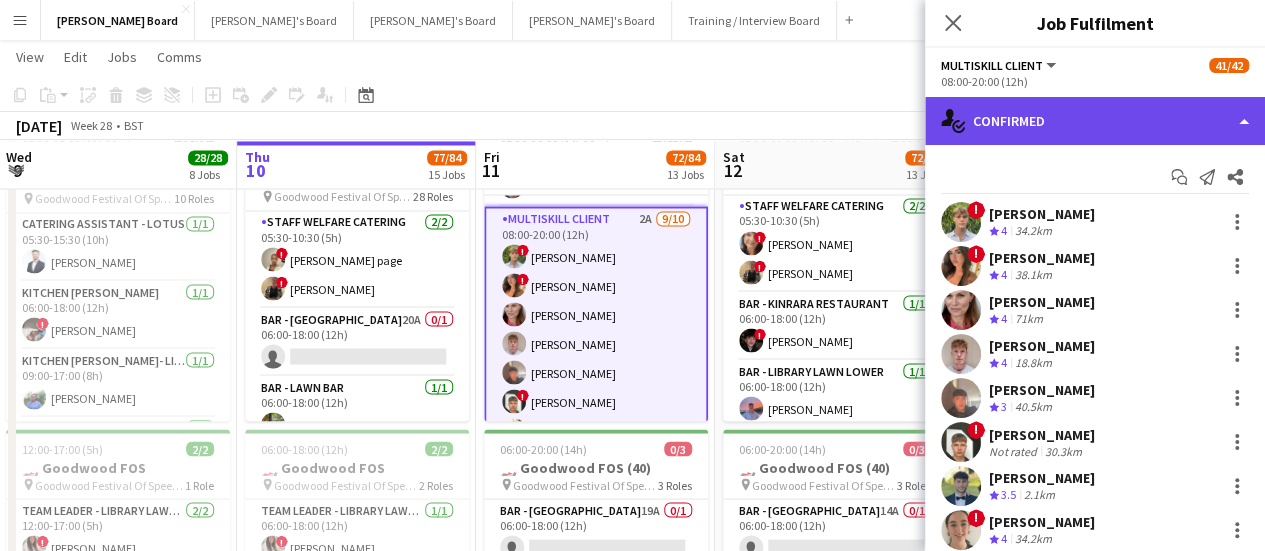 click on "single-neutral-actions-check-2
Confirmed" 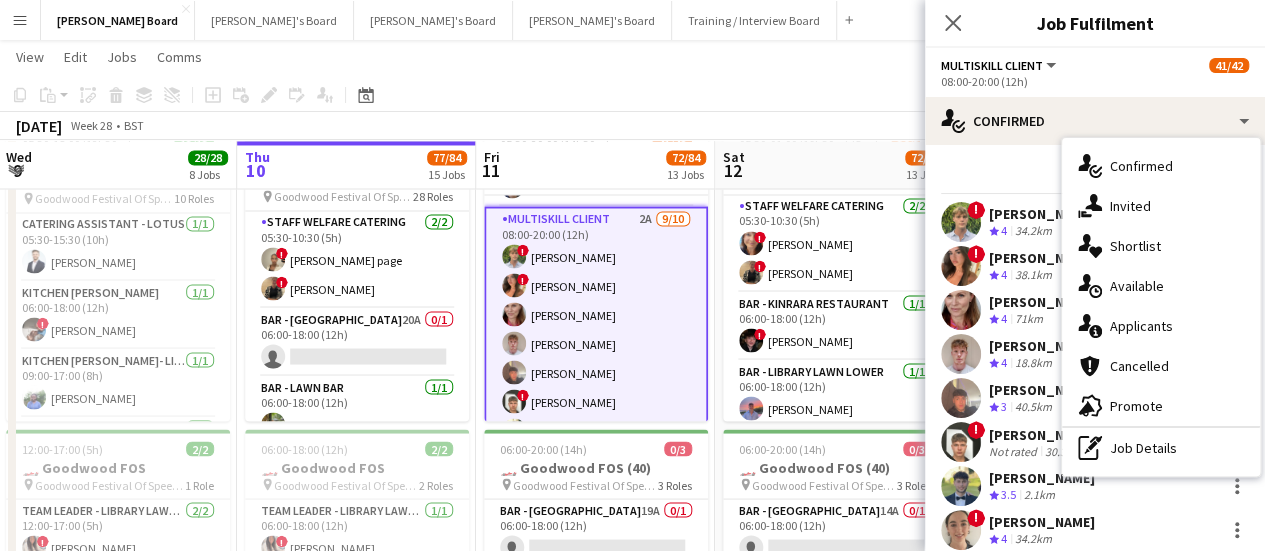 click on "single-neutral-actions-information
Applicants" at bounding box center (1161, 326) 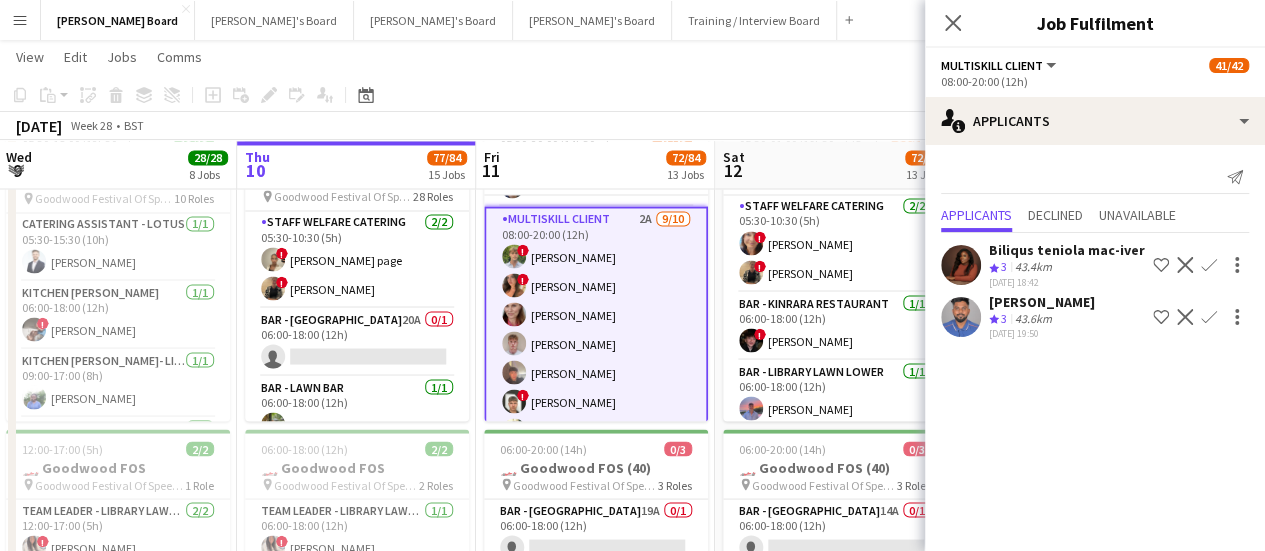 scroll, scrollTop: 1600, scrollLeft: 0, axis: vertical 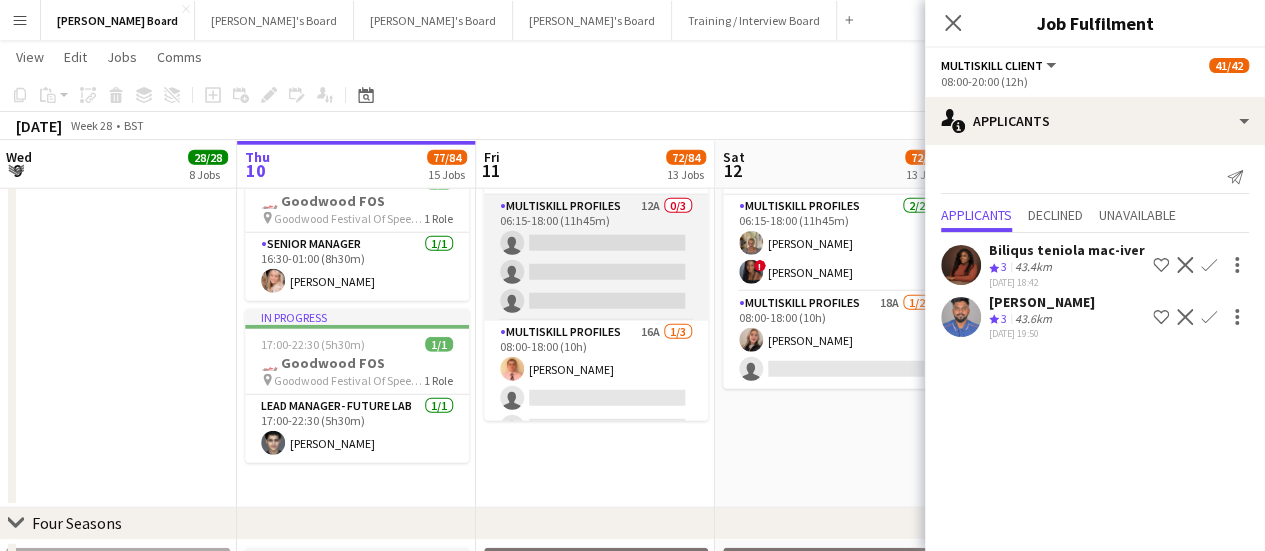 click on "MULTISKILL PROFILES   12A   0/3   06:15-18:00 (11h45m)
single-neutral-actions
single-neutral-actions
single-neutral-actions" at bounding box center (596, 258) 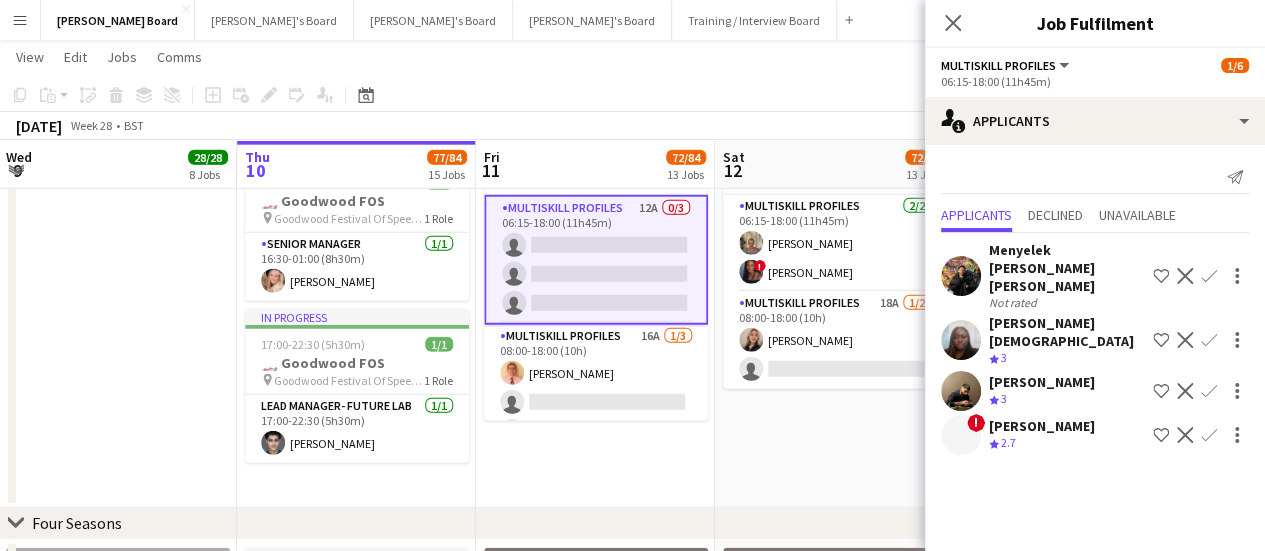 scroll, scrollTop: 1598, scrollLeft: 0, axis: vertical 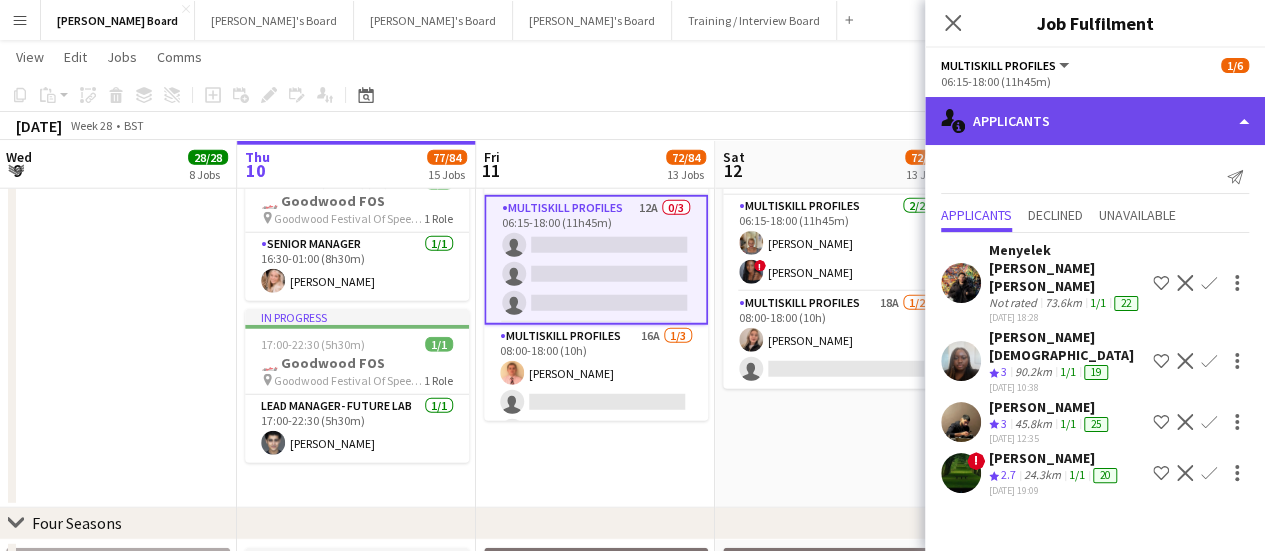 click on "single-neutral-actions-information
Applicants" 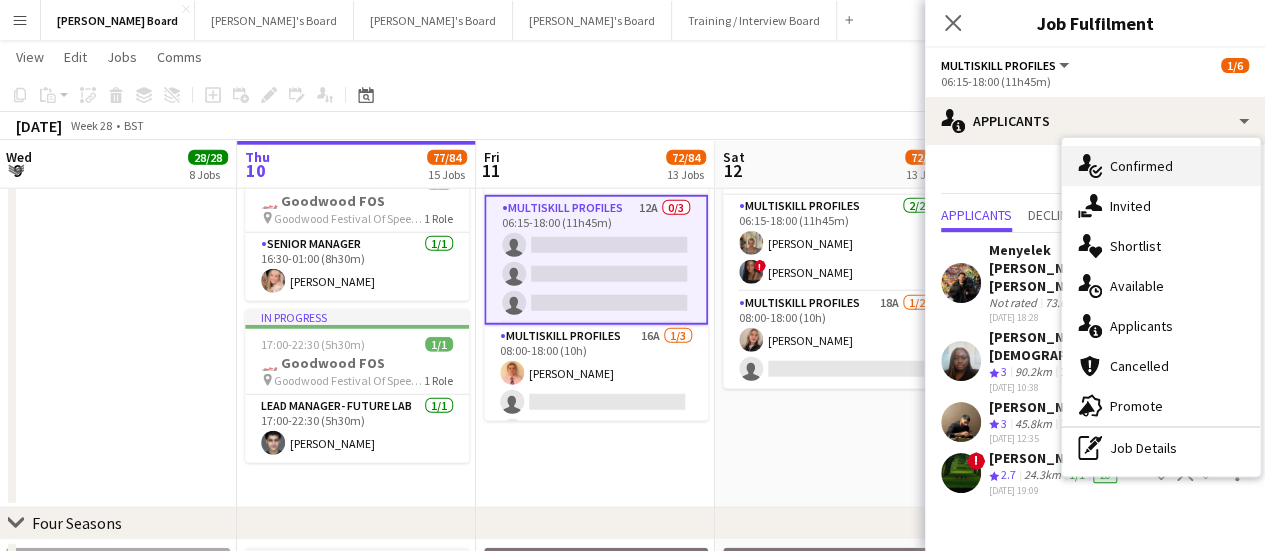 click on "single-neutral-actions-check-2
Confirmed" at bounding box center (1161, 166) 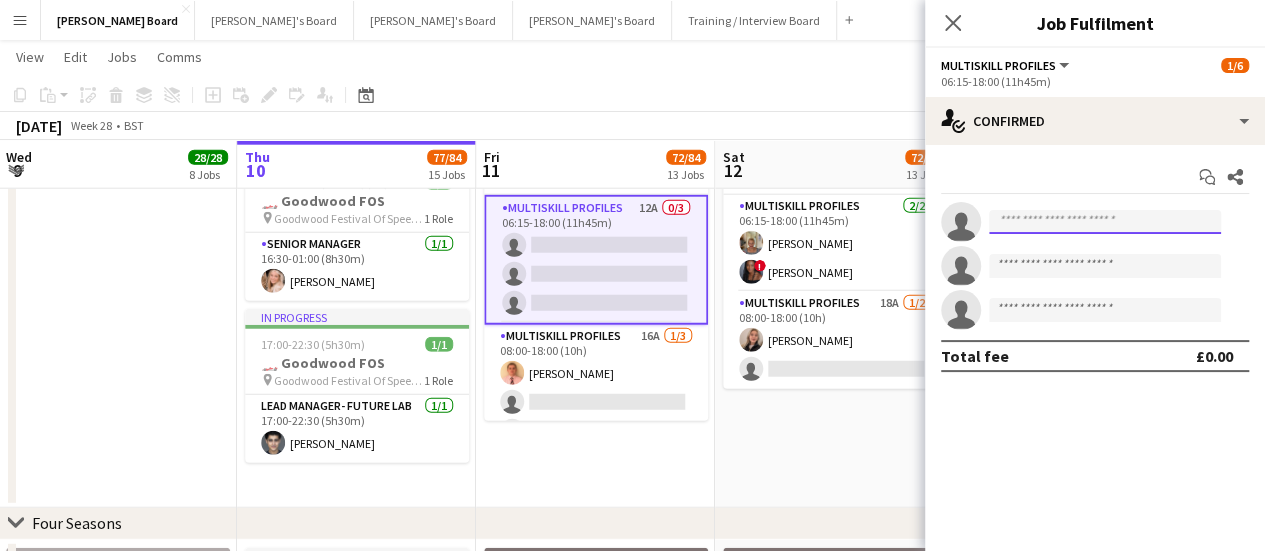 click at bounding box center (1105, 222) 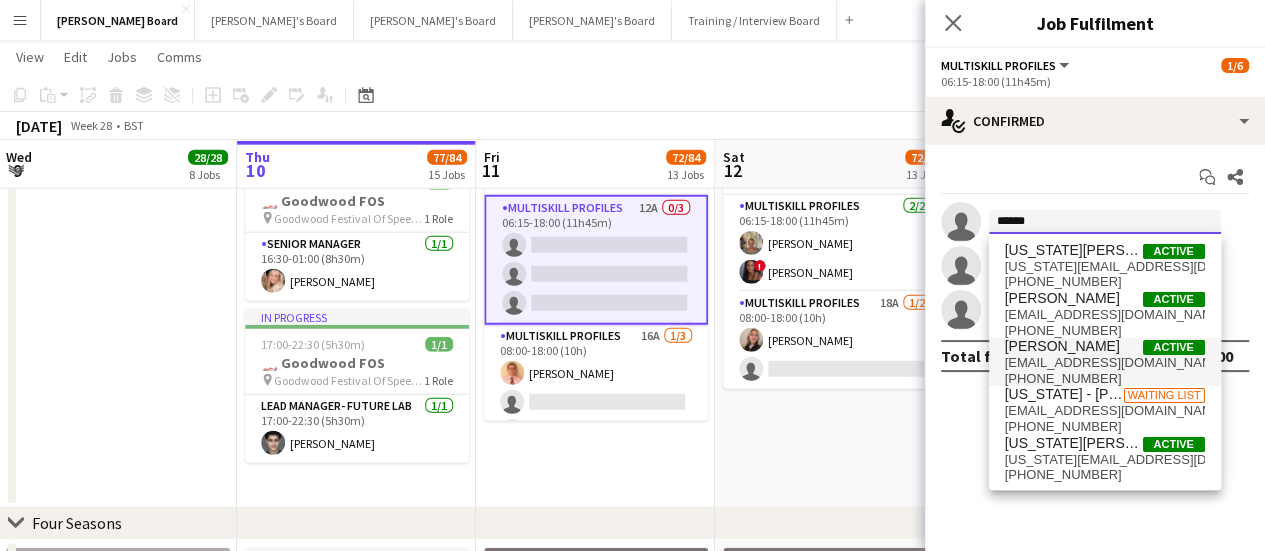 type on "******" 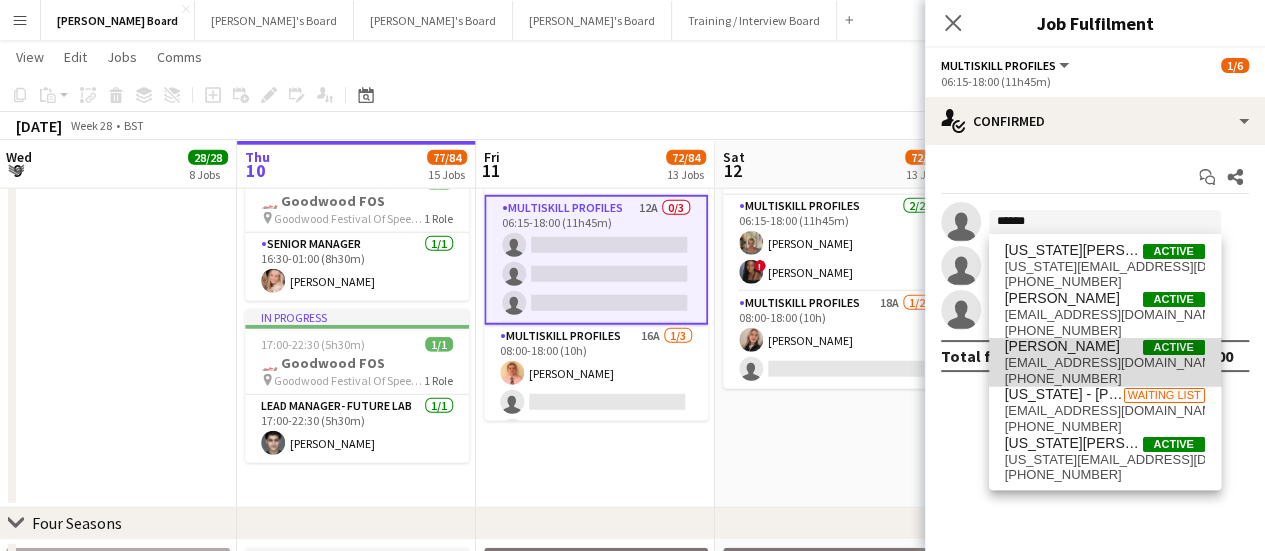click on "22500985@stu.mmu.ac.uk" at bounding box center (1105, 363) 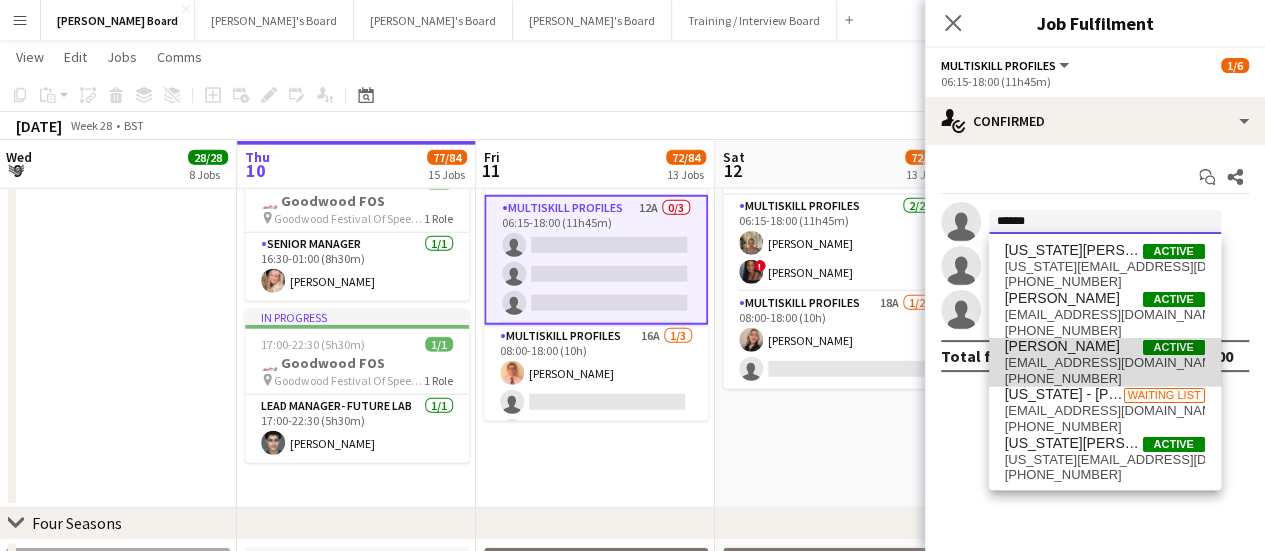 type 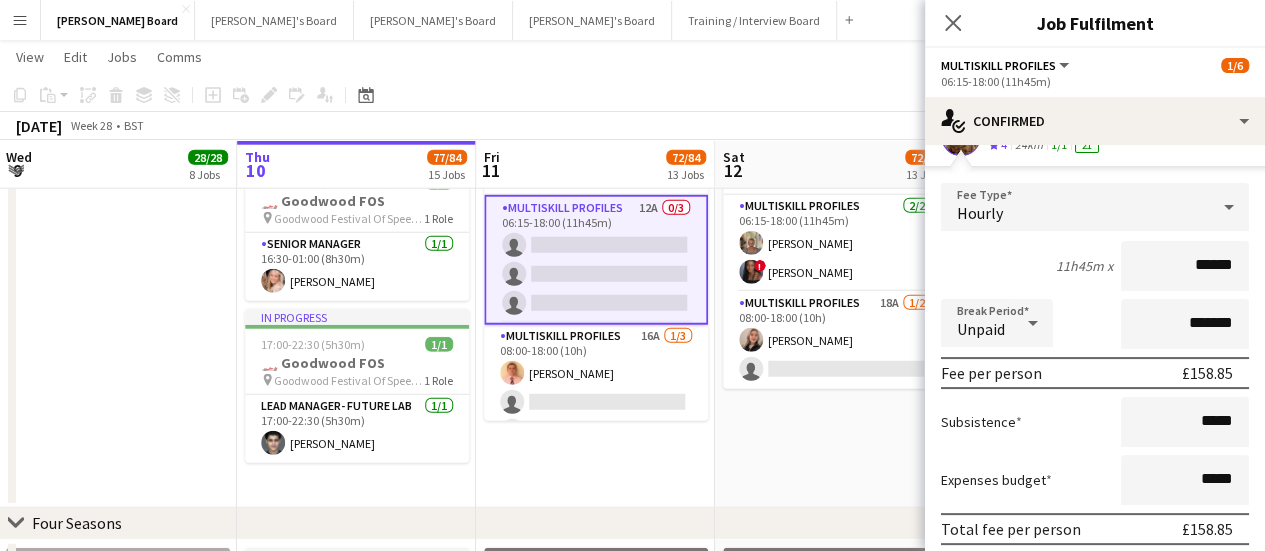 scroll, scrollTop: 0, scrollLeft: 0, axis: both 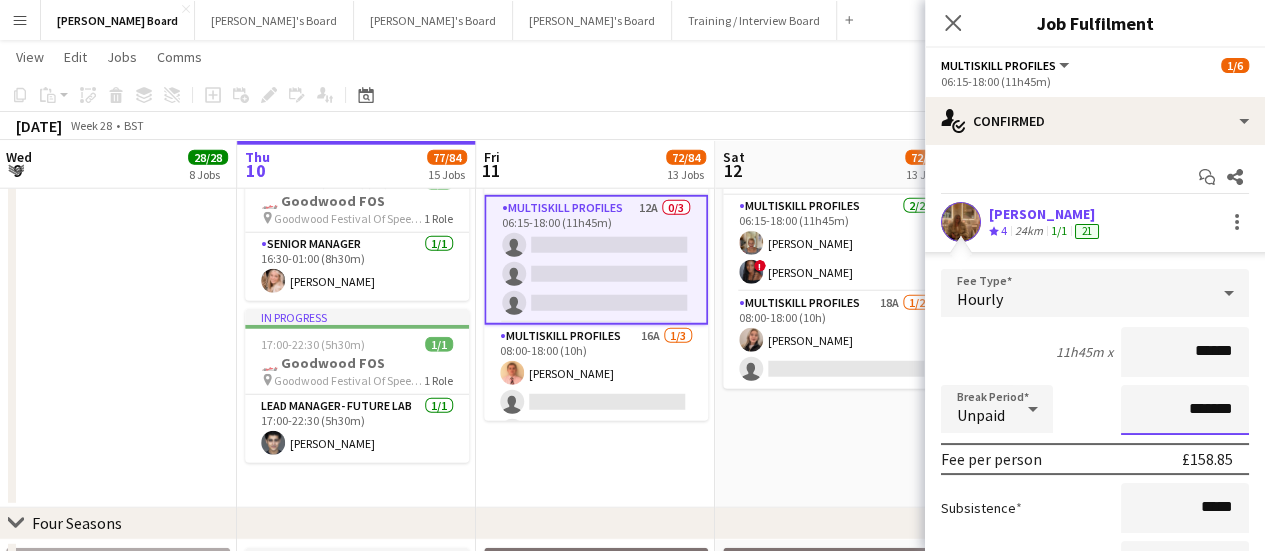 click on "*******" at bounding box center [1185, 410] 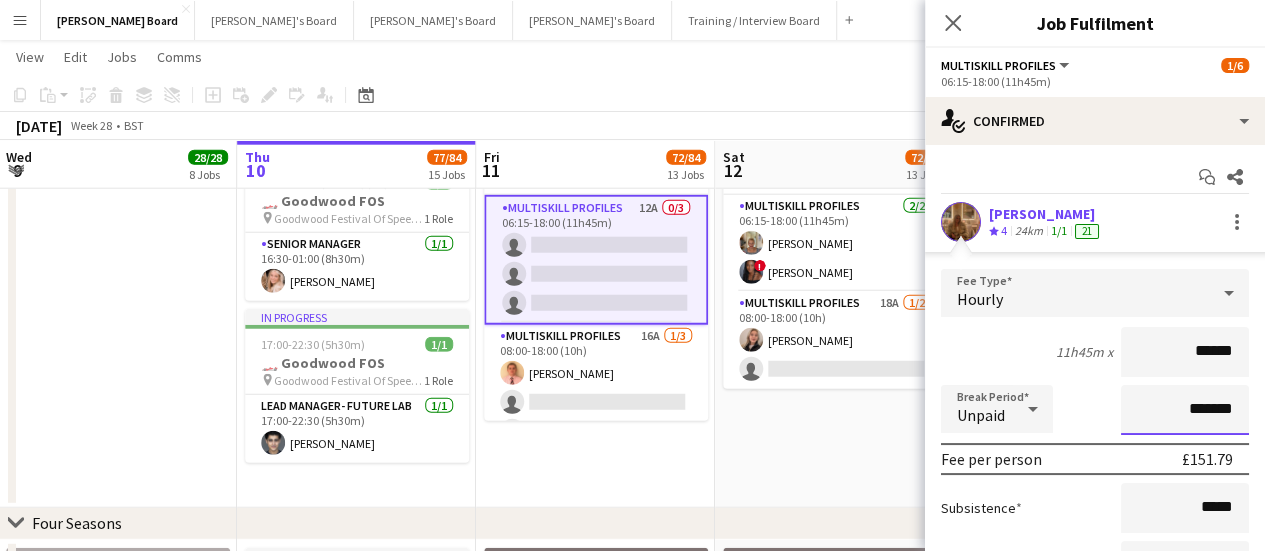type on "*******" 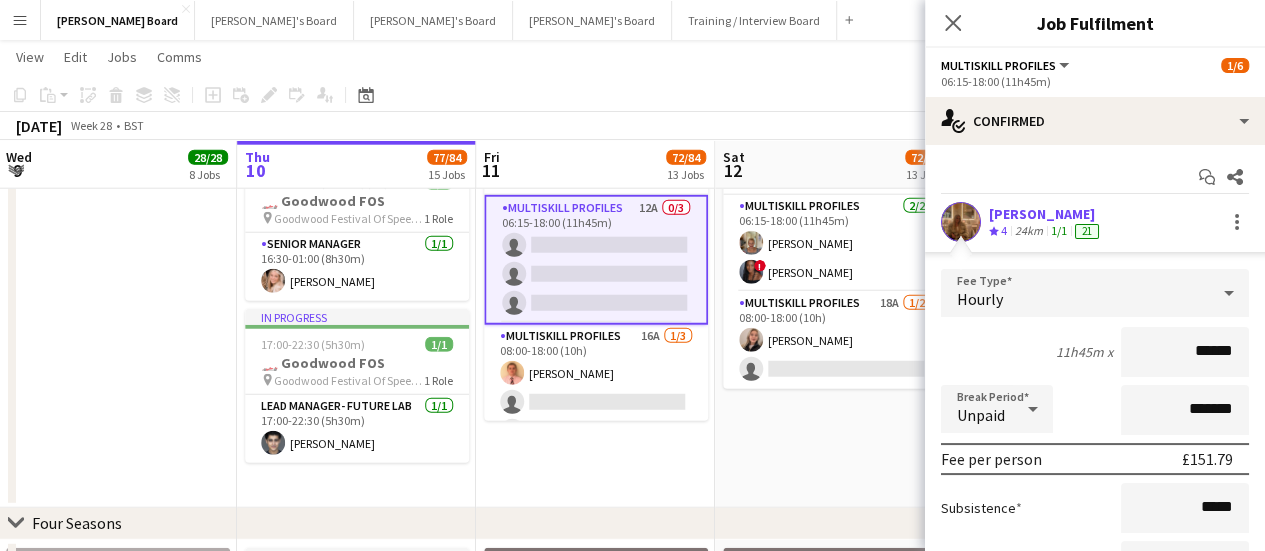 click on "Break Period  Unpaid *******" at bounding box center [1095, 410] 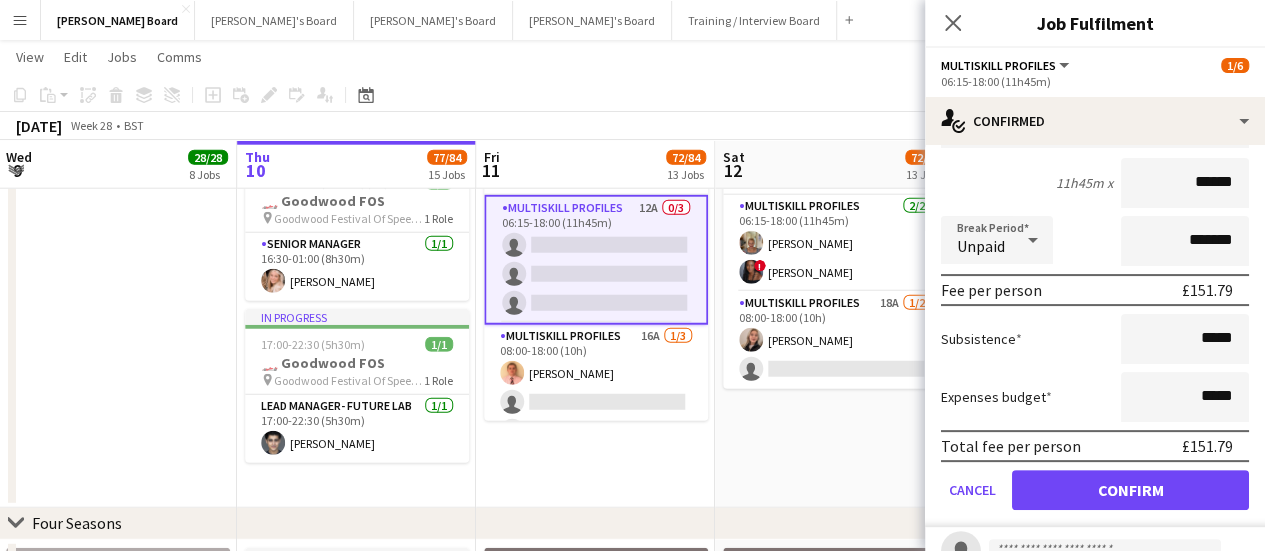 scroll, scrollTop: 290, scrollLeft: 0, axis: vertical 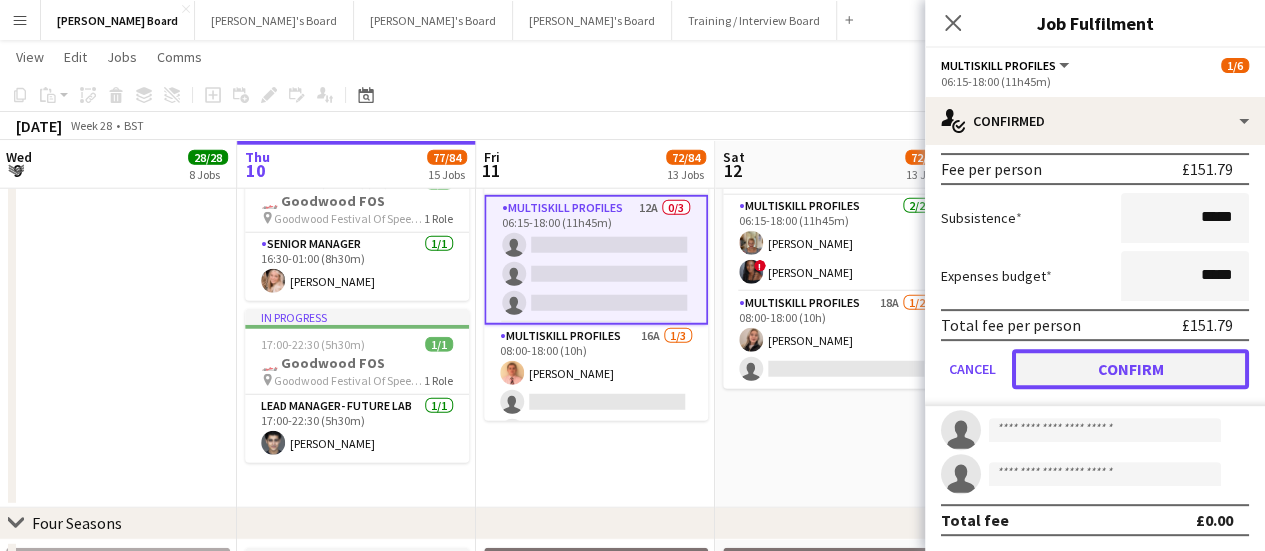 click on "Confirm" at bounding box center (1130, 369) 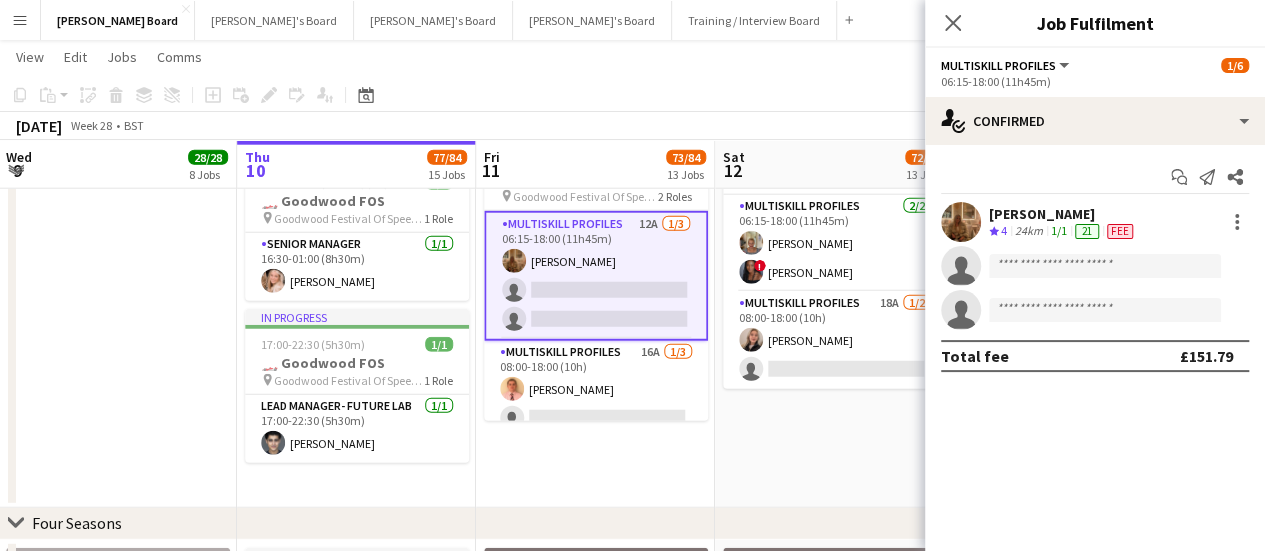scroll, scrollTop: 0, scrollLeft: 0, axis: both 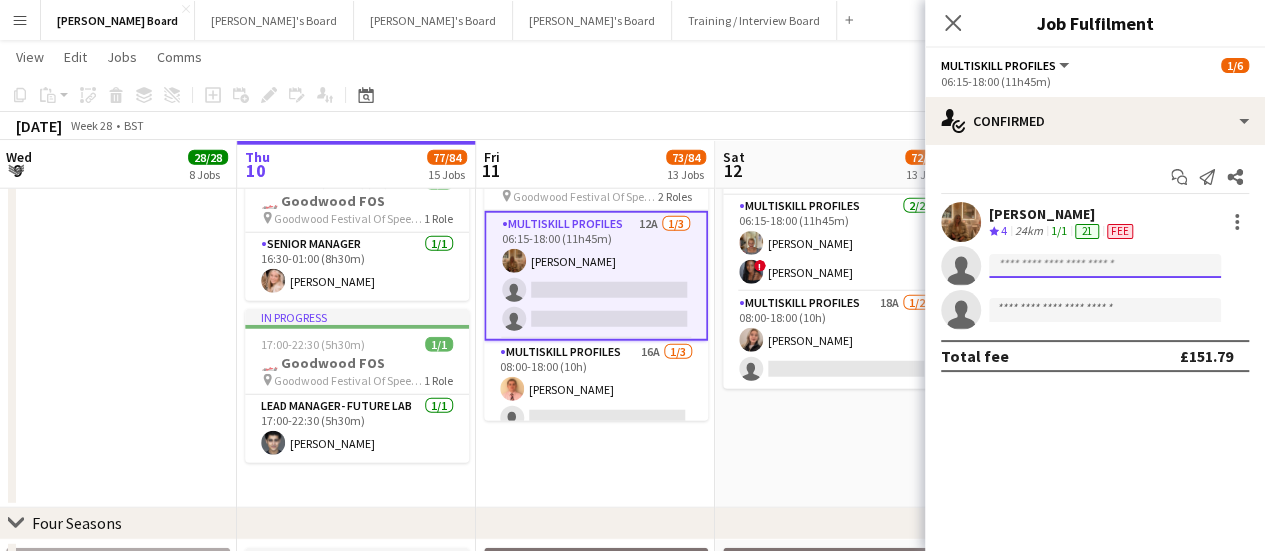 click at bounding box center [1105, 310] 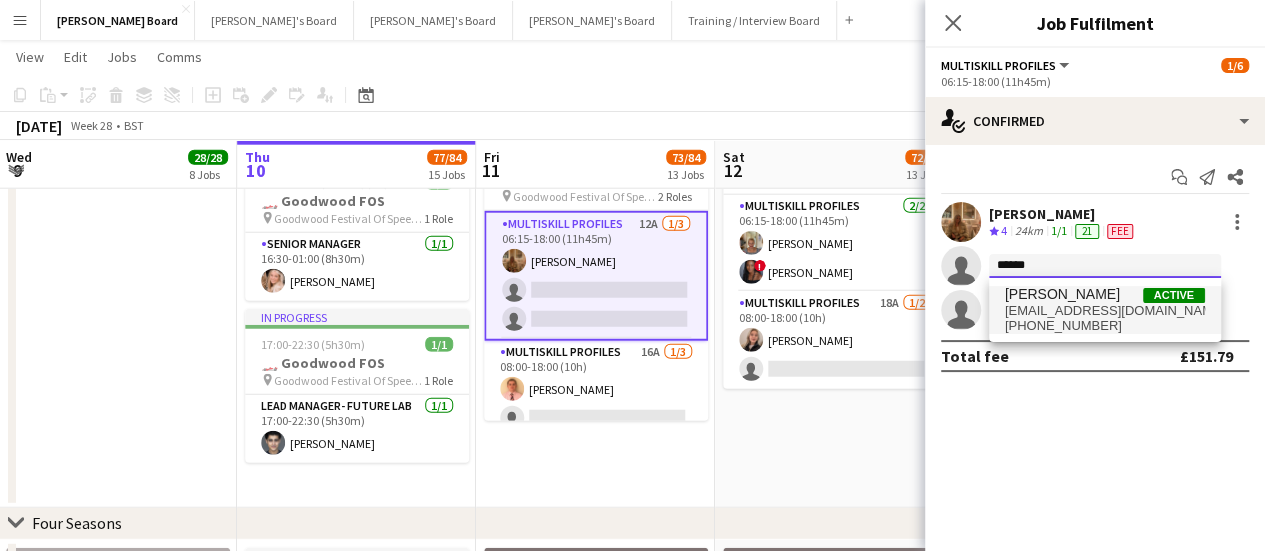 type on "******" 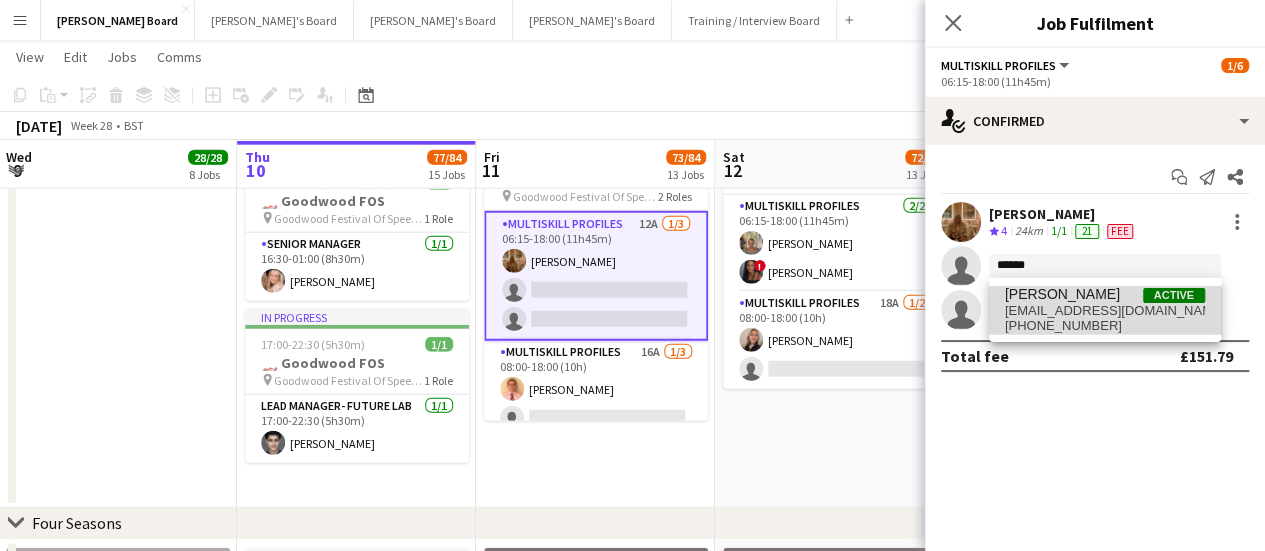 click on "freyaw2366@gmail.com" at bounding box center (1105, 311) 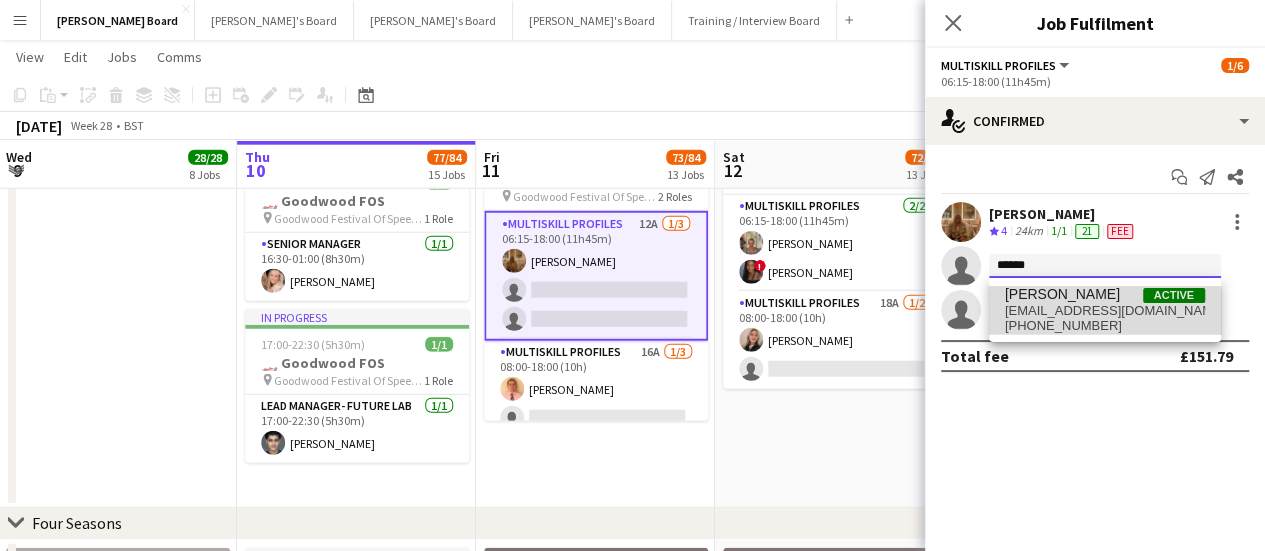 type 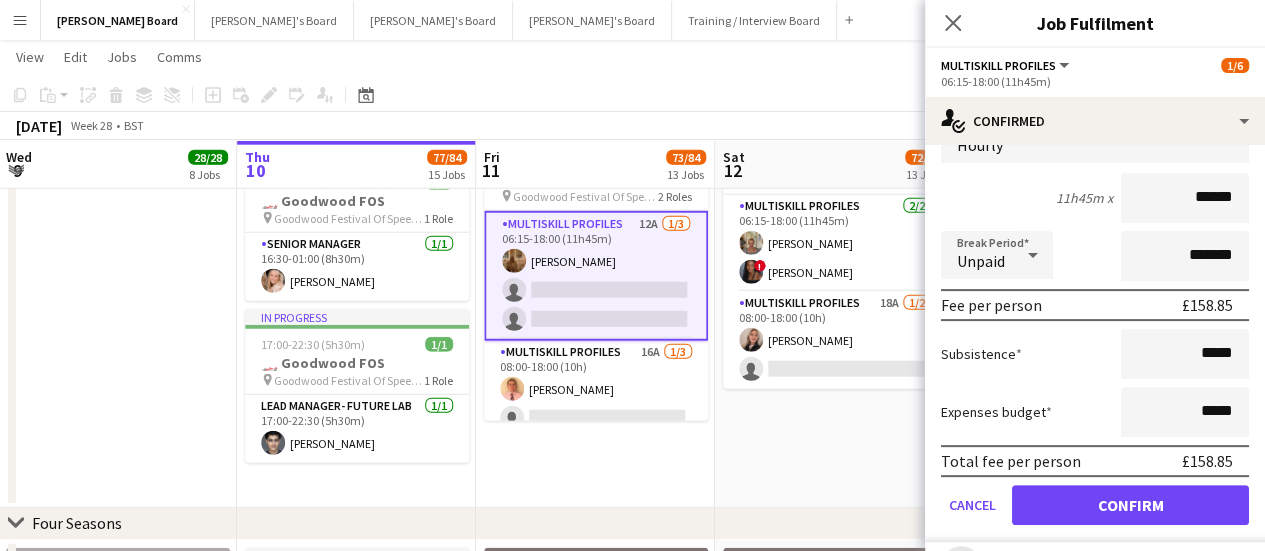 scroll, scrollTop: 290, scrollLeft: 0, axis: vertical 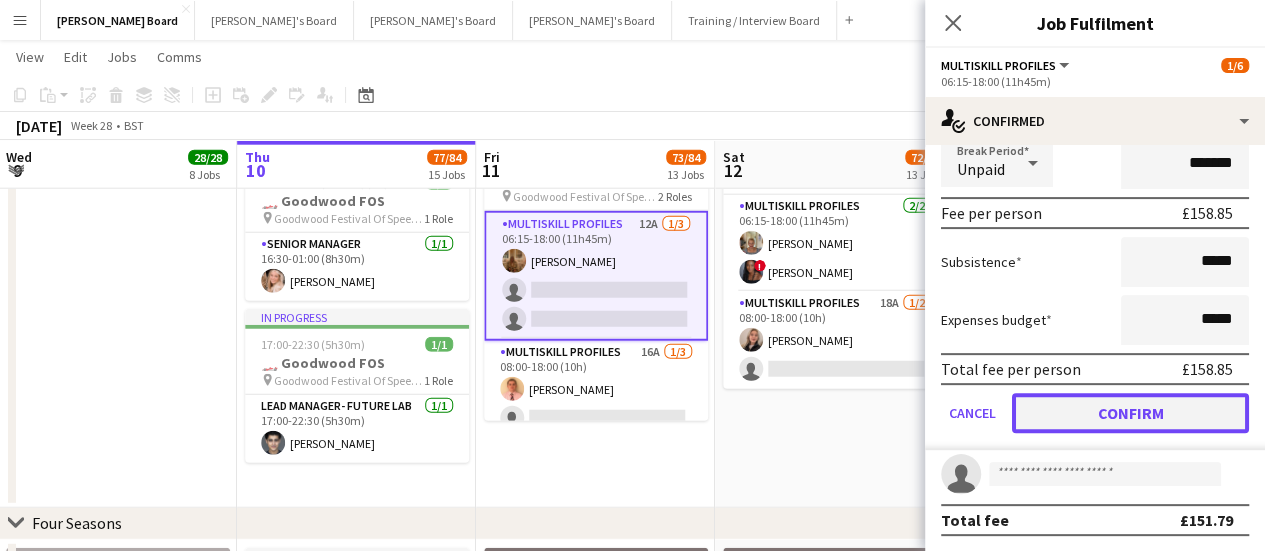 click on "Confirm" at bounding box center [1130, 413] 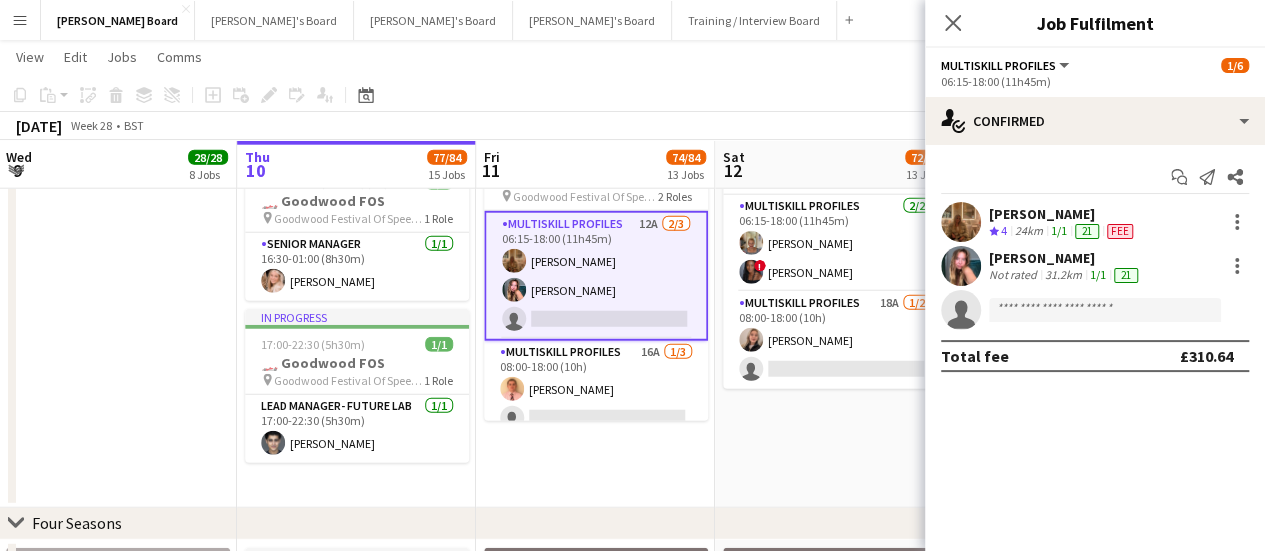 scroll, scrollTop: 0, scrollLeft: 0, axis: both 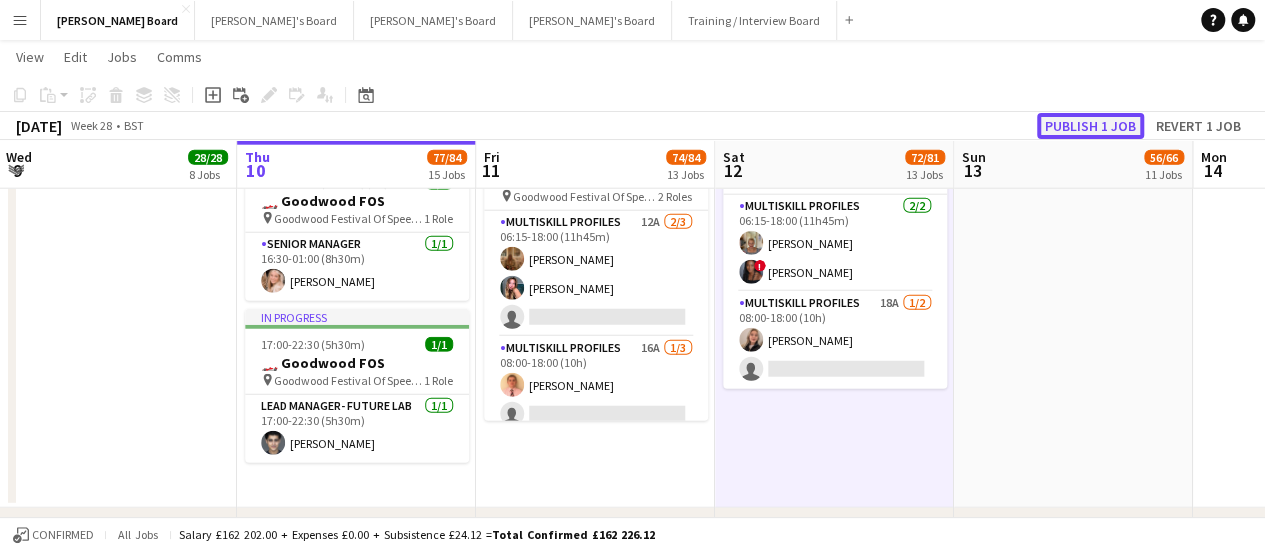 click on "Publish 1 job" 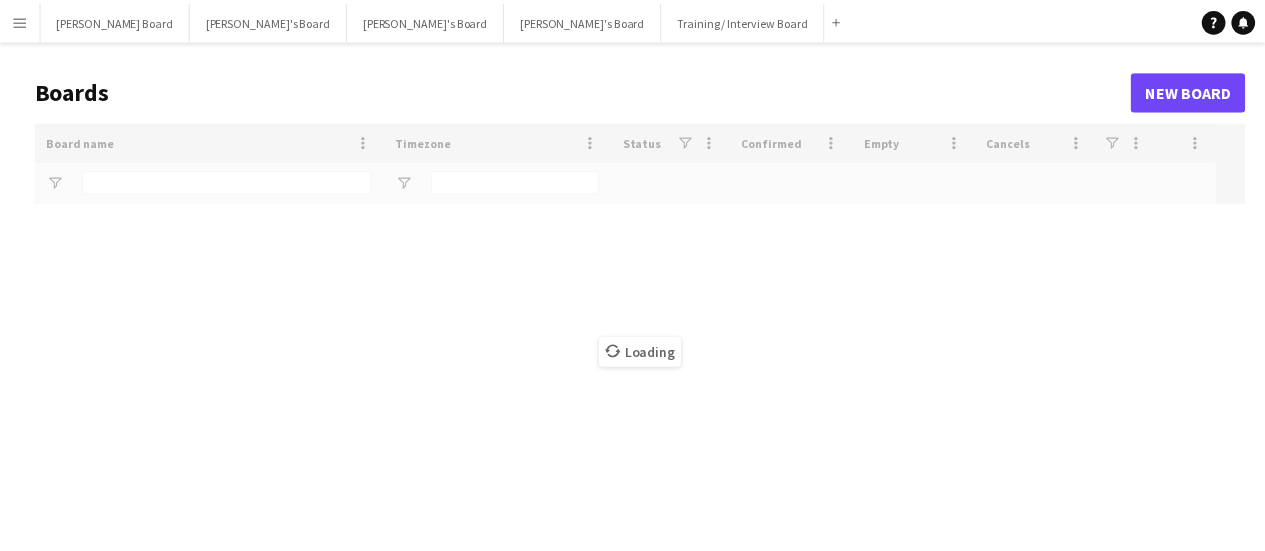 scroll, scrollTop: 0, scrollLeft: 0, axis: both 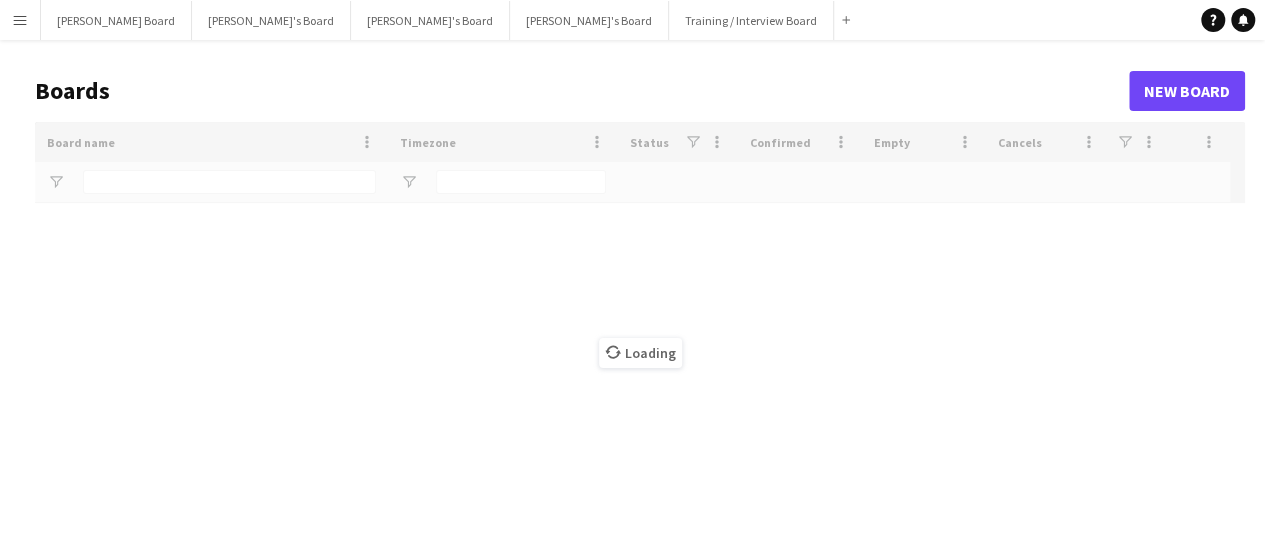 click on "Menu" at bounding box center (20, 20) 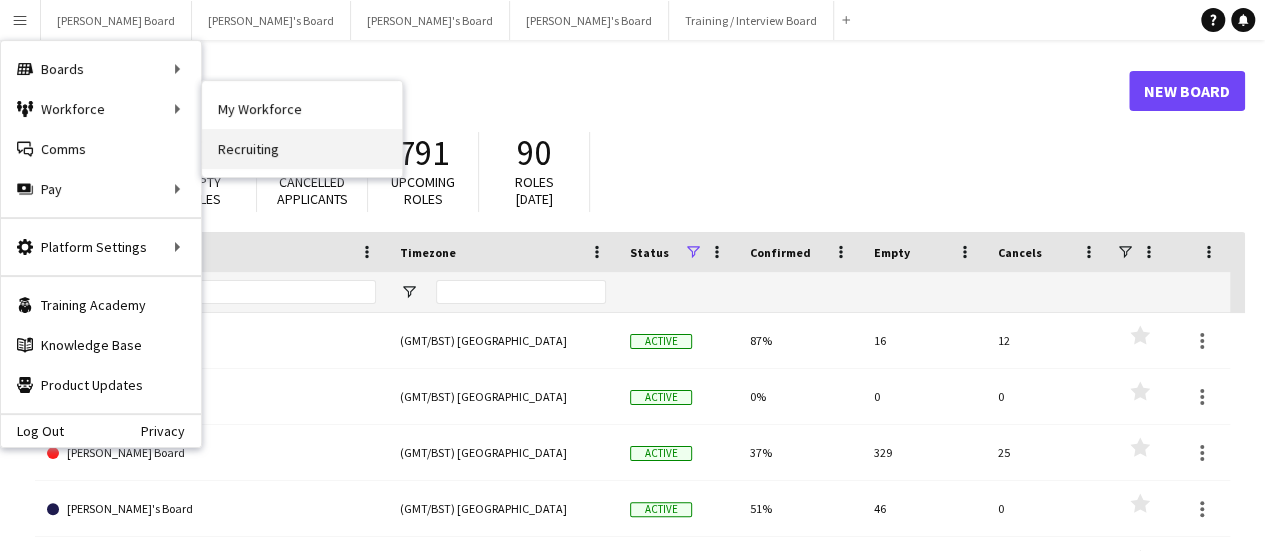 click on "Recruiting" at bounding box center (302, 149) 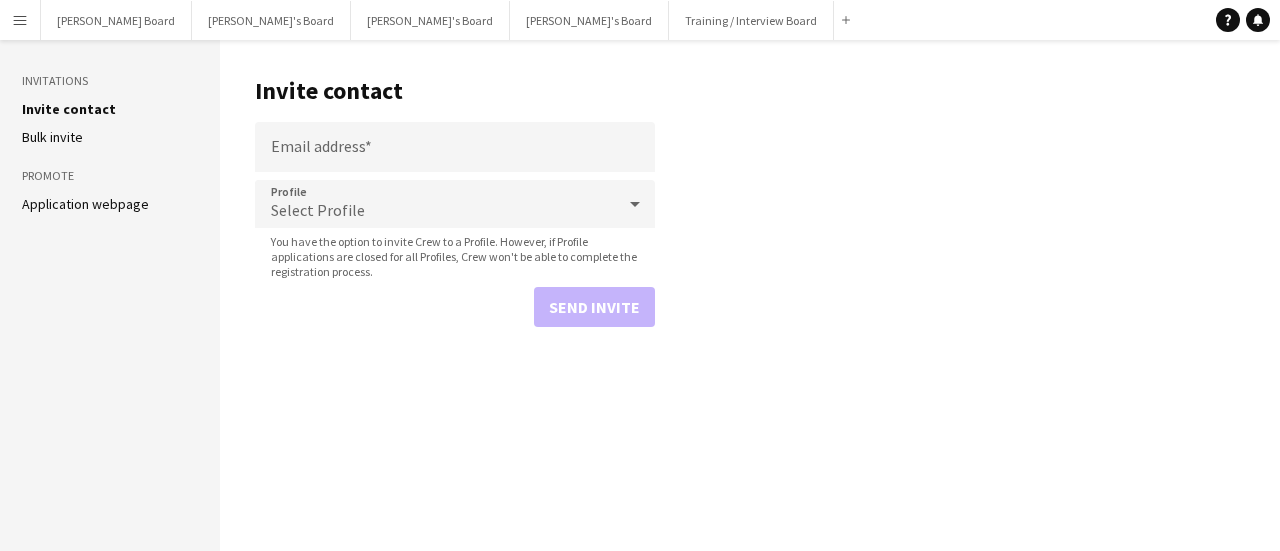 click on "Menu" at bounding box center [20, 20] 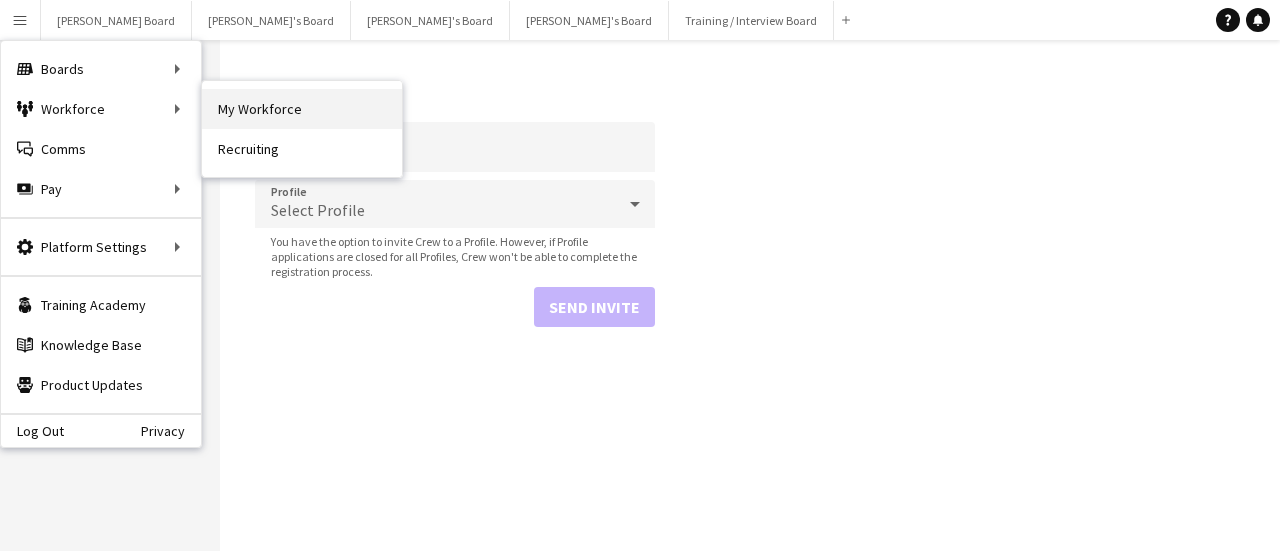 click on "My Workforce" at bounding box center [302, 109] 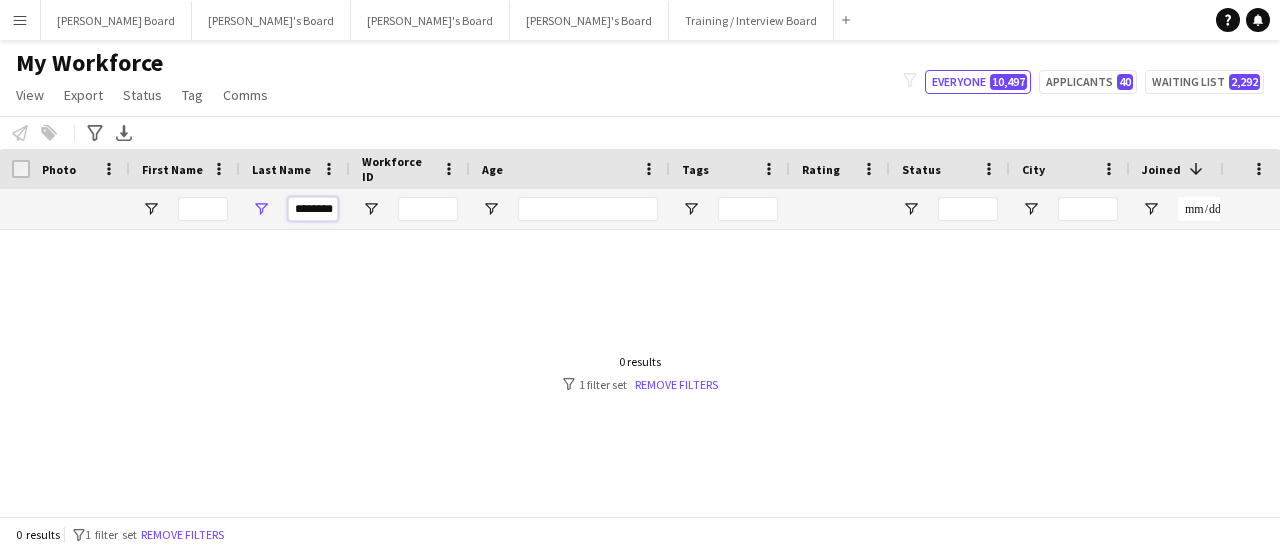 click on "********" at bounding box center [313, 209] 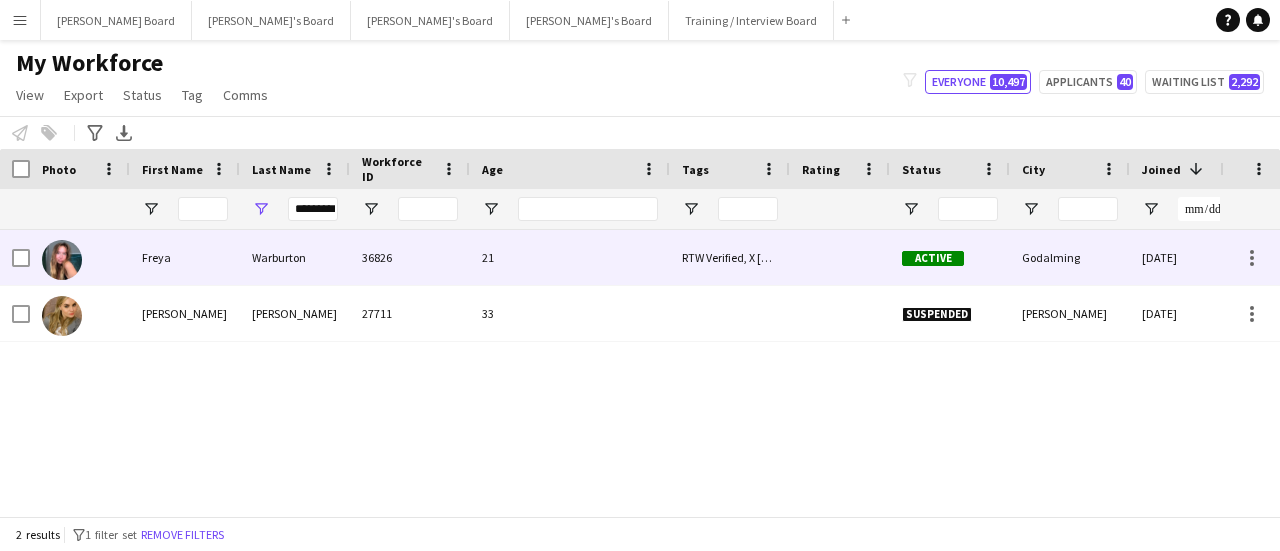 click on "36826" at bounding box center [410, 257] 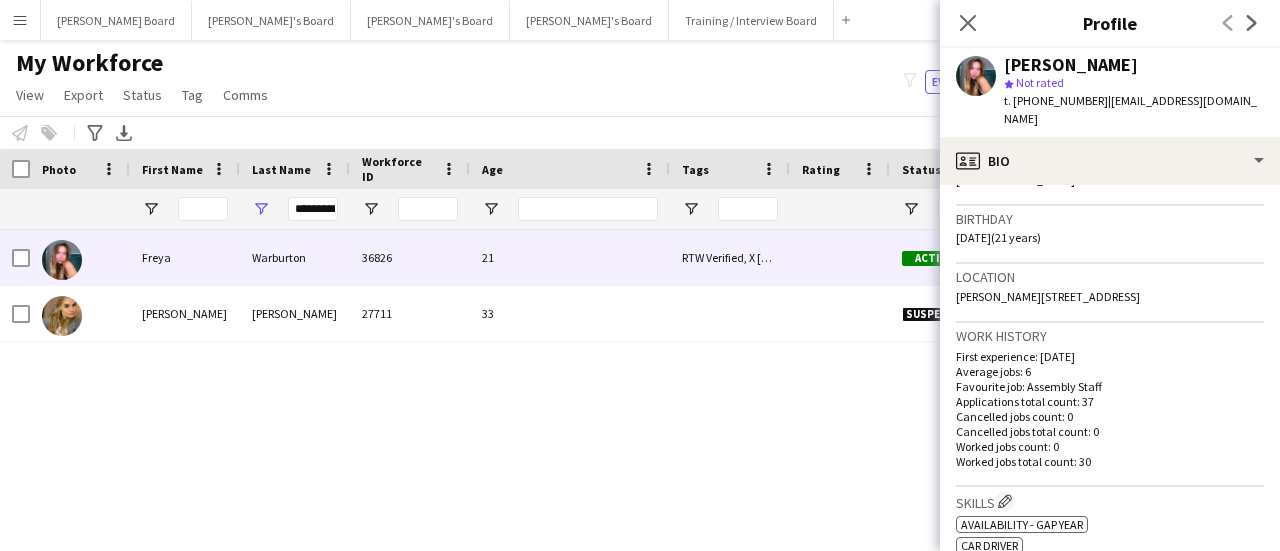 scroll, scrollTop: 300, scrollLeft: 0, axis: vertical 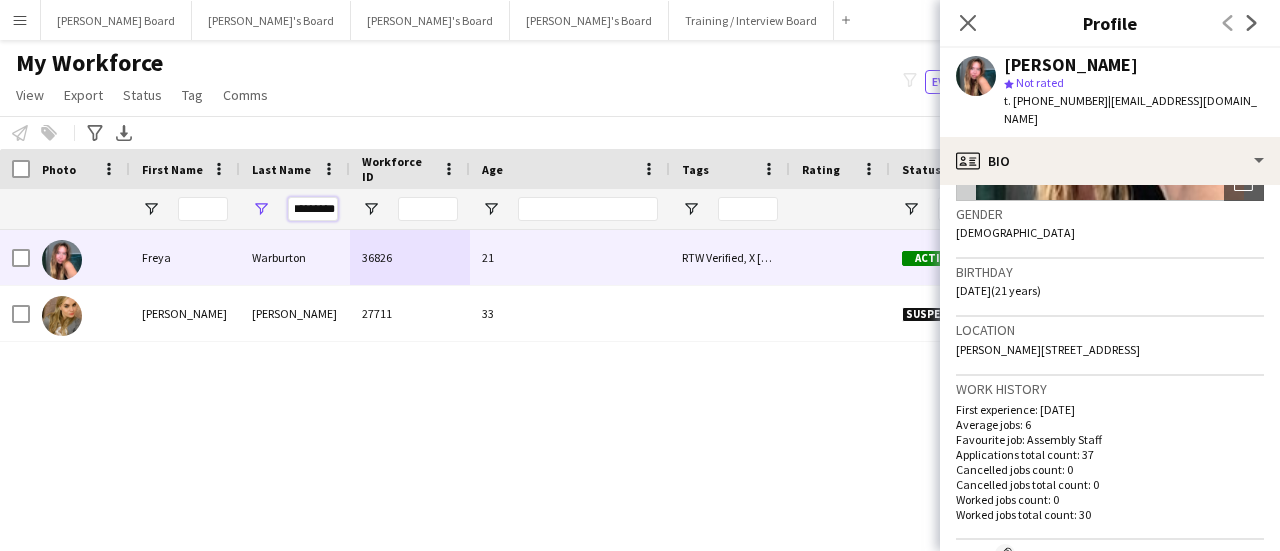 drag, startPoint x: 294, startPoint y: 208, endPoint x: 477, endPoint y: 234, distance: 184.83777 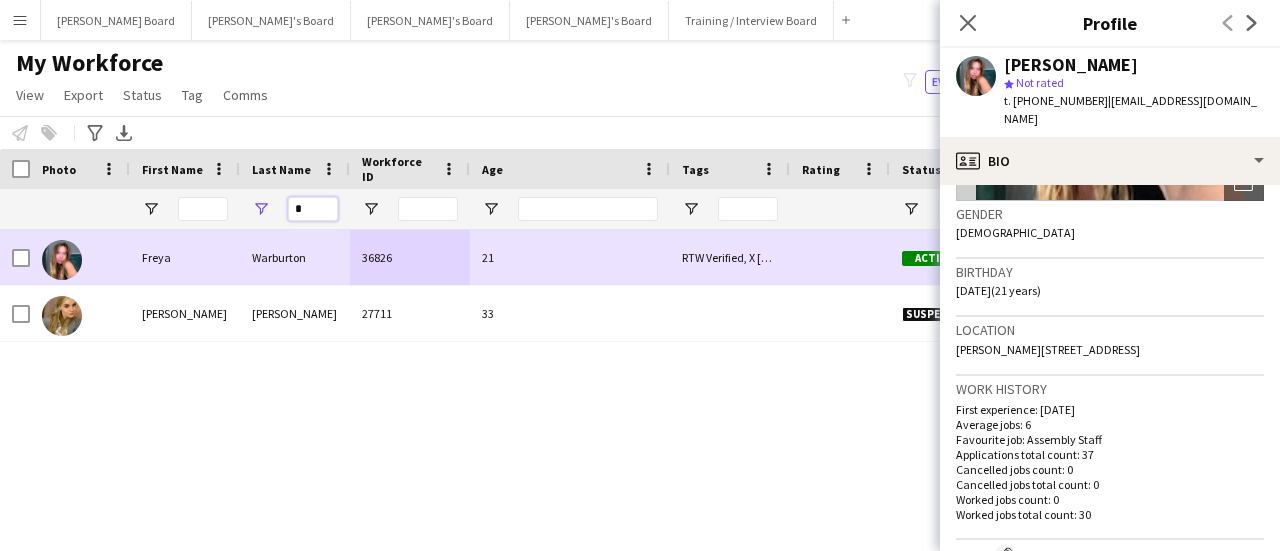 scroll, scrollTop: 0, scrollLeft: 0, axis: both 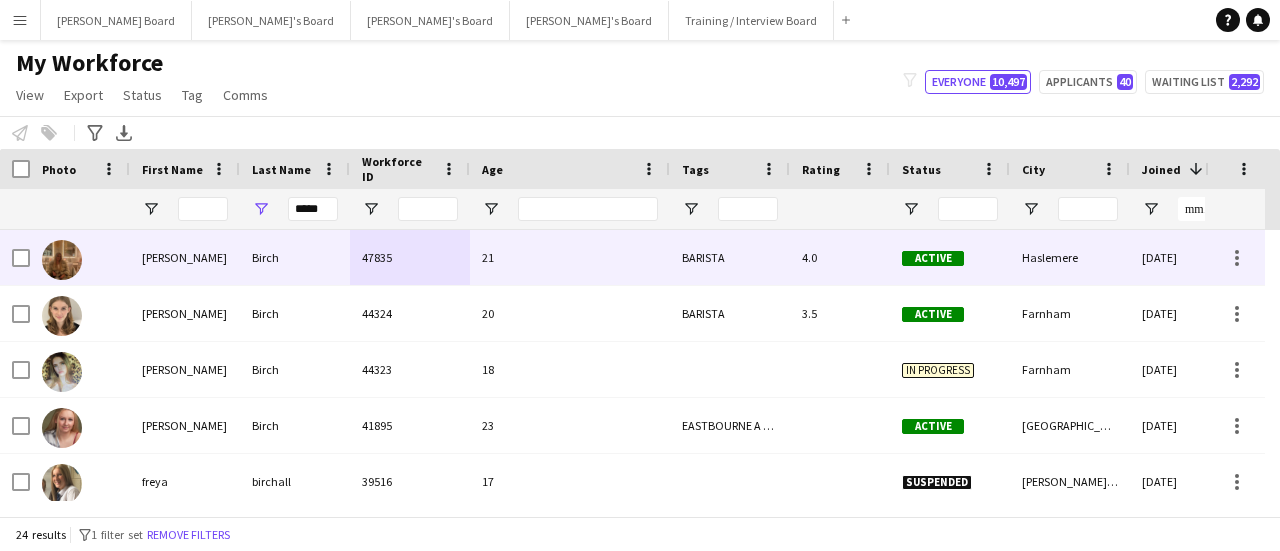 click on "47835" at bounding box center [410, 257] 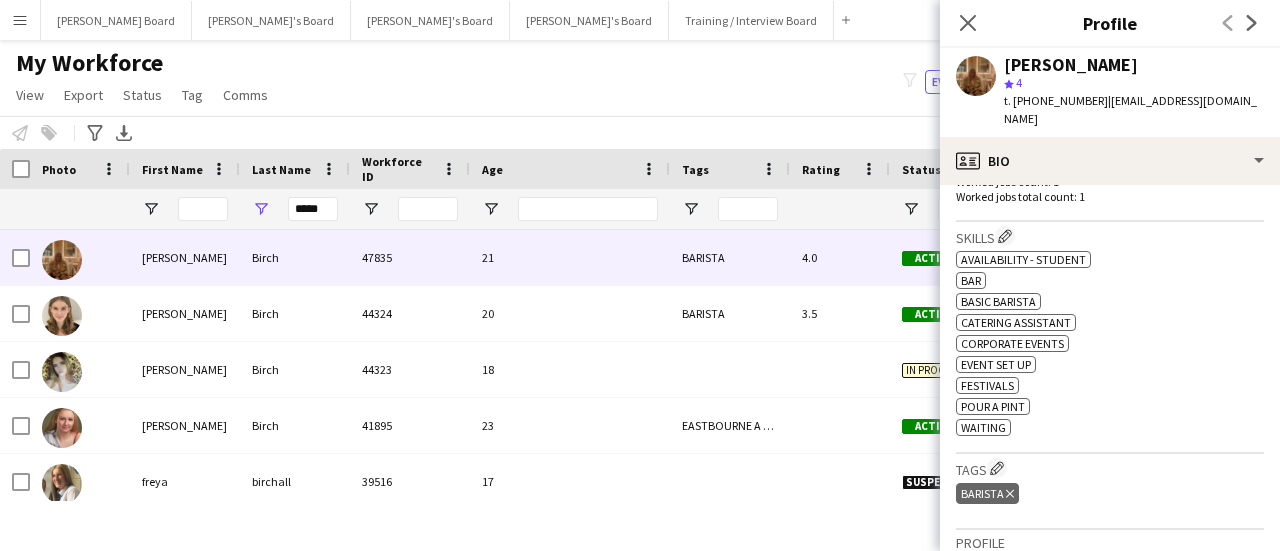 scroll, scrollTop: 600, scrollLeft: 0, axis: vertical 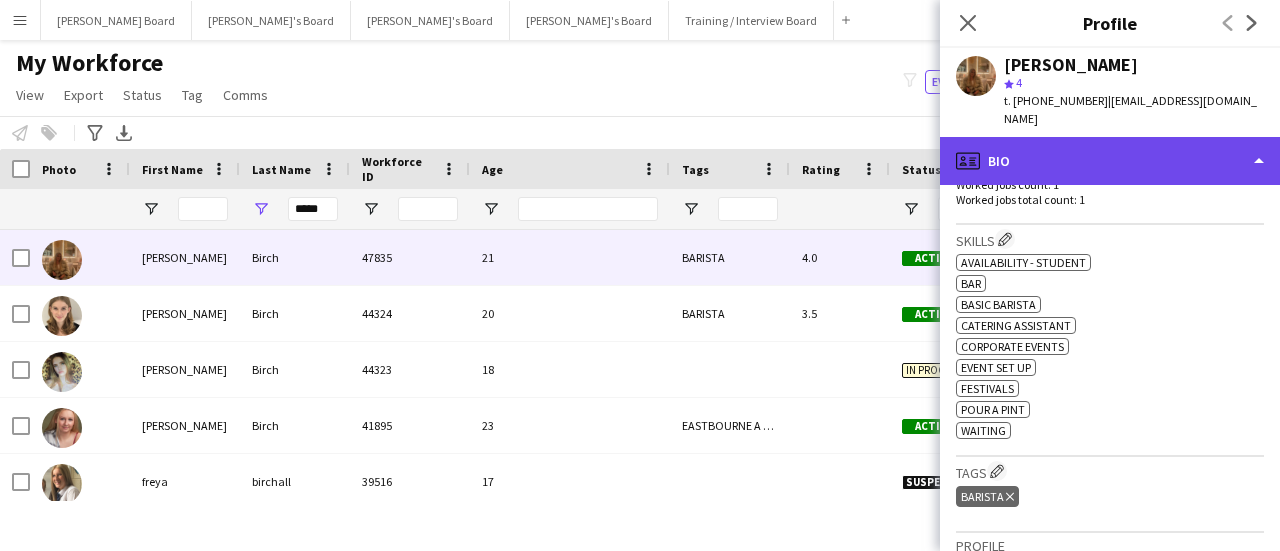 click on "profile
Bio" 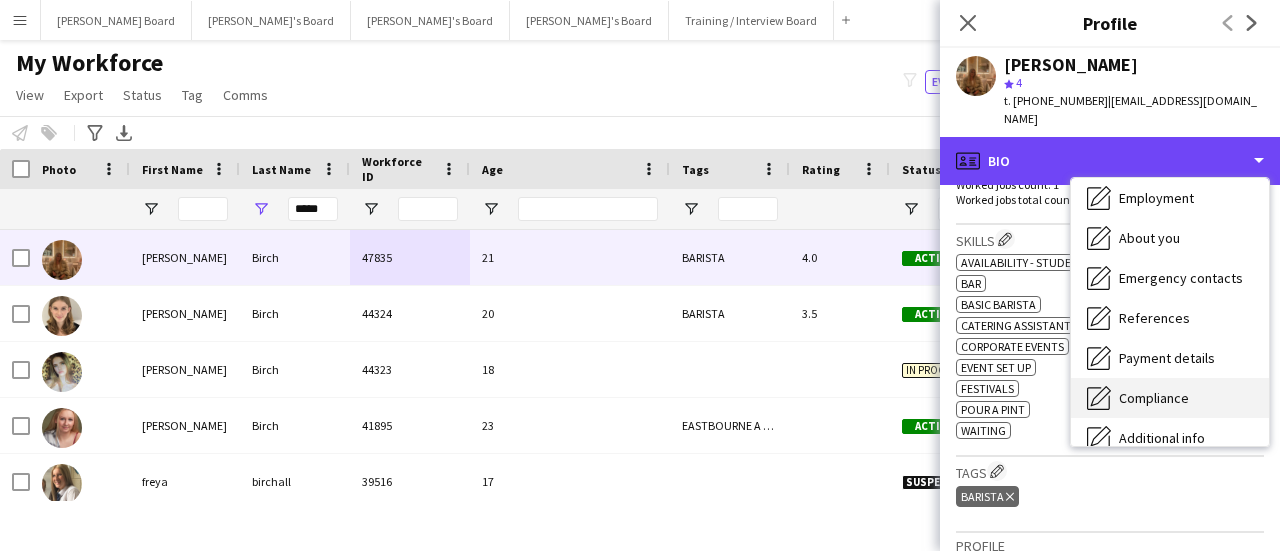 scroll, scrollTop: 268, scrollLeft: 0, axis: vertical 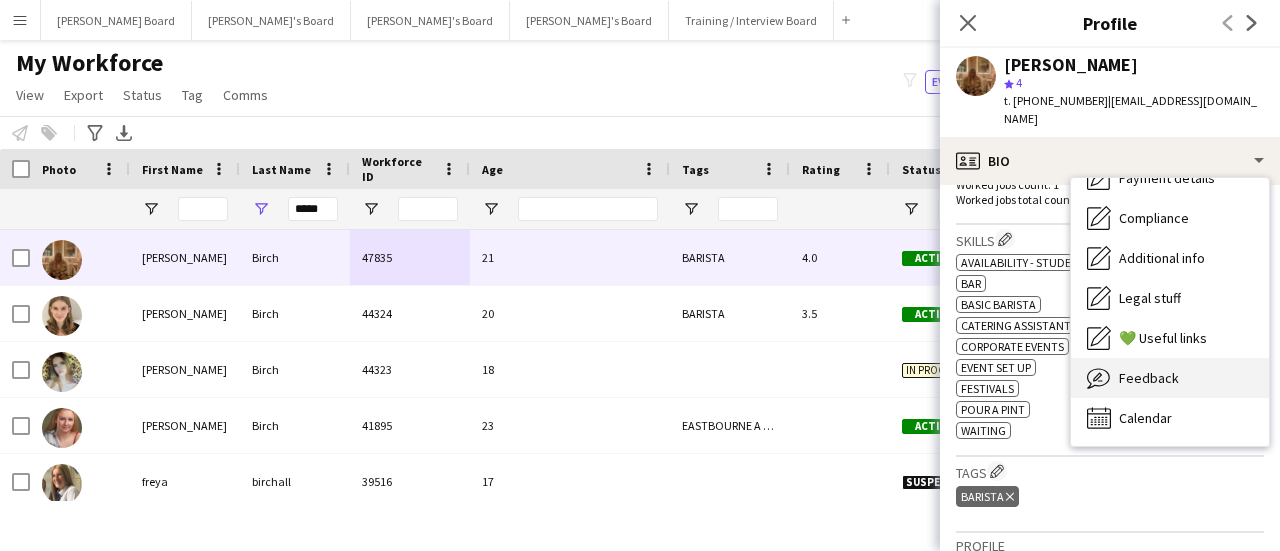 click on "Feedback" at bounding box center (1149, 378) 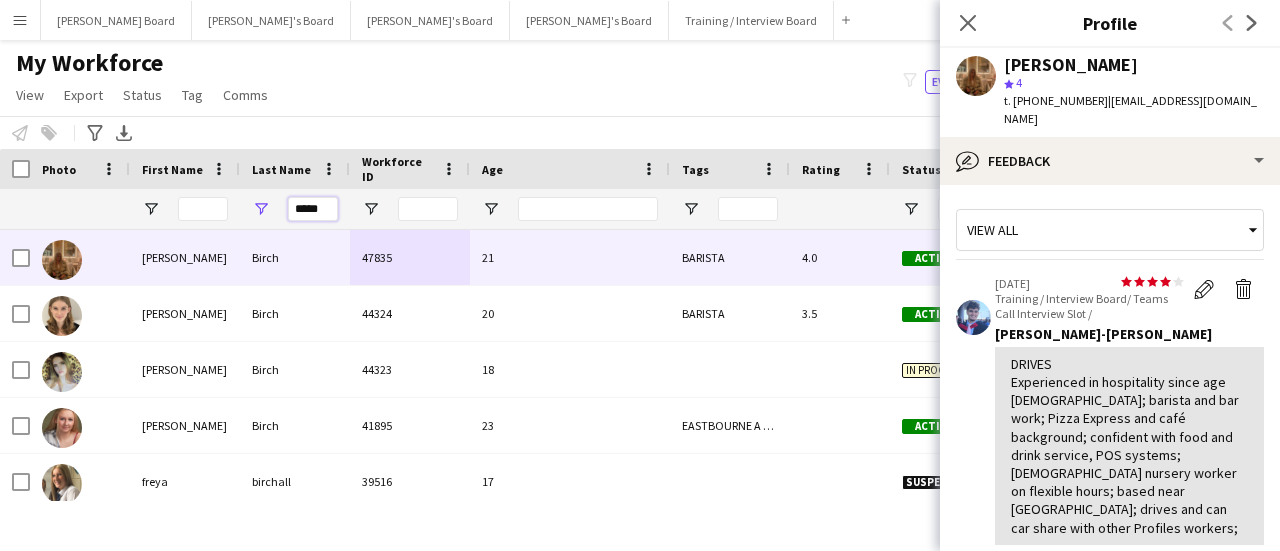 drag, startPoint x: 324, startPoint y: 205, endPoint x: 200, endPoint y: 195, distance: 124.40257 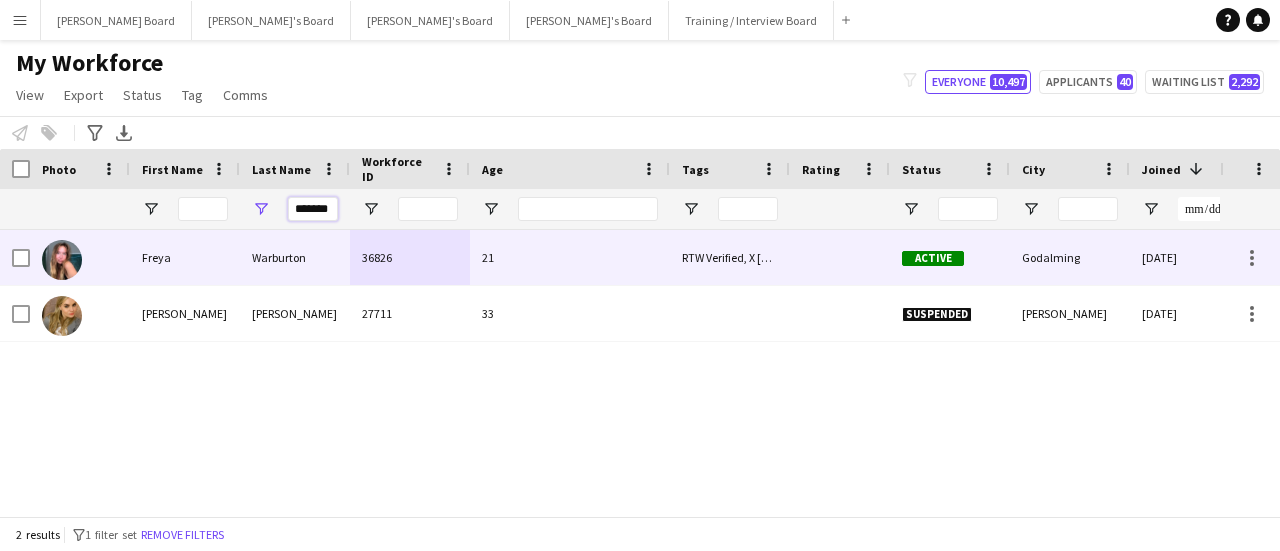 type on "*******" 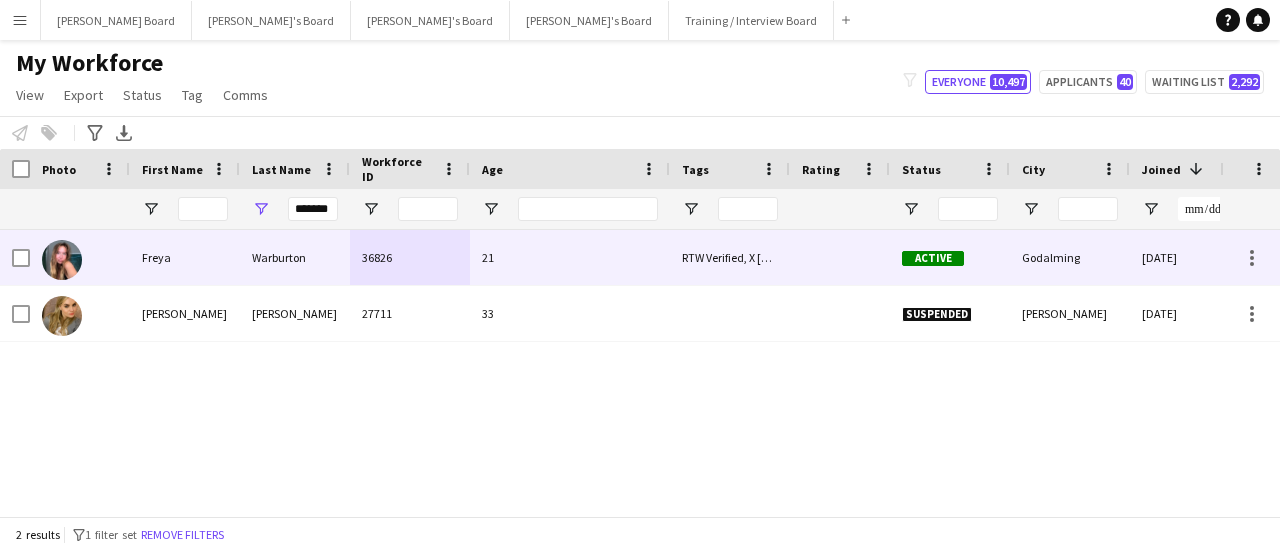 click on "Warburton" at bounding box center [295, 257] 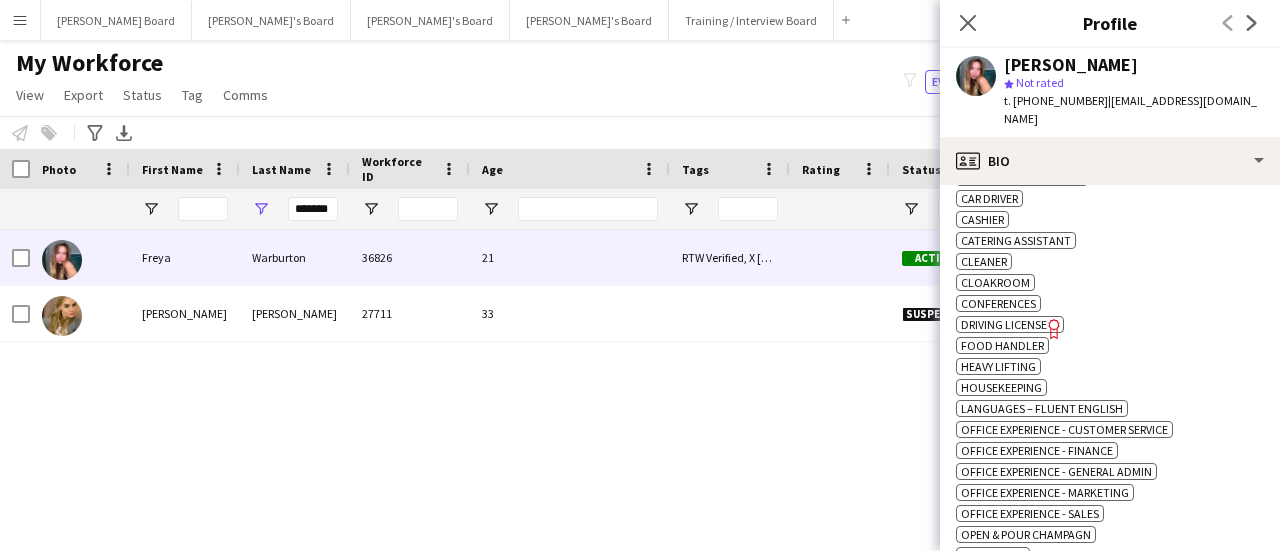 scroll, scrollTop: 800, scrollLeft: 0, axis: vertical 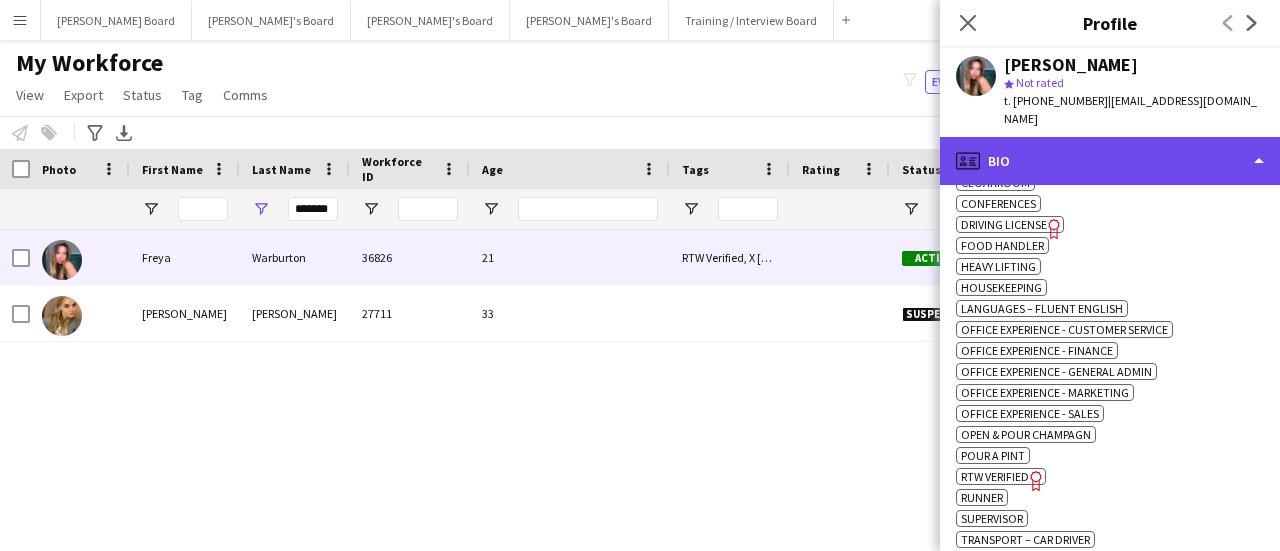 click on "profile
Bio" 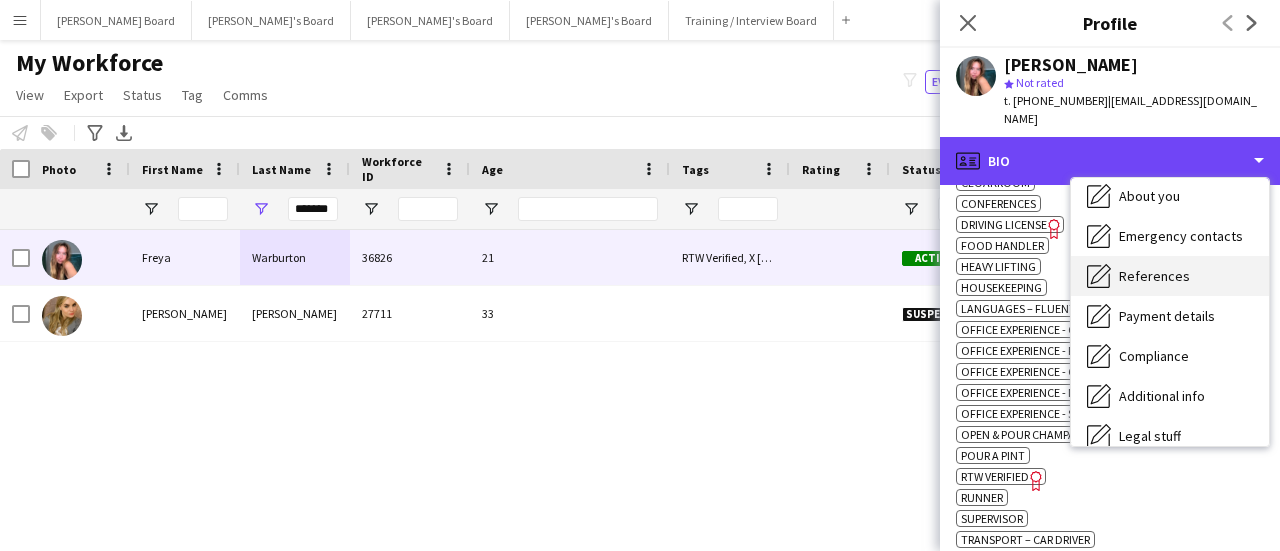 scroll, scrollTop: 268, scrollLeft: 0, axis: vertical 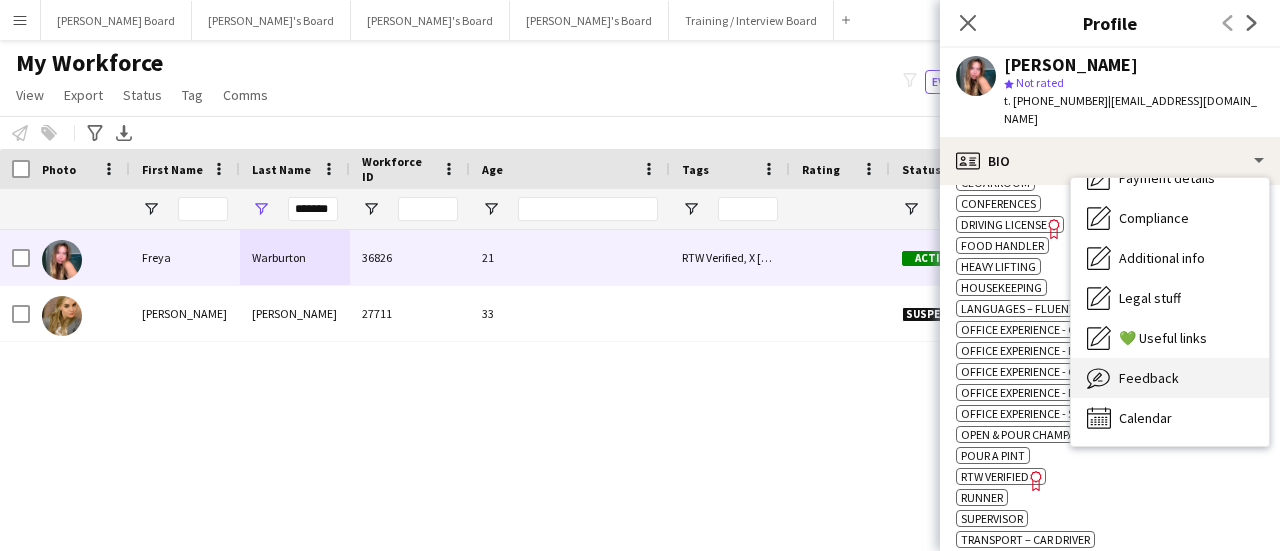 click on "Feedback
Feedback" at bounding box center [1170, 378] 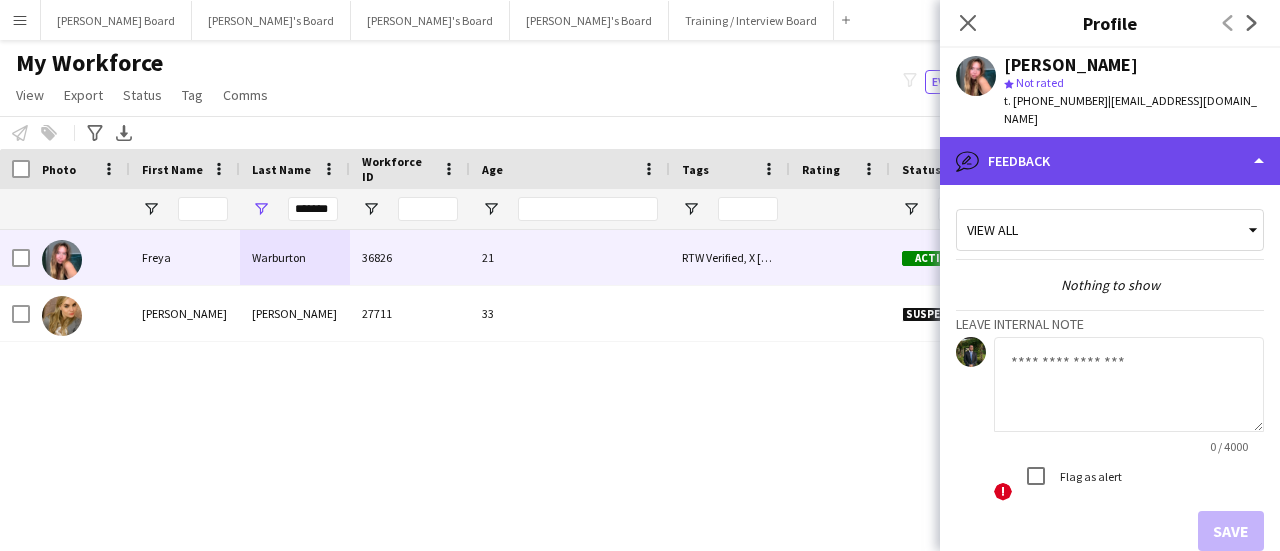 click on "bubble-pencil
Feedback" 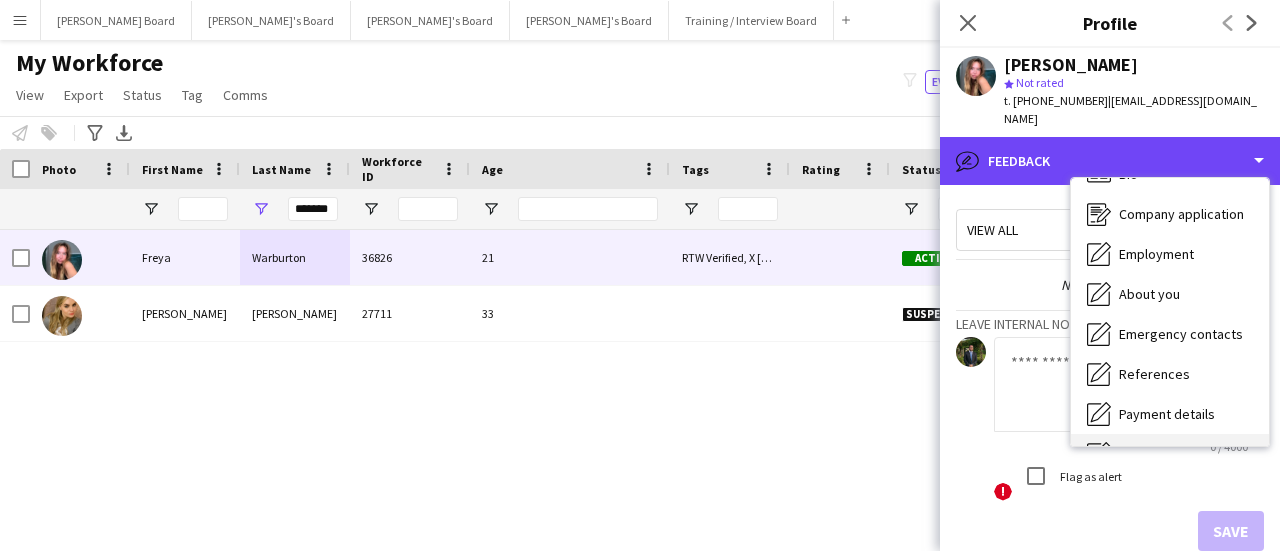 scroll, scrollTop: 0, scrollLeft: 0, axis: both 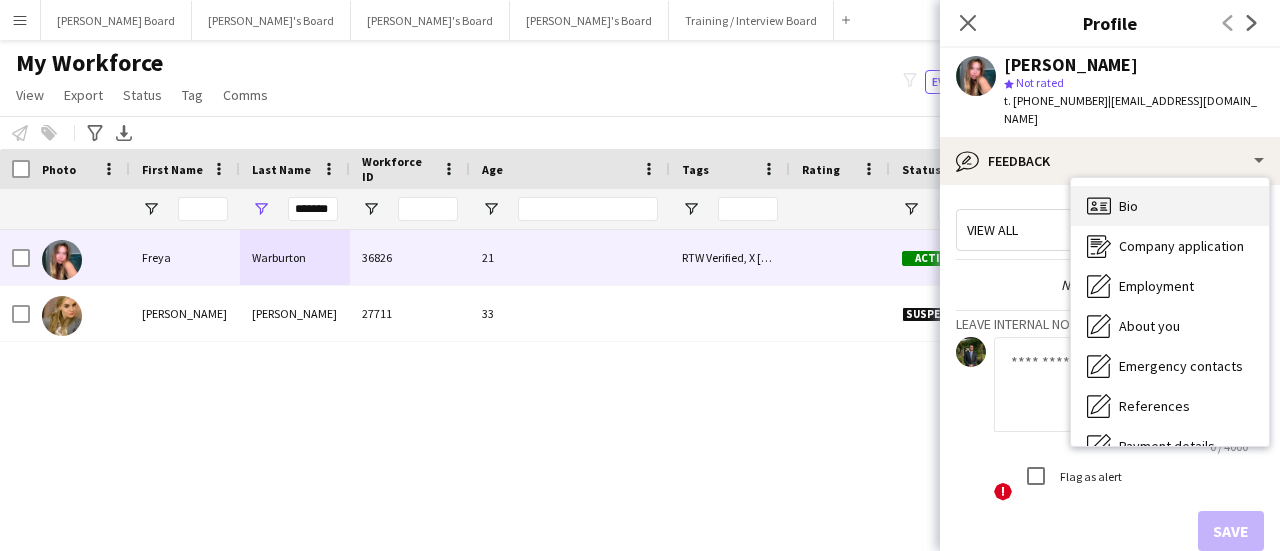 click on "Bio
Bio" at bounding box center [1170, 206] 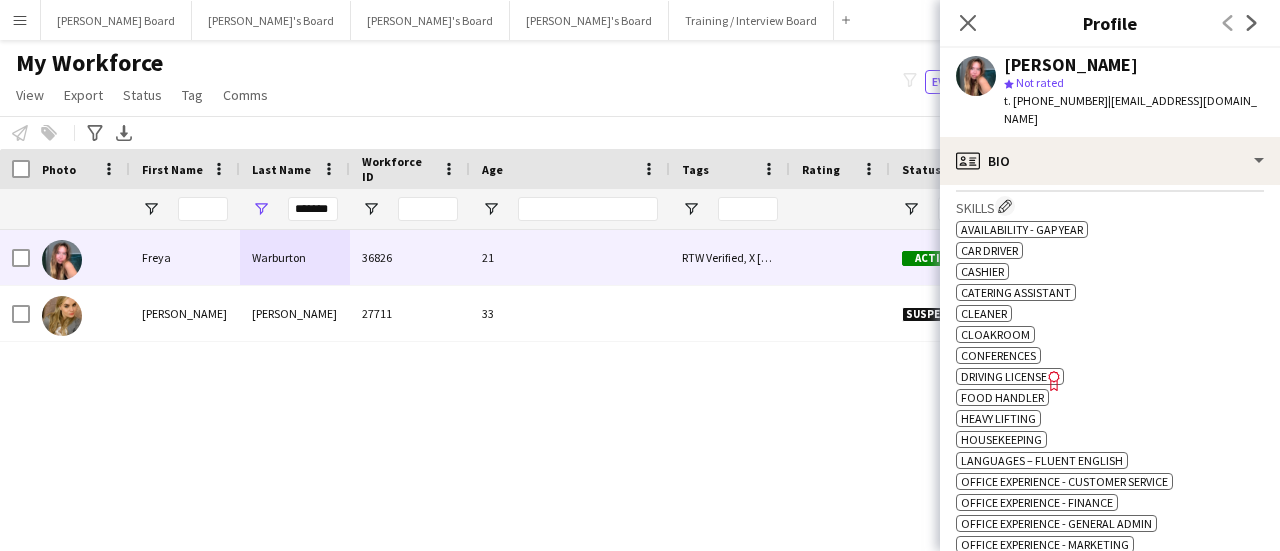scroll, scrollTop: 800, scrollLeft: 0, axis: vertical 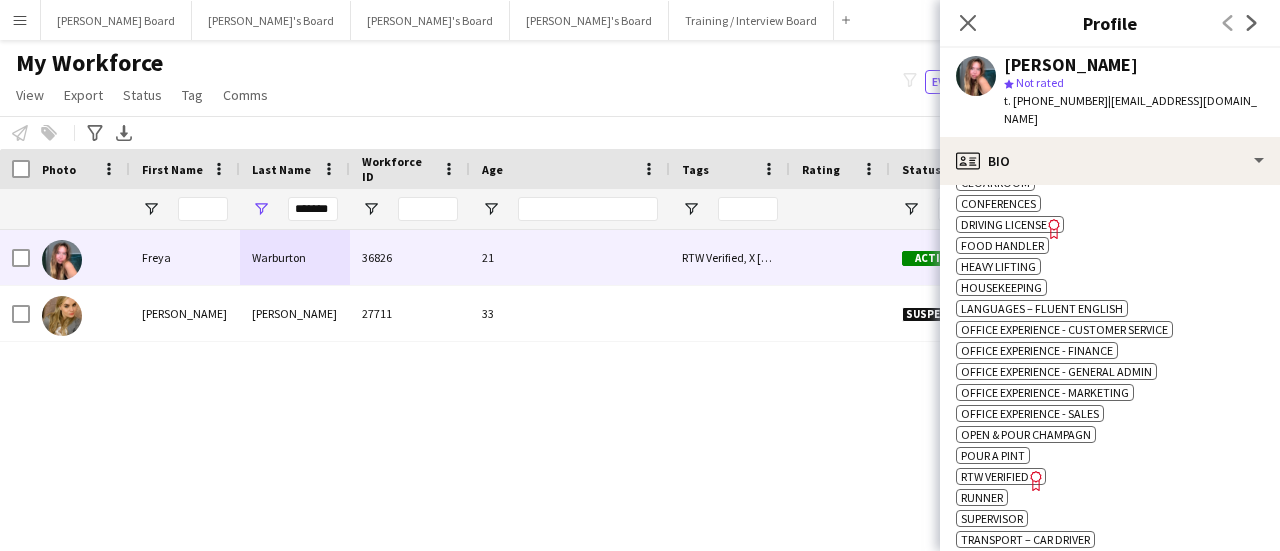 click on "My Workforce   View   Views  Default view Compliance RTW Checks MANCHESTER Search UNI New view Update view Delete view Edit name Customise view Customise filters Reset Filters Reset View Reset All  Export  New starters report Export as XLSX Export as PDF  Status  Edit  Tag  New tag  Edit tag  20 HRS VISA (34) ARC TRANSFER (1) Ascot Manager (20) BACK OF HOUSE (3) Bar - COCKTAIL (100) BARISTA (203) BATH LAST MIN (17) BIRMINGHAM CREW (15) Cabin Crew  (13) CAMBRIDGE CREW (2) Carry 3 plates (20) Chef de Partie (34) CHEFS (70) Commis Chef  (11) Compliance 100%  (52) CSH FLOW (29) DBS  (17) Declined (0) Declined- Location (0) DRIVER Birmingham (1) DRIVER Manchester (16) Drivers (147) EASTBOURNE A LIST (74) Enhanced DBS (7) EVENTCUP Direct (7) FIA 2024 PASS (21) Flow Completed (309) Flow 🌷RA 2025🌷 (1) Gap Year Interview (22) Head Chef  (6) Hogs Back Brewery🍺 (3) LIVERPOOL CREW (7) LOUGHBOROUGH CREW (1) MAN Interview Link Sent (26) MANCHESTER ,,MEET THE TEAM'' LINK SENT (70) MANCHESTER CREW (191) CHEFS (70)" 